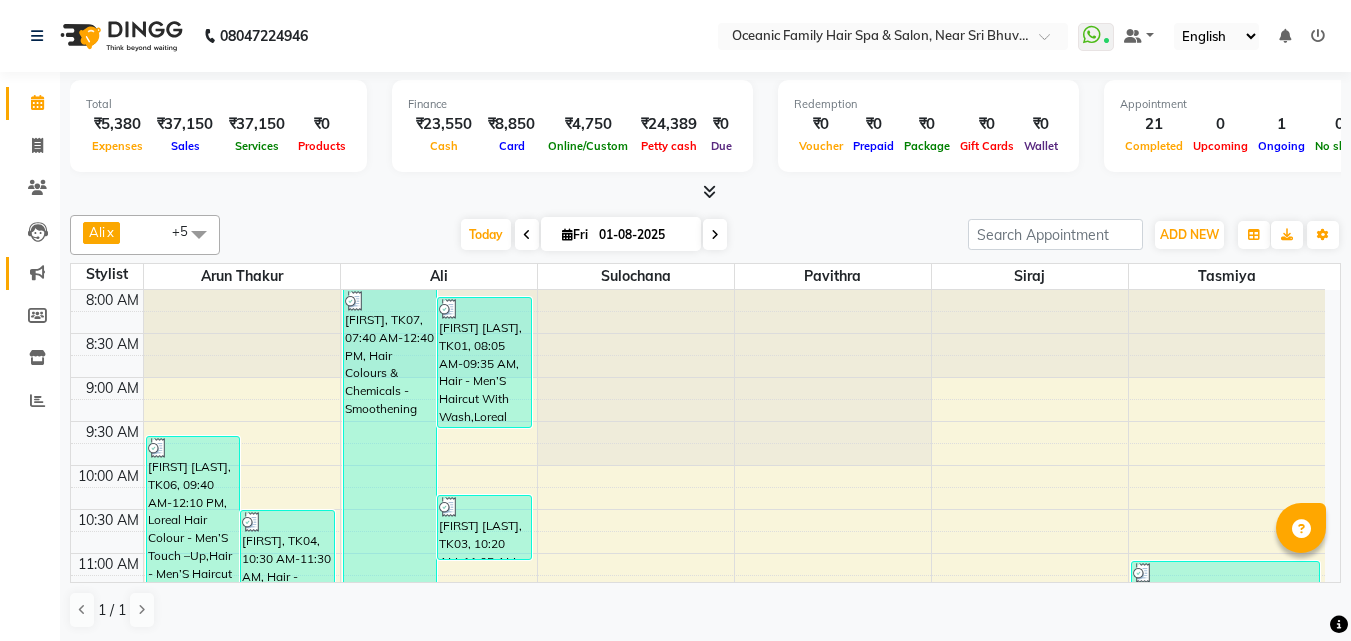 scroll, scrollTop: 0, scrollLeft: 0, axis: both 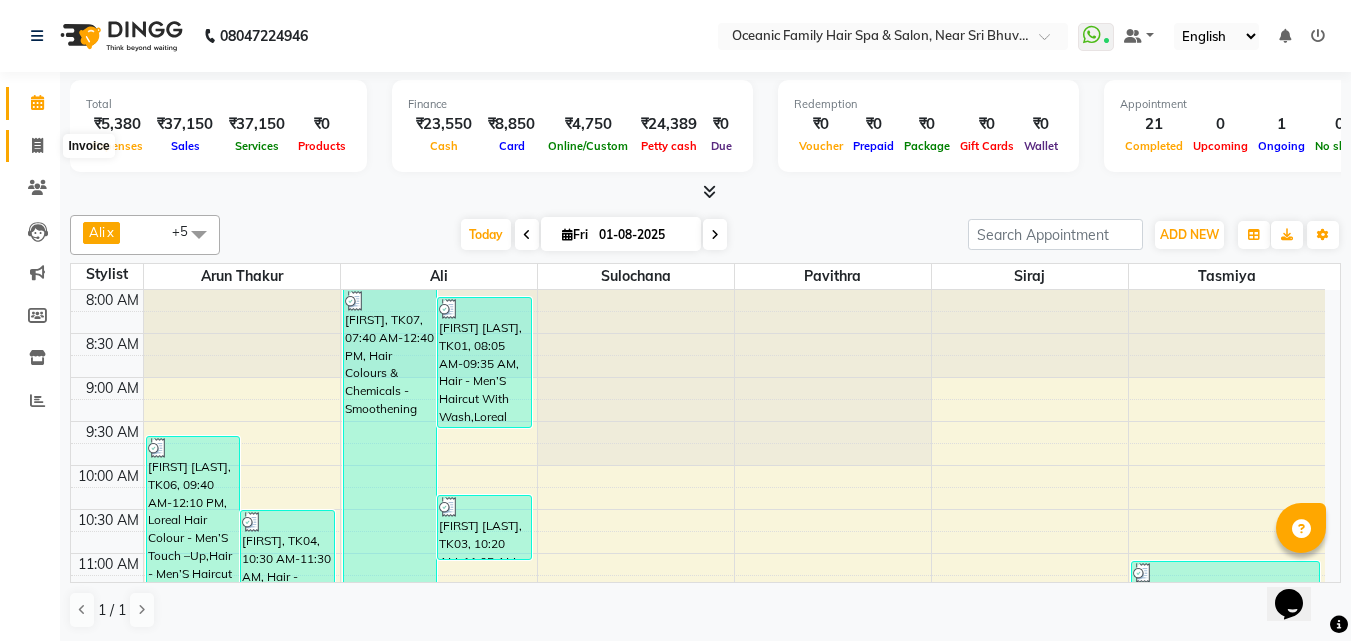 click 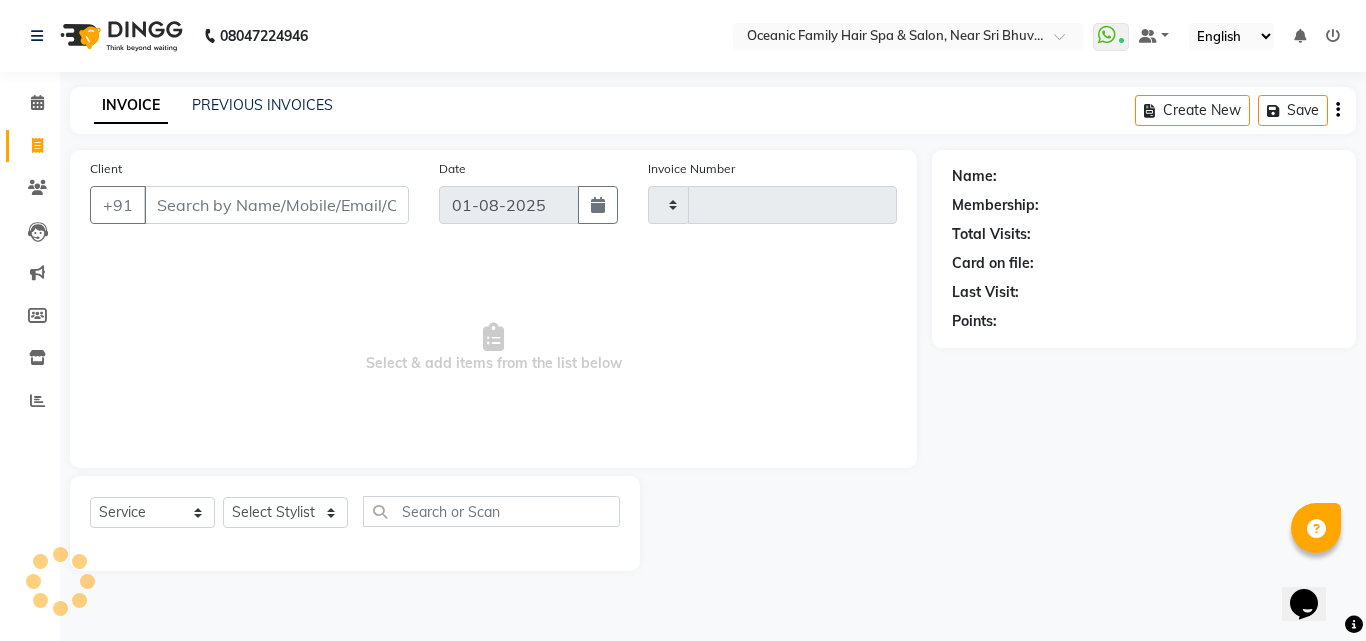 type on "2471" 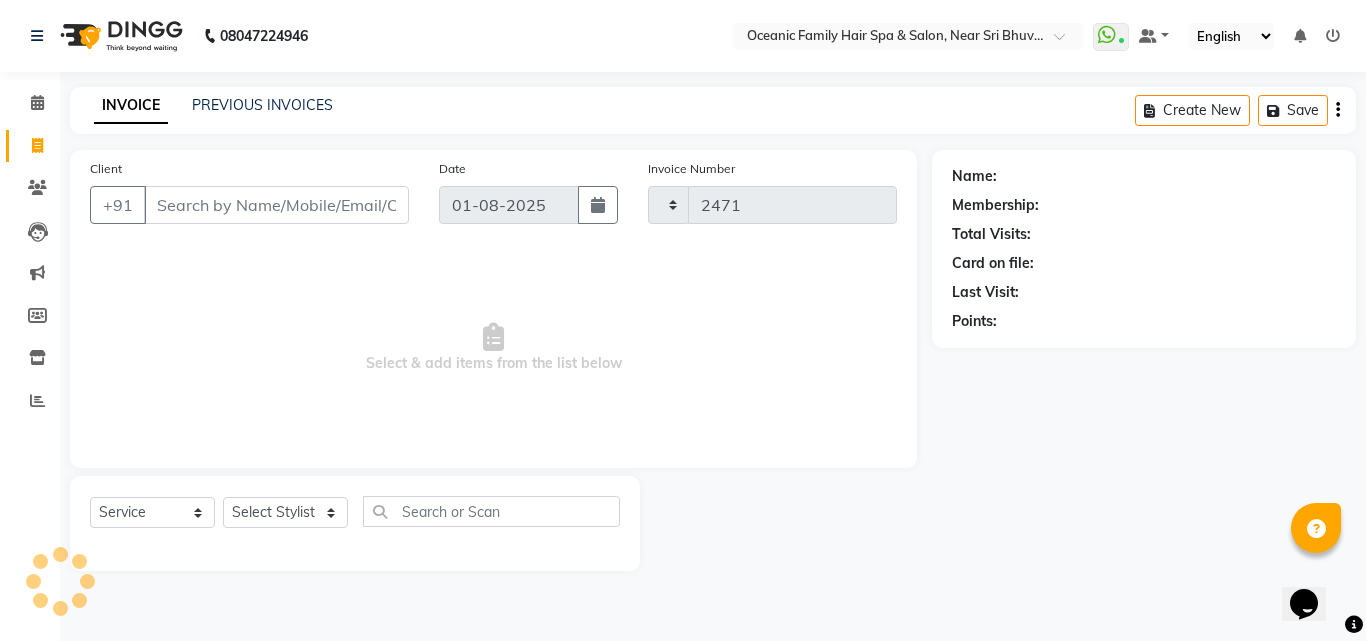 select on "4366" 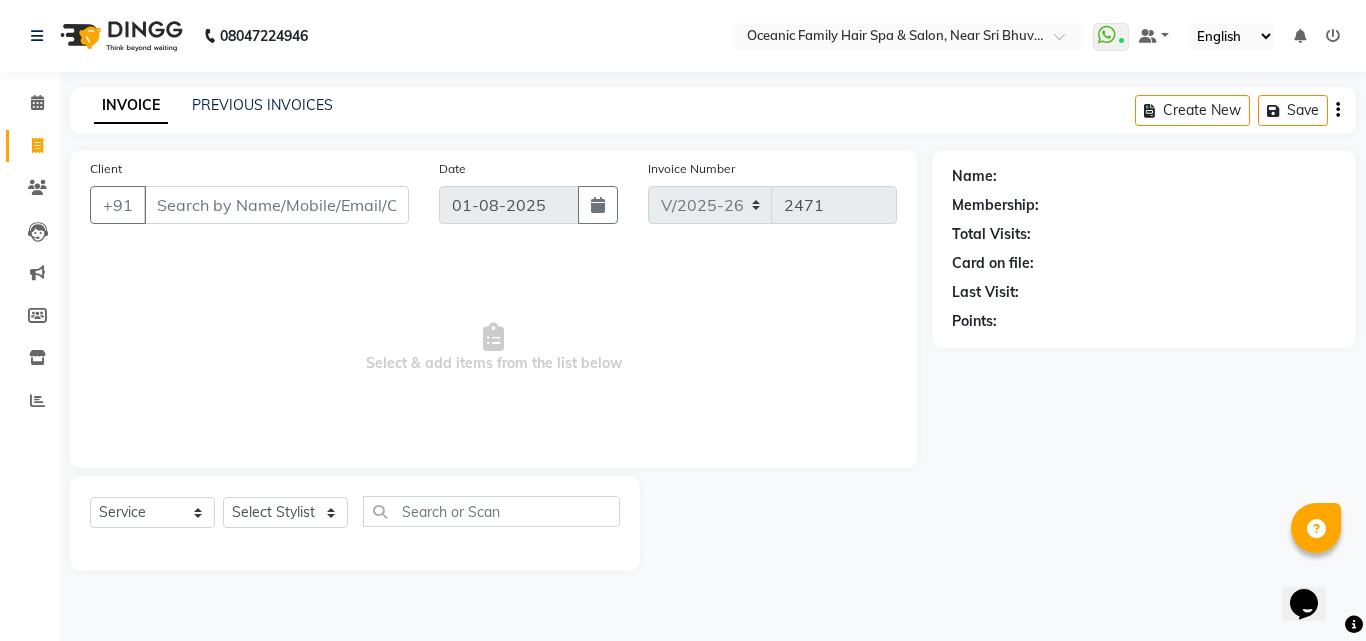 click on "Client" at bounding box center (276, 205) 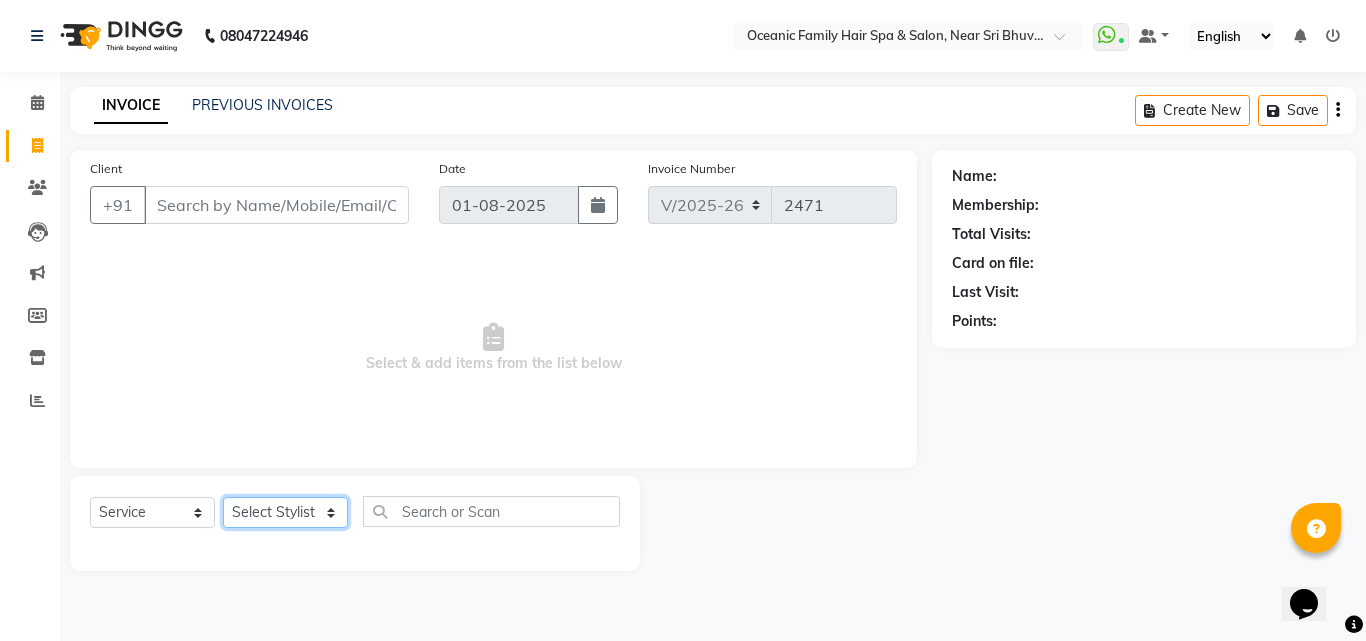 click on "Select Stylist Afsar Ali Arun Thakur Pavithra Rajani Shwetha S Jain Siraj Sulochana Tasmiya" 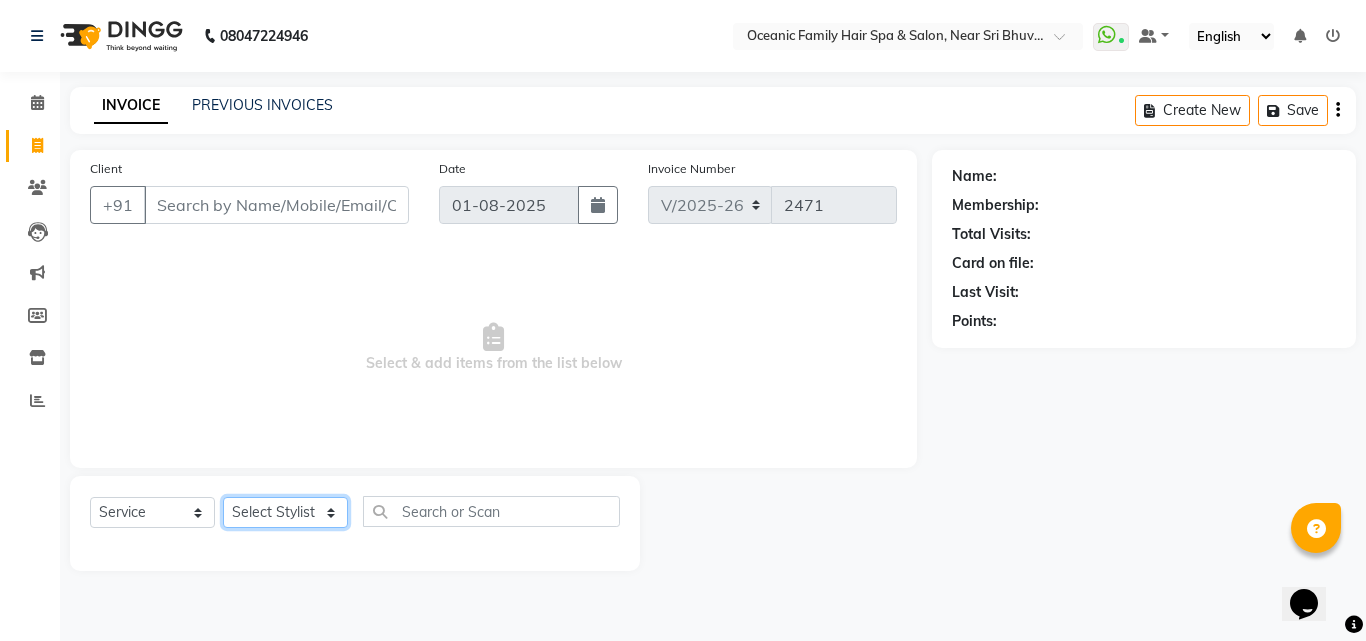 select on "23947" 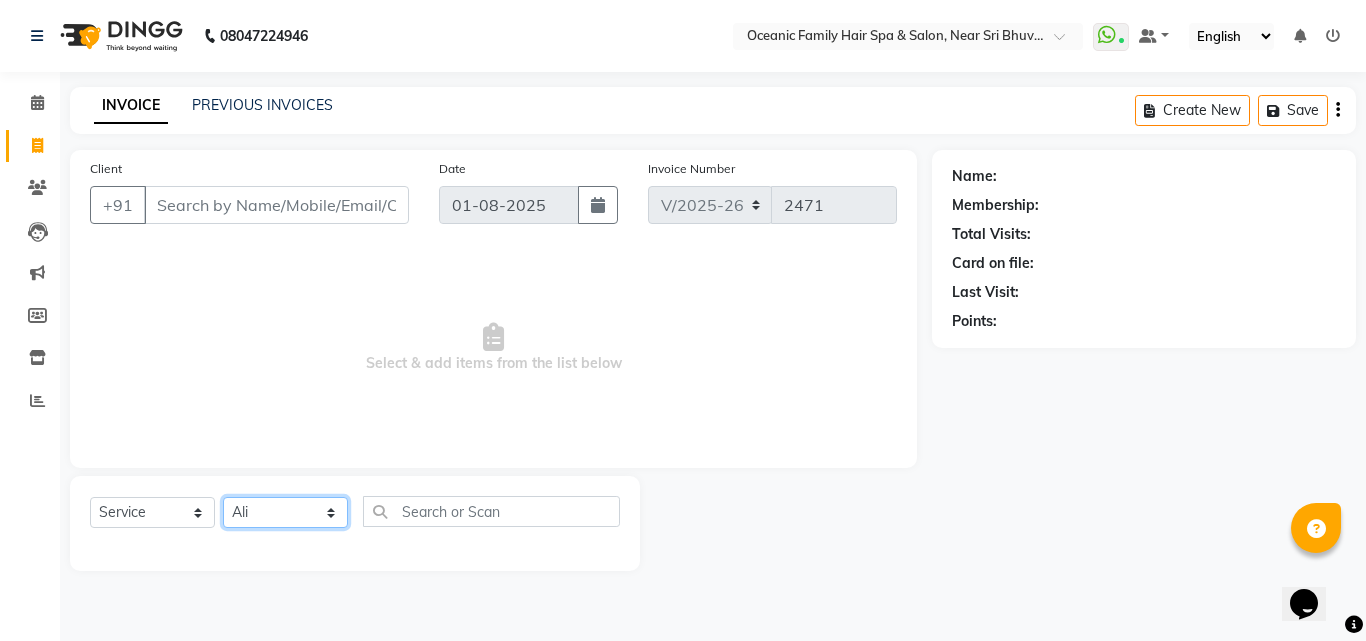 click on "Select Stylist Afsar Ali Arun Thakur Pavithra Rajani Shwetha S Jain Siraj Sulochana Tasmiya" 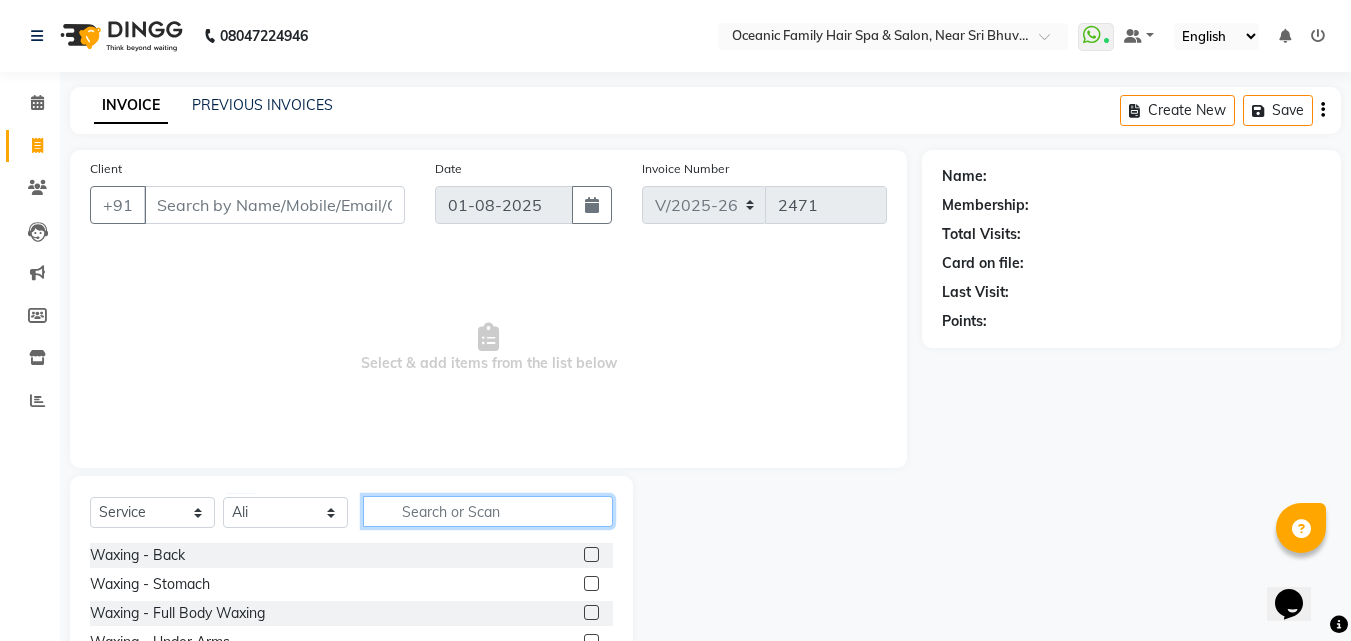 click 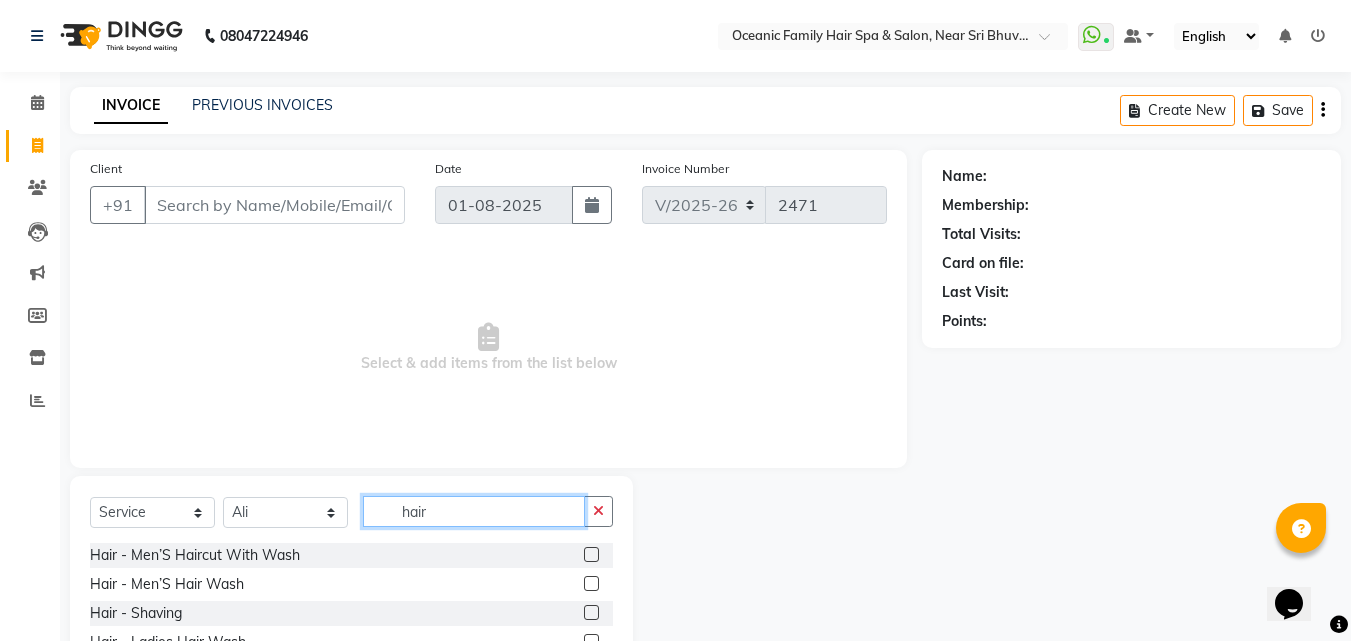 type on "hair" 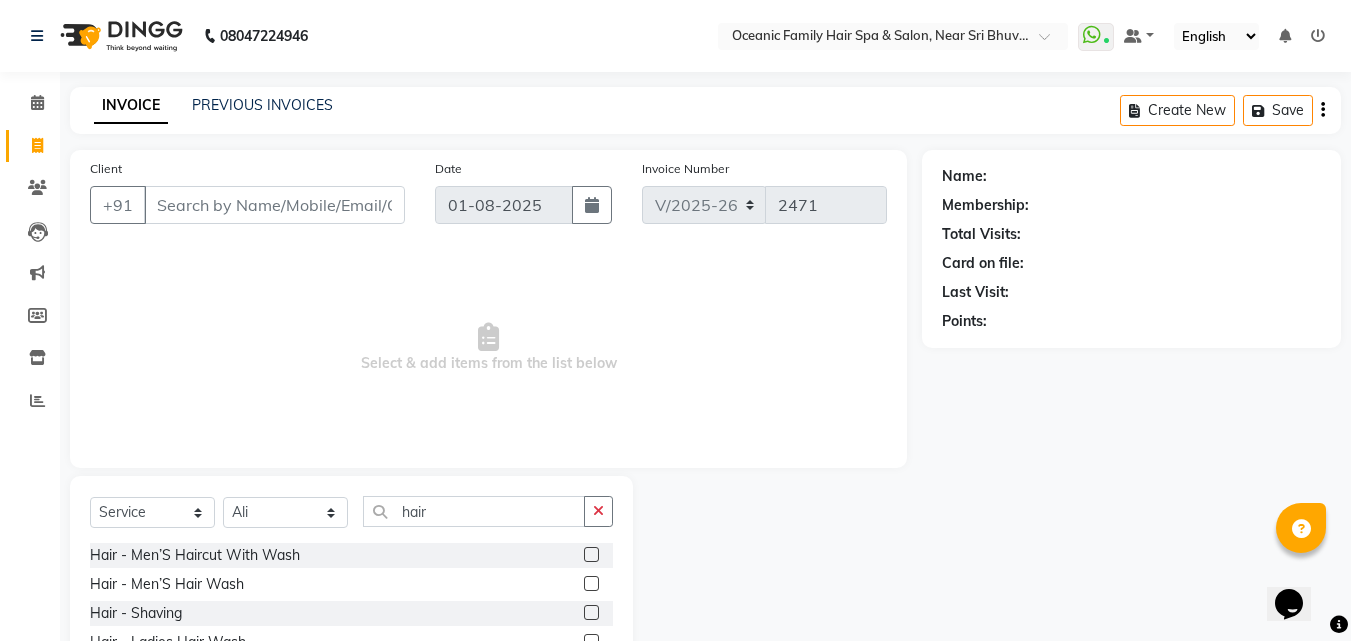 click 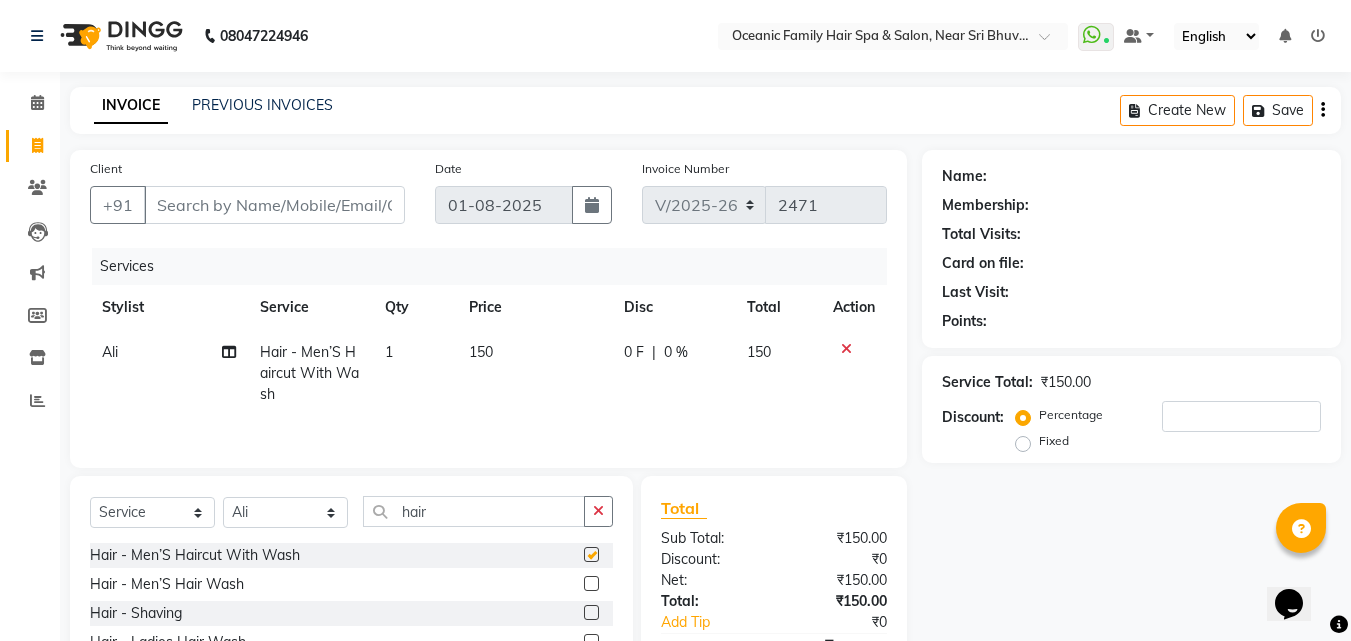 checkbox on "false" 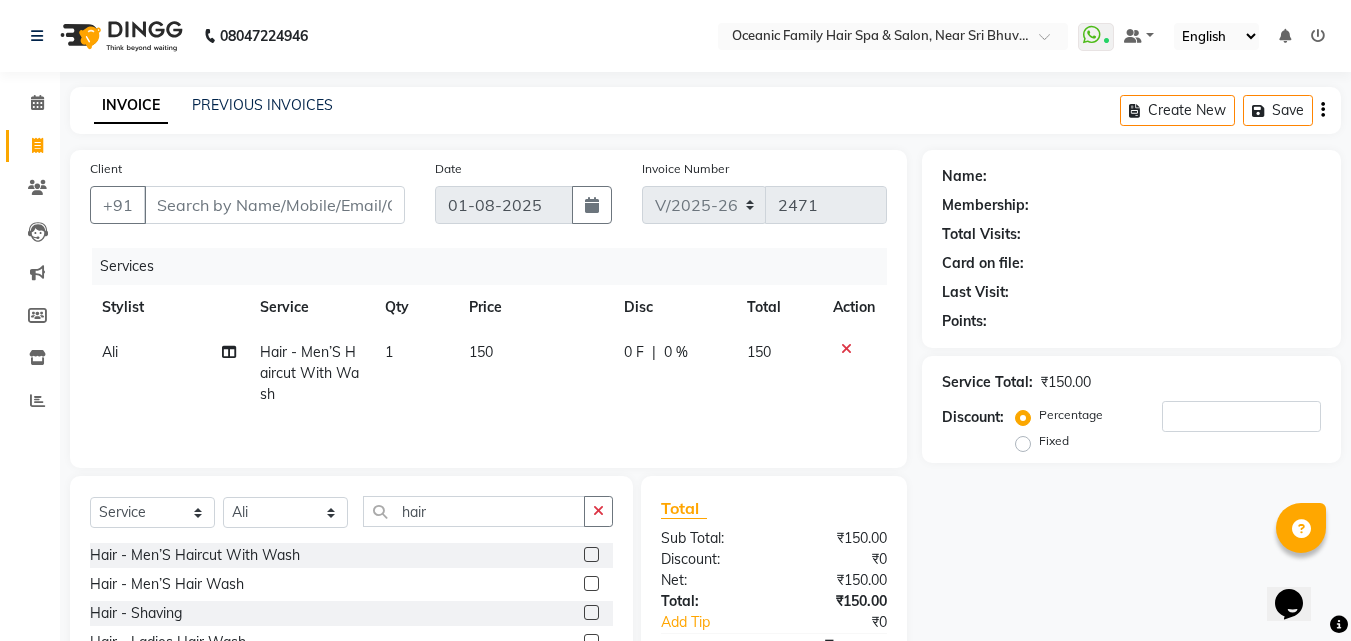 click 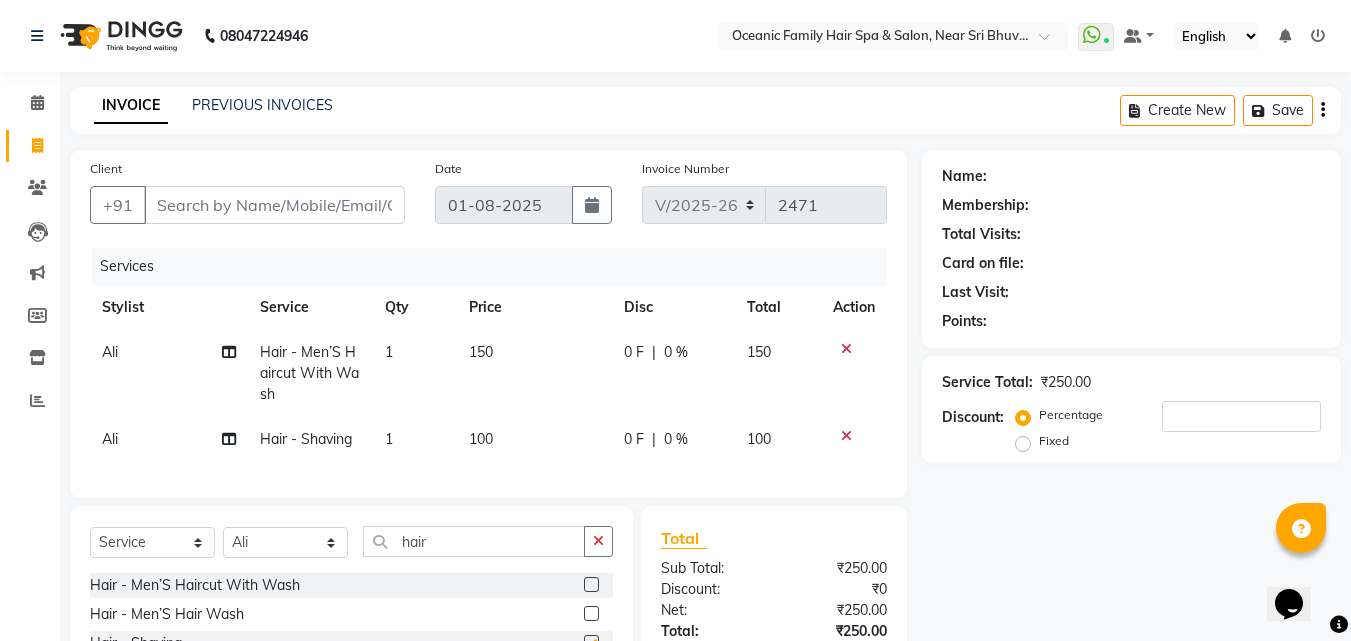 checkbox on "false" 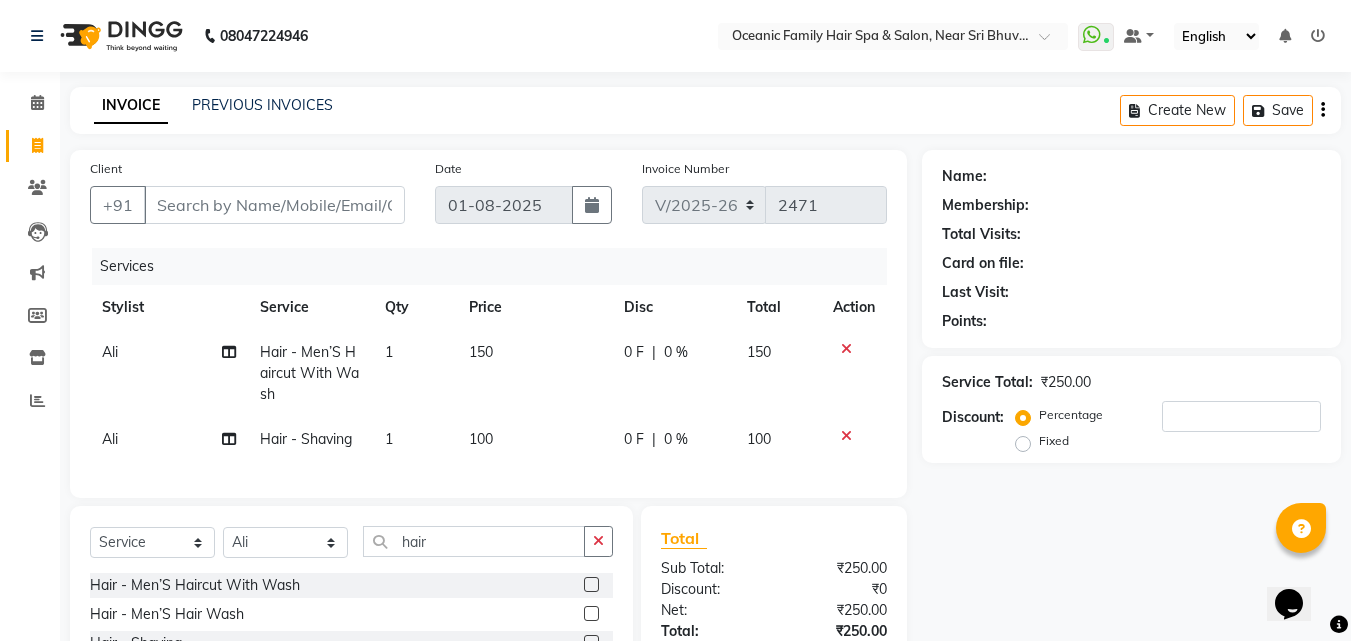 click on "INVOICE PREVIOUS INVOICES Create New   Save  Client +91 Date 01-08-2025 Invoice Number V/2025 V/2025-26 2471 Services Stylist Service Qty Price Disc Total Action Ali Hair - Men’S Haircut With Wash 1 150 0 F | 0 % 150 Ali Hair - Shaving 1 100 0 F | 0 % 100 Select  Service  Product  Membership  Package Voucher Prepaid Gift Card  Select Stylist Afsar Ali Arun Thakur Pavithra Rajani Shwetha S Jain Siraj Sulochana Tasmiya hair Hair - Men’S Haircut With Wash  Hair - Men’S Hair Wash  Hair - Shaving  Hair - Ladies Hair Wash  Hair - Ladies Hair Cut With Wash  Hair - Blow Dry  Hair - Hair Wash And Blow Dry  Hair Fashion - Temporary Straightening  Hair Fashion - Tongs  Hair Fashion - Straightening  Hair Fashion - Smoothening  Hair Fashion - Colour Bonding  Hair Fashion - Rebounding  Hair Fashion - Keratin Treatment  Loreal Hair Colour - Men’S Global  Loreal Hair Colour - Men’S Touch –Up  Loreal Hair Colour - Per Streak  Loreal Hair Colour - Men’S Highlights  Loreal Hair Colour - Ladies Global  Total ₹0" 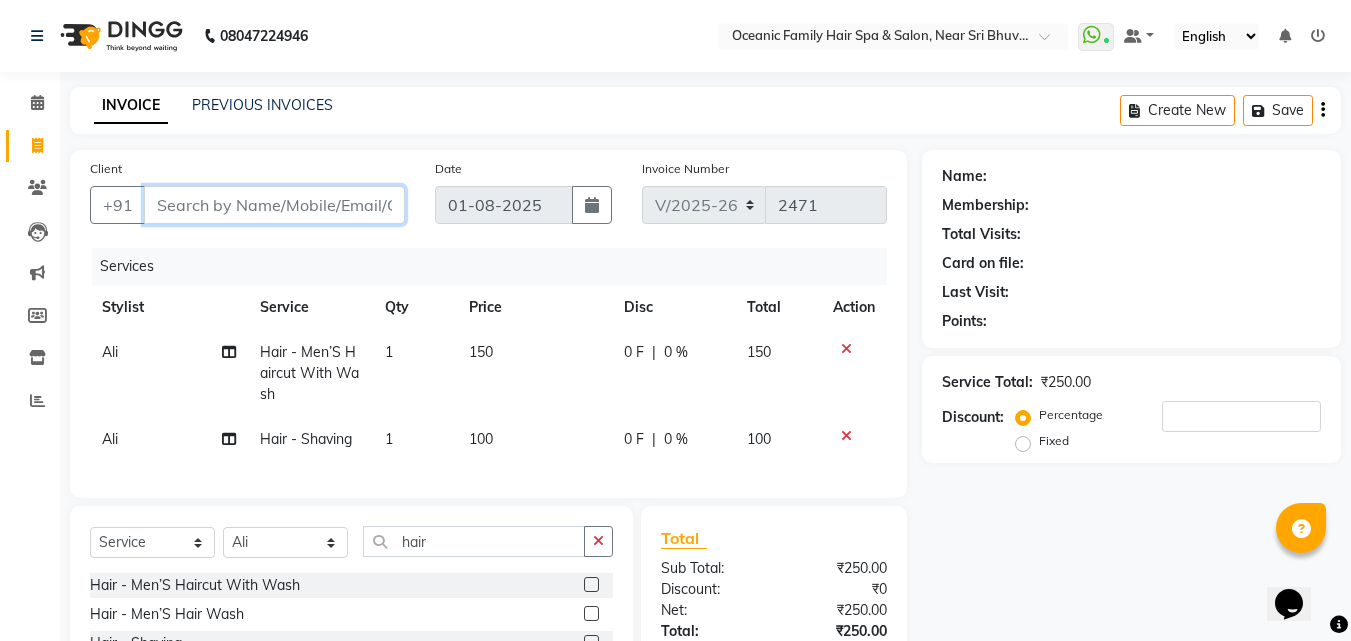 click on "Client" at bounding box center (274, 205) 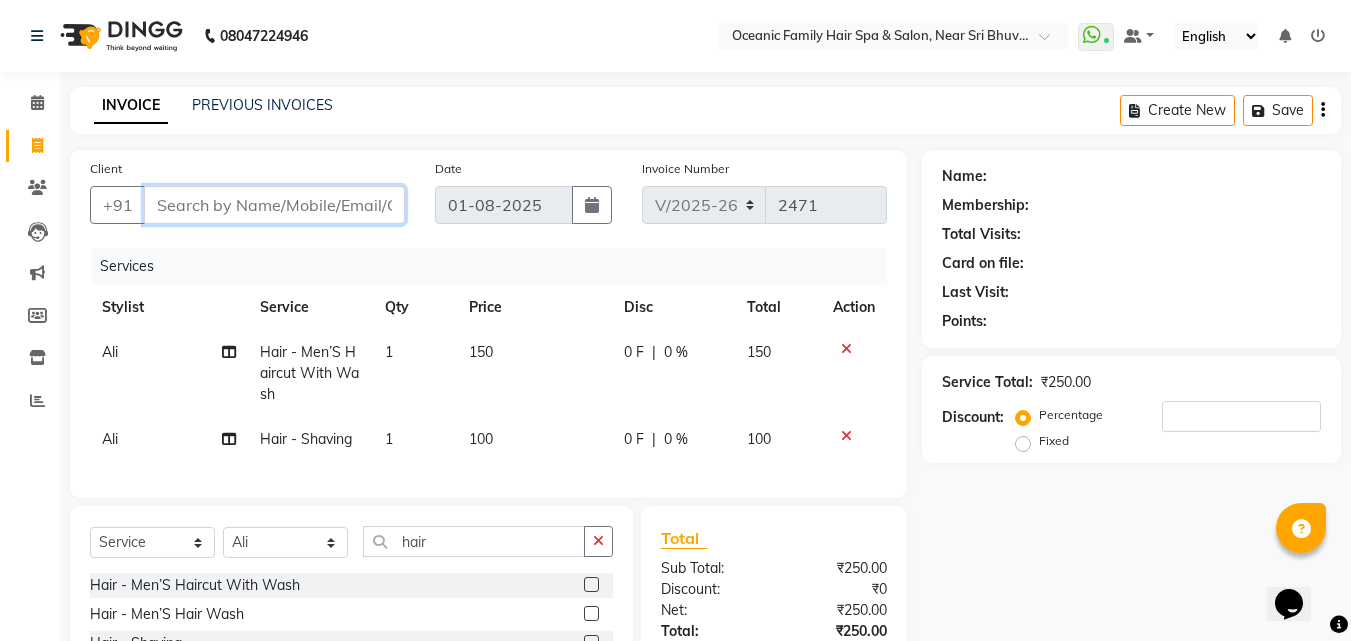type on "9" 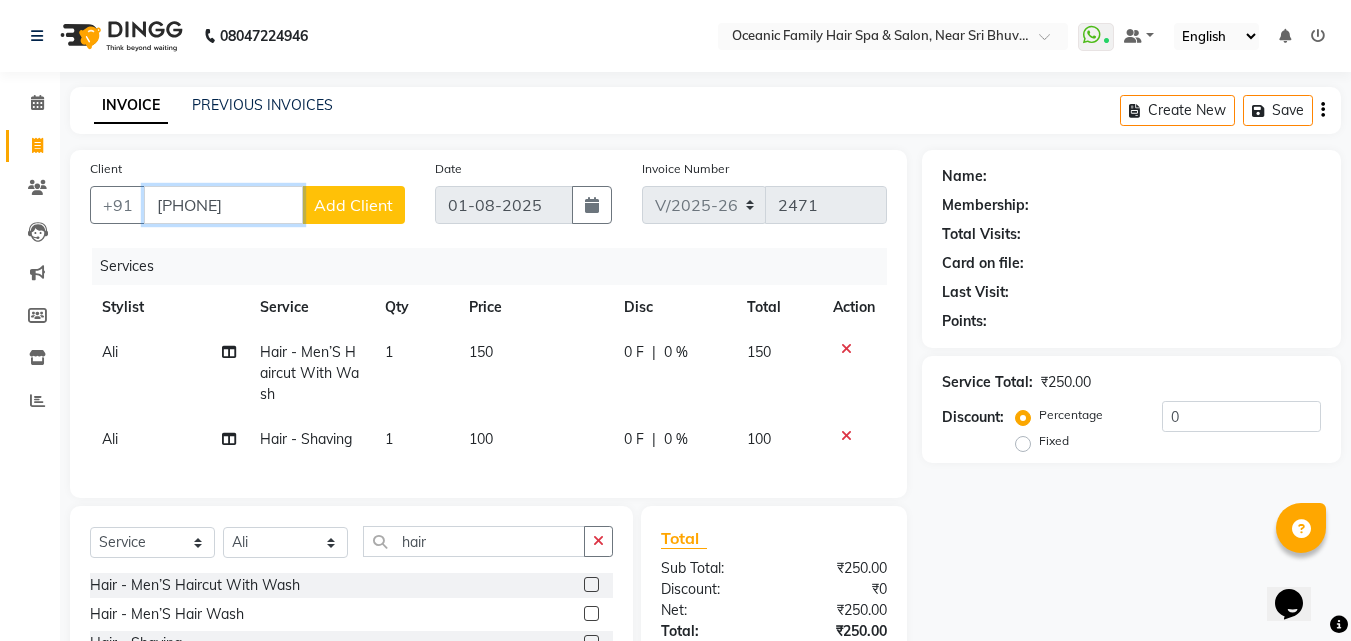 type on "[PHONE]" 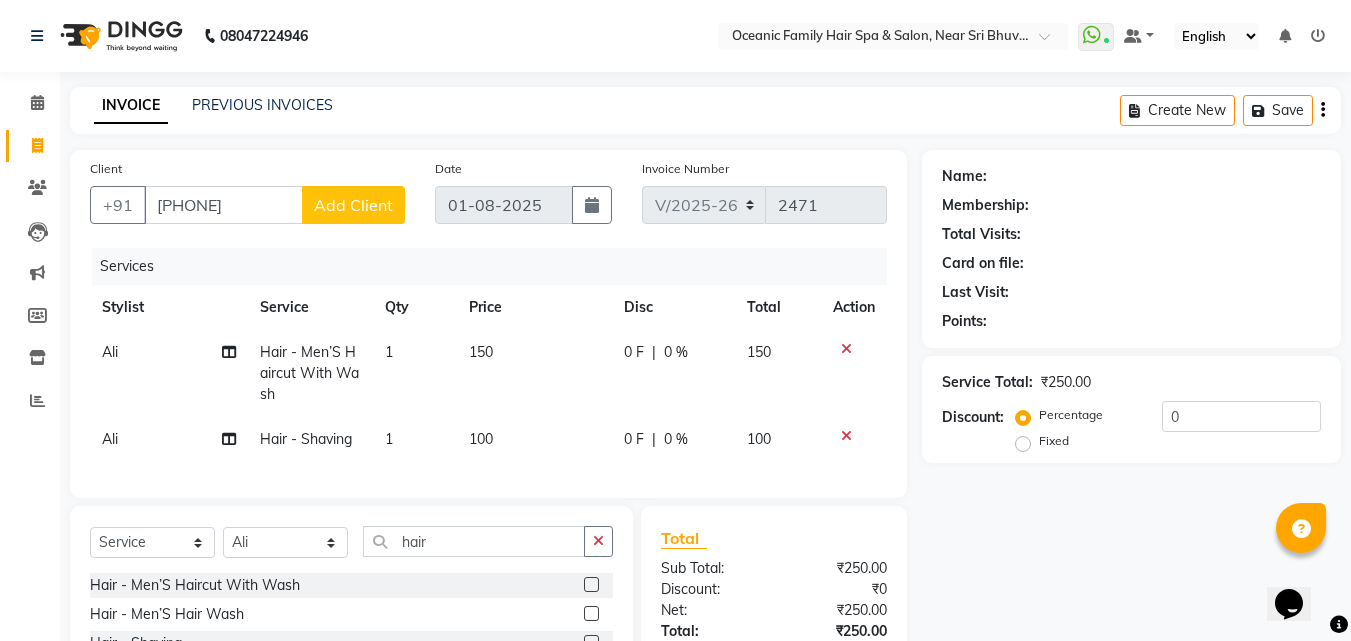 click on "Add Client" 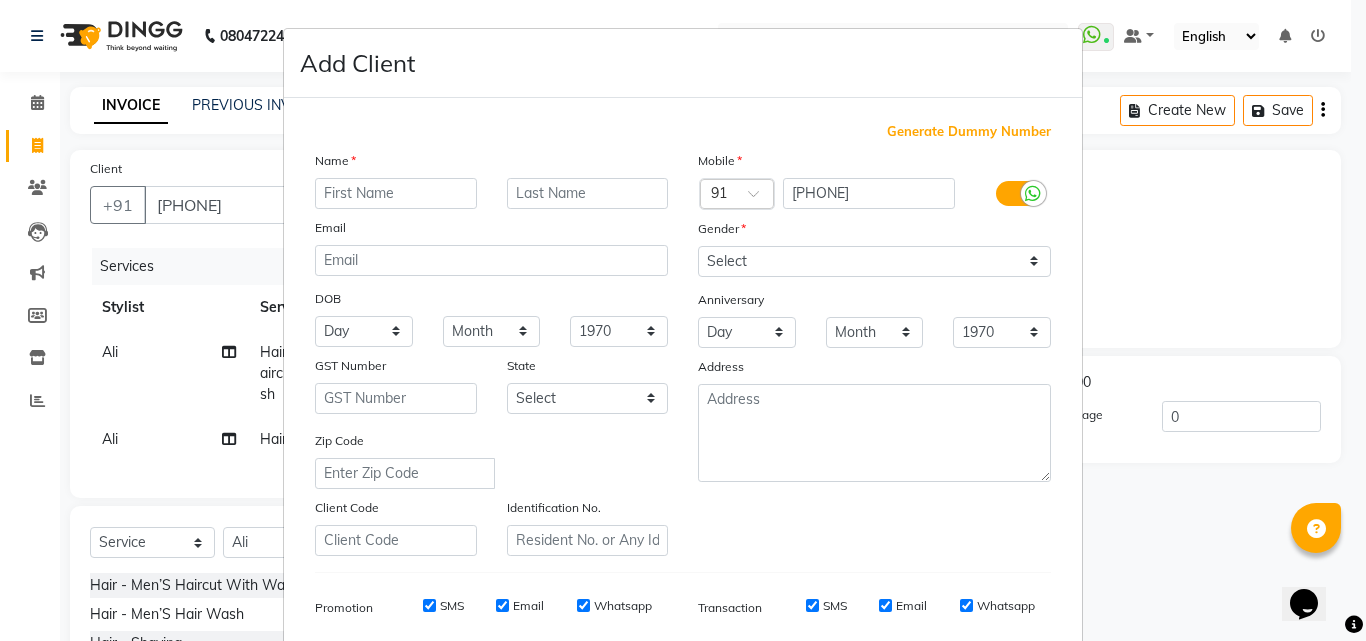 click at bounding box center [396, 193] 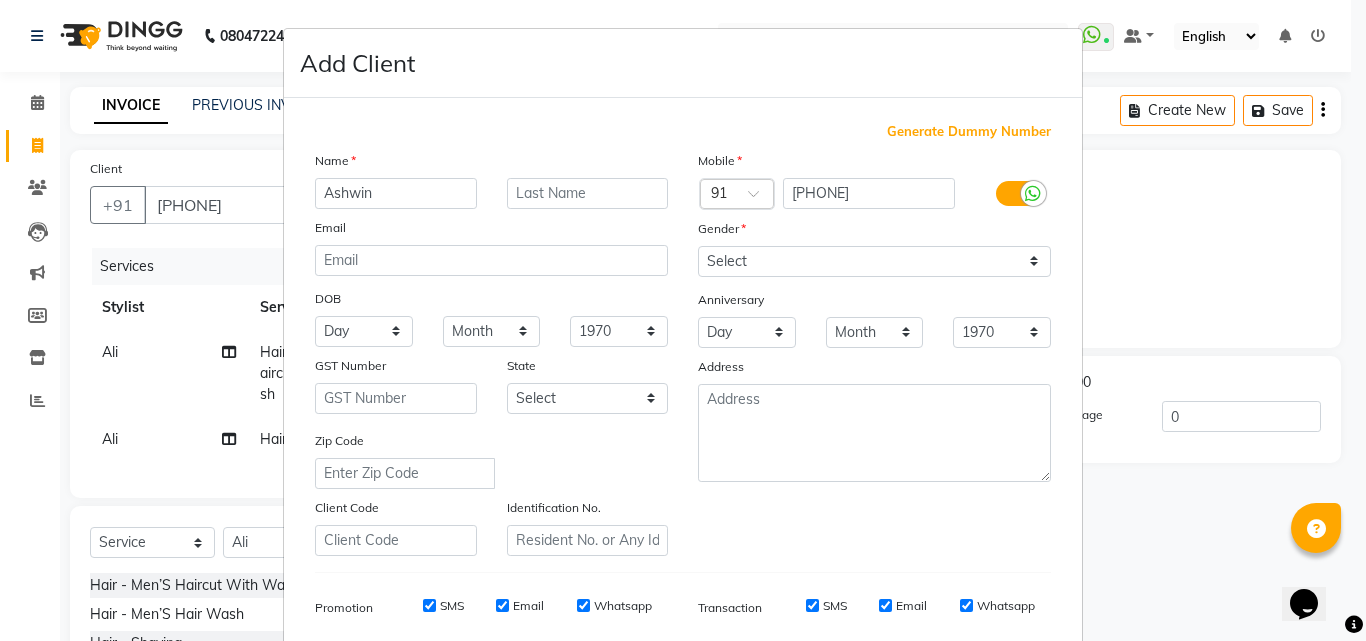type on "Ashwin" 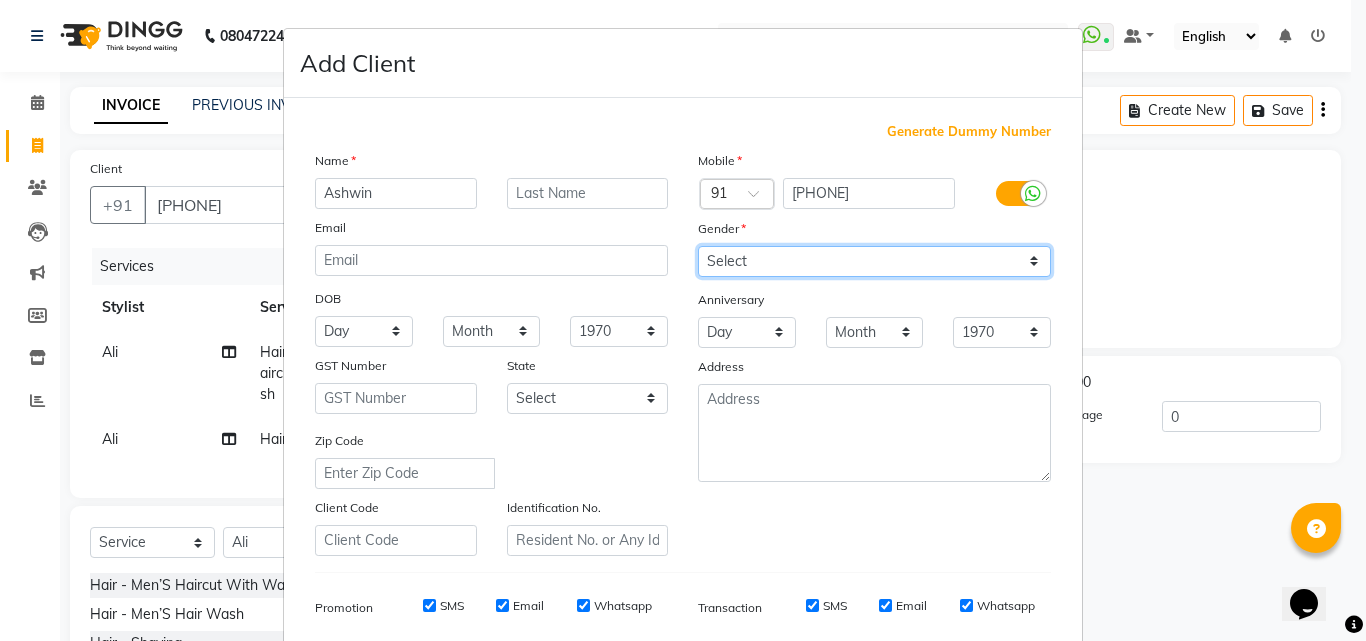 click on "Select Male Female Other Prefer Not To Say" at bounding box center [874, 261] 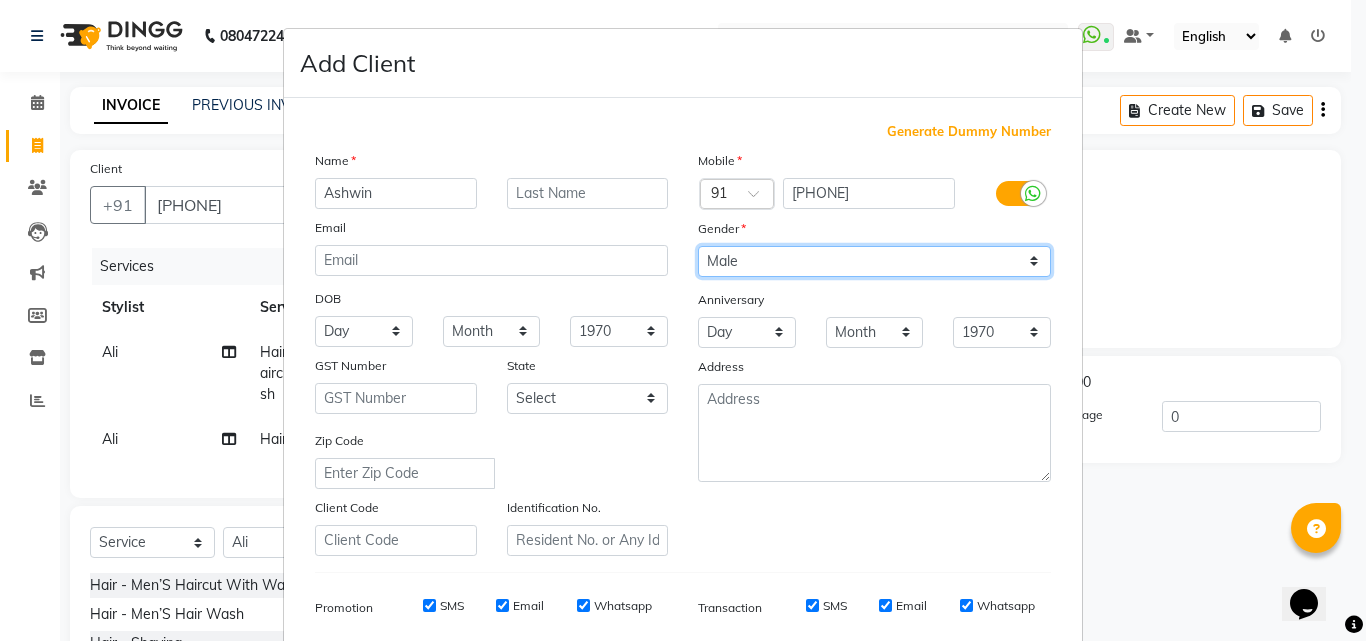 click on "Select Male Female Other Prefer Not To Say" at bounding box center (874, 261) 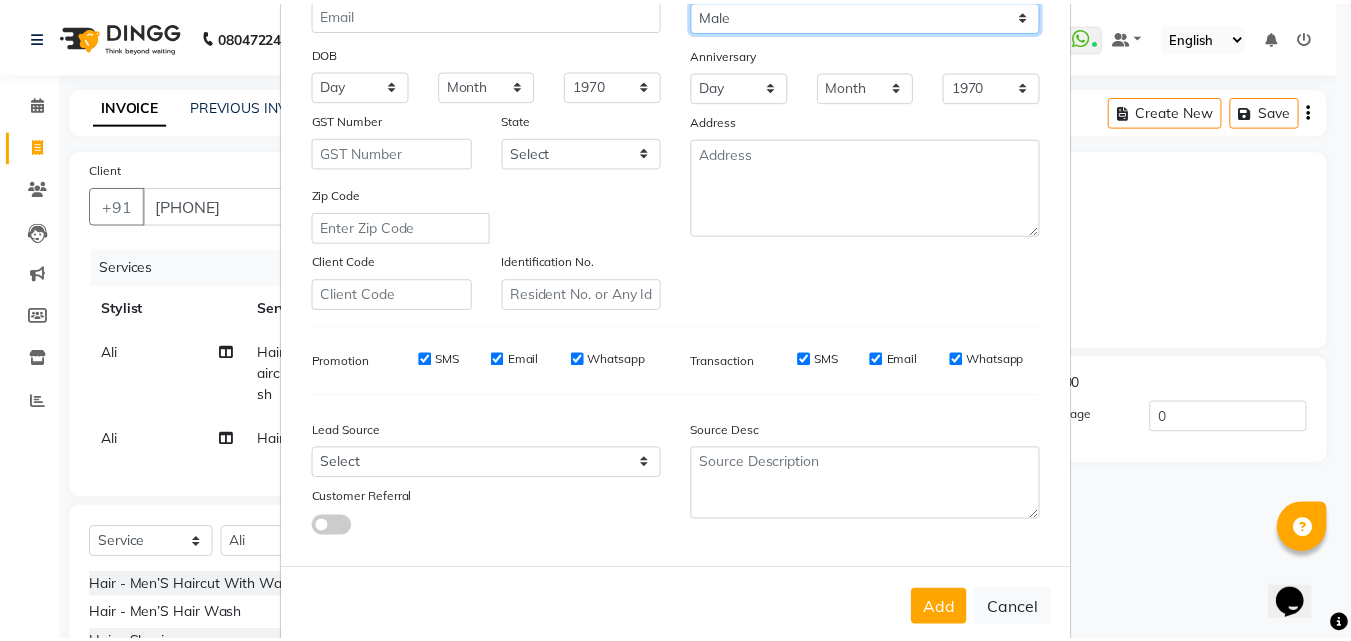 scroll, scrollTop: 282, scrollLeft: 0, axis: vertical 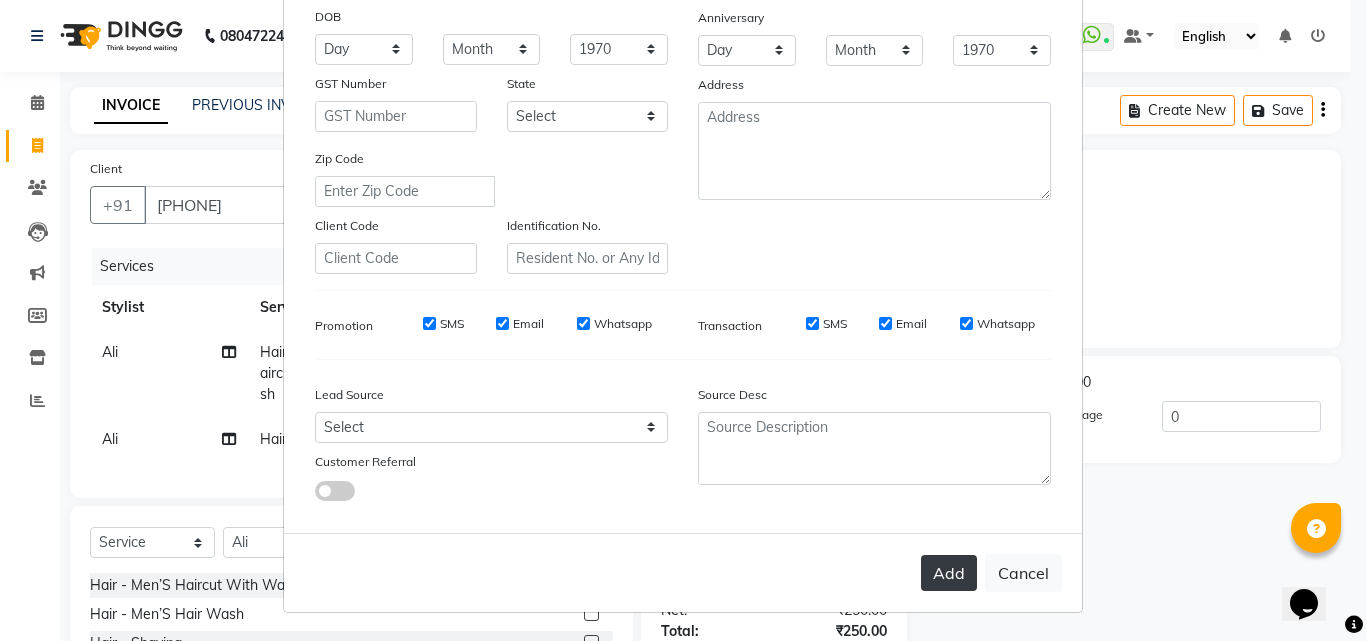 click on "Add" at bounding box center (949, 573) 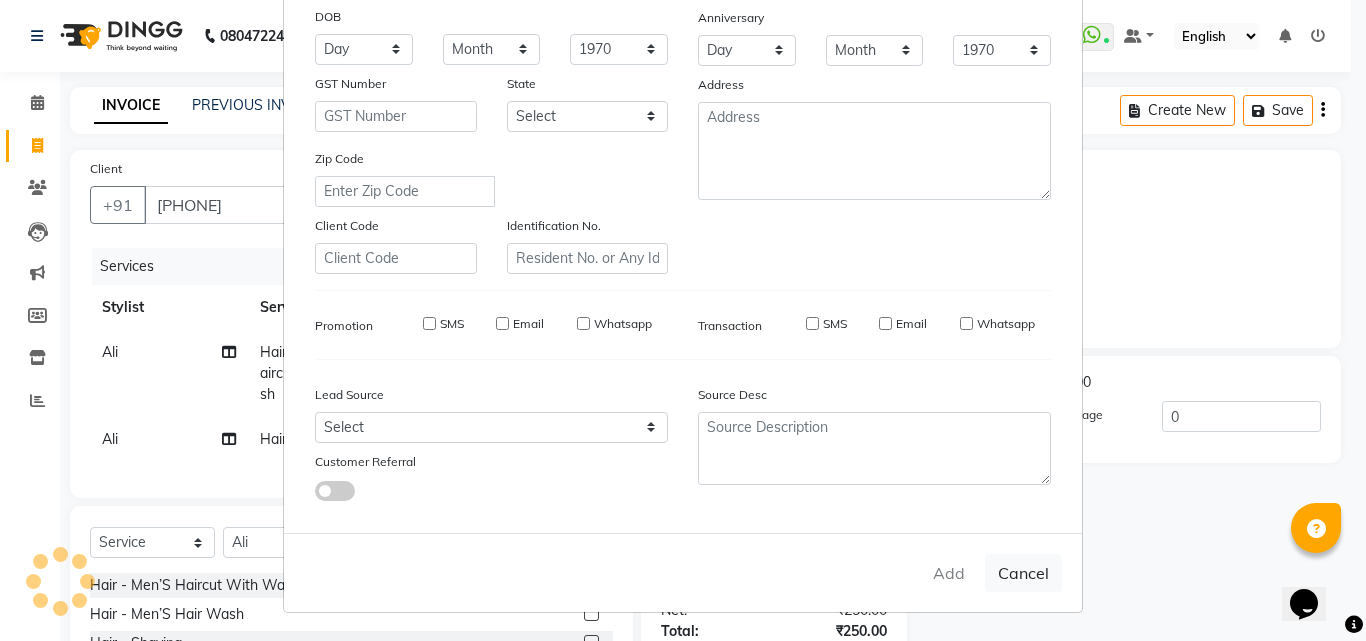 type 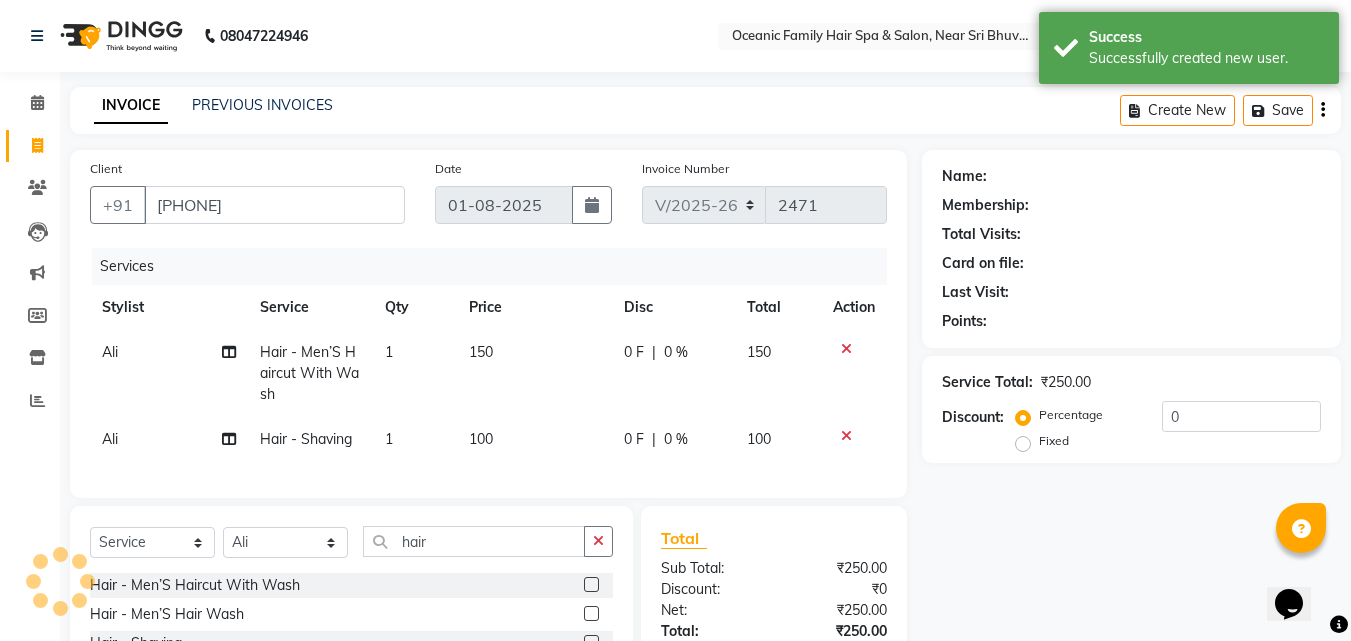 select on "1: Object" 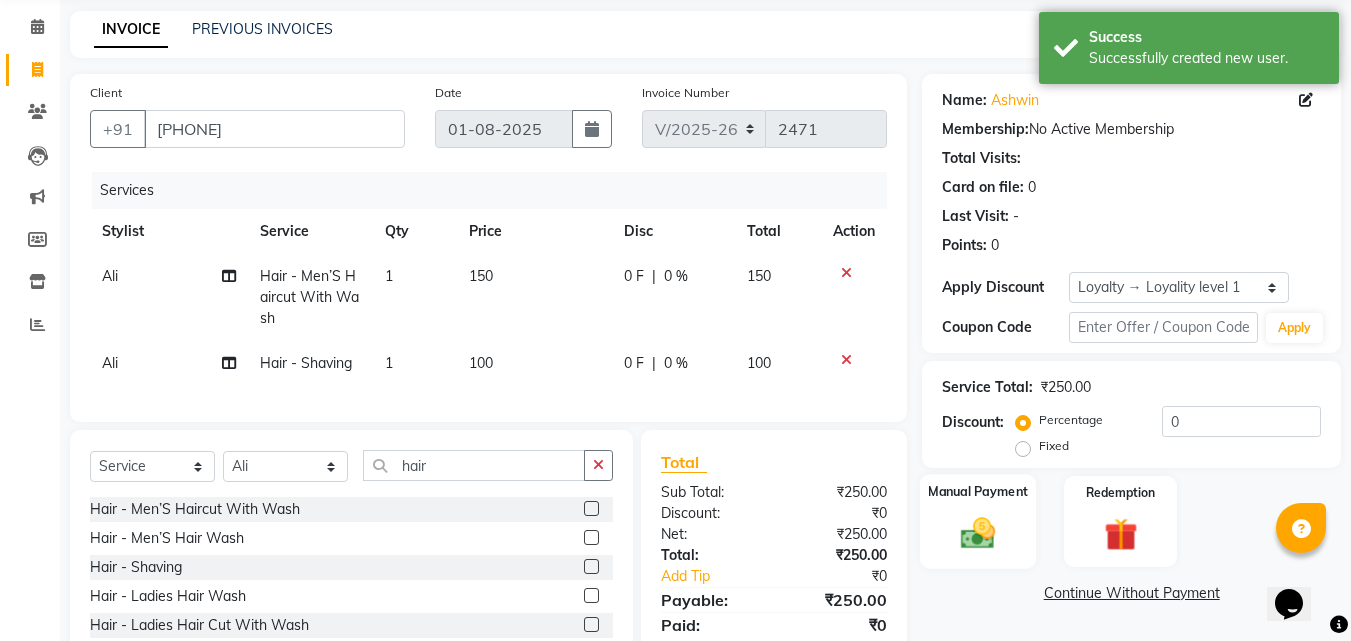 scroll, scrollTop: 205, scrollLeft: 0, axis: vertical 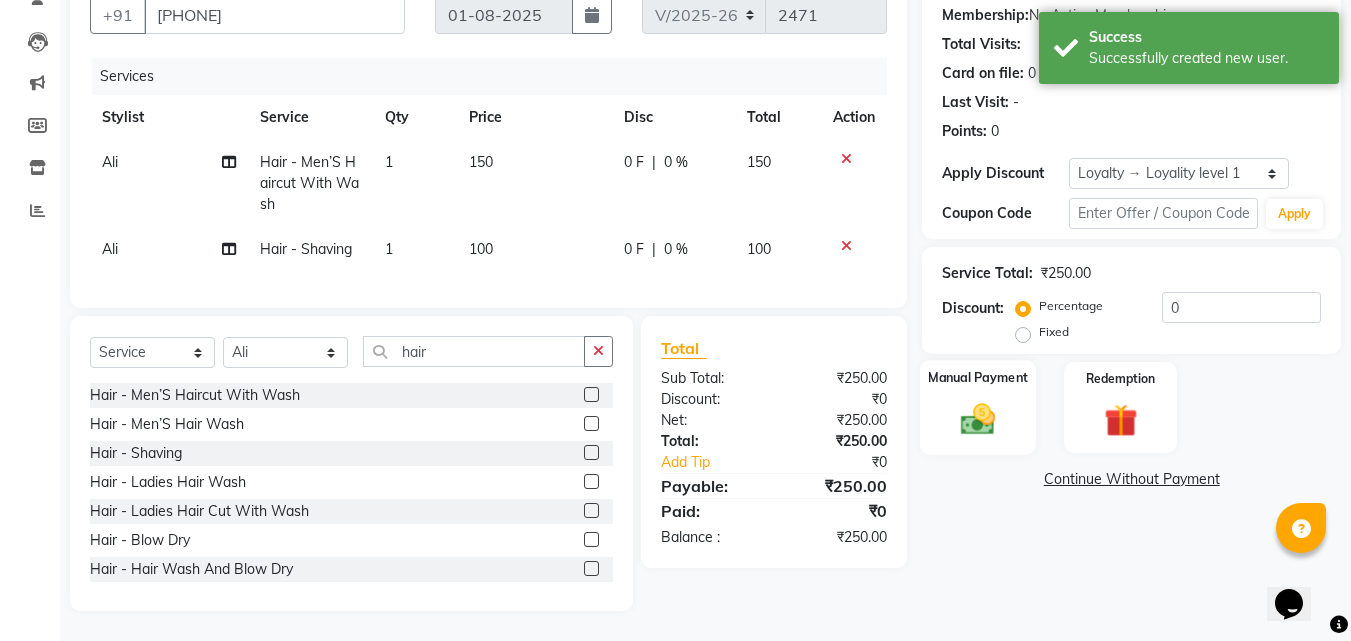 click 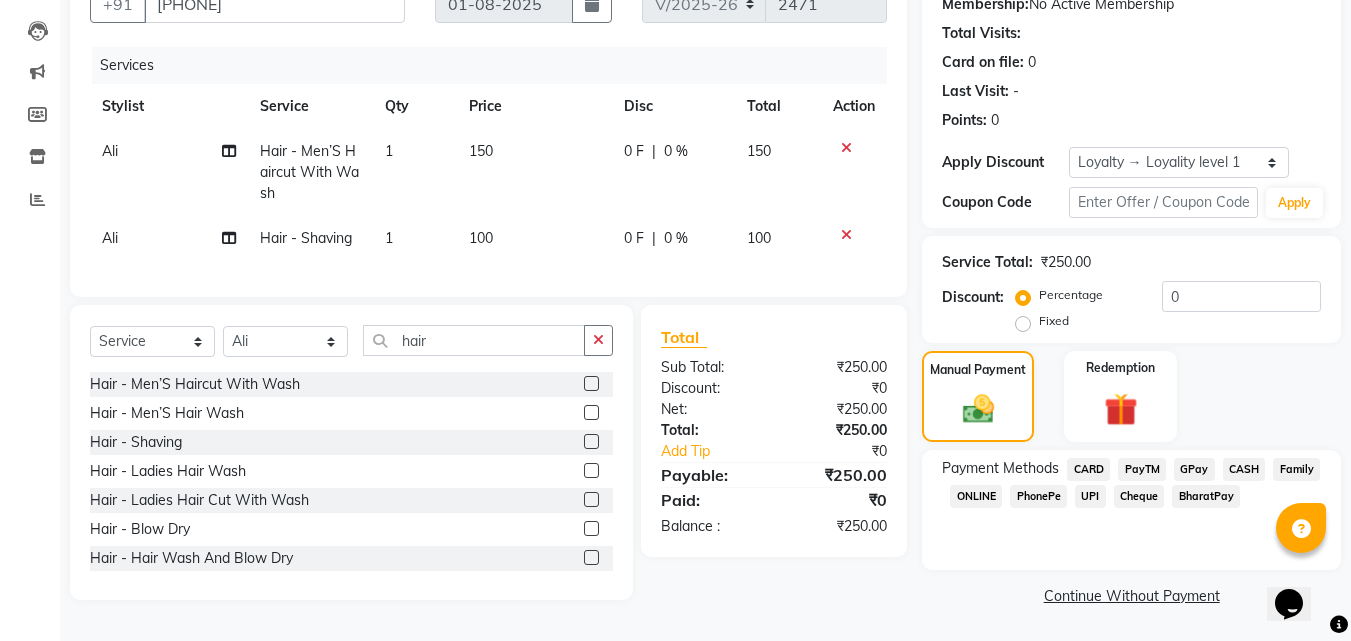 click on "PayTM" 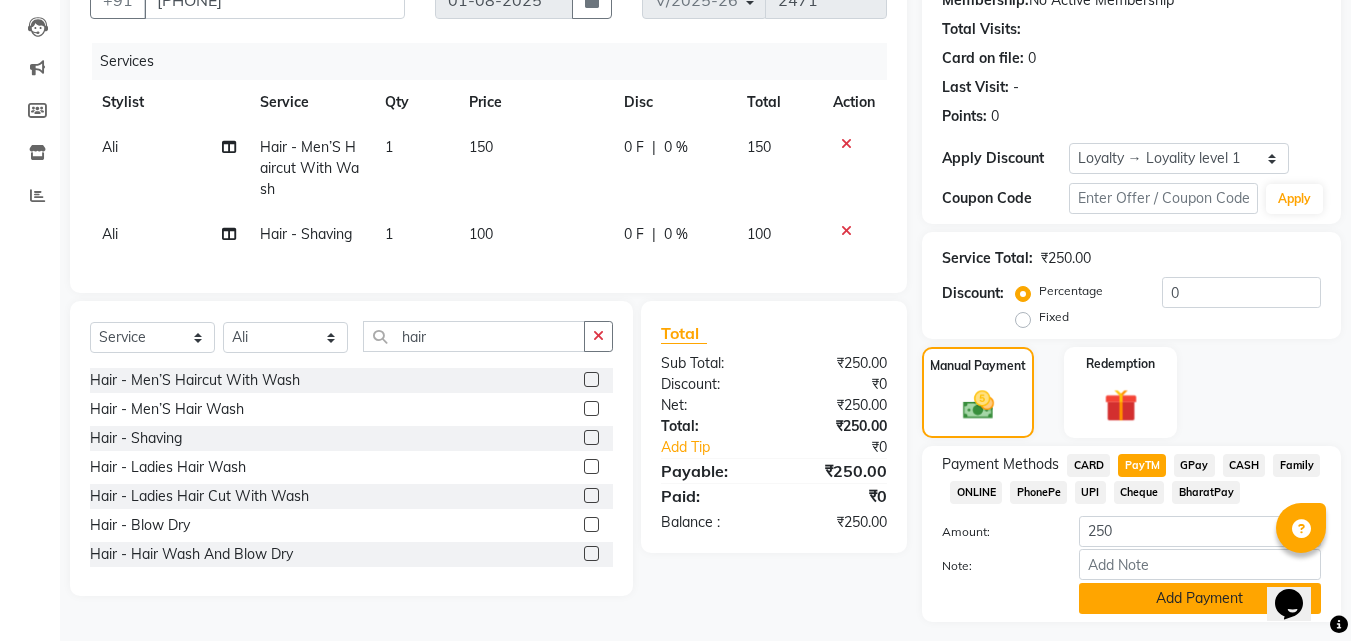 click on "Add Payment" 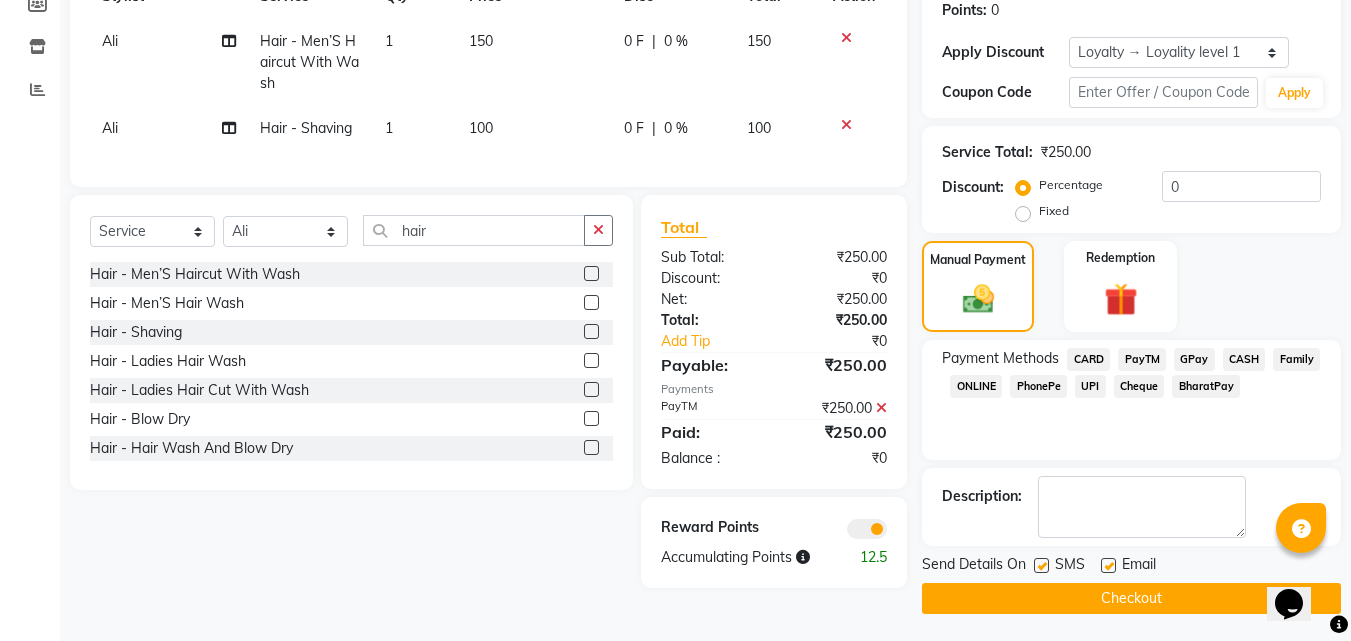 scroll, scrollTop: 314, scrollLeft: 0, axis: vertical 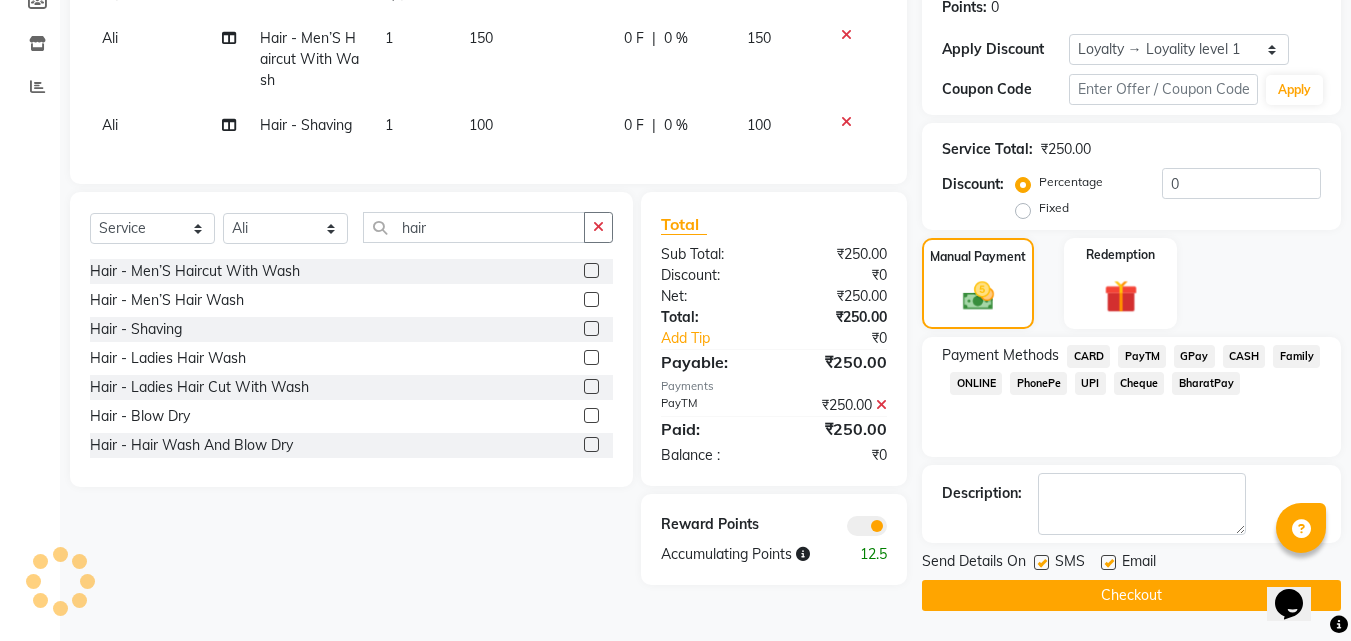 click on "Checkout" 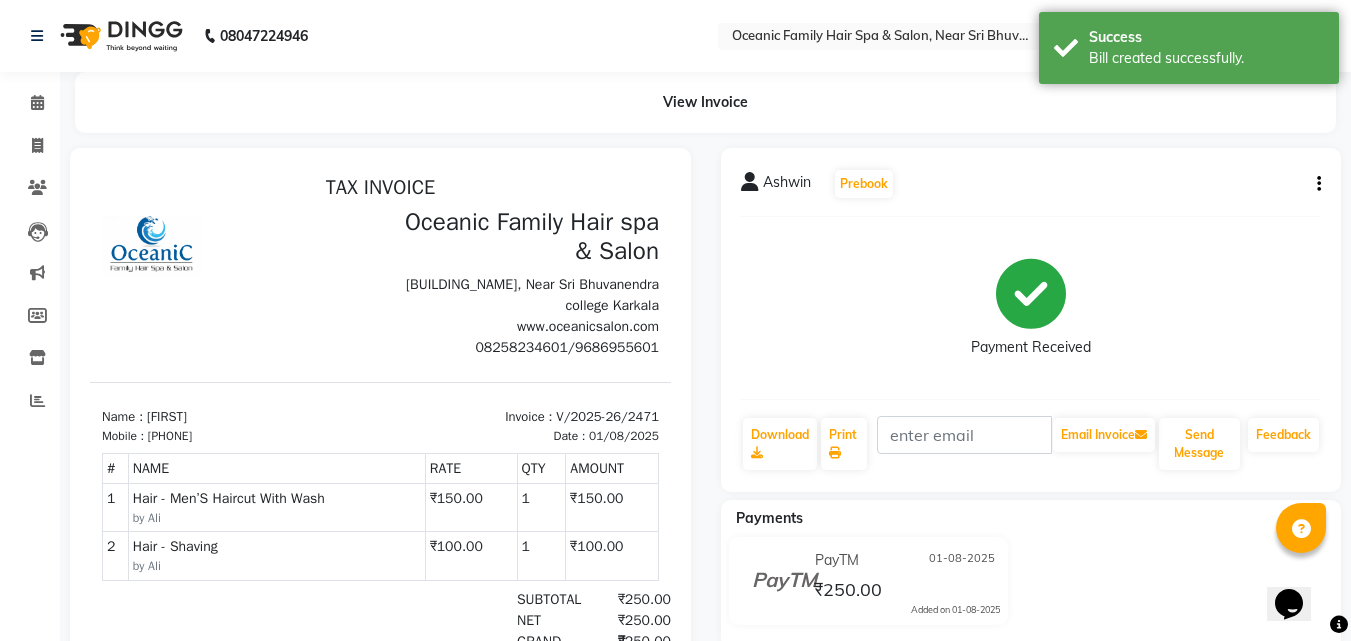 scroll, scrollTop: 0, scrollLeft: 0, axis: both 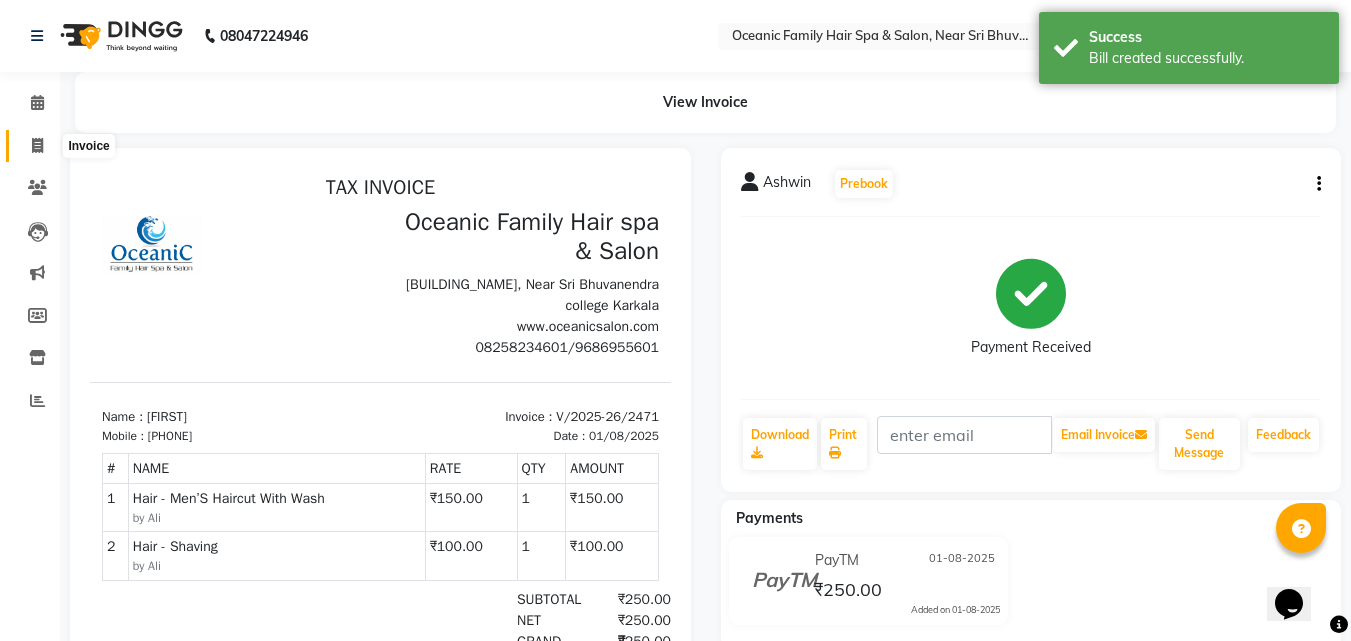 click 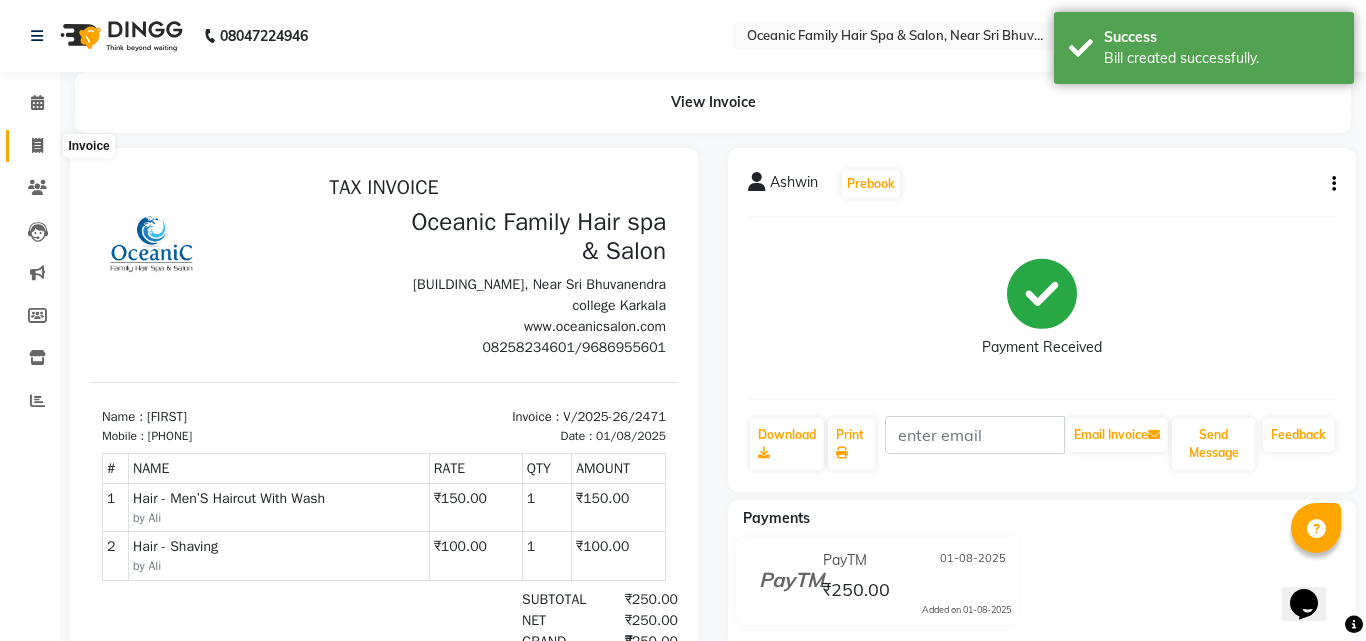 select on "4366" 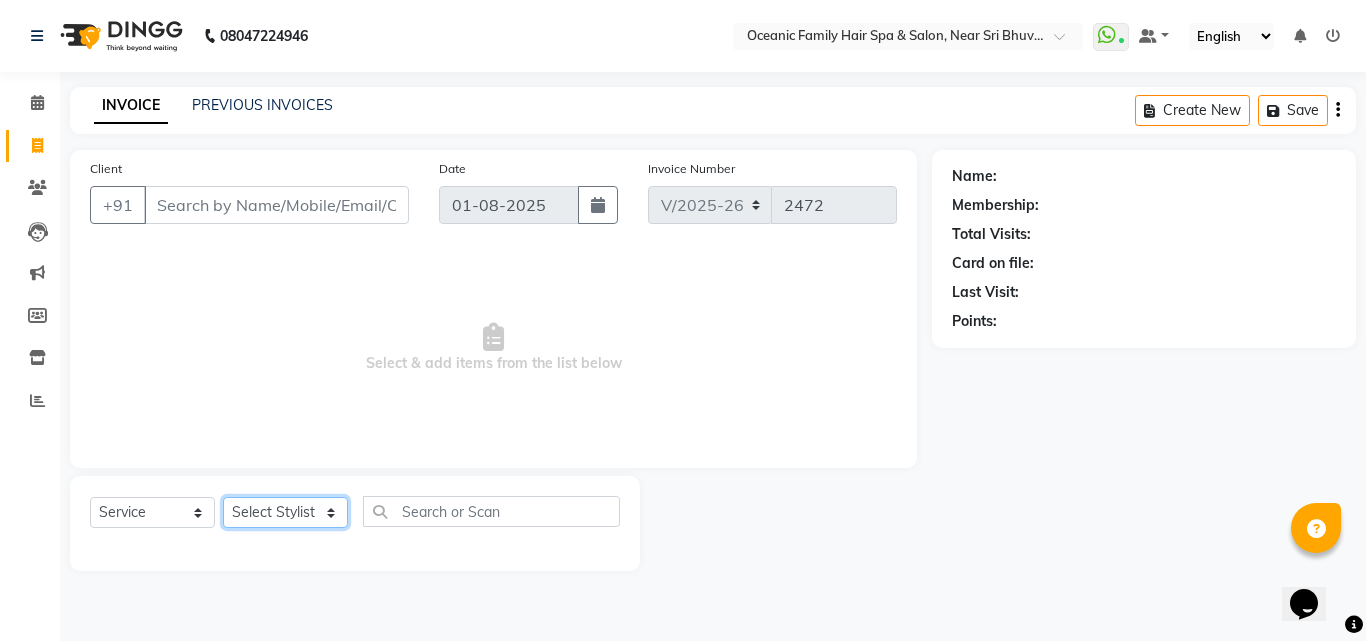 click on "Select Stylist Afsar Ali Arun Thakur Pavithra Rajani Shwetha S Jain Siraj Sulochana Tasmiya" 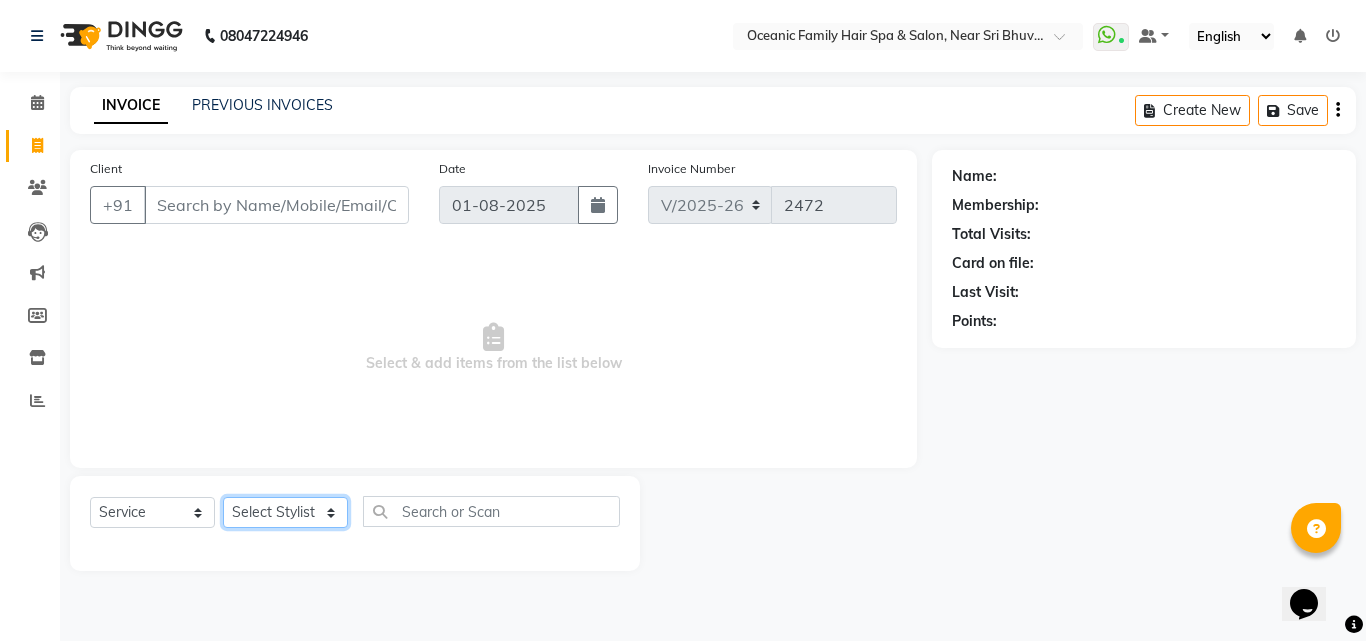 select on "23948" 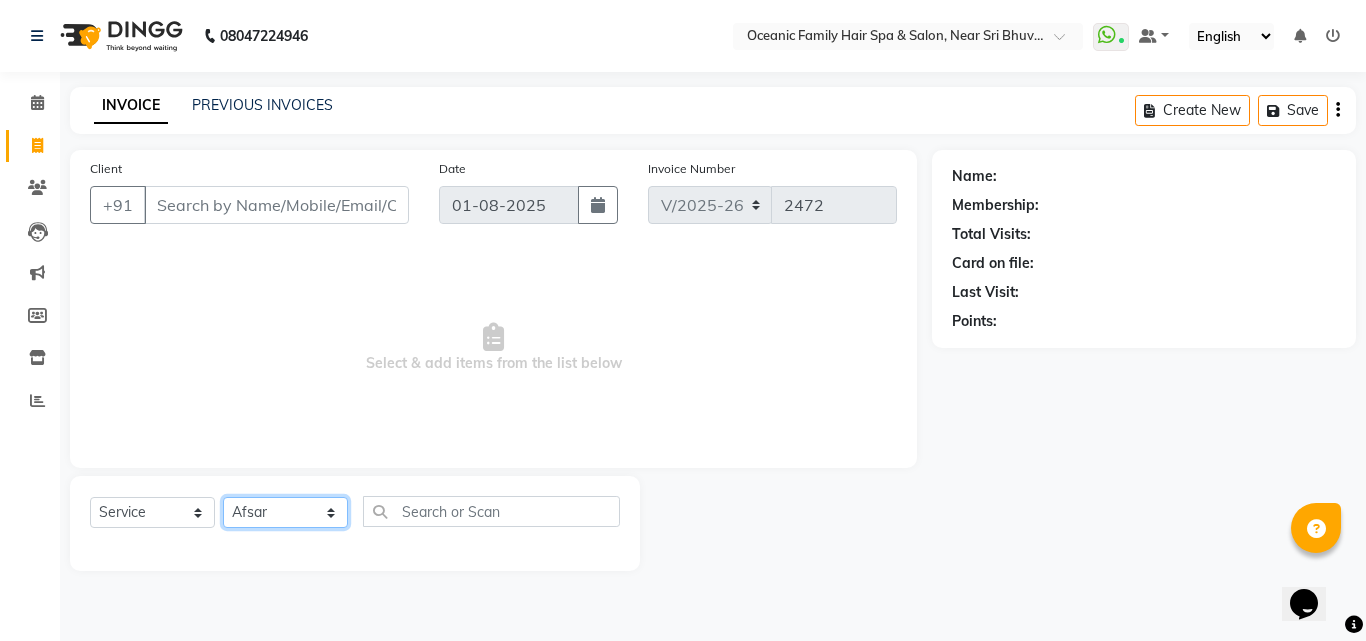 click on "Select Stylist Afsar Ali Arun Thakur Pavithra Rajani Shwetha S Jain Siraj Sulochana Tasmiya" 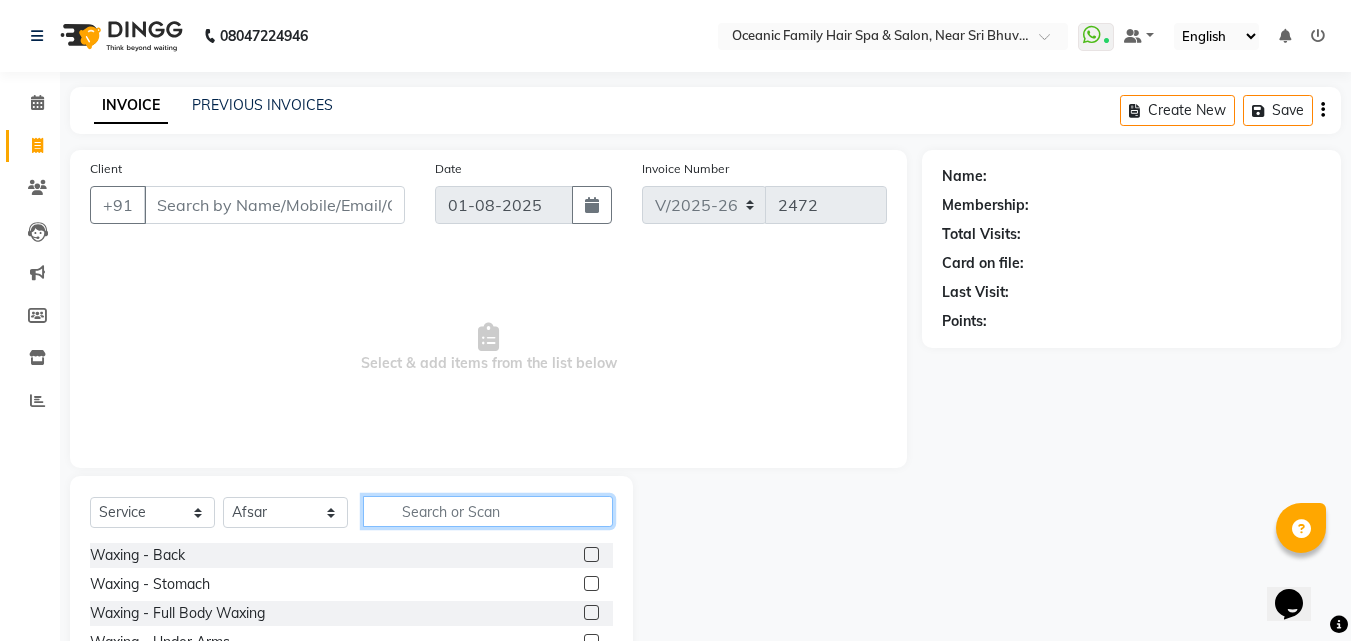 drag, startPoint x: 418, startPoint y: 521, endPoint x: 404, endPoint y: 534, distance: 19.104973 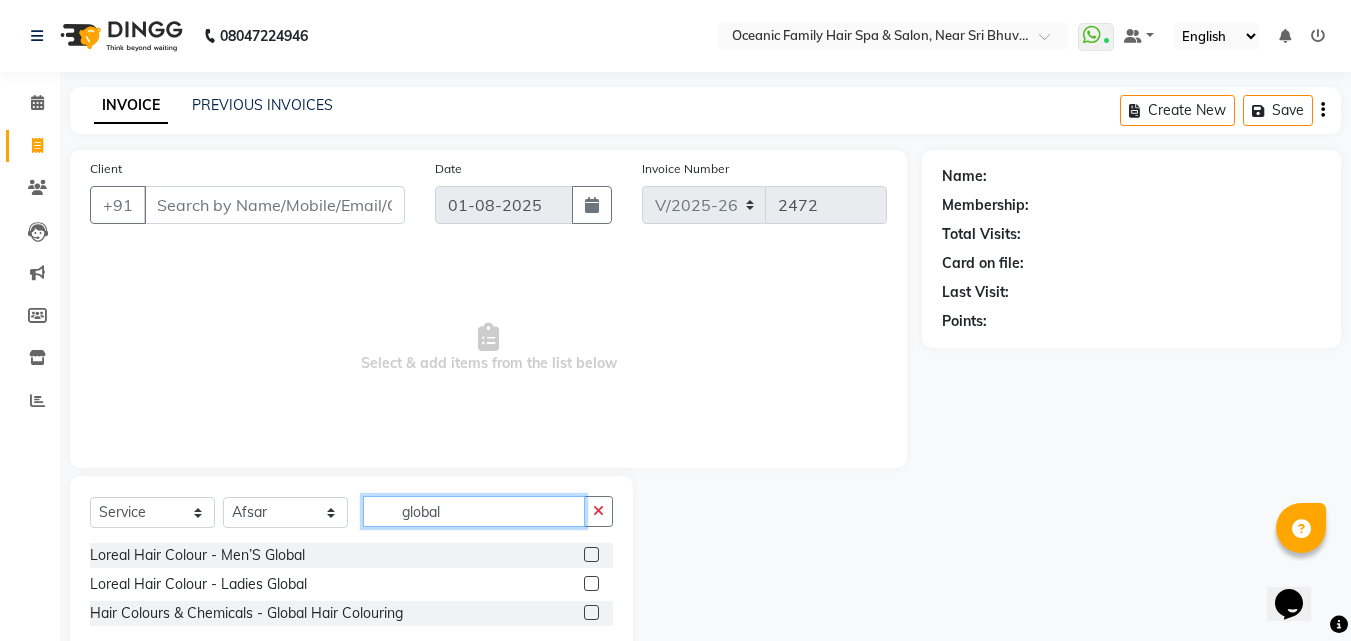 type on "global" 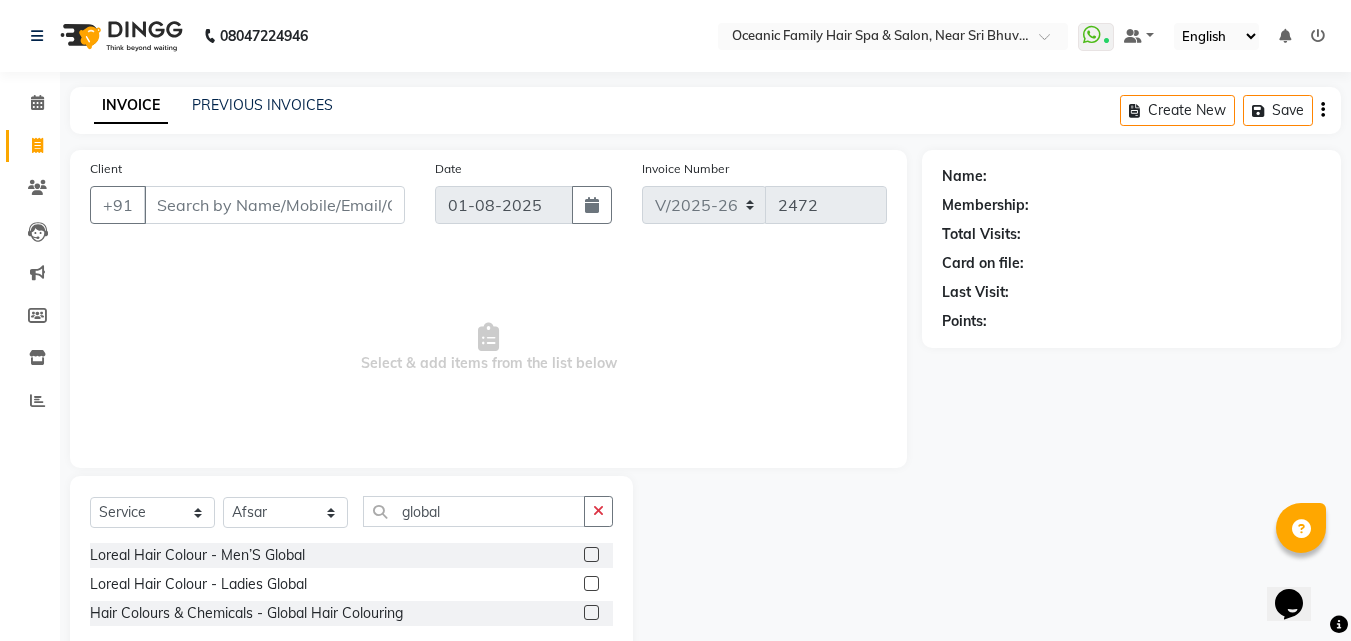 click 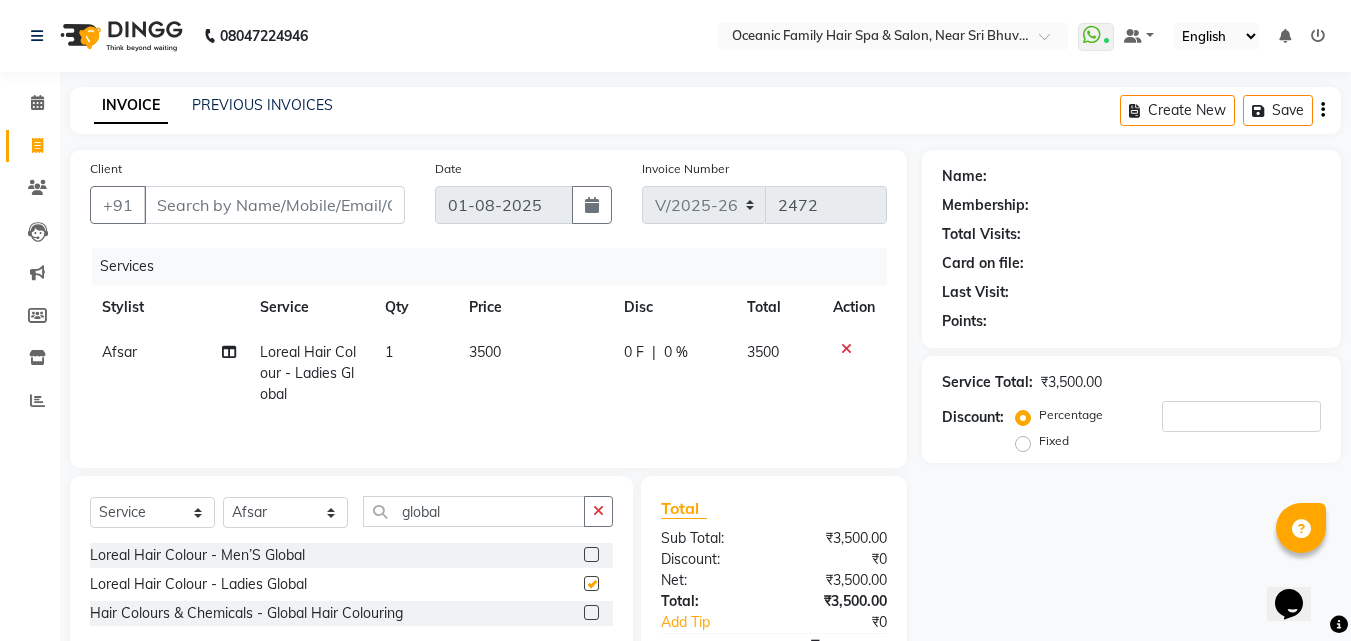 checkbox on "false" 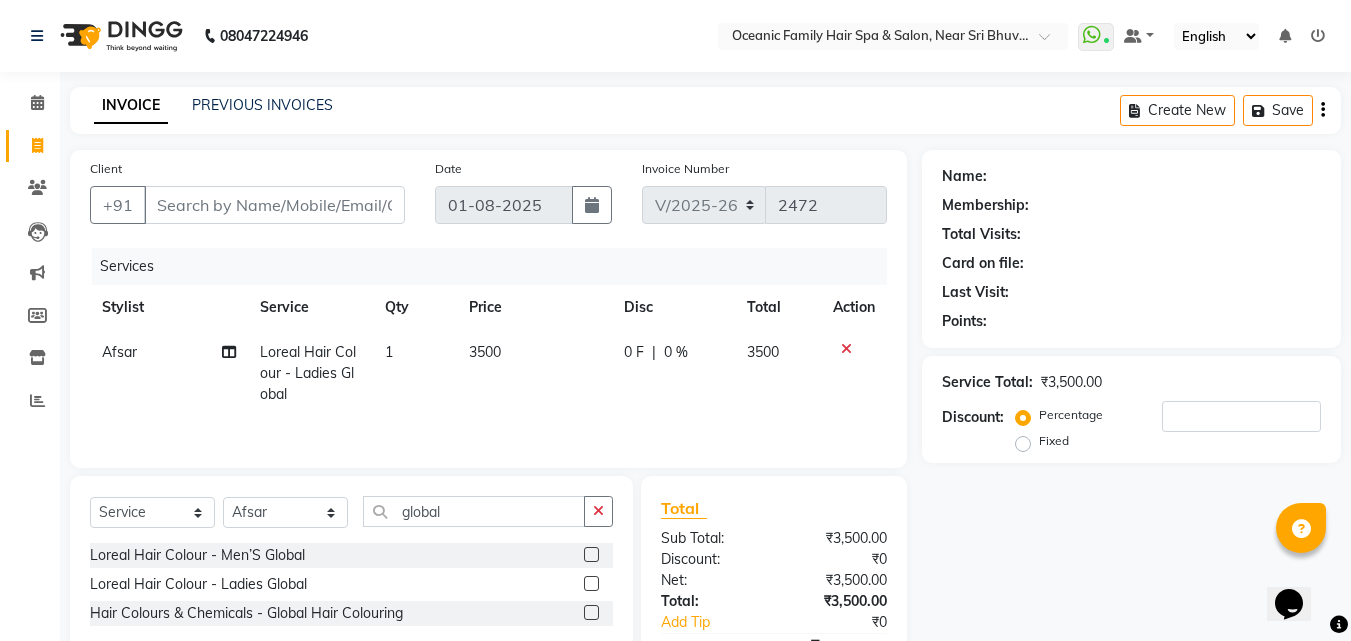 click 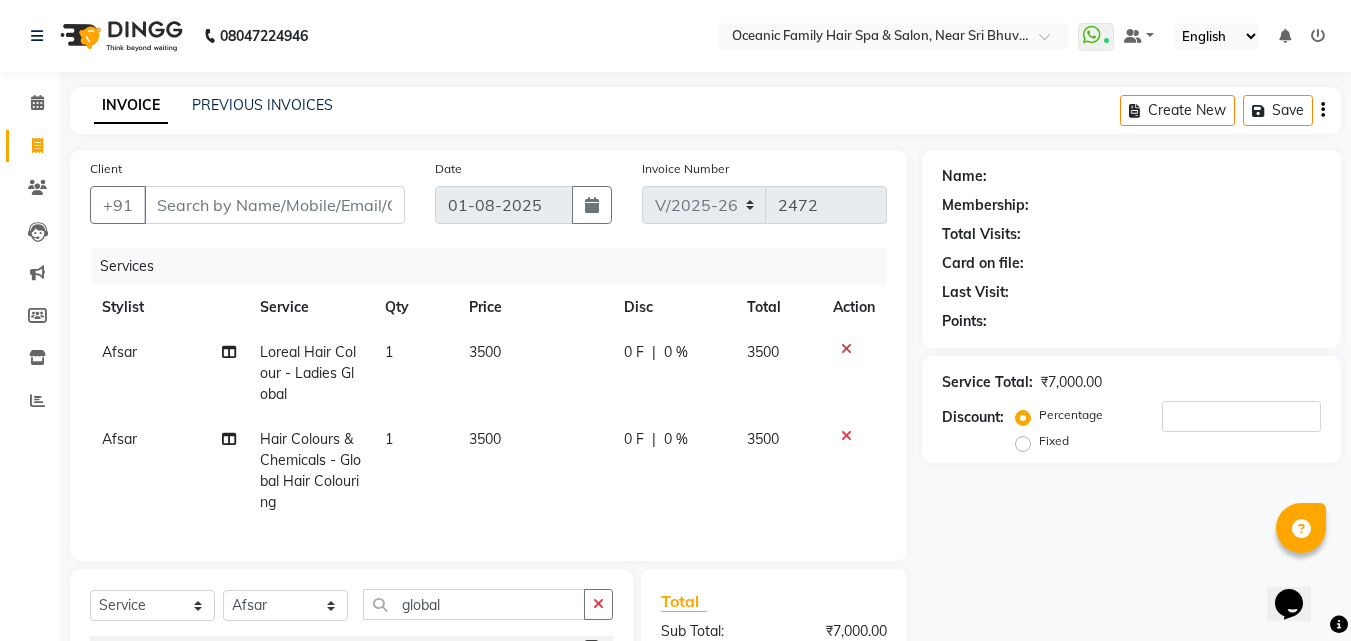 checkbox on "false" 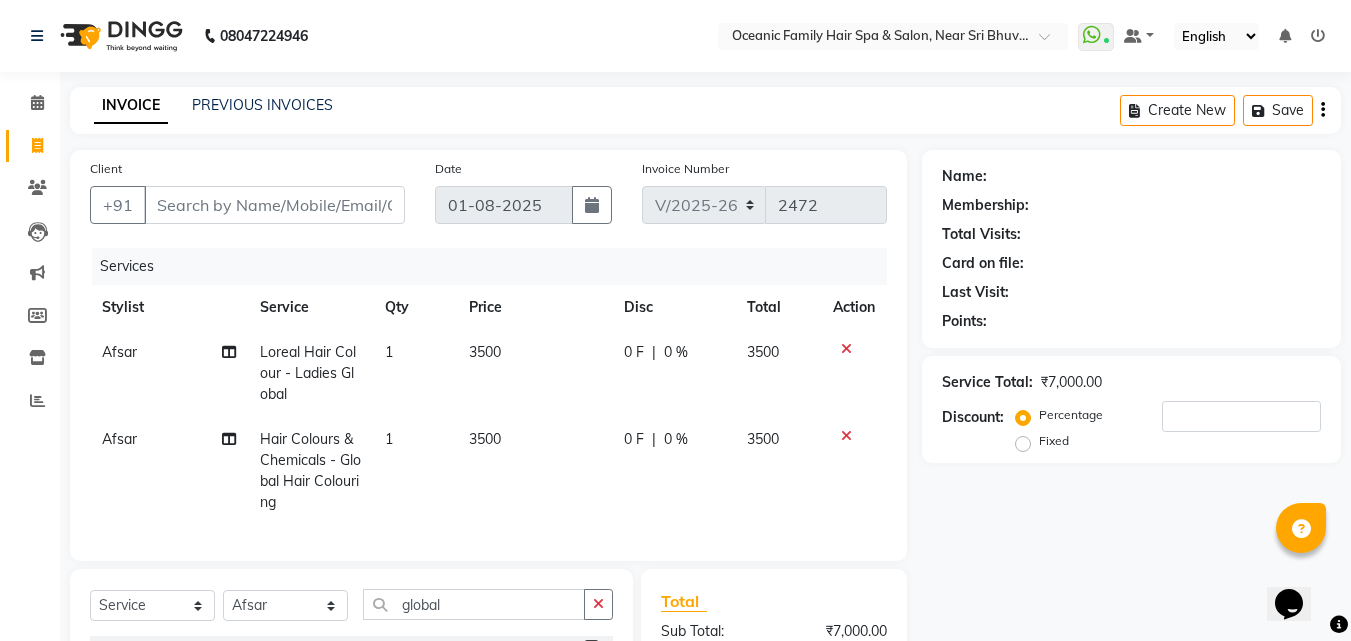 click 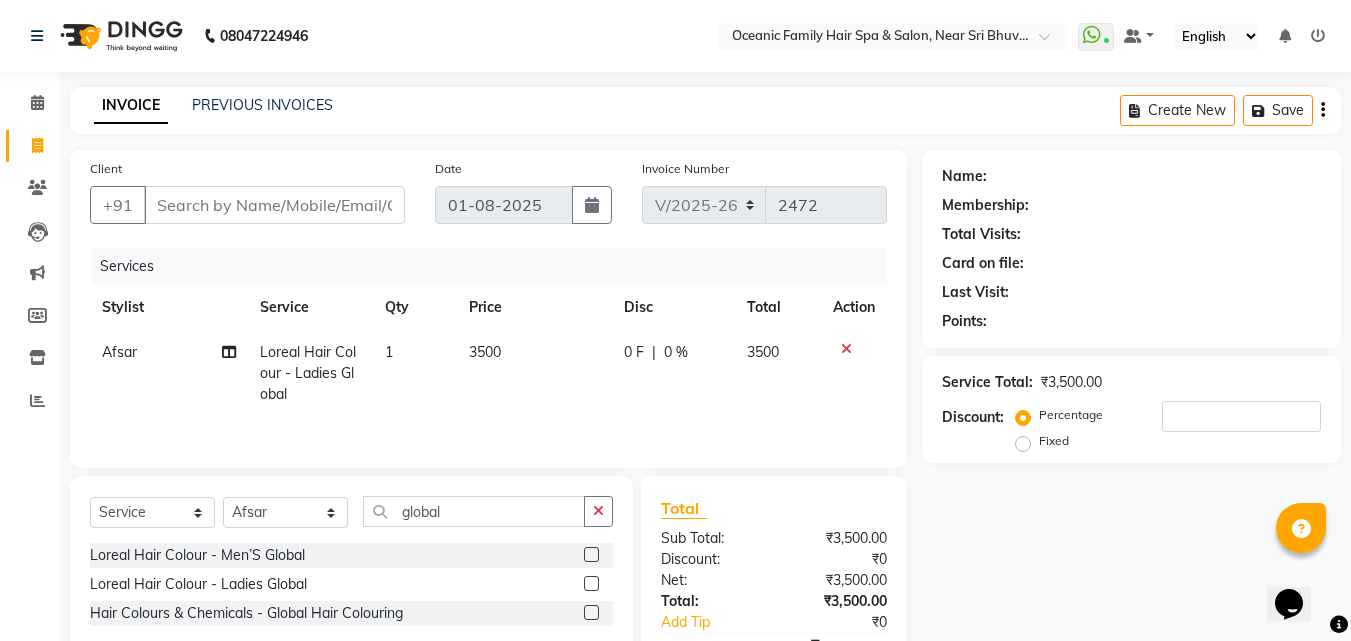 click on "3500" 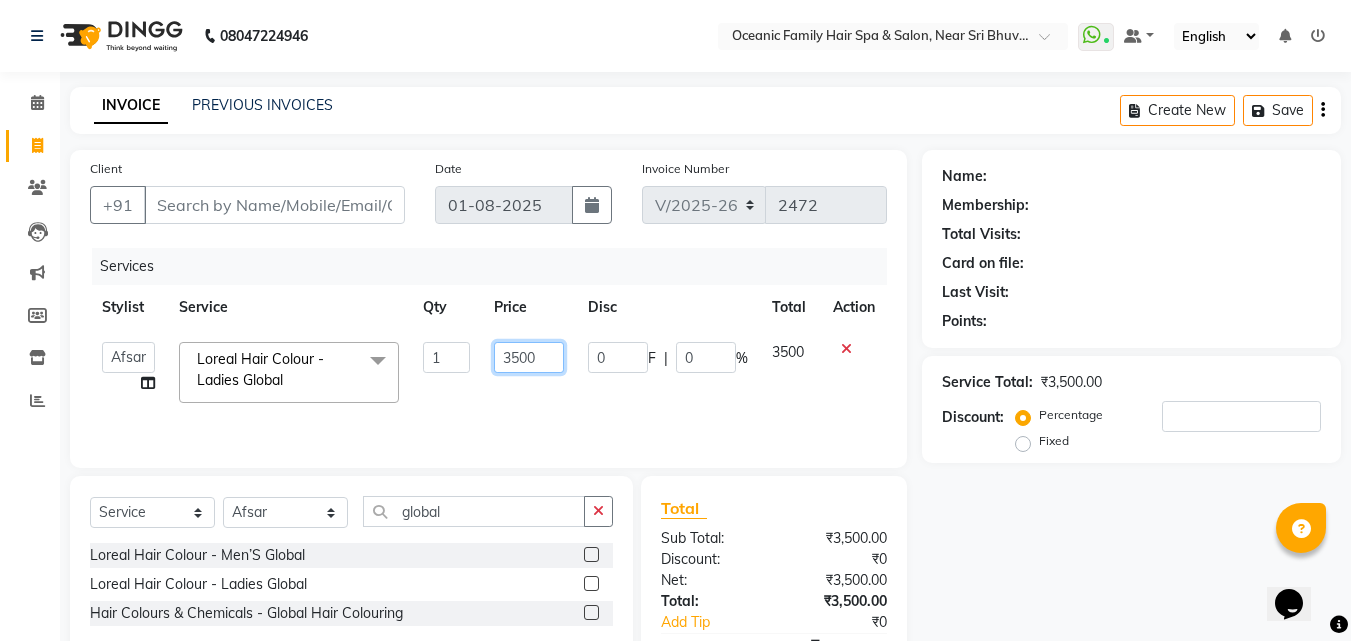 click on "3500" 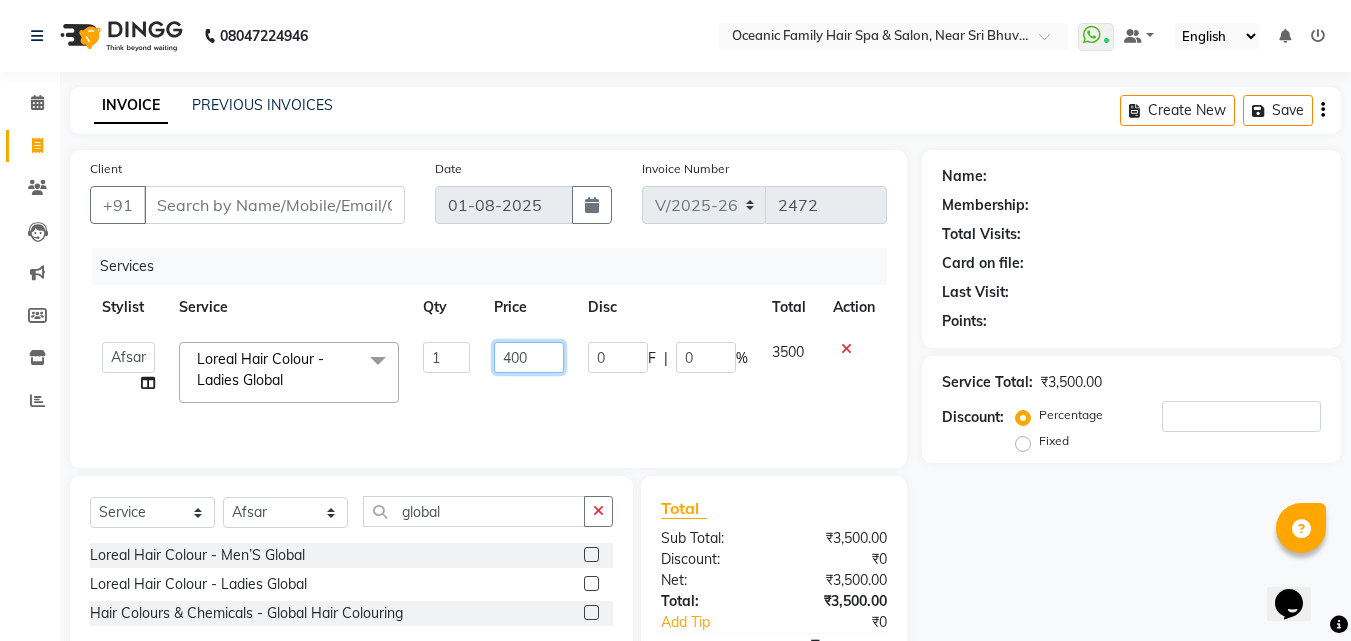 type on "4000" 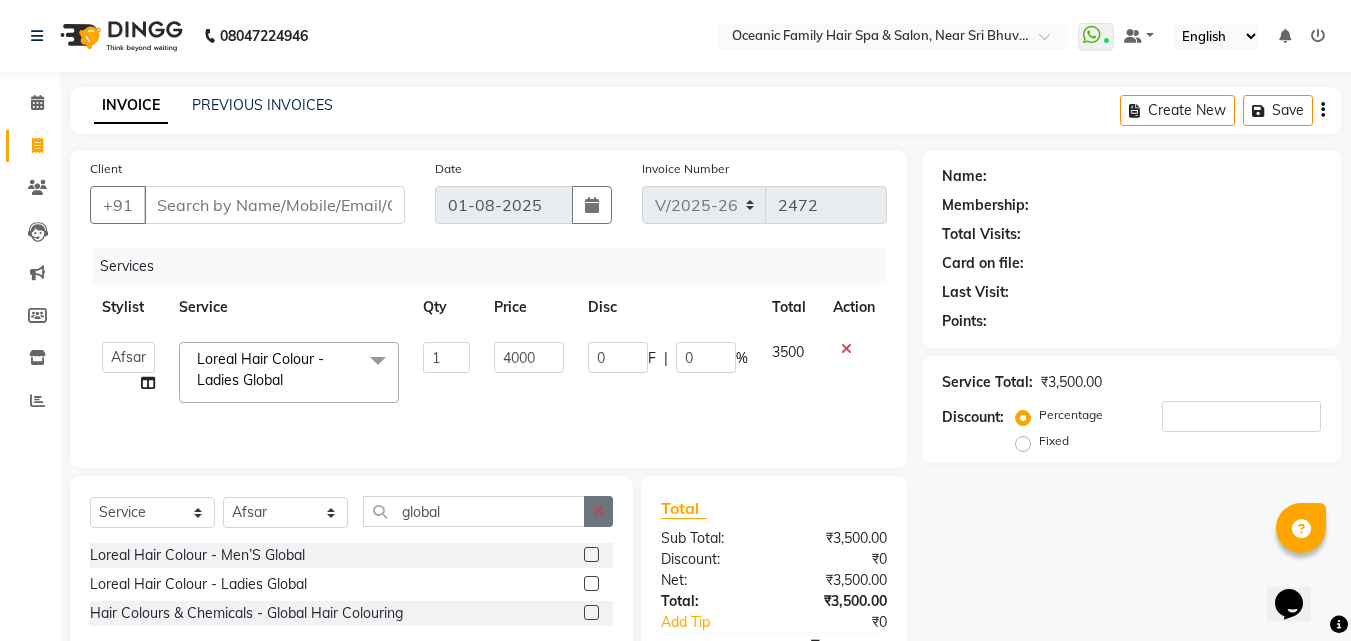 click 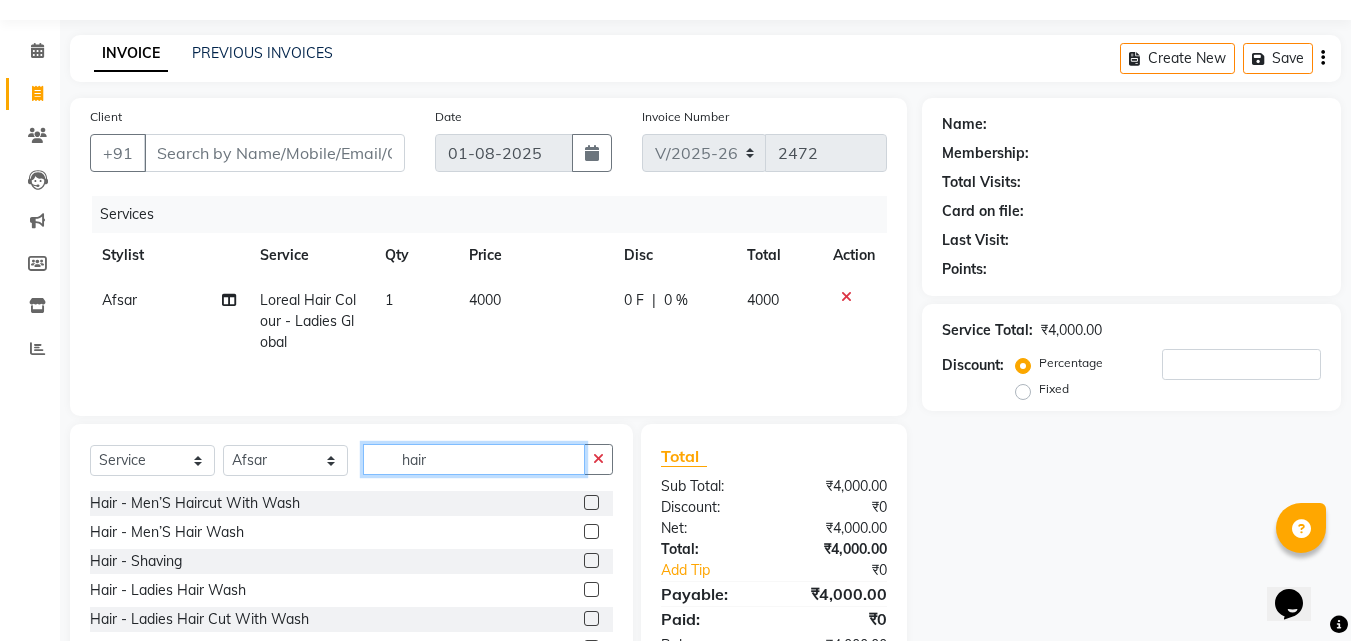 scroll, scrollTop: 100, scrollLeft: 0, axis: vertical 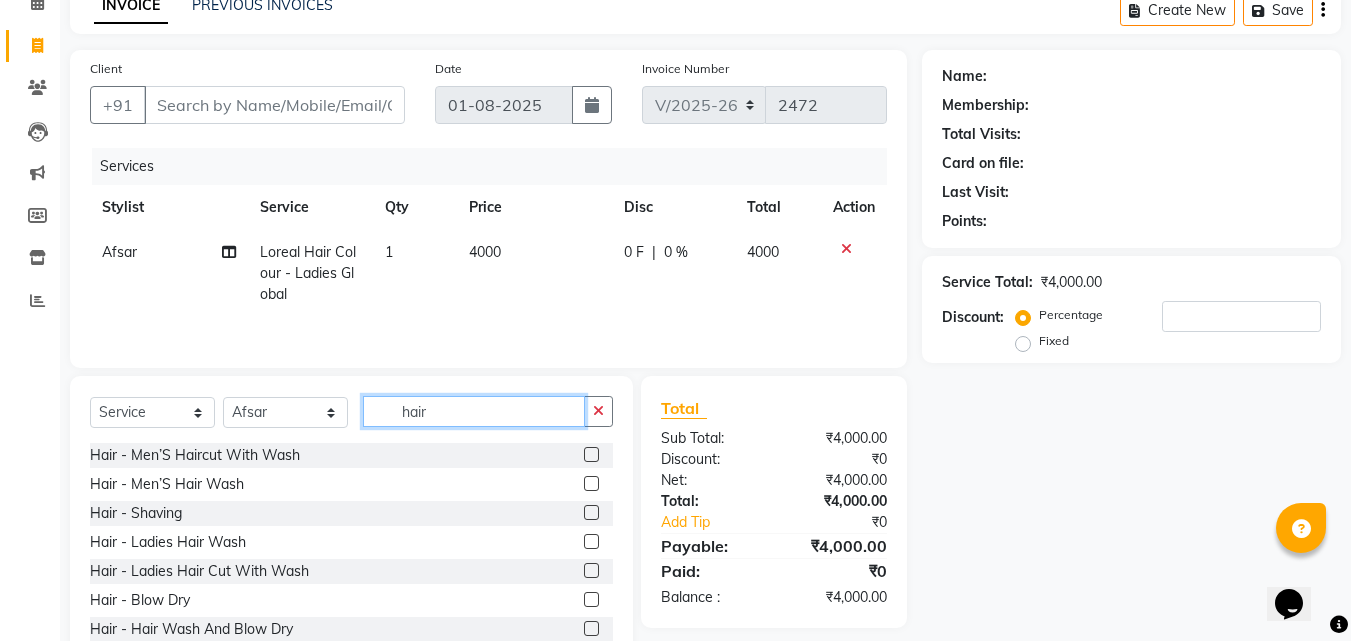 type on "hair" 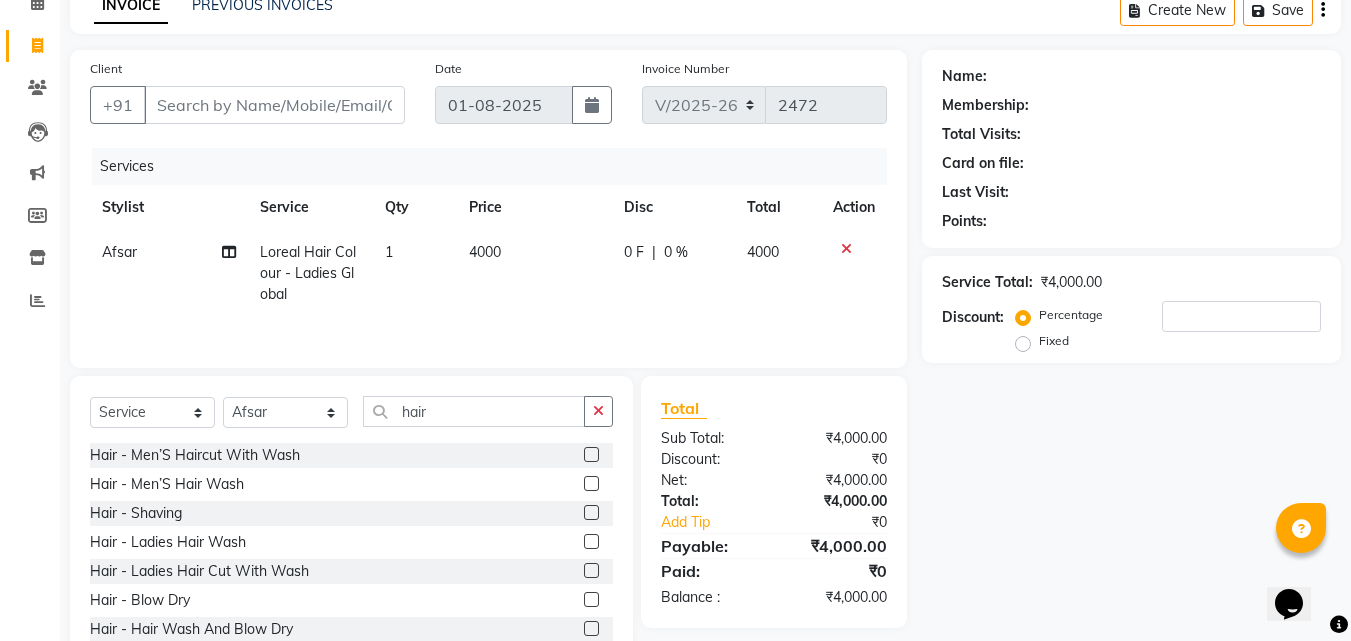 click on "Hair - Ladies Hair Cut With Wash" 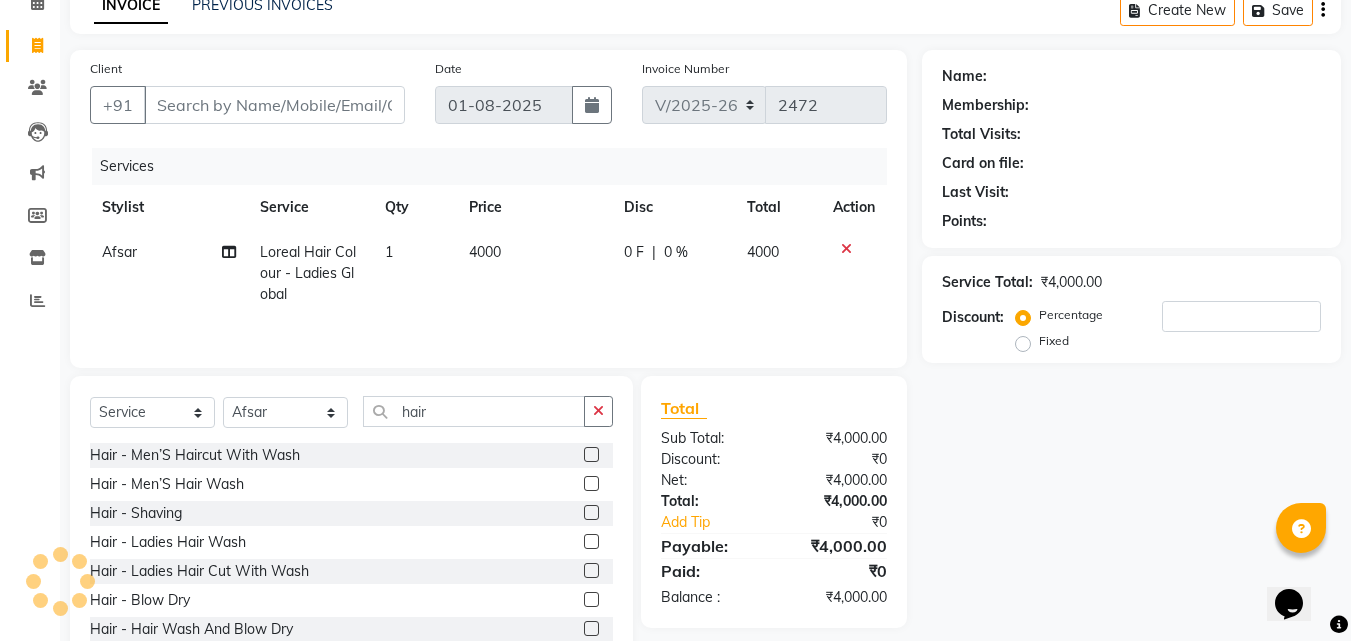 click 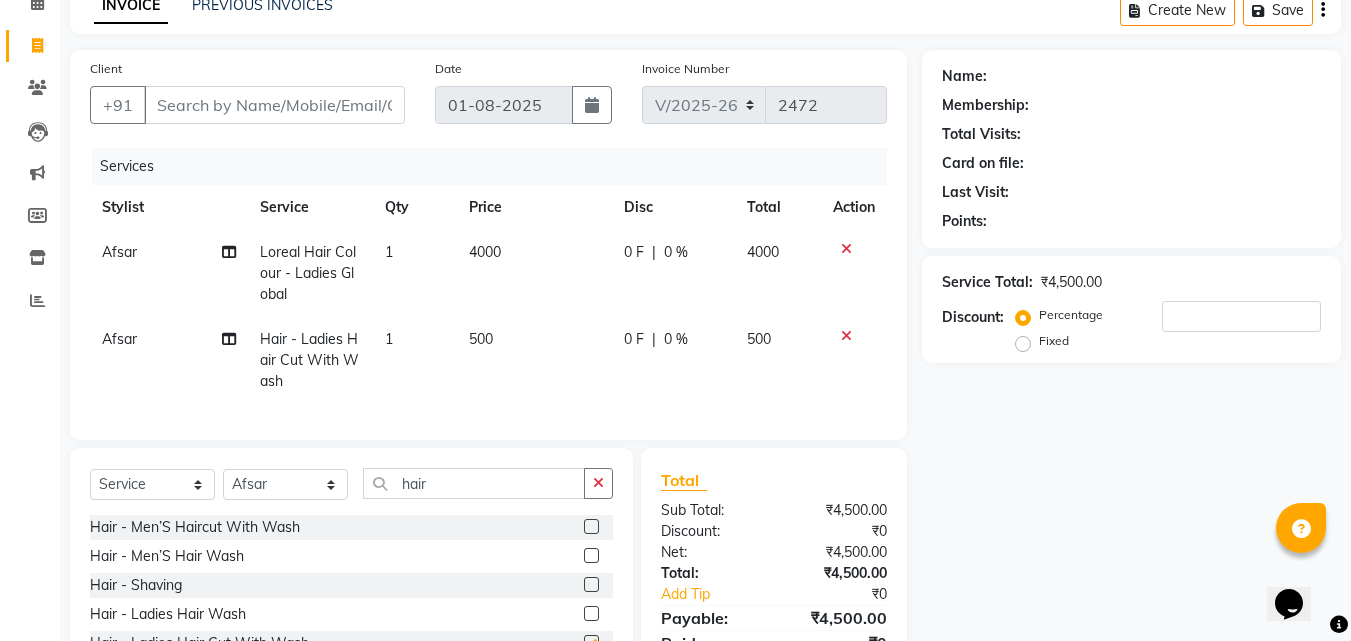 checkbox on "false" 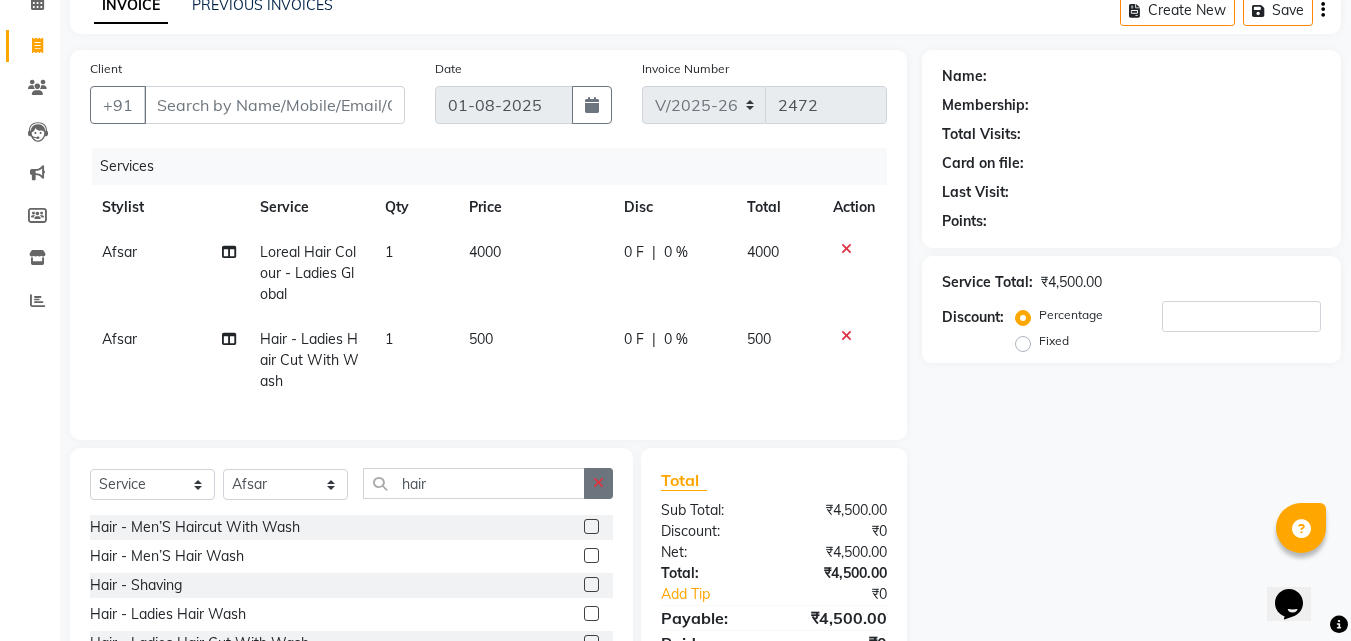click 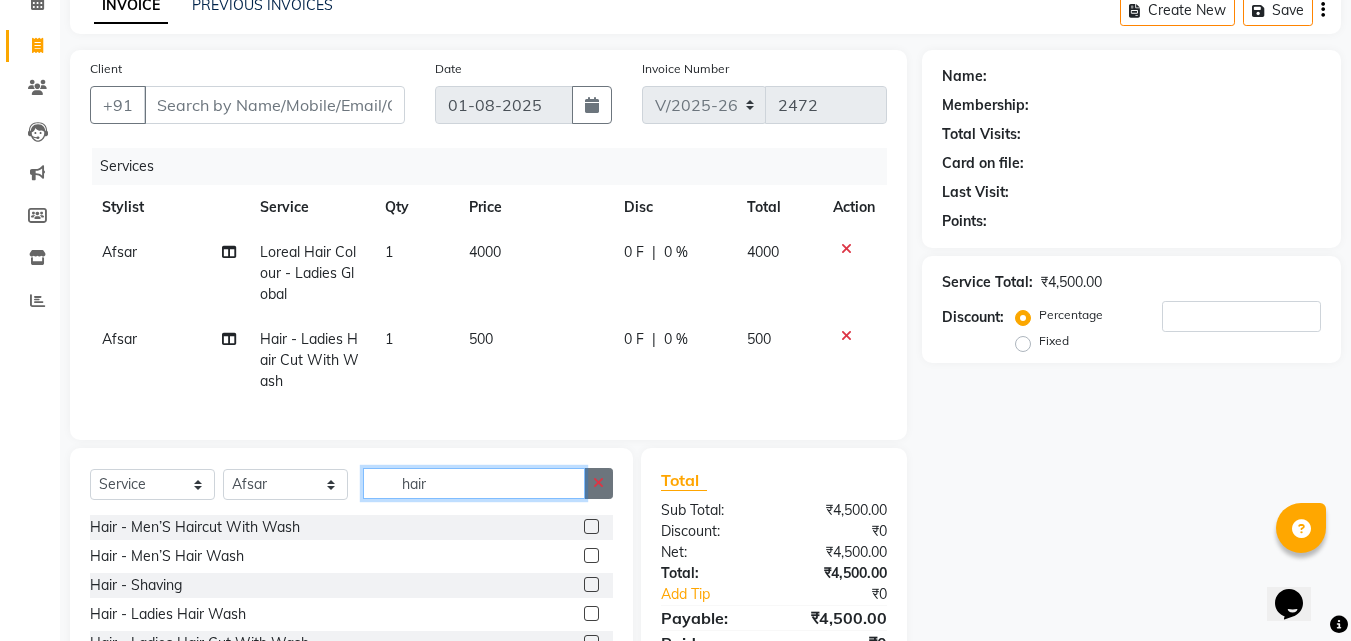type 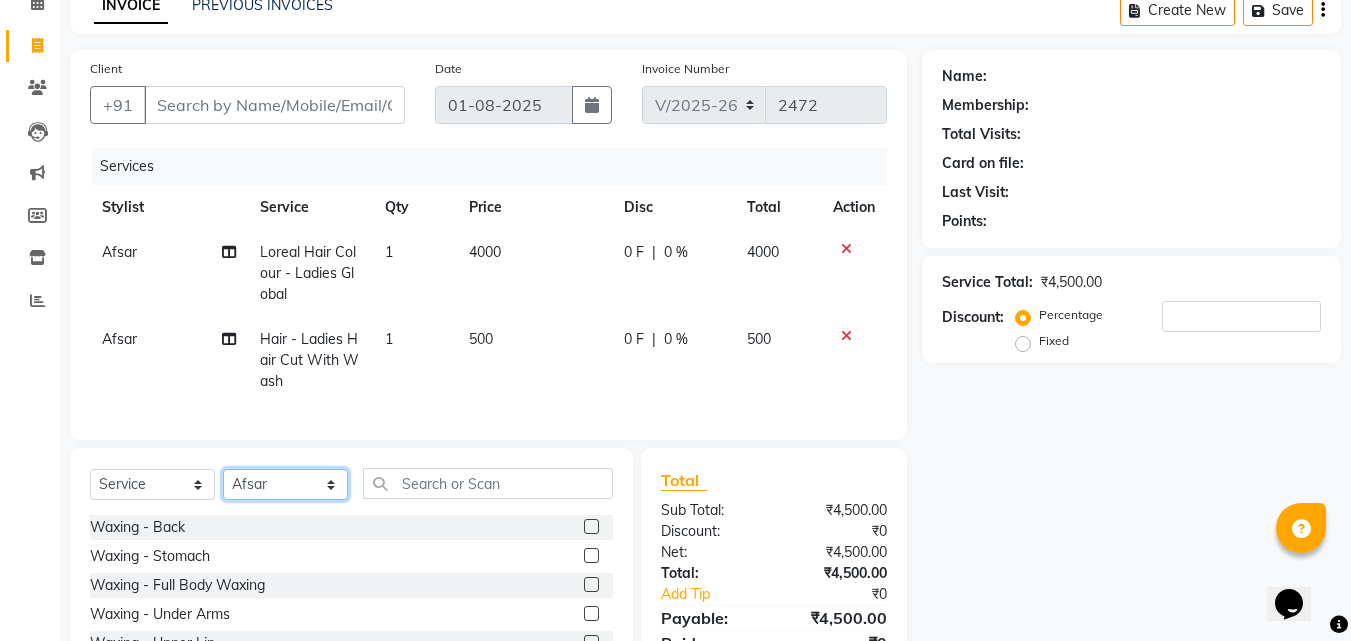 click on "Select Stylist Afsar Ali Arun Thakur Pavithra Rajani Shwetha S Jain Siraj Sulochana Tasmiya" 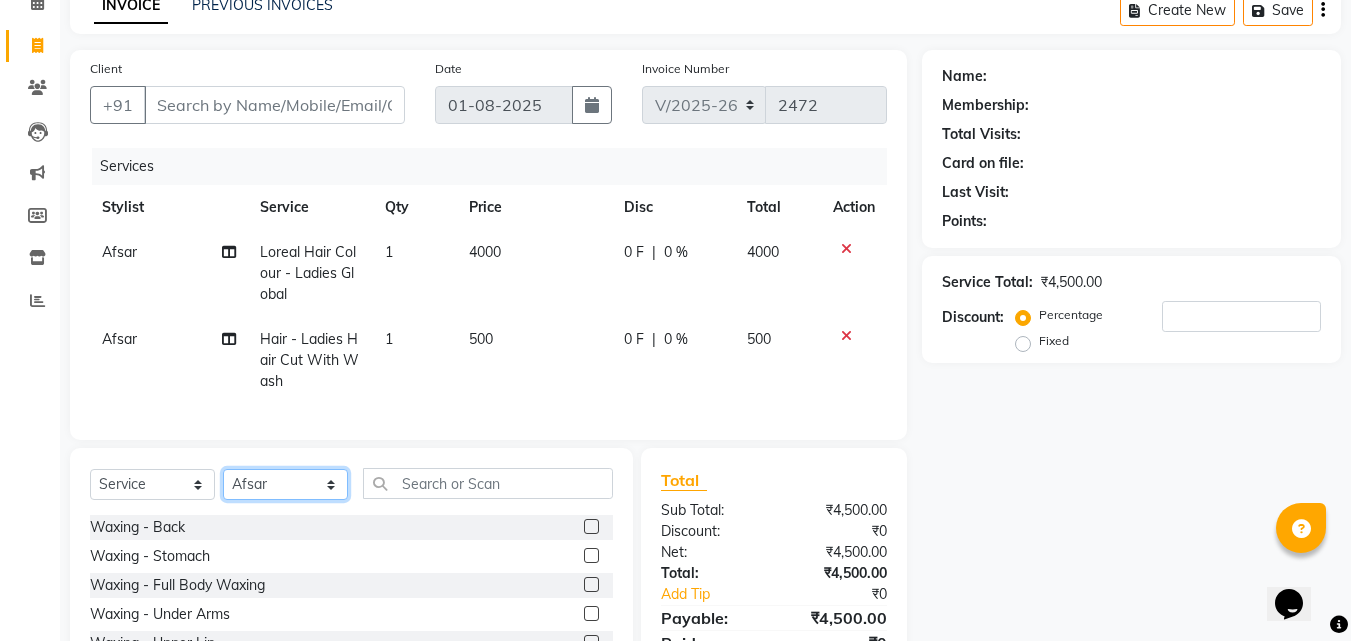select on "23946" 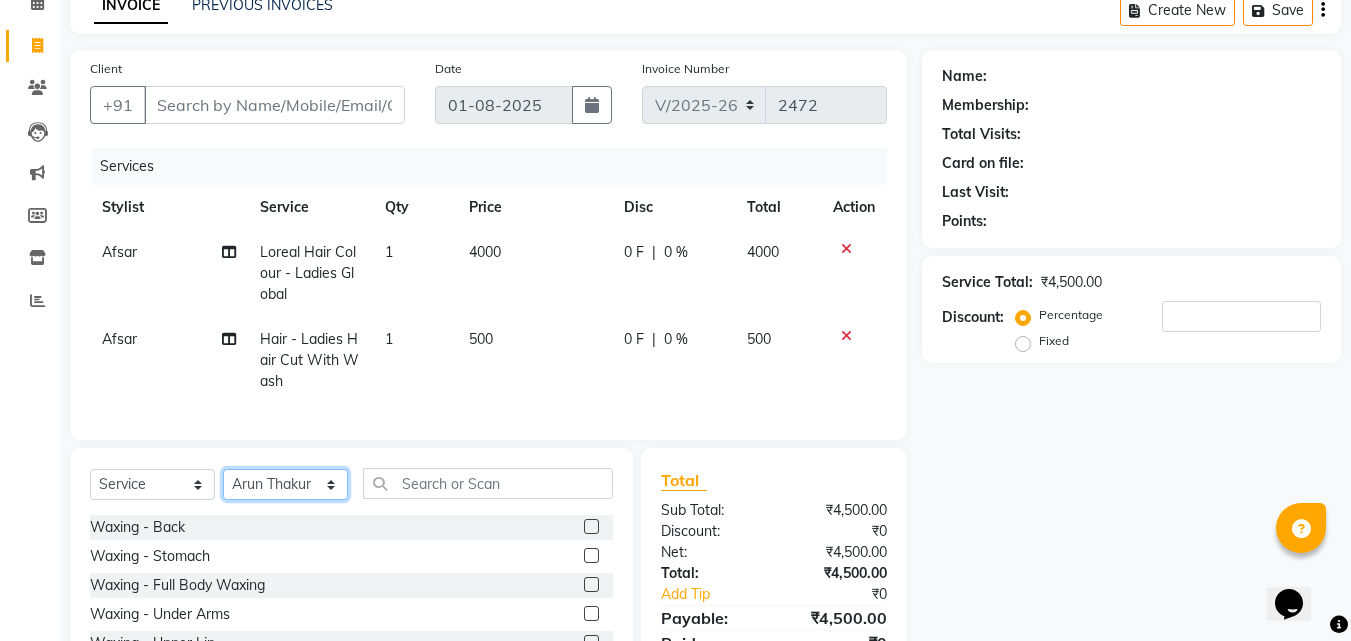 click on "Select Stylist Afsar Ali Arun Thakur Pavithra Rajani Shwetha S Jain Siraj Sulochana Tasmiya" 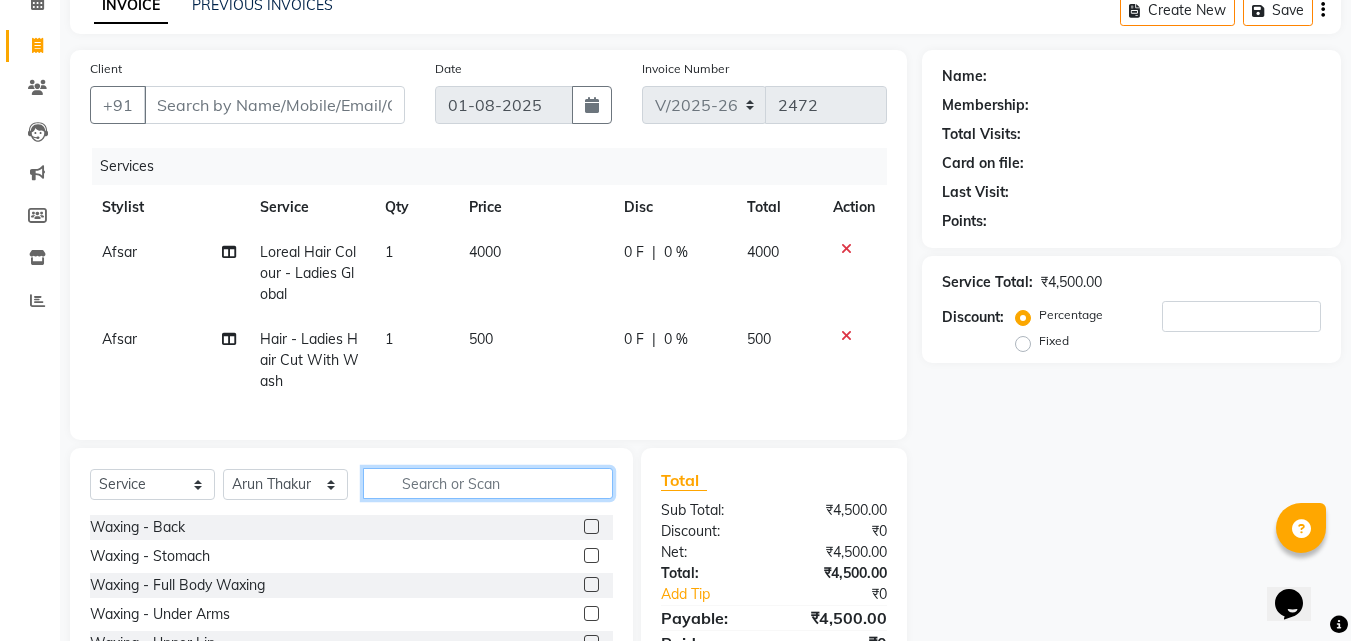 click 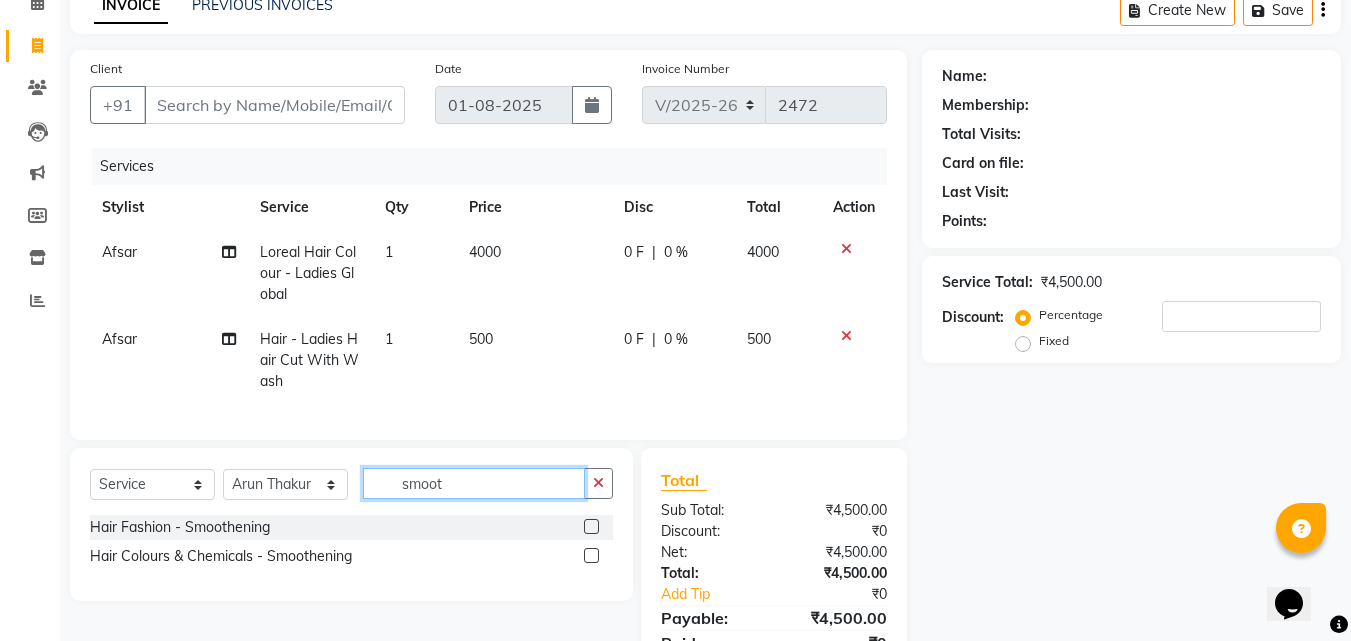 type on "smoot" 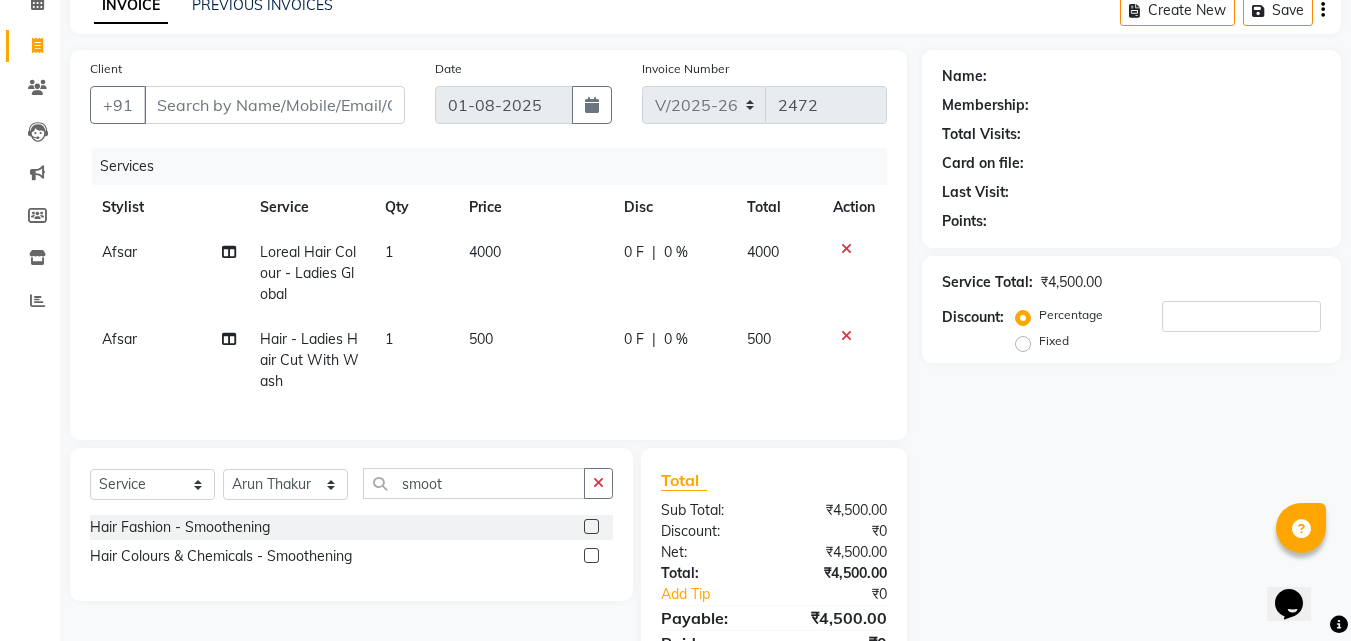 click 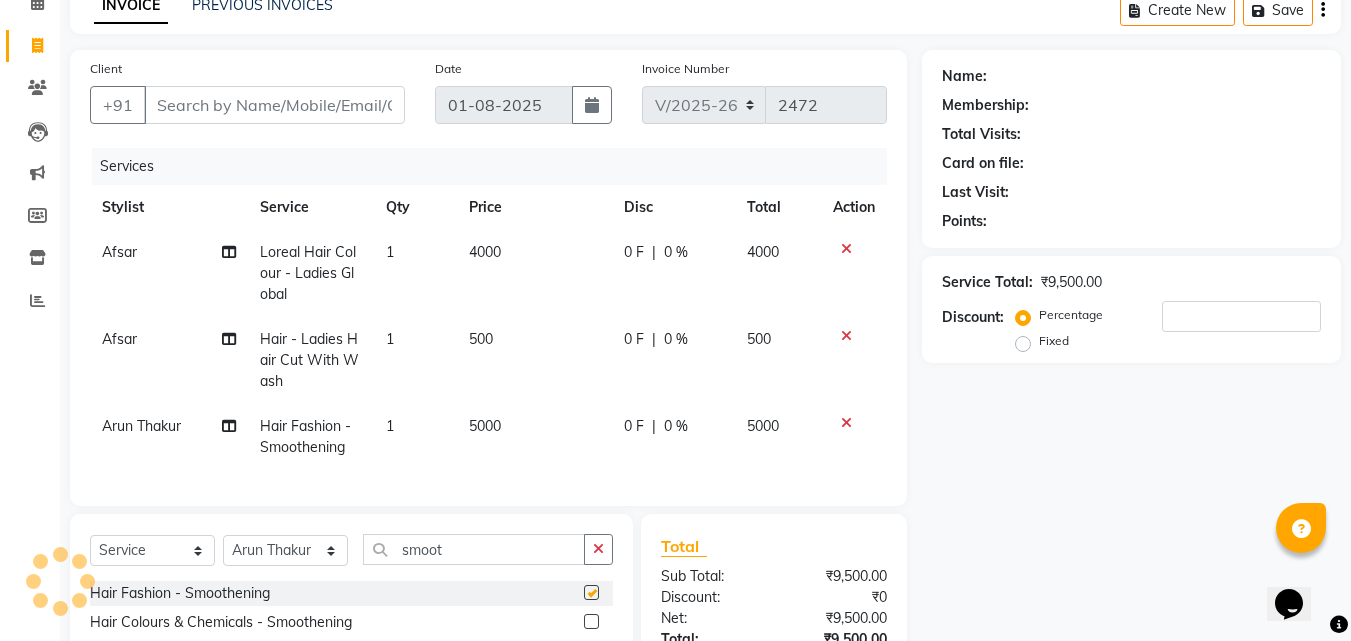 checkbox on "false" 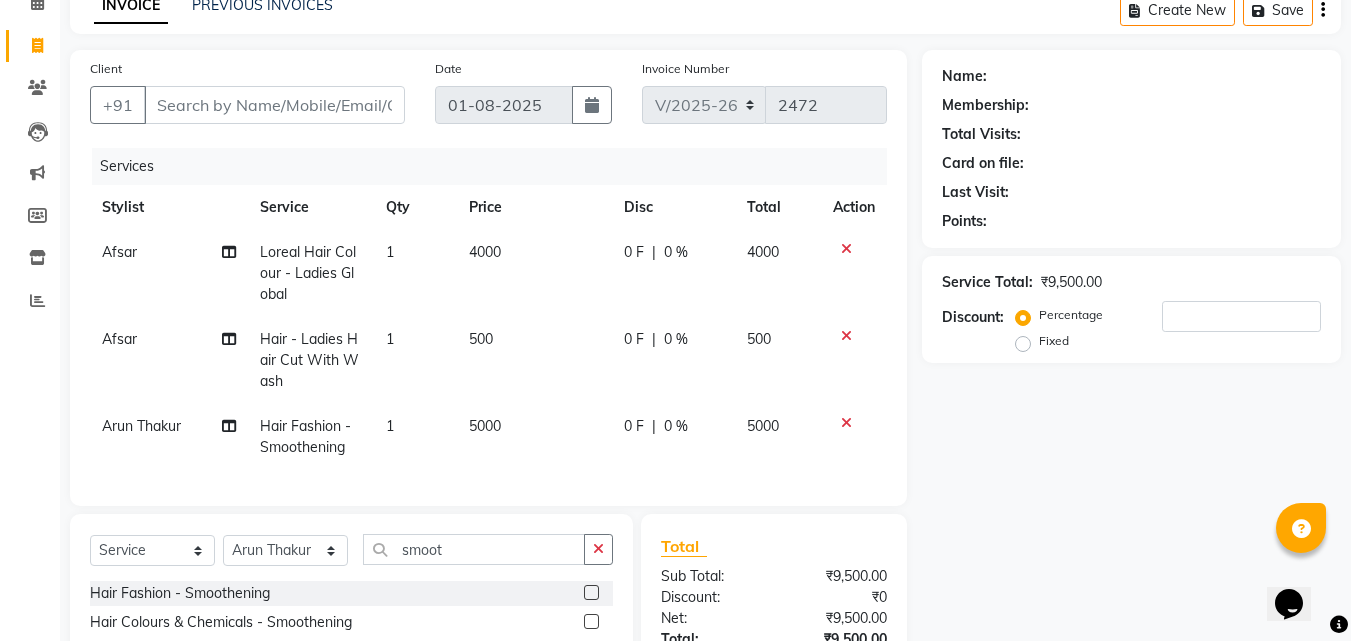 click on "5000" 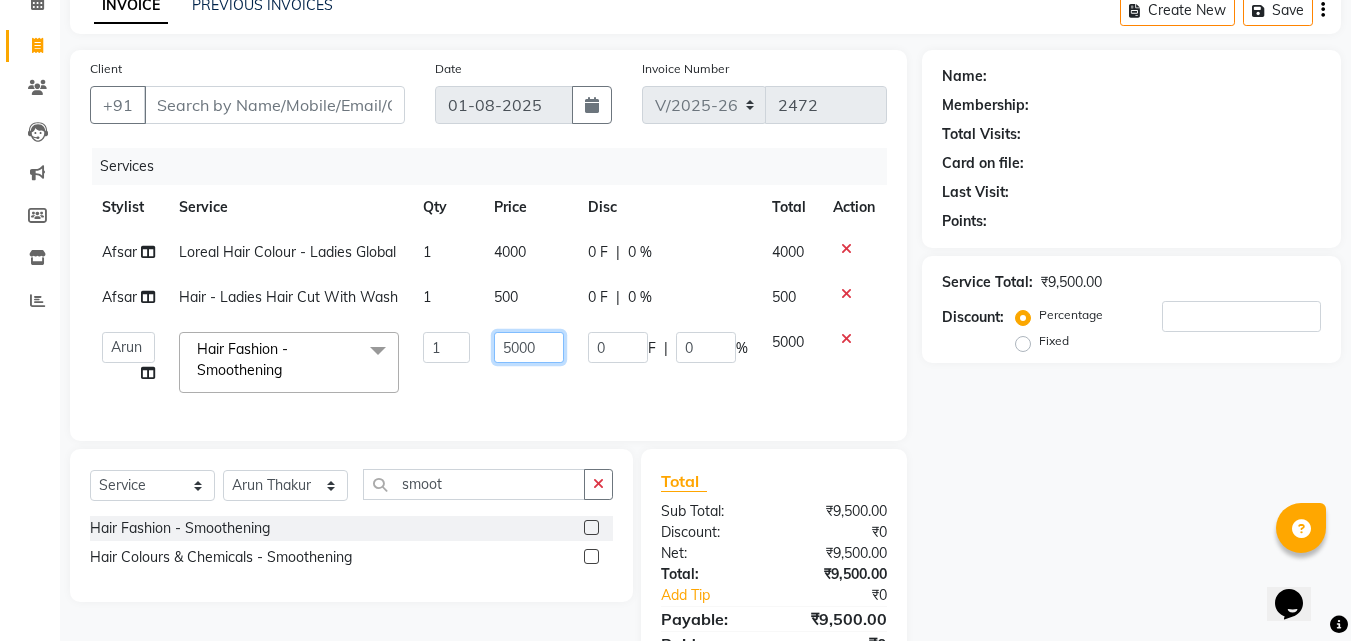click on "5000" 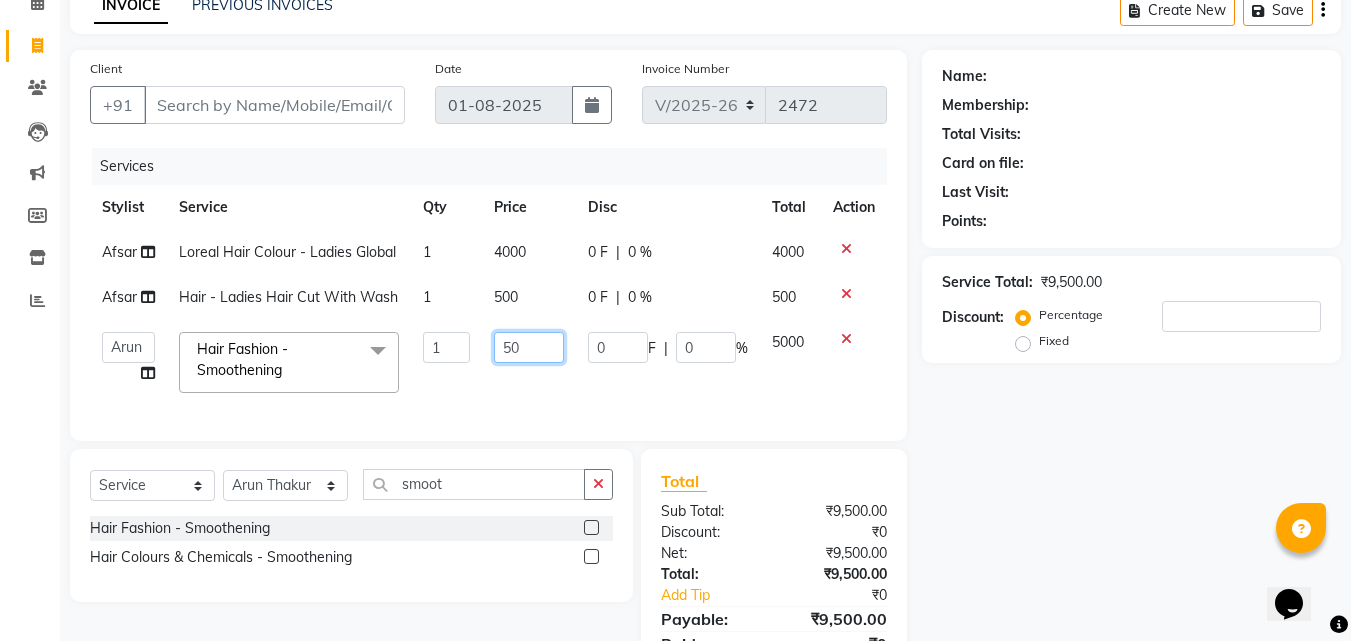 type on "5" 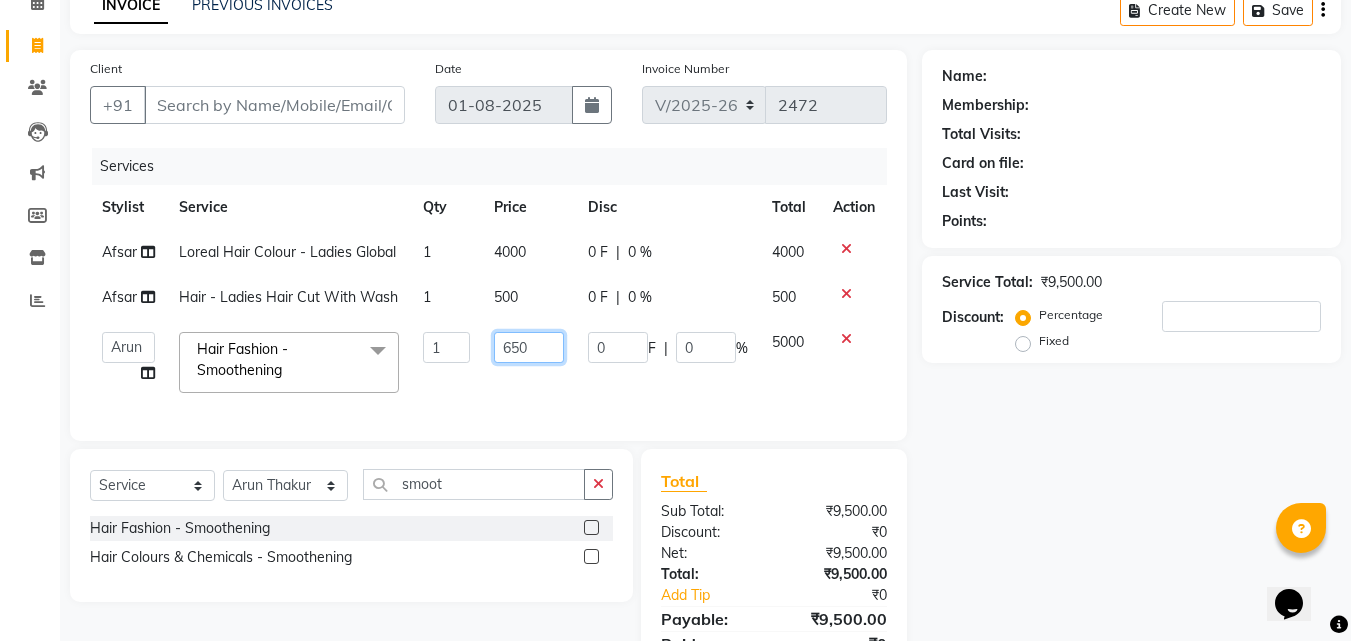 type on "6500" 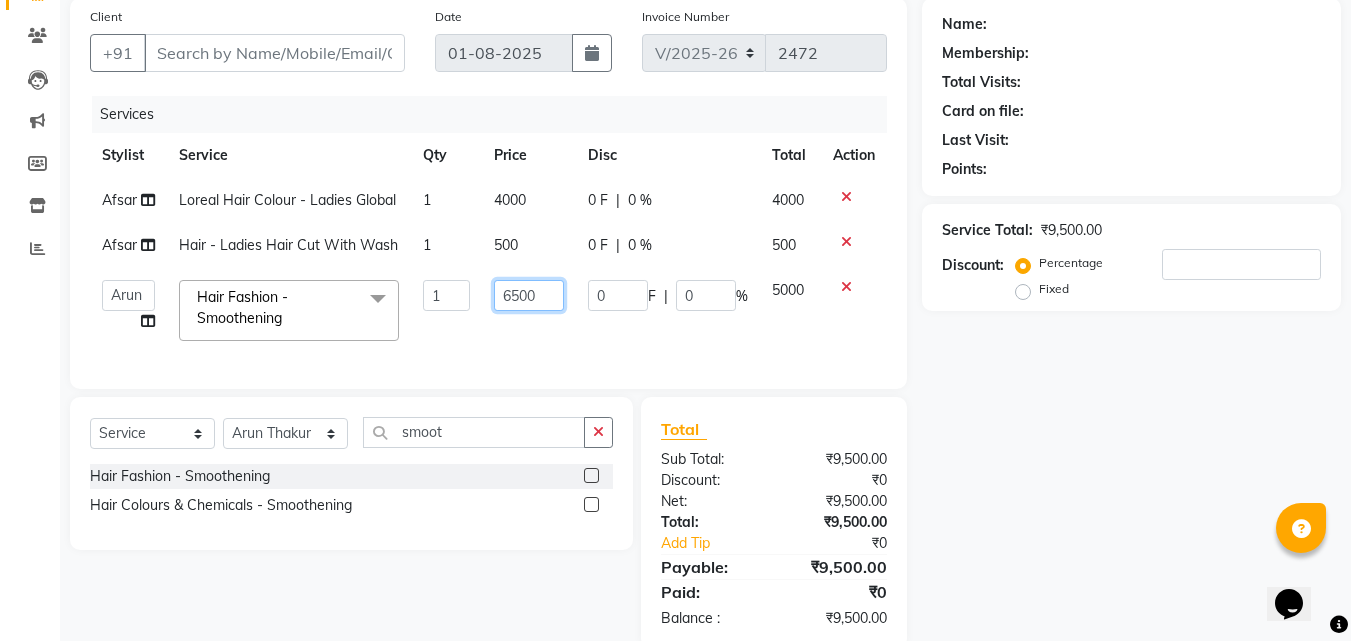 scroll, scrollTop: 205, scrollLeft: 0, axis: vertical 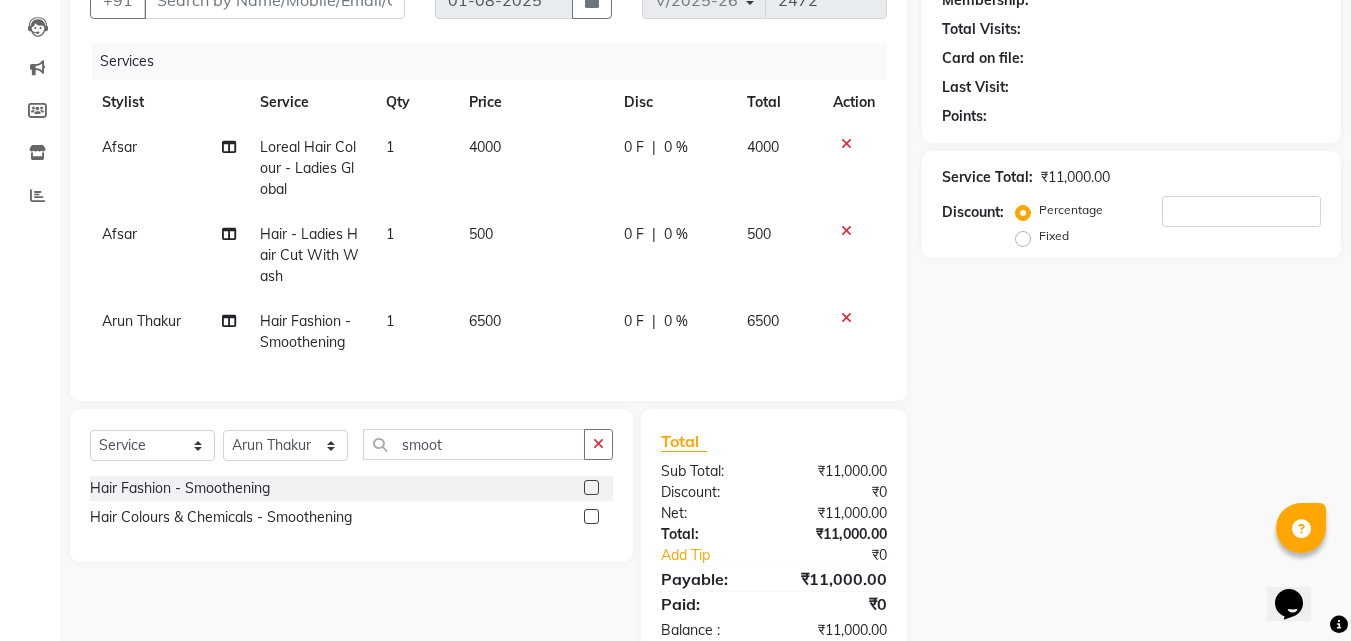 click on "Name: Membership: Total Visits: Card on file: Last Visit:  Points:  Service Total:  ₹11,000.00  Discount:  Percentage   Fixed" 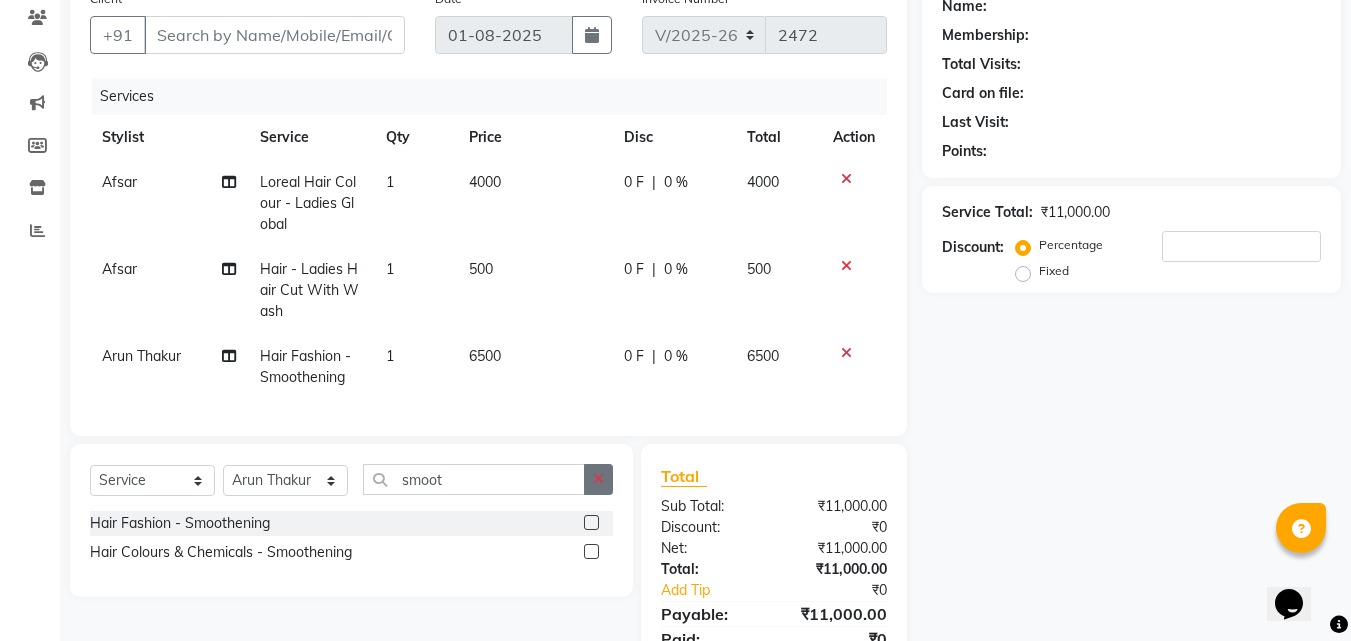 click 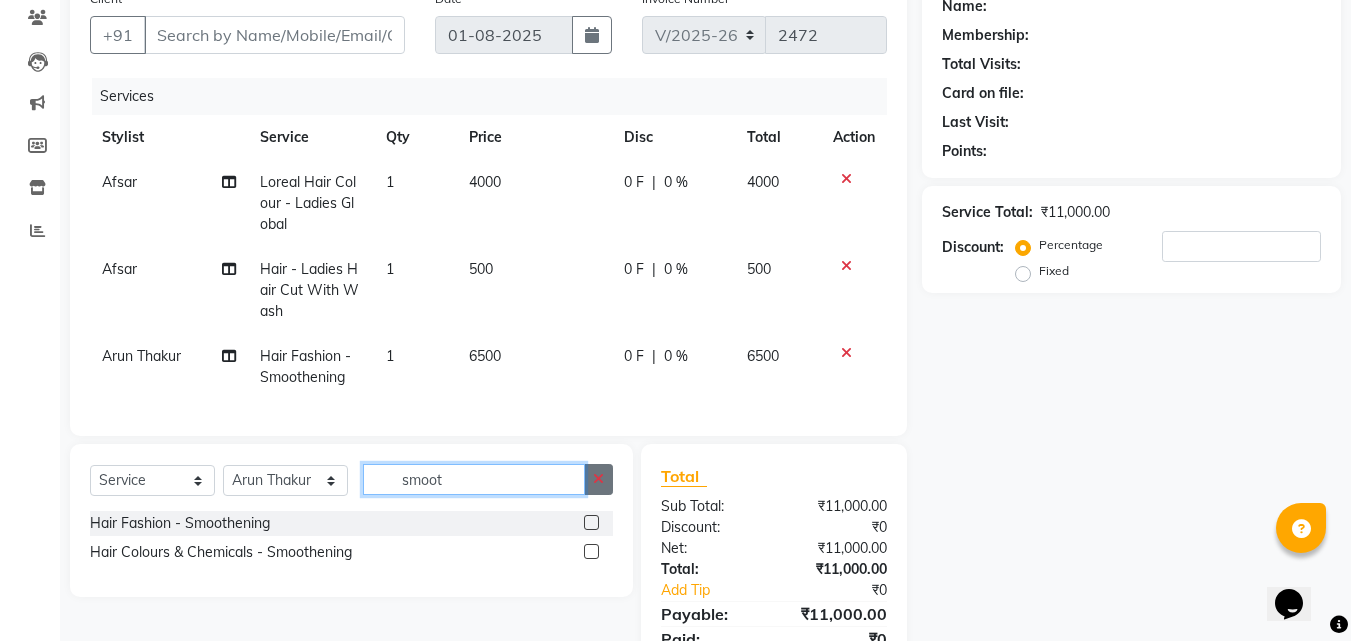 type 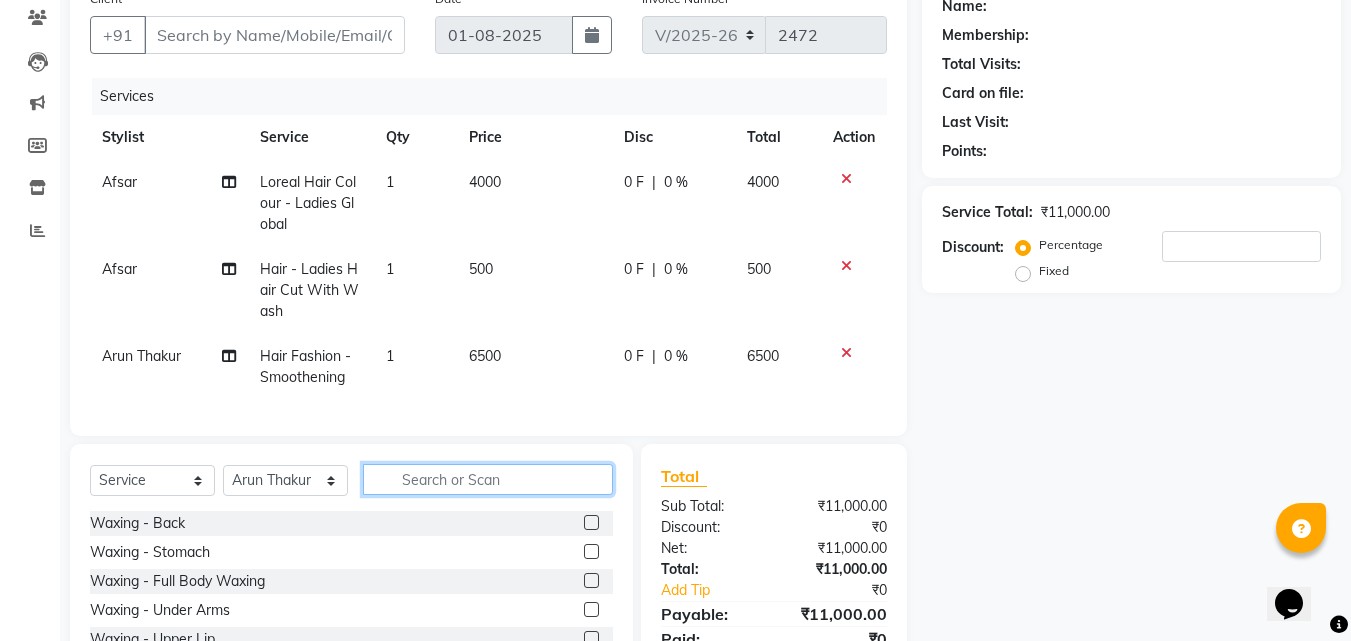 click 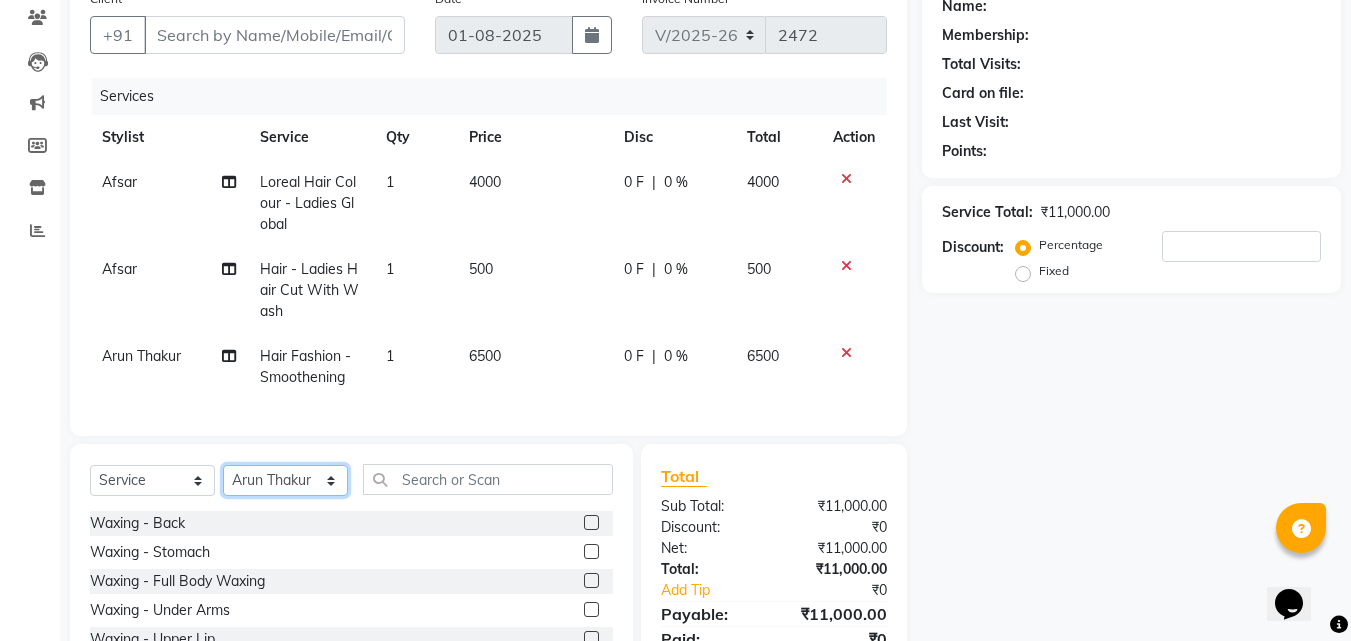 click on "Select Stylist Afsar Ali Arun Thakur Pavithra Rajani Shwetha S Jain Siraj Sulochana Tasmiya" 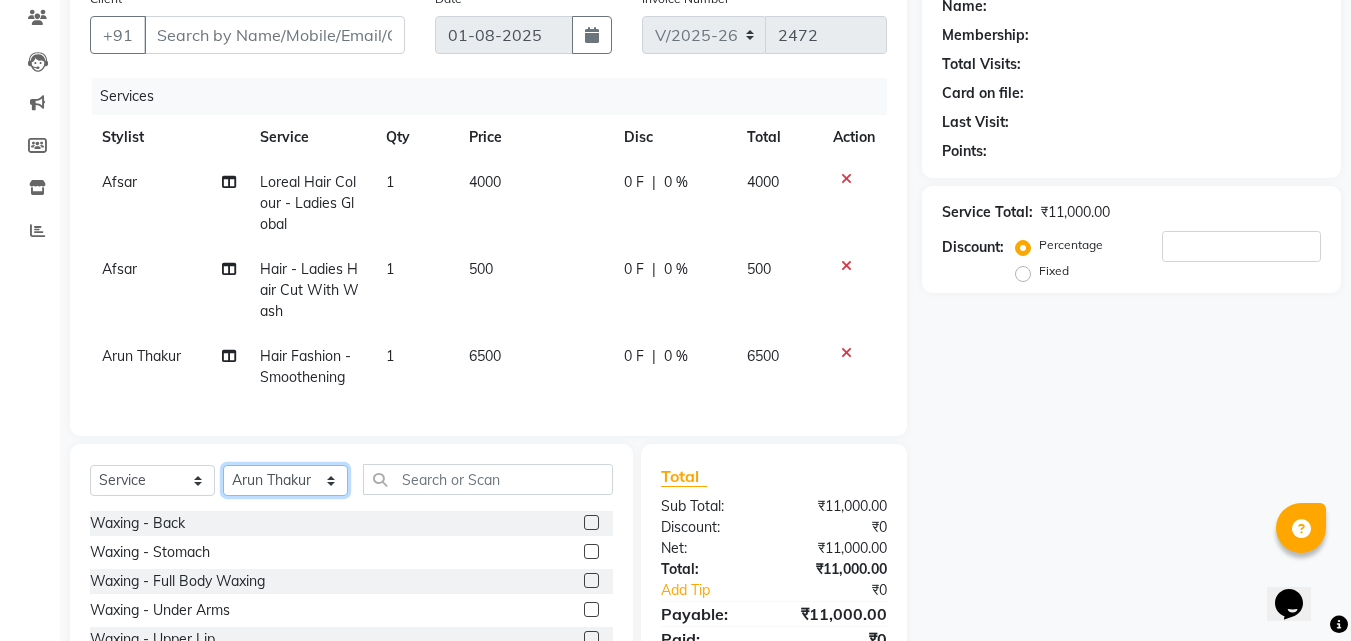 select on "86528" 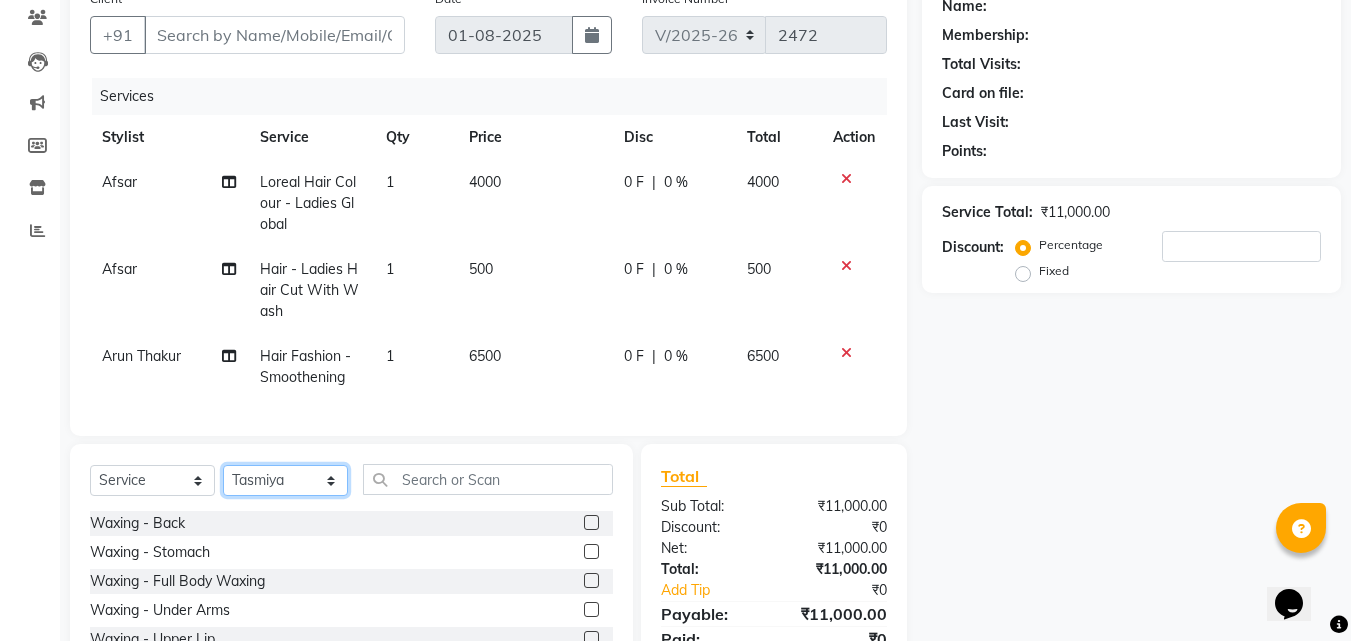 click on "Select Stylist Afsar Ali Arun Thakur Pavithra Rajani Shwetha S Jain Siraj Sulochana Tasmiya" 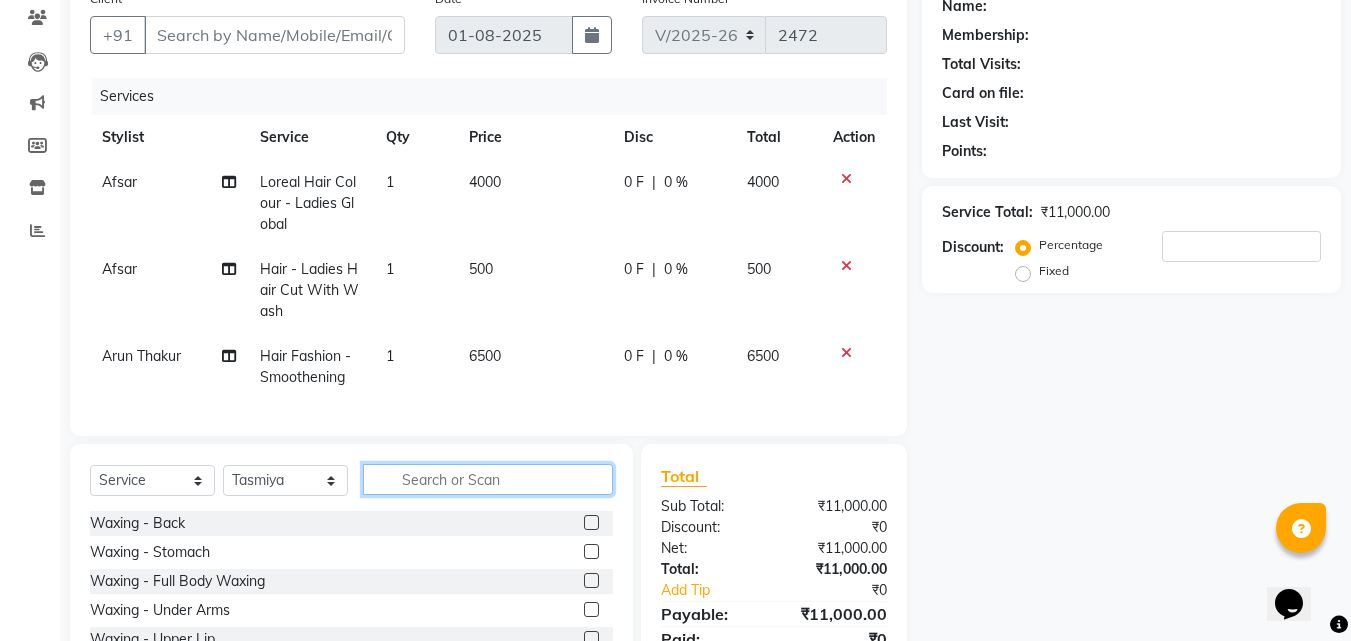 click 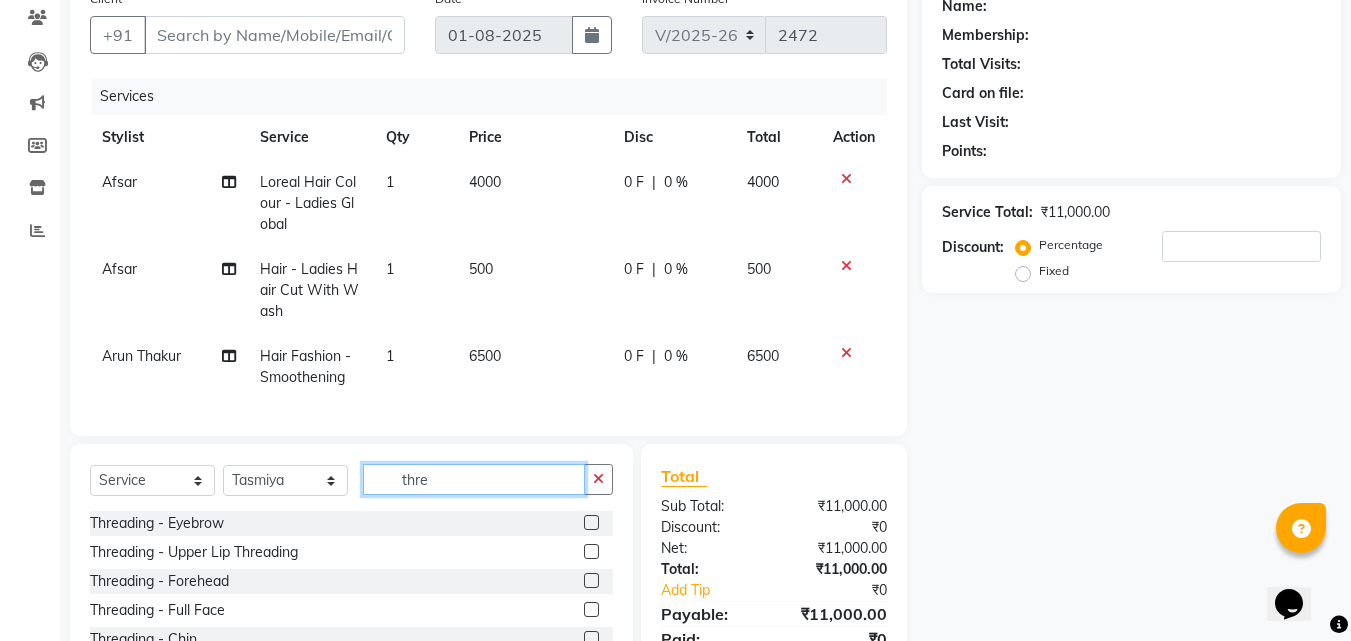 type on "thre" 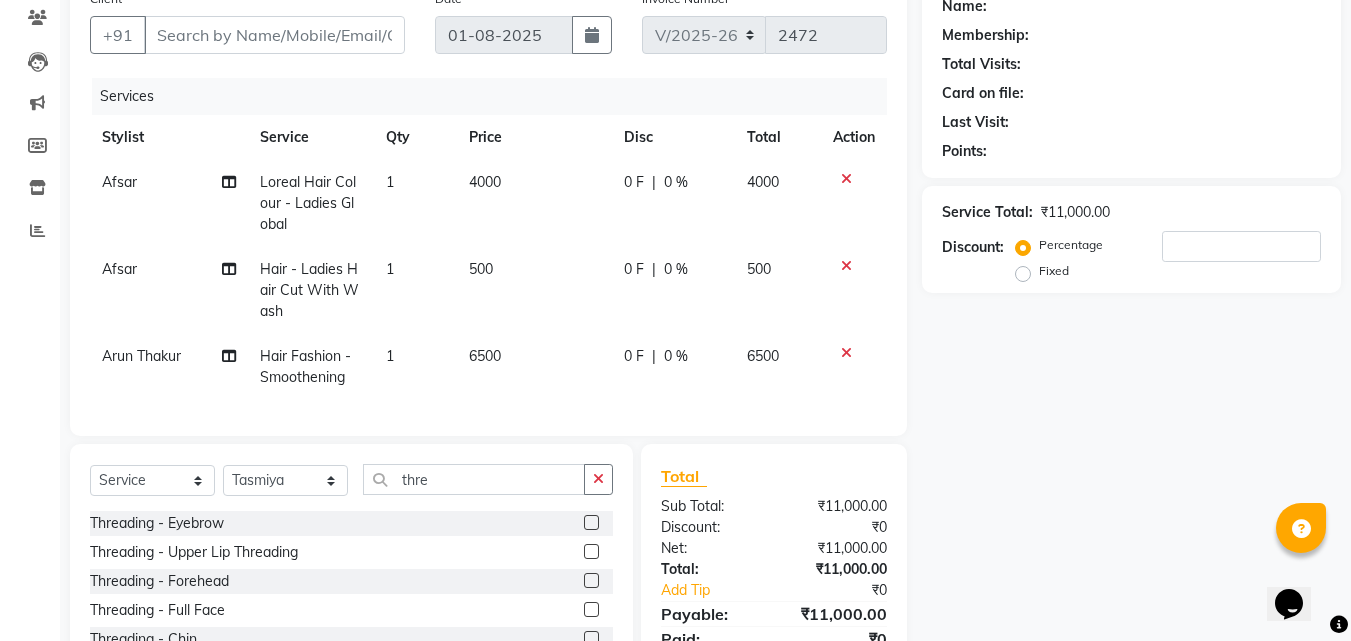 click 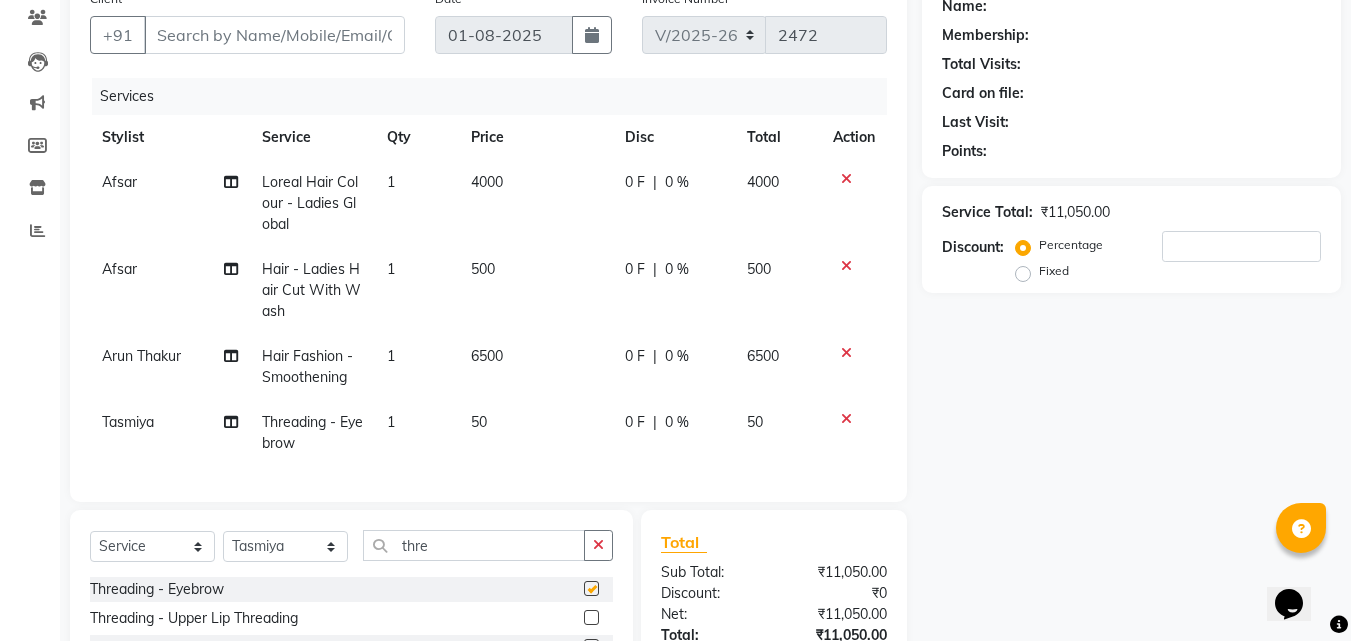 checkbox on "false" 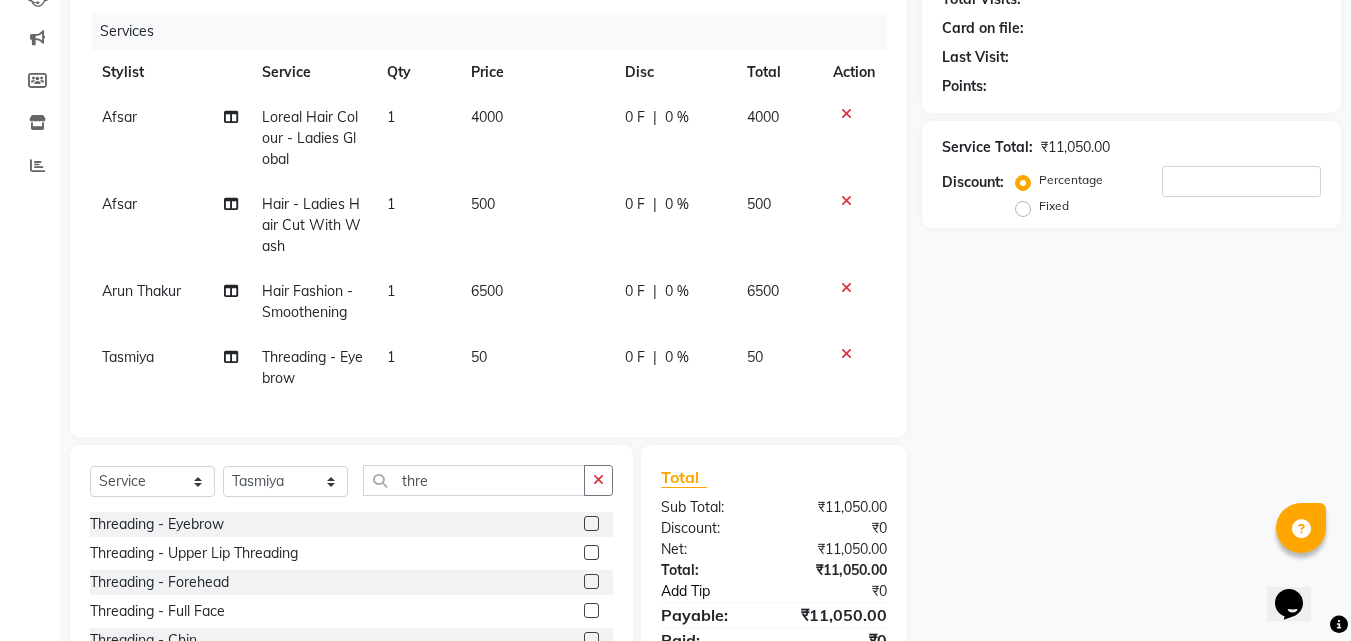 scroll, scrollTop: 270, scrollLeft: 0, axis: vertical 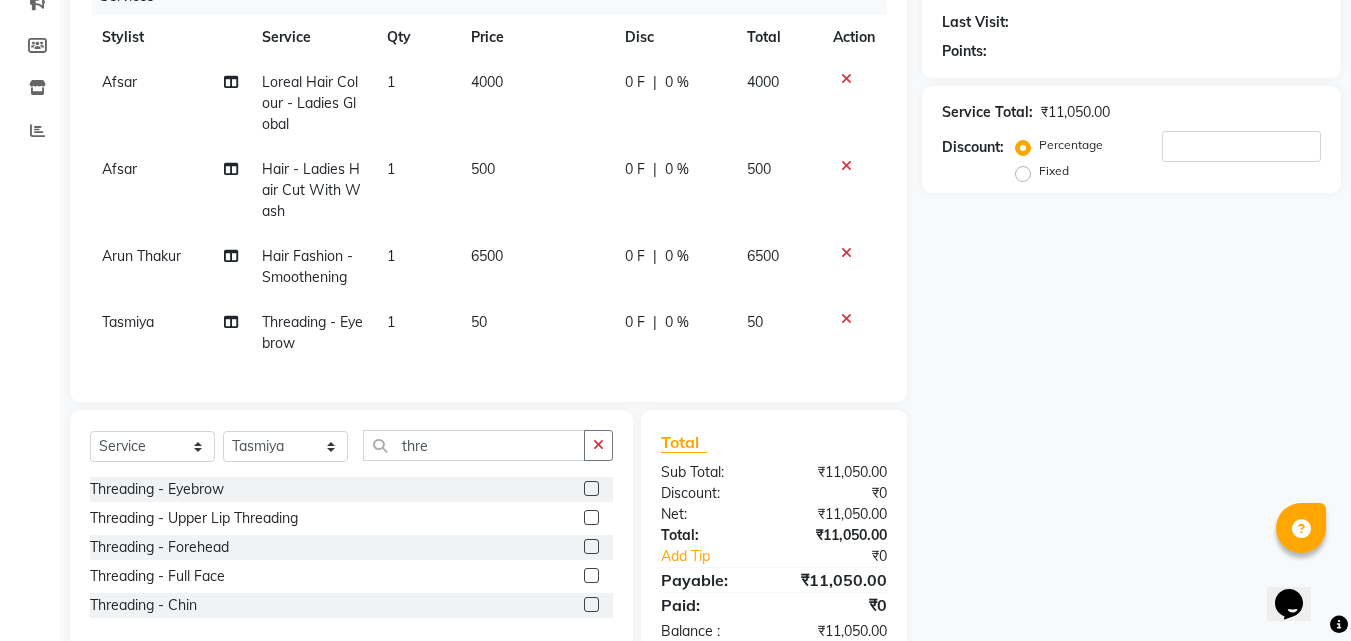 click 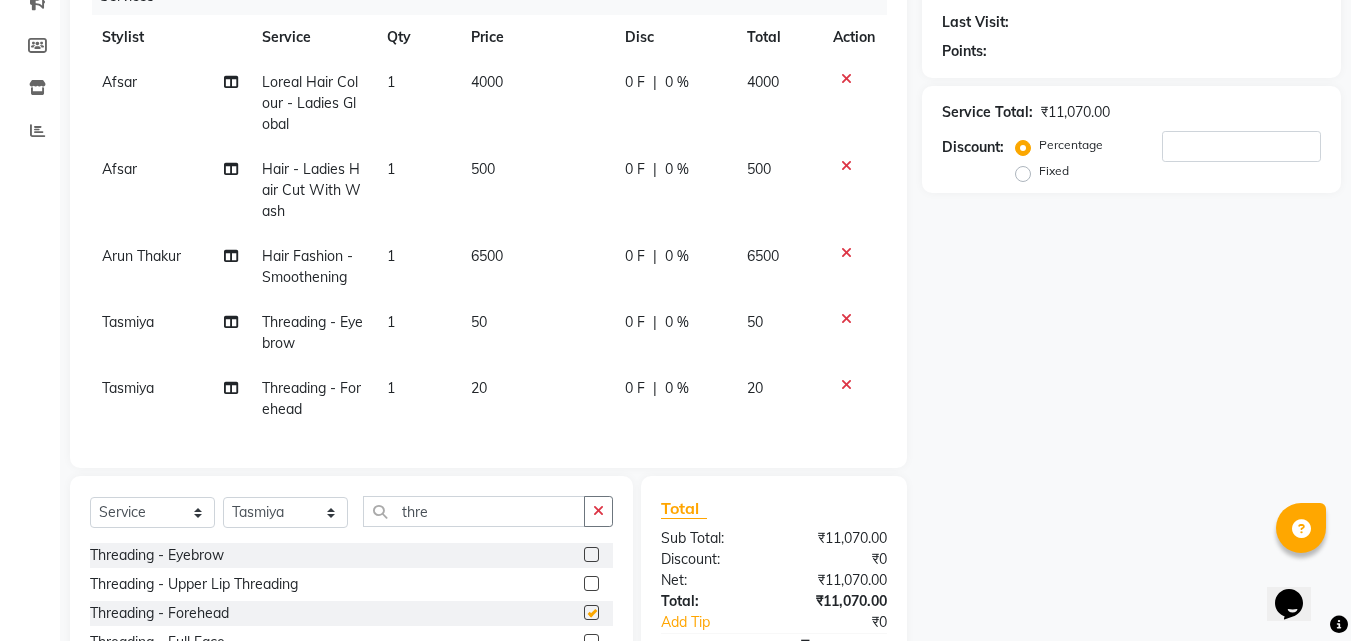 checkbox on "false" 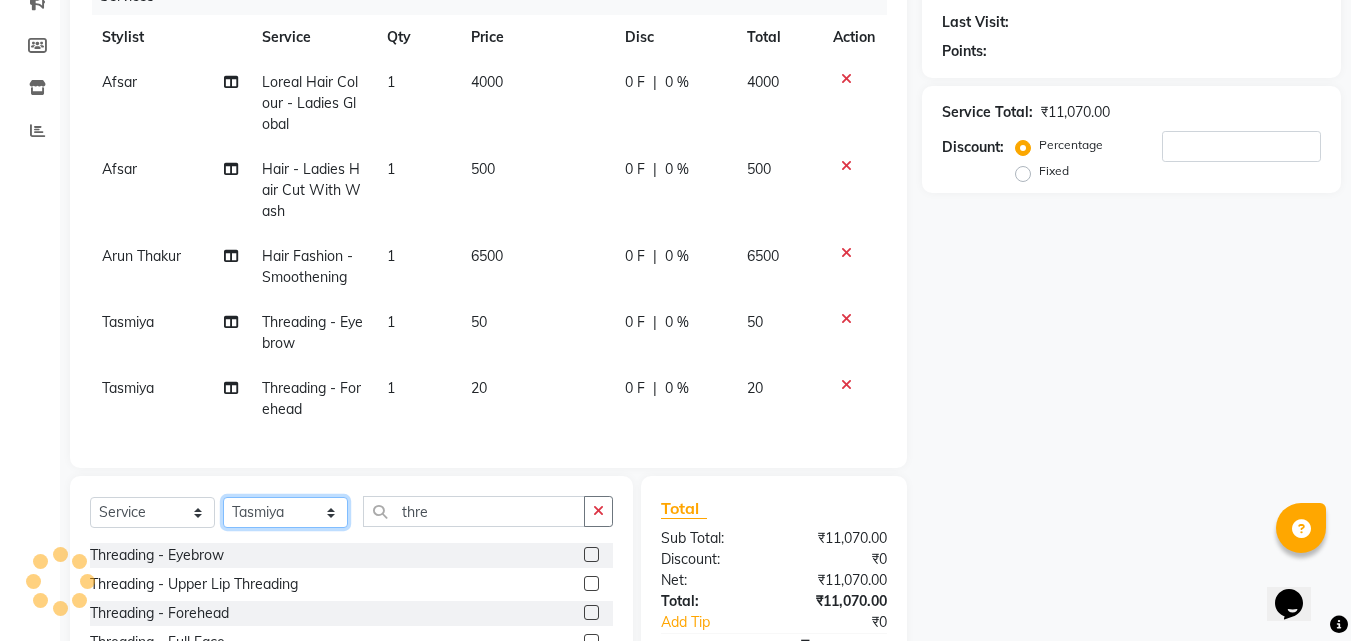 click on "Select Stylist Afsar Ali Arun Thakur Pavithra Rajani Shwetha S Jain Siraj Sulochana Tasmiya" 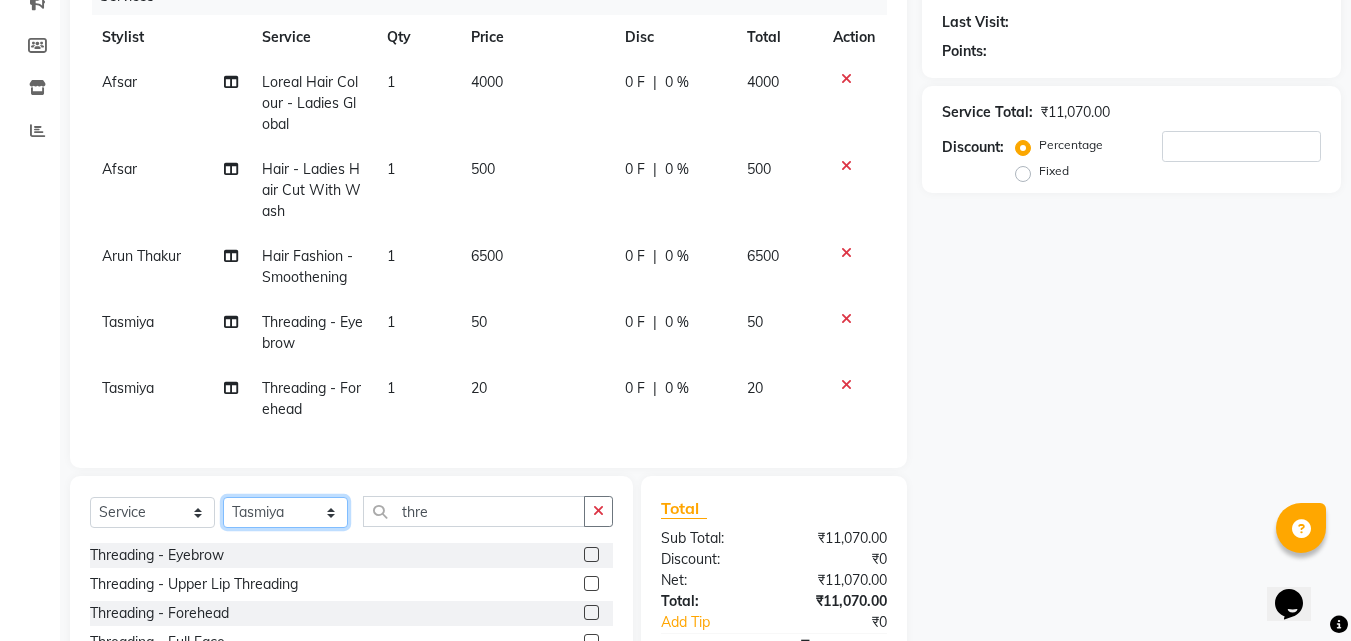 select on "23958" 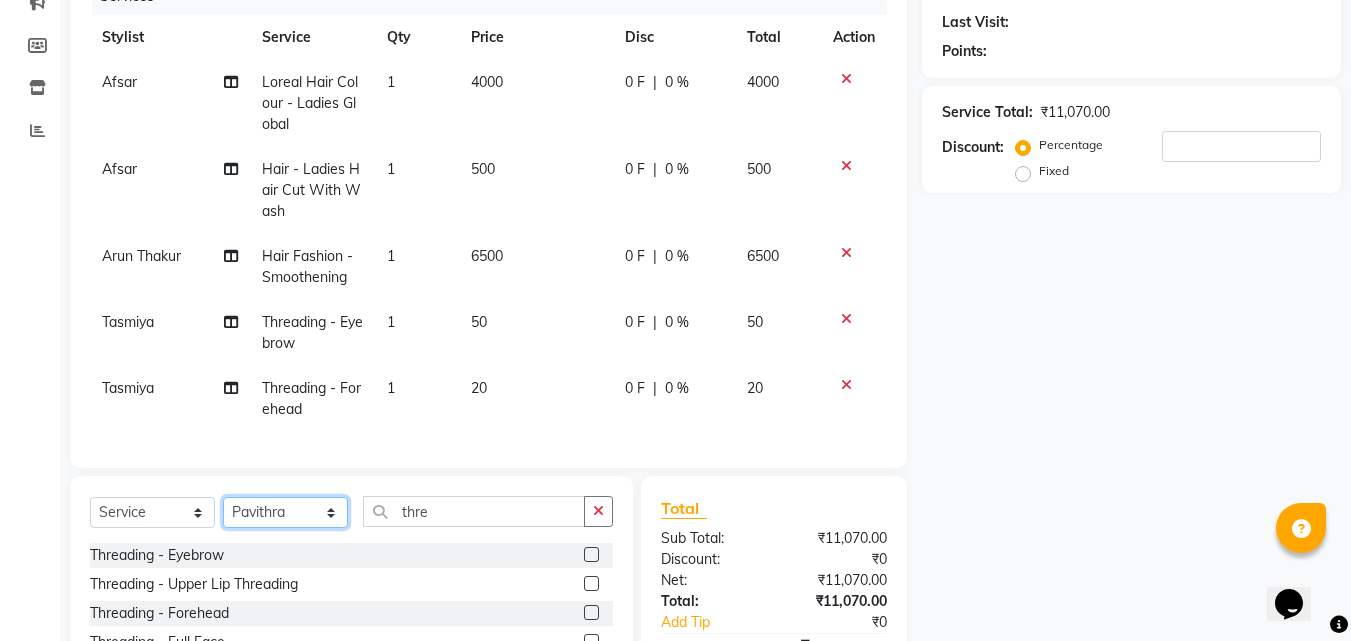 click on "Select Stylist Afsar Ali Arun Thakur Pavithra Rajani Shwetha S Jain Siraj Sulochana Tasmiya" 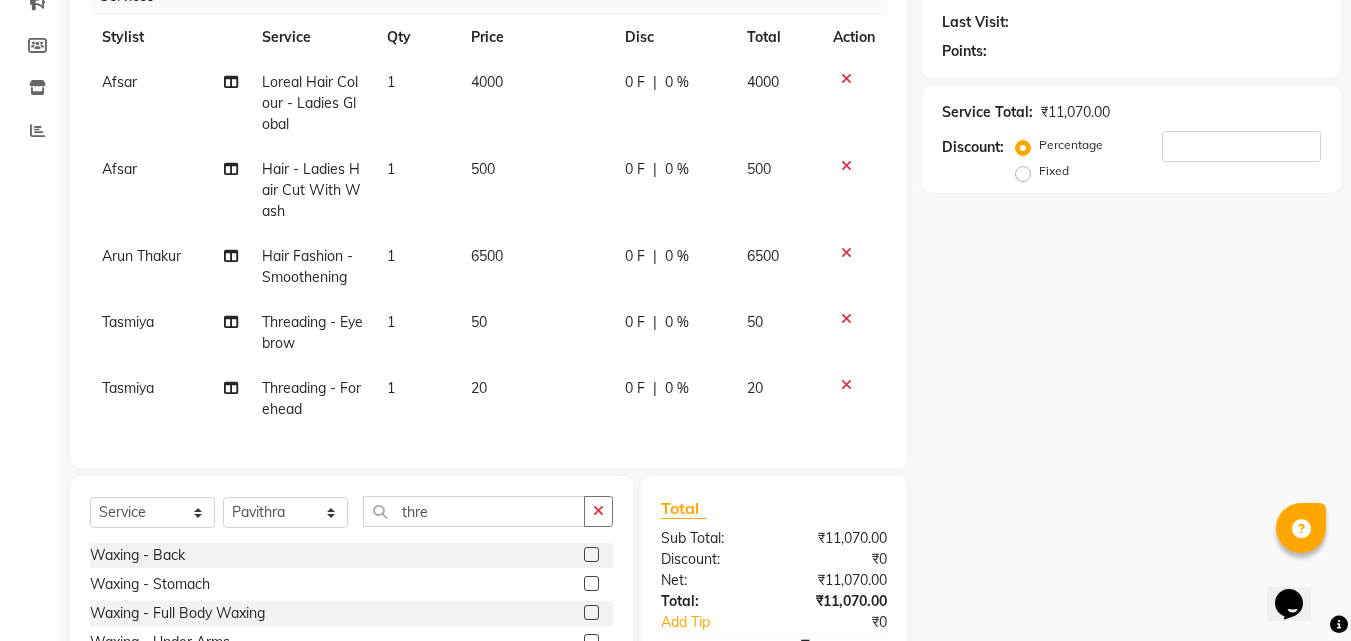 click 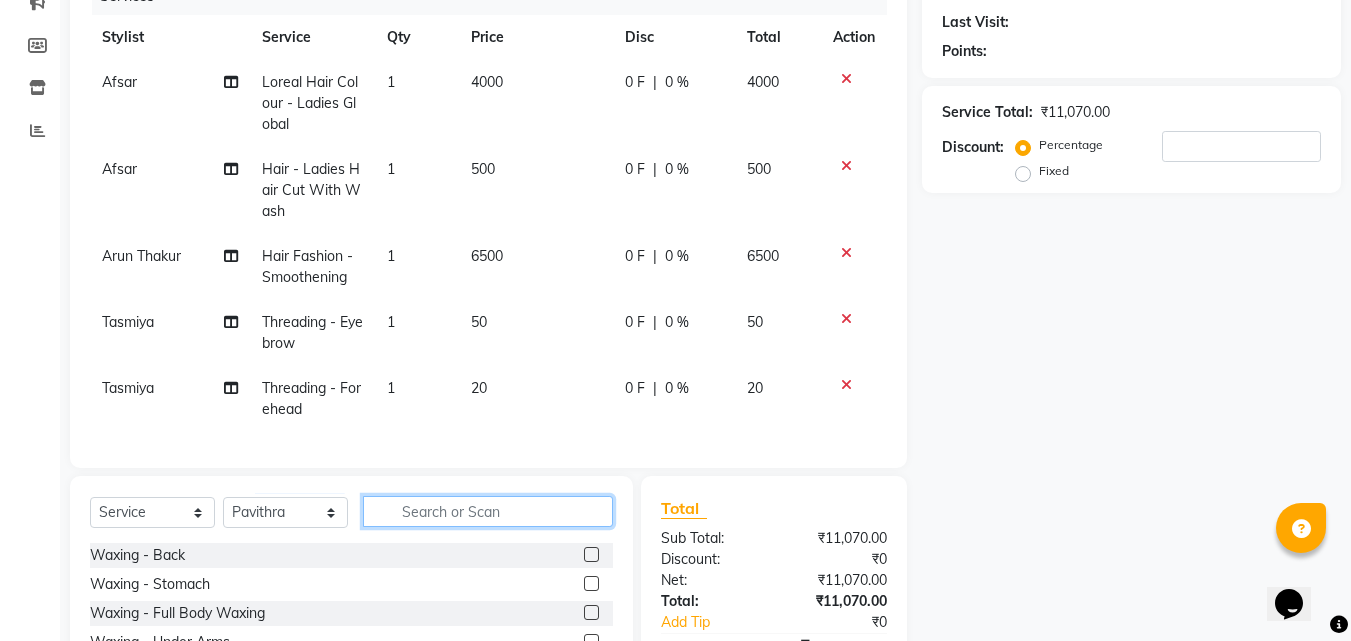click 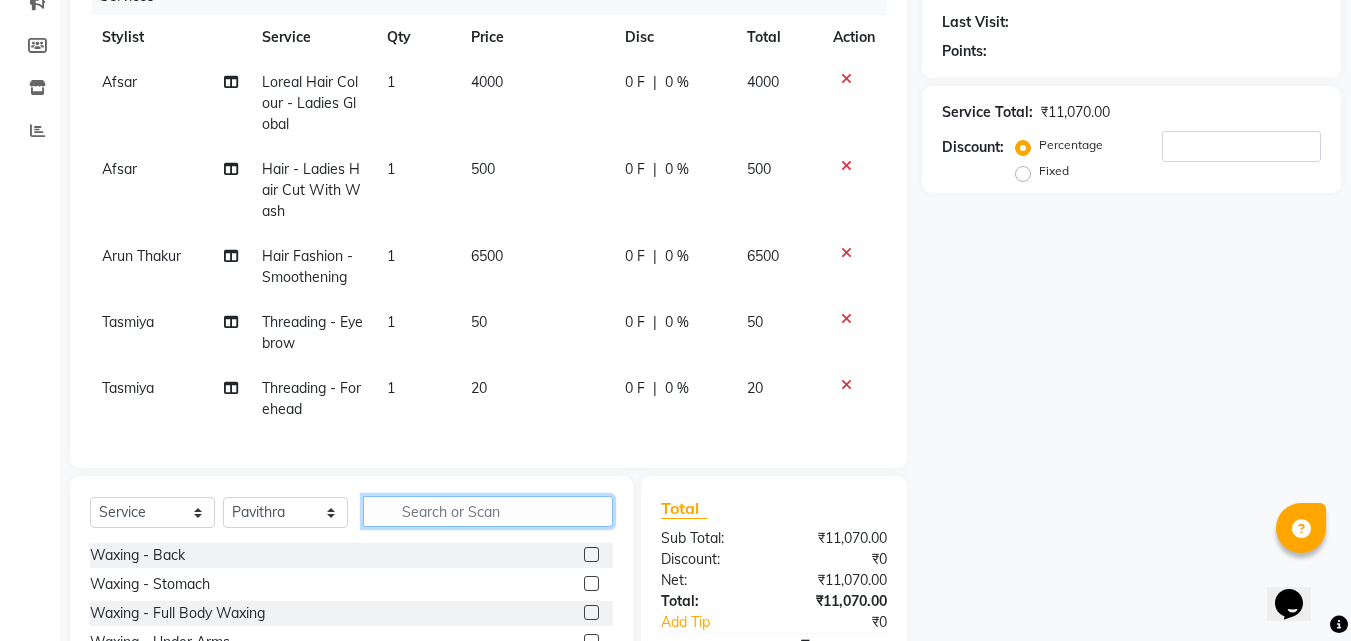 type on "o" 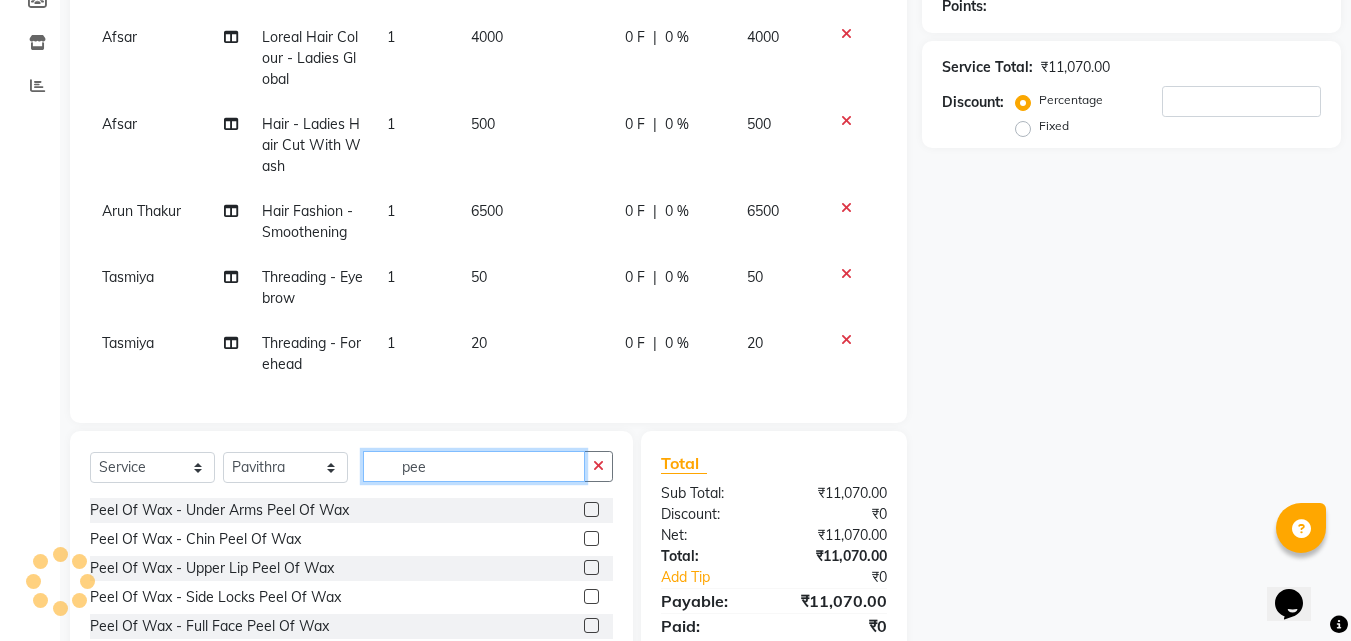 scroll, scrollTop: 402, scrollLeft: 0, axis: vertical 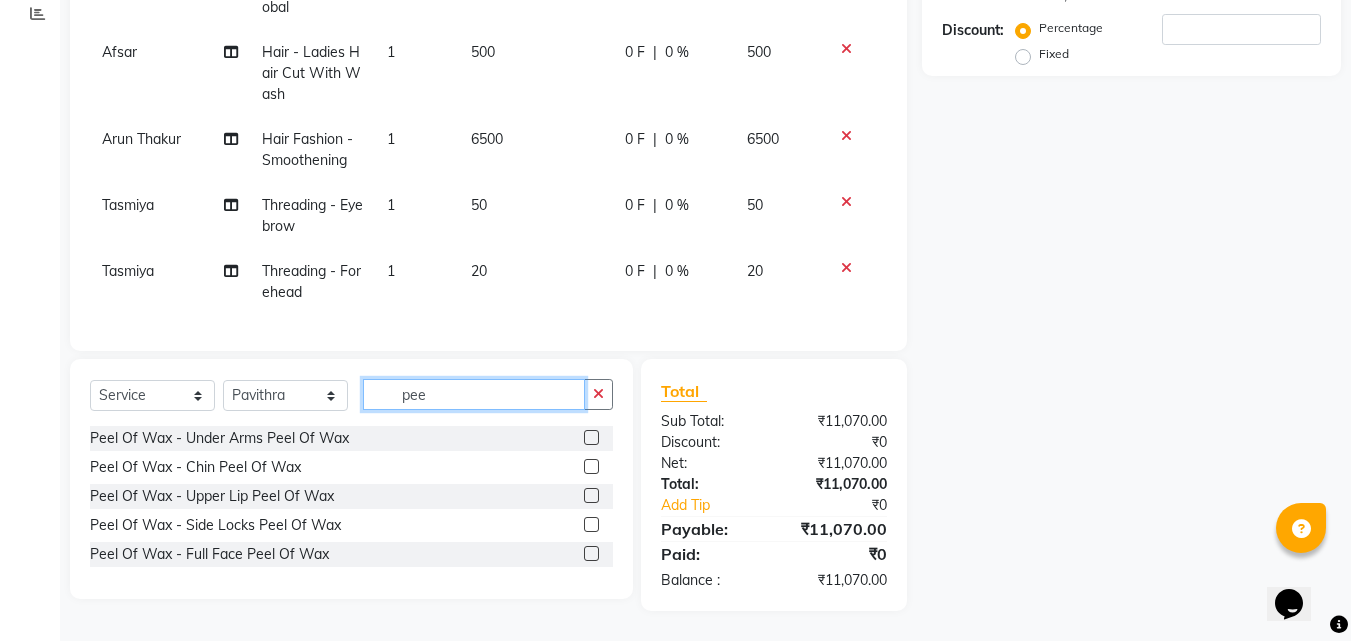 type on "pee" 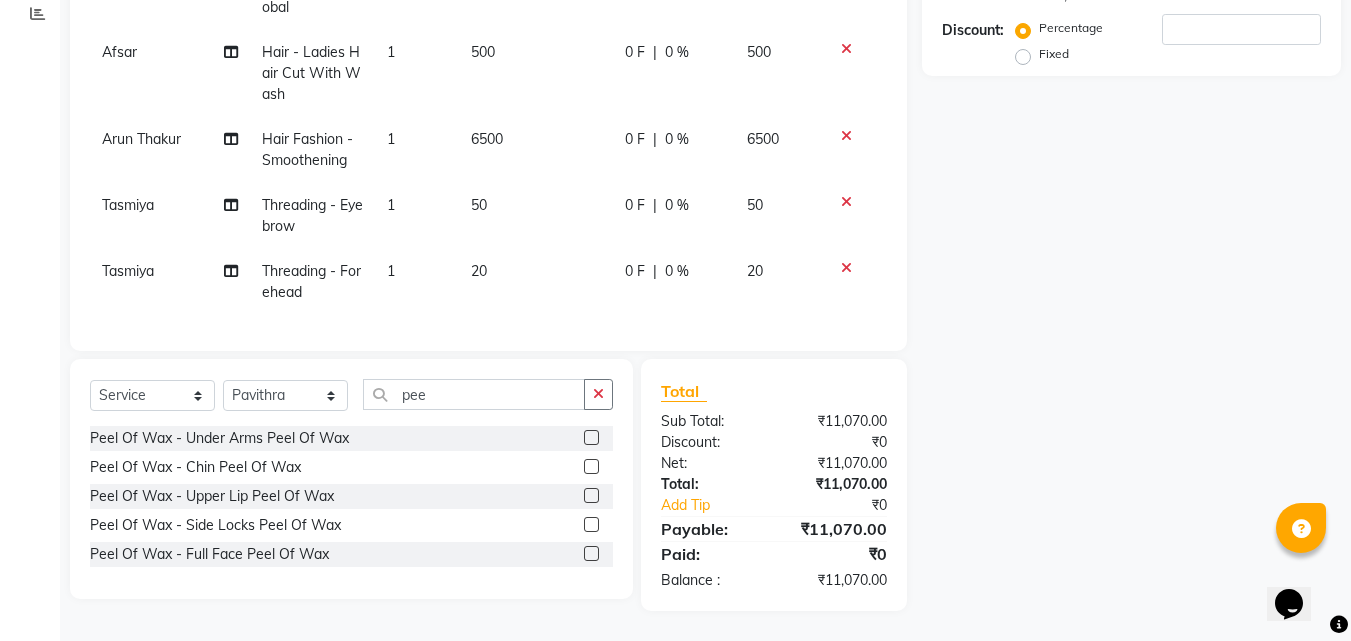 click 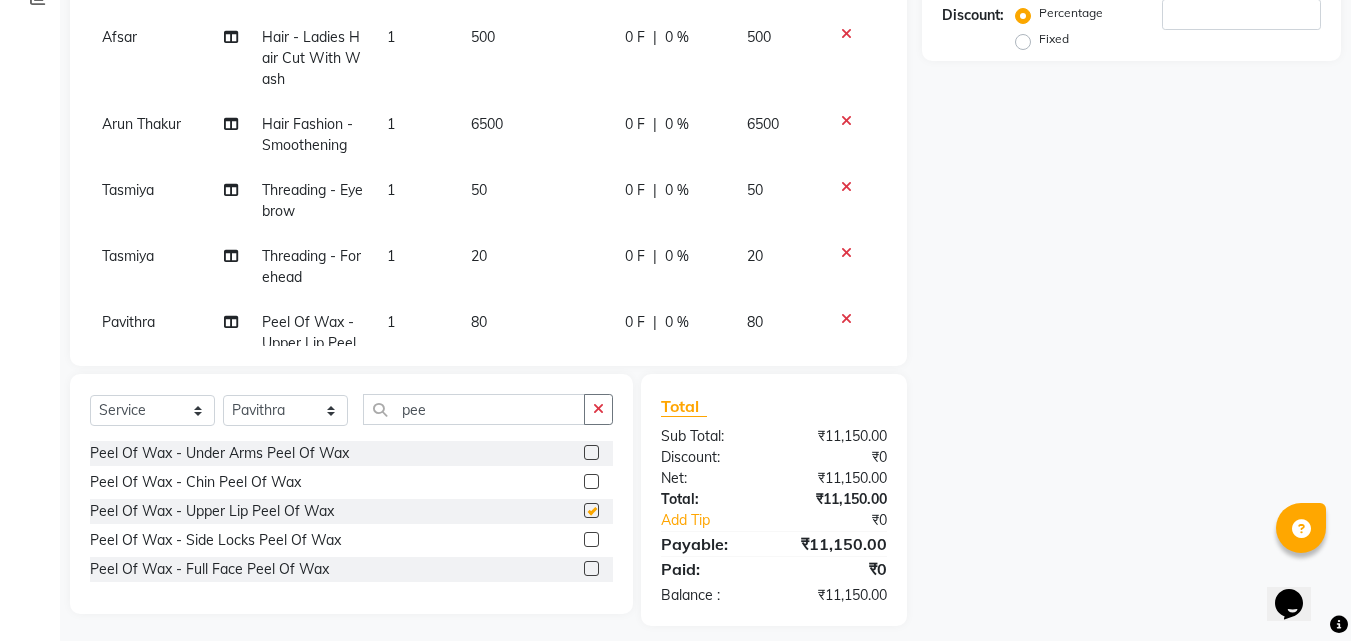 checkbox on "false" 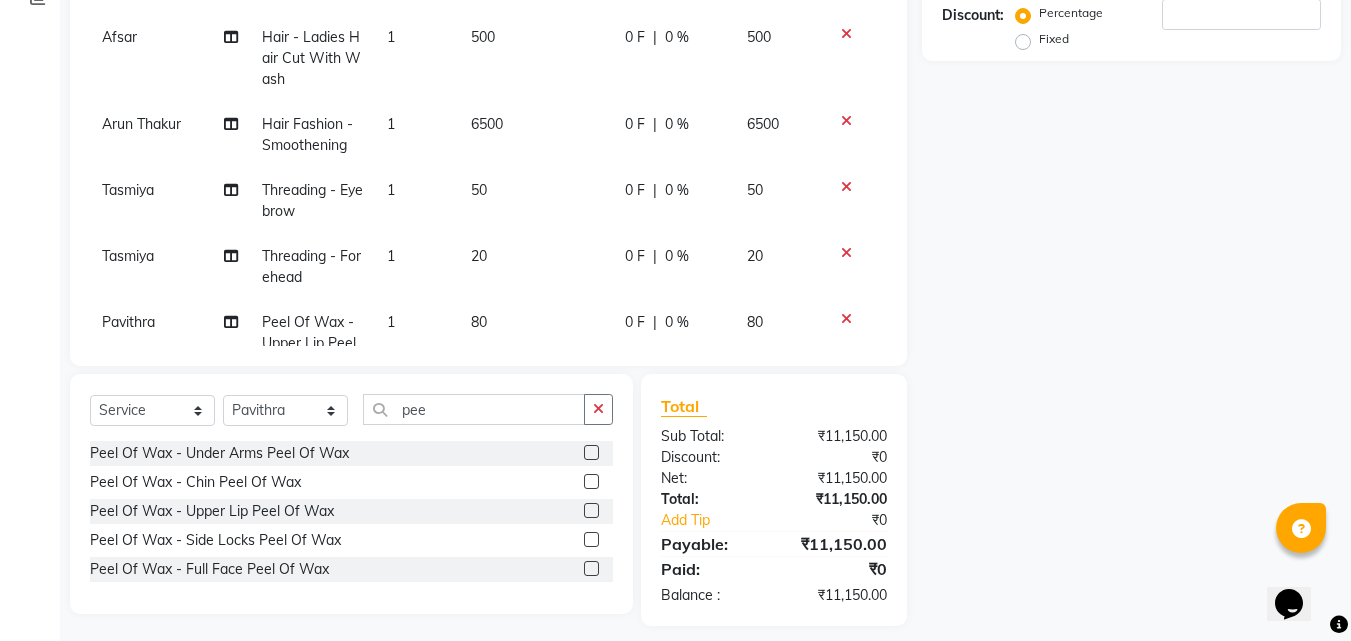 click on "Name: Membership: Total Visits: Card on file: Last Visit:  Points:  Service Total:  ₹11,150.00  Discount:  Percentage   Fixed" 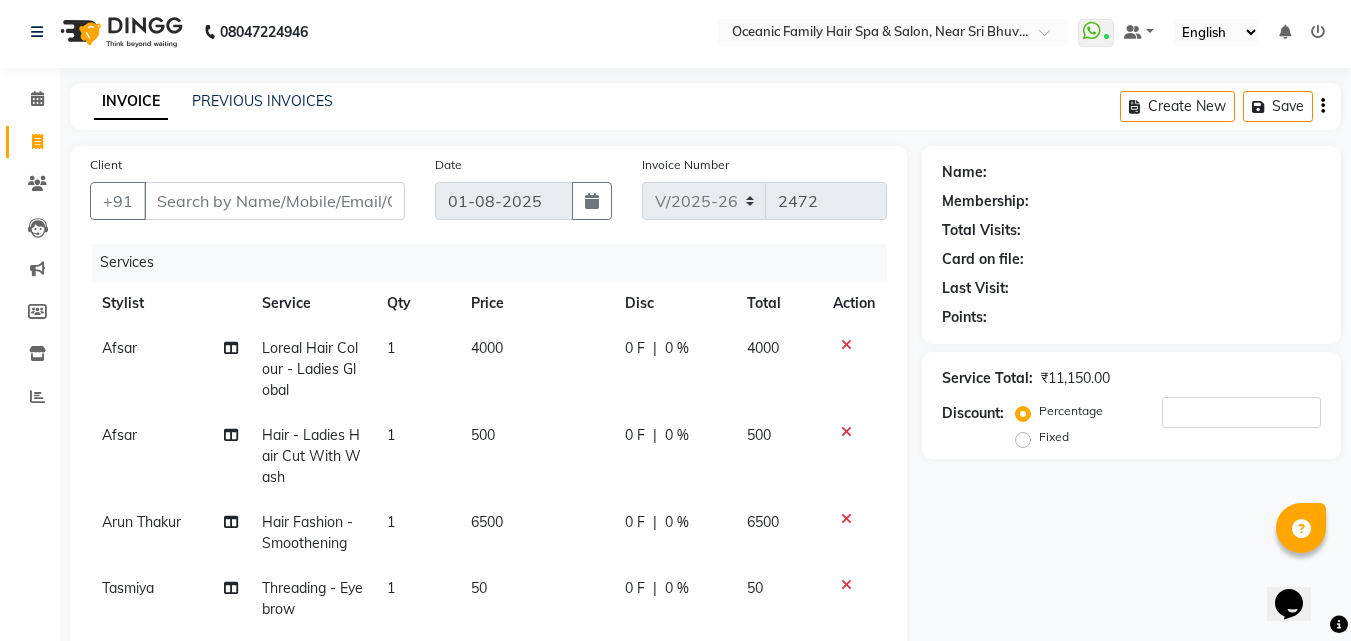 scroll, scrollTop: 0, scrollLeft: 0, axis: both 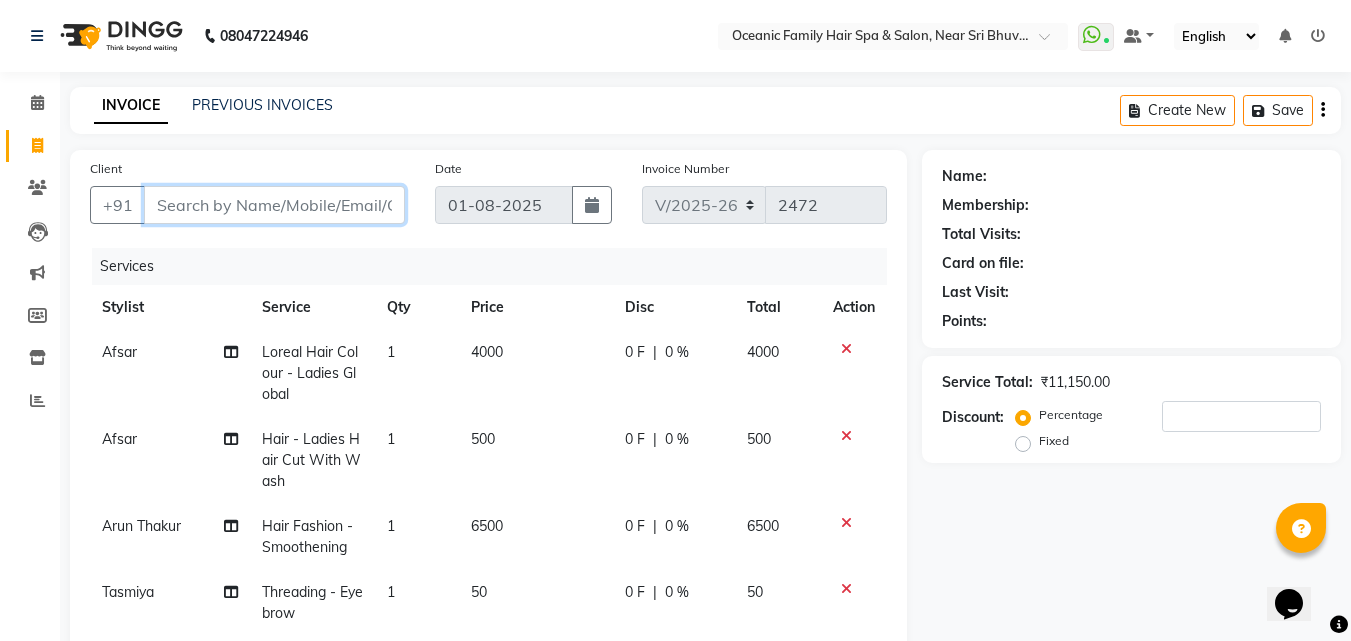 drag, startPoint x: 171, startPoint y: 201, endPoint x: 157, endPoint y: 187, distance: 19.79899 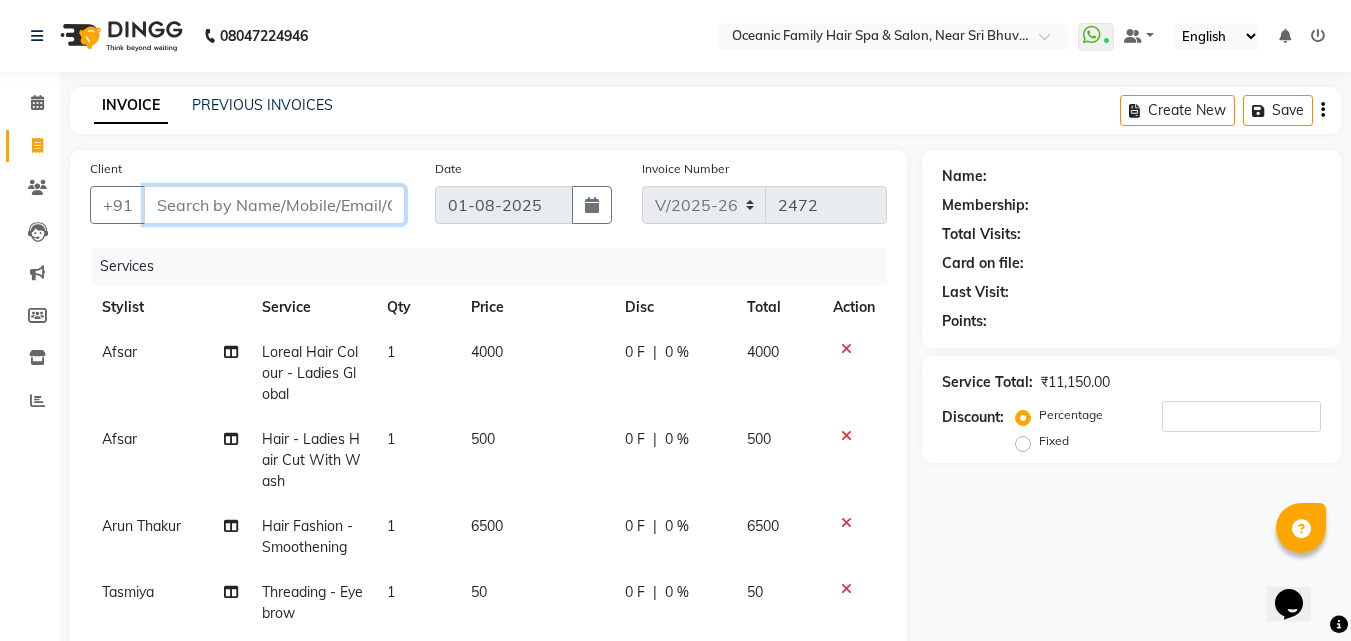 type on "9" 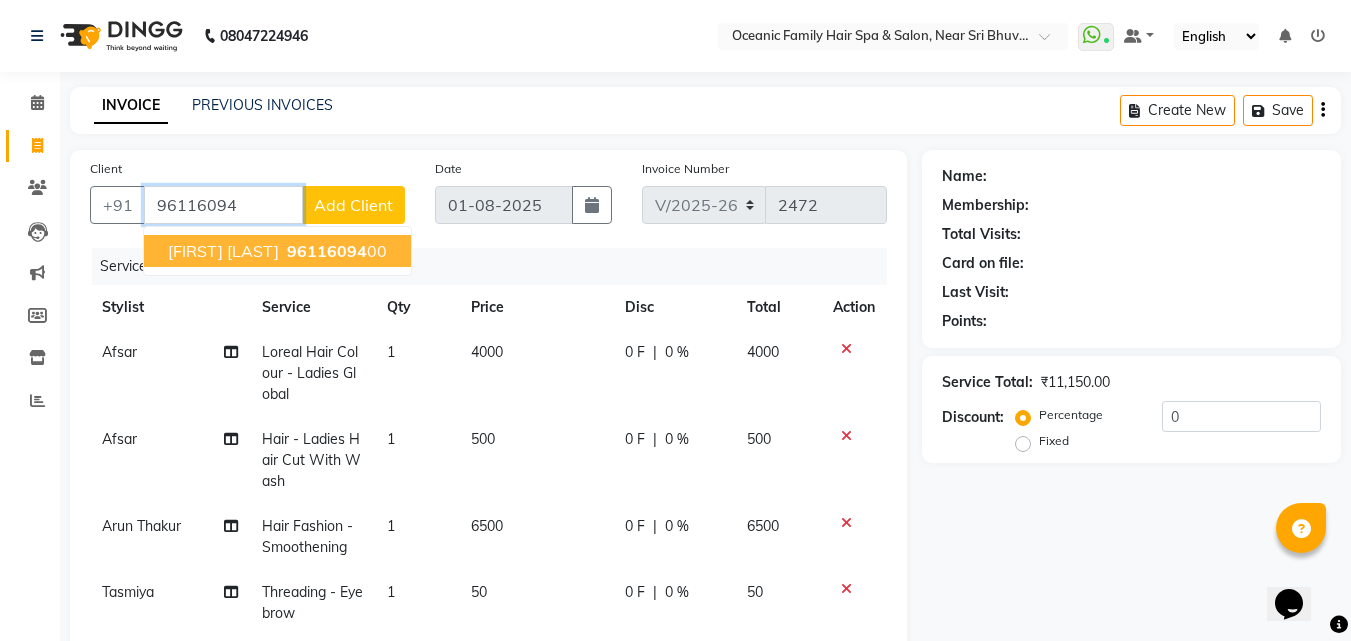 click on "96116094" at bounding box center [327, 251] 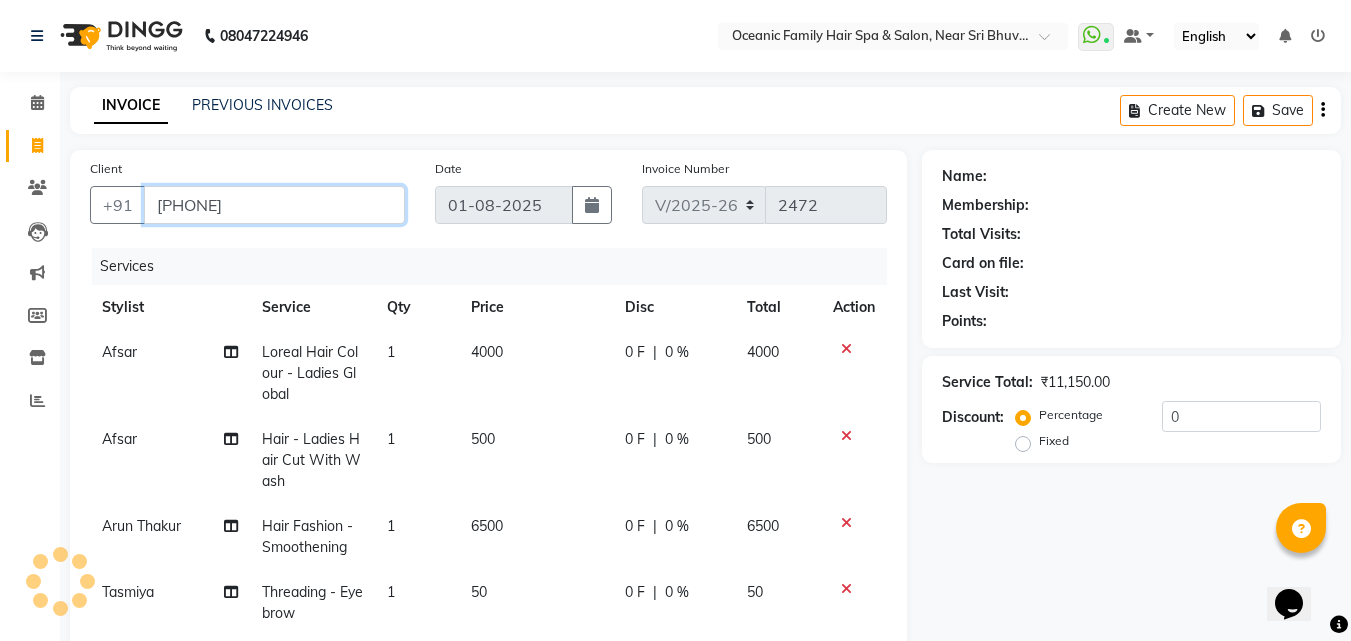 type on "[PHONE]" 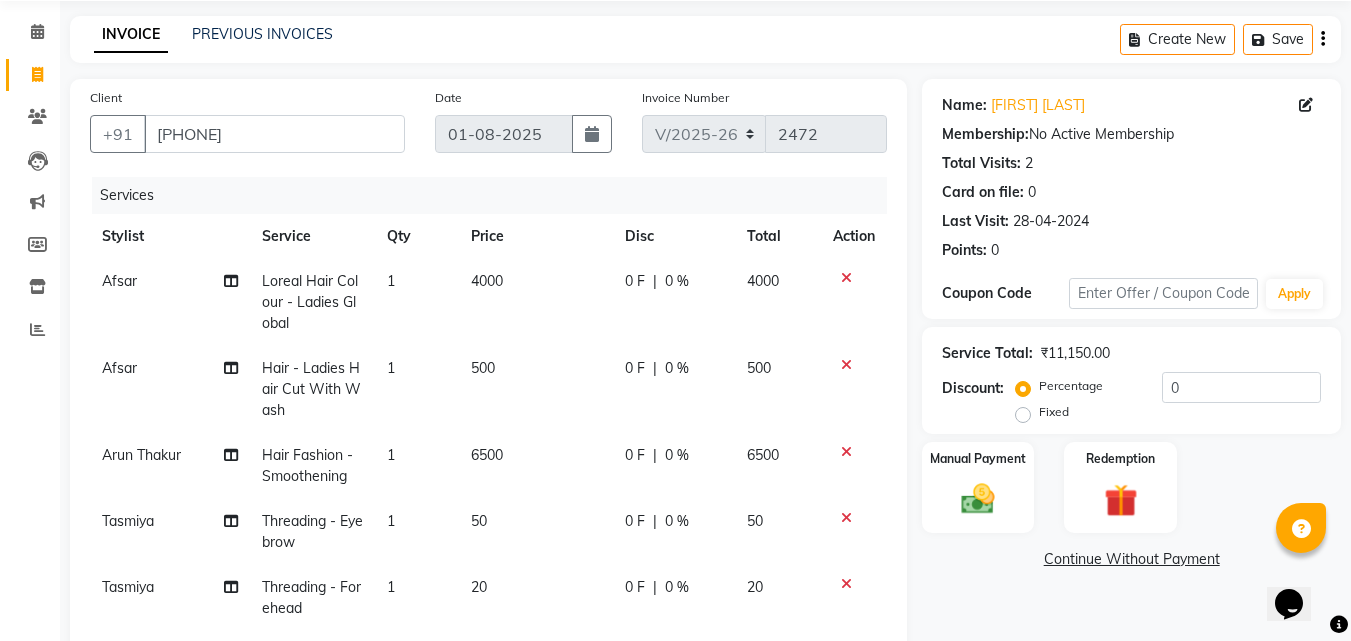 scroll, scrollTop: 200, scrollLeft: 0, axis: vertical 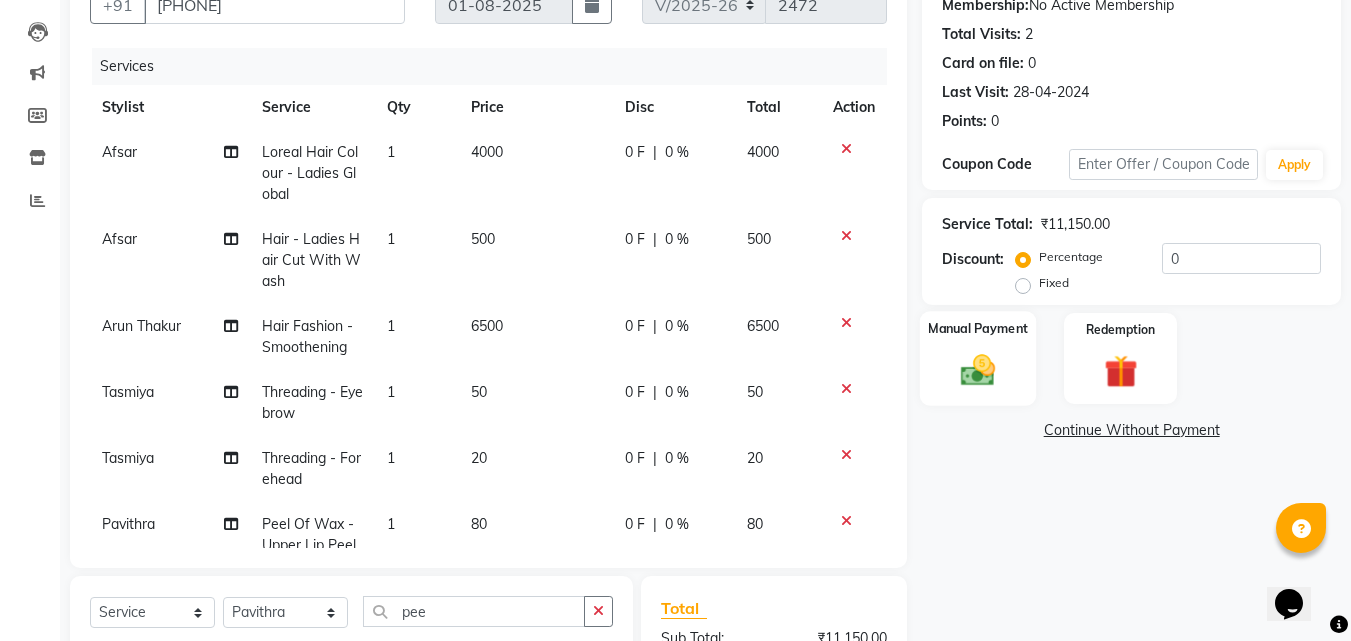 click on "Manual Payment" 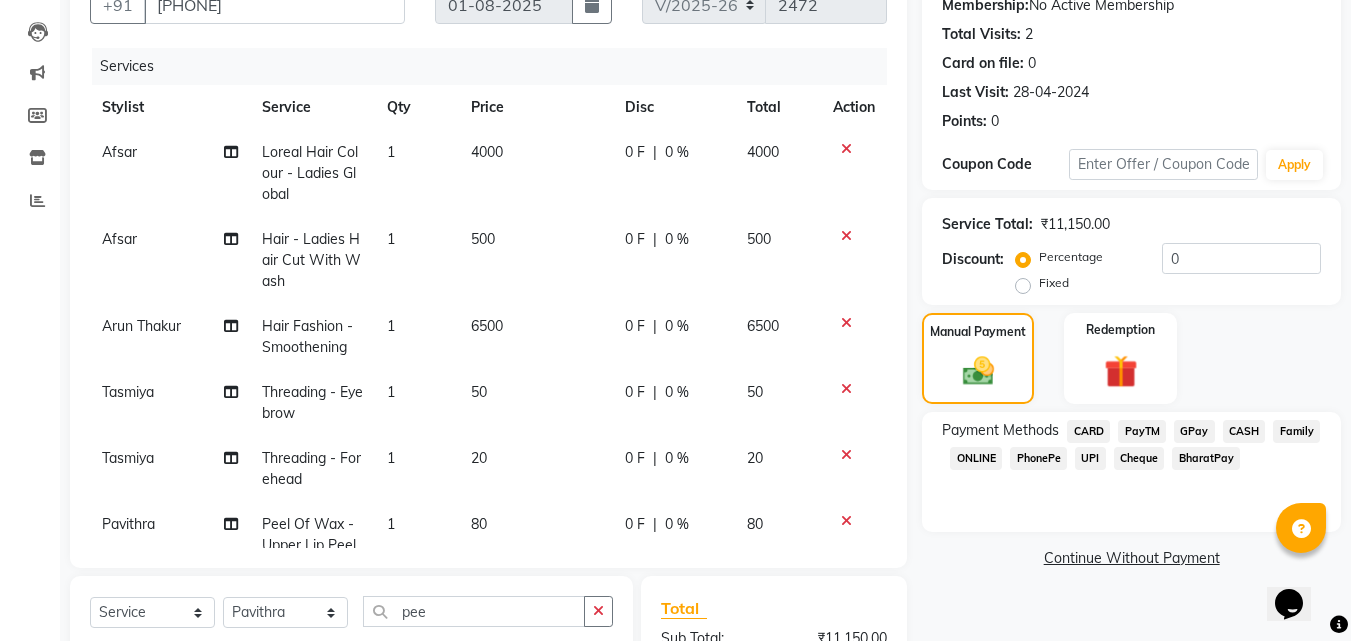 click on "PayTM" 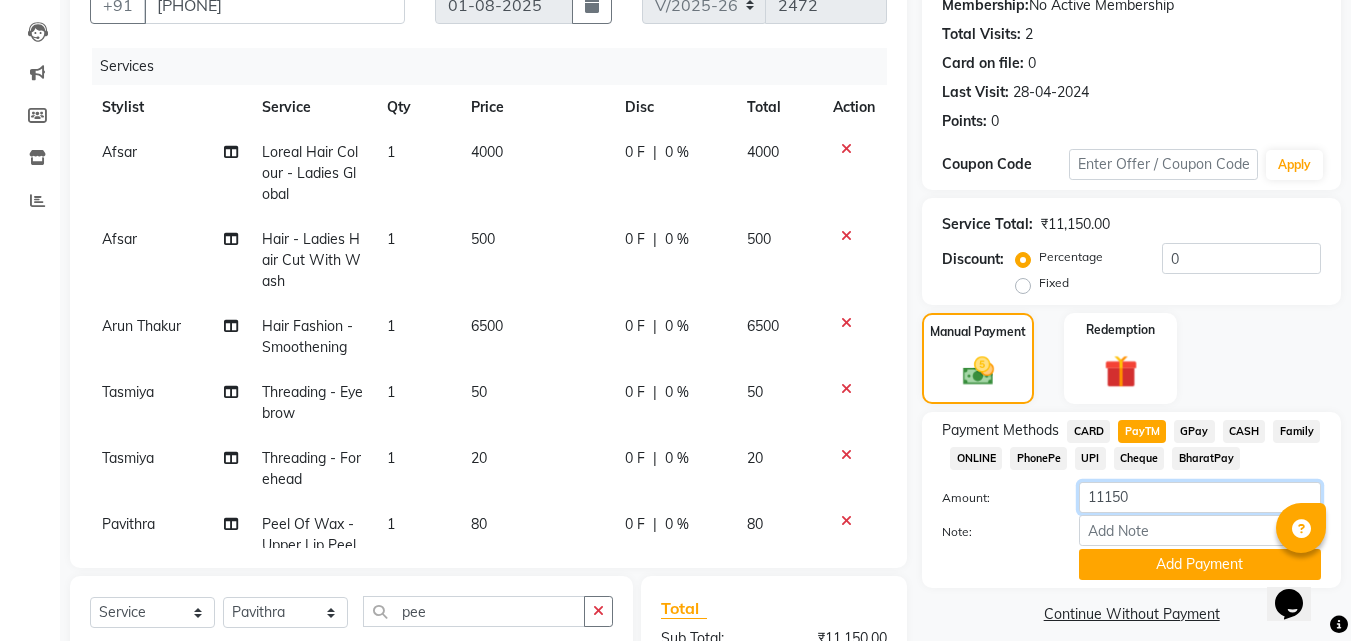 click on "11150" 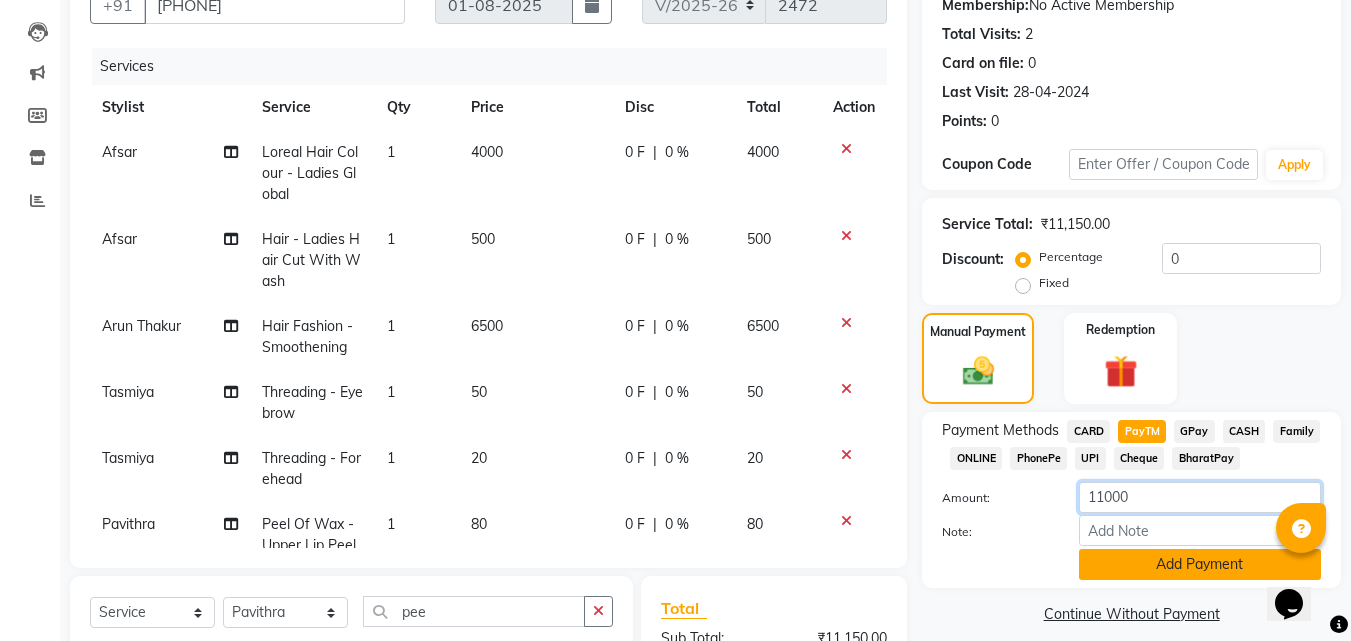 type on "11000" 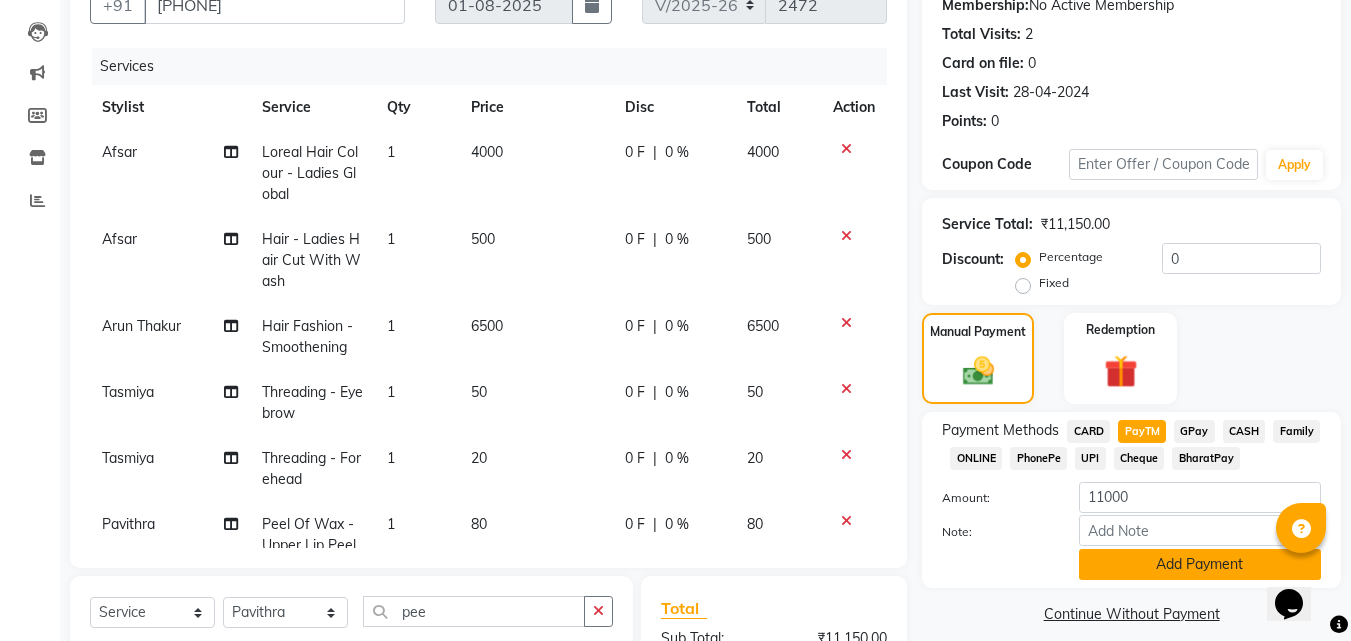 click on "Add Payment" 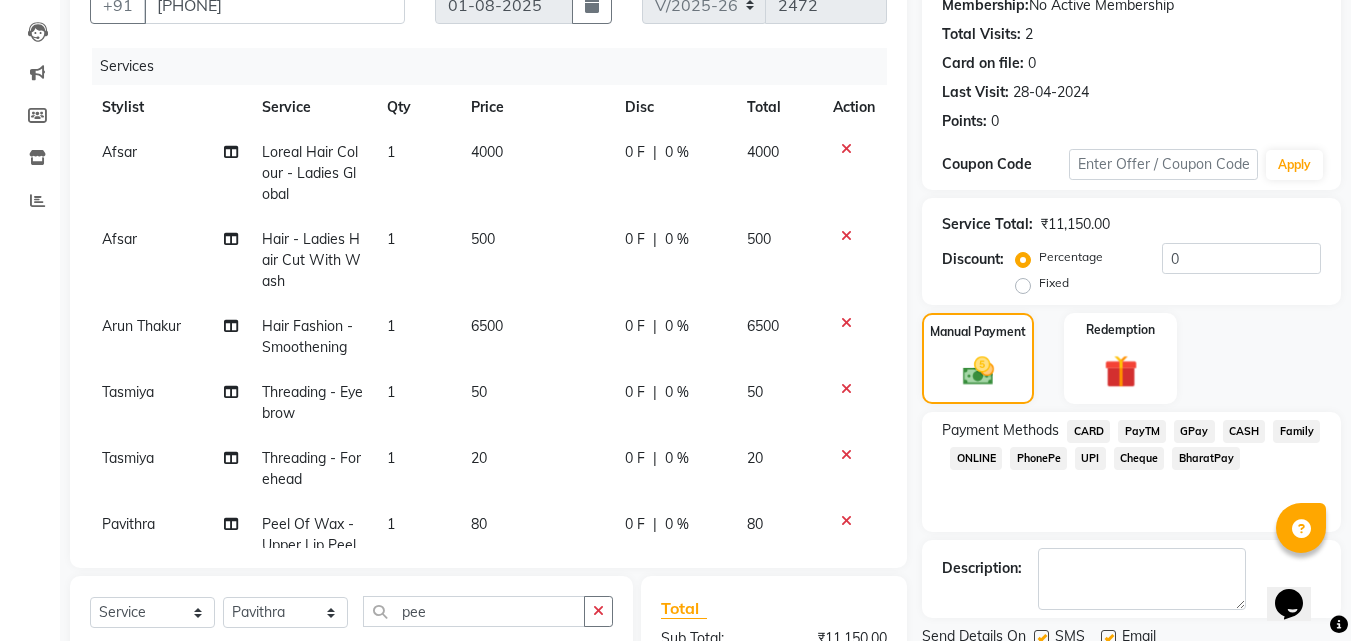 scroll, scrollTop: 300, scrollLeft: 0, axis: vertical 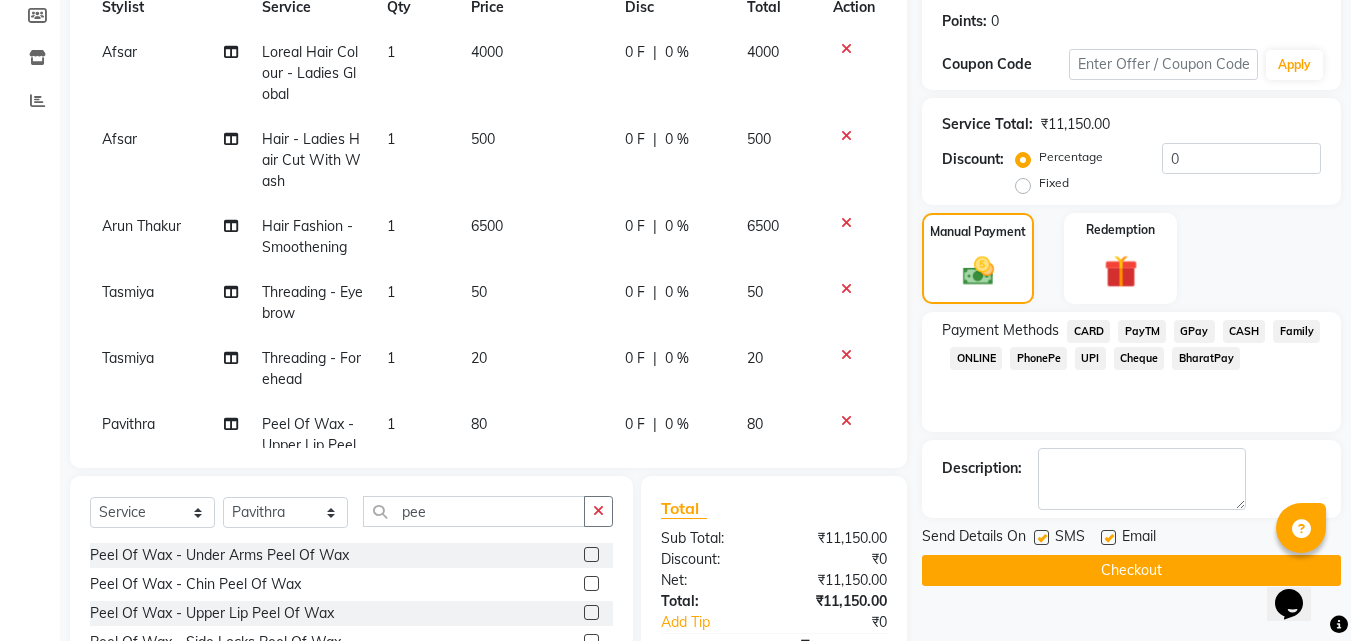 click on "Checkout" 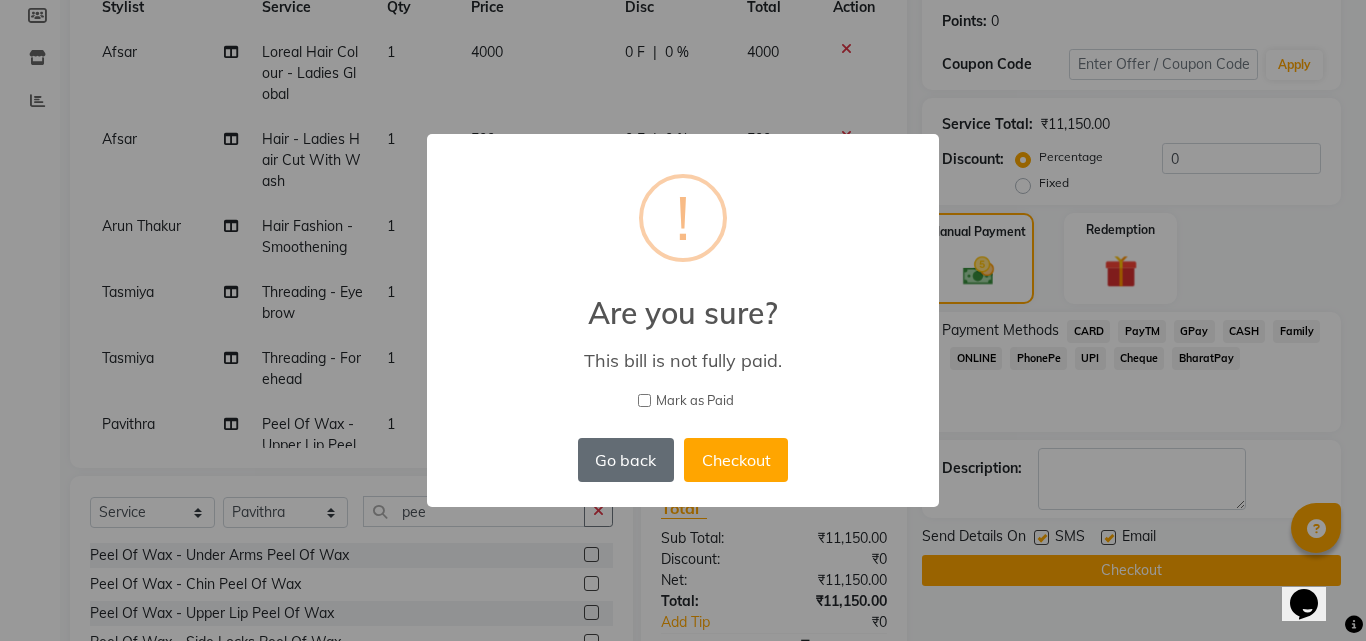 click on "Go back" at bounding box center [626, 460] 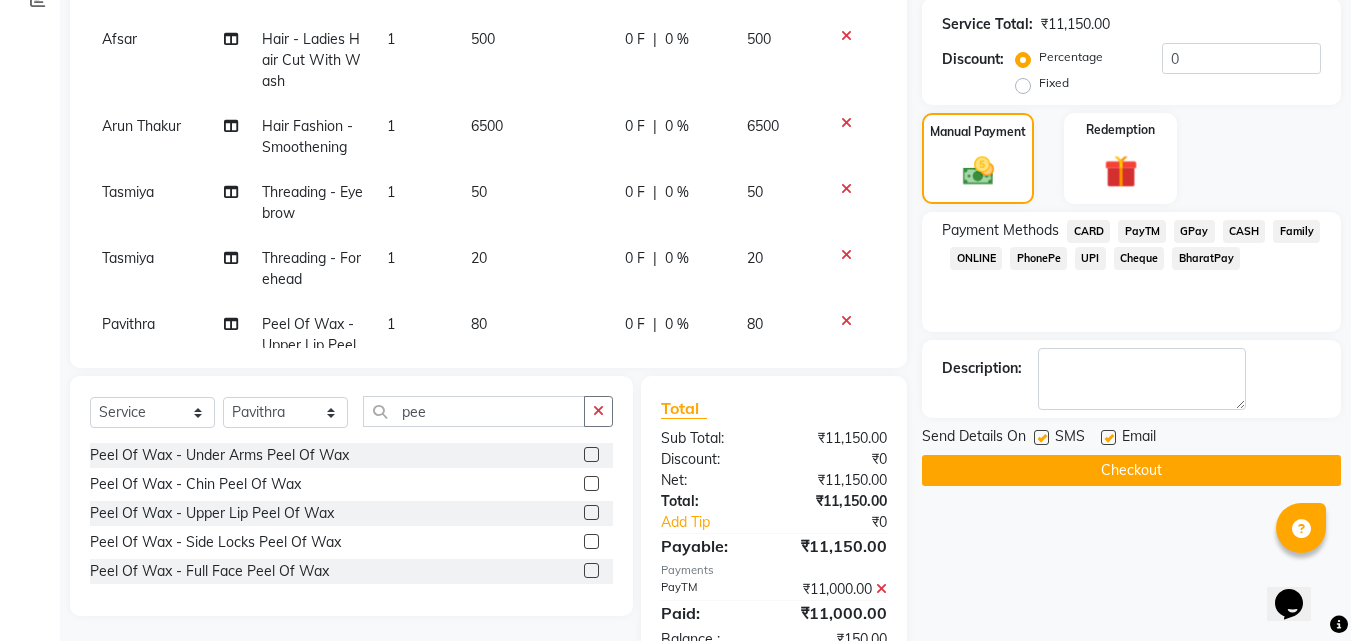 scroll, scrollTop: 459, scrollLeft: 0, axis: vertical 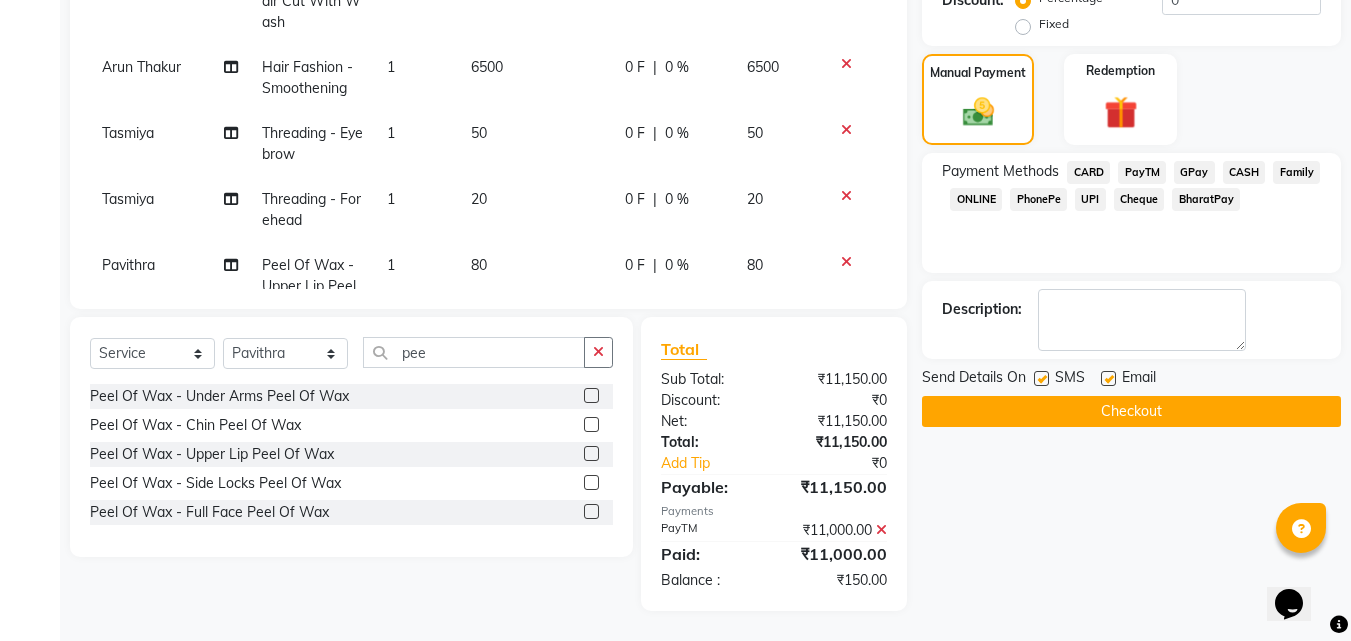 click on "₹0" 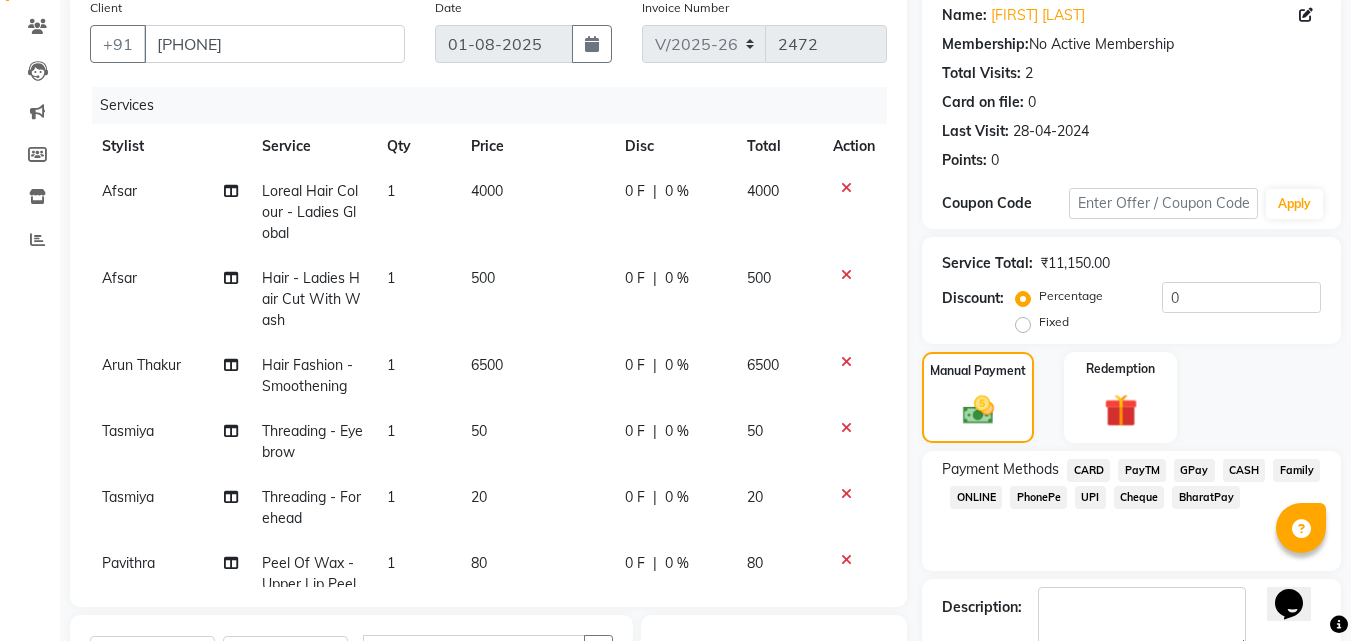 scroll, scrollTop: 159, scrollLeft: 0, axis: vertical 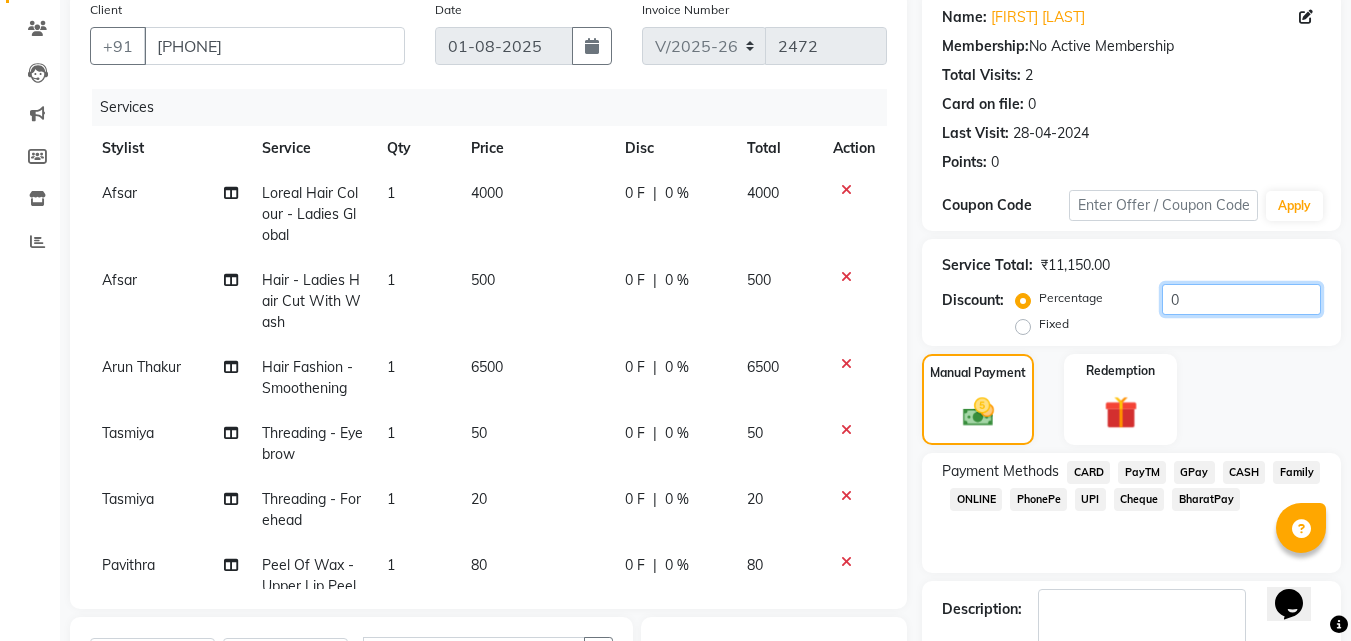 click on "0" 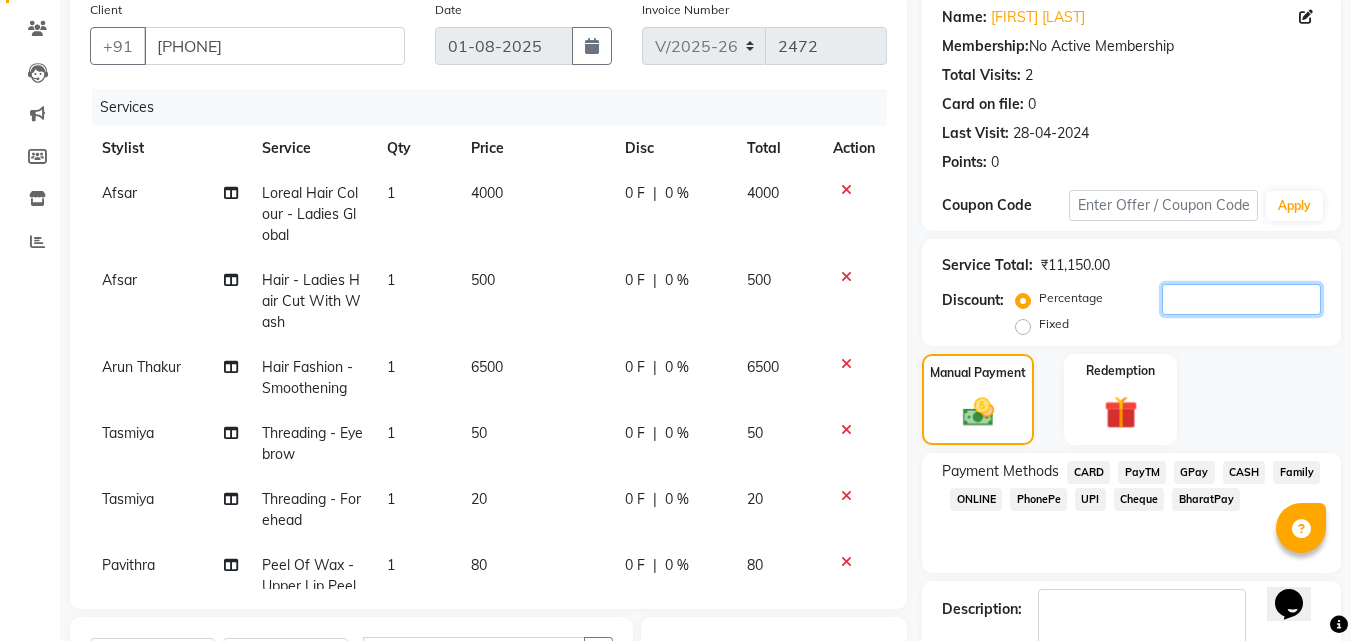 type 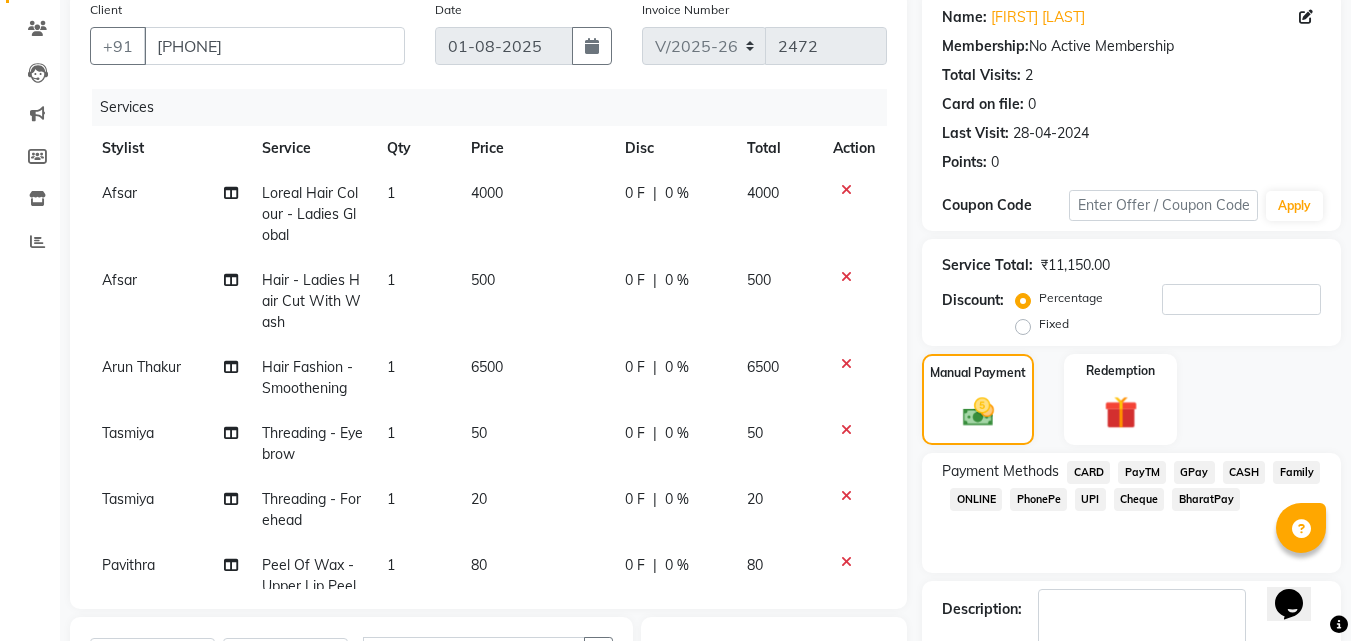 click on "Fixed" 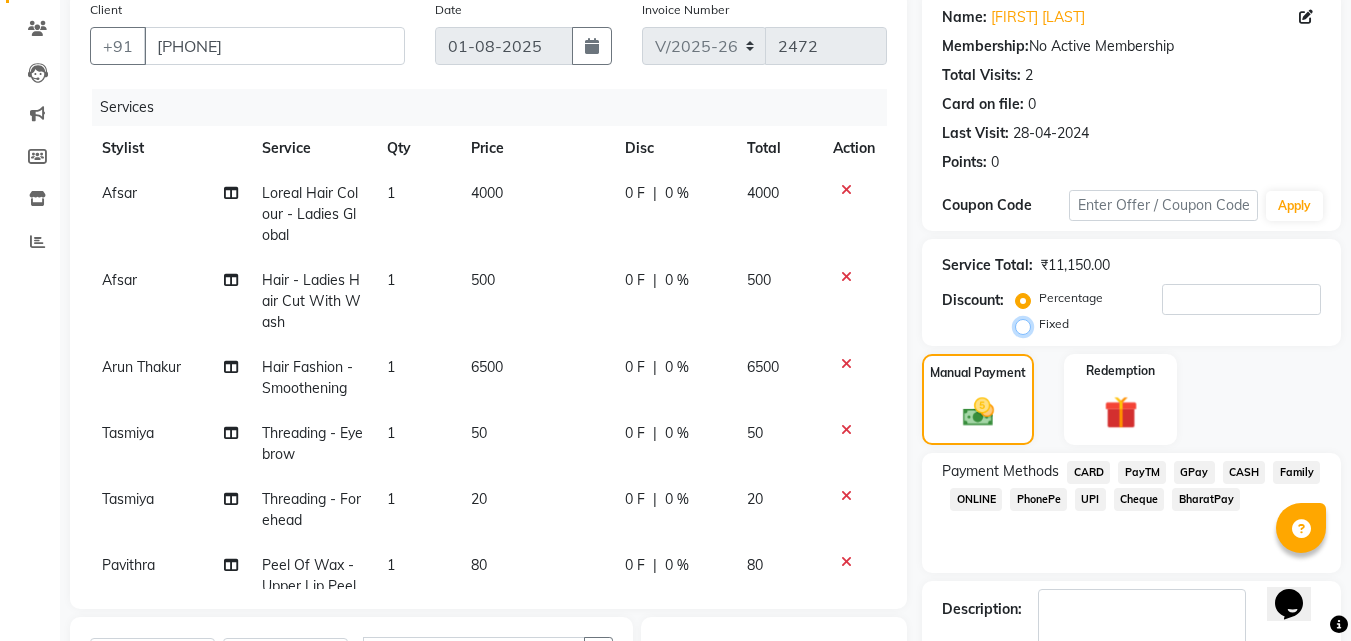 click on "Fixed" at bounding box center (1027, 324) 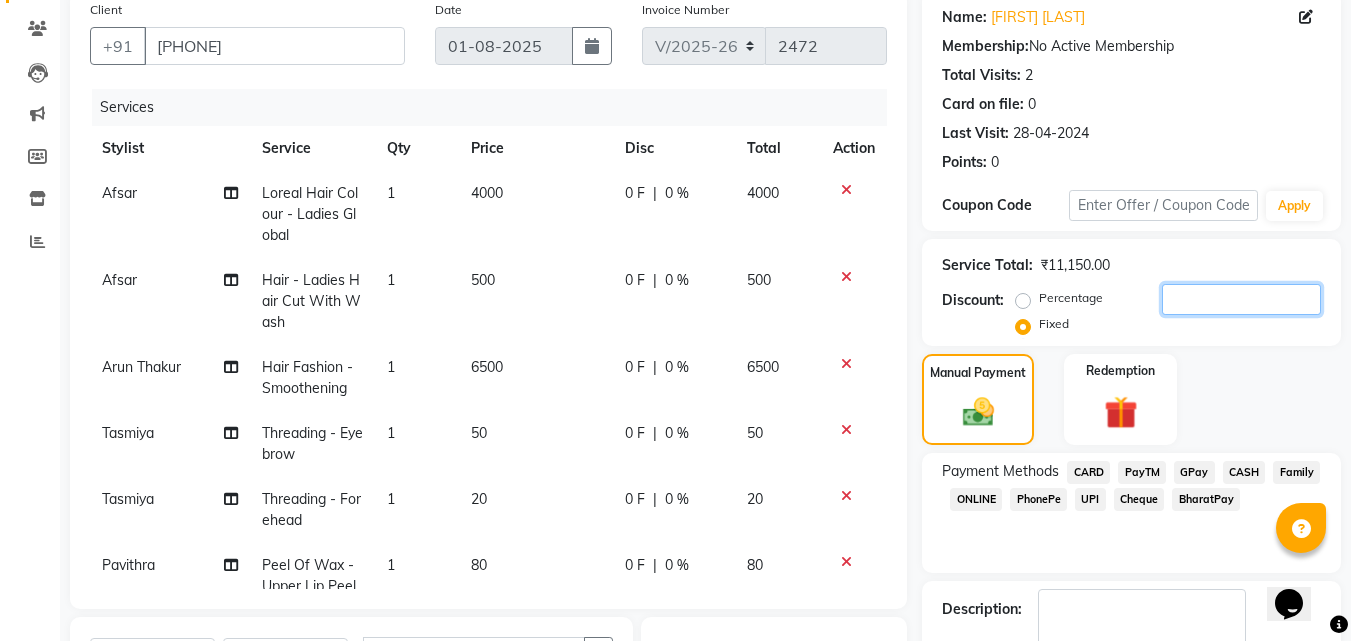 click 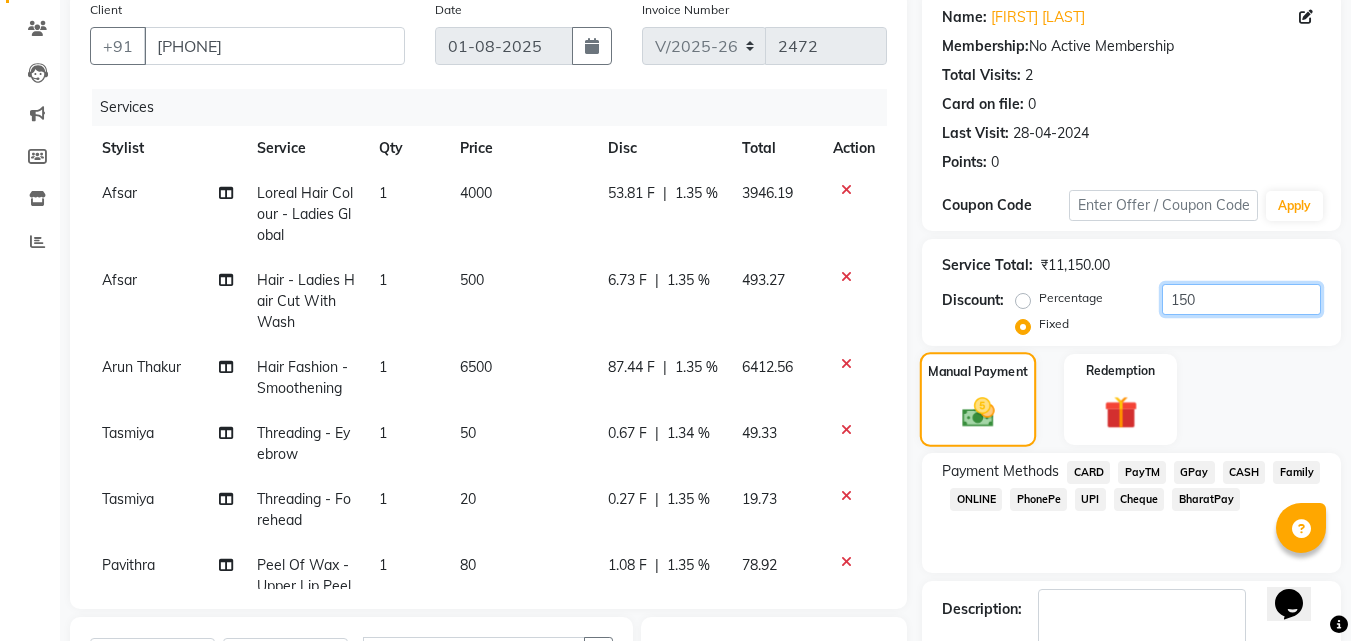 type on "150" 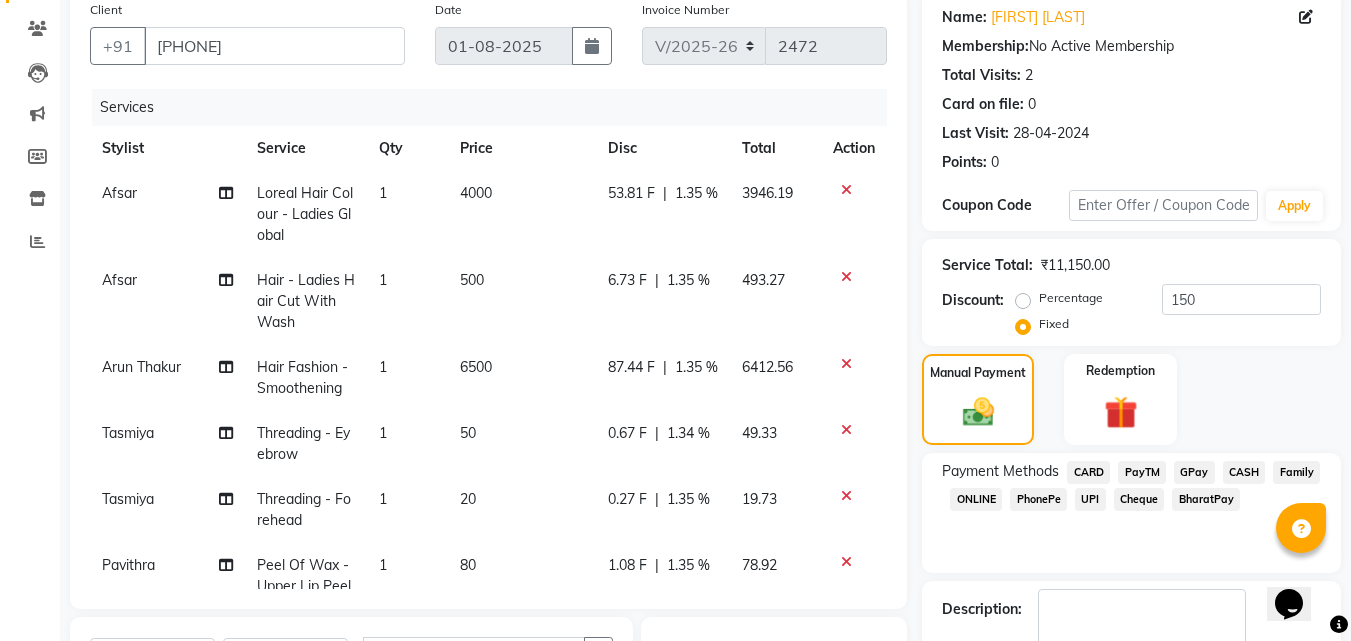 drag, startPoint x: 983, startPoint y: 425, endPoint x: 1065, endPoint y: 480, distance: 98.73702 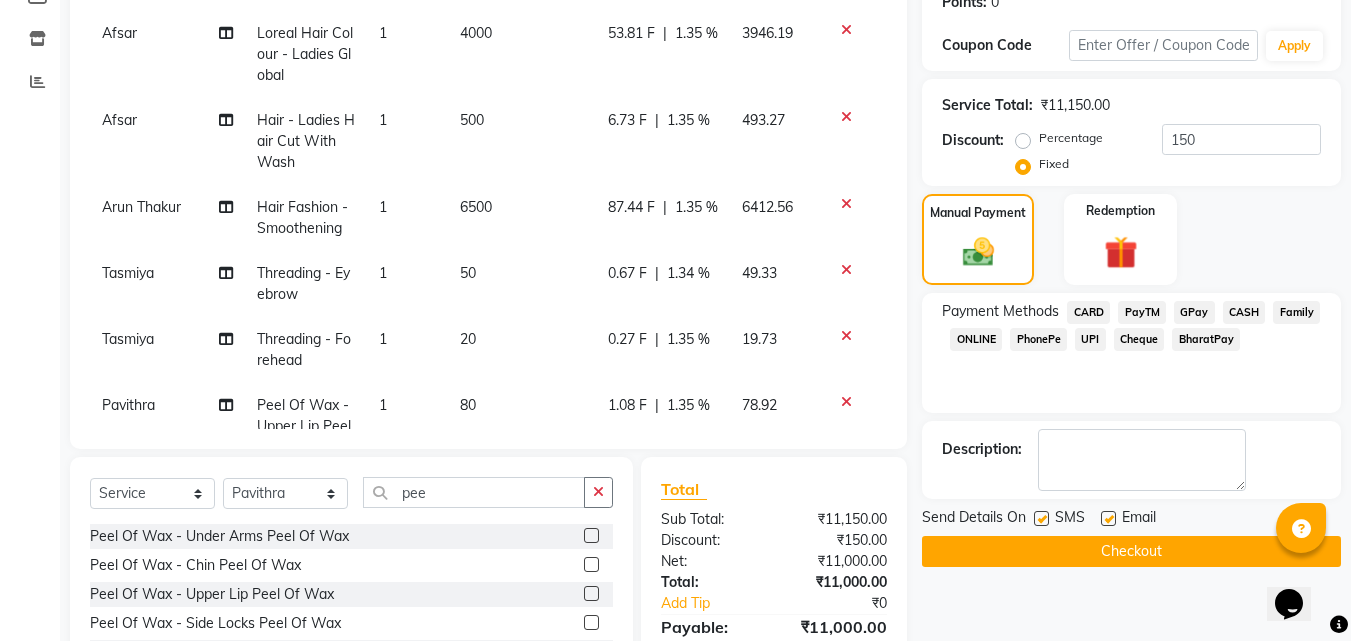 click on "PayTM" 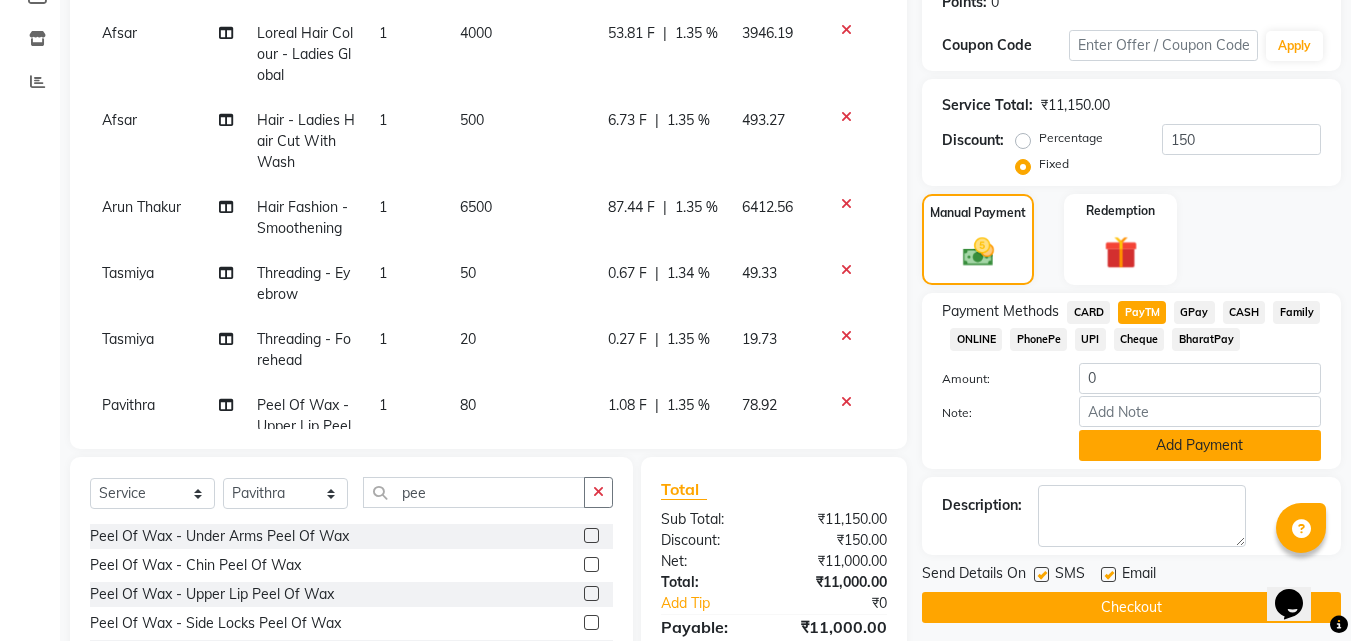 click on "Add Payment" 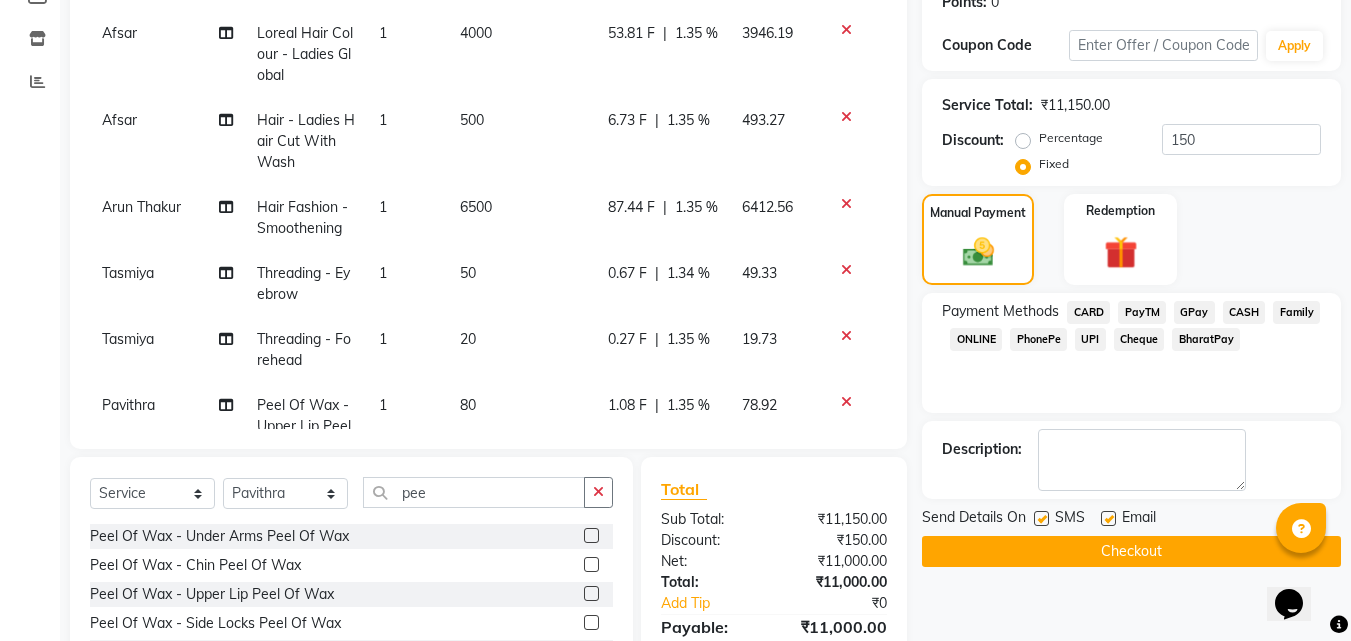 scroll, scrollTop: 459, scrollLeft: 0, axis: vertical 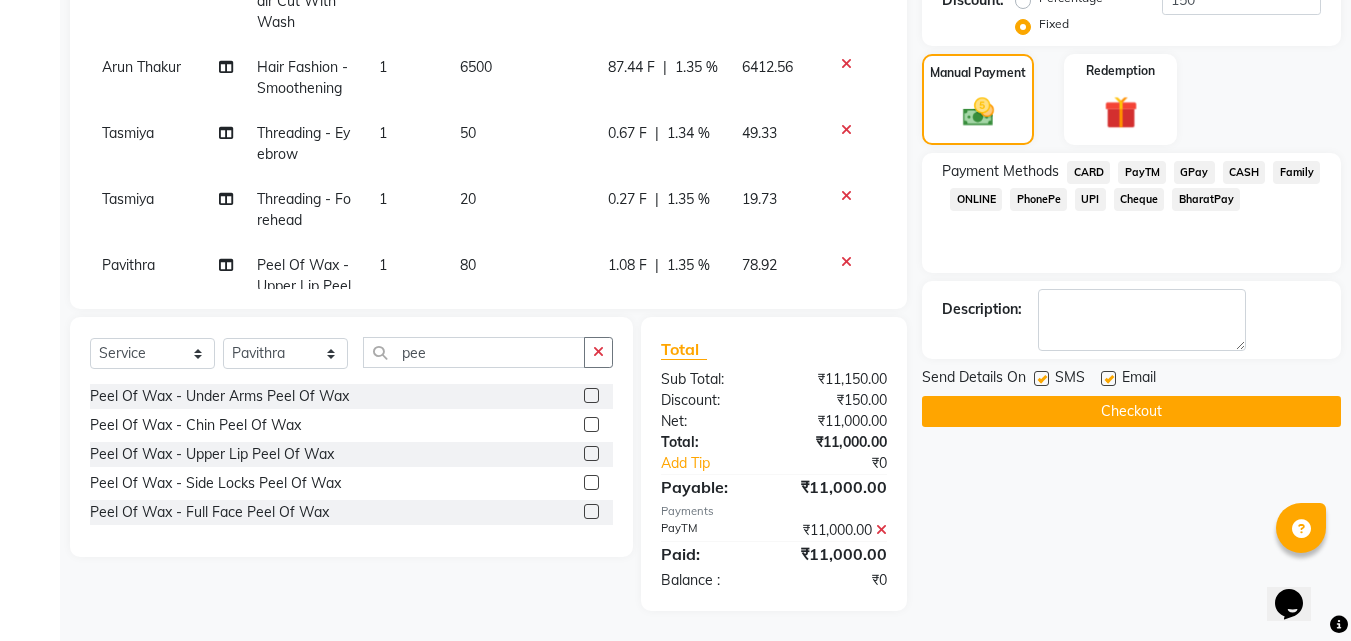 click on "Checkout" 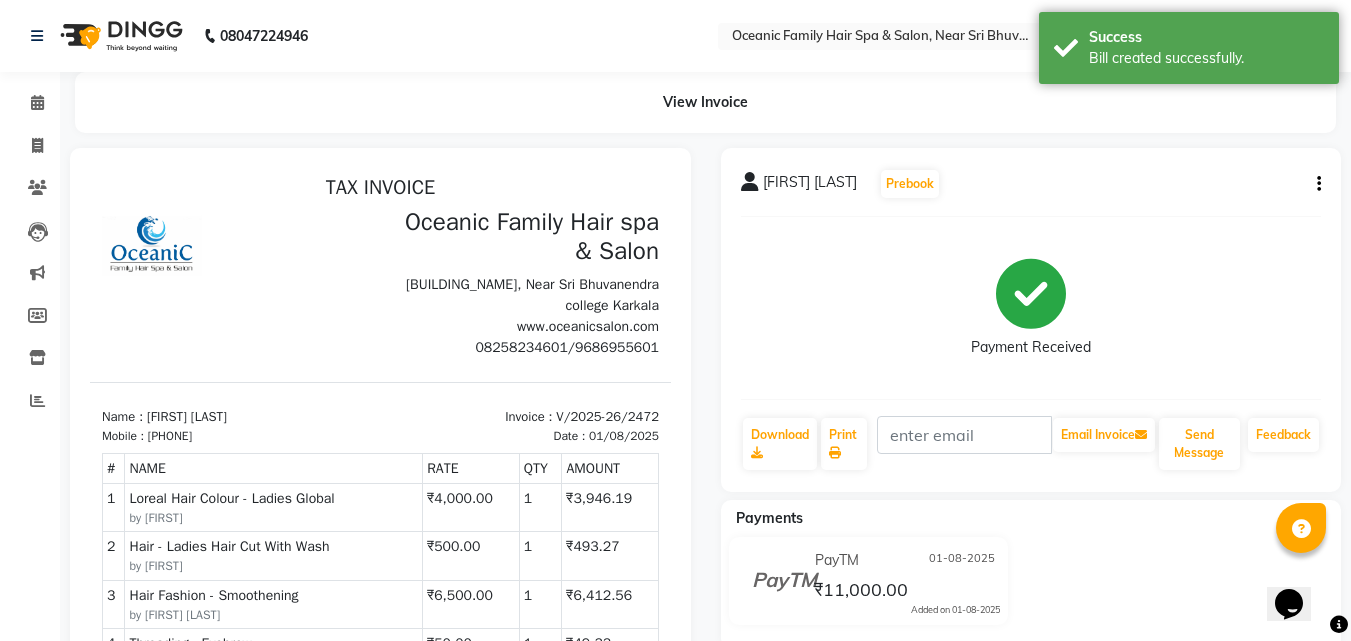 scroll, scrollTop: 0, scrollLeft: 0, axis: both 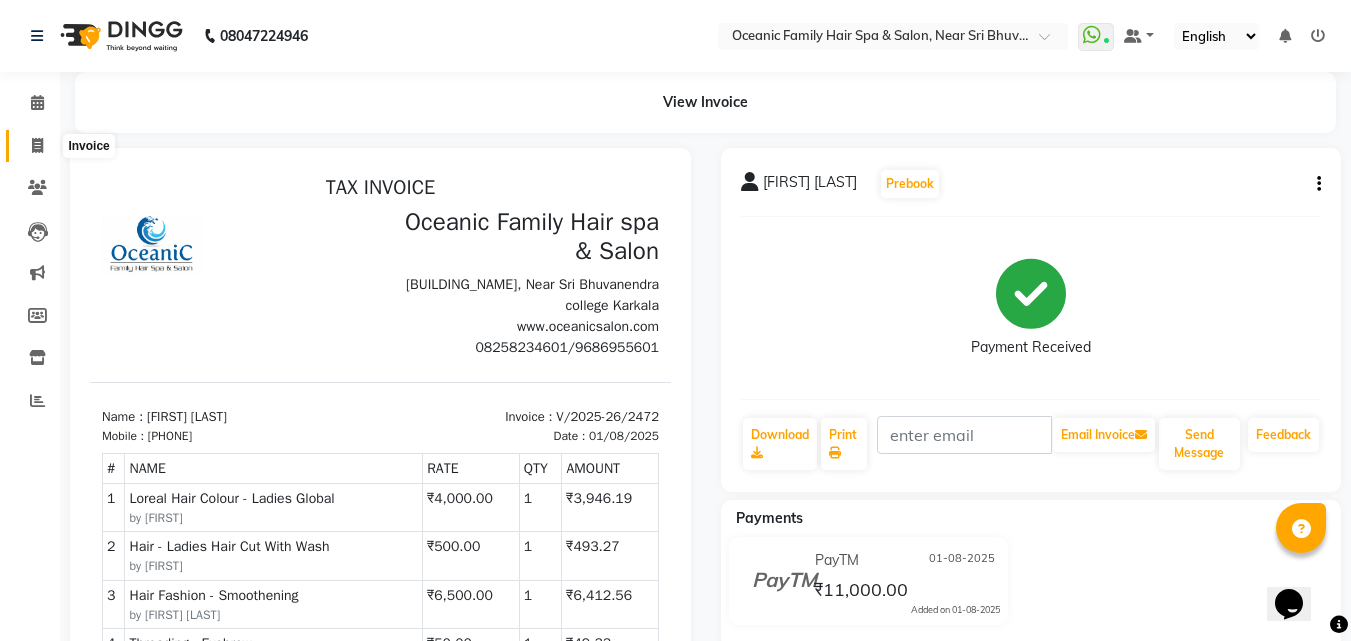 click 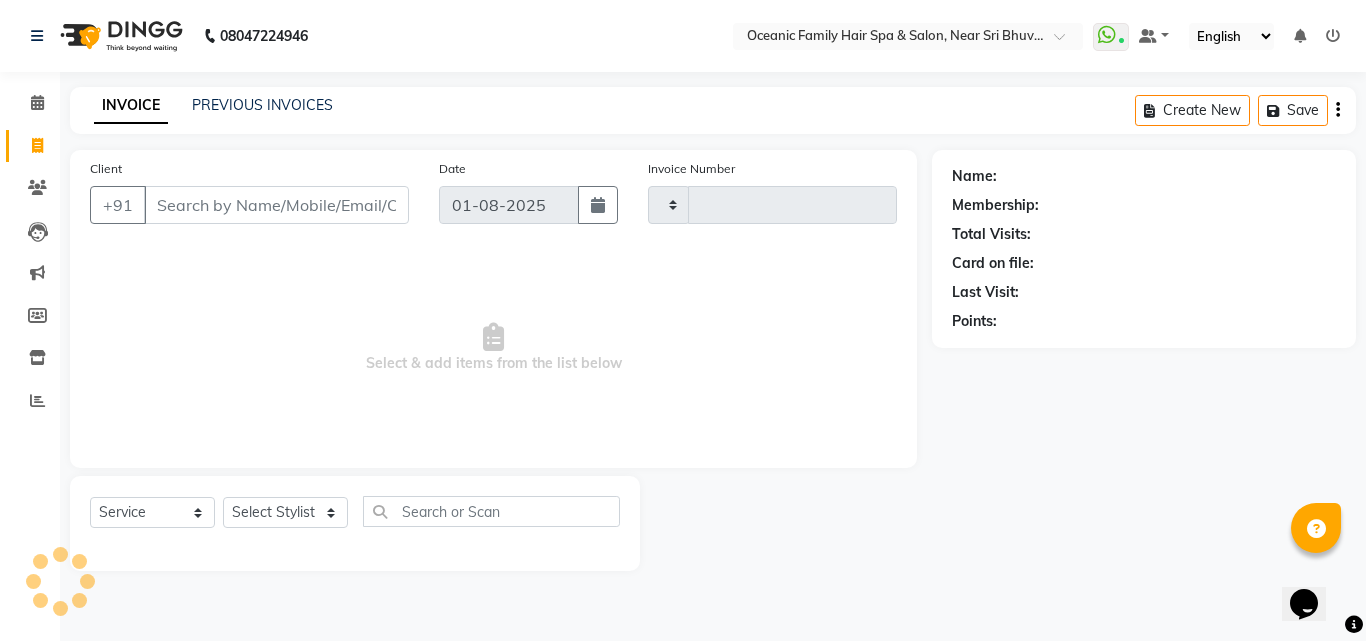 type on "2473" 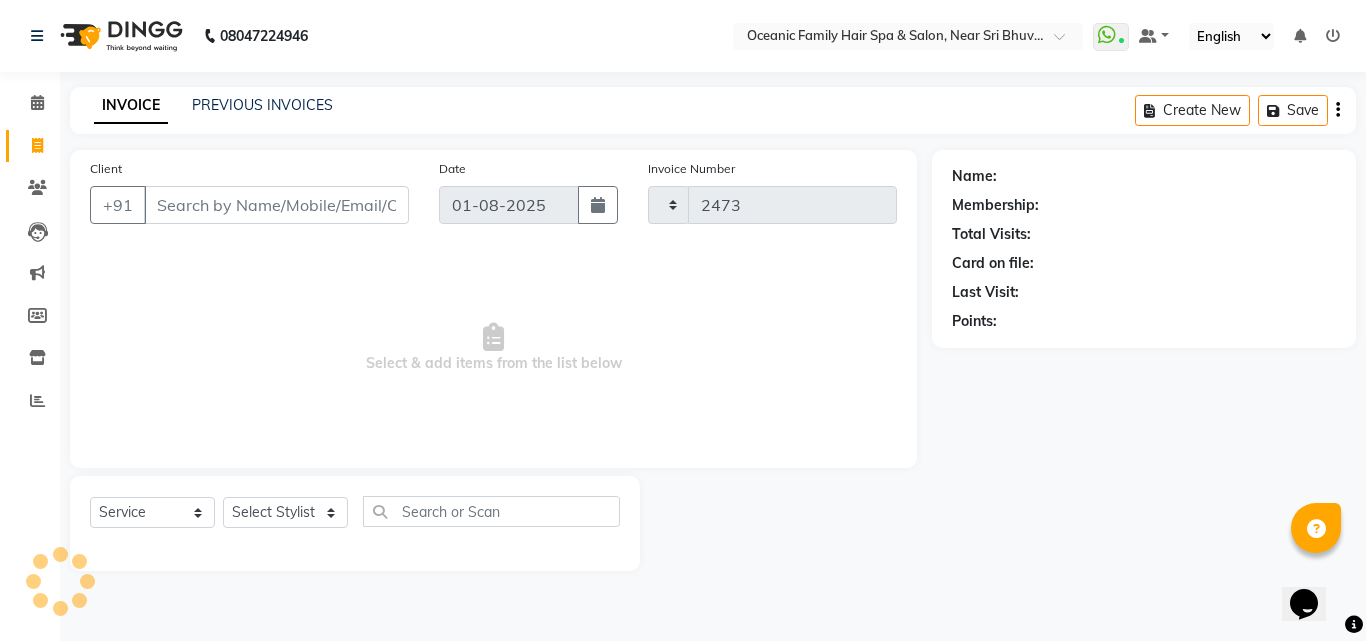 select on "4366" 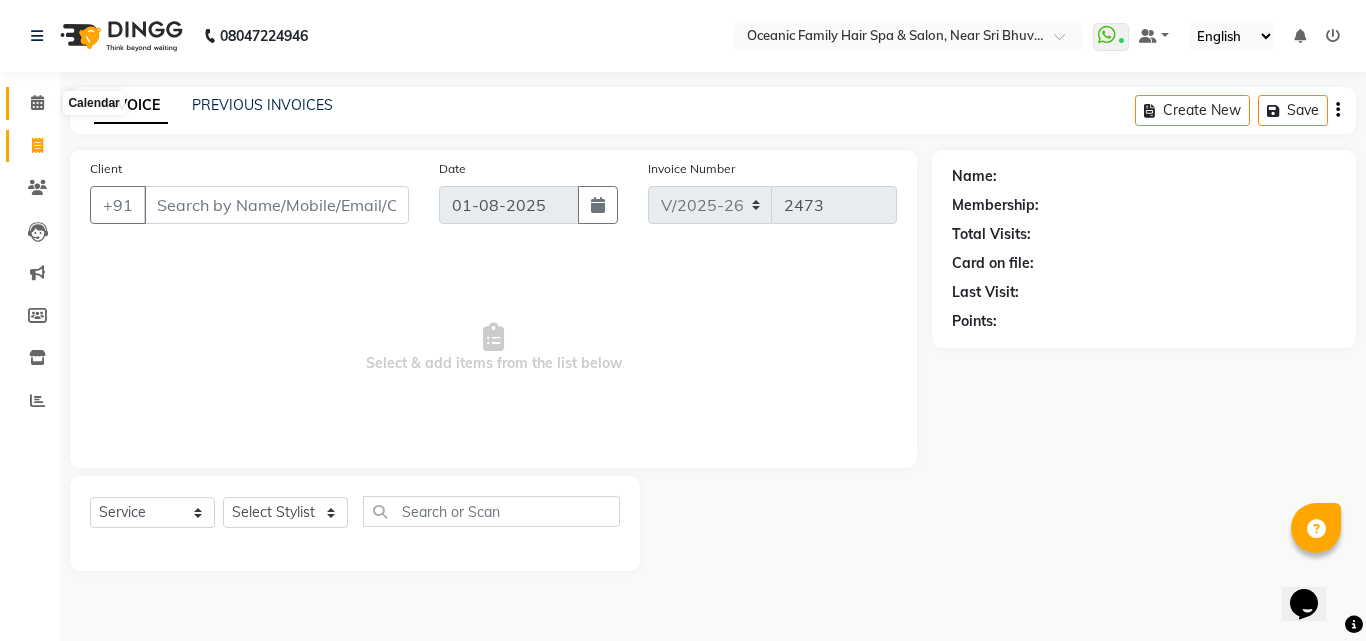 click 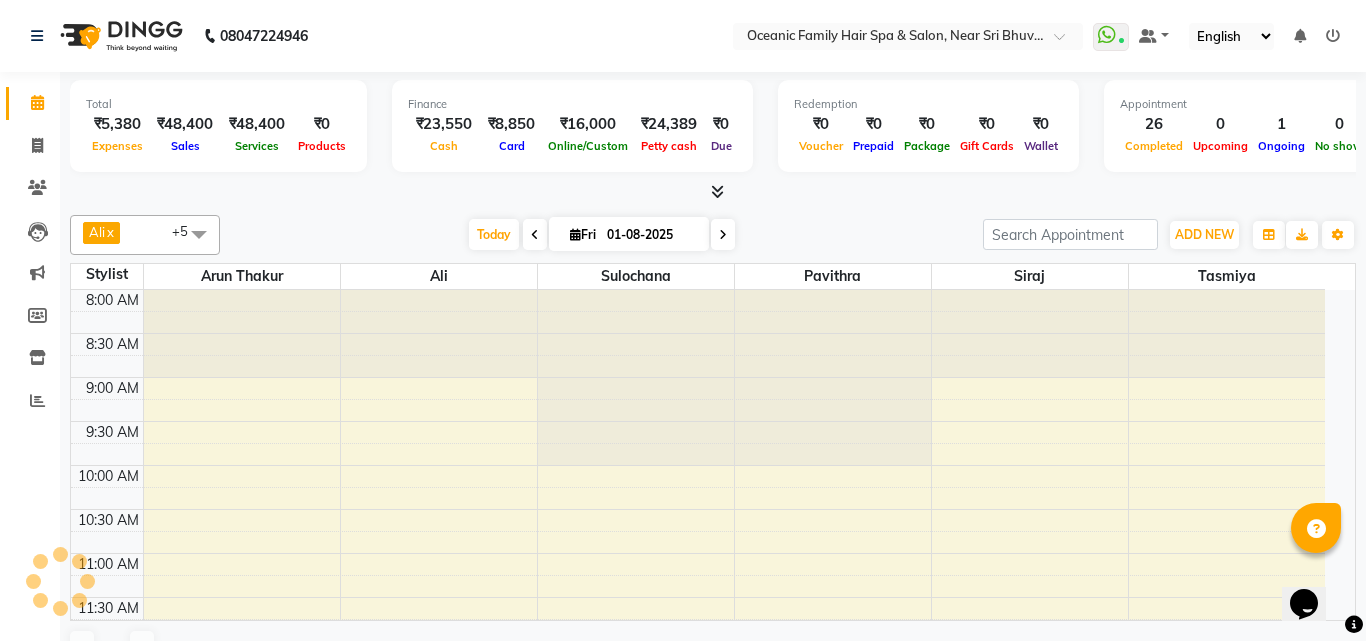 scroll, scrollTop: 901, scrollLeft: 0, axis: vertical 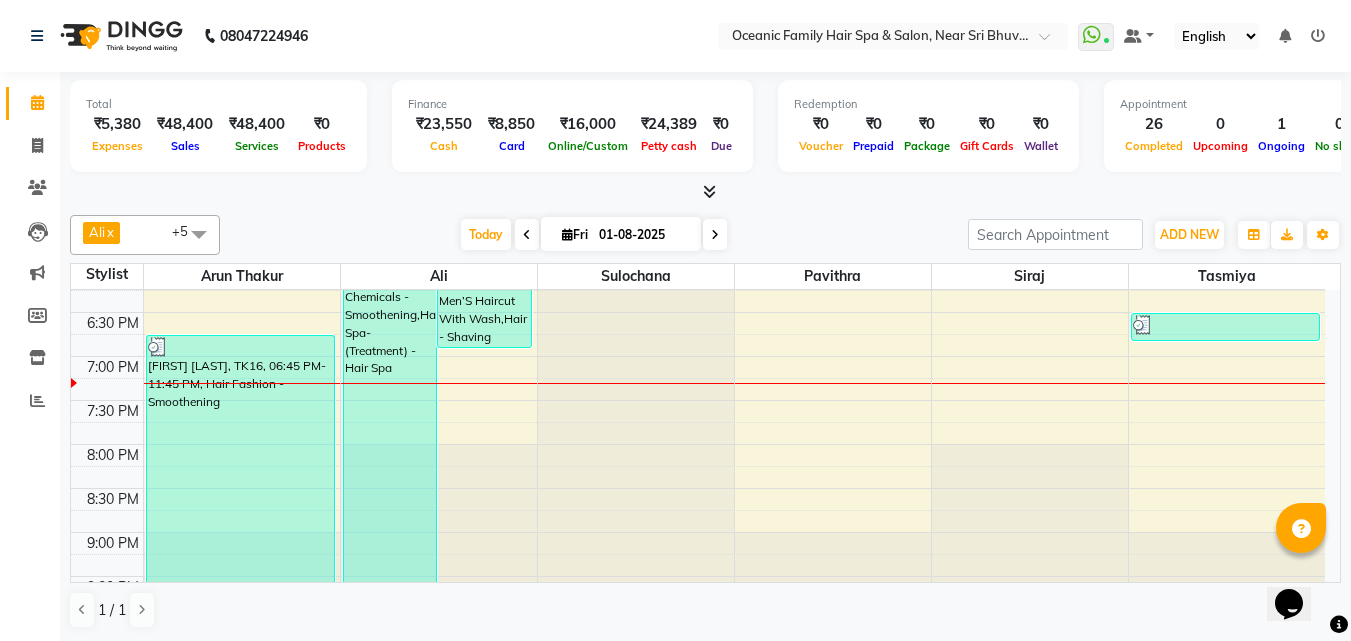 click on "08047224946 Select Location × Oceanic Family Hair Spa & Salon, Near Sri Bhuvanendra College  WhatsApp Status  ✕ Status:  Connected Most Recent Message: 01-08-2025     03:59 PM Recent Service Activity: 01-08-2025     04:04 PM Default Panel My Panel English ENGLISH Español العربية मराठी हिंदी ગુજરાતી தமிழ் 中文 Notifications nothing to show" 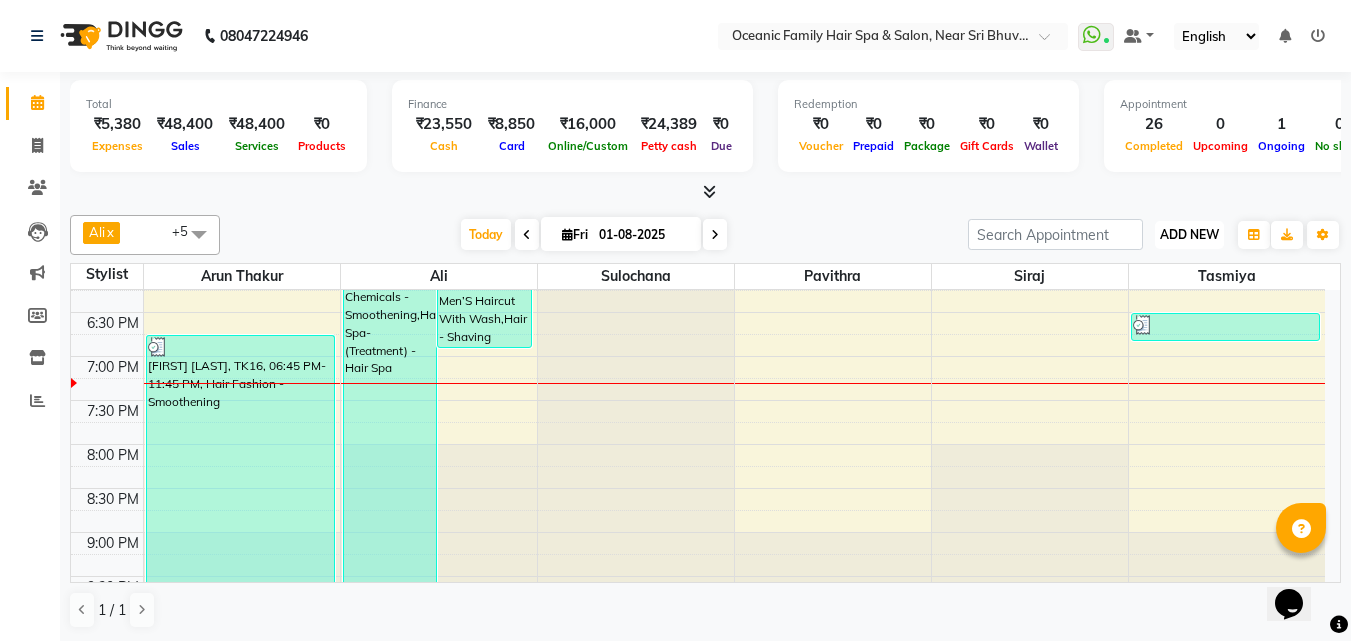 click on "ADD NEW" at bounding box center [1189, 234] 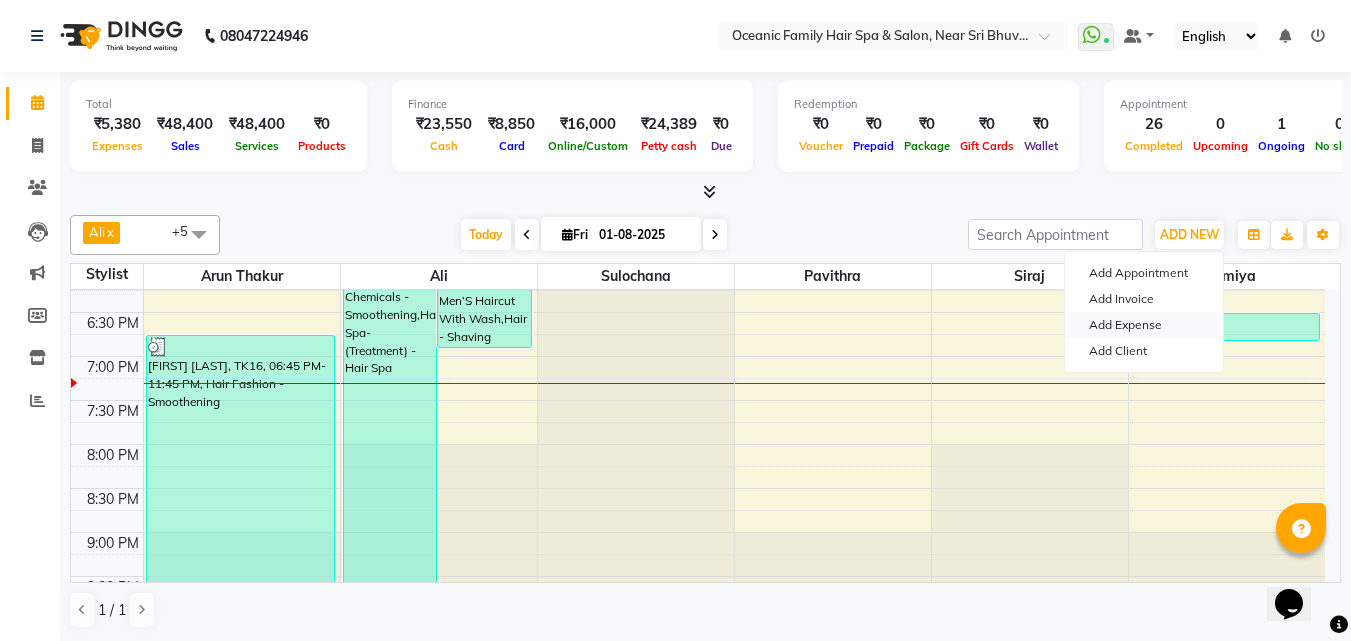click on "Add Expense" at bounding box center [1144, 325] 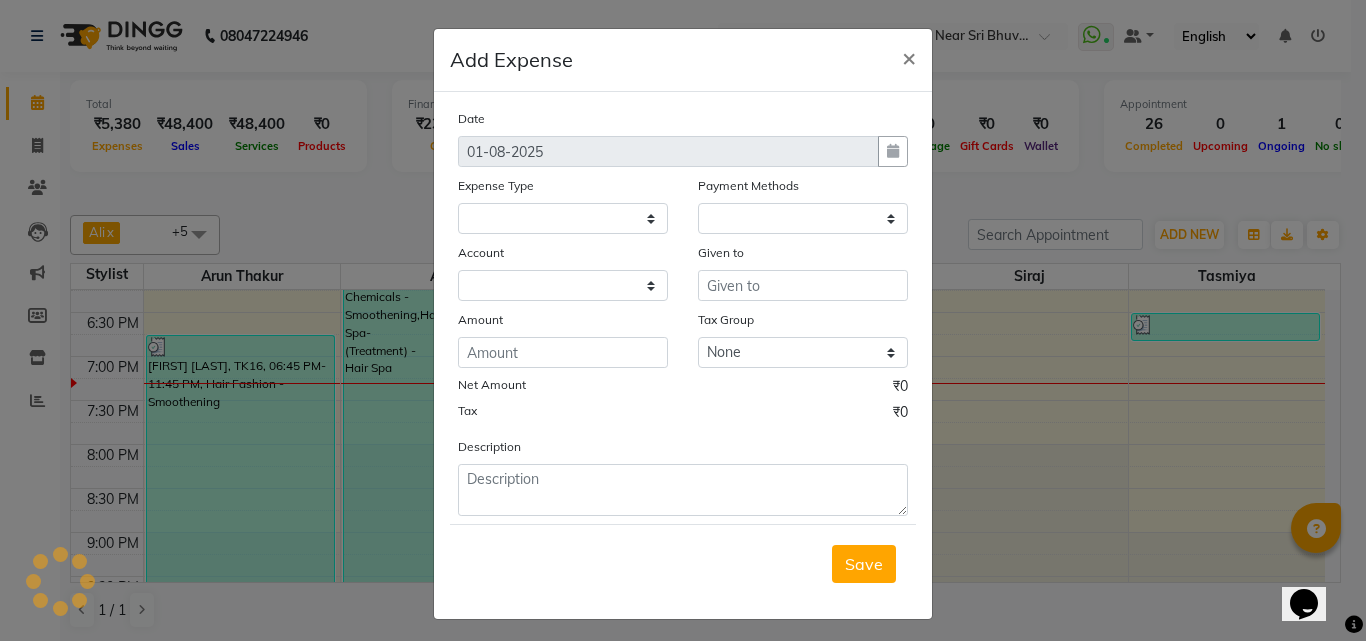 select 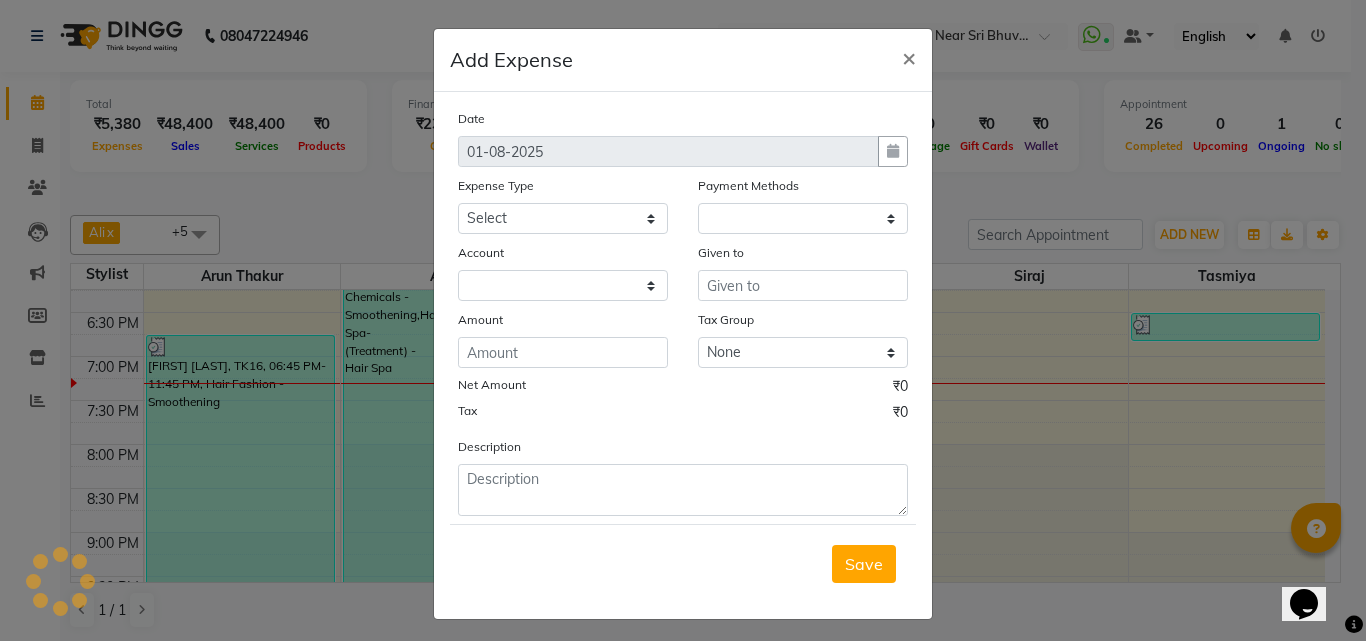 select on "1" 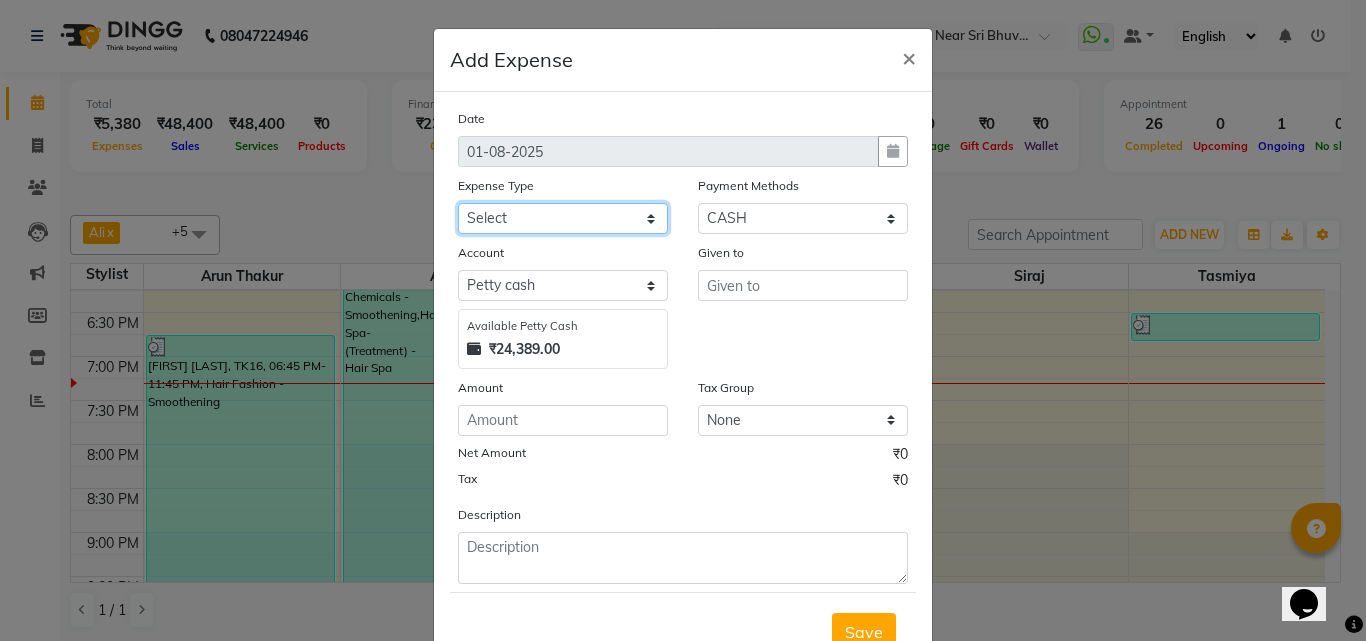 click on "Select Abid Ali Afsar Ahemed Arun Thakur Bank charges Cash transfer to bank Cash transfer to hub Client Snacks Clinical charges Govt fee House Exp Loan Repayment Maintenance Marketing Miscellaneous Other Pavithra Pigmi Janaradhan Pigmi Sudeep Pigmi VRS Previous month exp Product Pulak Raj Jain Rajani Maid Riyasat Salary Salon Equipment salon rent Santhosh Kumar Shwetha S Jain Siraj Staff Room Rent Staff Snacks Staff Tip Sulochana Tasmiya Tax Utilities" 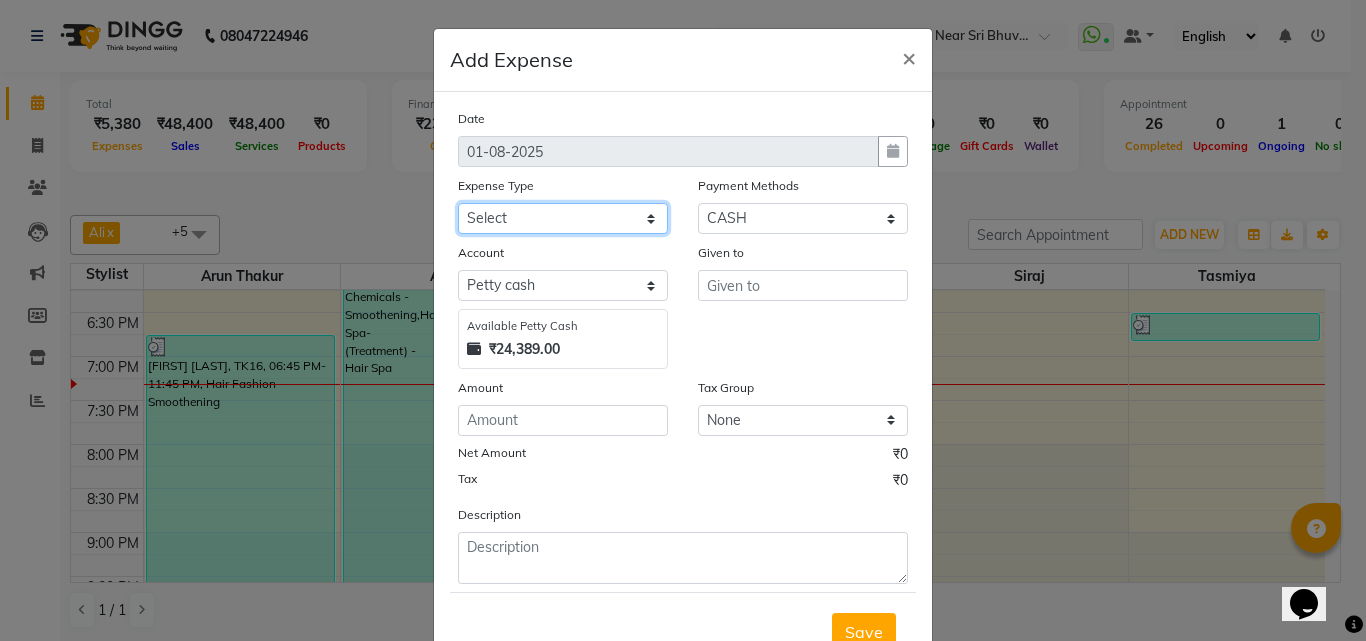 select on "7922" 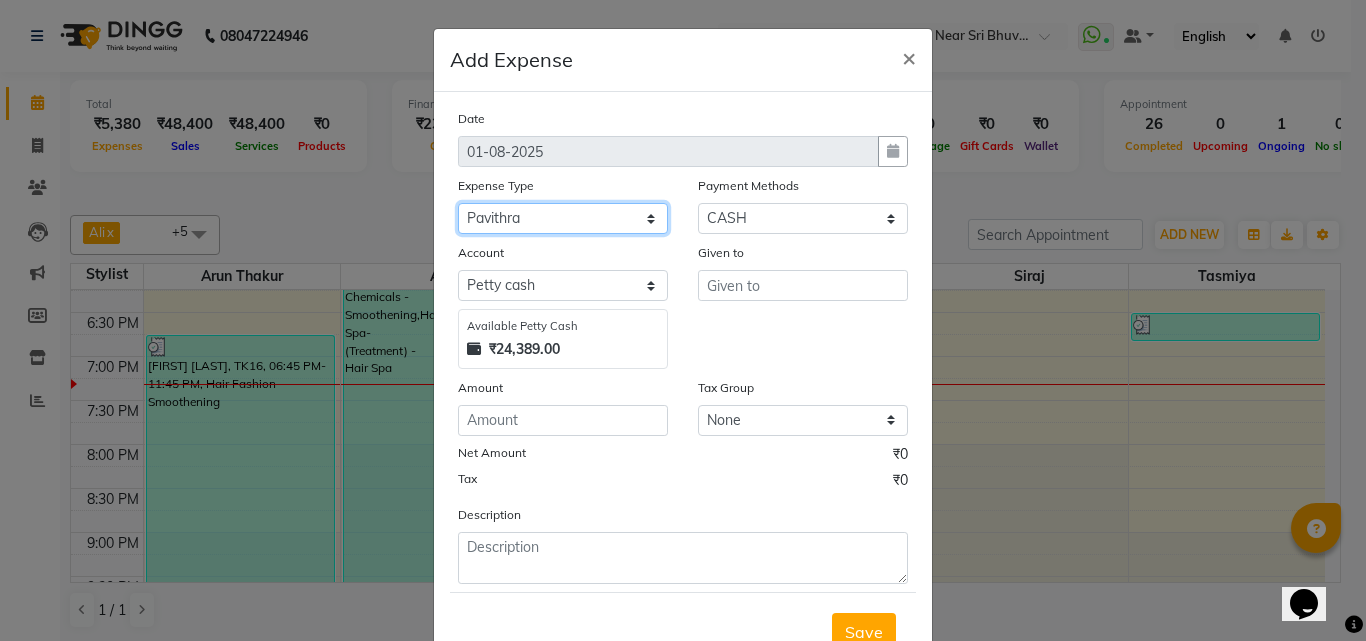click on "Select Abid Ali Afsar Ahemed Arun Thakur Bank charges Cash transfer to bank Cash transfer to hub Client Snacks Clinical charges Govt fee House Exp Loan Repayment Maintenance Marketing Miscellaneous Other Pavithra Pigmi Janaradhan Pigmi Sudeep Pigmi VRS Previous month exp Product Pulak Raj Jain Rajani Maid Riyasat Salary Salon Equipment salon rent Santhosh Kumar Shwetha S Jain Siraj Staff Room Rent Staff Snacks Staff Tip Sulochana Tasmiya Tax Utilities" 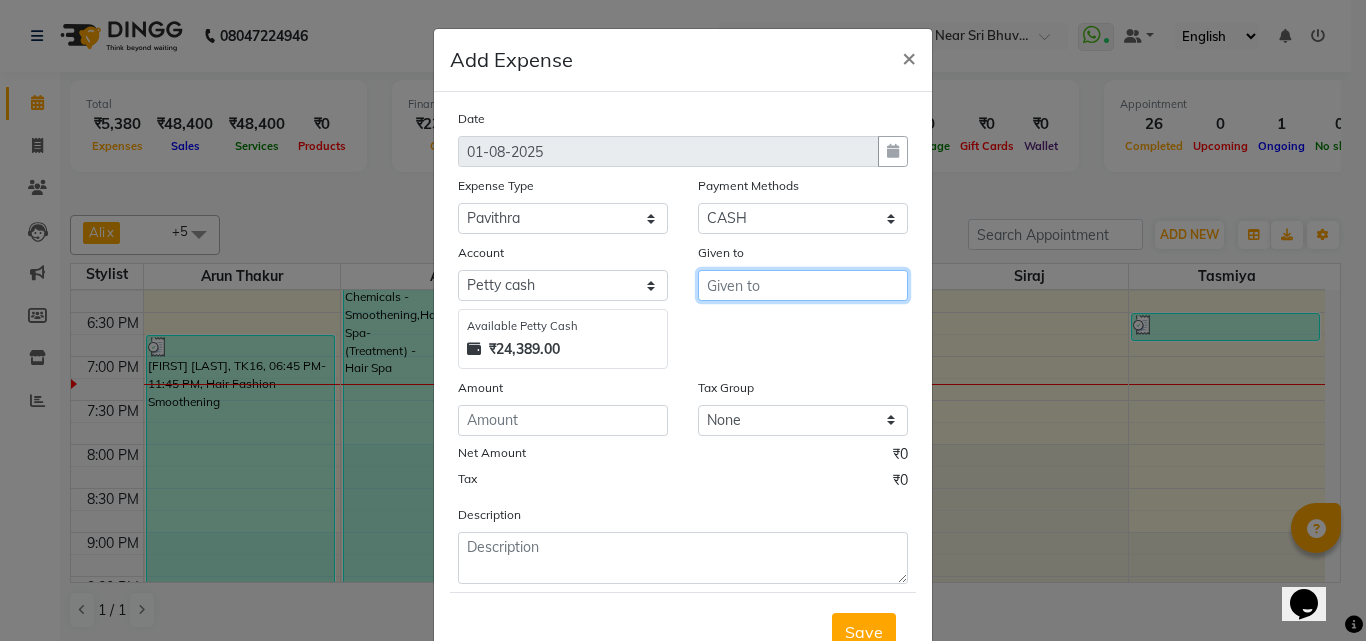 click at bounding box center (803, 285) 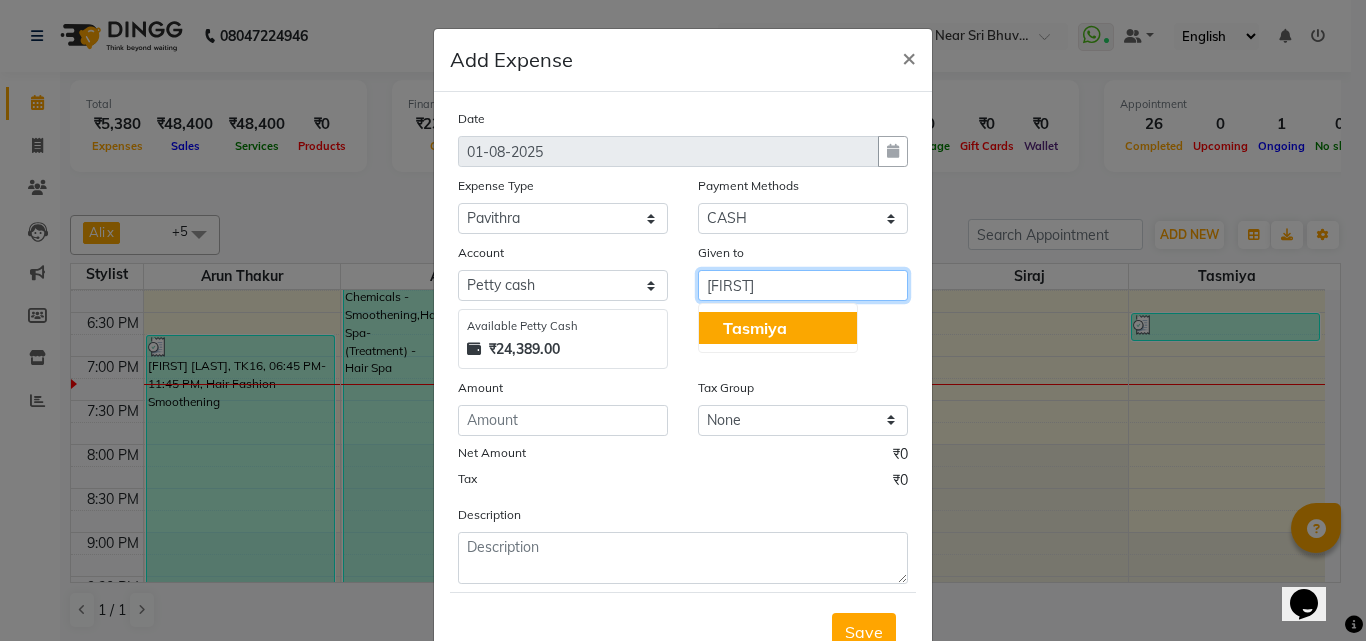 click on "Tasmiya" at bounding box center [778, 328] 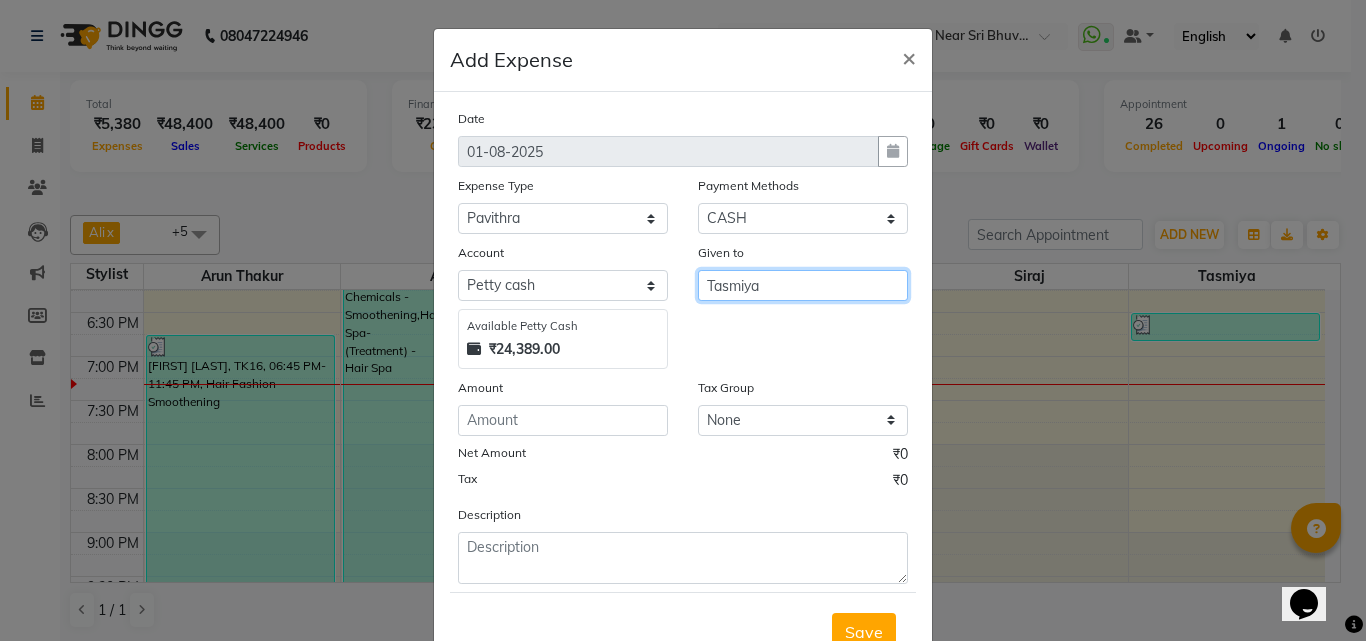 type on "Tasmiya" 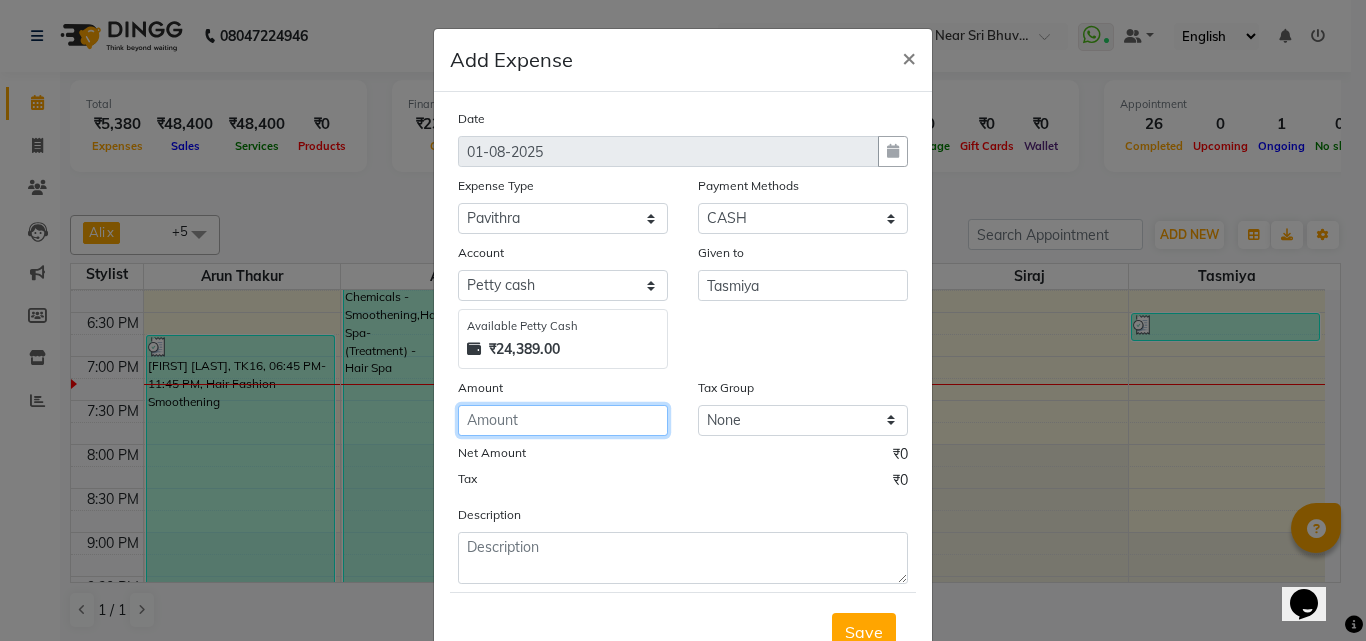 click 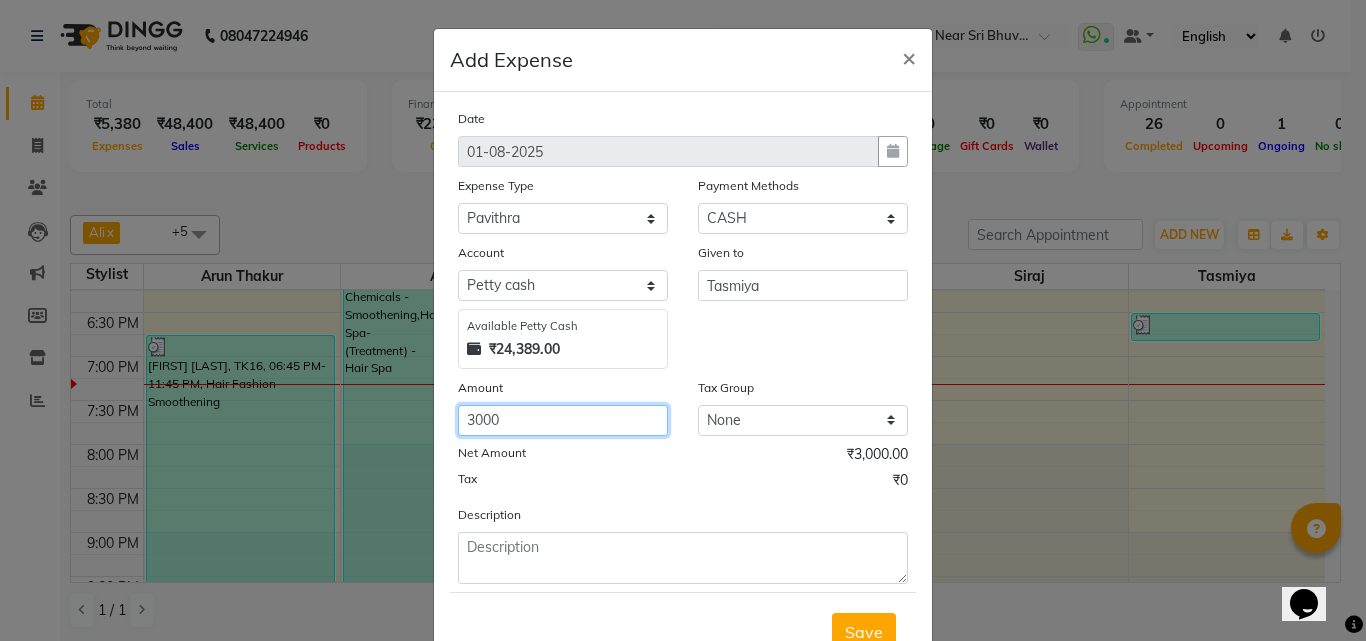 type on "3000" 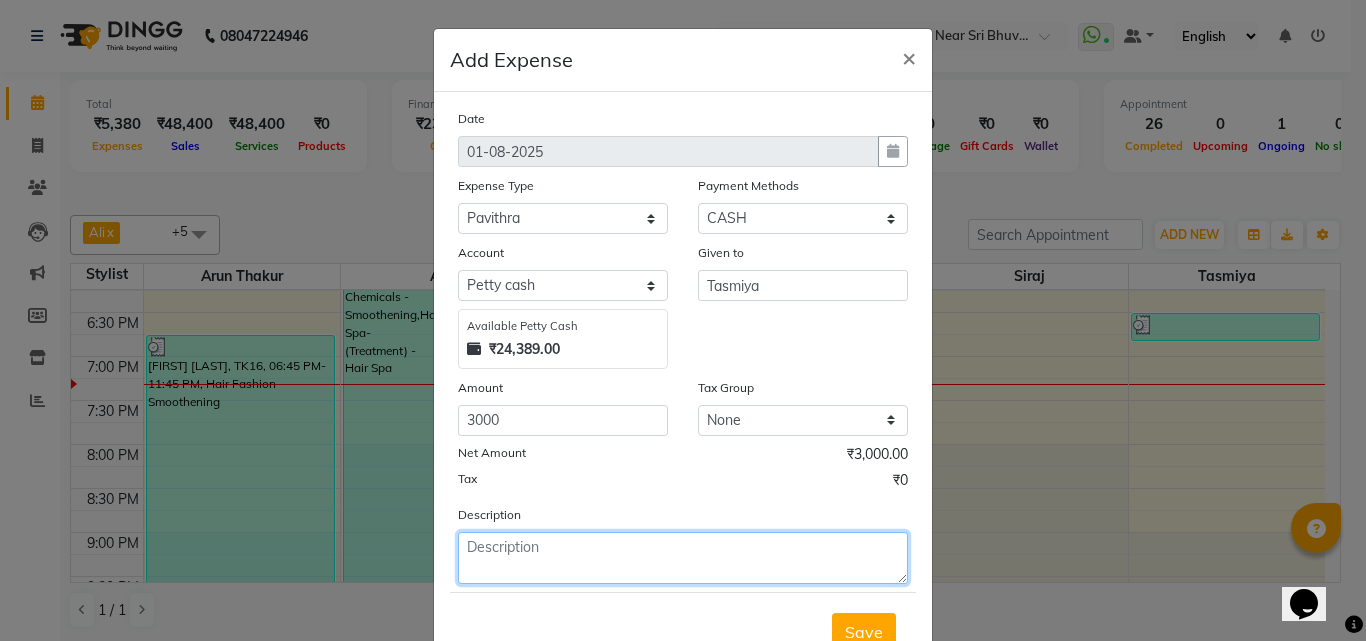 click 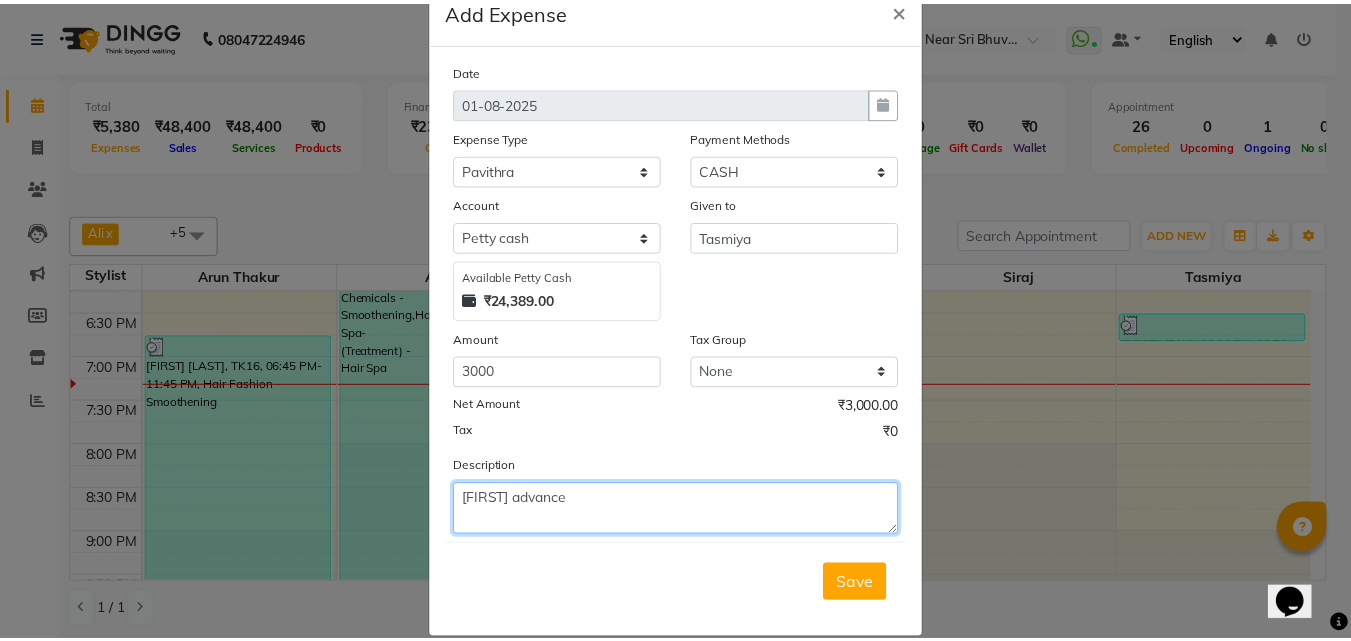 scroll, scrollTop: 75, scrollLeft: 0, axis: vertical 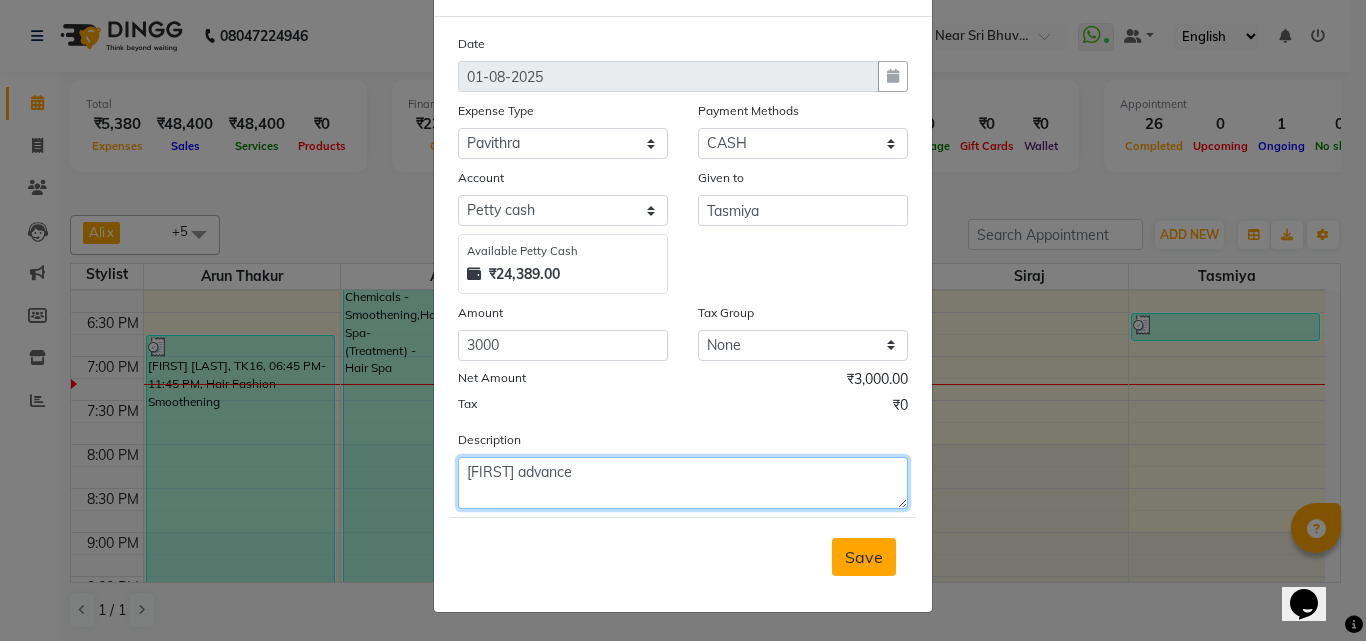 type on "[FIRST] advance" 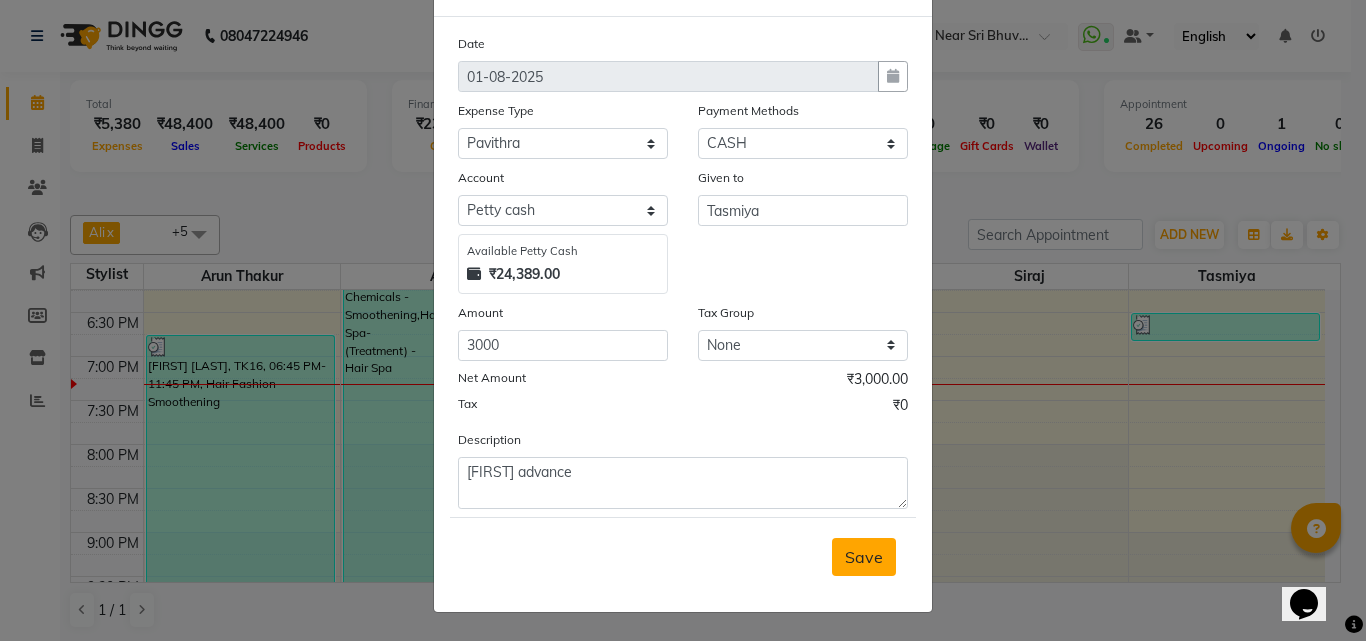 click on "Save" at bounding box center (864, 557) 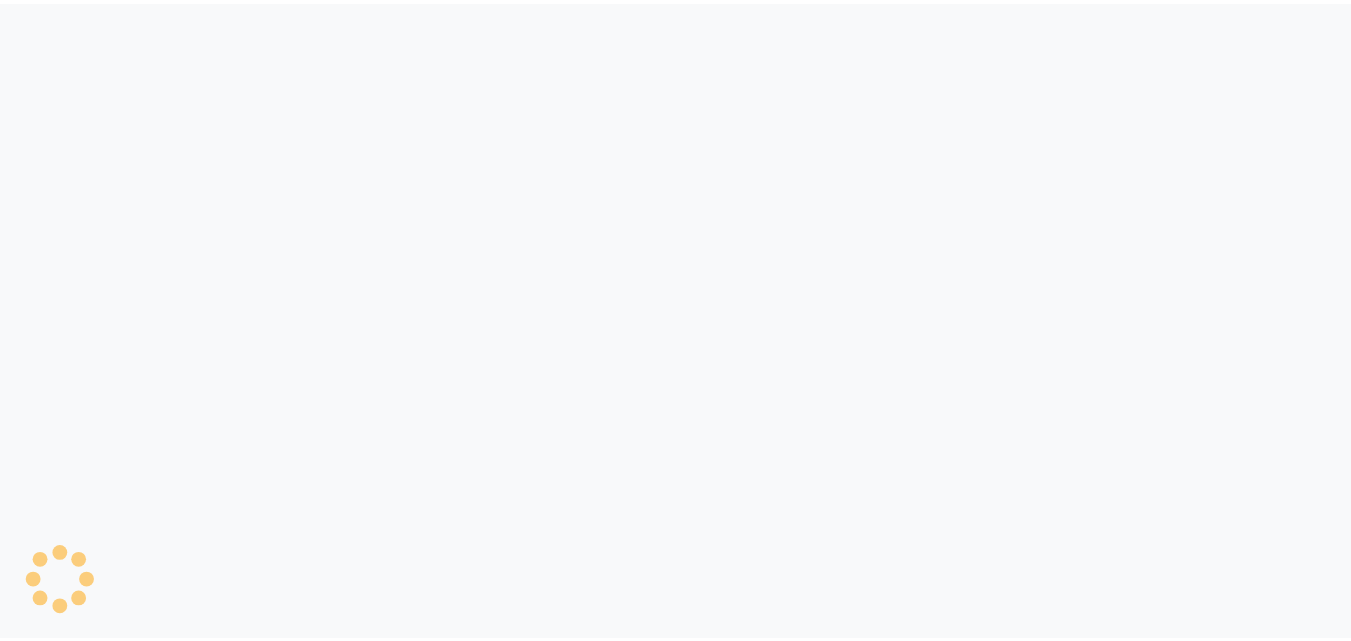 scroll, scrollTop: 0, scrollLeft: 0, axis: both 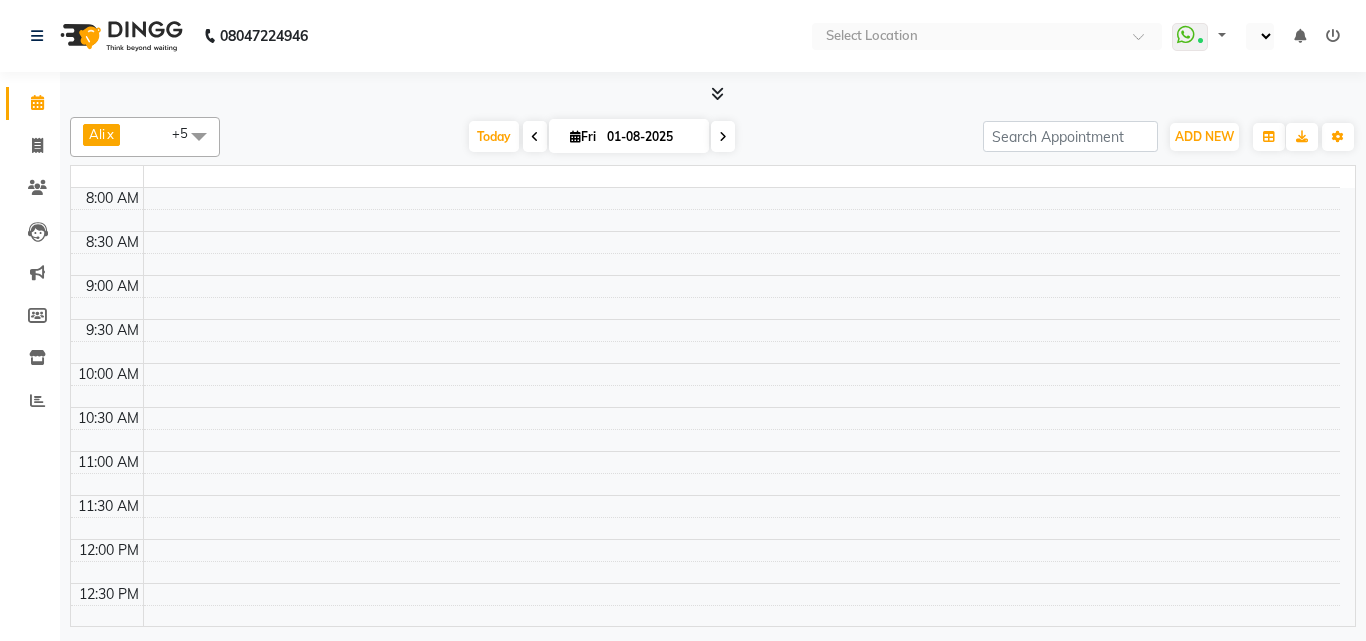 select on "en" 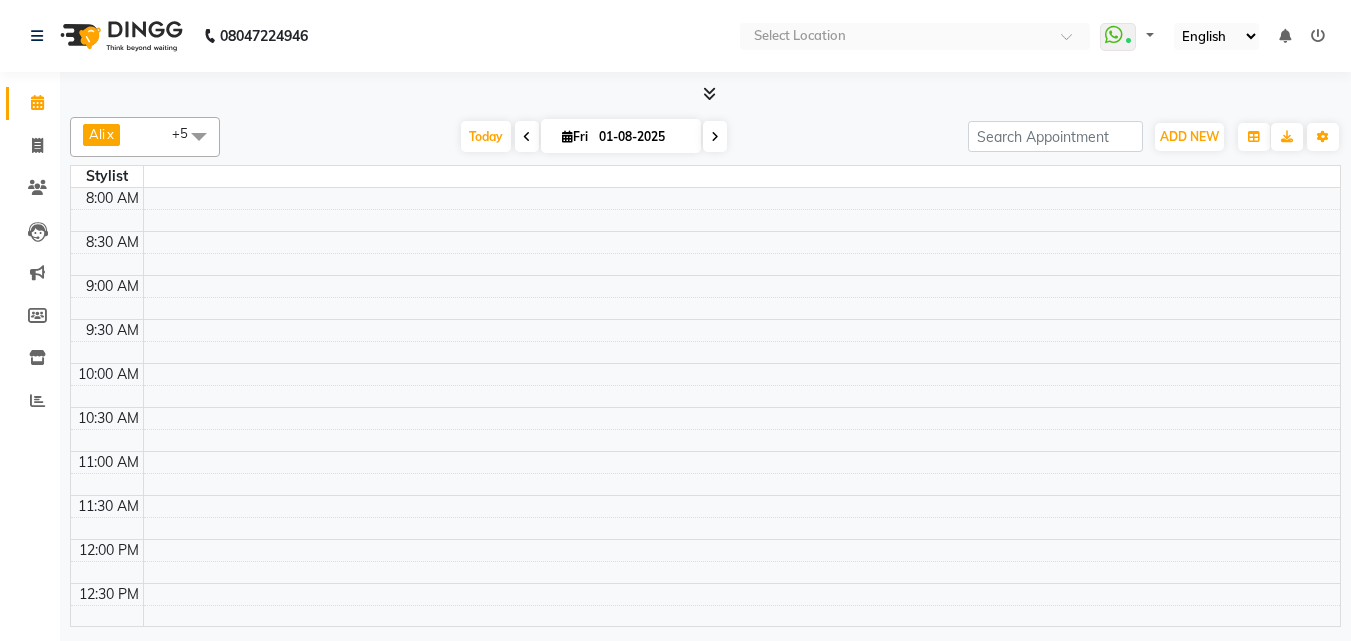 scroll, scrollTop: 901, scrollLeft: 0, axis: vertical 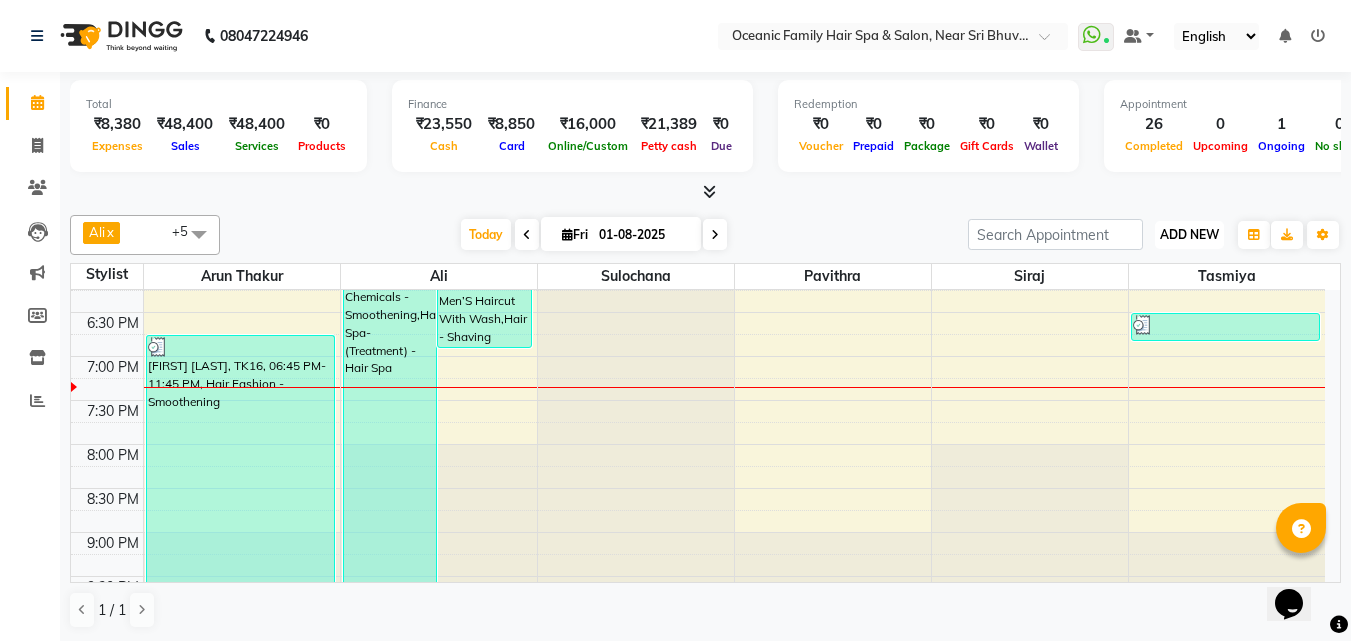 click on "ADD NEW" at bounding box center [1189, 234] 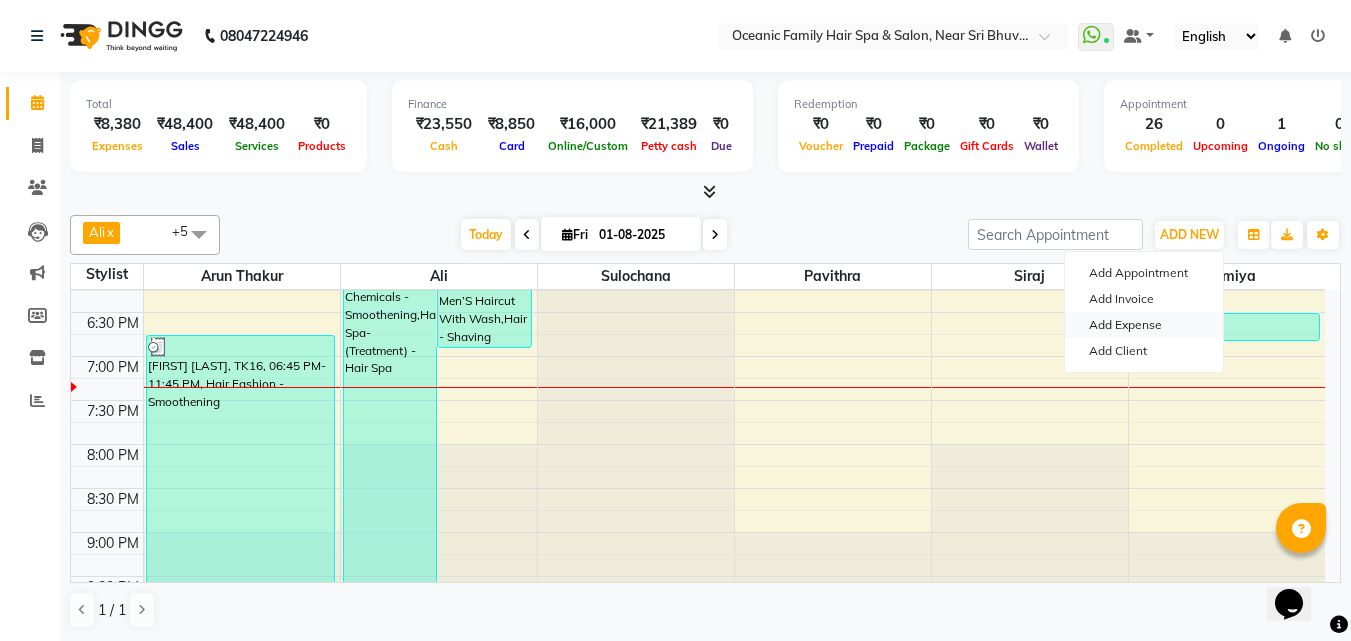 click on "Add Expense" at bounding box center (1144, 325) 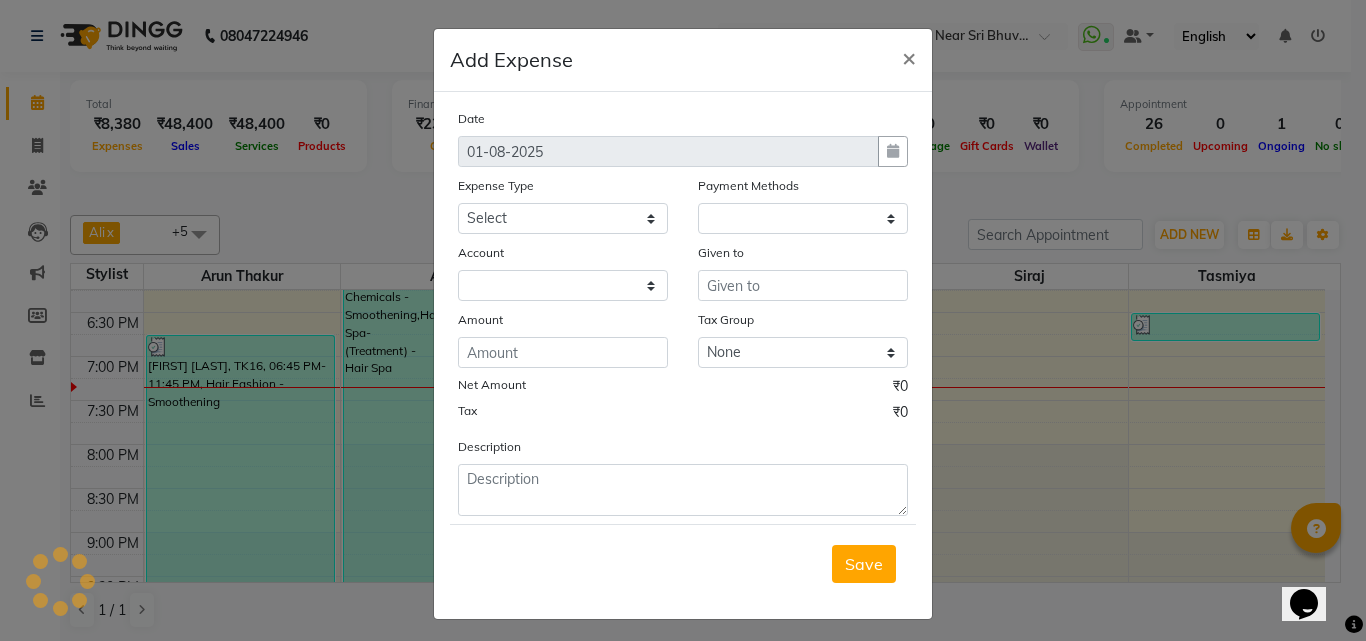 select on "1" 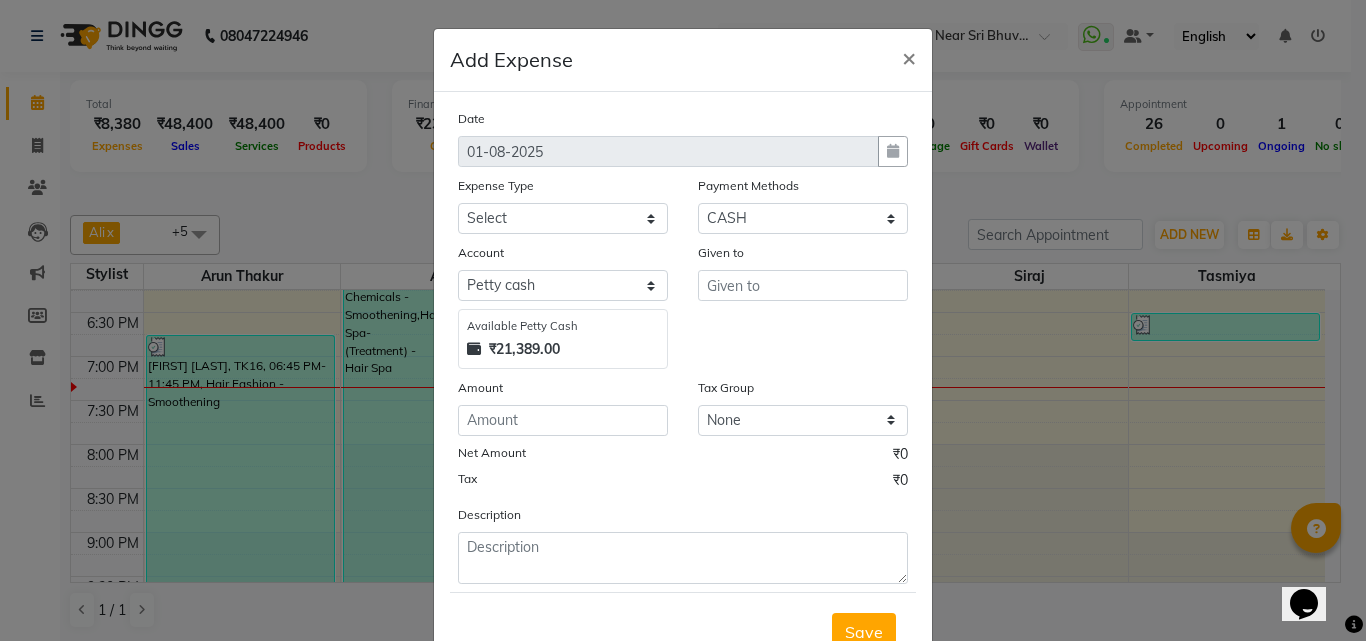 click on "Expense Type Select [FIRST] [FIRST] [FIRST] Bank charges Cash transfer to bank Cash transfer to hub Client Snacks Clinical charges Govt fee House Exp Loan Repayment Maintenance Marketing Miscellaneous Other [FIRST] Pigmi [FIRST] Pigmi [FIRST] Pigmi VRS Previous month exp Product [FIRST] [FIRST] [FIRST] Maid [FIRST] Salary Salon Equipment salon rent [FIRST] [FIRST] [FIRST] [FIRST] Staff Room Rent Staff Snacks Staff Tip [FIRST] [FIRST] Tax Utilities" 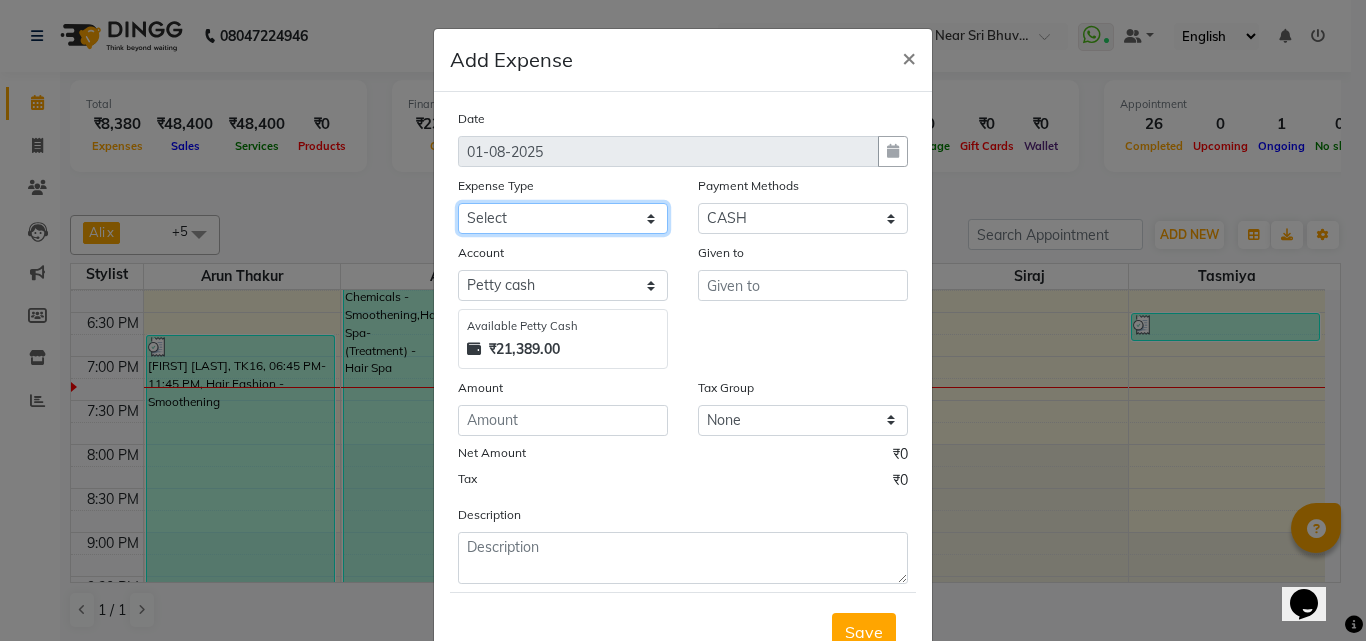 click on "Select Abid Ali Afsar Ahemed Arun Thakur Bank charges Cash transfer to bank Cash transfer to hub Client Snacks Clinical charges Govt fee House Exp Loan Repayment Maintenance Marketing Miscellaneous Other Pavithra Pigmi Janaradhan Pigmi Sudeep Pigmi VRS Previous month exp Product Pulak Raj Jain Rajani Maid Riyasat Salary Salon Equipment salon rent Santhosh Kumar Shwetha S Jain Siraj Staff Room Rent Staff Snacks Staff Tip Sulochana Tasmiya Tax Utilities" 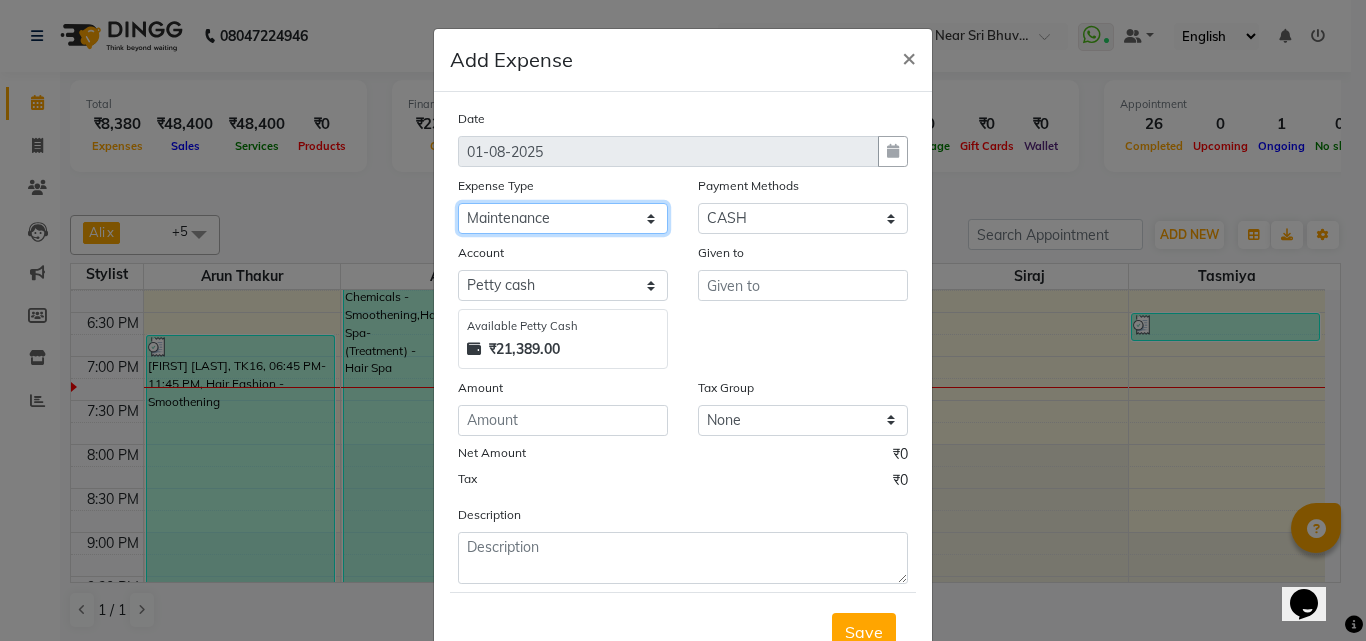 click on "Select Abid Ali Afsar Ahemed Arun Thakur Bank charges Cash transfer to bank Cash transfer to hub Client Snacks Clinical charges Govt fee House Exp Loan Repayment Maintenance Marketing Miscellaneous Other Pavithra Pigmi Janaradhan Pigmi Sudeep Pigmi VRS Previous month exp Product Pulak Raj Jain Rajani Maid Riyasat Salary Salon Equipment salon rent Santhosh Kumar Shwetha S Jain Siraj Staff Room Rent Staff Snacks Staff Tip Sulochana Tasmiya Tax Utilities" 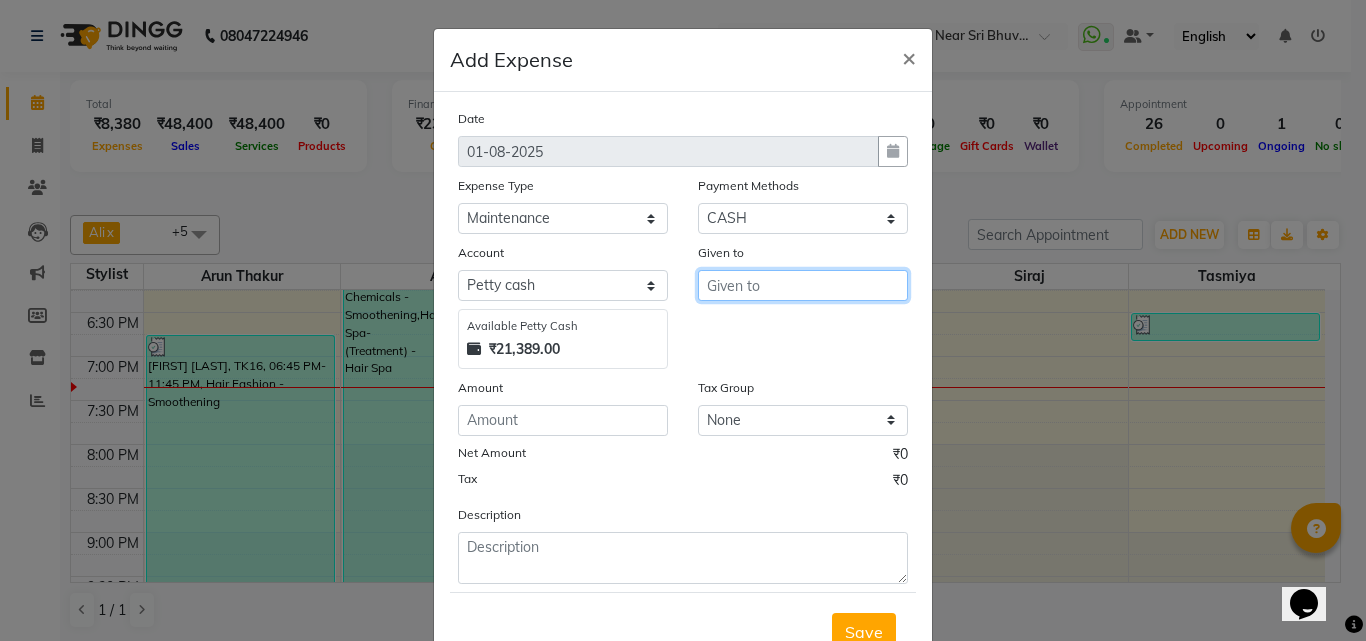 click at bounding box center [803, 285] 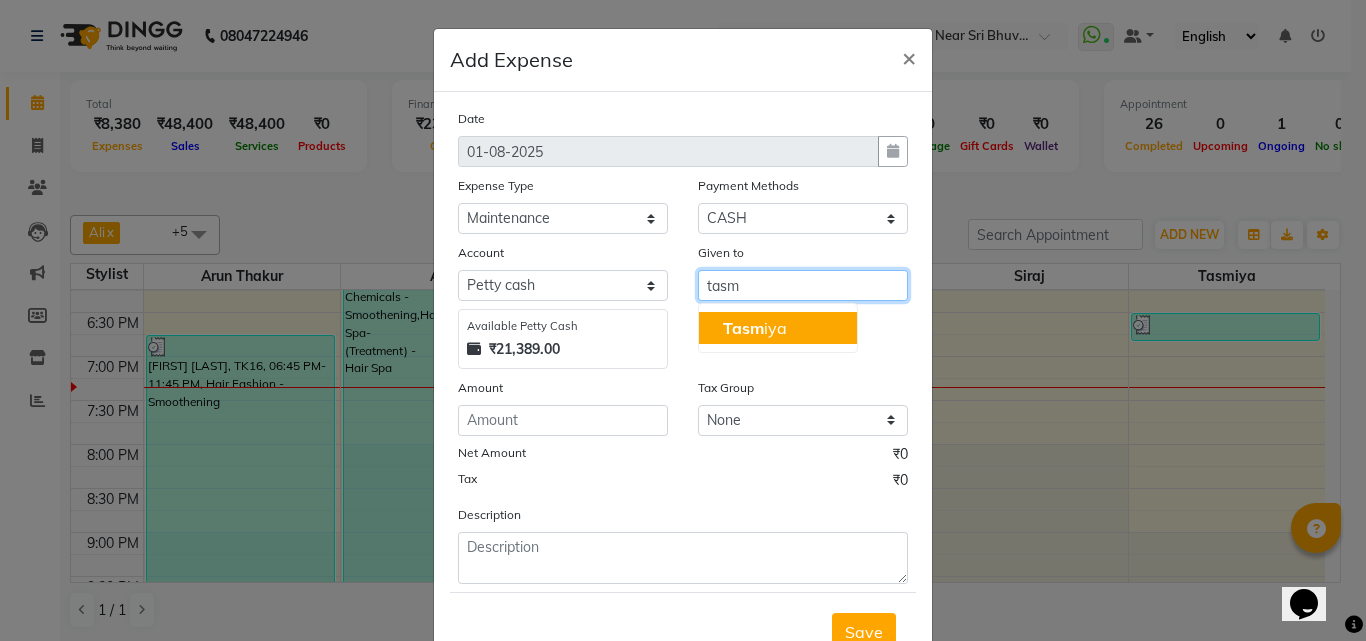 click on "[FIRST] [LAST]" at bounding box center (755, 328) 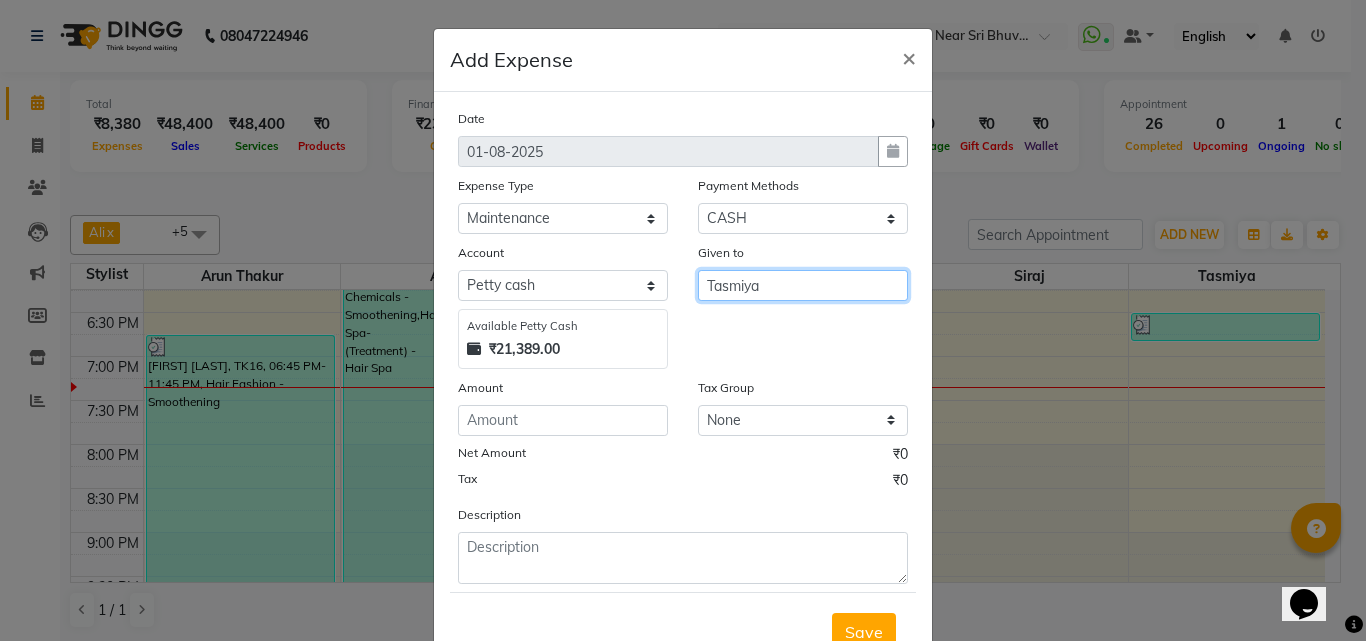 type on "Tasmiya" 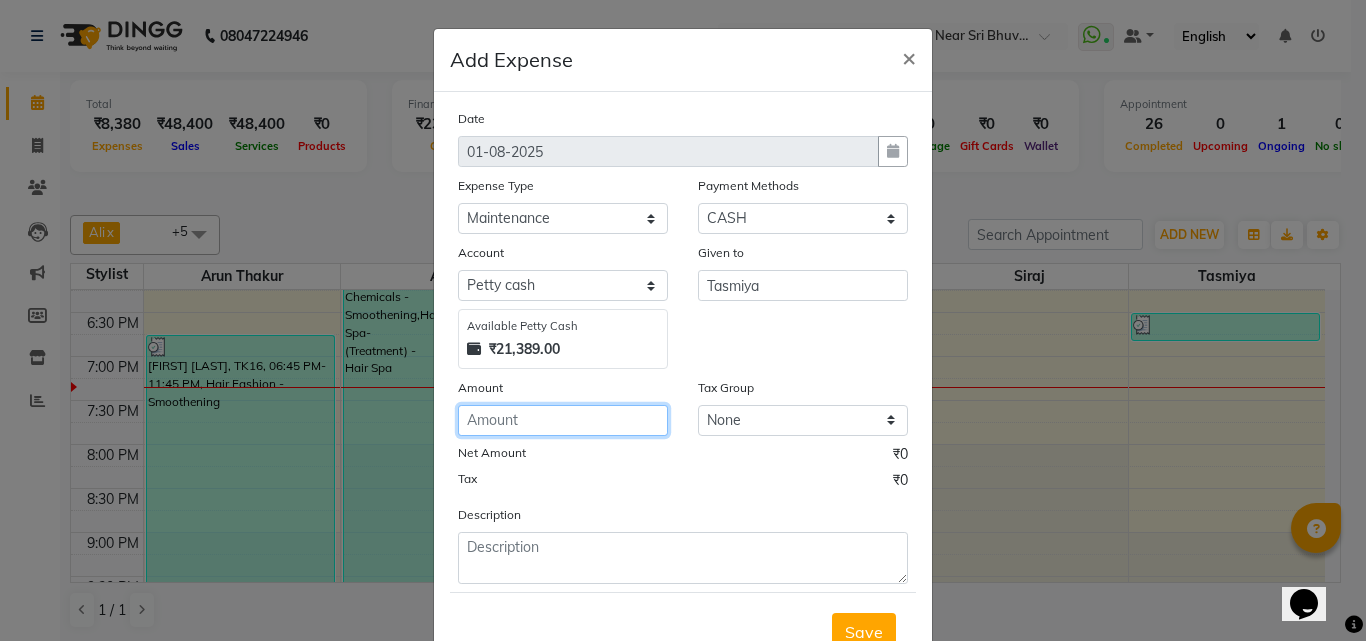 click 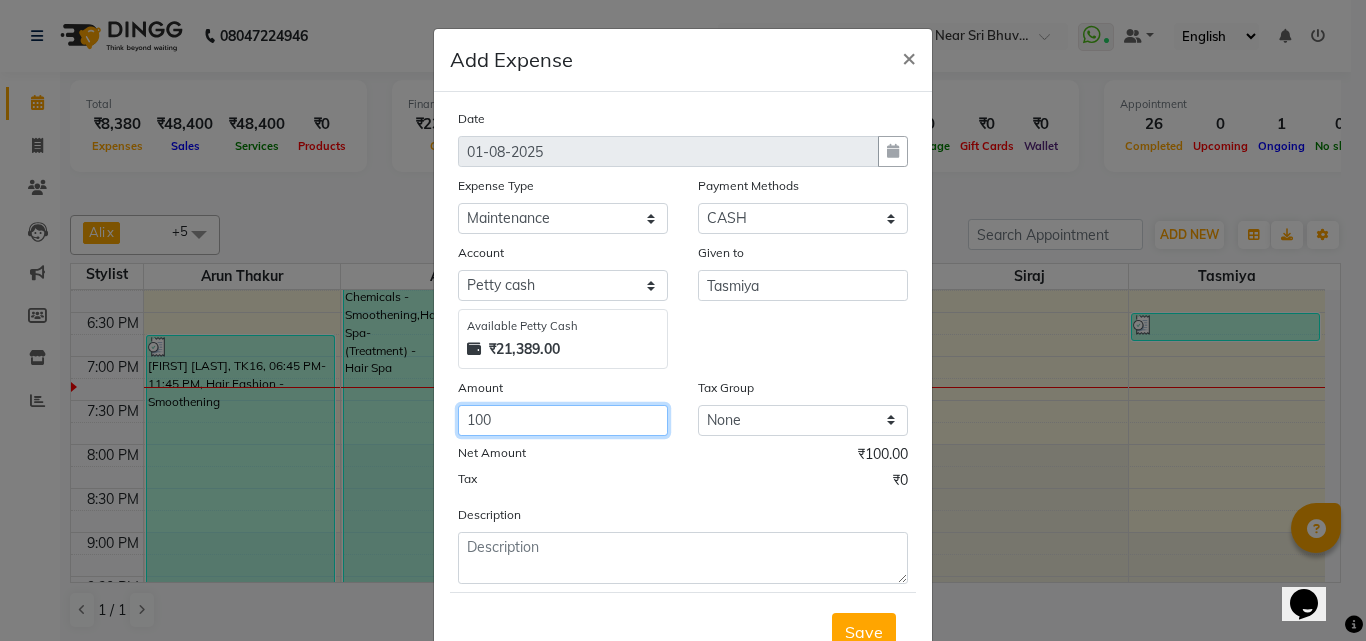 type on "100" 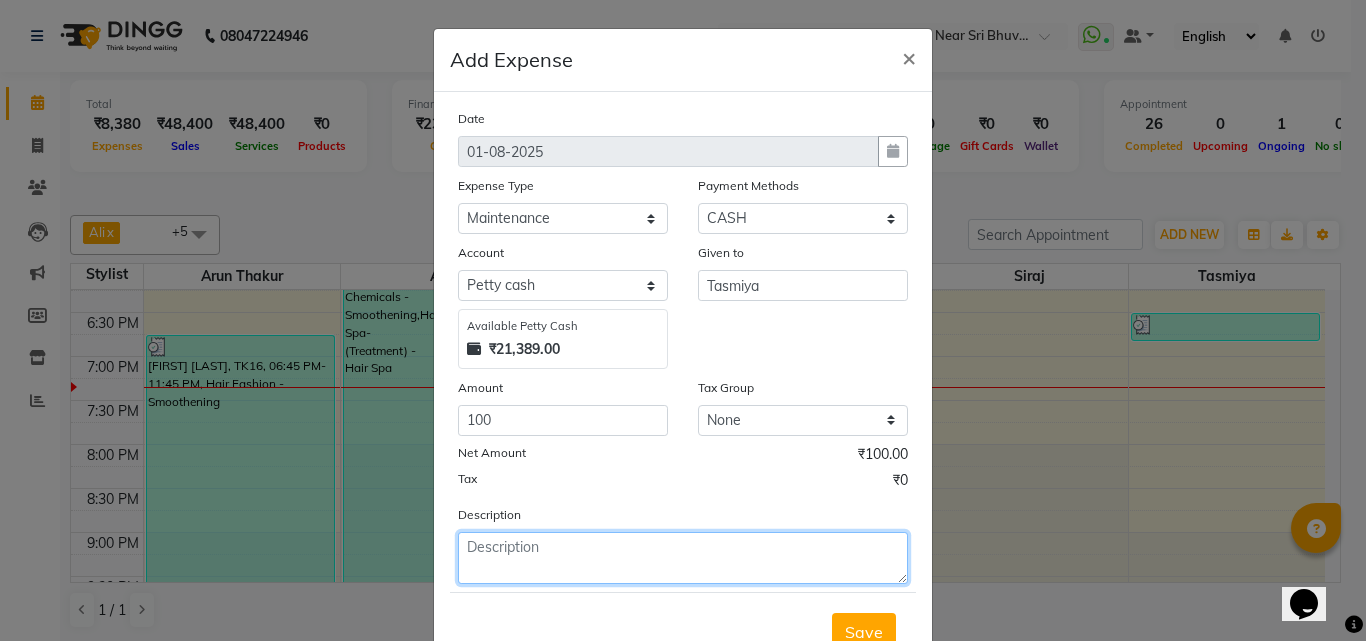 click 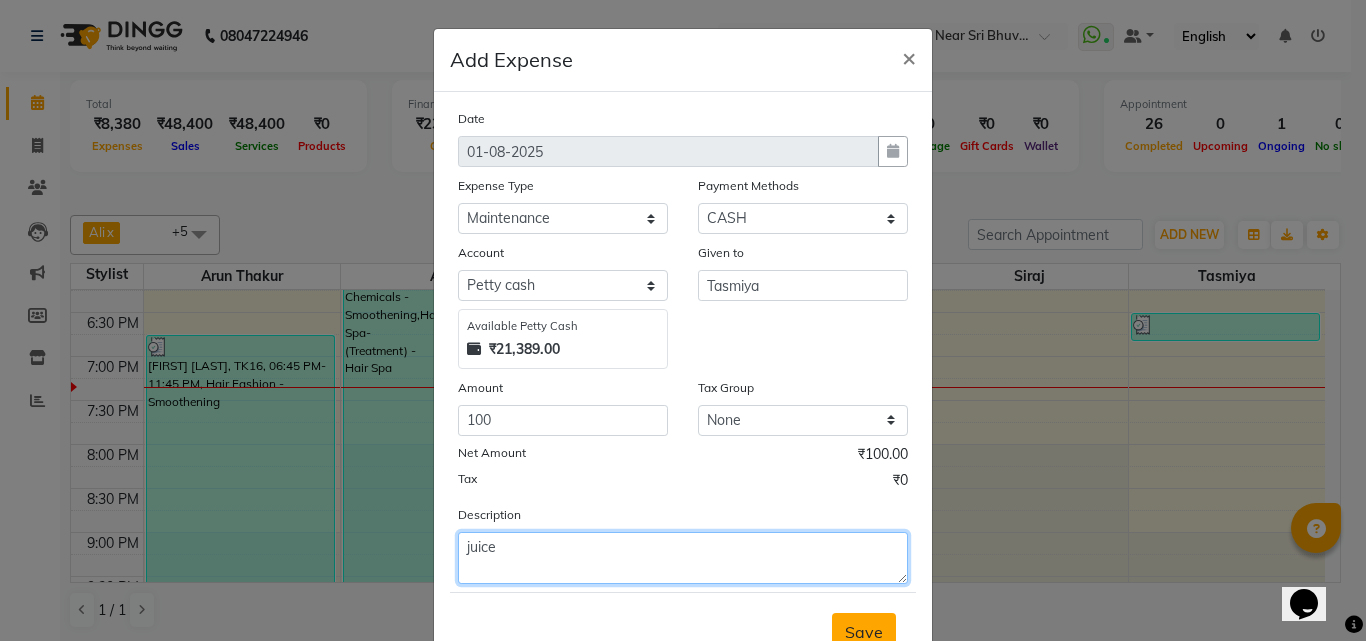 type on "juice" 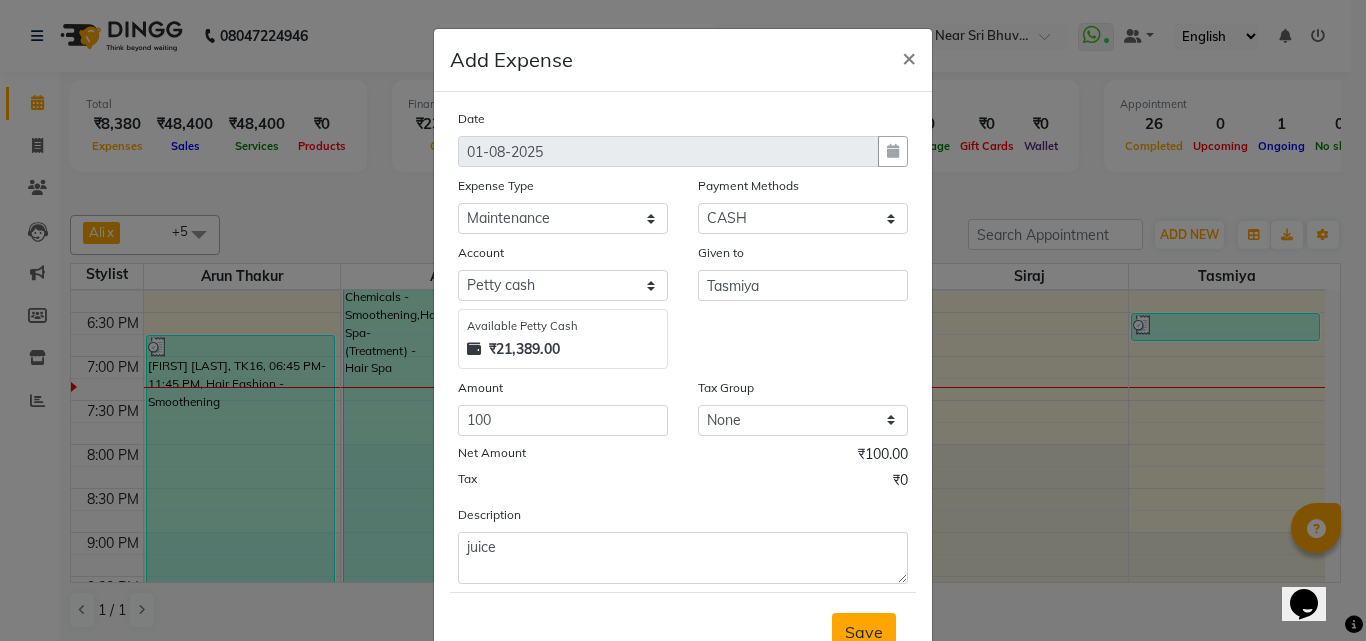 click on "Save" at bounding box center (864, 632) 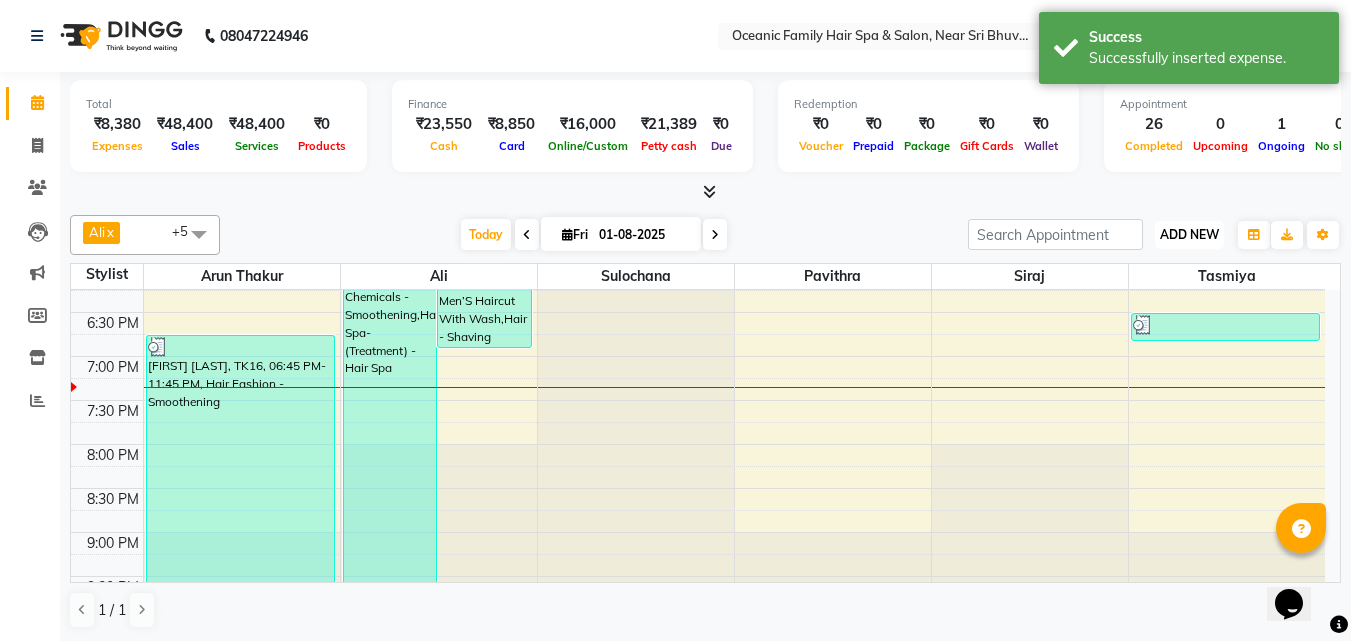 click on "ADD NEW" at bounding box center [1189, 234] 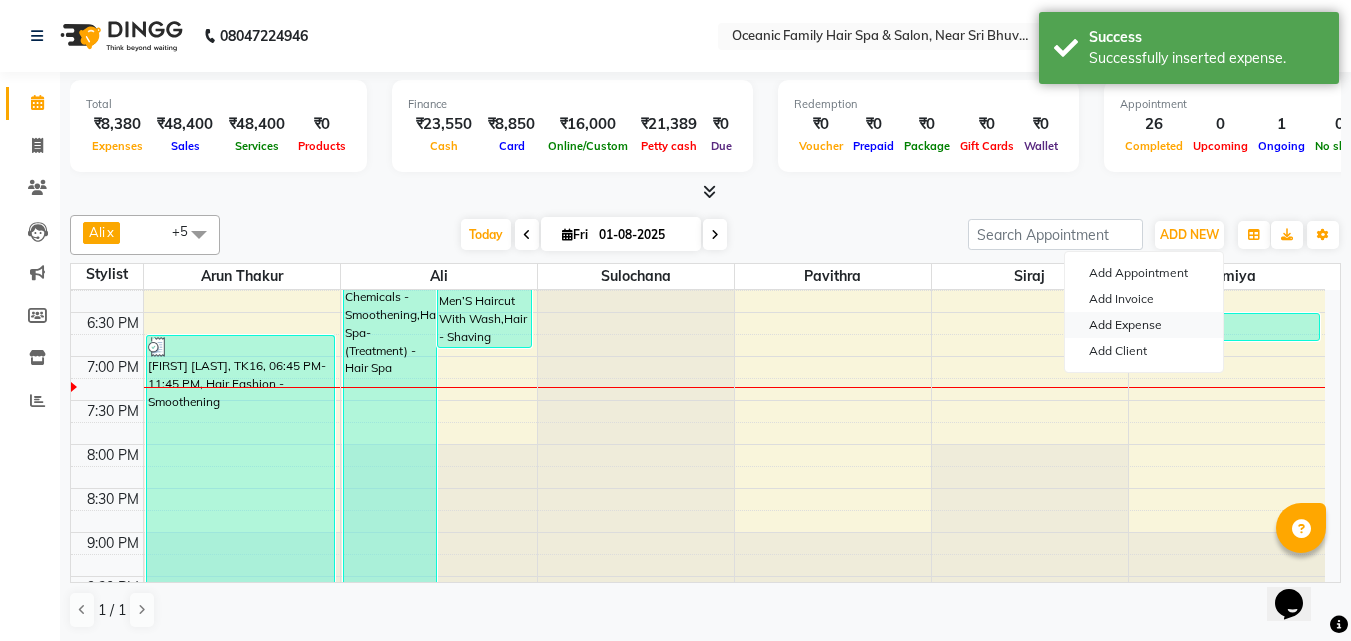 click on "Add Expense" at bounding box center [1144, 325] 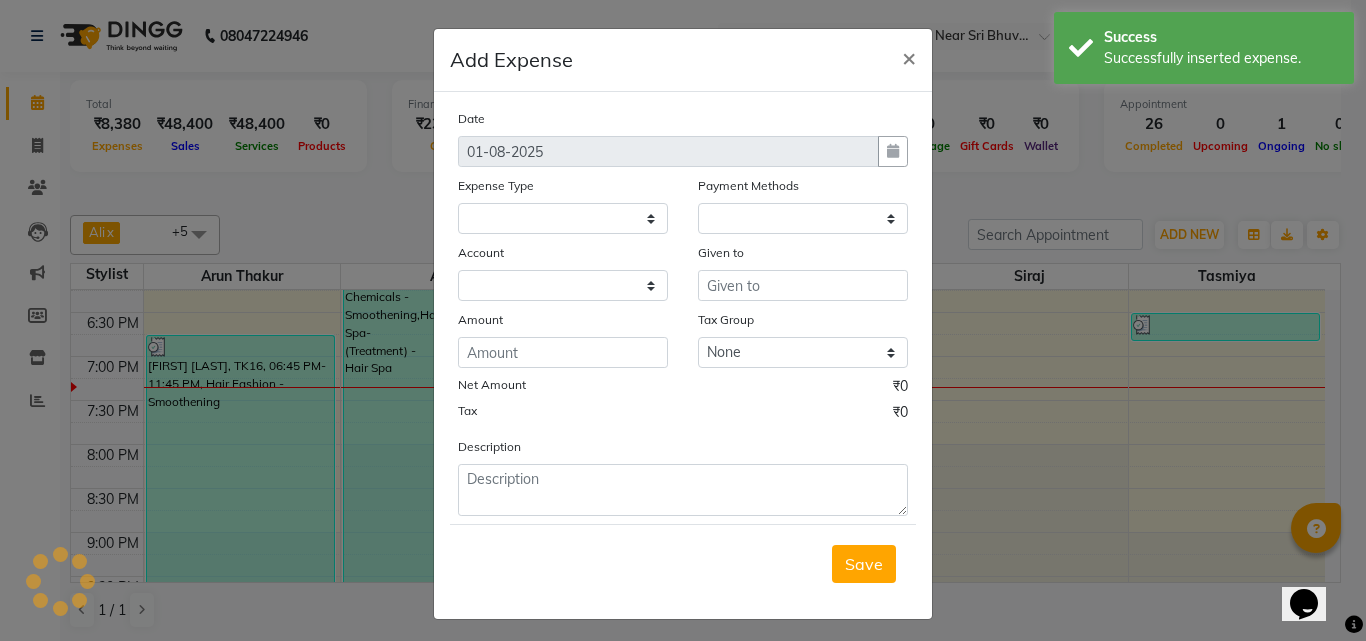 select on "1" 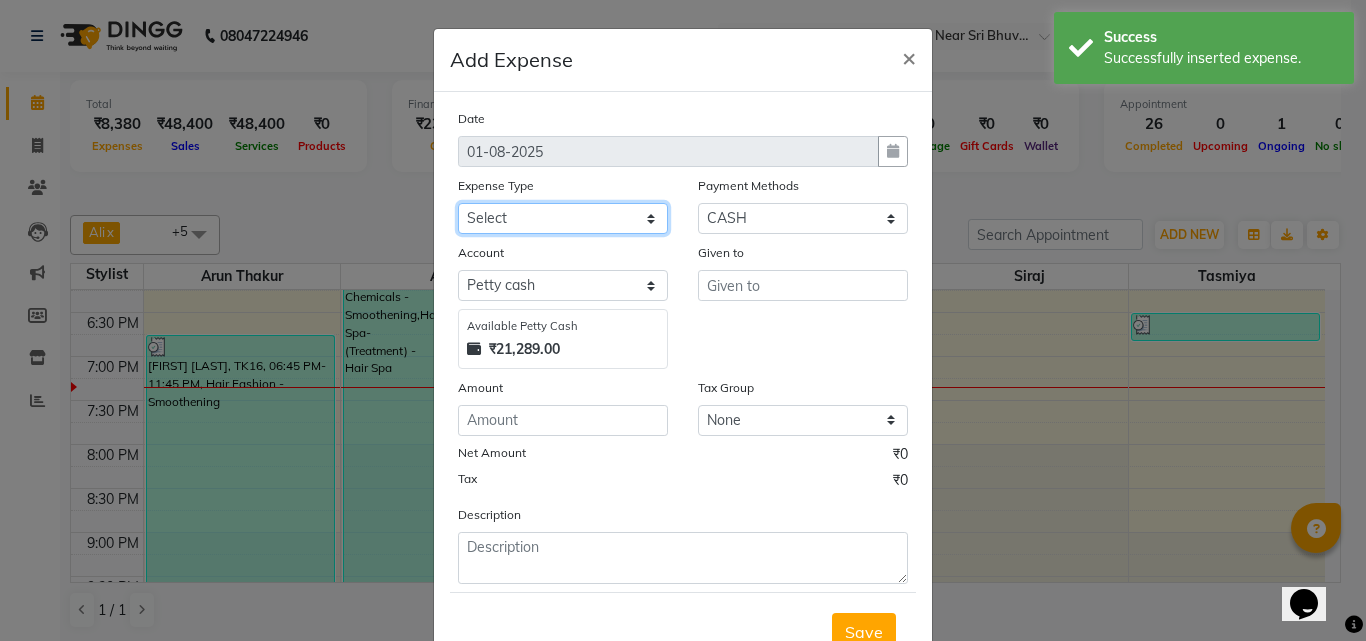 click on "Select Abid Ali Afsar Ahemed Arun Thakur Bank charges Cash transfer to bank Cash transfer to hub Client Snacks Clinical charges Govt fee House Exp Loan Repayment Maintenance Marketing Miscellaneous Other Pavithra Pigmi Janaradhan Pigmi Sudeep Pigmi VRS Previous month exp Product Pulak Raj Jain Rajani Maid Riyasat Salary Salon Equipment salon rent Santhosh Kumar Shwetha S Jain Siraj Staff Room Rent Staff Snacks Staff Tip Sulochana Tasmiya Tax Utilities" 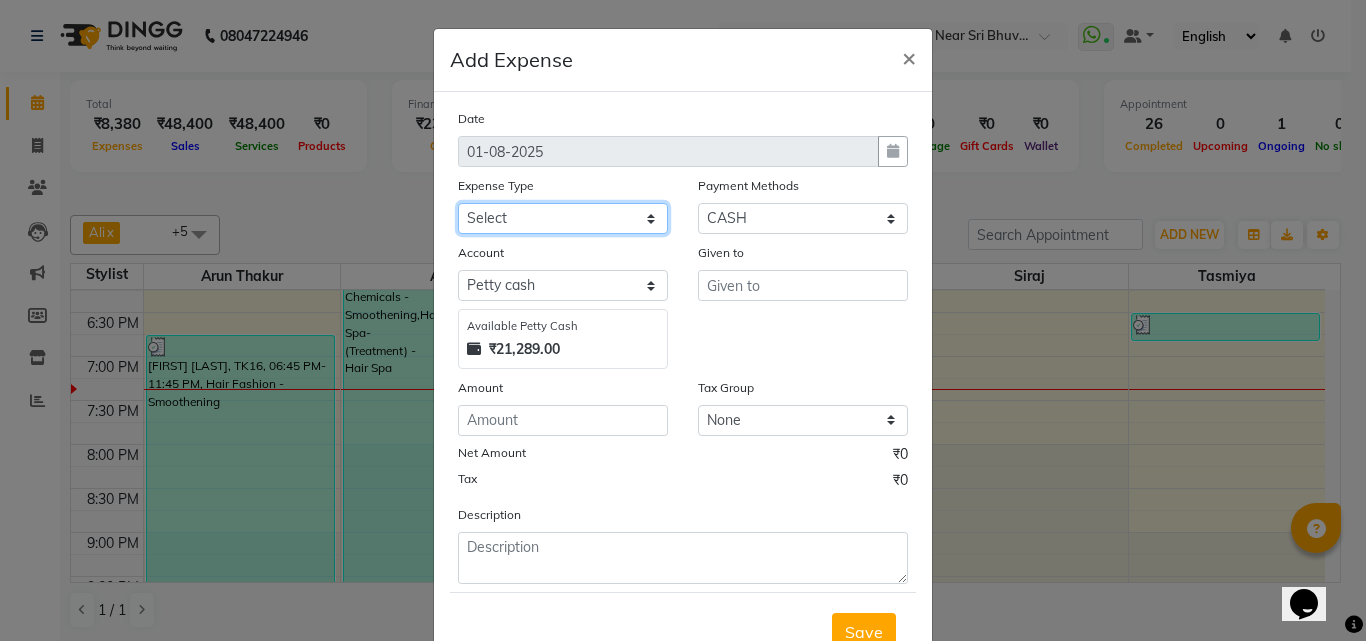 select on "5892" 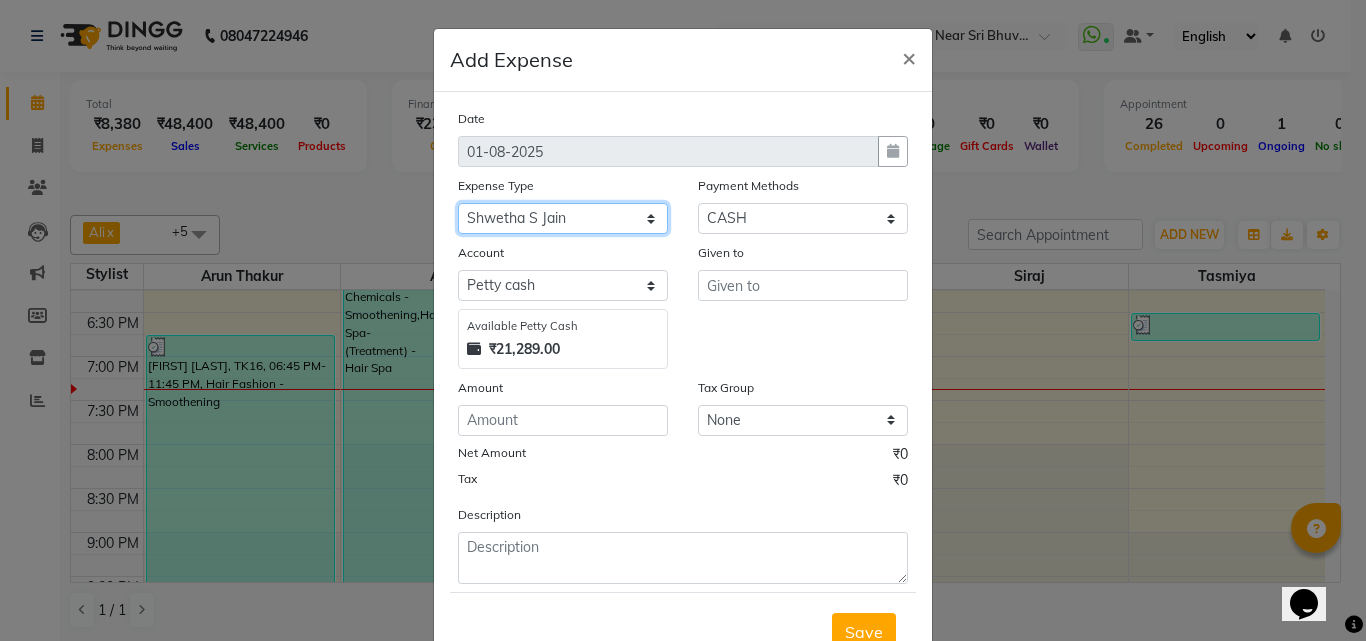 click on "Select Abid Ali Afsar Ahemed Arun Thakur Bank charges Cash transfer to bank Cash transfer to hub Client Snacks Clinical charges Govt fee House Exp Loan Repayment Maintenance Marketing Miscellaneous Other Pavithra Pigmi Janaradhan Pigmi Sudeep Pigmi VRS Previous month exp Product Pulak Raj Jain Rajani Maid Riyasat Salary Salon Equipment salon rent Santhosh Kumar Shwetha S Jain Siraj Staff Room Rent Staff Snacks Staff Tip Sulochana Tasmiya Tax Utilities" 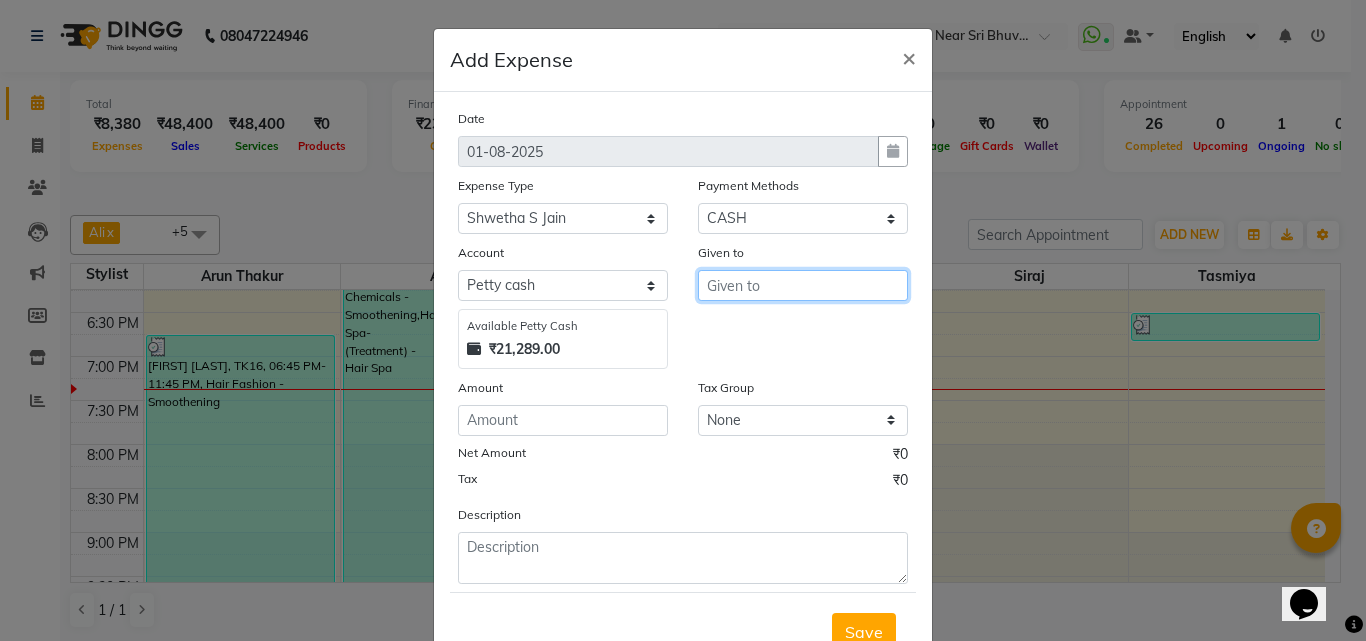 click at bounding box center (803, 285) 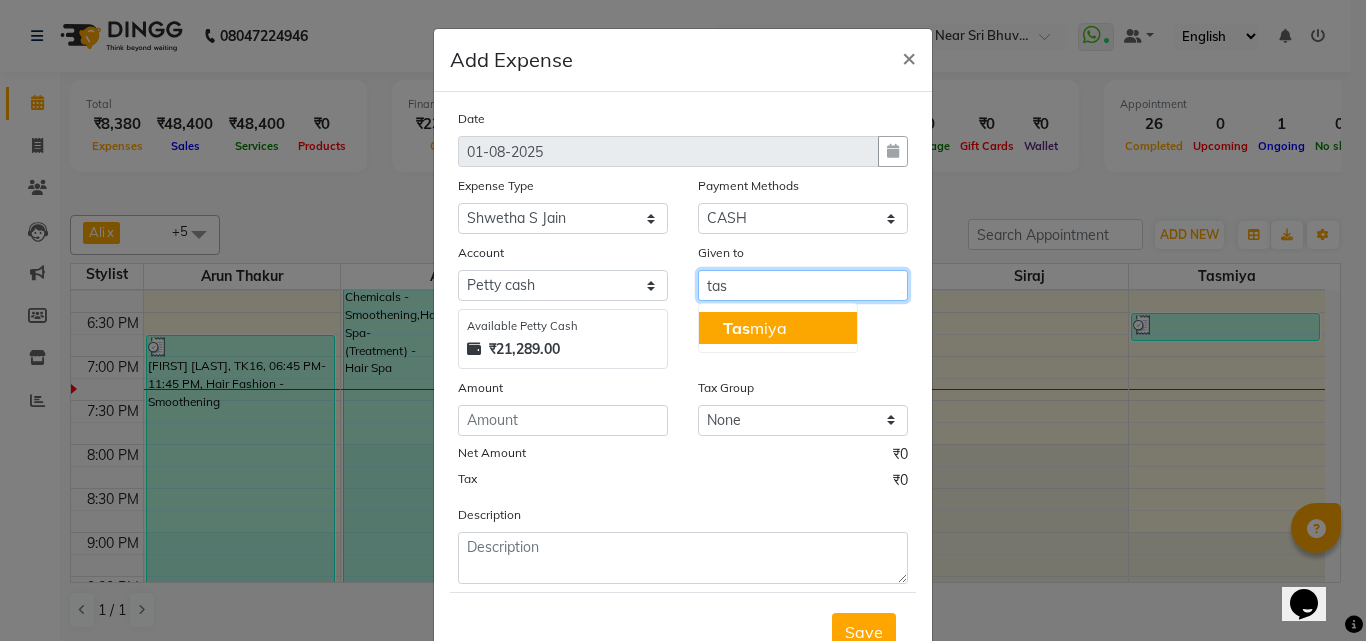 click on "[FIRST] [LAST]" at bounding box center (778, 328) 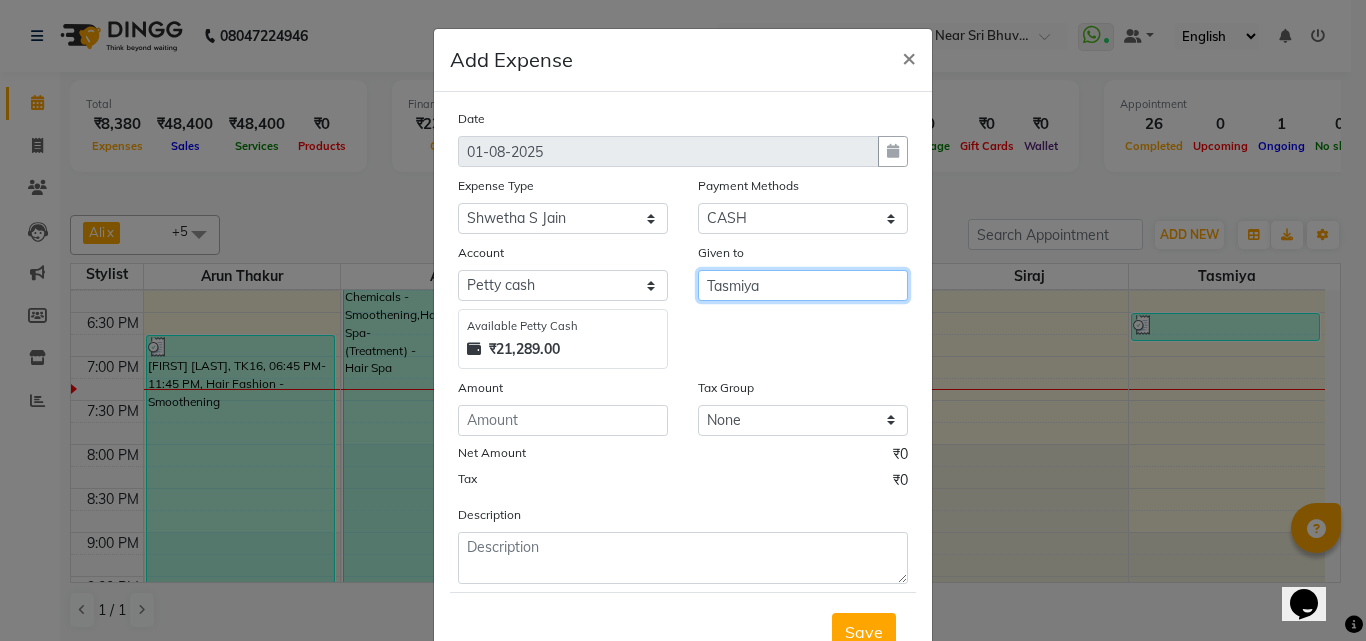 type on "Tasmiya" 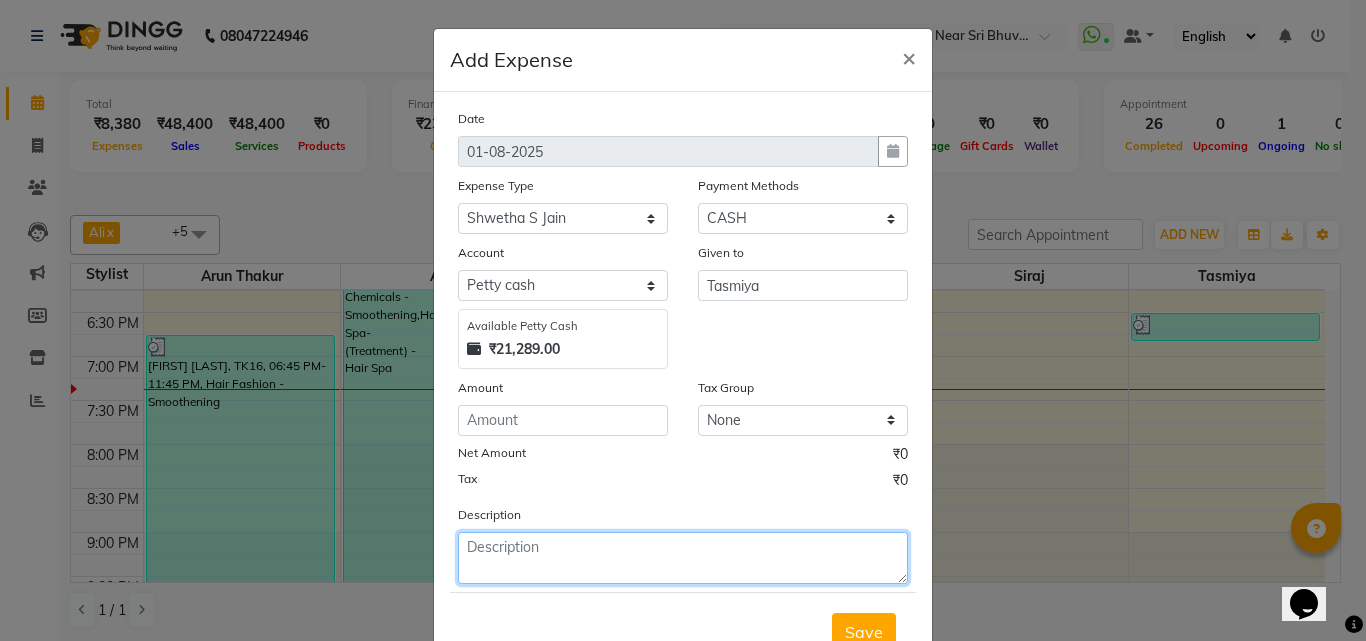 click 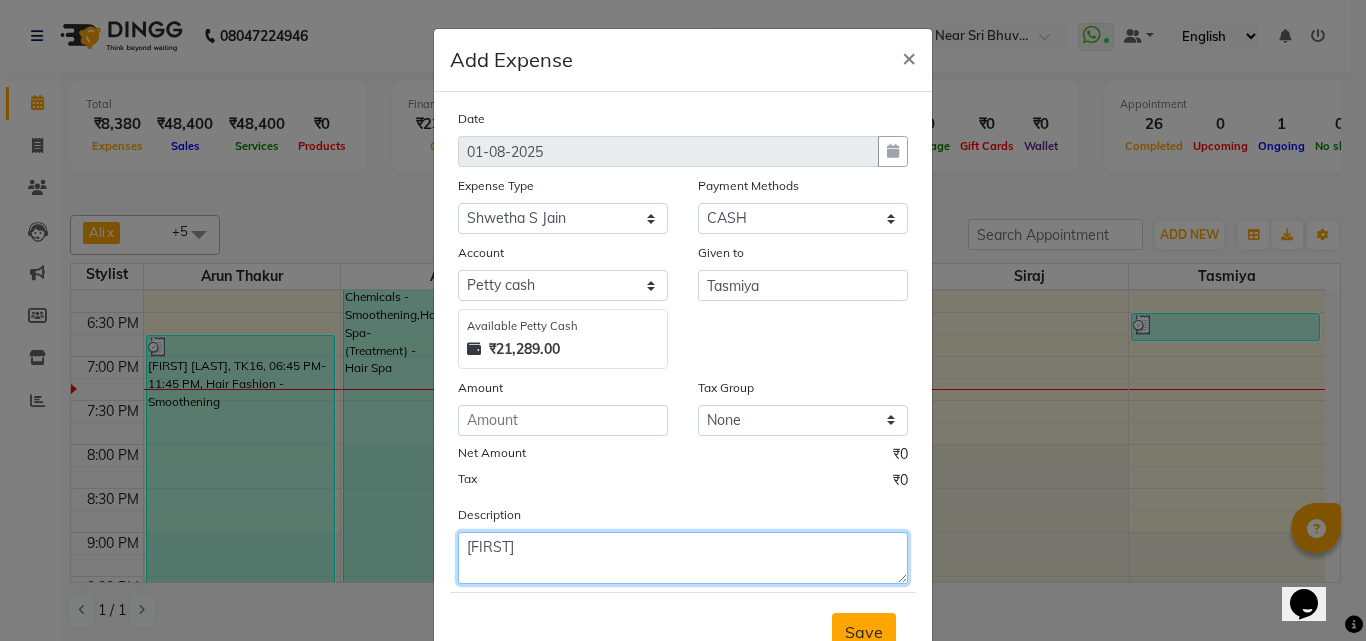 type on "[FIRST]" 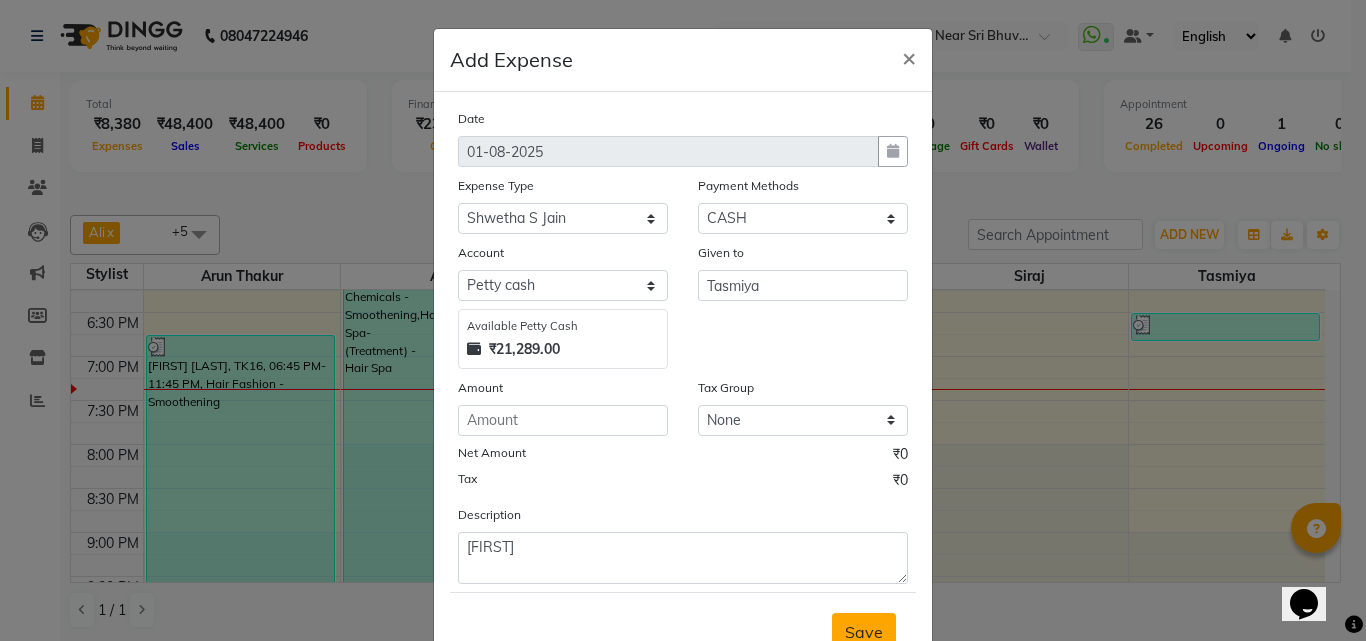 click on "Save" at bounding box center (864, 632) 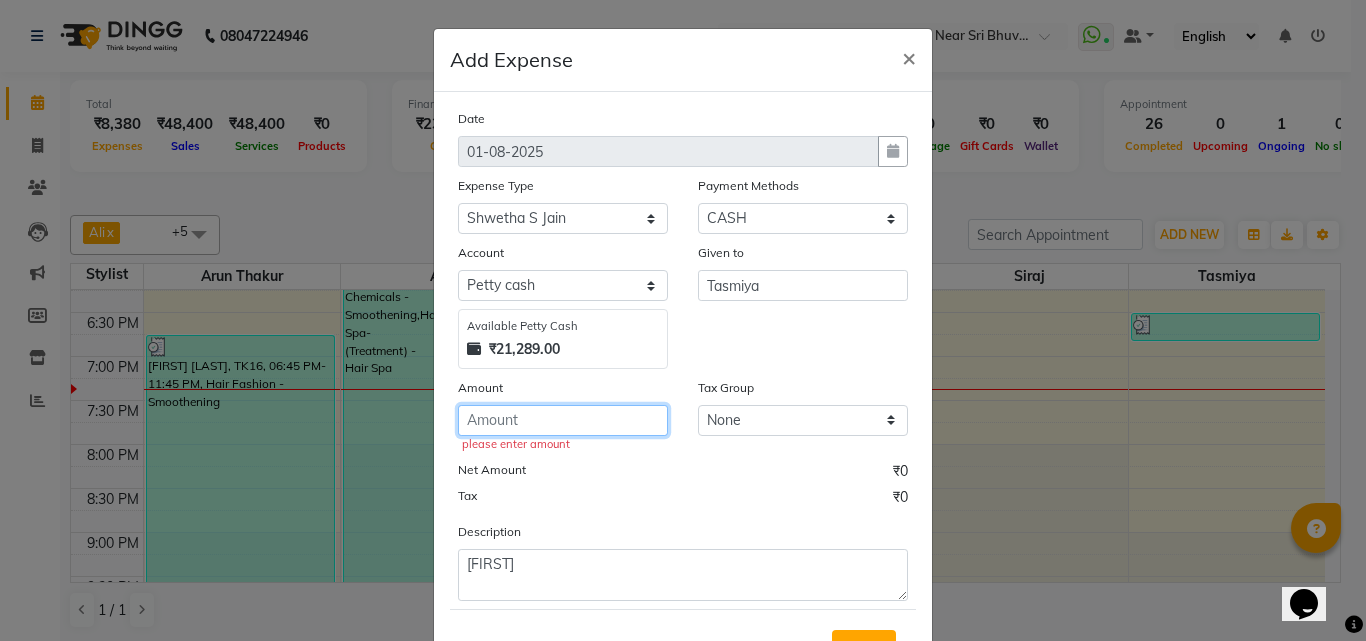 click 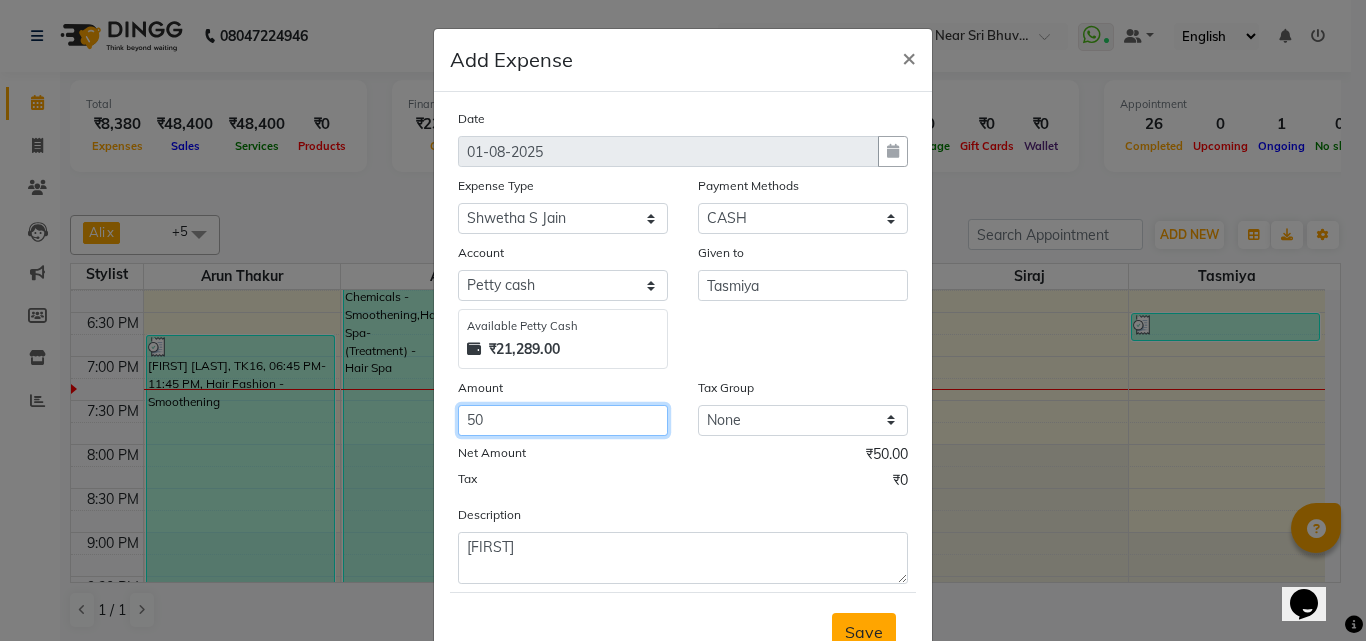 type on "50" 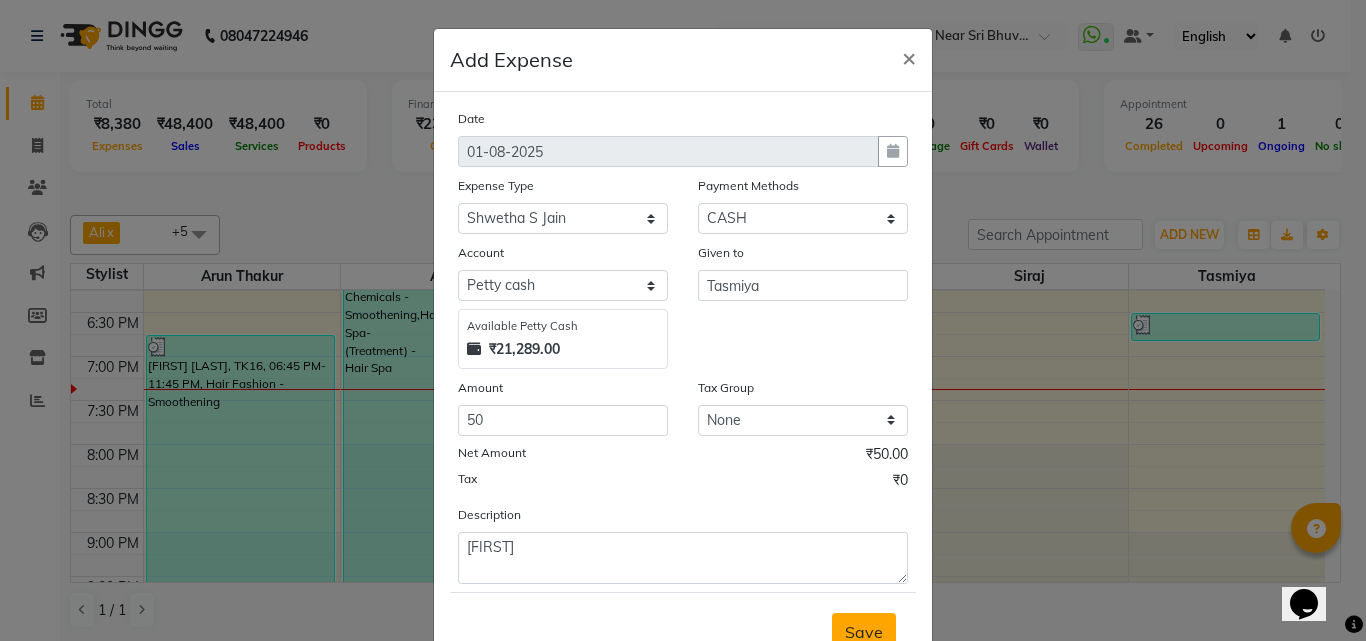 click on "Save" at bounding box center [864, 632] 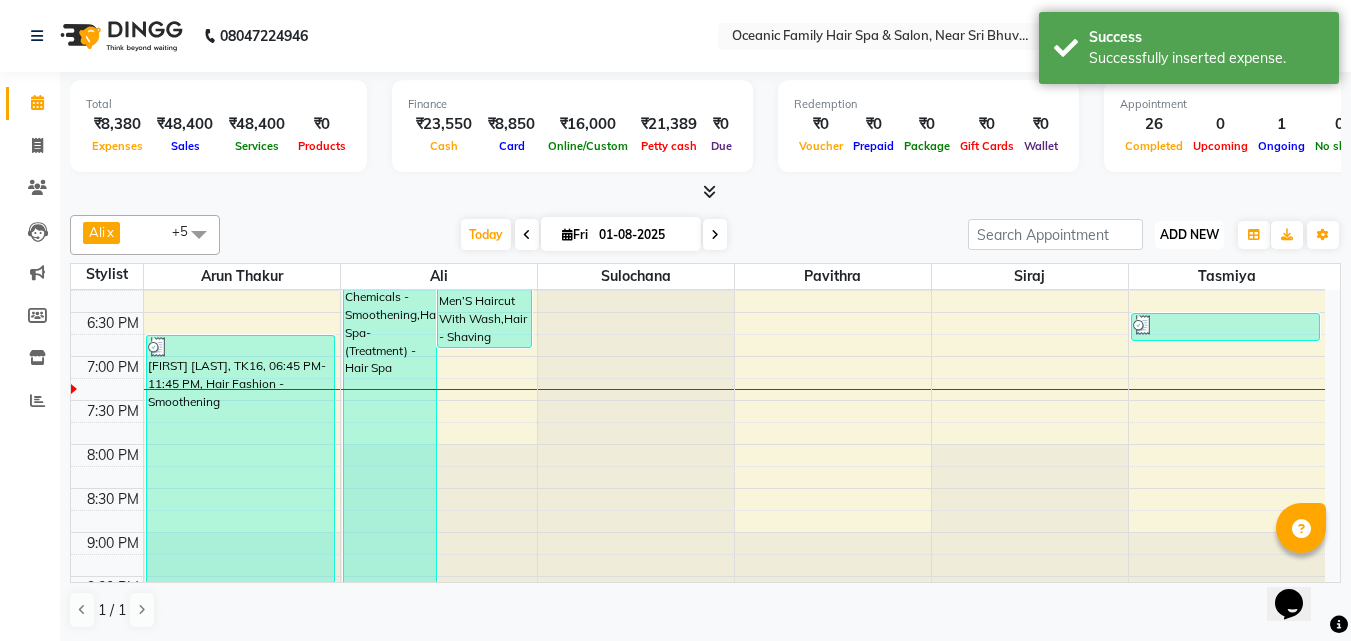 click on "ADD NEW" at bounding box center [1189, 234] 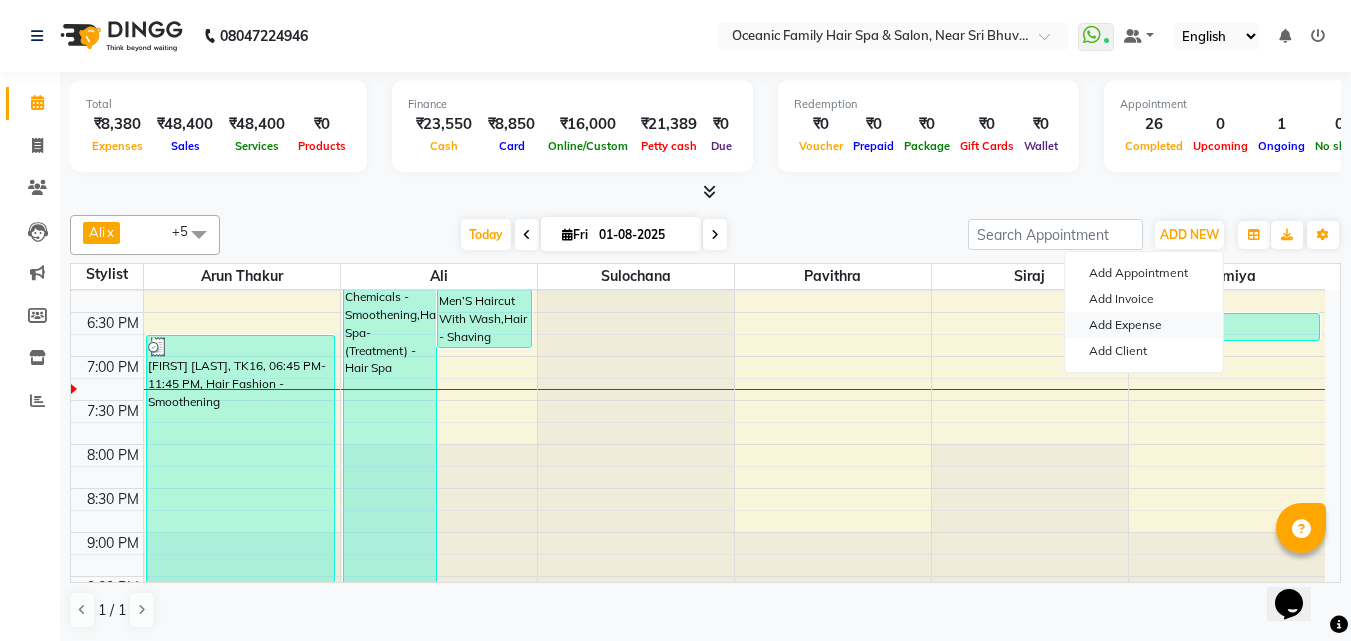 click on "Add Expense" at bounding box center [1144, 325] 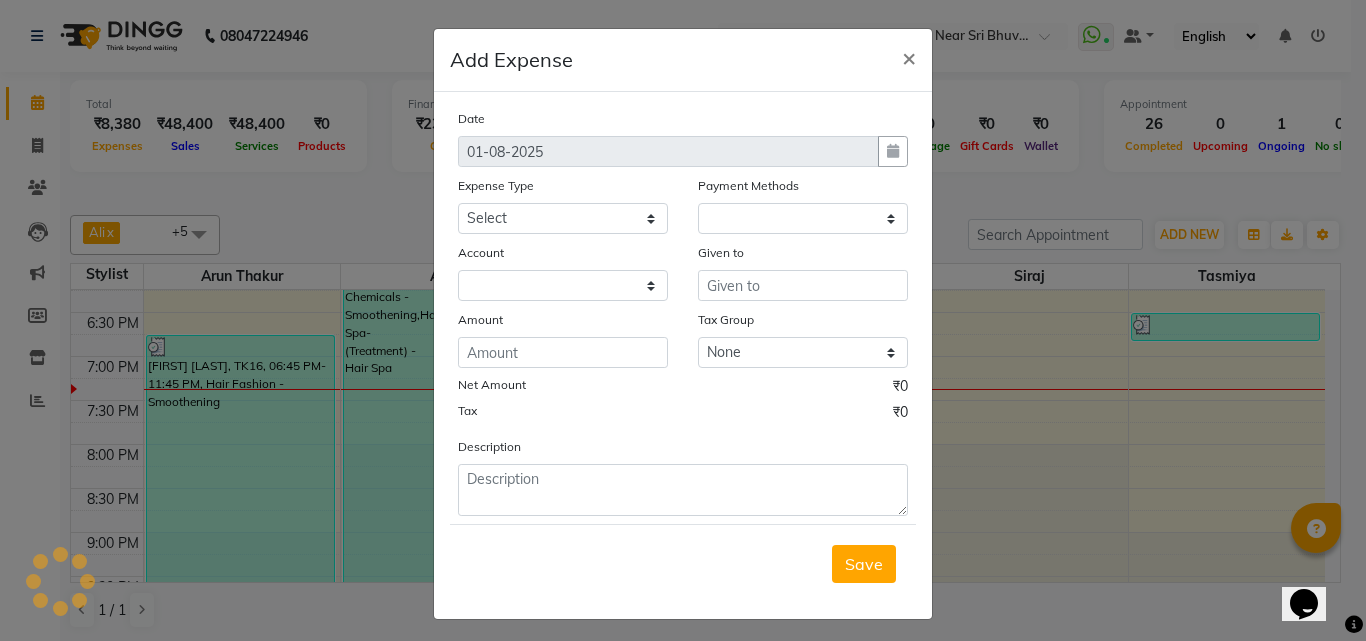 select on "1" 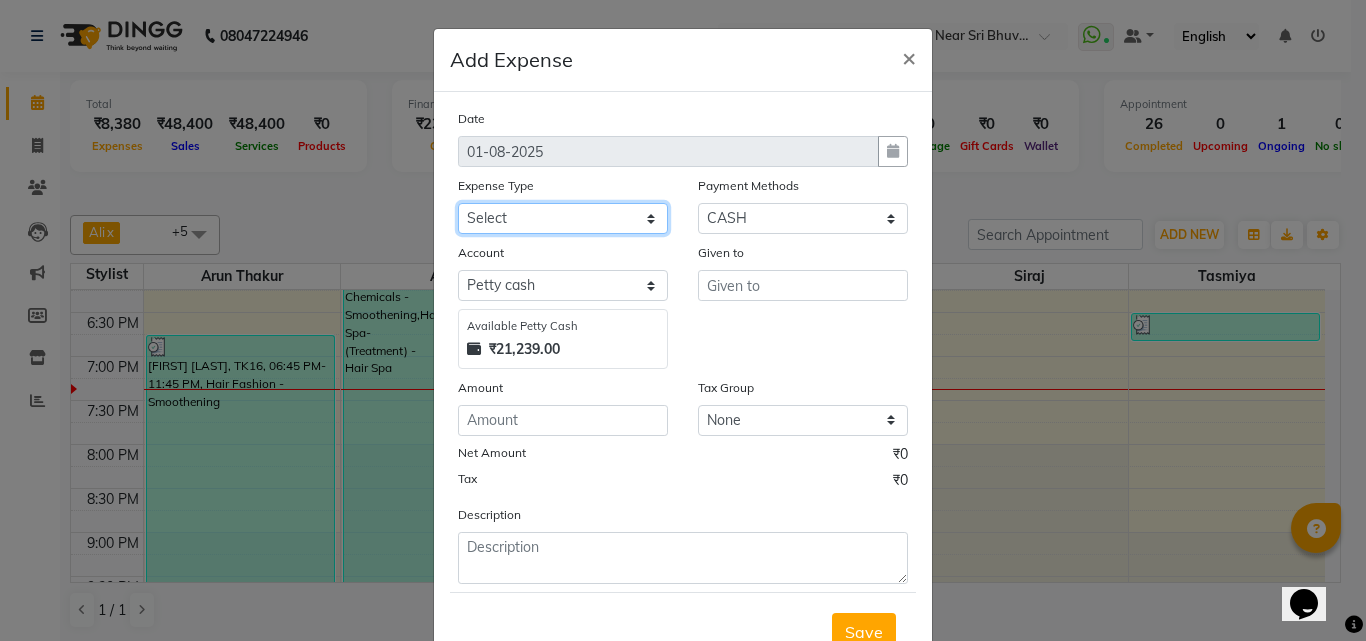 click on "Select Abid Ali Afsar Ahemed Arun Thakur Bank charges Cash transfer to bank Cash transfer to hub Client Snacks Clinical charges Govt fee House Exp Loan Repayment Maintenance Marketing Miscellaneous Other Pavithra Pigmi Janaradhan Pigmi Sudeep Pigmi VRS Previous month exp Product Pulak Raj Jain Rajani Maid Riyasat Salary Salon Equipment salon rent Santhosh Kumar Shwetha S Jain Siraj Staff Room Rent Staff Snacks Staff Tip Sulochana Tasmiya Tax Utilities" 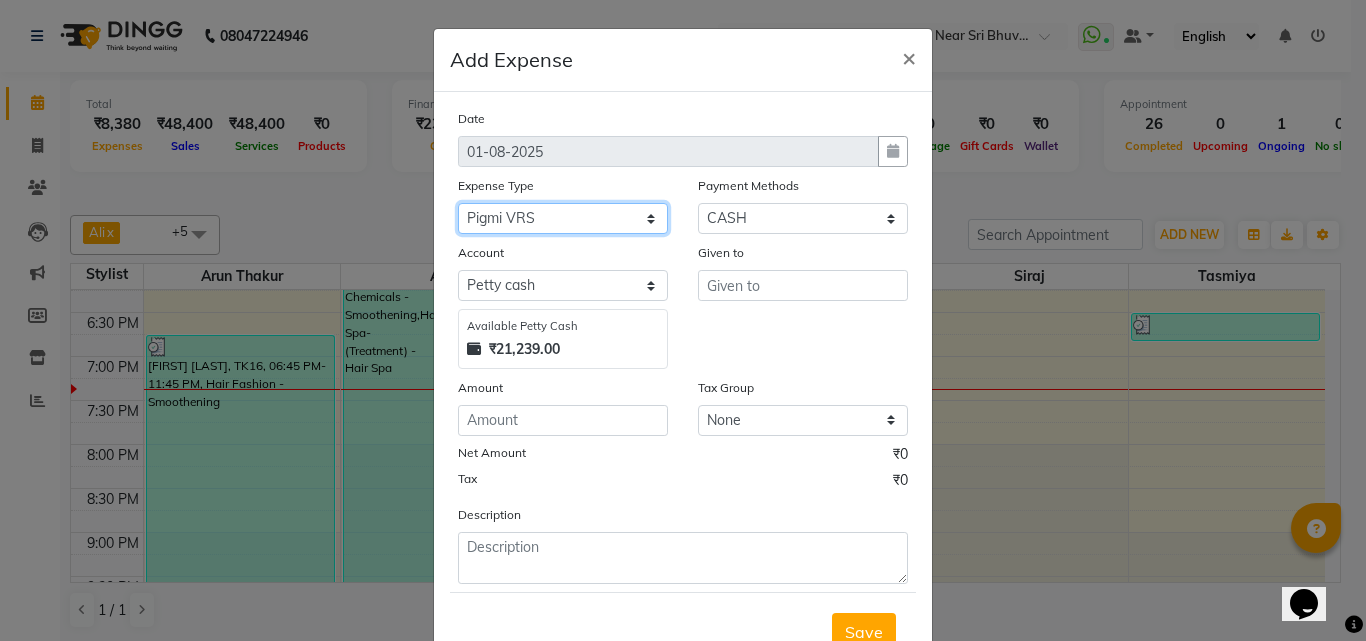 click on "Select Abid Ali Afsar Ahemed Arun Thakur Bank charges Cash transfer to bank Cash transfer to hub Client Snacks Clinical charges Govt fee House Exp Loan Repayment Maintenance Marketing Miscellaneous Other Pavithra Pigmi Janaradhan Pigmi Sudeep Pigmi VRS Previous month exp Product Pulak Raj Jain Rajani Maid Riyasat Salary Salon Equipment salon rent Santhosh Kumar Shwetha S Jain Siraj Staff Room Rent Staff Snacks Staff Tip Sulochana Tasmiya Tax Utilities" 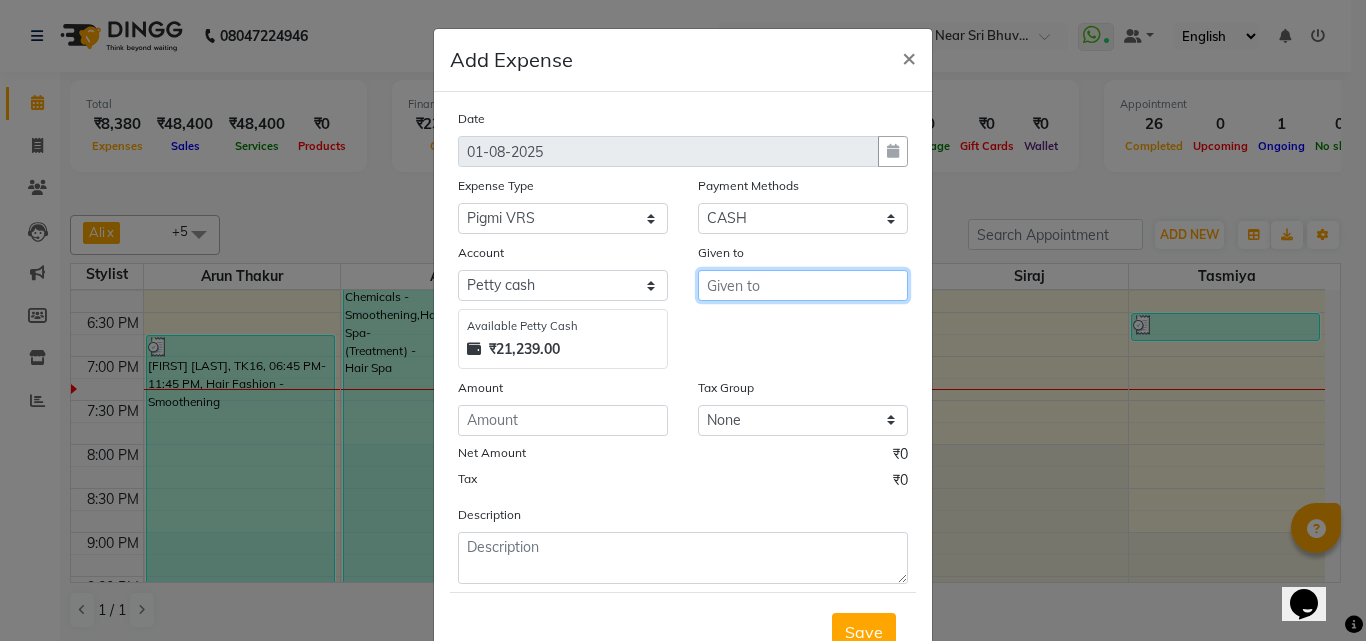 click at bounding box center [803, 285] 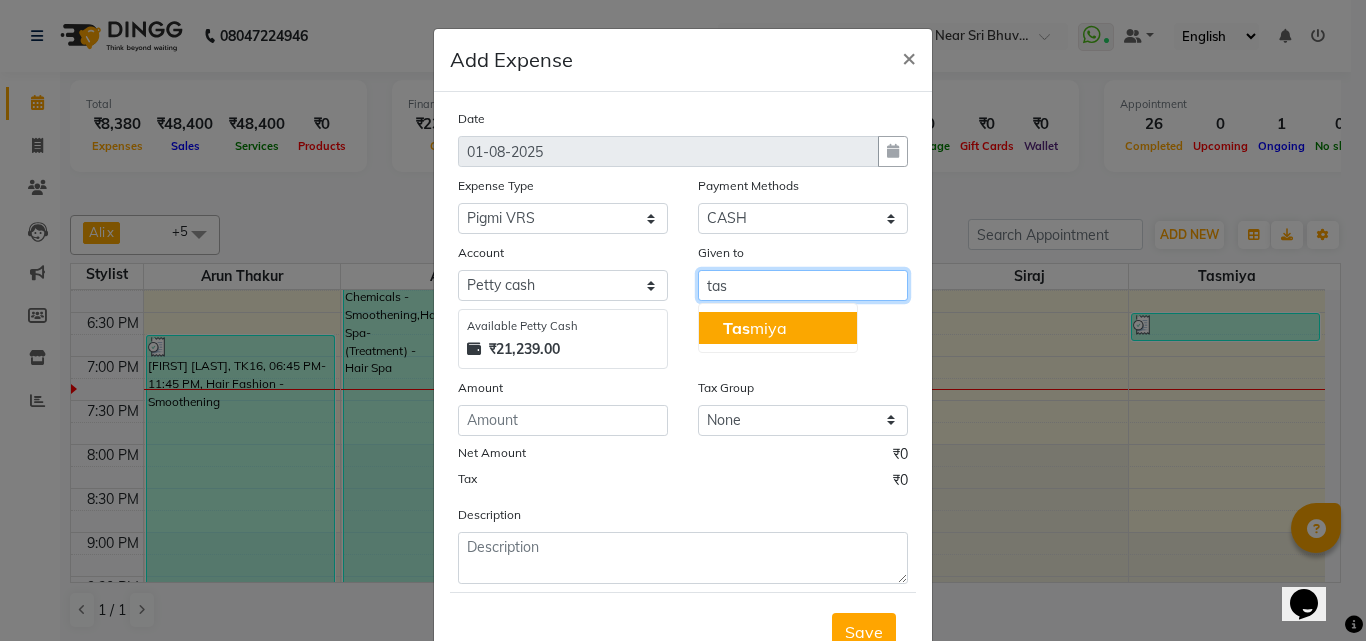 click on "[FIRST] [LAST]" at bounding box center [755, 328] 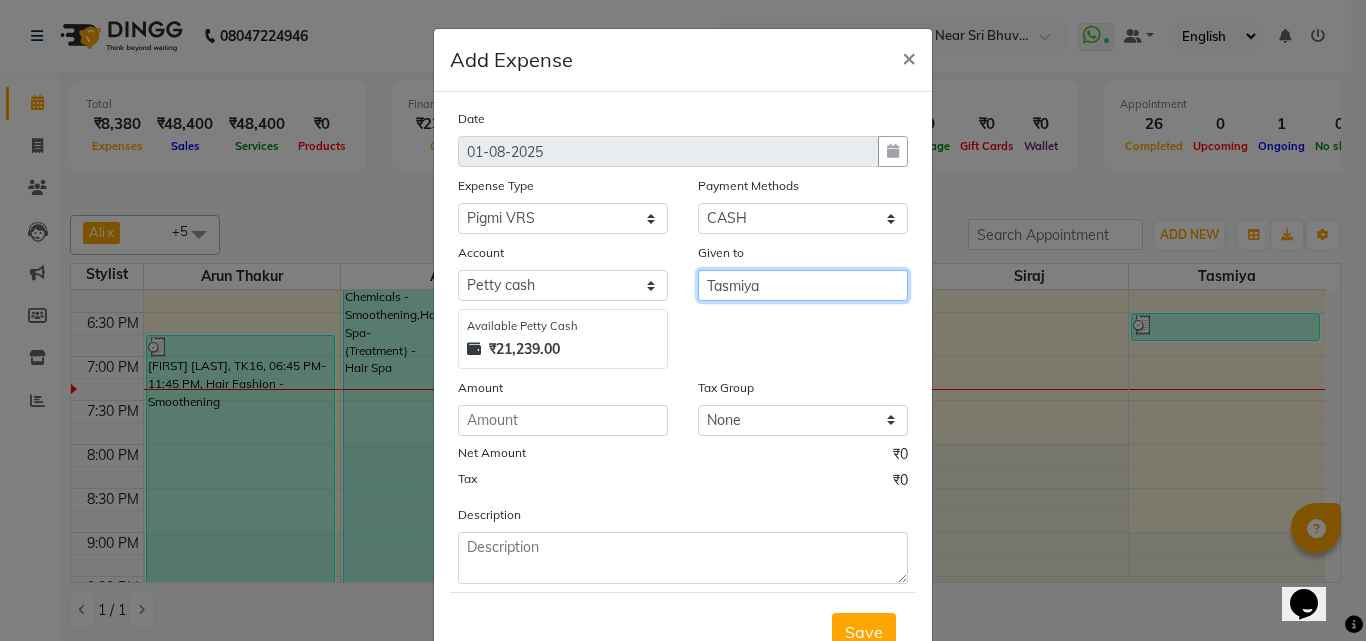 type on "Tasmiya" 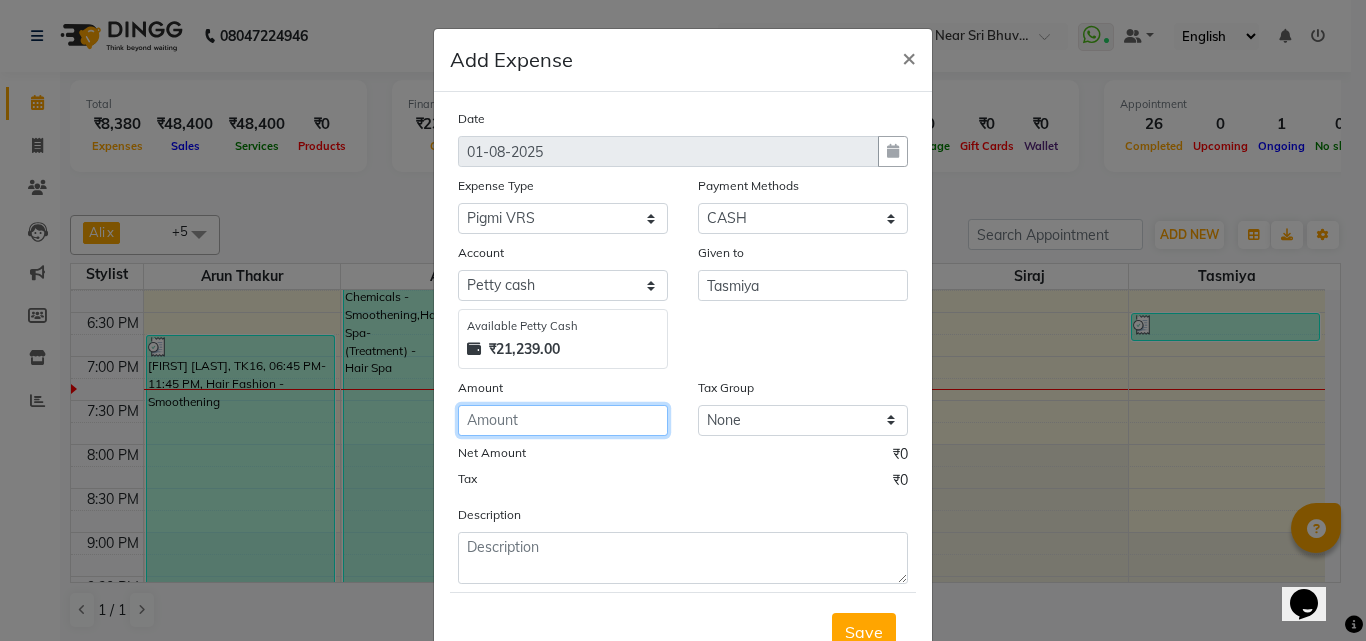 click 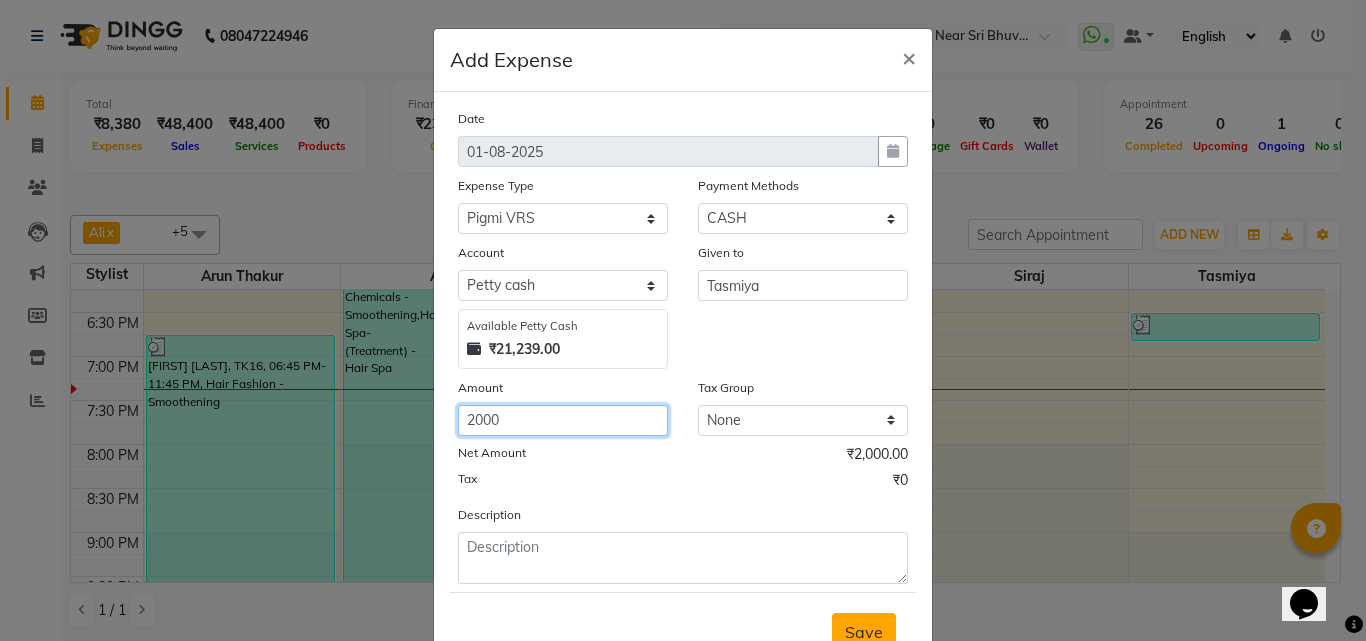 type on "2000" 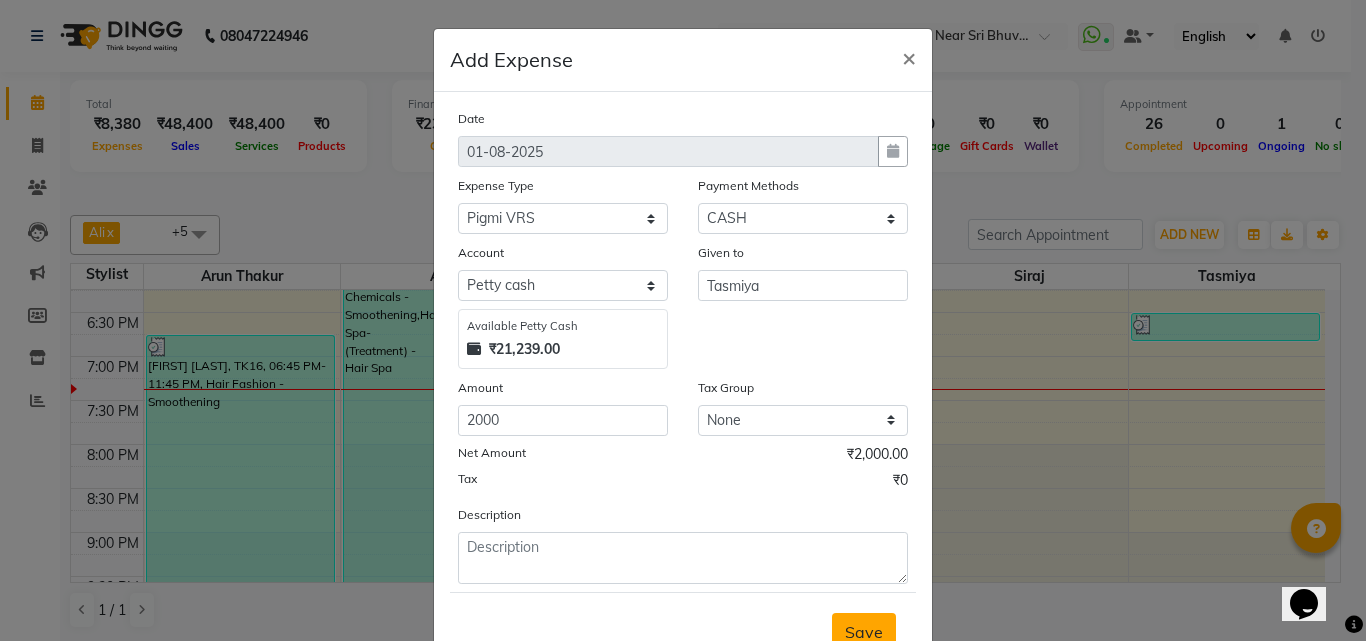 click on "Save" at bounding box center (864, 632) 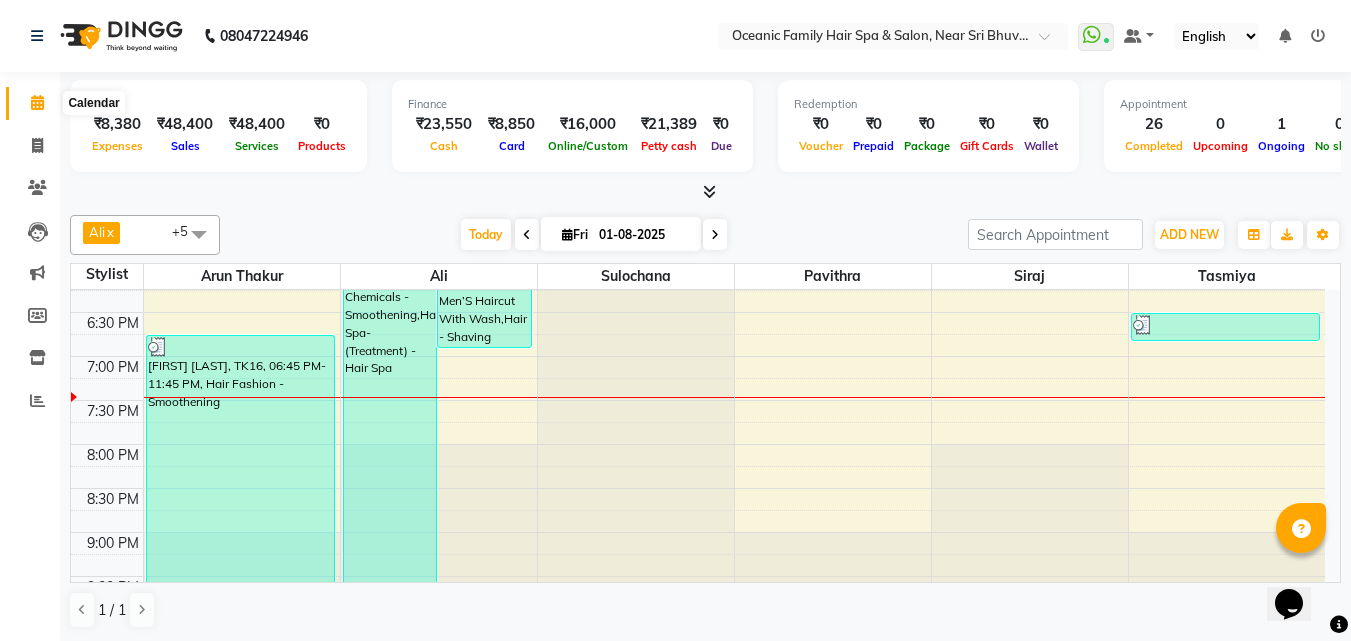 click 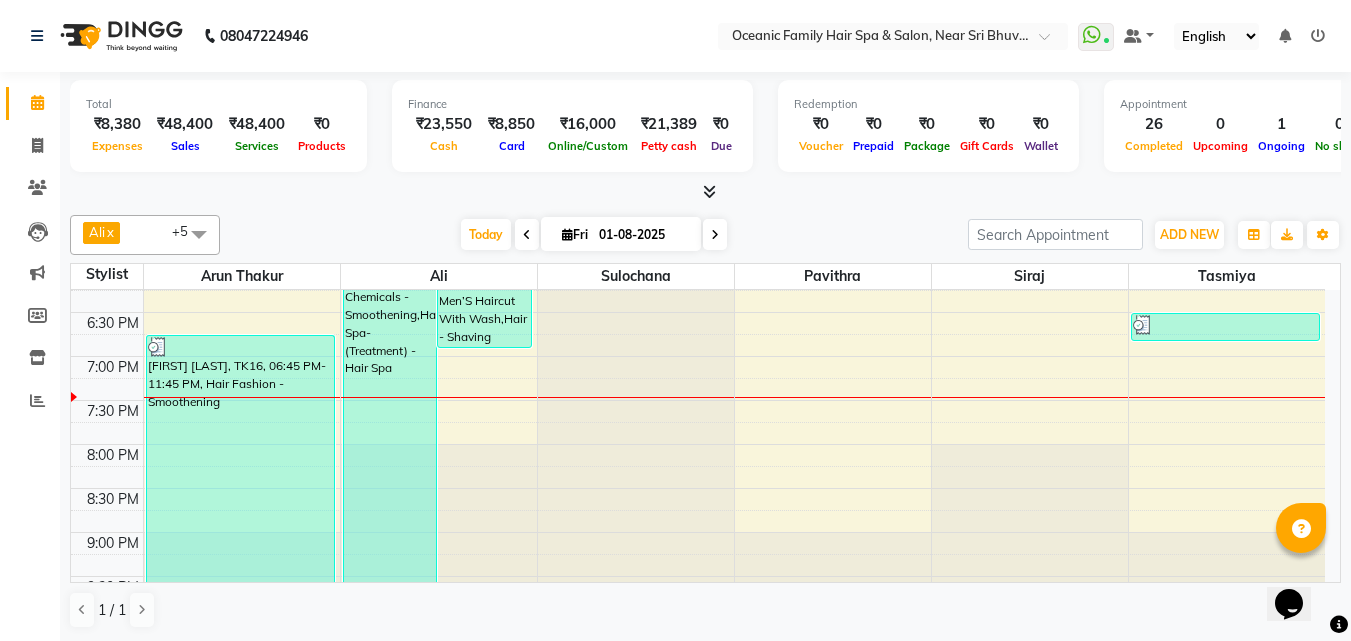 click on "Calendar" 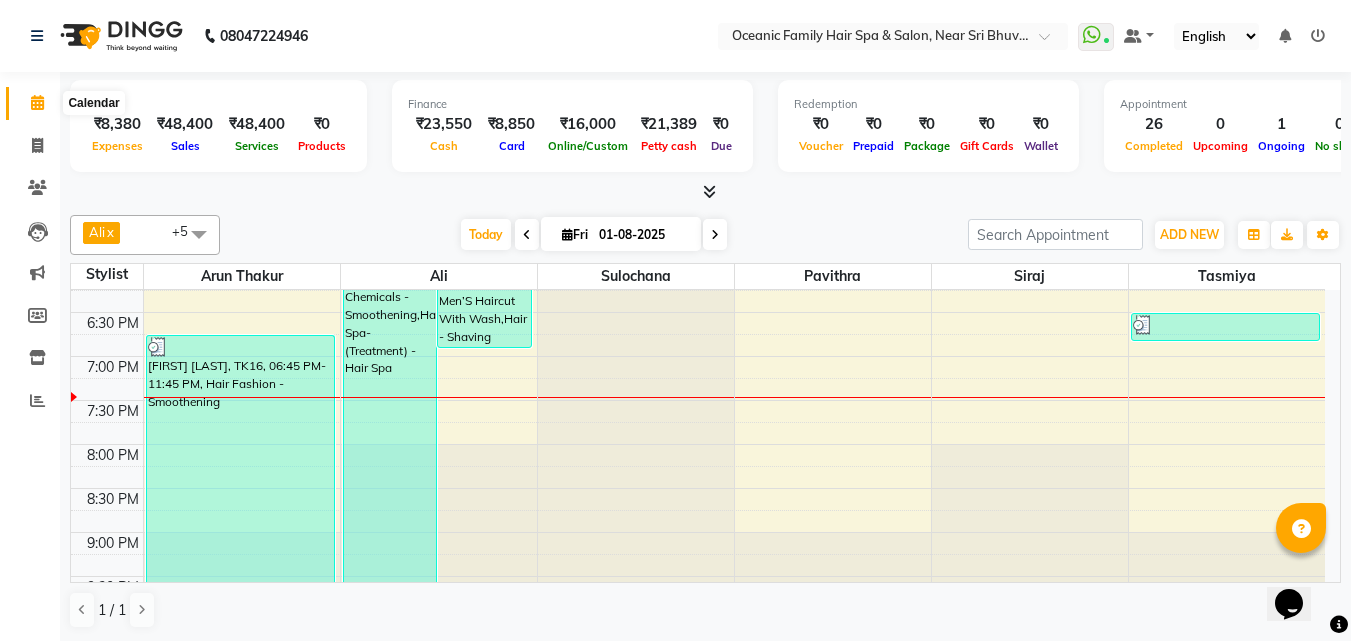 click 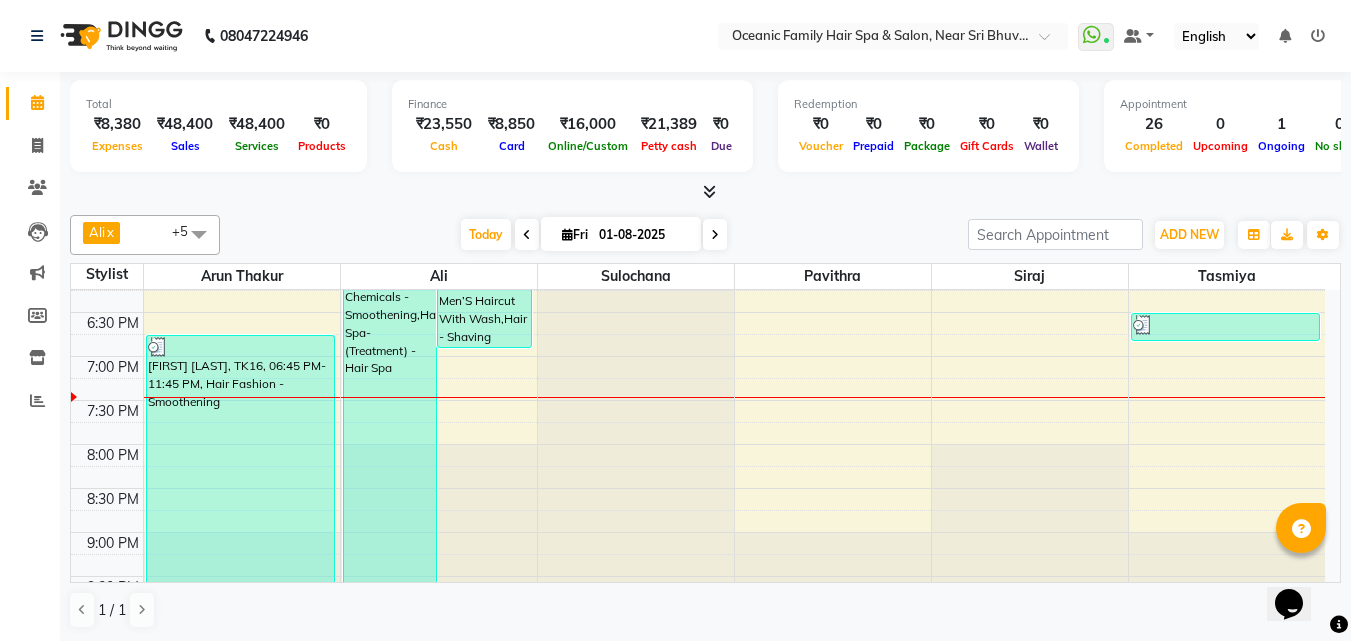 click on "Expenses" at bounding box center [117, 146] 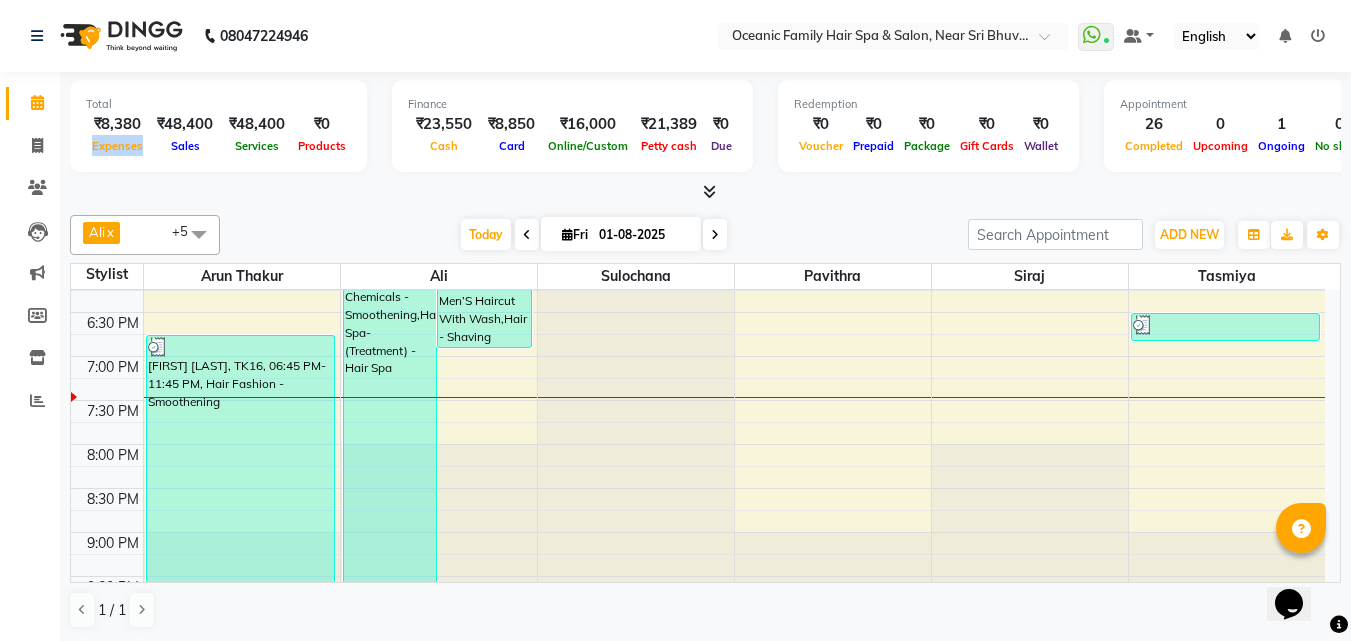 click on "Expenses" at bounding box center (117, 146) 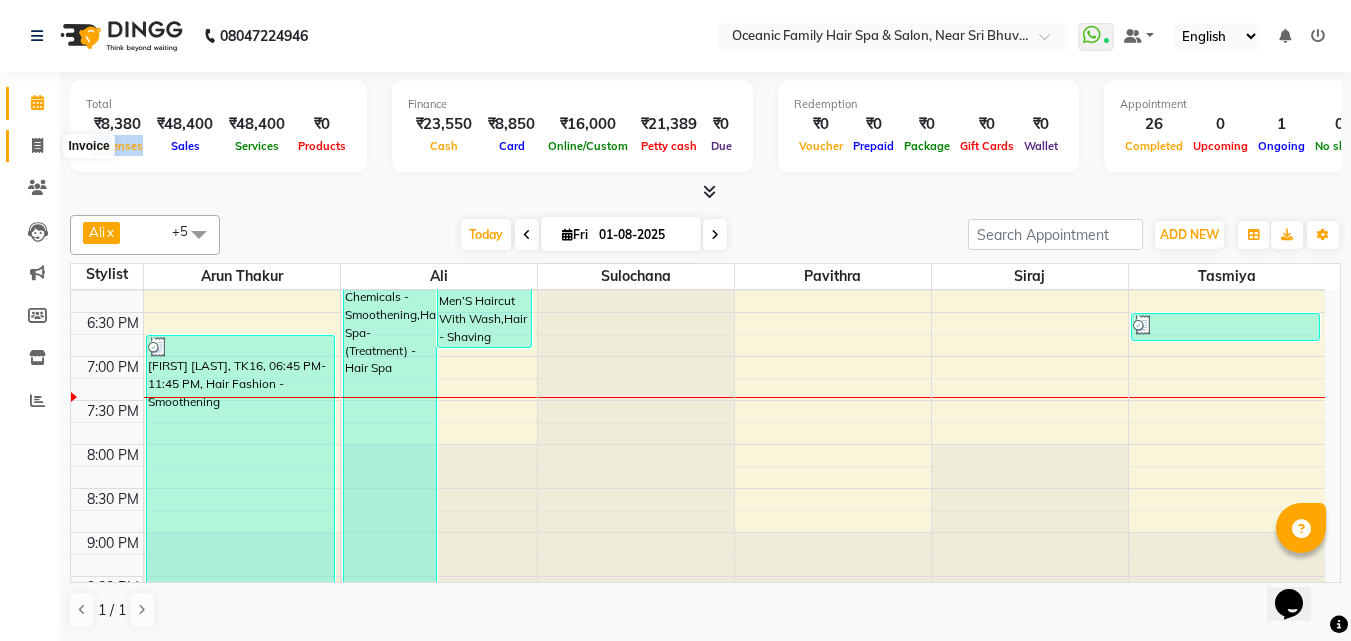 click 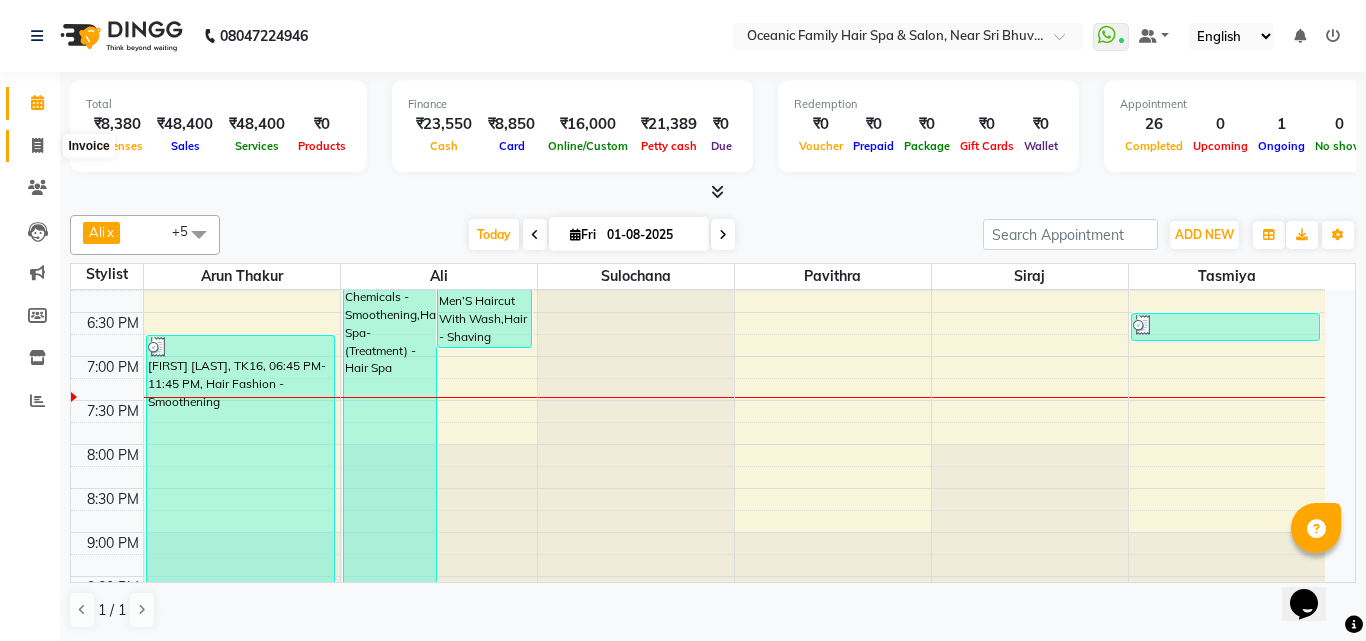 select on "service" 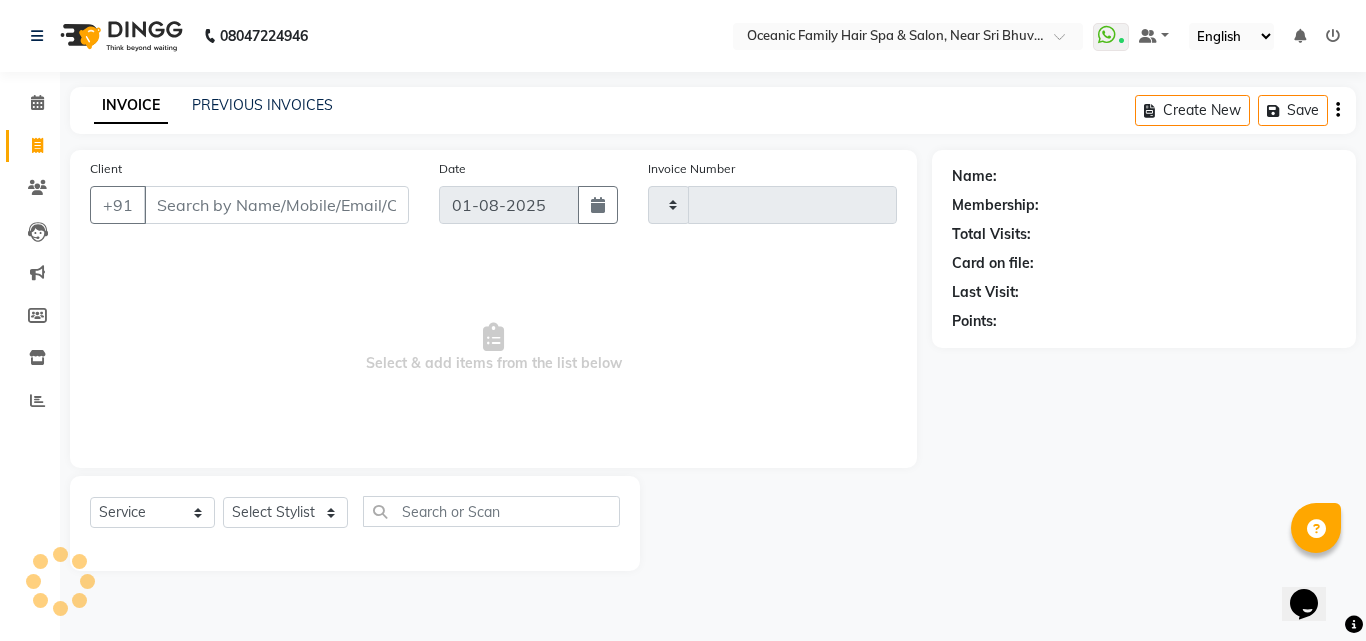 type on "2473" 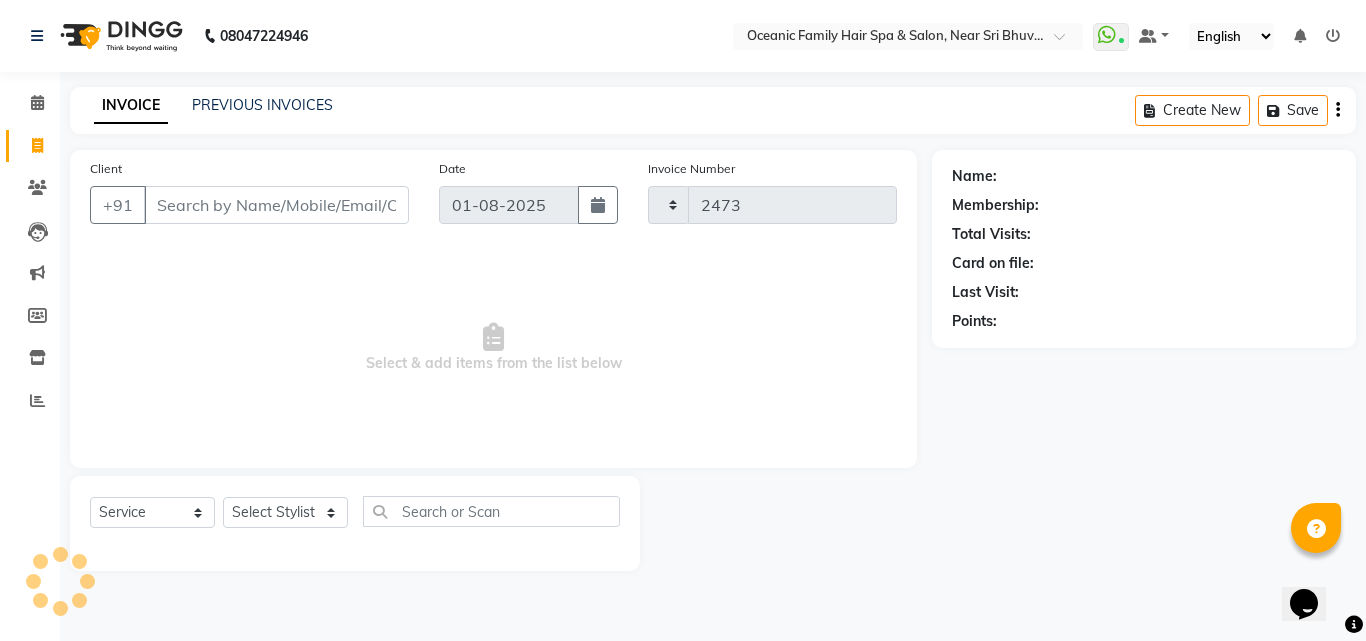 select on "4366" 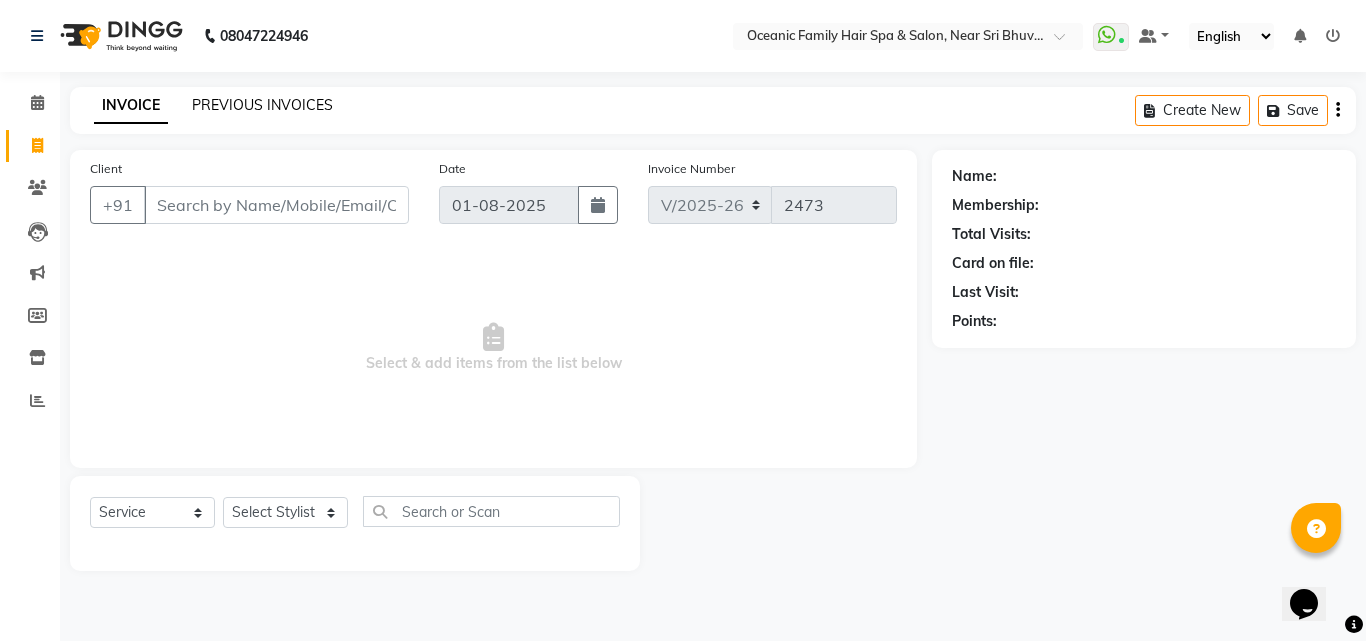 click on "PREVIOUS INVOICES" 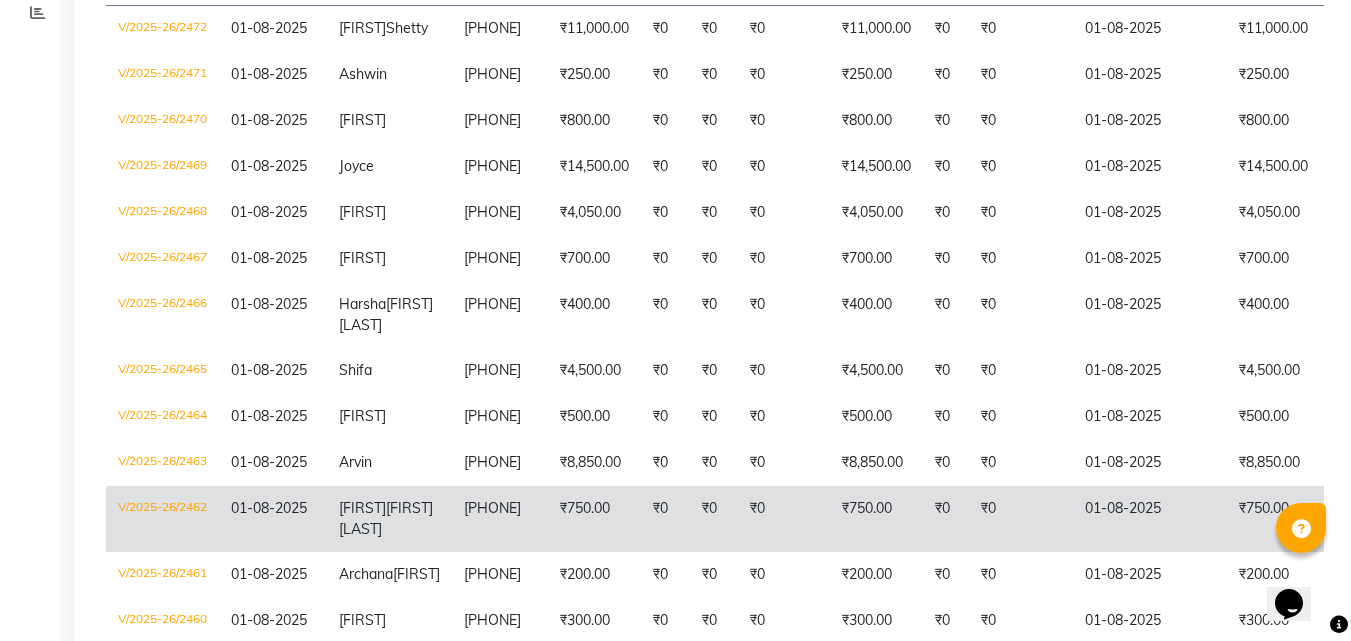 scroll, scrollTop: 0, scrollLeft: 0, axis: both 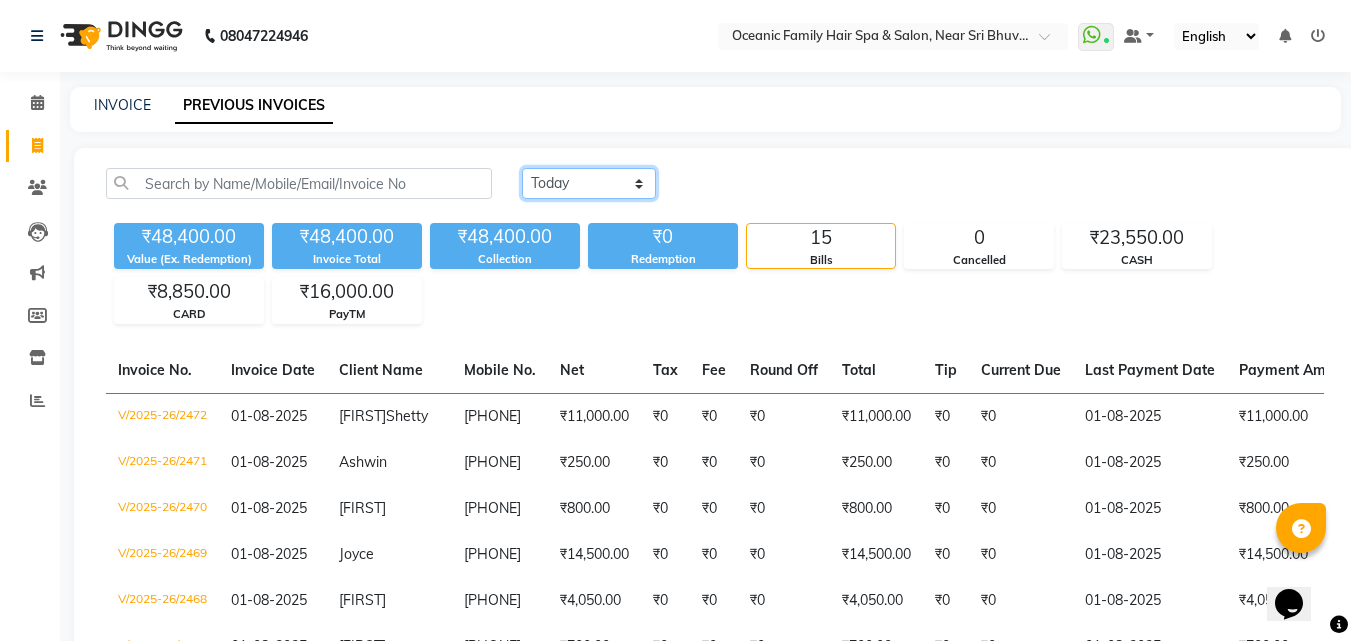 click on "Today Yesterday Custom Range" 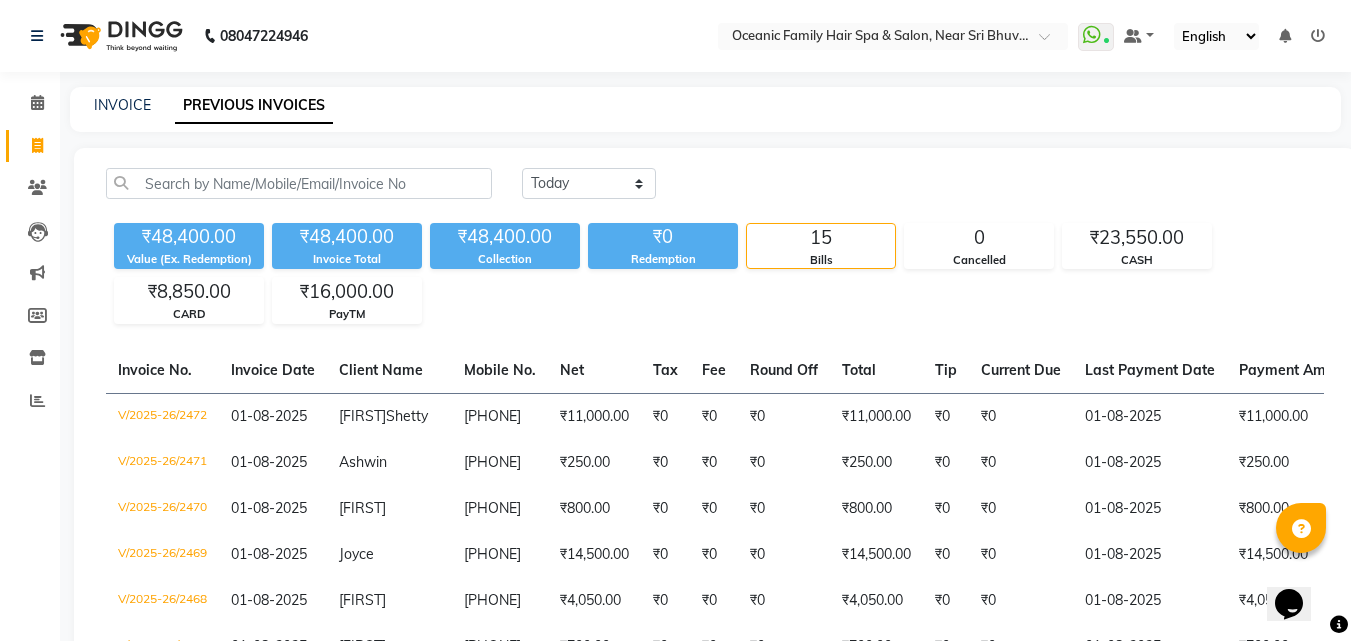 click on "Today Yesterday Custom Range ₹48,400.00 Value (Ex. Redemption) ₹48,400.00 Invoice Total  ₹48,400.00 Collection ₹0 Redemption 15 Bills 0 Cancelled ₹23,550.00 CASH ₹8,850.00 CARD ₹16,000.00 PayTM  Invoice No.   Invoice Date   Client Name   Mobile No.   Net   Tax   Fee   Round Off   Total   Tip   Current Due   Last Payment Date   Payment Amount   Payment Methods   Cancel Reason   Status   V/2025-26/2472  01-08-2025 [FIRST] [LAST] [PHONE] ₹11,000.00 ₹0  ₹0  ₹0 ₹11,000.00 ₹0 ₹0 01-08-2025 ₹11,000.00  PayTM - PAID  V/2025-26/2471  01-08-2025 [FIRST]   [PHONE] ₹250.00 ₹0  ₹0  ₹0 ₹250.00 ₹0 ₹0 01-08-2025 ₹250.00  PayTM - PAID  V/2025-26/2470  01-08-2025 [FIRST]   [PHONE] ₹800.00 ₹0  ₹0  ₹0 ₹800.00 ₹0 ₹0 01-08-2025 ₹800.00  CASH - PAID  V/2025-26/2469  01-08-2025 [FIRST]   [PHONE] ₹14,500.00 ₹0  ₹0  ₹0 ₹14,500.00 ₹0 ₹0 01-08-2025 ₹14,500.00  CASH - PAID  V/2025-26/2468  01-08-2025 [FIRST]   [PHONE] ₹4,050.00 ₹0  ₹0  -" 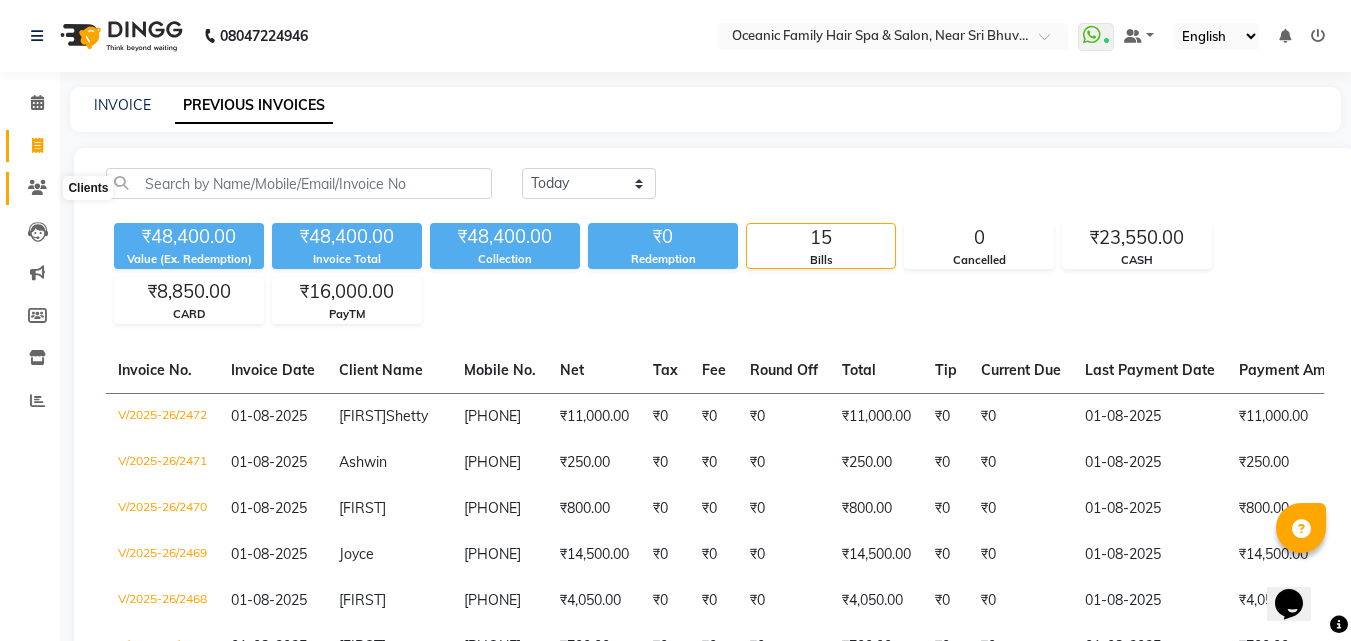 click 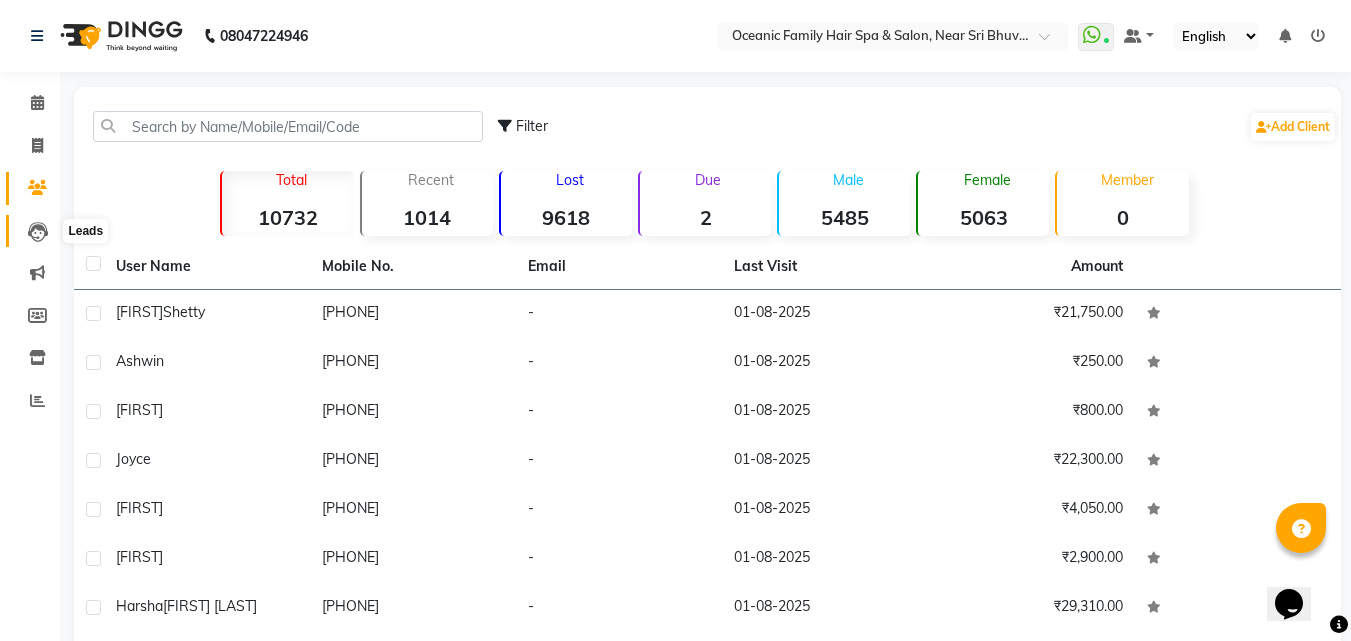 click 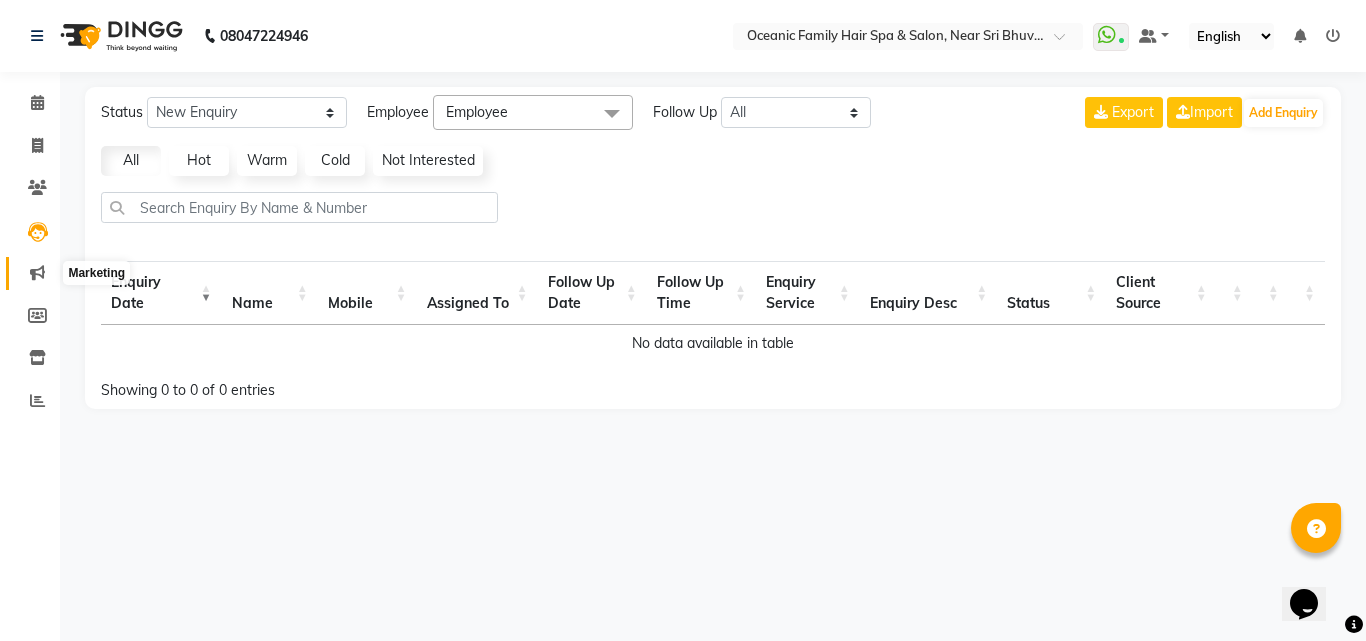click 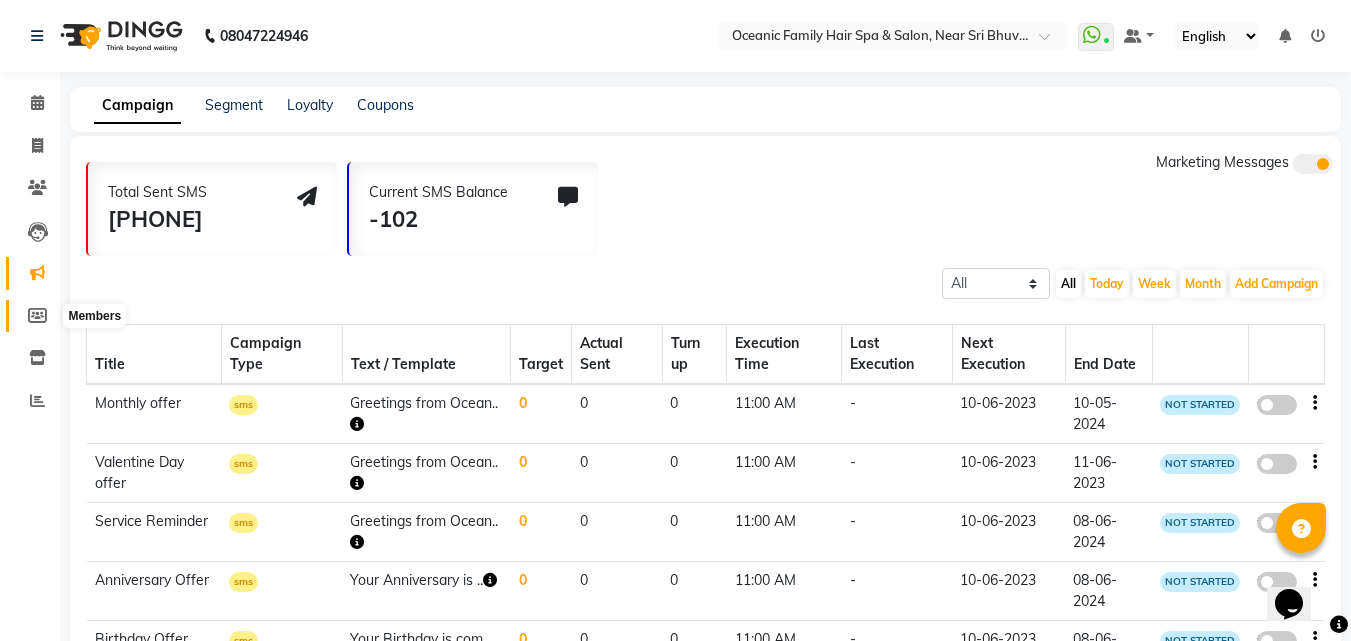 click 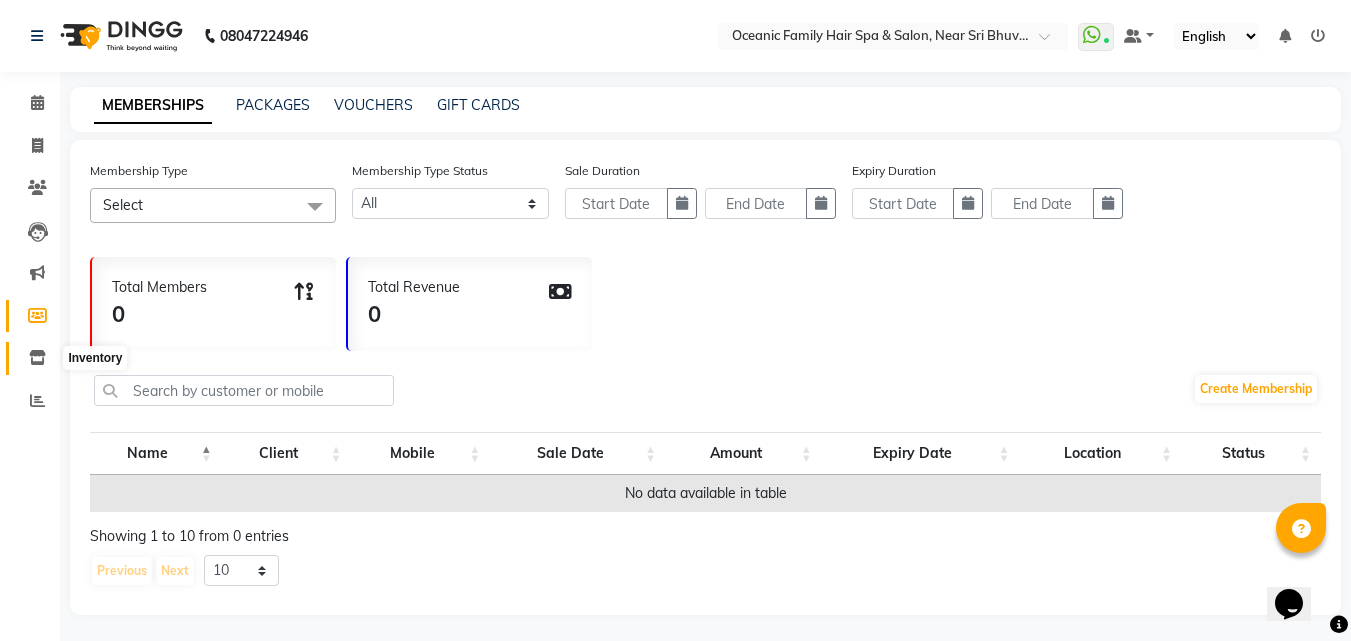 click 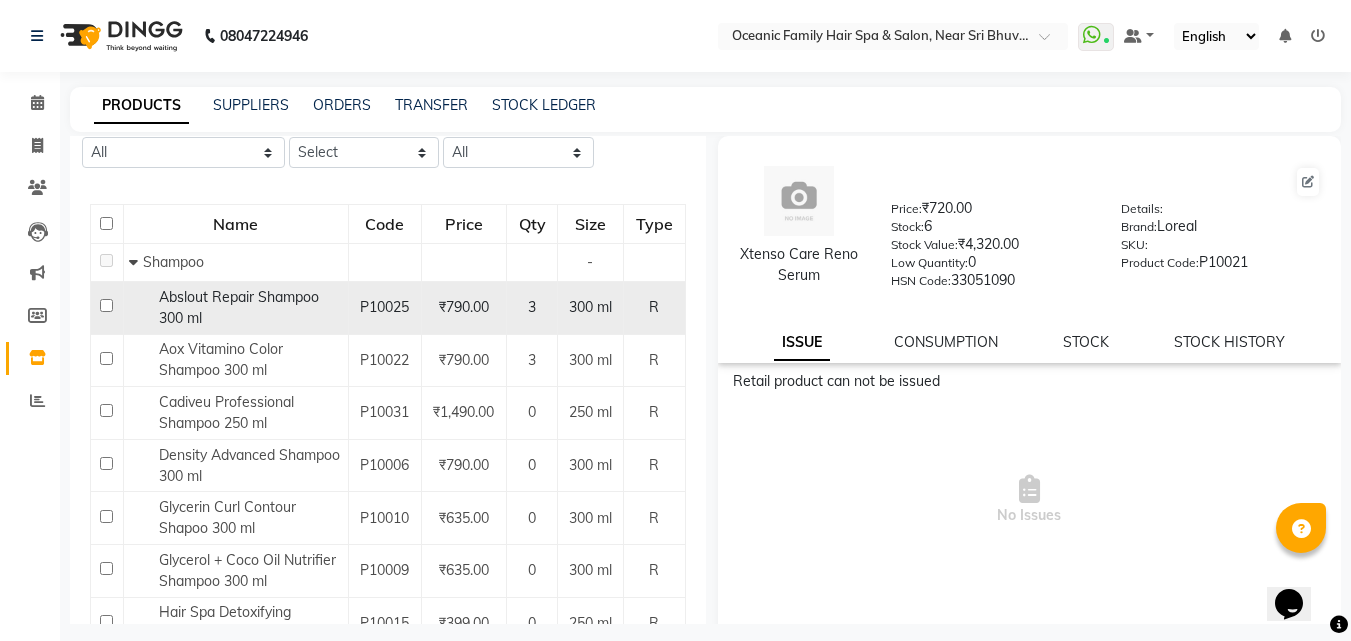 scroll, scrollTop: 200, scrollLeft: 0, axis: vertical 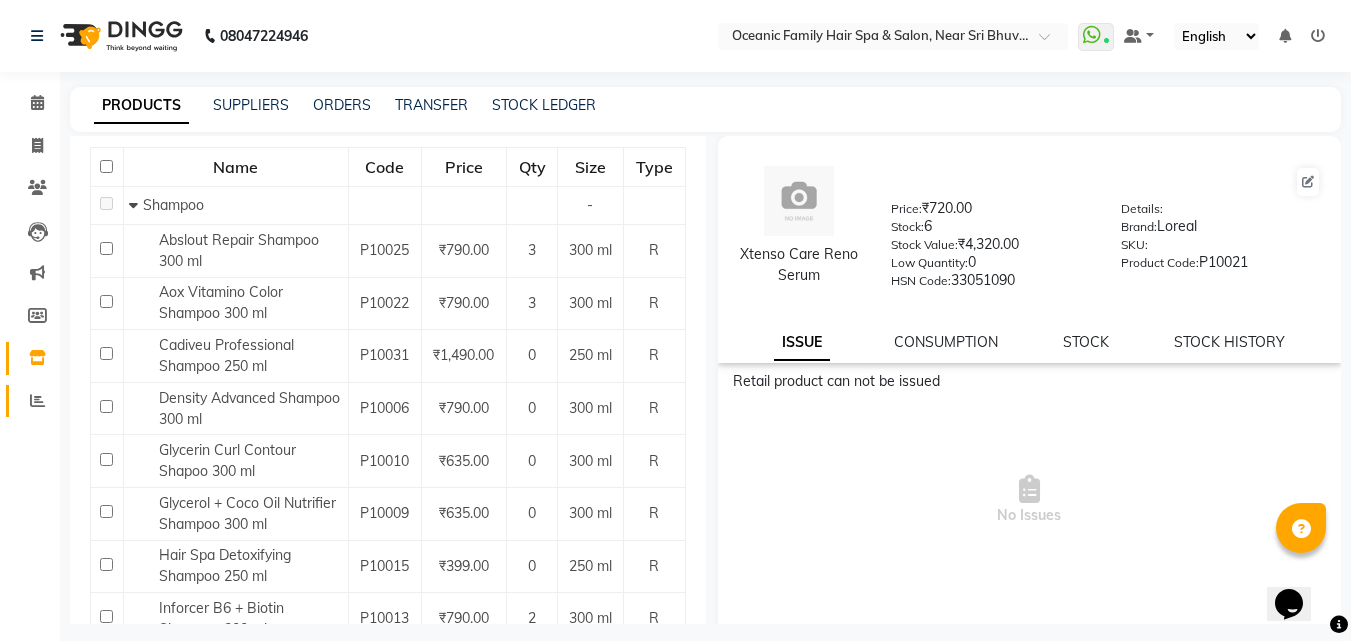 click on "Reports" 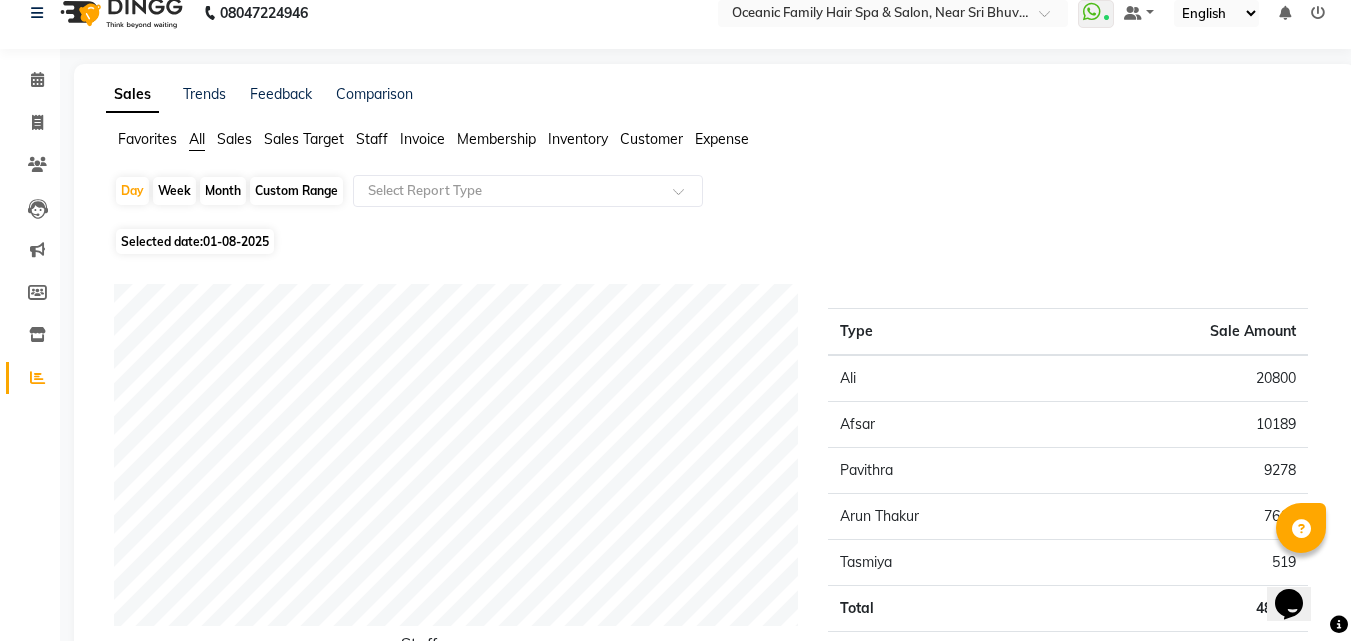 scroll, scrollTop: 0, scrollLeft: 0, axis: both 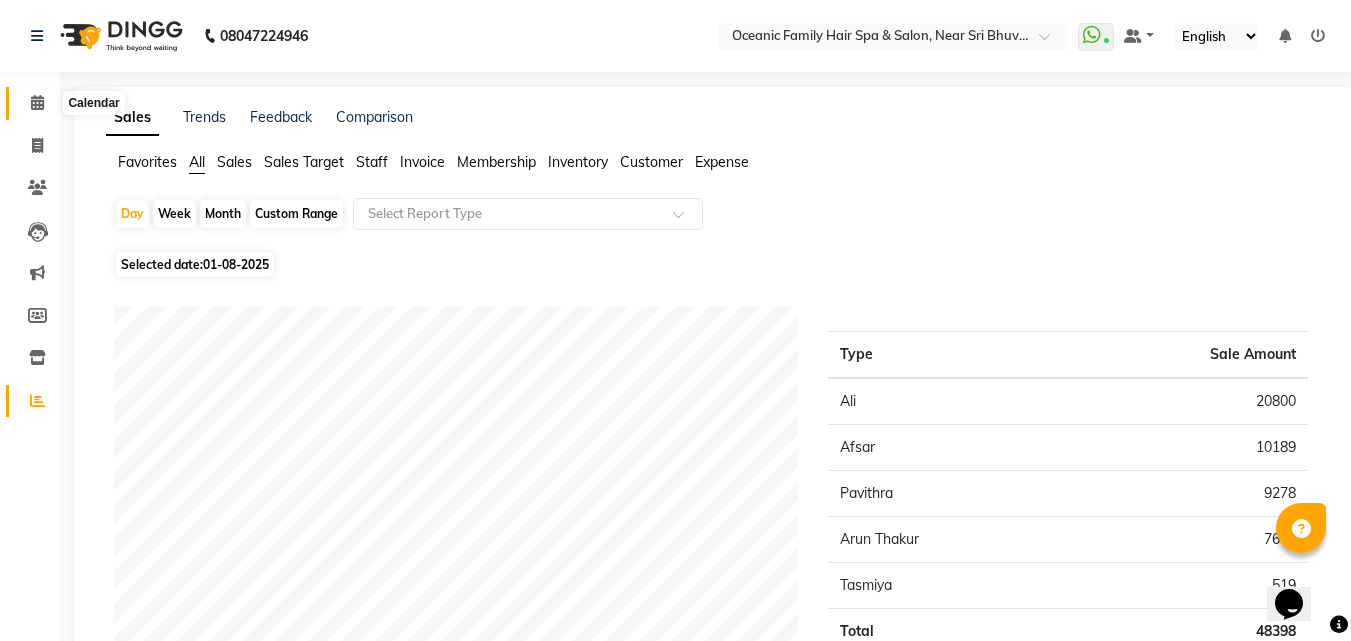 click 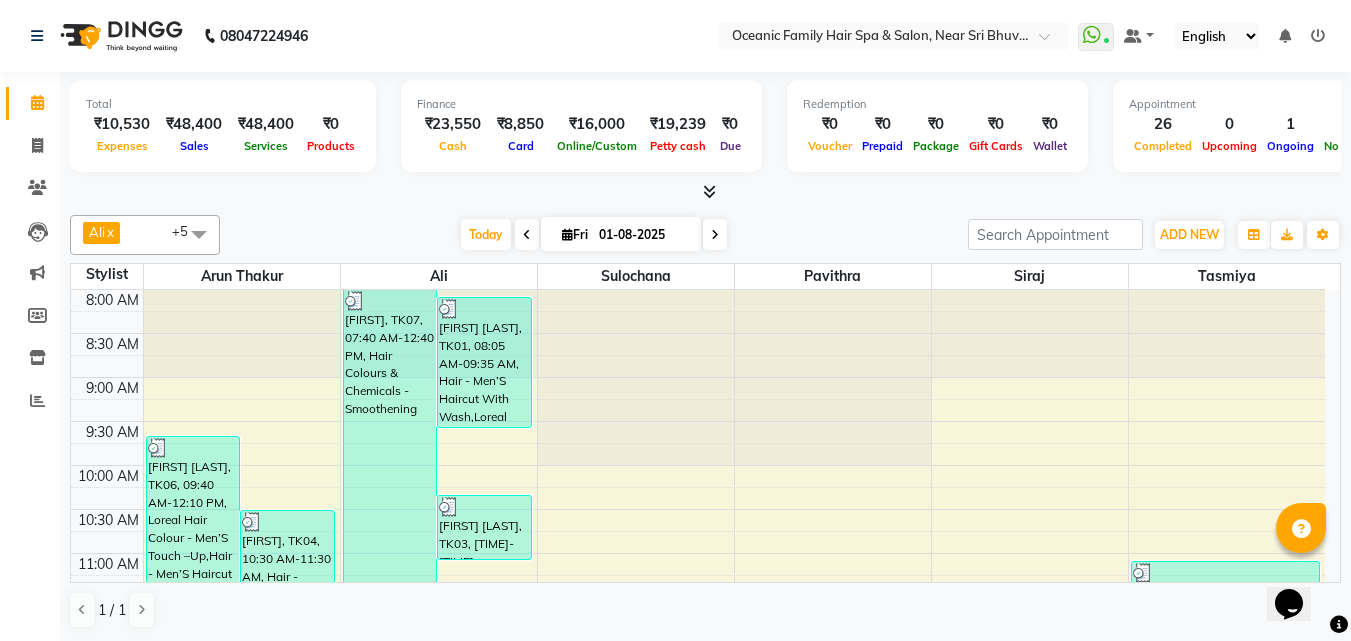 scroll, scrollTop: 0, scrollLeft: 0, axis: both 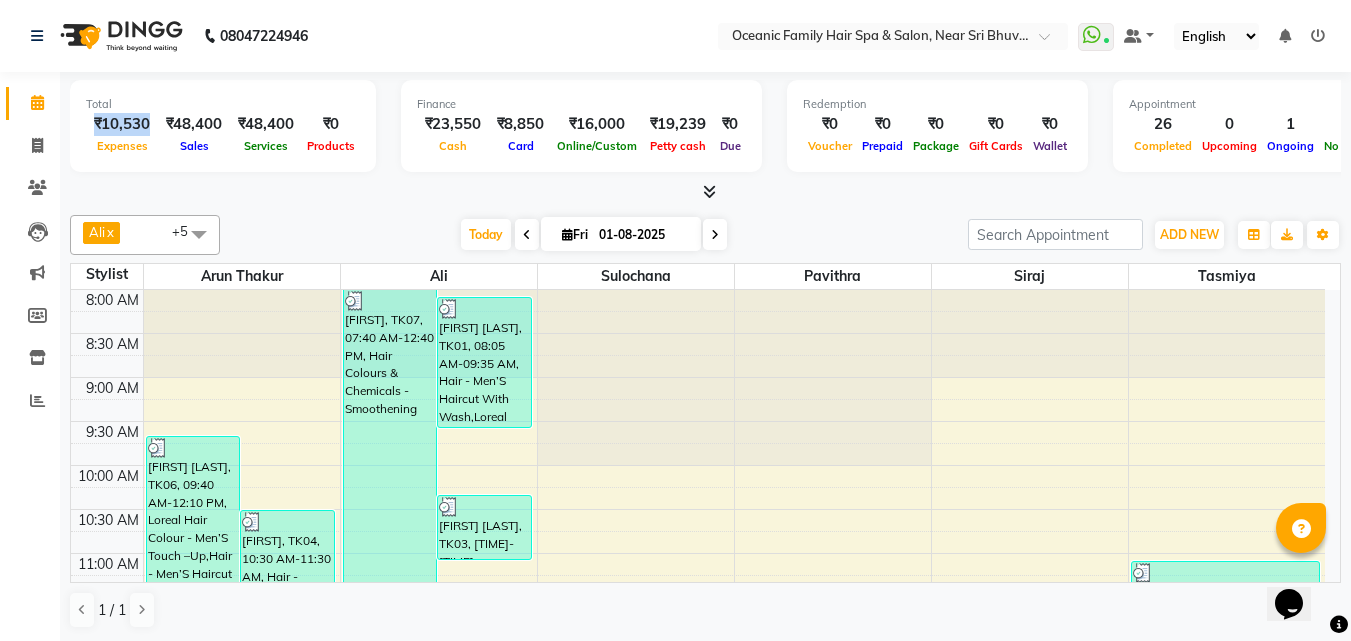 click on "₹10,530" at bounding box center [122, 124] 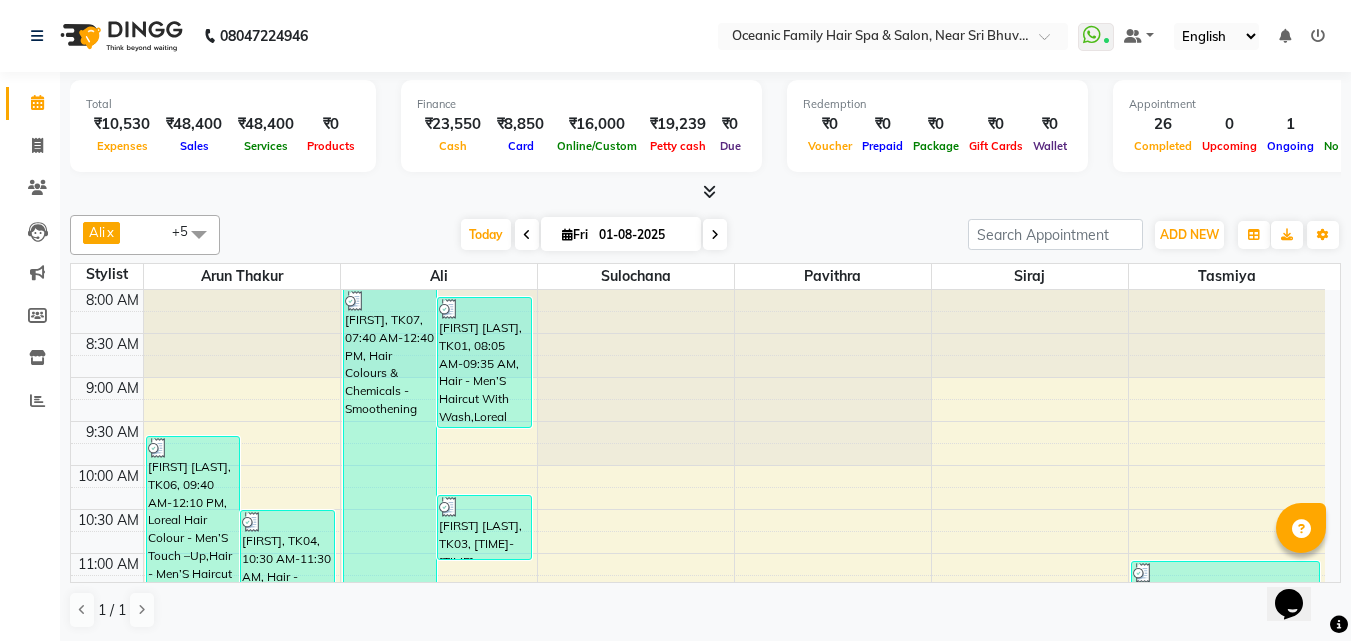 click on "Total  ₹10,530  Expenses ₹48,400  Sales ₹48,400  Services ₹0  Products Finance  ₹23,550  Cash ₹8,850  Card ₹16,000  Online/Custom ₹19,239 Petty cash ₹0 Due  Redemption  ₹0 Voucher ₹0 Prepaid ₹0 Package ₹0  Gift Cards ₹0  Wallet  Appointment  26 Completed 0 Upcoming 1 Ongoing 0 No show  Other sales  ₹0  Packages ₹0  Memberships ₹0  Vouchers ₹0  Prepaids ₹0  Gift Cards [FIRST]  x [FIRST] [FIRST]  x [FIRST]  x [FIRST]  x [FIRST]  x +5 Select All [FIRST] [FIRST] [FIRST] [FIRST] [FIRST] [FIRST] [FIRST] [FIRST] Group By  Staff View   Room View  View as Vertical  List" 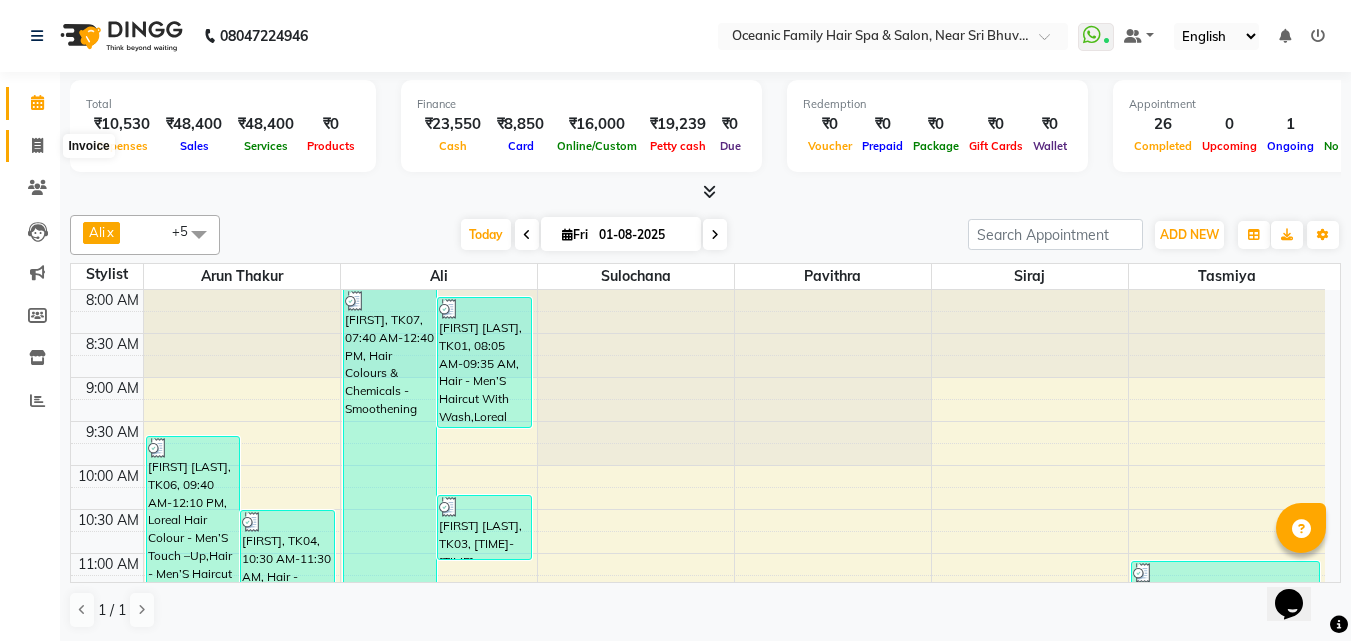 click 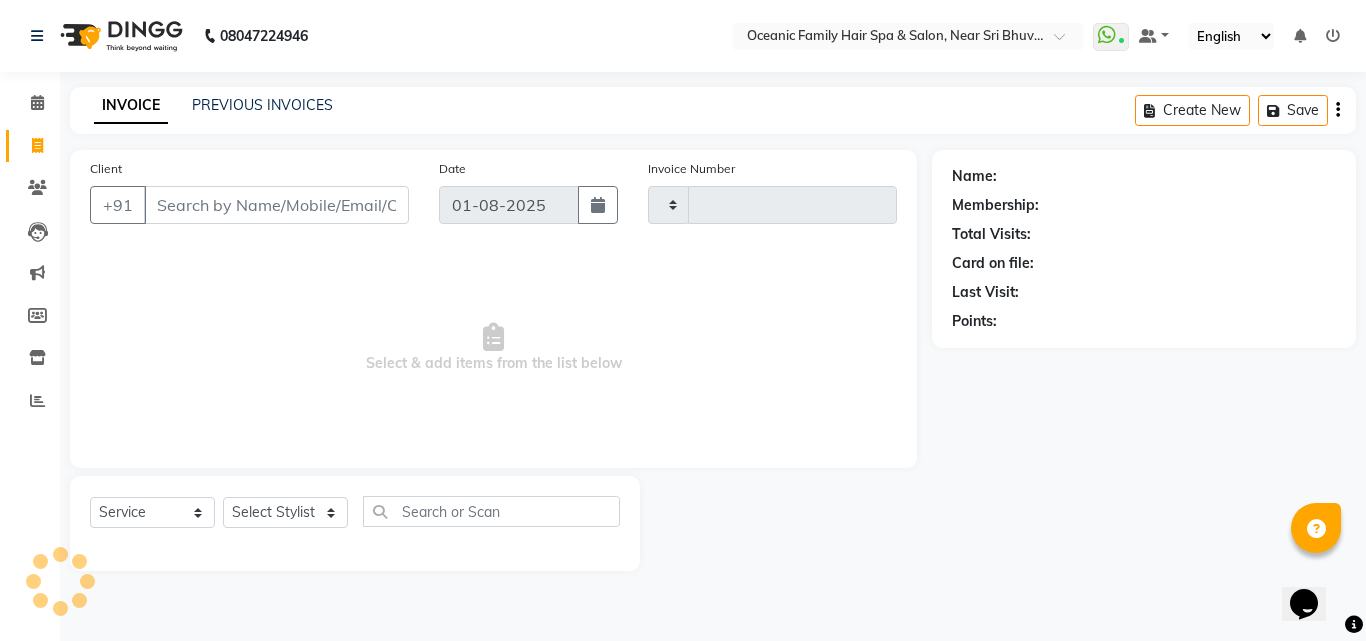 type on "2473" 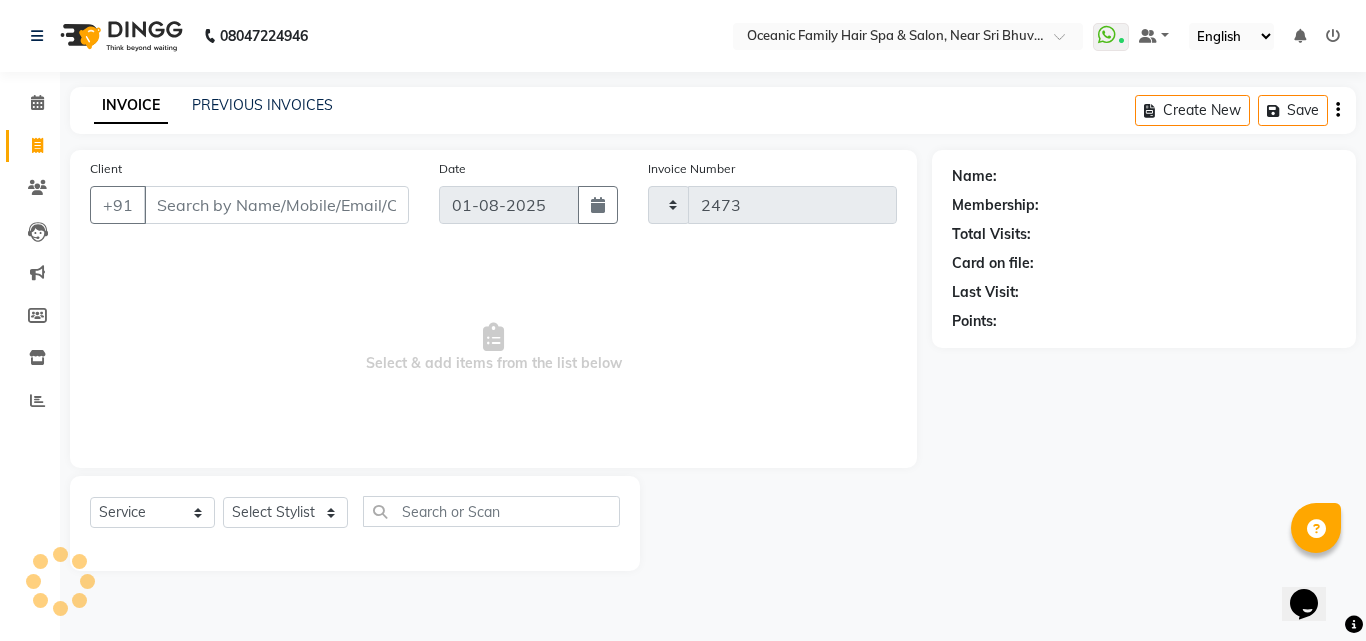 select on "4366" 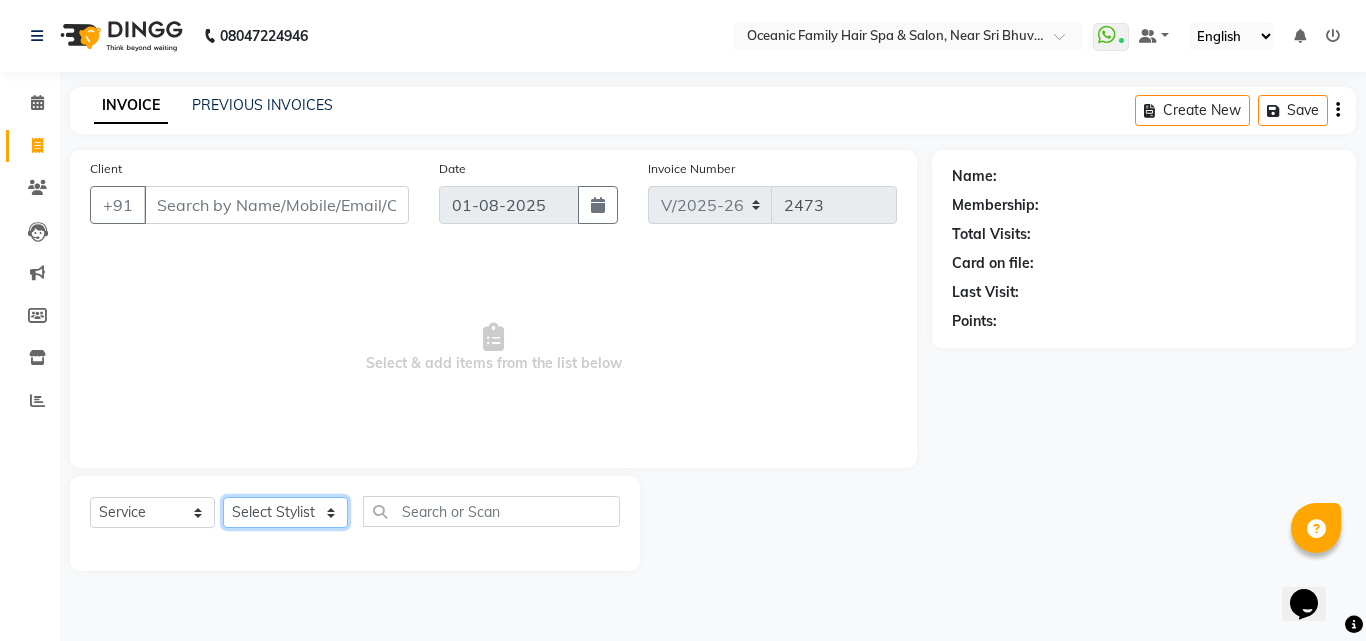 click on "Select Stylist Afsar Ali Arun Thakur Pavithra Rajani Shwetha S Jain Siraj Sulochana Tasmiya" 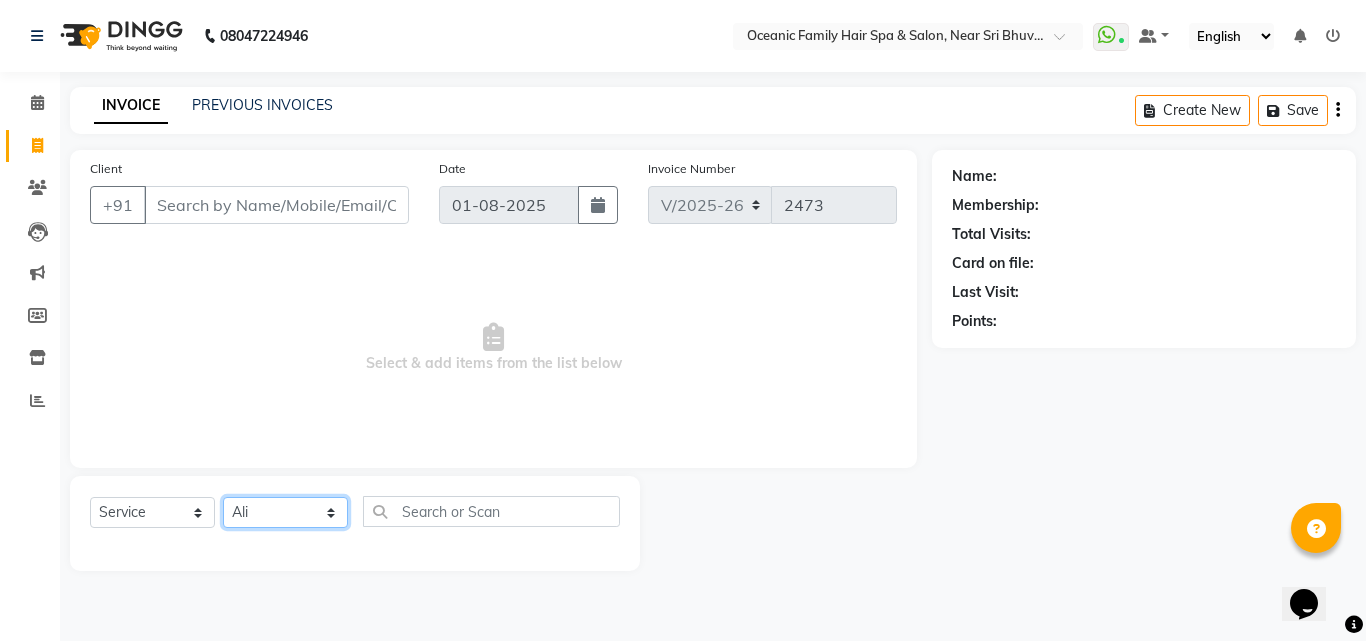 click on "Select Stylist Afsar Ali Arun Thakur Pavithra Rajani Shwetha S Jain Siraj Sulochana Tasmiya" 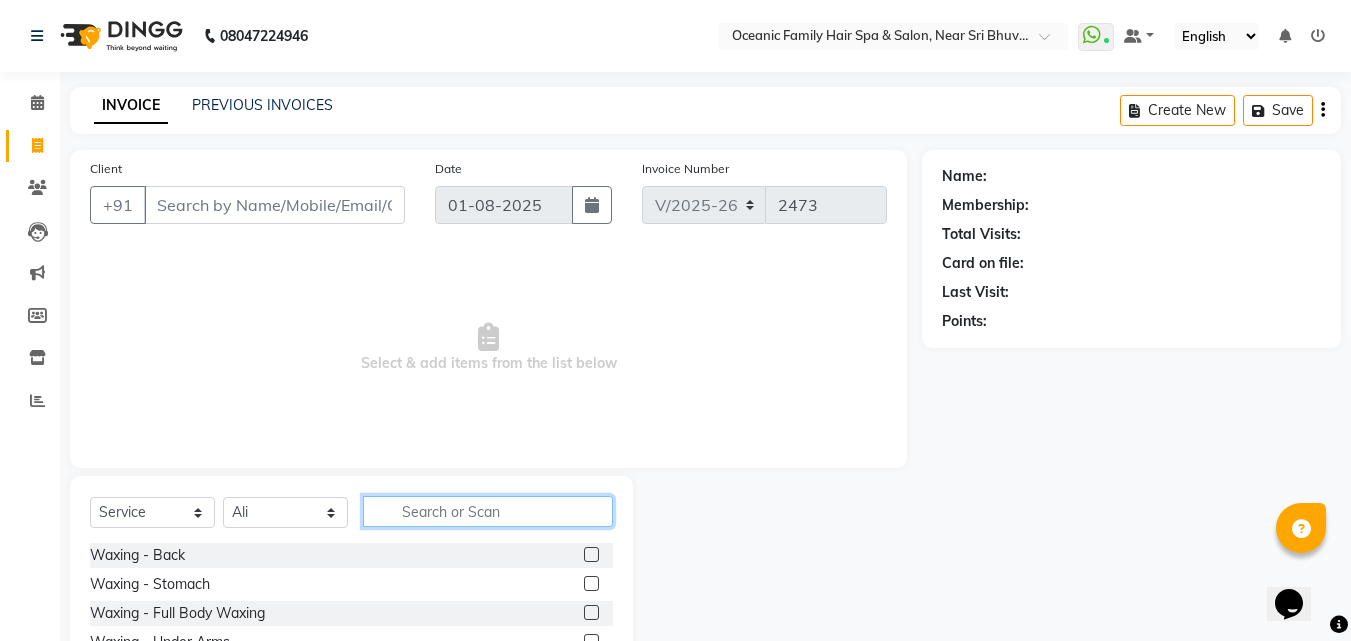 click 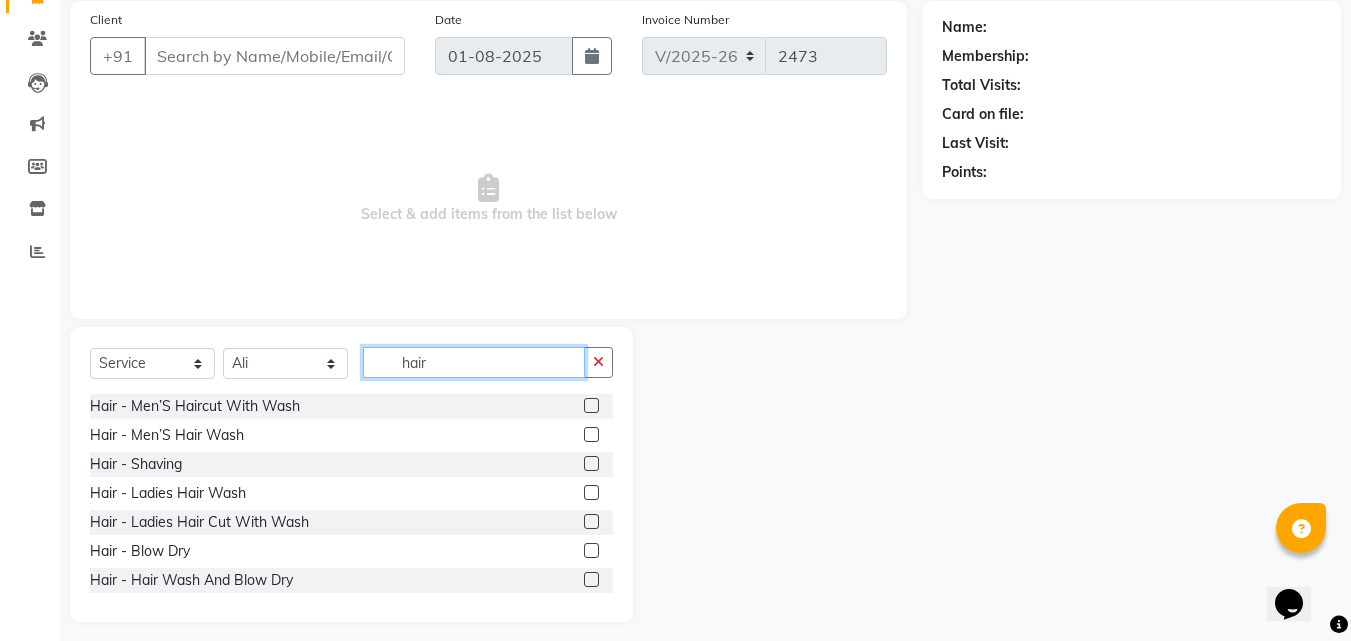 scroll, scrollTop: 160, scrollLeft: 0, axis: vertical 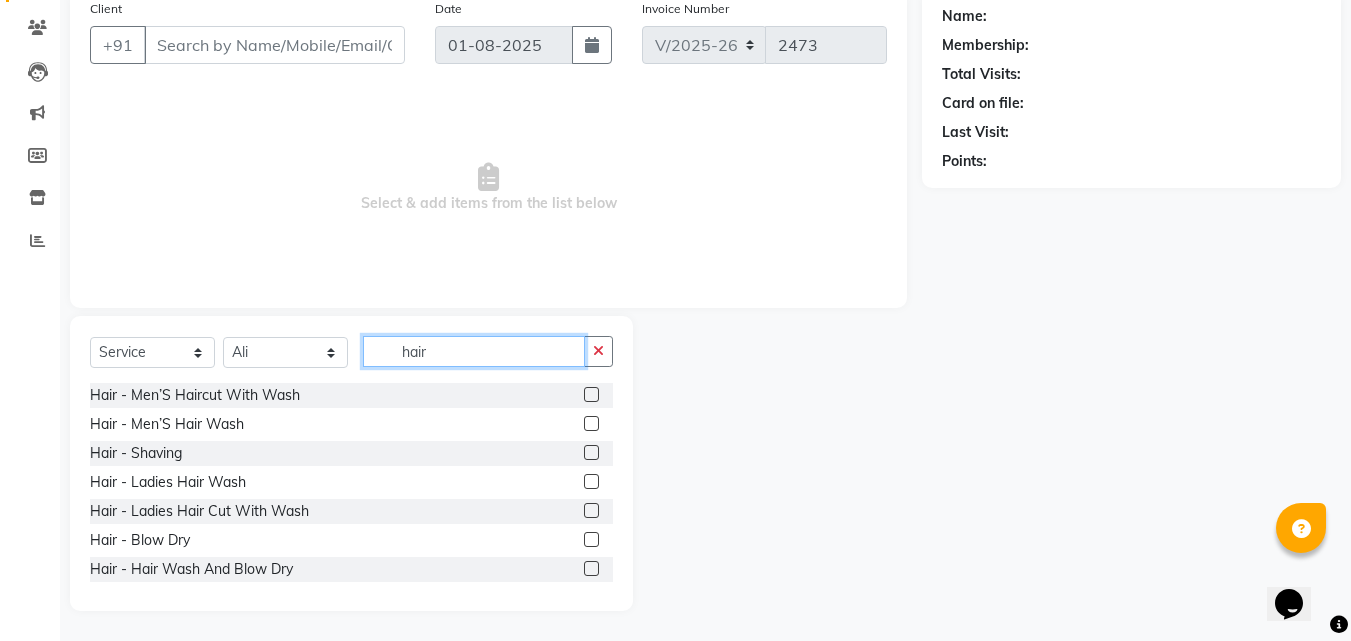 type on "hair" 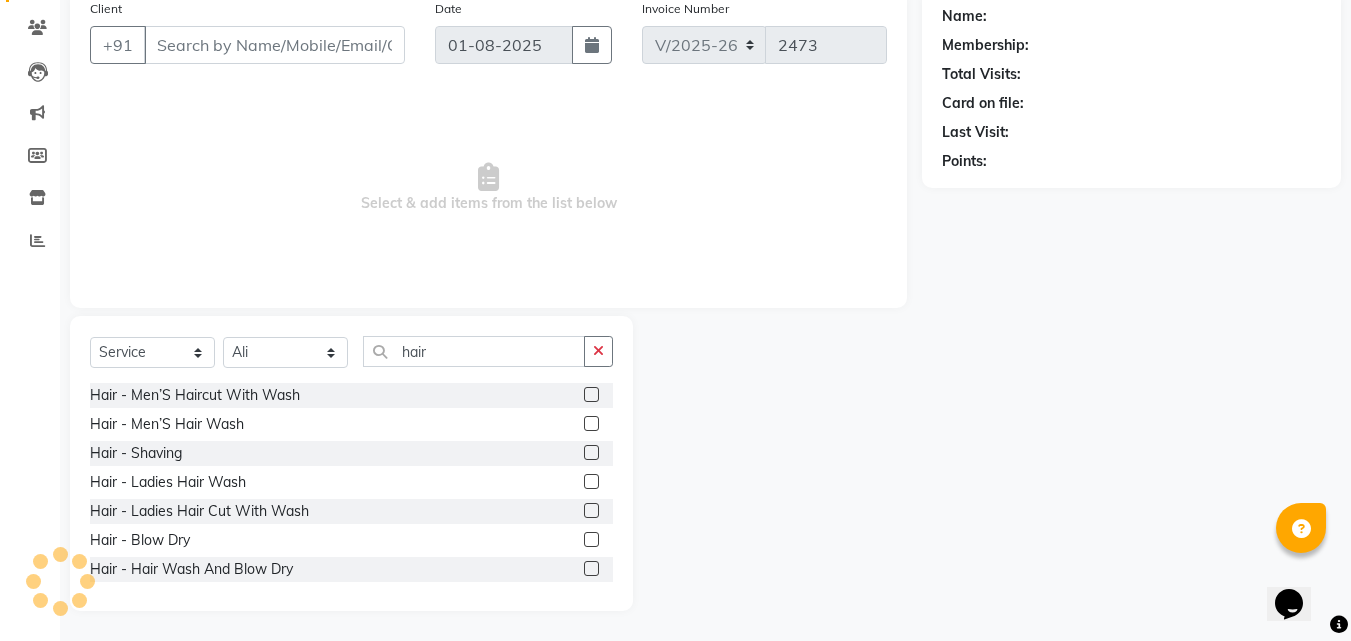 click 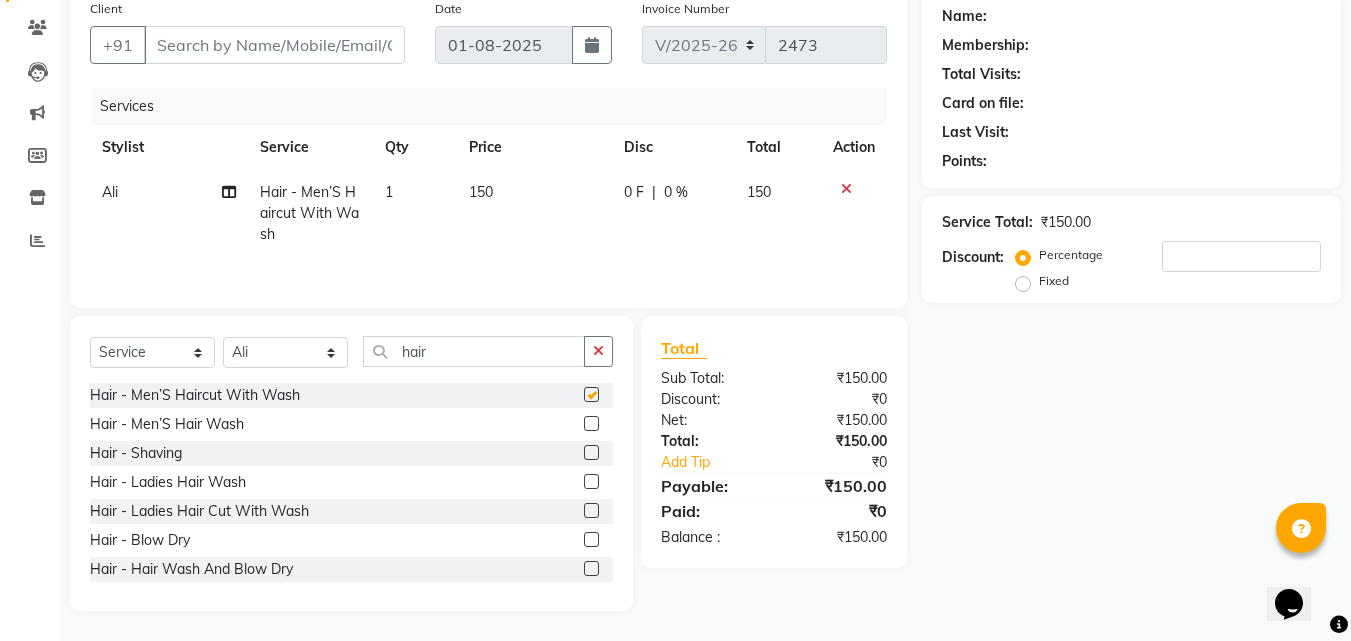 checkbox on "false" 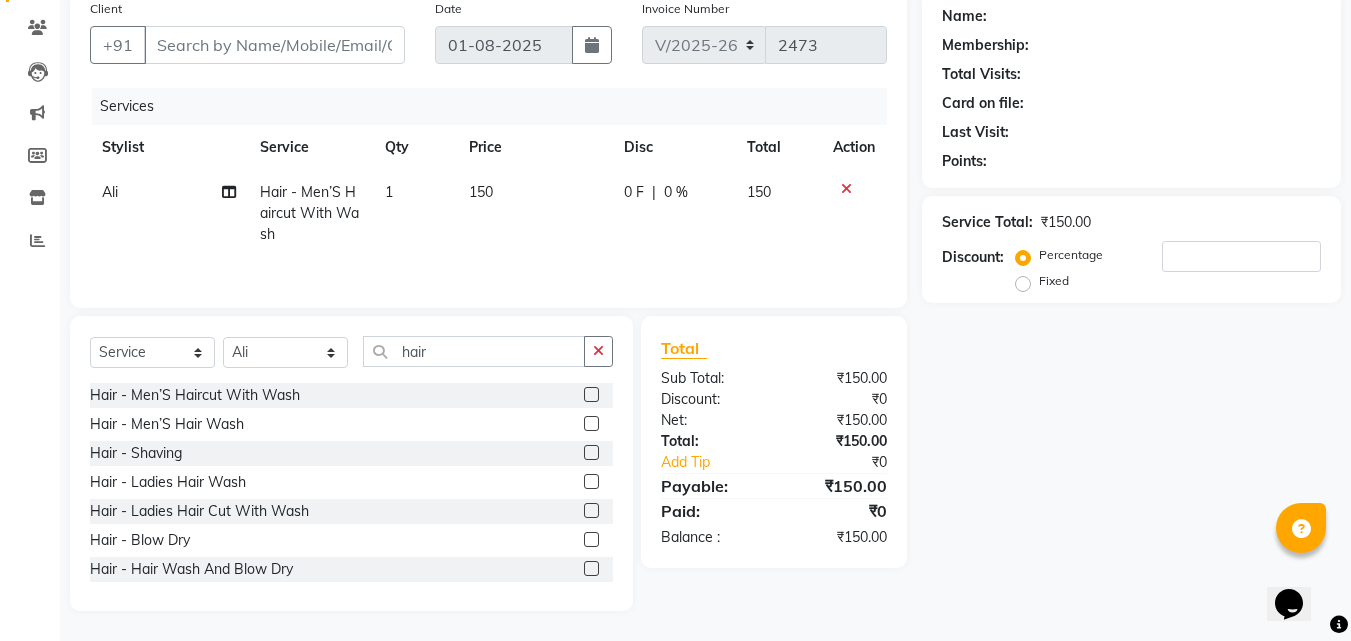click 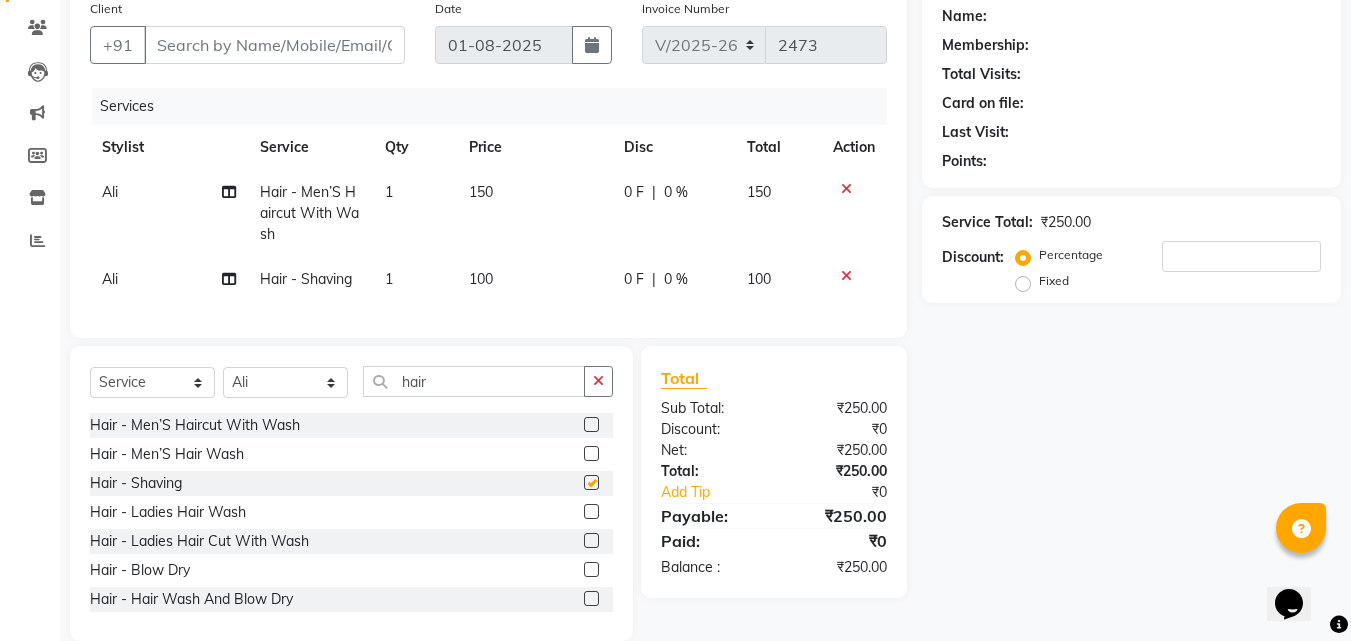 checkbox on "false" 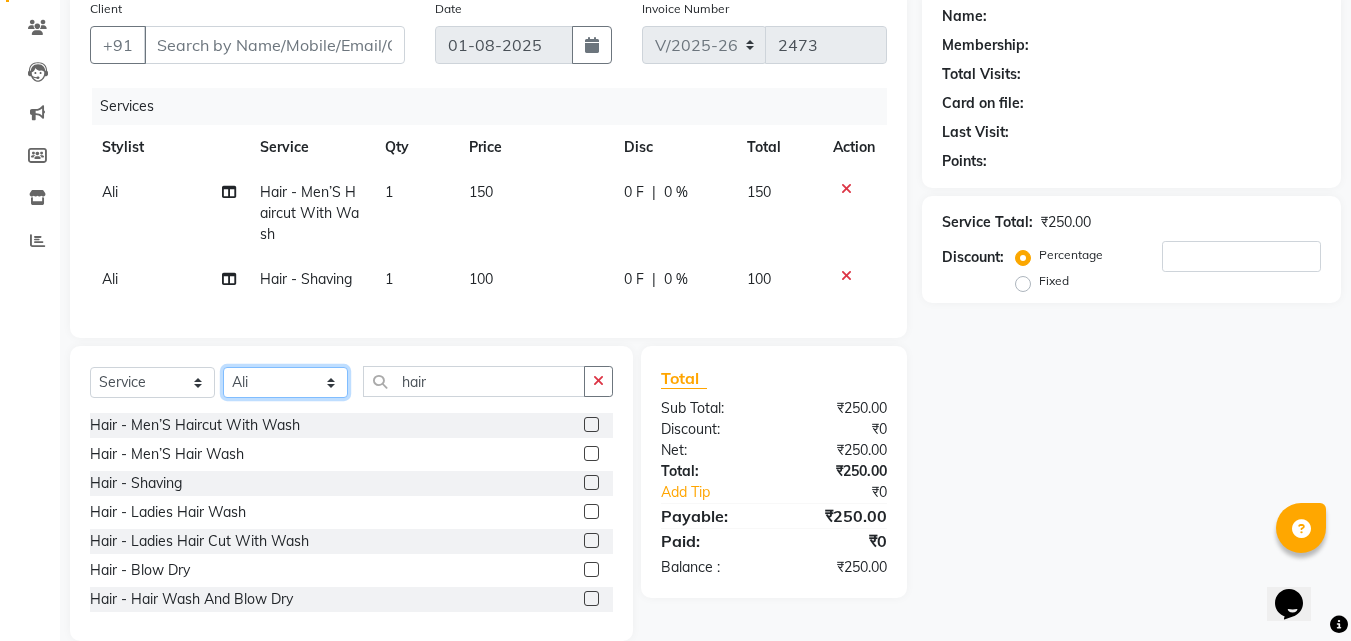 click on "Select Stylist Afsar Ali Arun Thakur Pavithra Rajani Shwetha S Jain Siraj Sulochana Tasmiya" 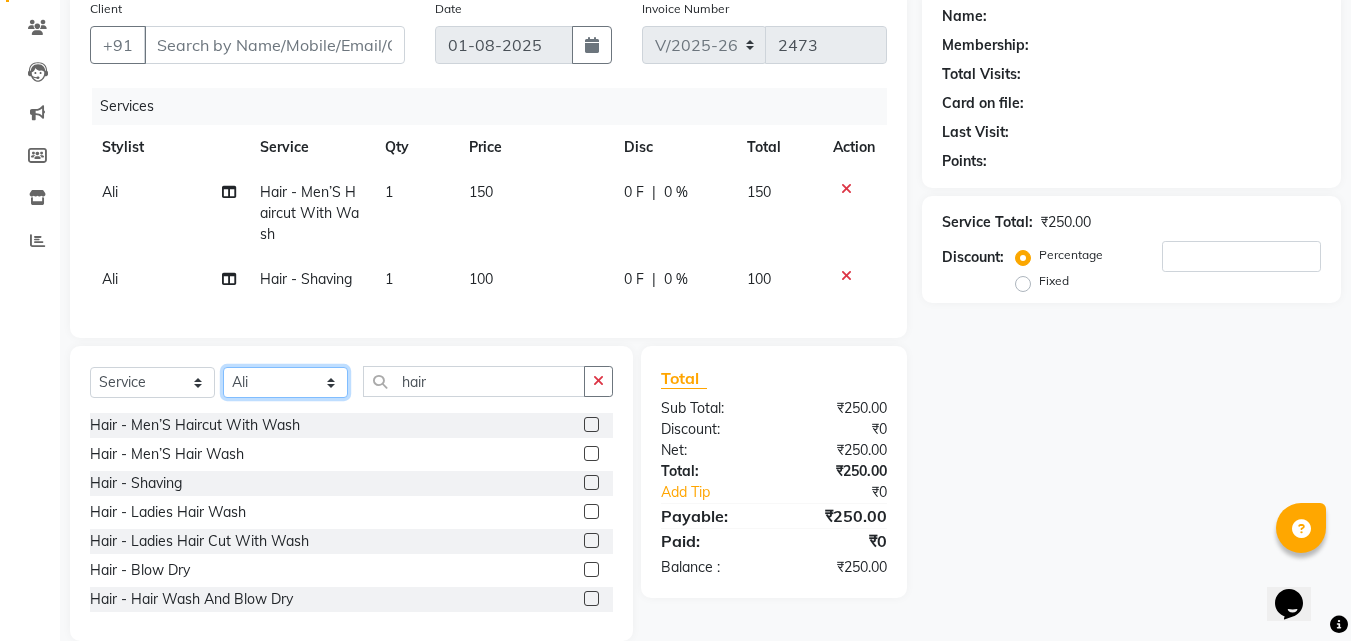 select on "23946" 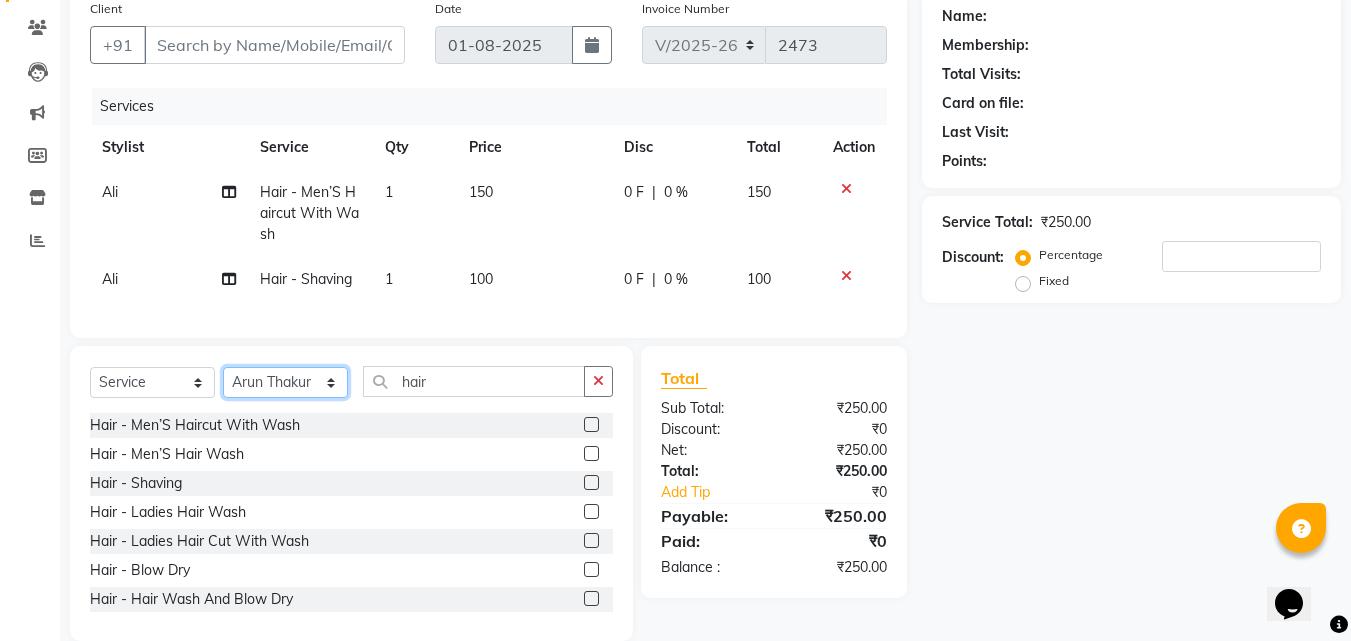 click on "Select Stylist Afsar Ali Arun Thakur Pavithra Rajani Shwetha S Jain Siraj Sulochana Tasmiya" 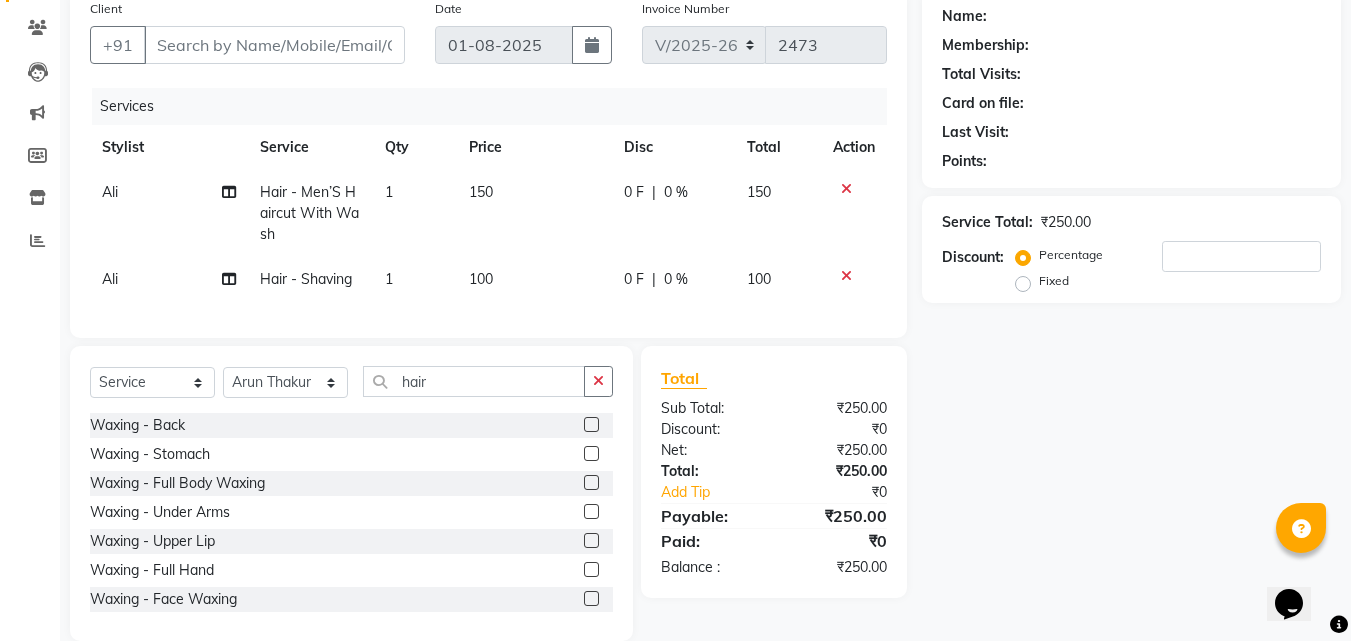 click on "Select  Service  Product  Membership  Package Voucher Prepaid Gift Card  Select Stylist [FIRST] [LAST] [FIRST] [LAST] [FIRST] [LAST] [FIRST] [LAST] [FIRST] [LAST] [FIRST] [LAST] [FIRST] [LAST] [FIRST] [LAST] hair Waxing - Back  Waxing - Stomach  Waxing - Full Body  Waxing  Waxing - Under Arms  Waxing - Upper Lip  Waxing - Full Hand  Waxing - Face    Waxing  Waxing - Full Legs   Waxing  Waxing - Half Legs  Skin Care Therapy - Extra Instant Glow Pack  Skin Care Therapy - Back Polishing  Skin Care Therapy - Basic Clean - Up  (Fruit)  Skin Care Therapy - Lacto Protein - Clean-Up  Skin Care Therapy - Instant Glow - Clean-Up  Skin Care Therapy - Gold-Clean Up  Skin Care Therapy - Instant Glow Exfoliation  Skin Care Therapy - Honey Wanuka  Skin Care Therapy - D-Tanning Exfoliation  Skin Care Therapy - Aroma Clean - Up  D  - Tanning (Natures) - D Tan Face  D  - Tanning (Natures) - D Tan Full Legs  D  - Tanning (Natures) - D Tan Full Hand  D  - Tanning (Natures) - D Tan Full Body  D  - Tanning (Natures) - D Tan Neck  D  - Tanning (Natures) - D Tan Back" 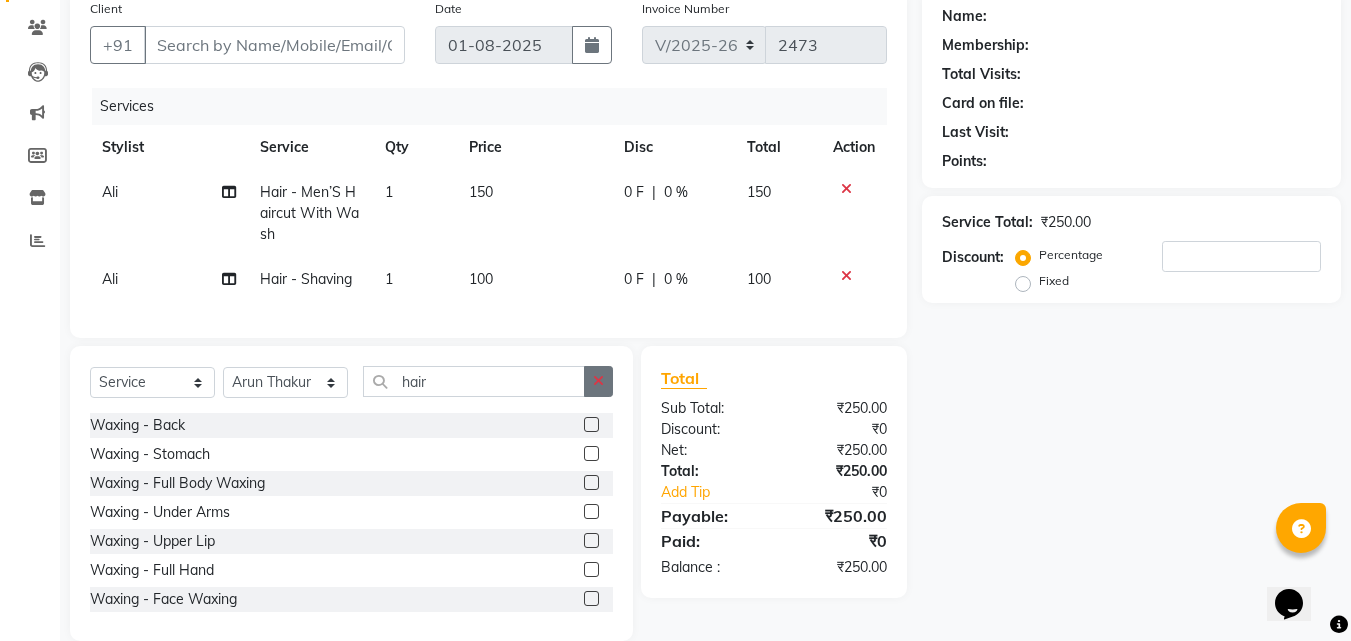 click 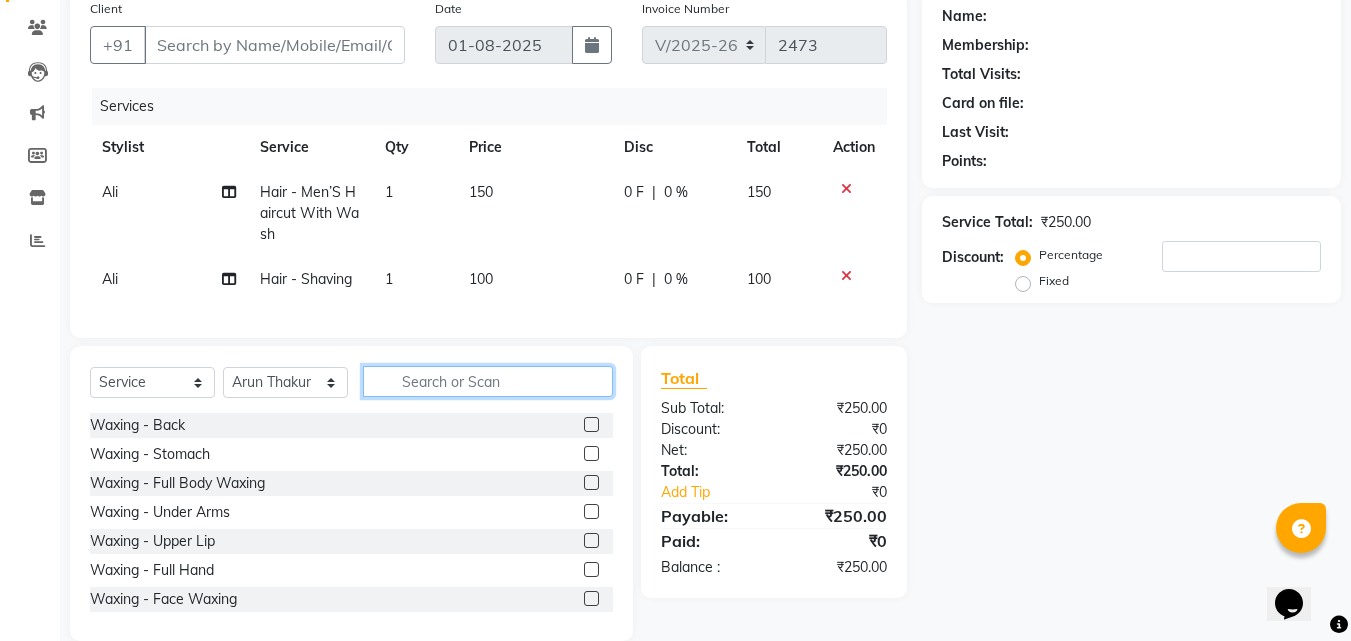 click 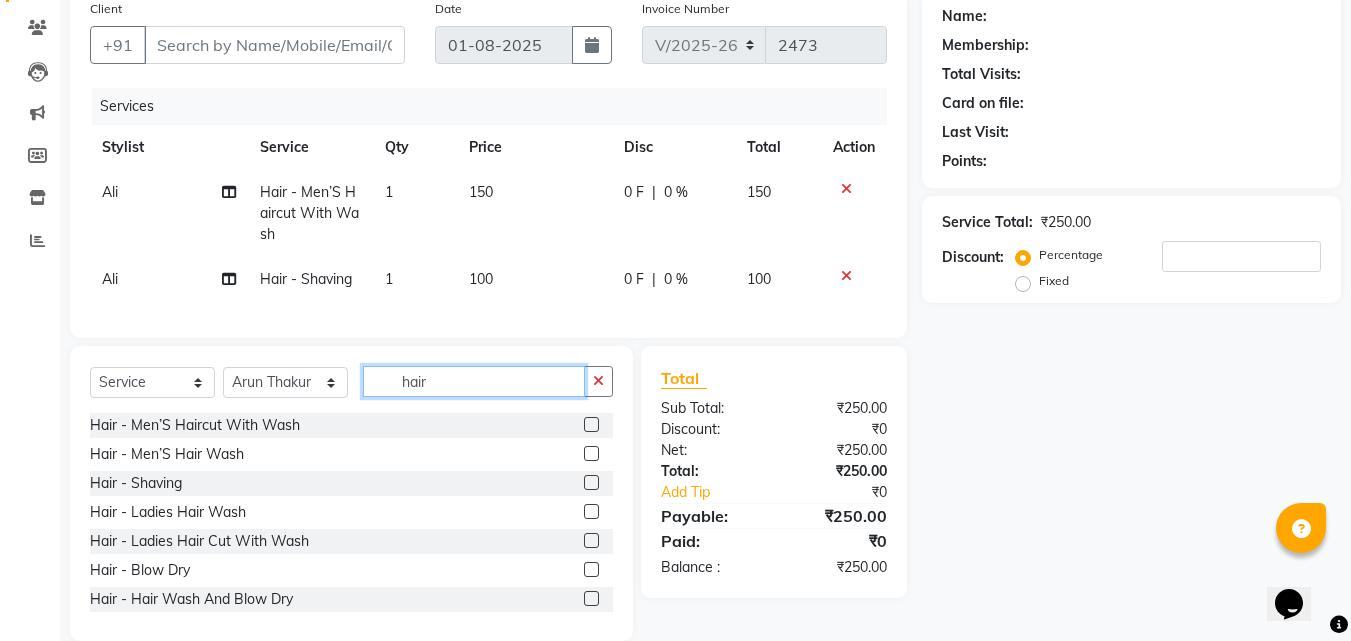 type on "hair" 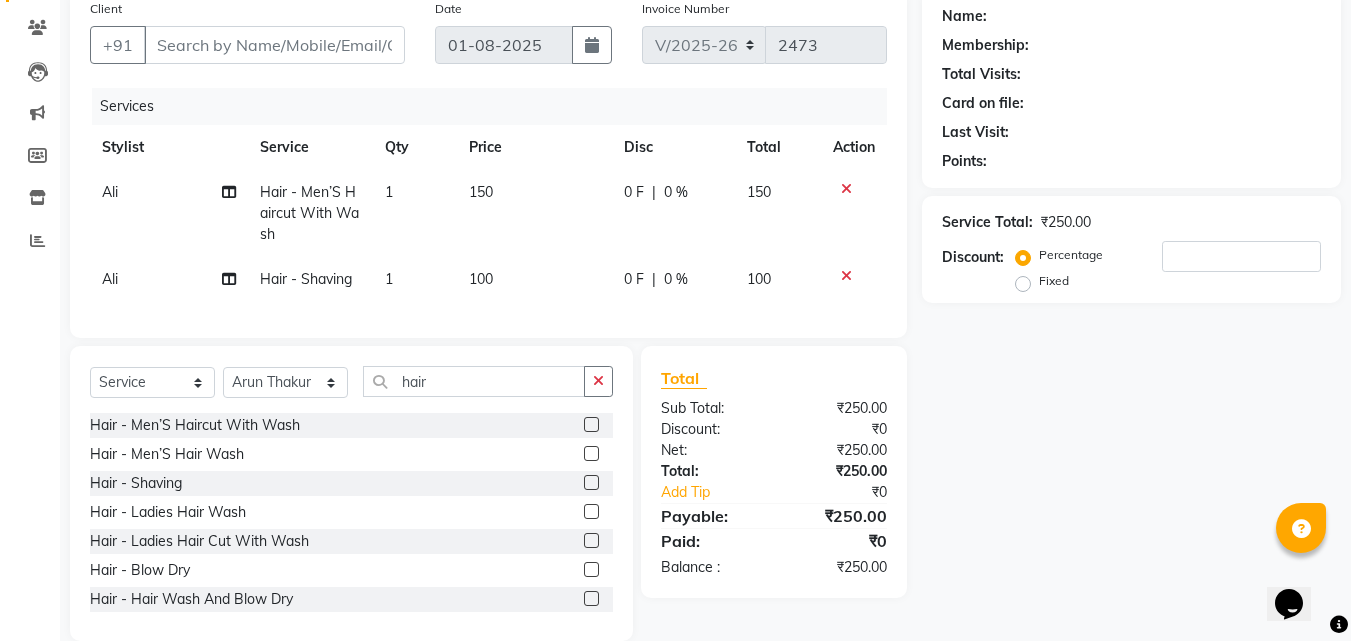 click 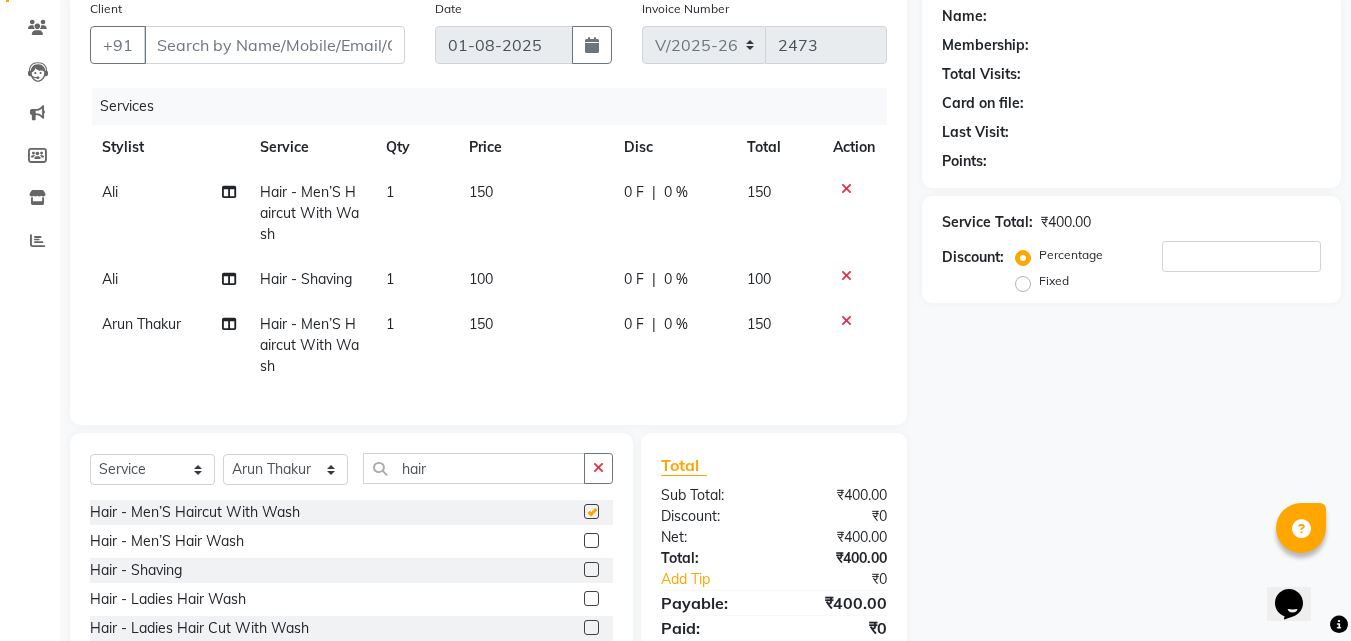 checkbox on "false" 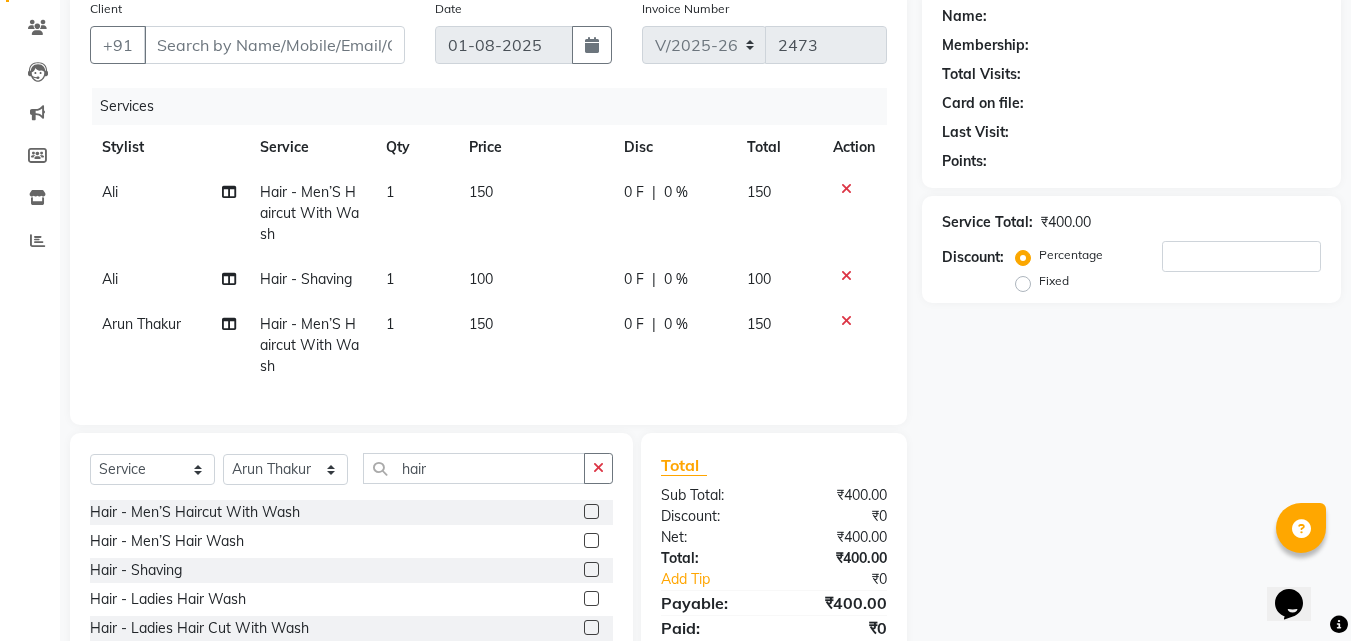 click 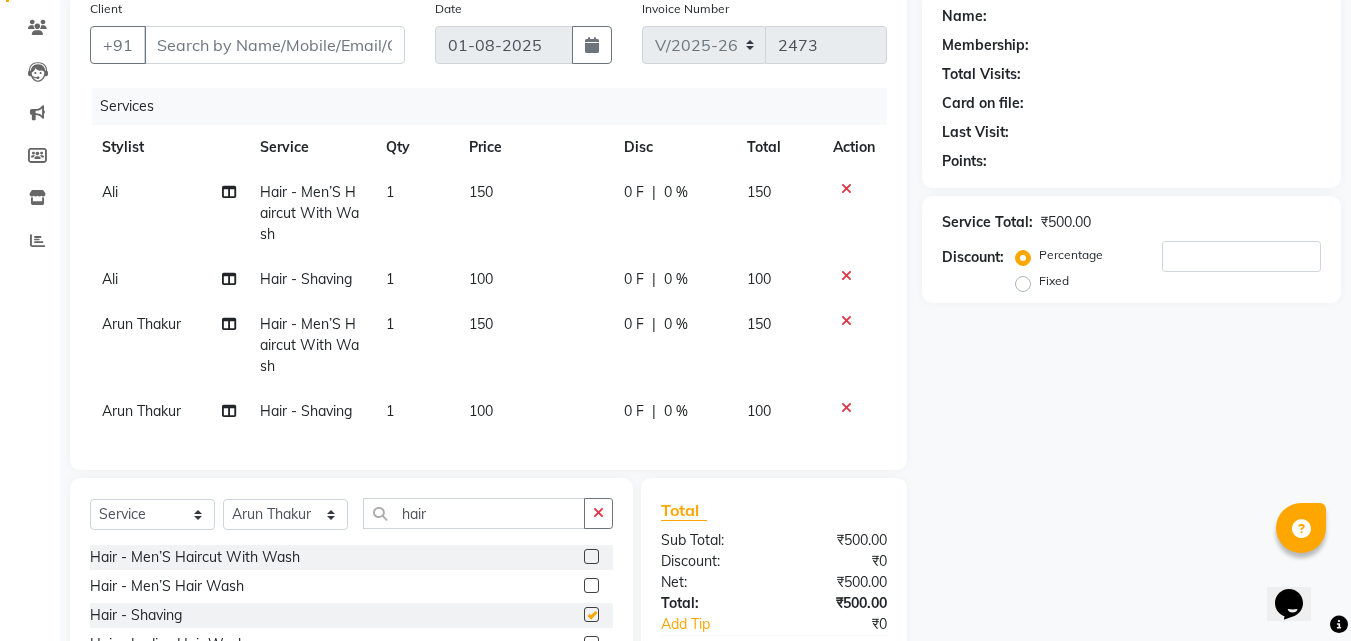 checkbox on "false" 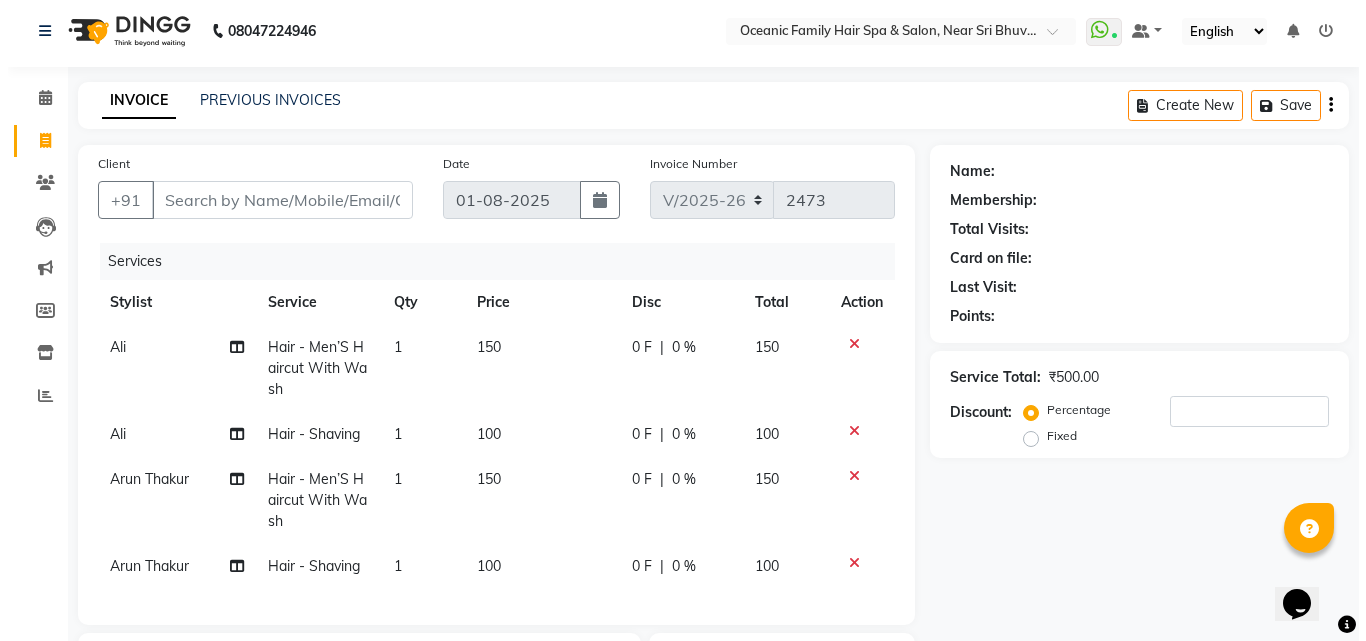 scroll, scrollTop: 0, scrollLeft: 0, axis: both 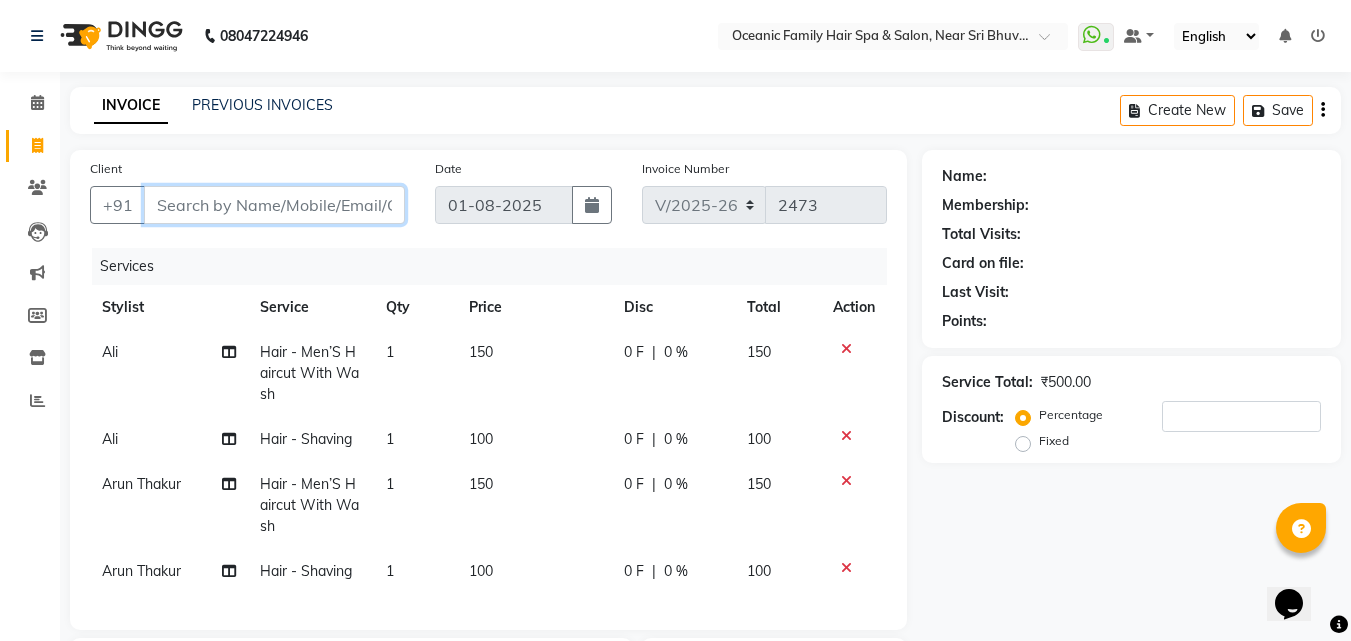 click on "Client" at bounding box center (274, 205) 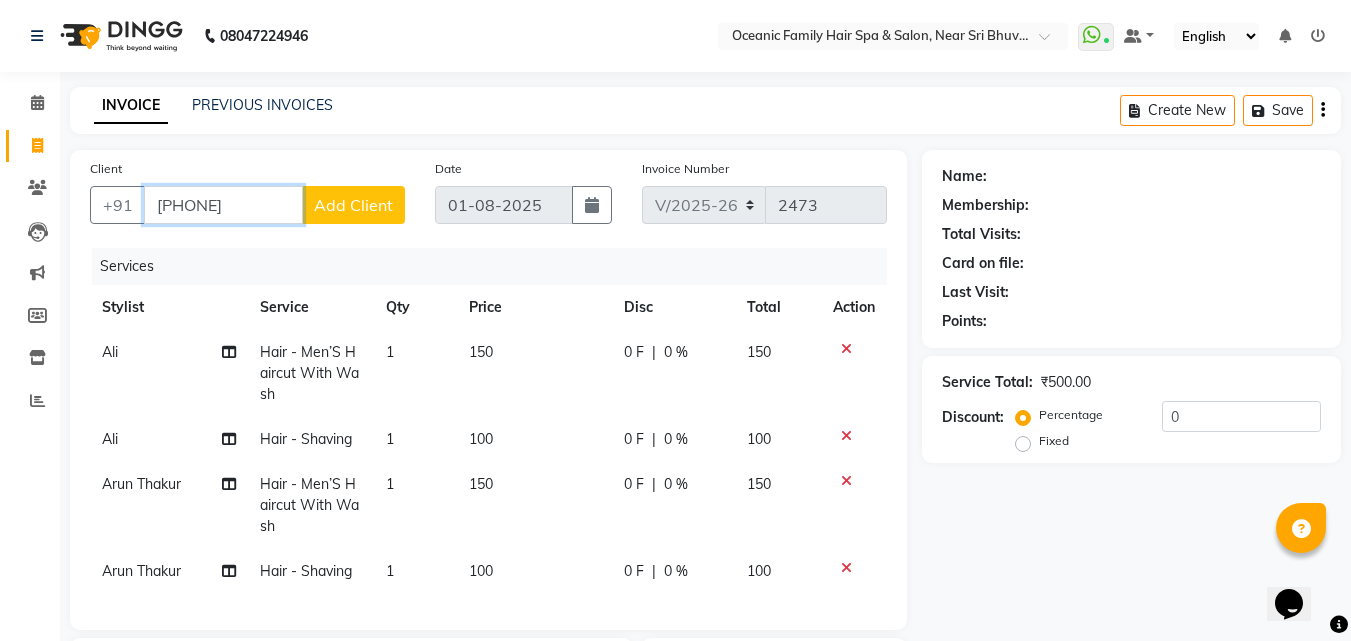 type on "[PHONE]" 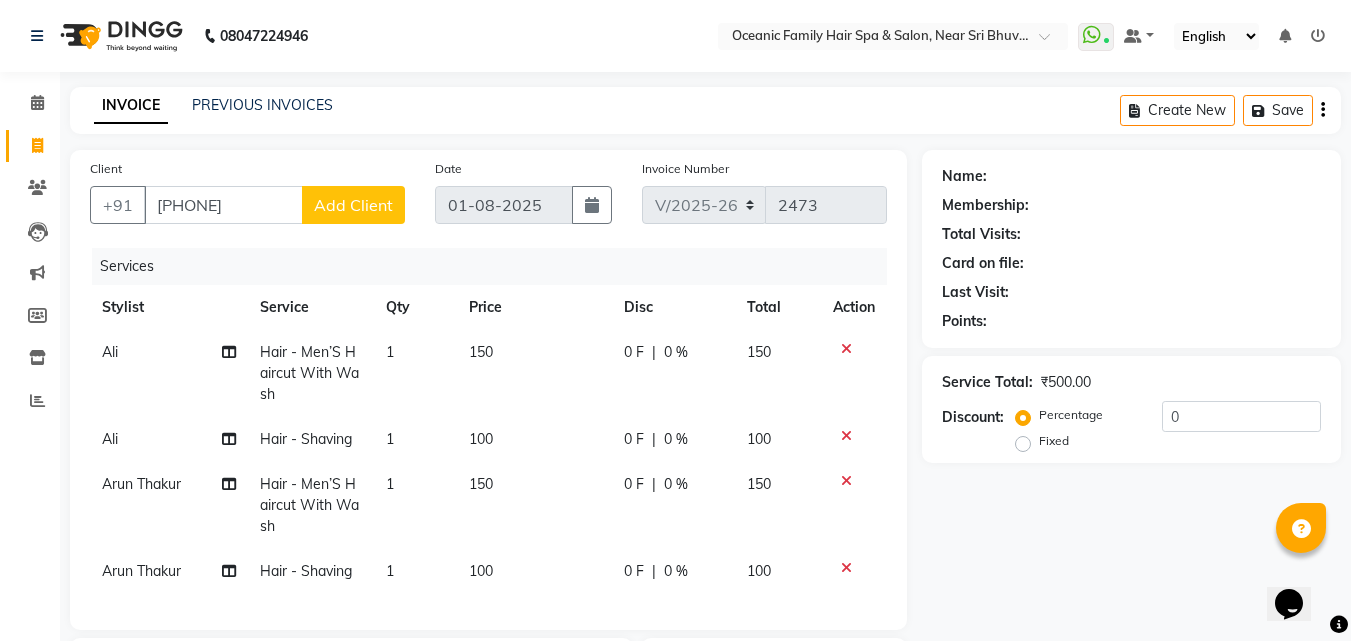 click on "Add Client" 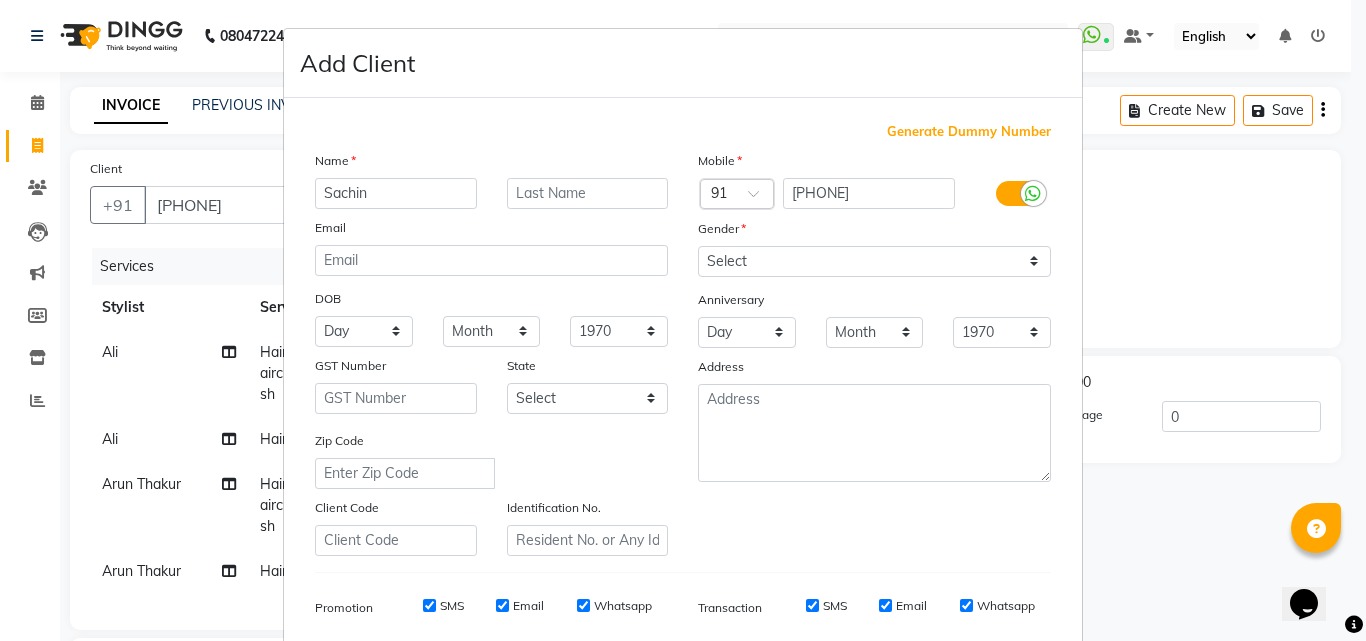 type on "Sachin" 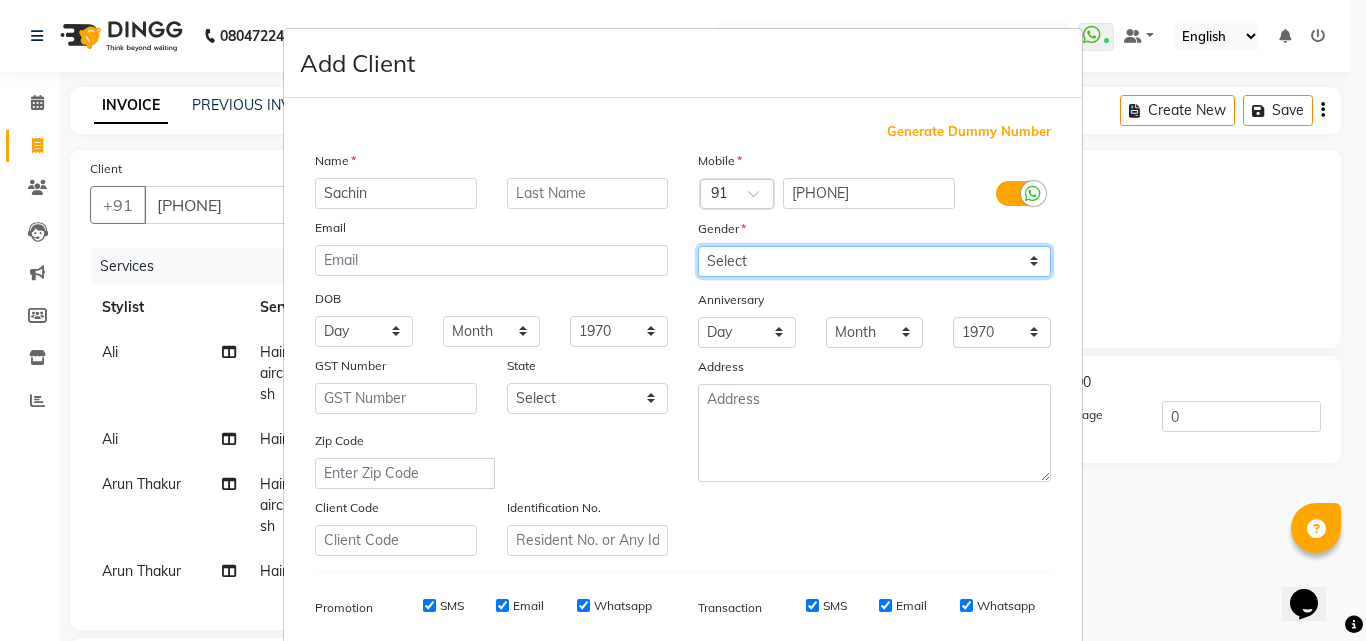 click on "Select Male Female Other Prefer Not To Say" at bounding box center [874, 261] 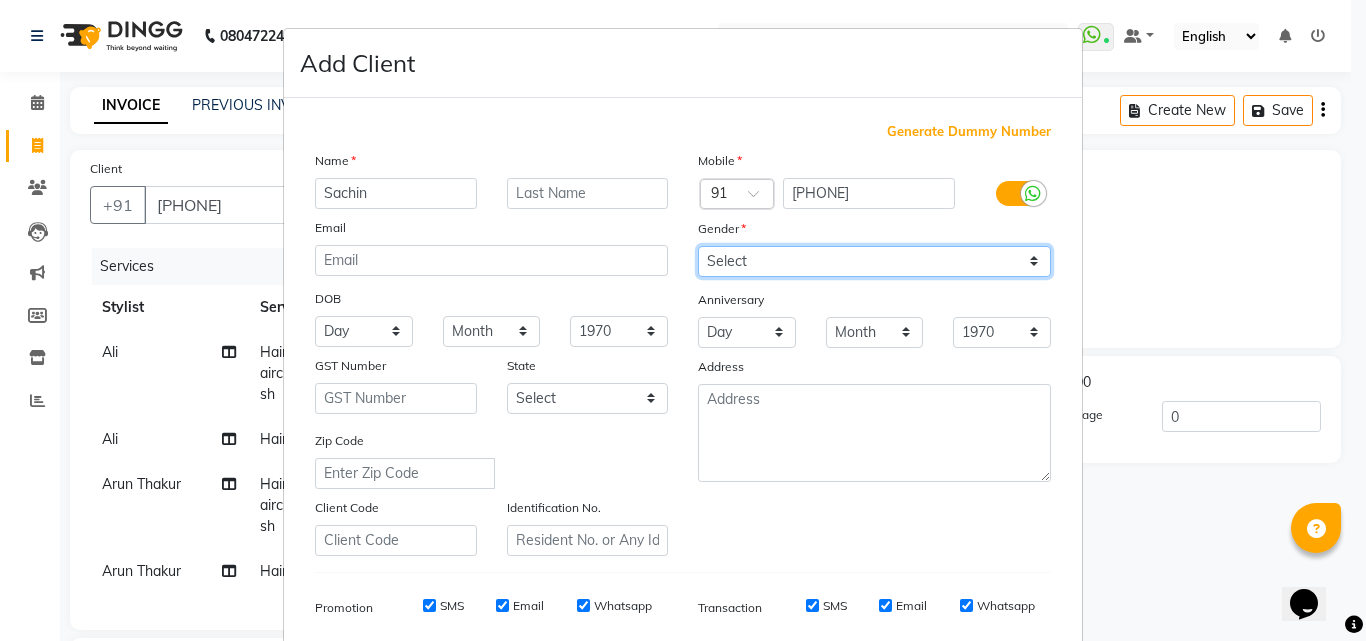 select on "male" 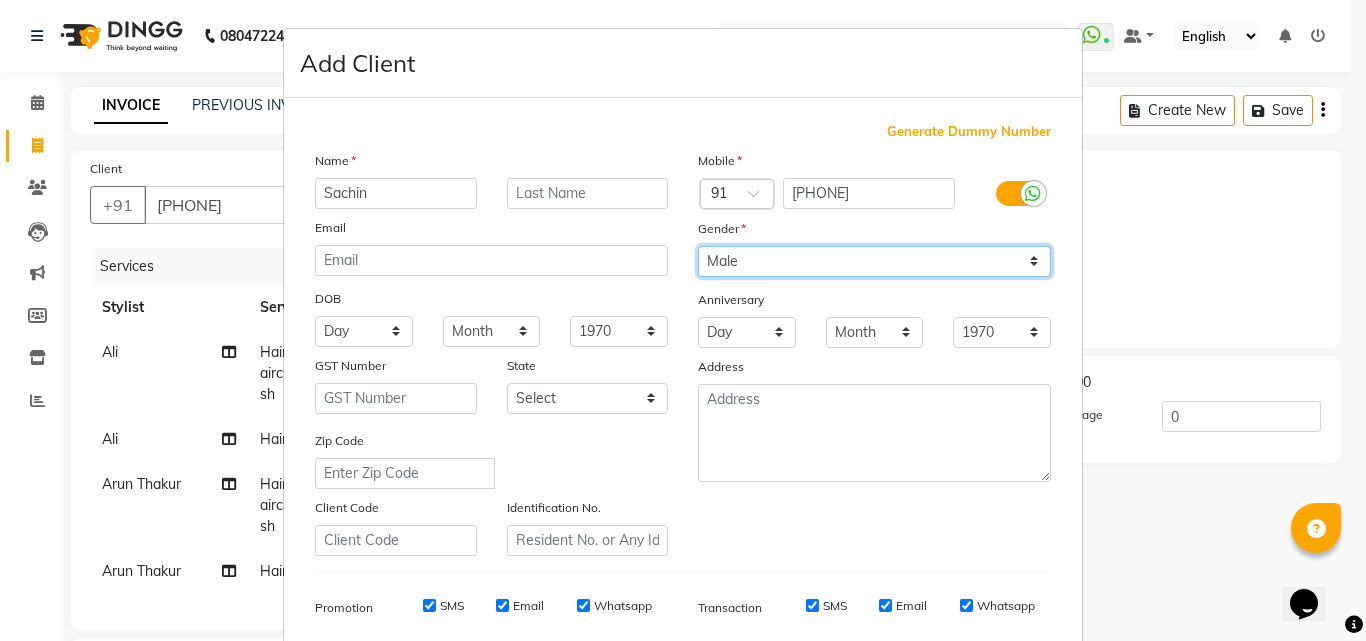 click on "Select Male Female Other Prefer Not To Say" at bounding box center (874, 261) 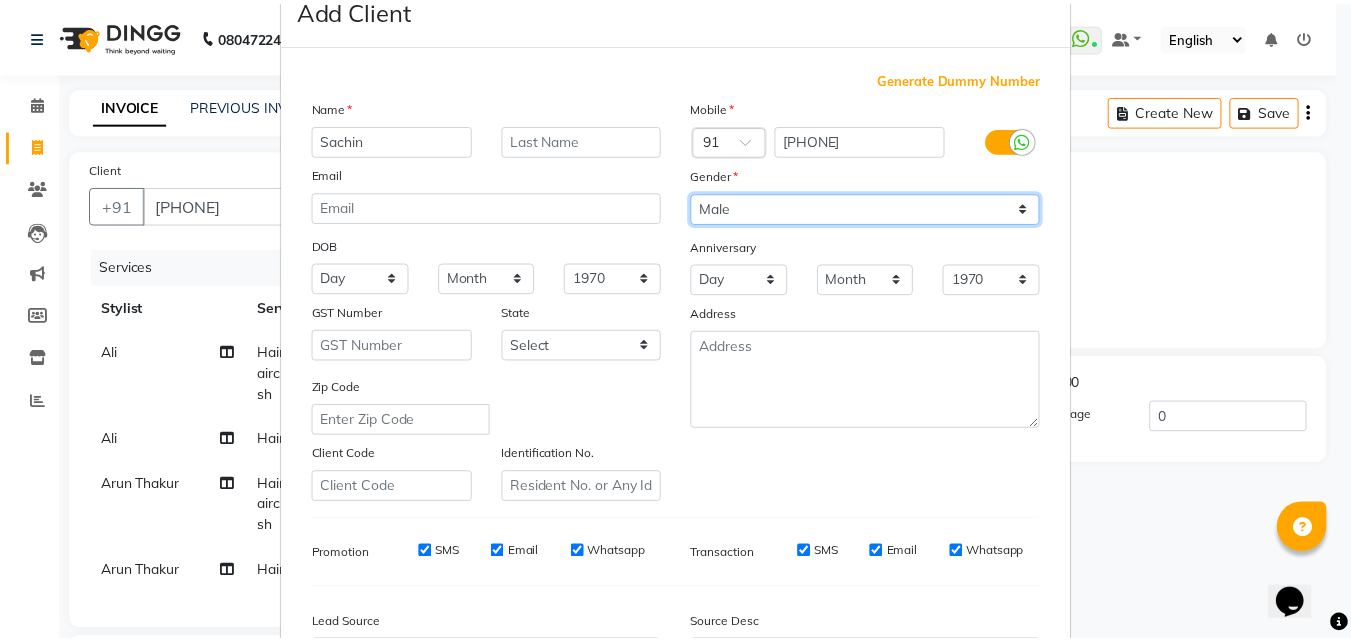 scroll, scrollTop: 282, scrollLeft: 0, axis: vertical 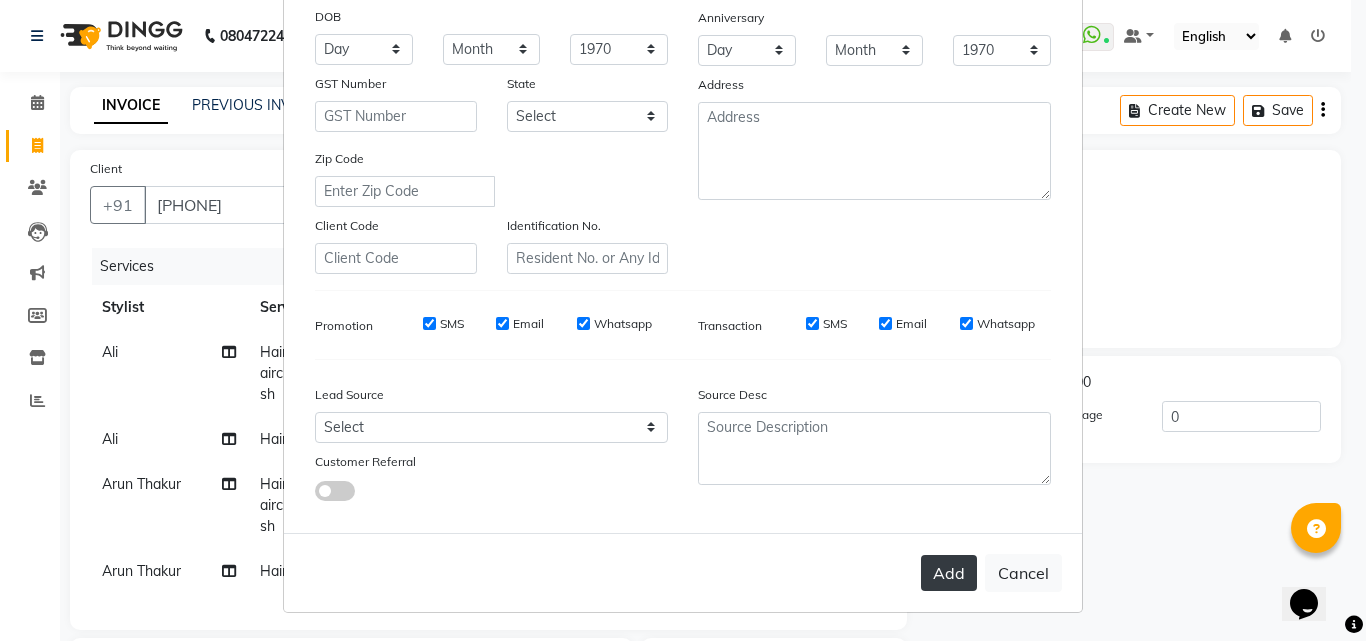 click on "Add" at bounding box center [949, 573] 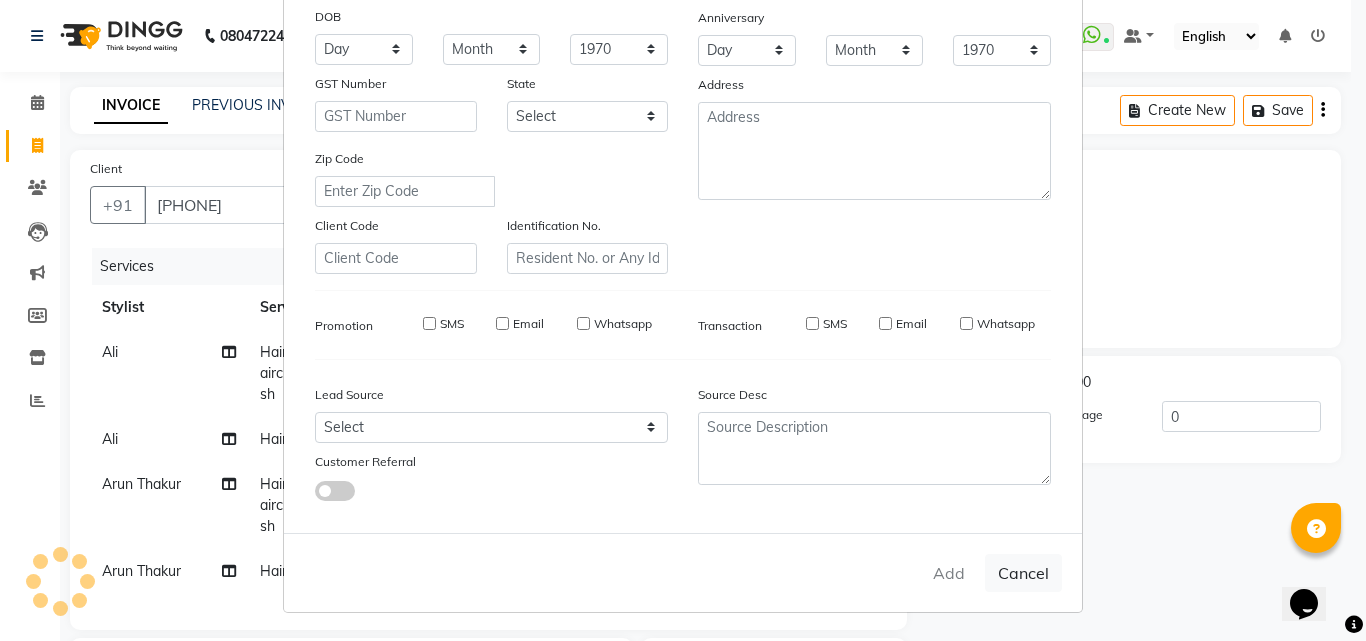 type 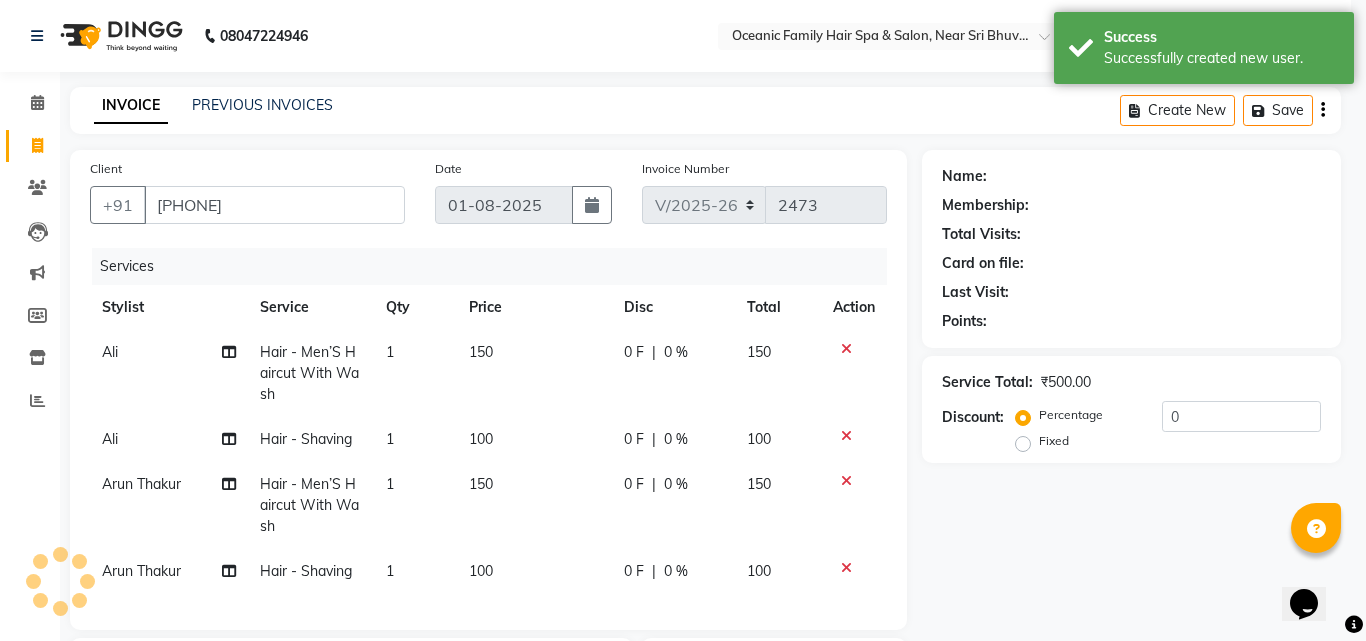 select on "1: Object" 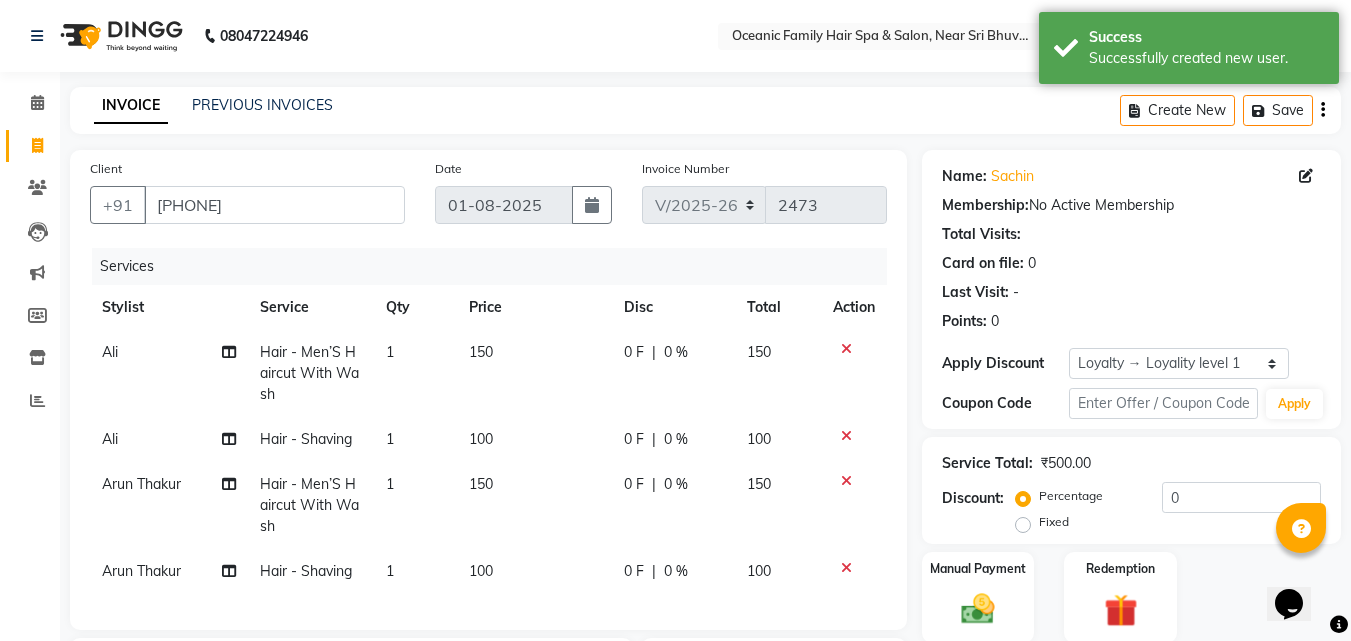 scroll, scrollTop: 300, scrollLeft: 0, axis: vertical 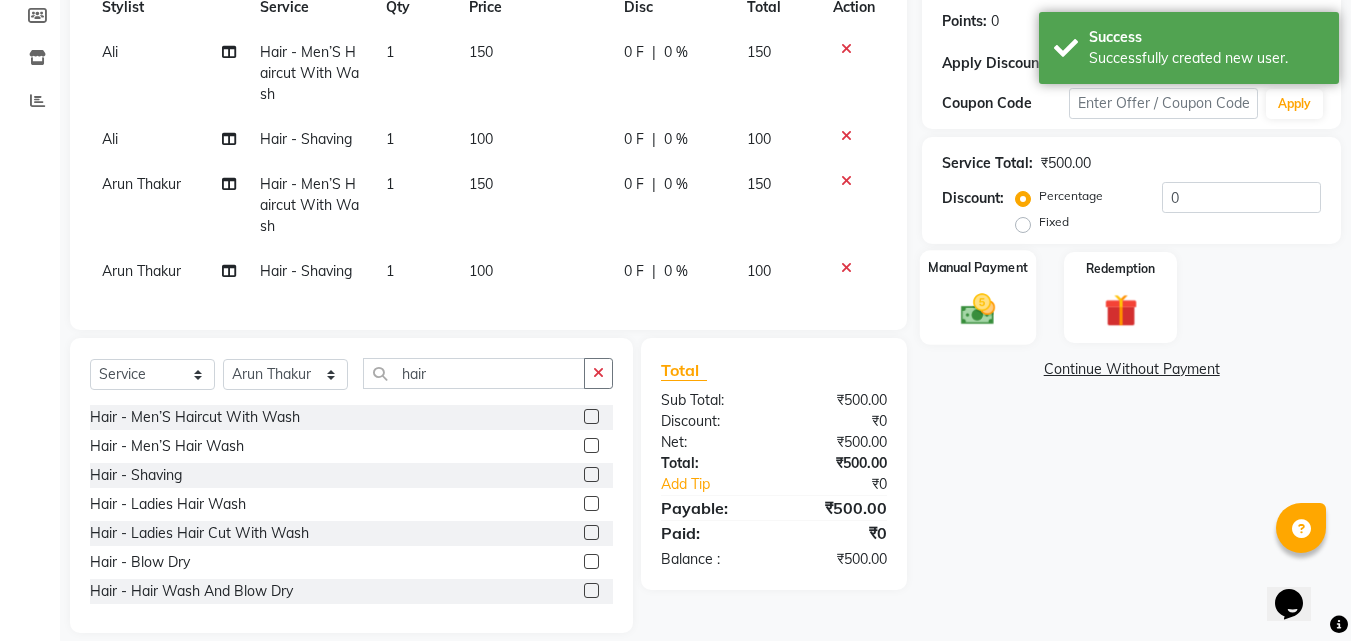click on "Manual Payment" 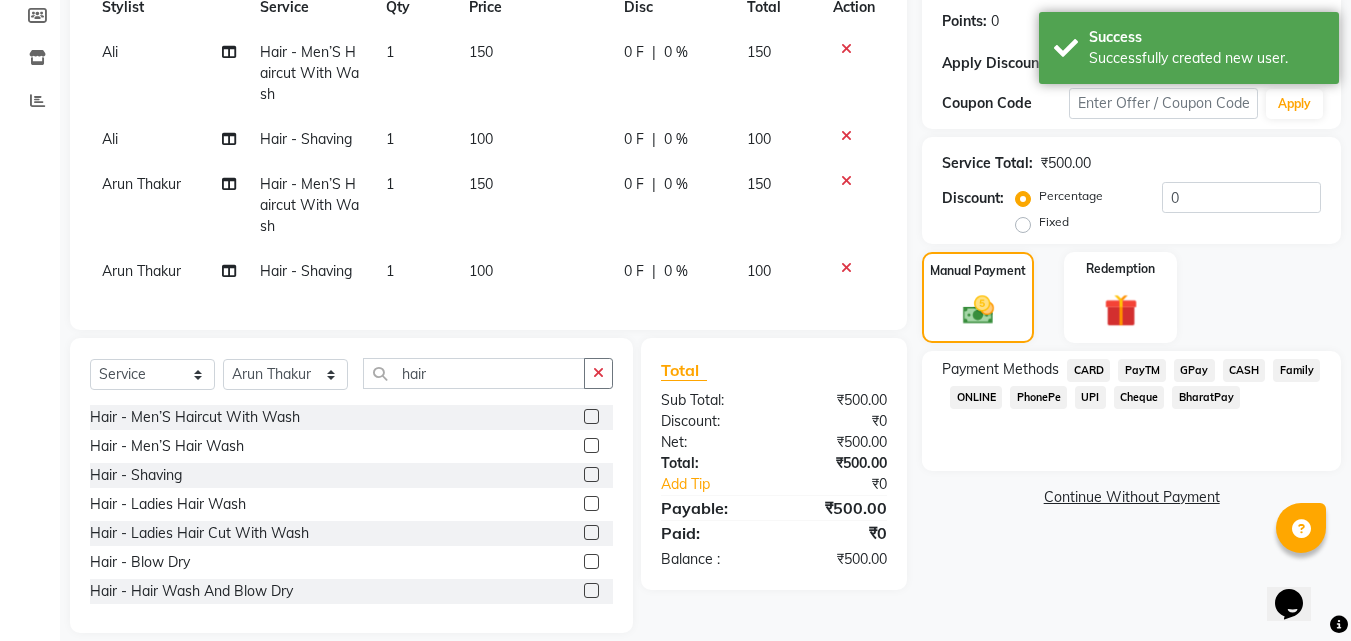 click on "PayTM" 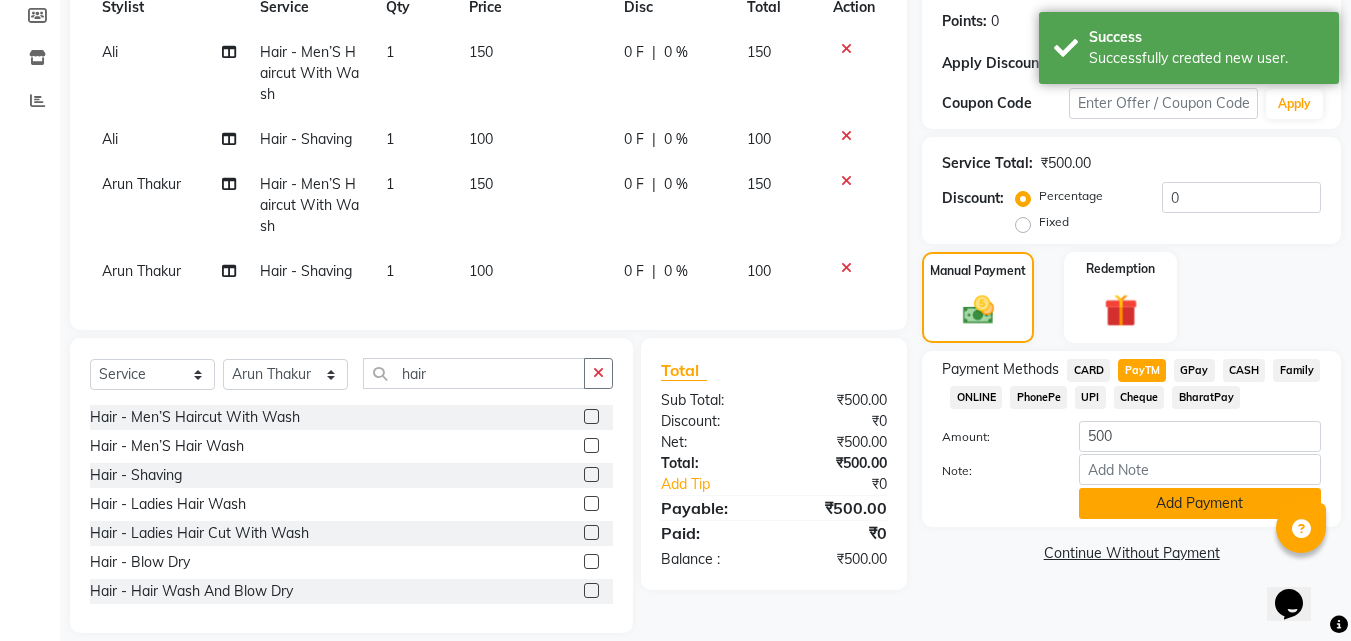 scroll, scrollTop: 337, scrollLeft: 0, axis: vertical 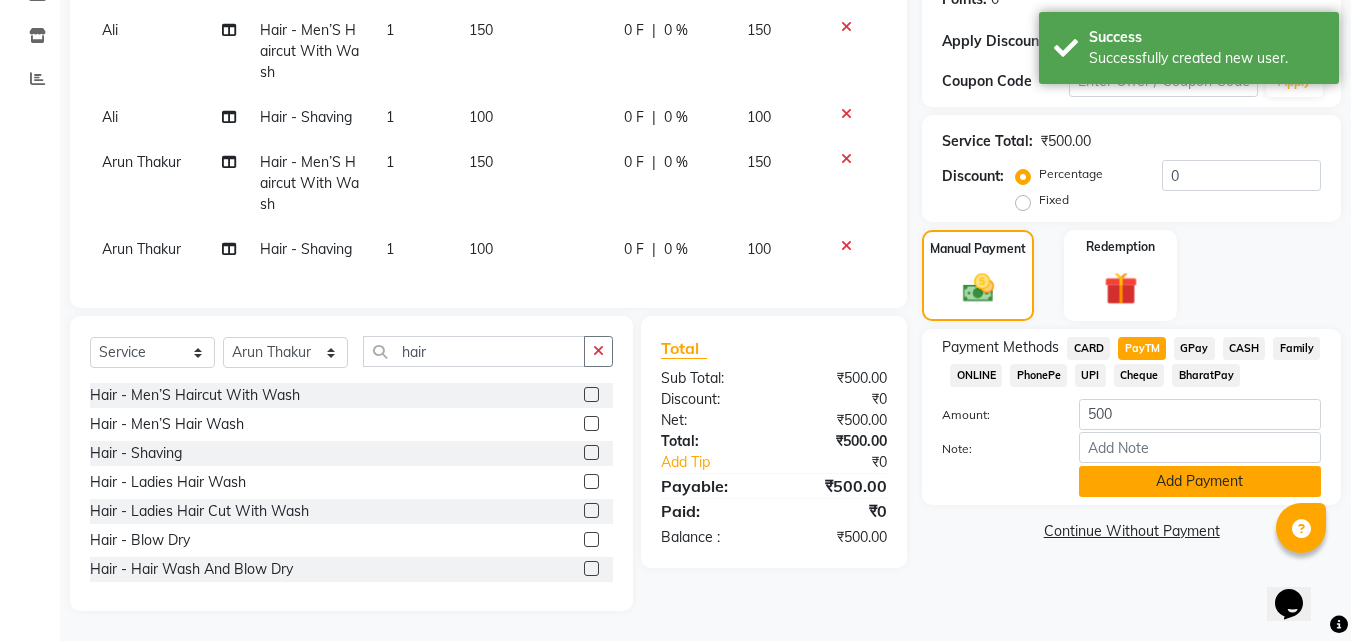 click on "Add Payment" 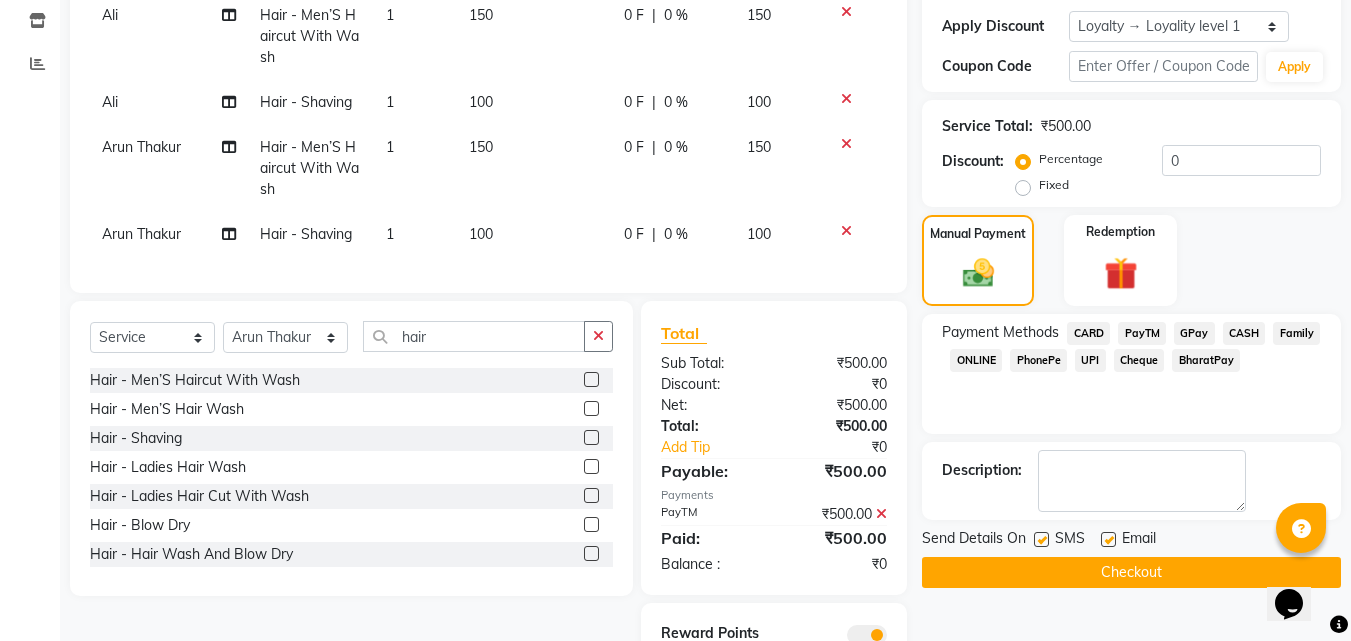 click on "Checkout" 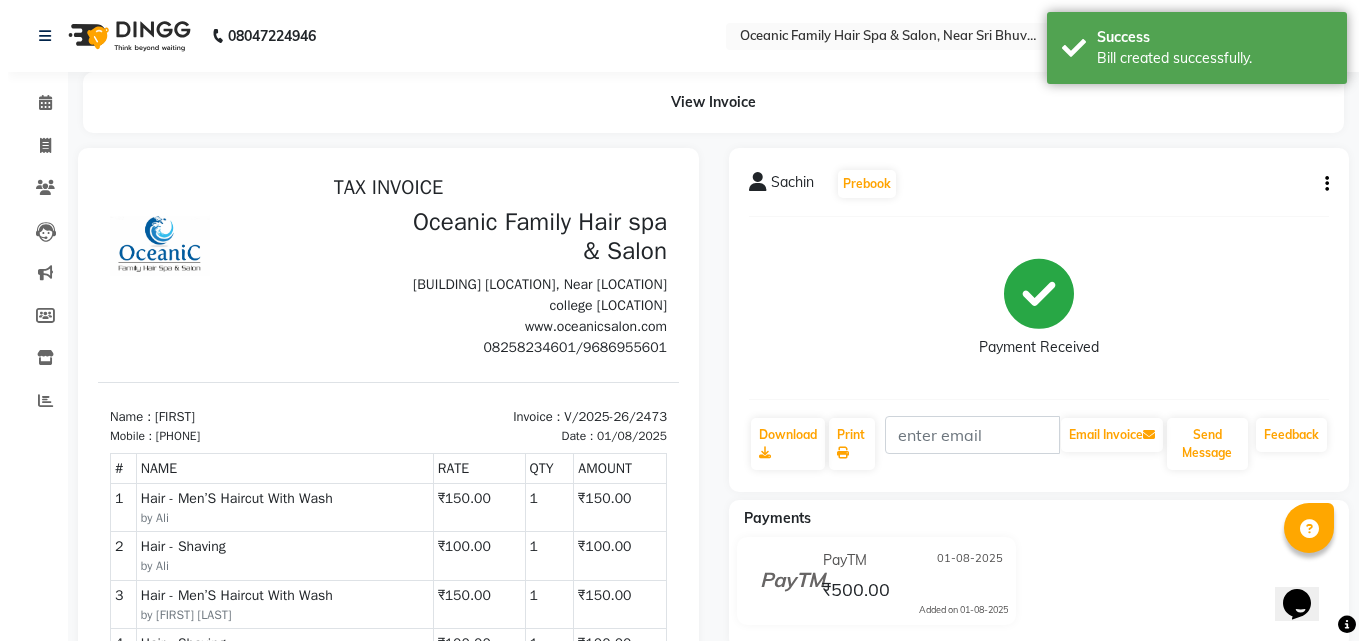 scroll, scrollTop: 0, scrollLeft: 0, axis: both 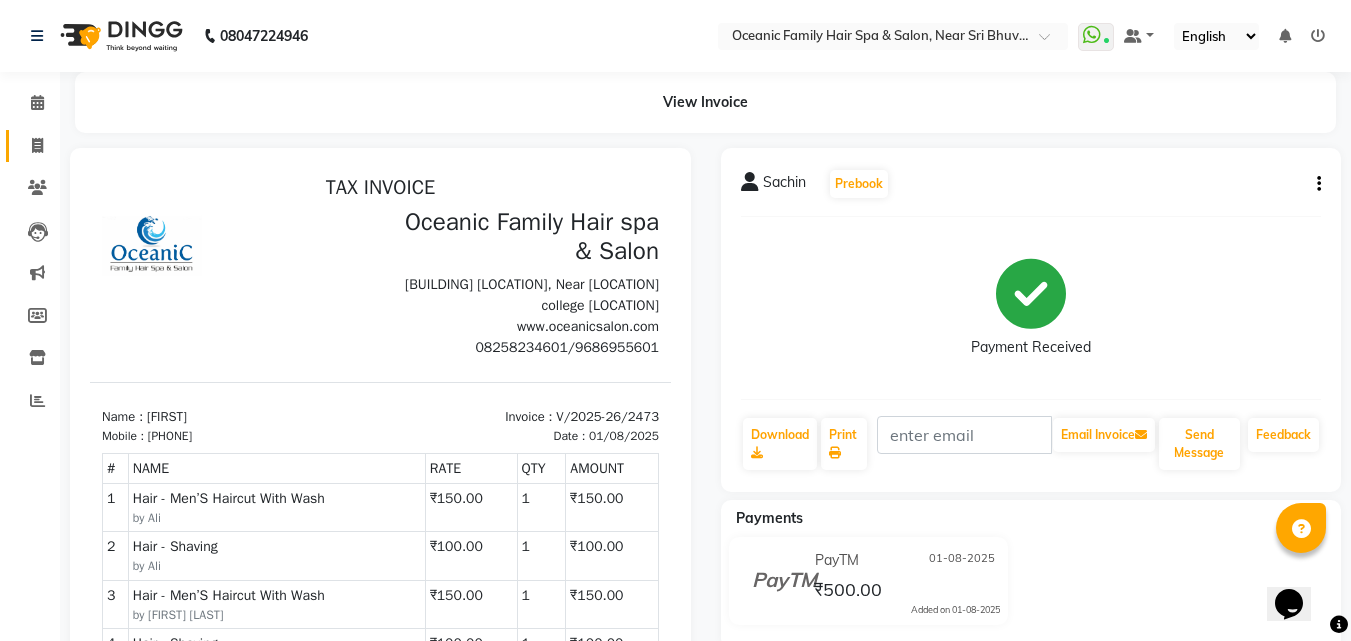click on "Invoice" 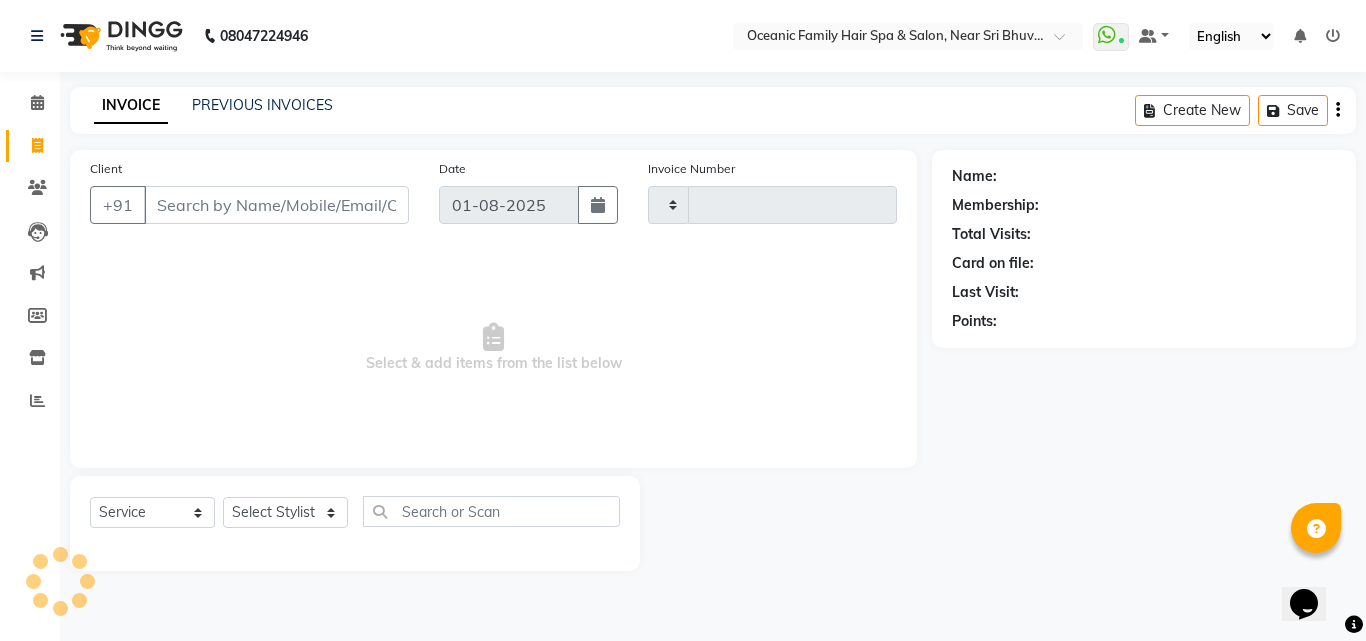 type on "2474" 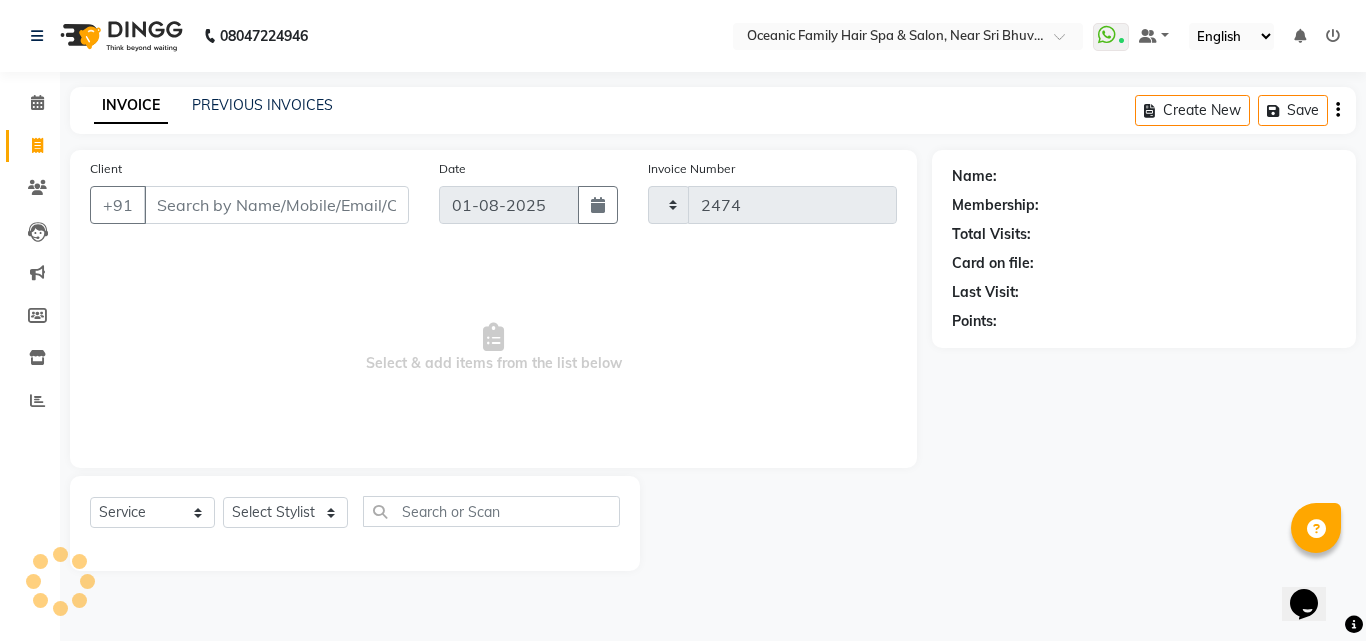 select on "4366" 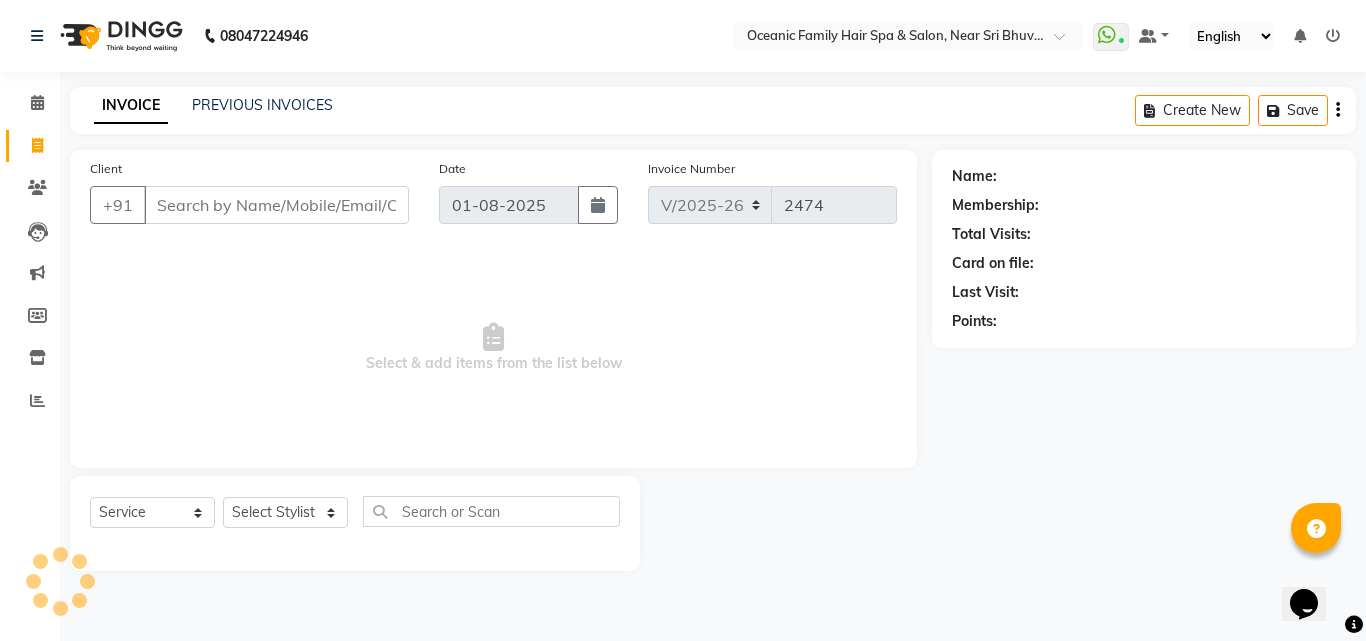 click on "Client" at bounding box center [276, 205] 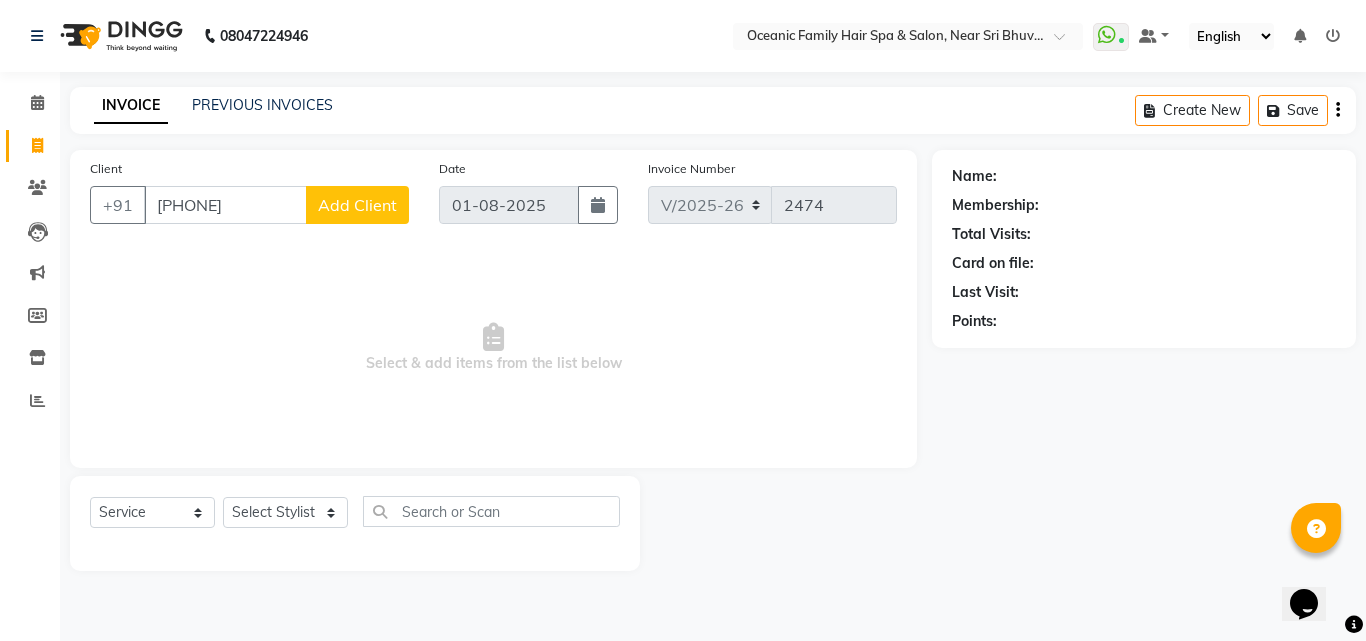 type on "[PHONE]" 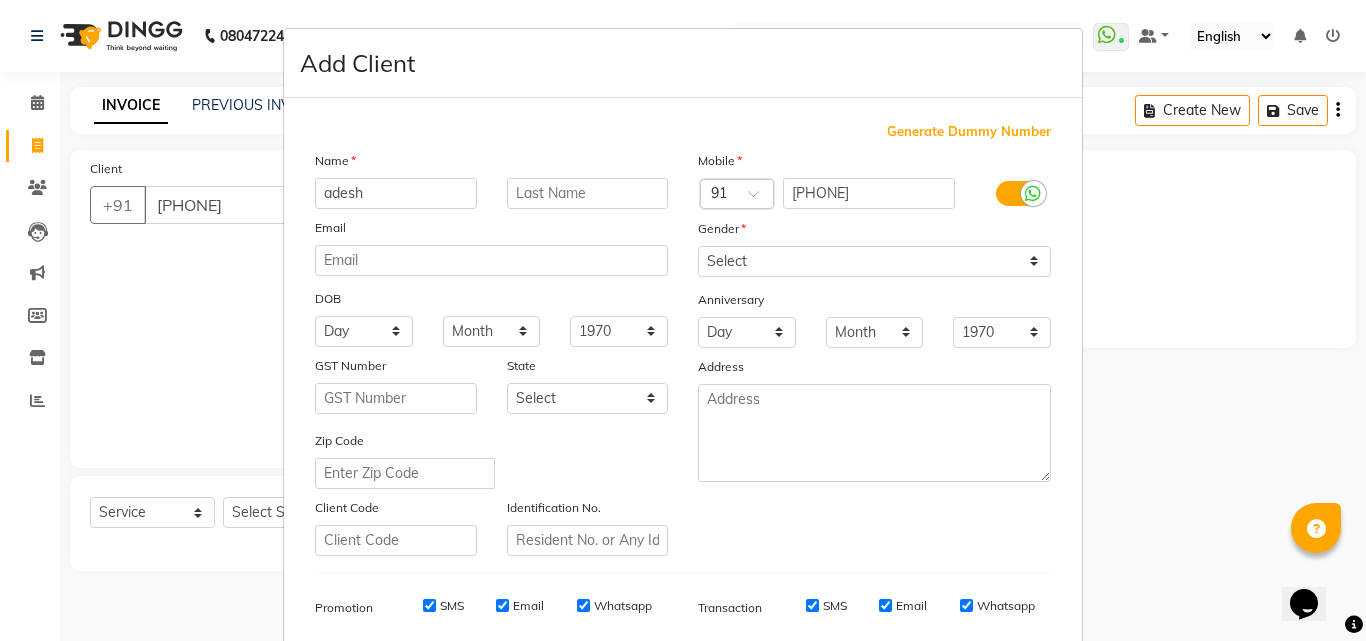 type on "adesh" 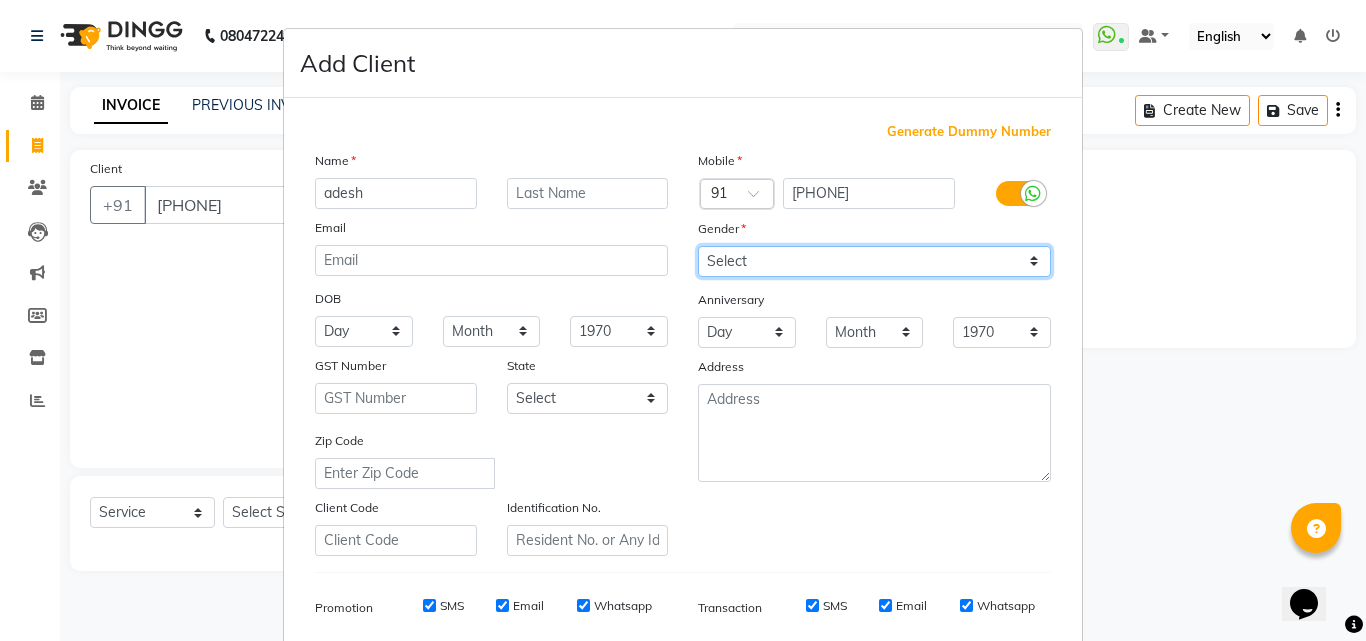 click on "Select Male Female Other Prefer Not To Say" at bounding box center (874, 261) 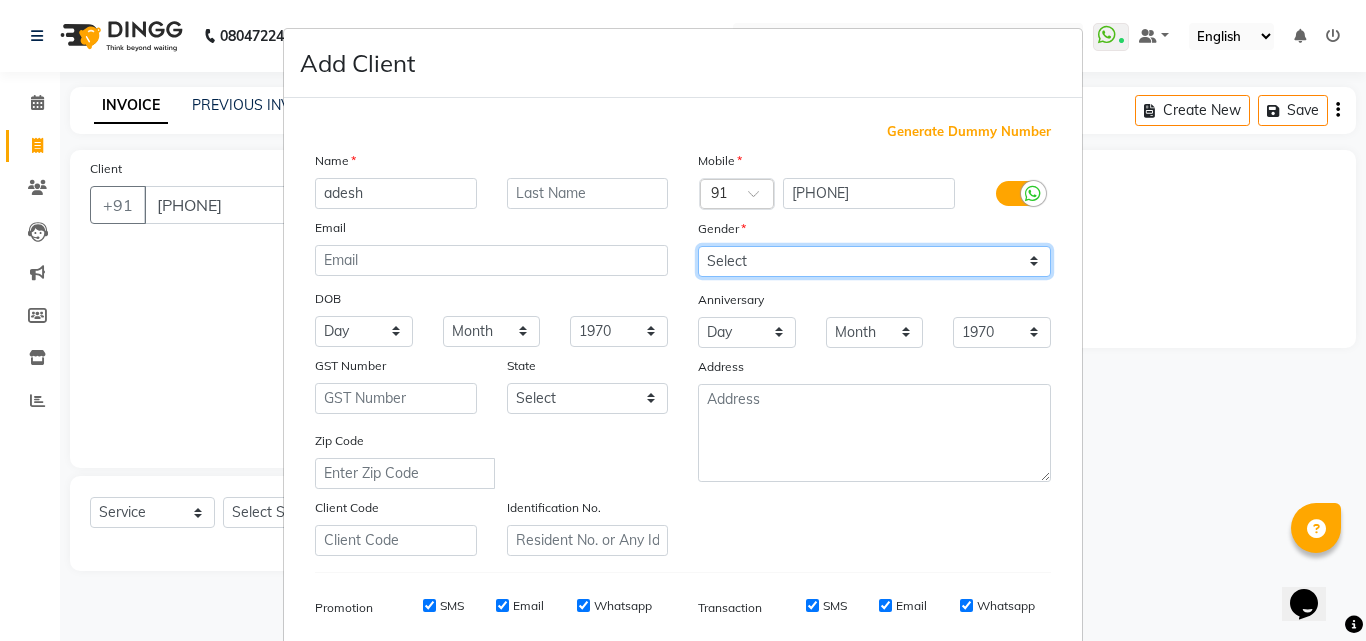 select on "male" 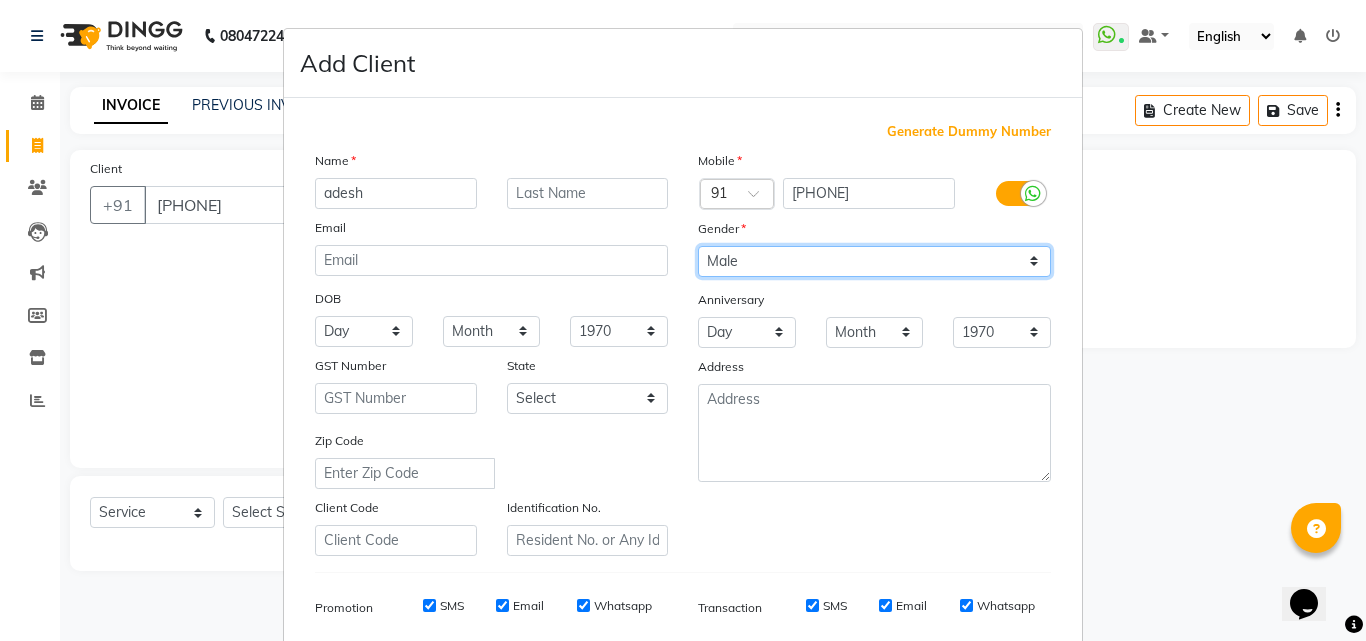 click on "Select Male Female Other Prefer Not To Say" at bounding box center [874, 261] 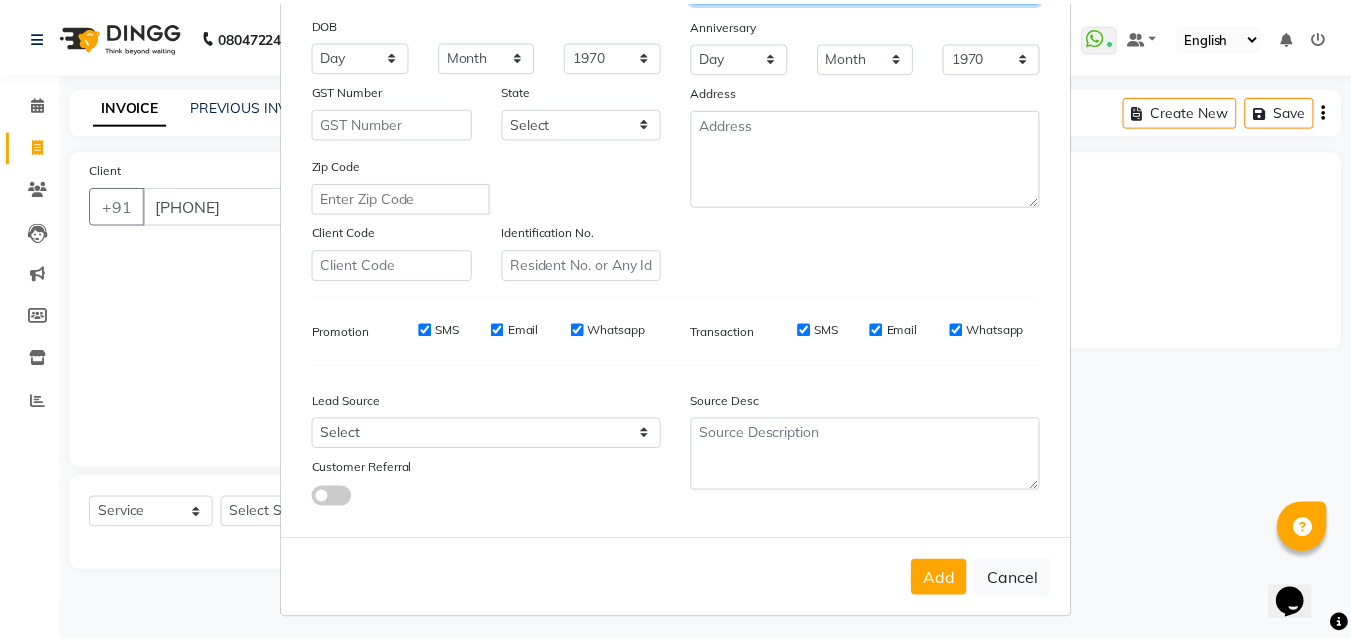 scroll, scrollTop: 282, scrollLeft: 0, axis: vertical 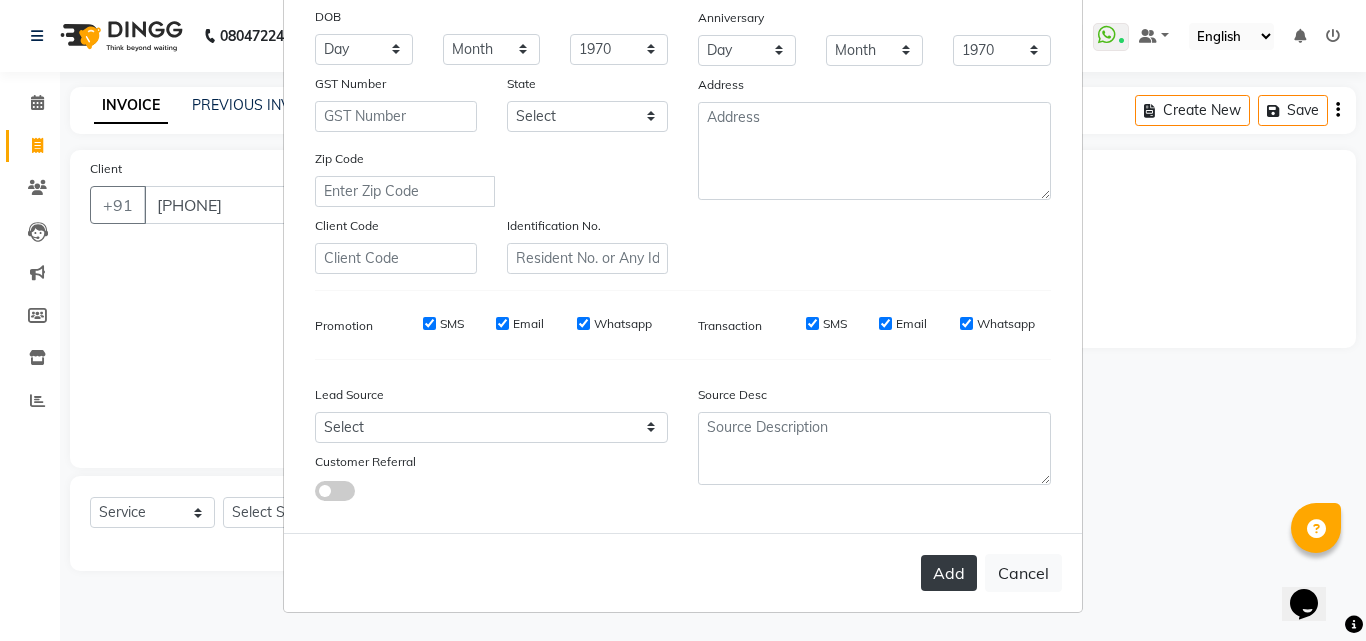 click on "Add" at bounding box center [949, 573] 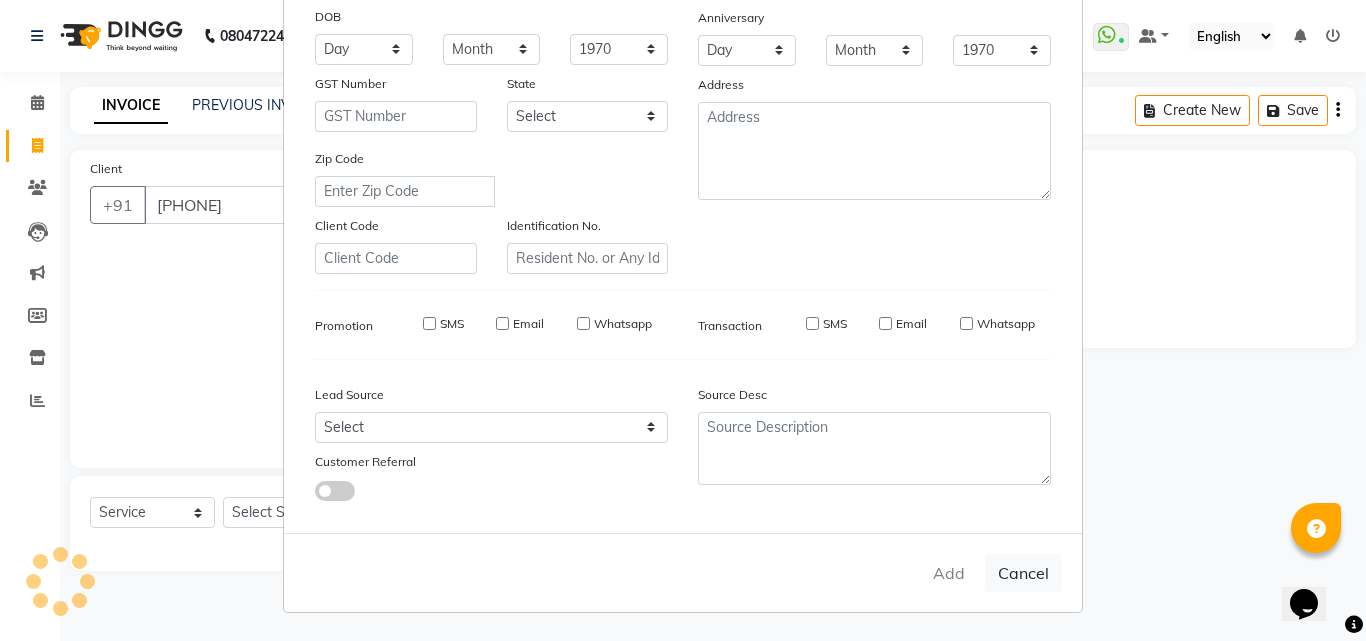 type 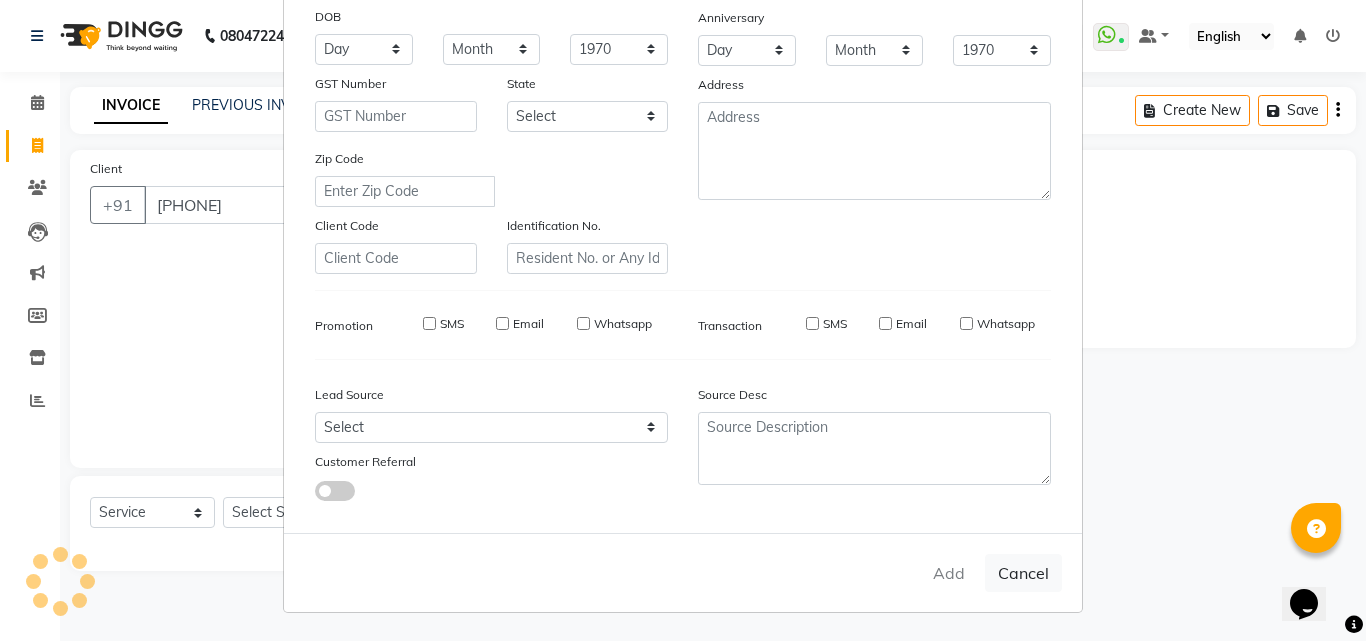 select 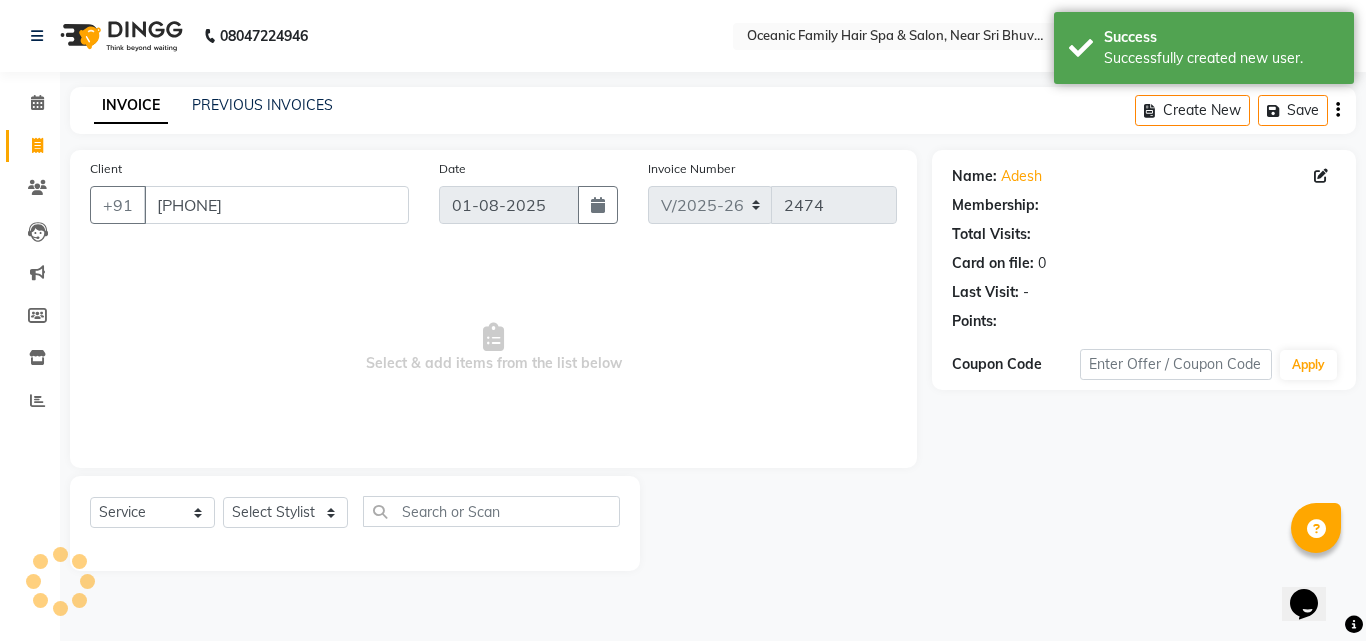 select on "1: Object" 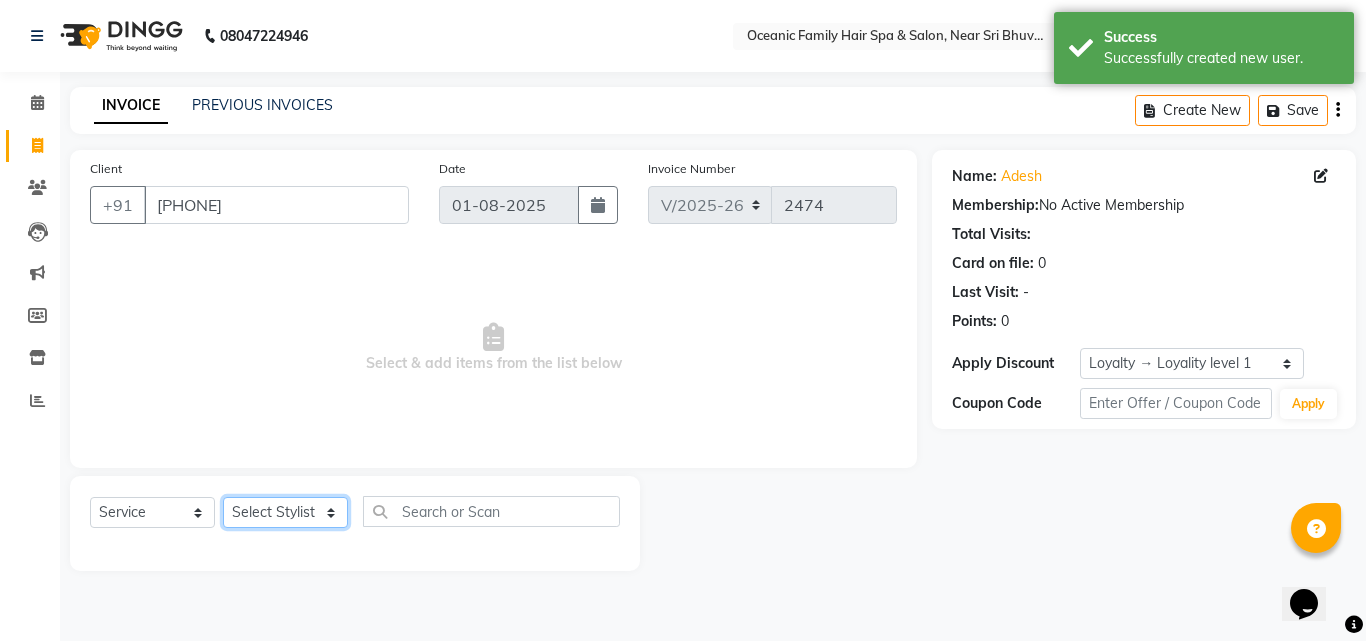 click on "Select Stylist Afsar Ali Arun Thakur Pavithra Rajani Shwetha S Jain Siraj Sulochana Tasmiya" 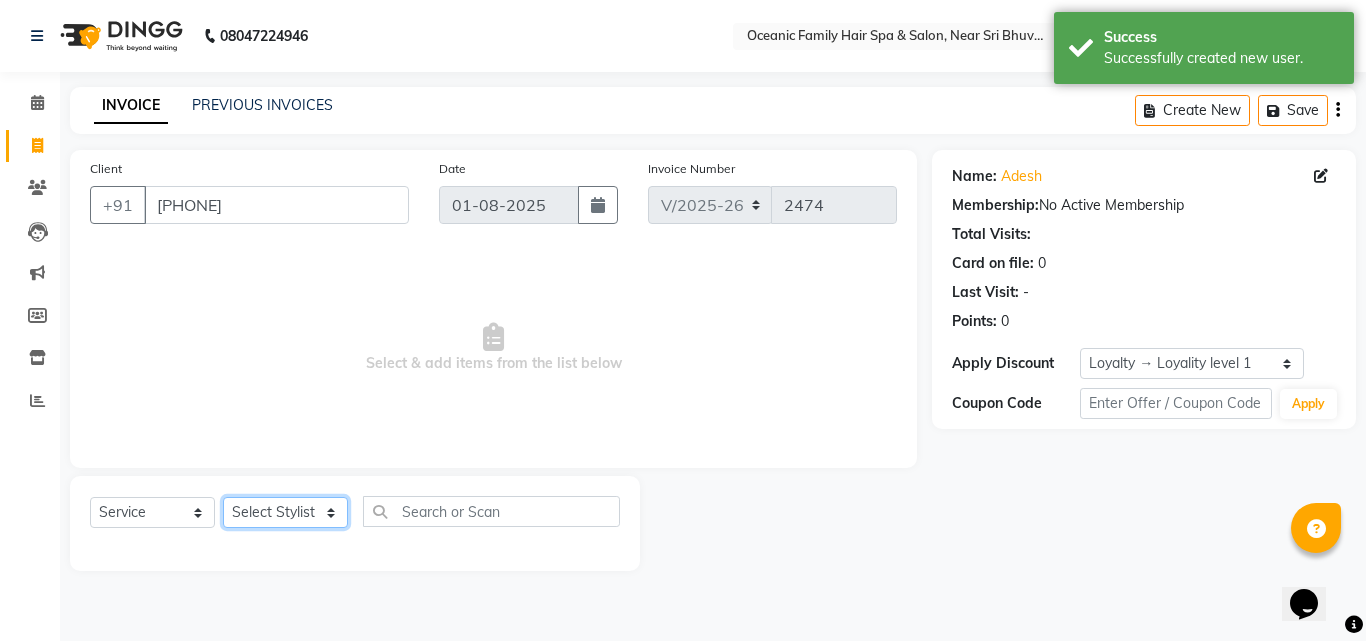 select on "23948" 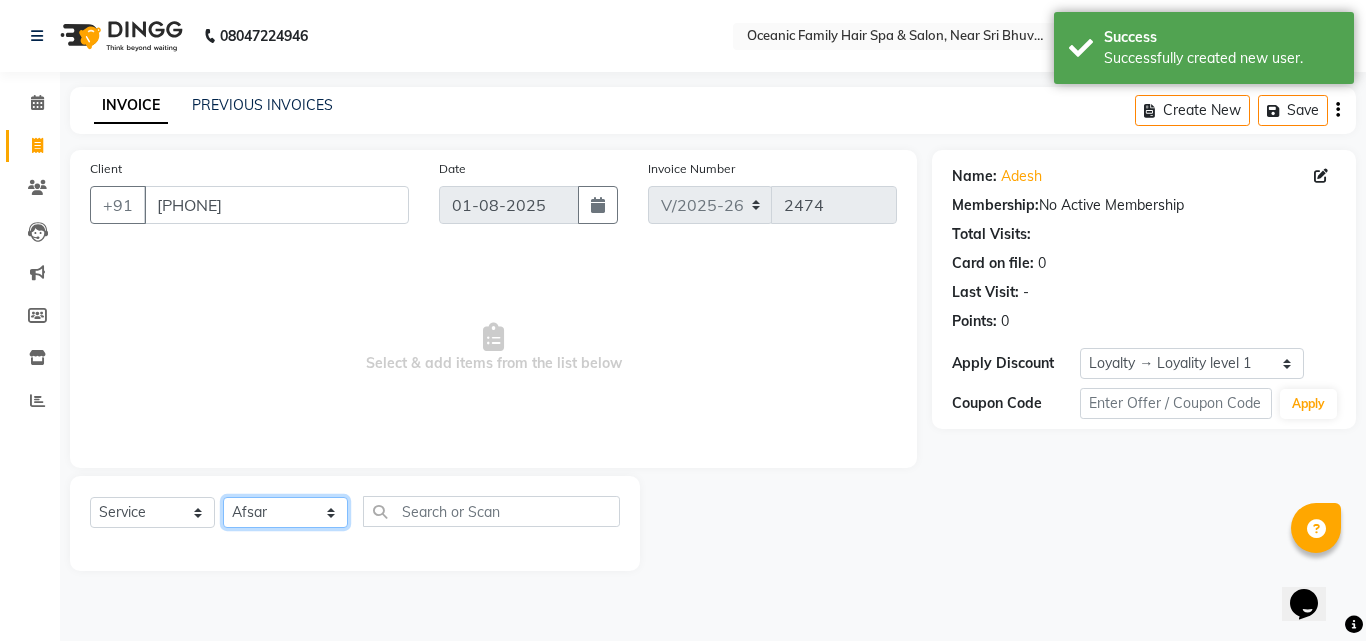 click on "Select Stylist Afsar Ali Arun Thakur Pavithra Rajani Shwetha S Jain Siraj Sulochana Tasmiya" 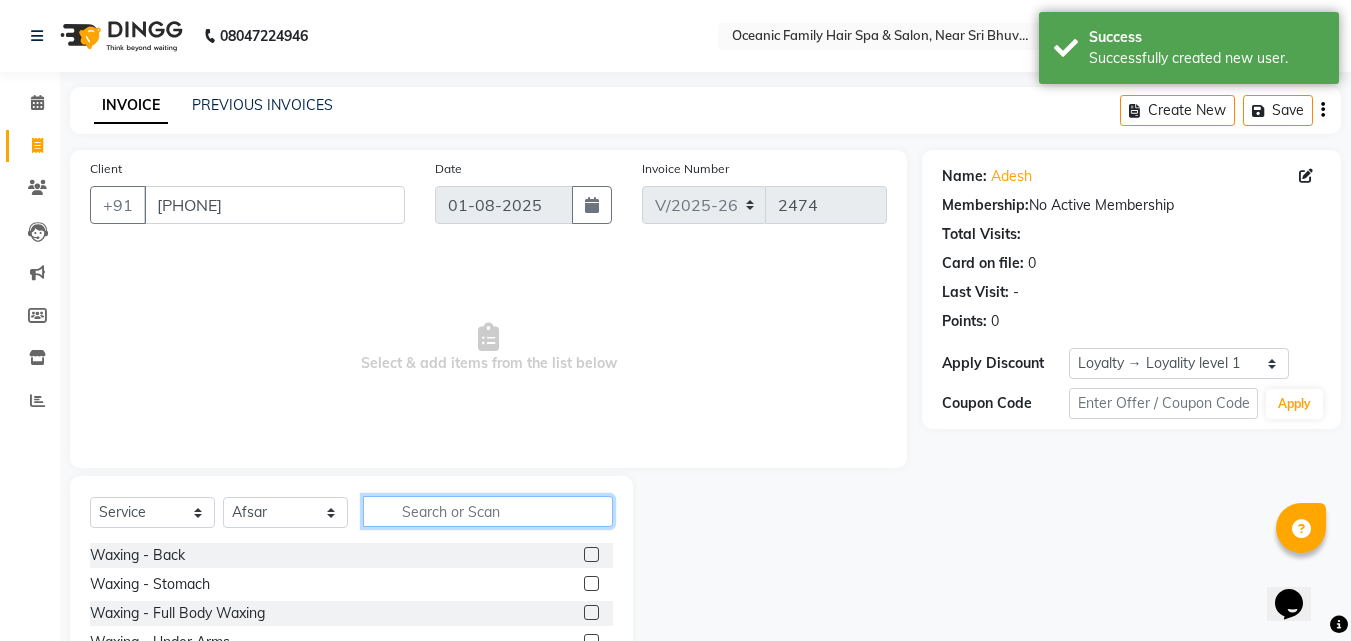 click 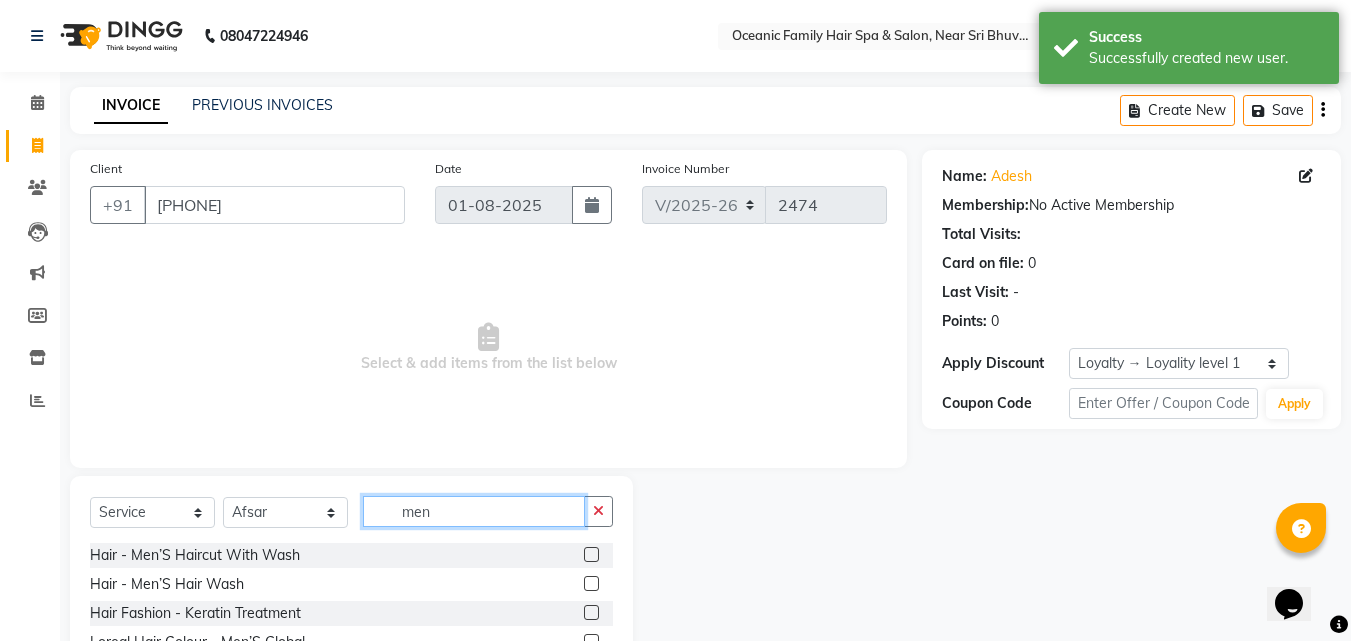 type on "men" 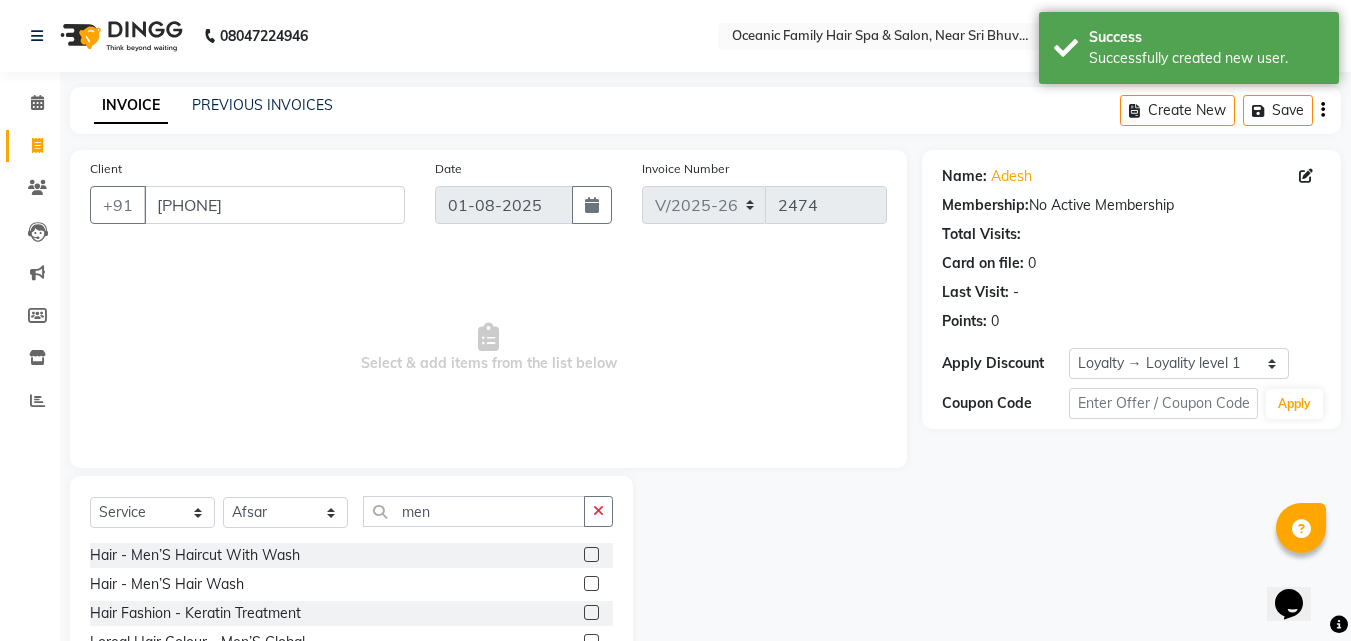 click 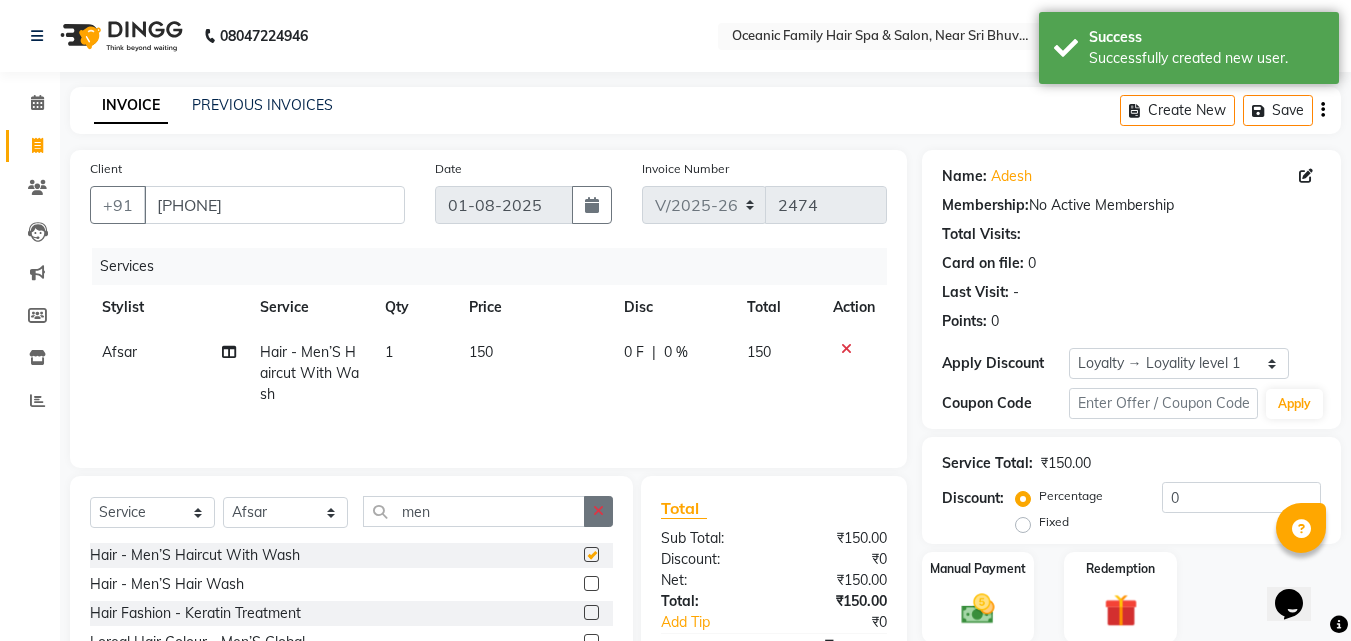click 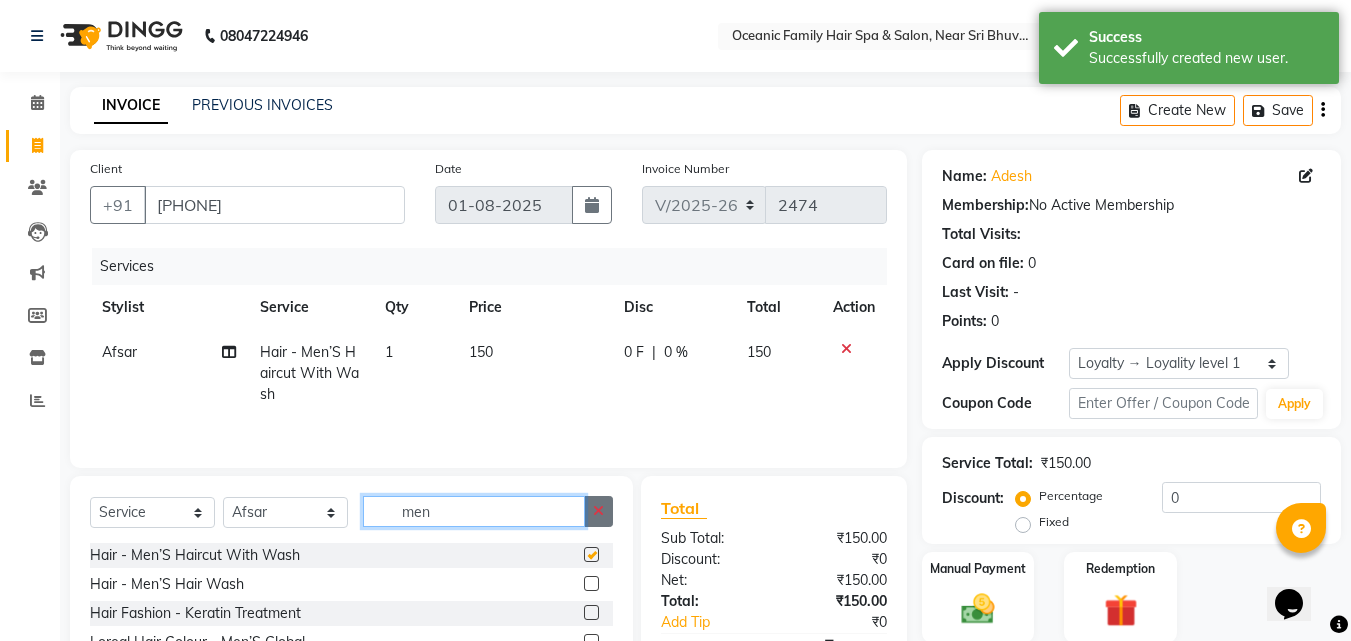 type 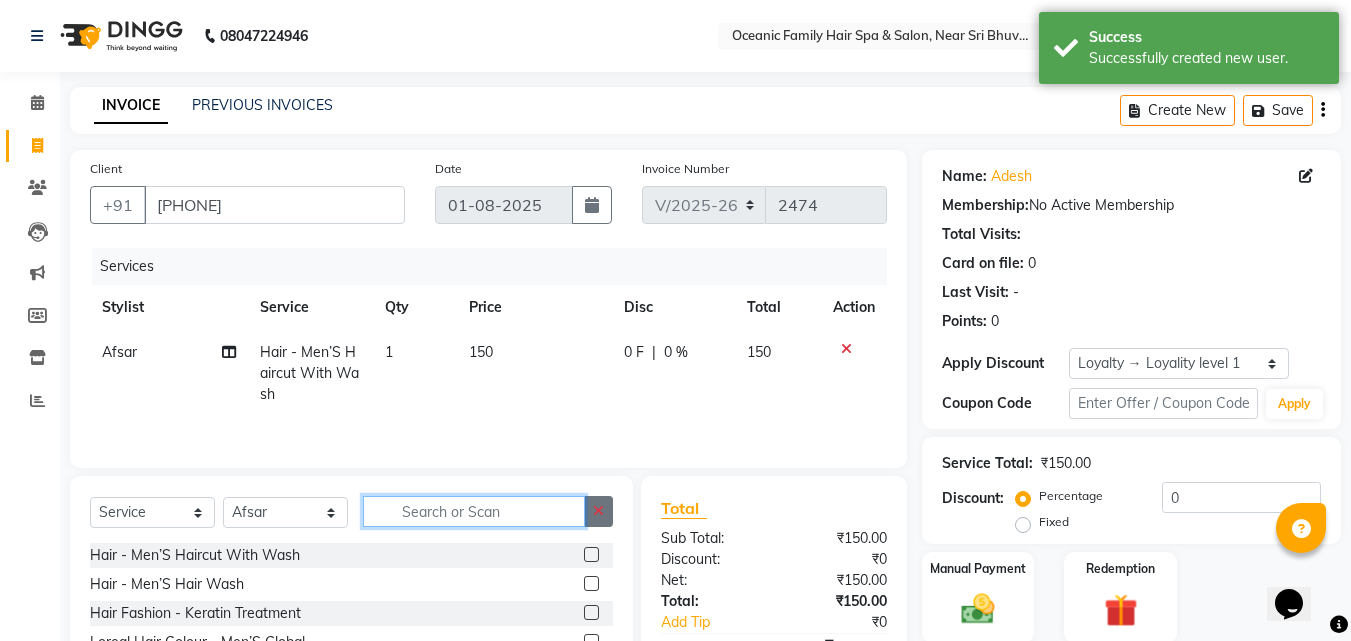 checkbox on "false" 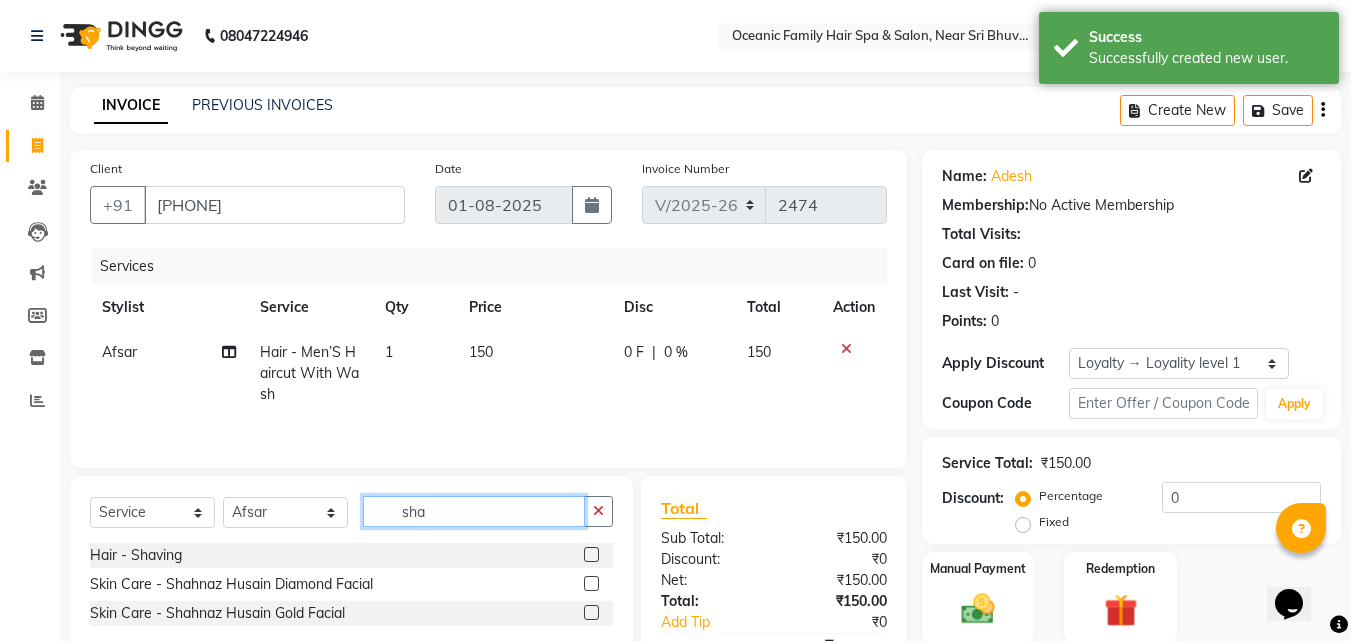 type on "sha" 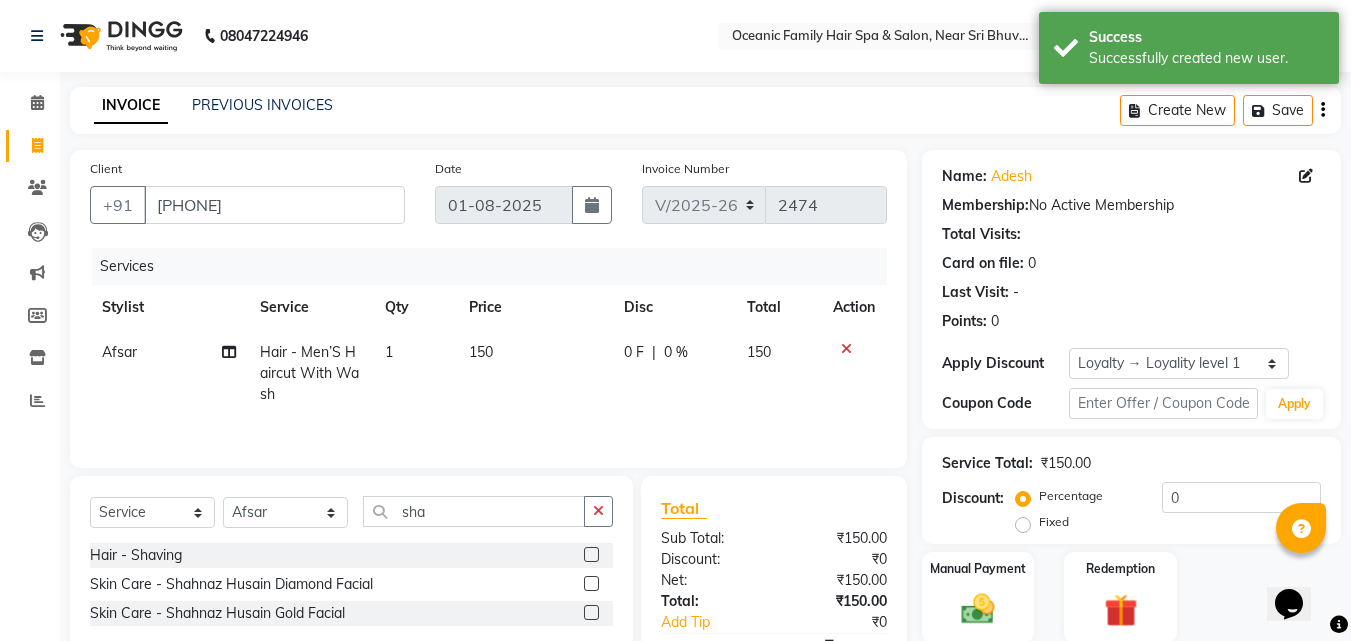 click 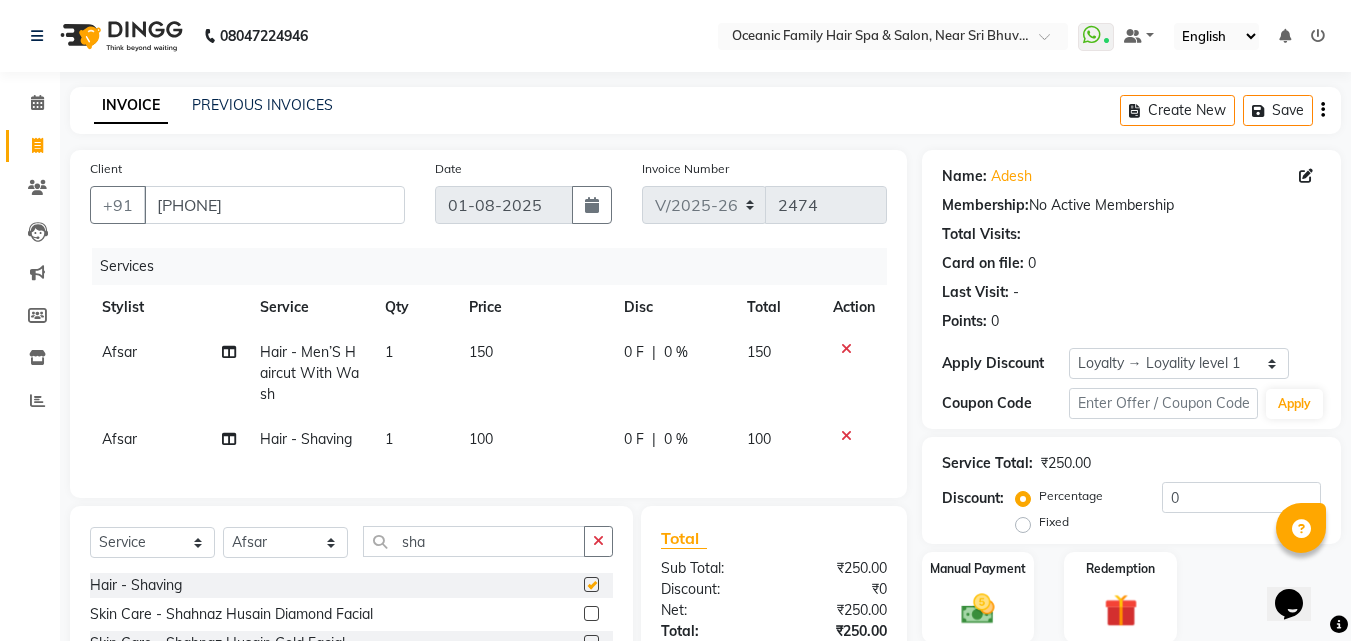 checkbox on "false" 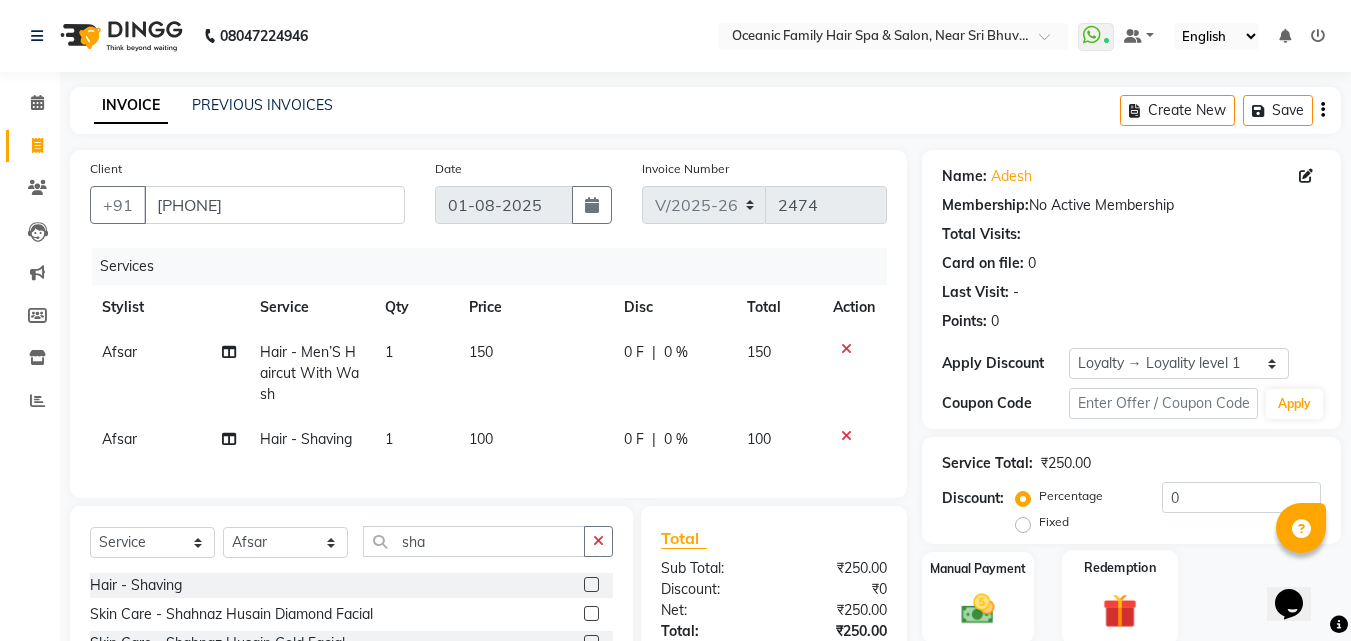 scroll, scrollTop: 162, scrollLeft: 0, axis: vertical 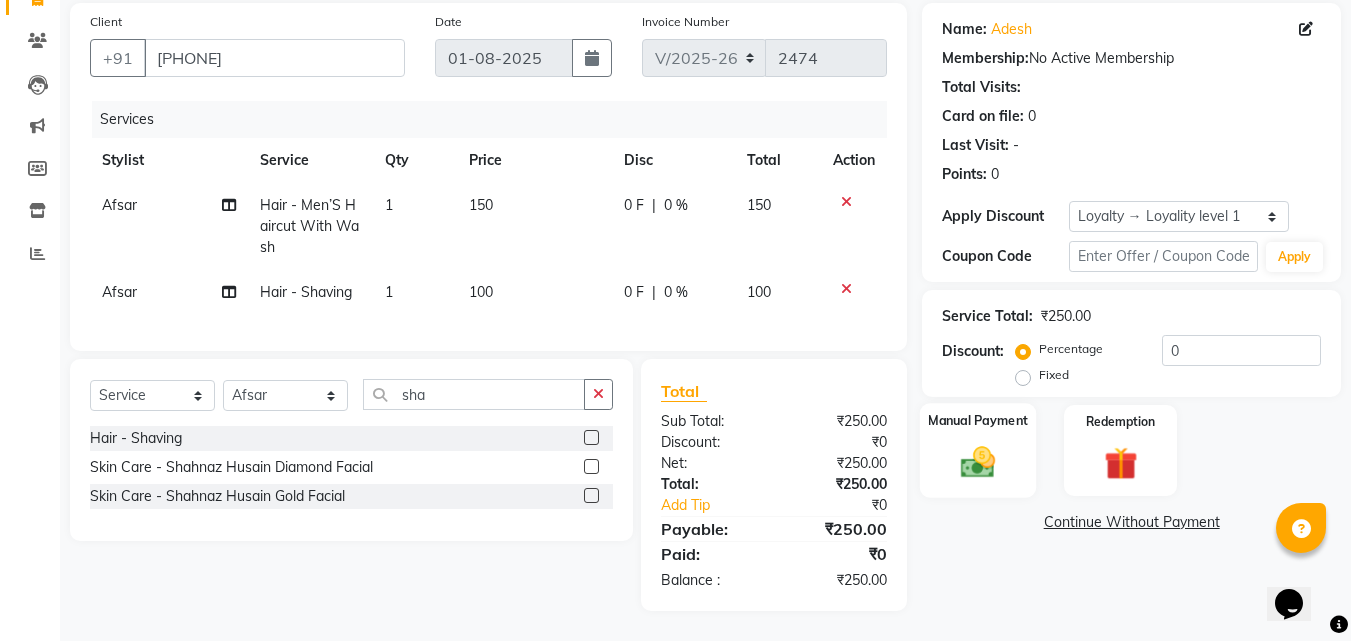 click 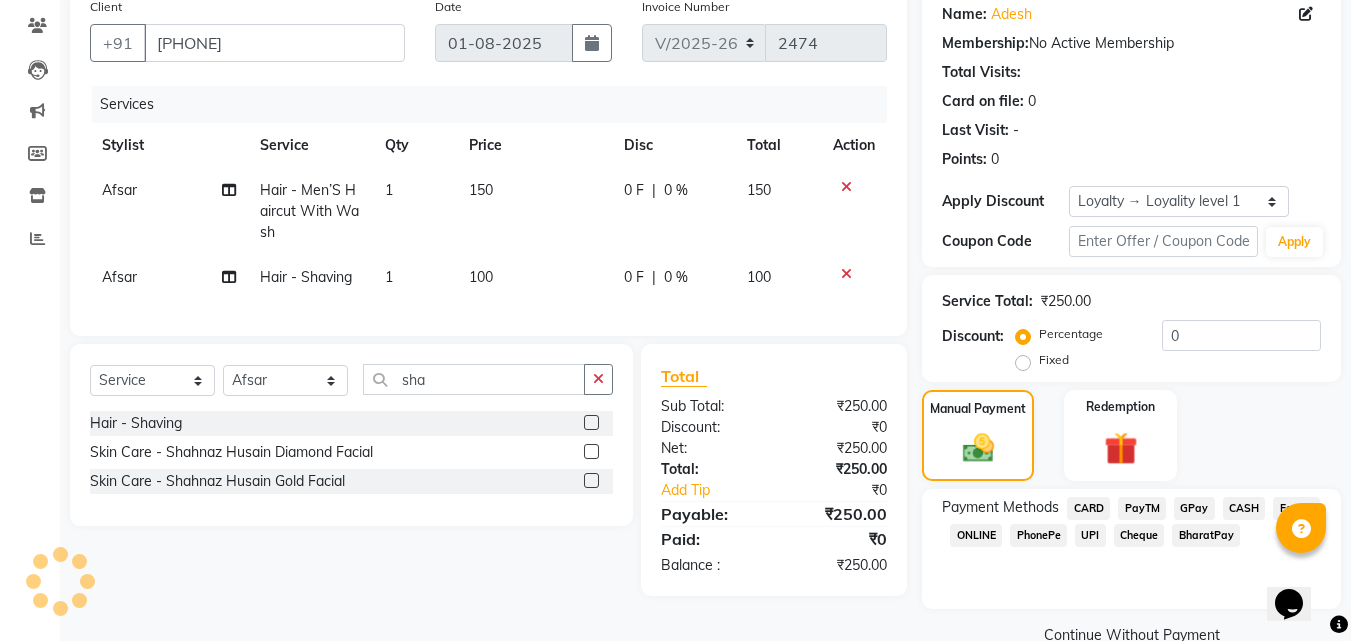 click on "PayTM" 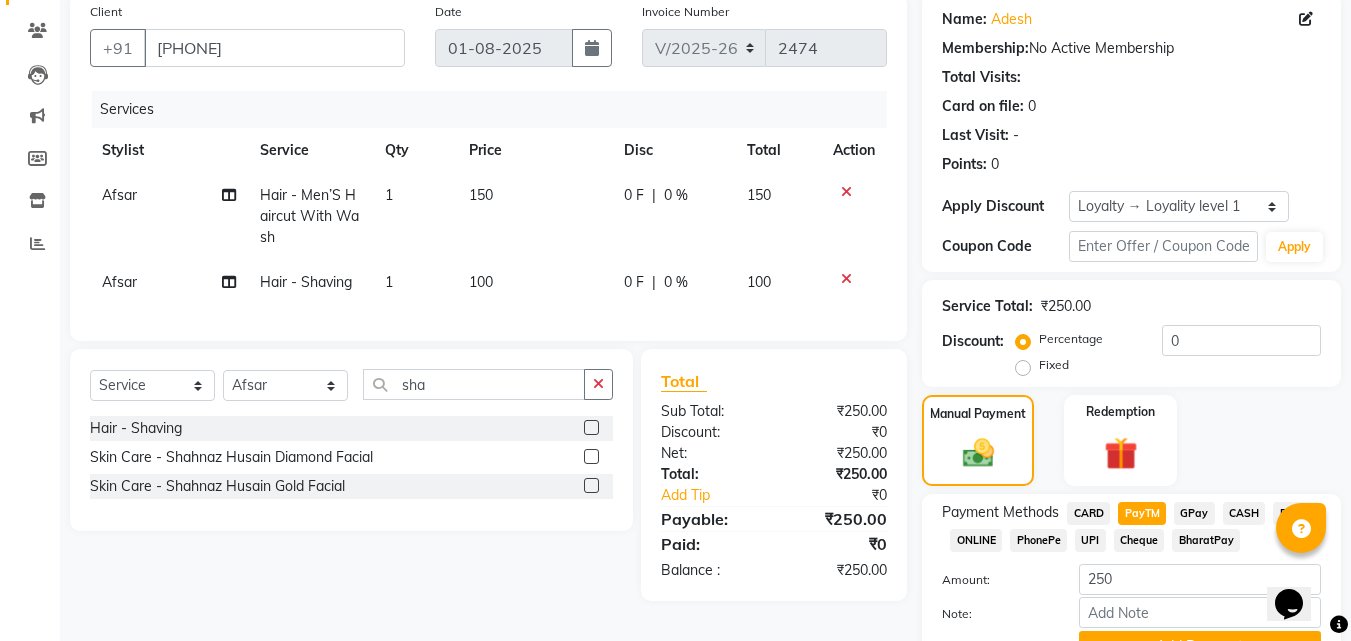 scroll, scrollTop: 257, scrollLeft: 0, axis: vertical 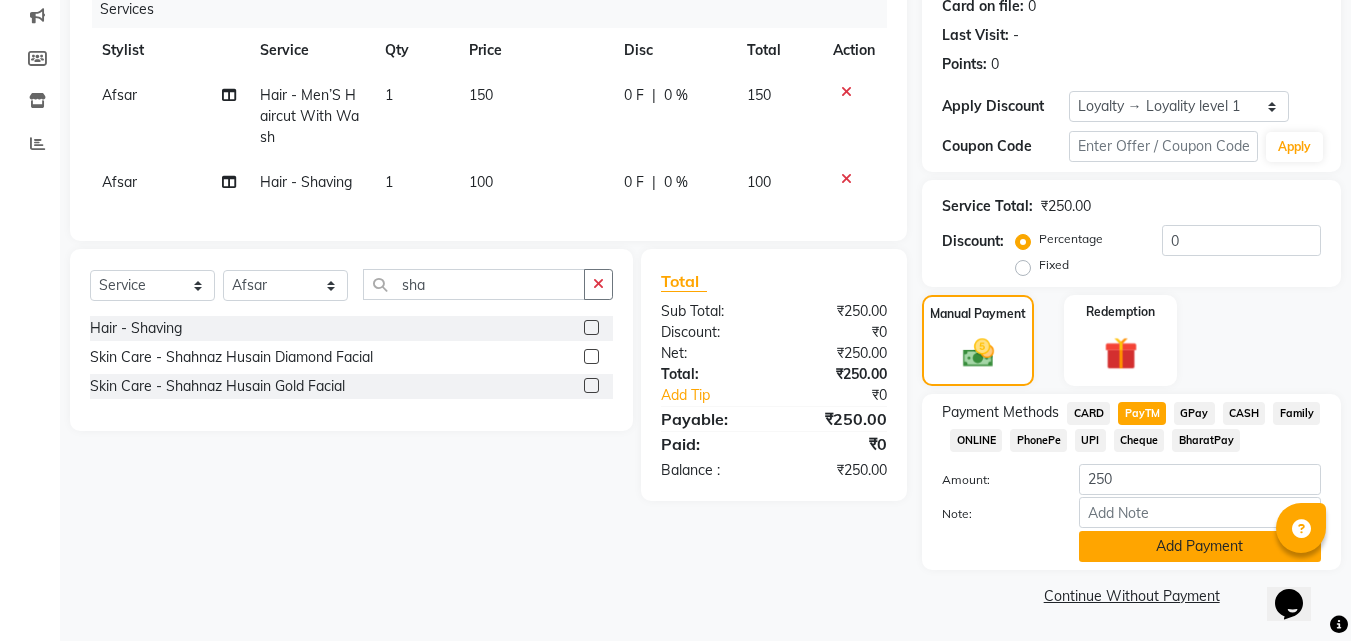 click on "Add Payment" 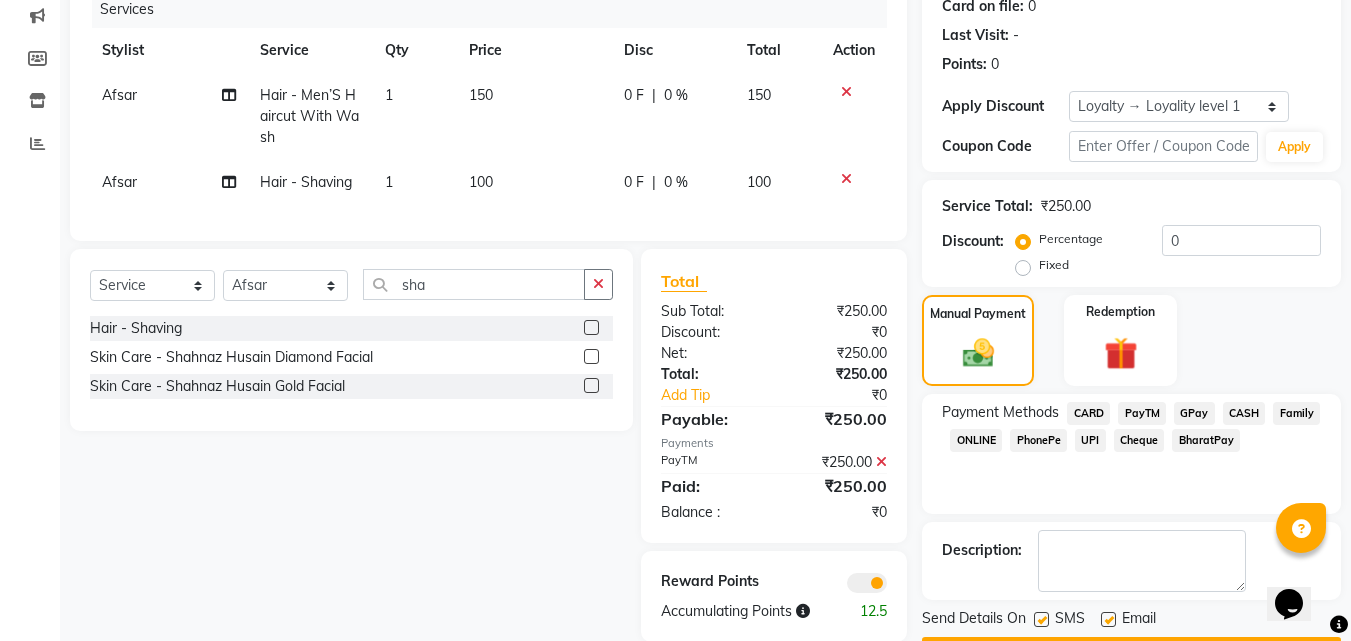 scroll, scrollTop: 314, scrollLeft: 0, axis: vertical 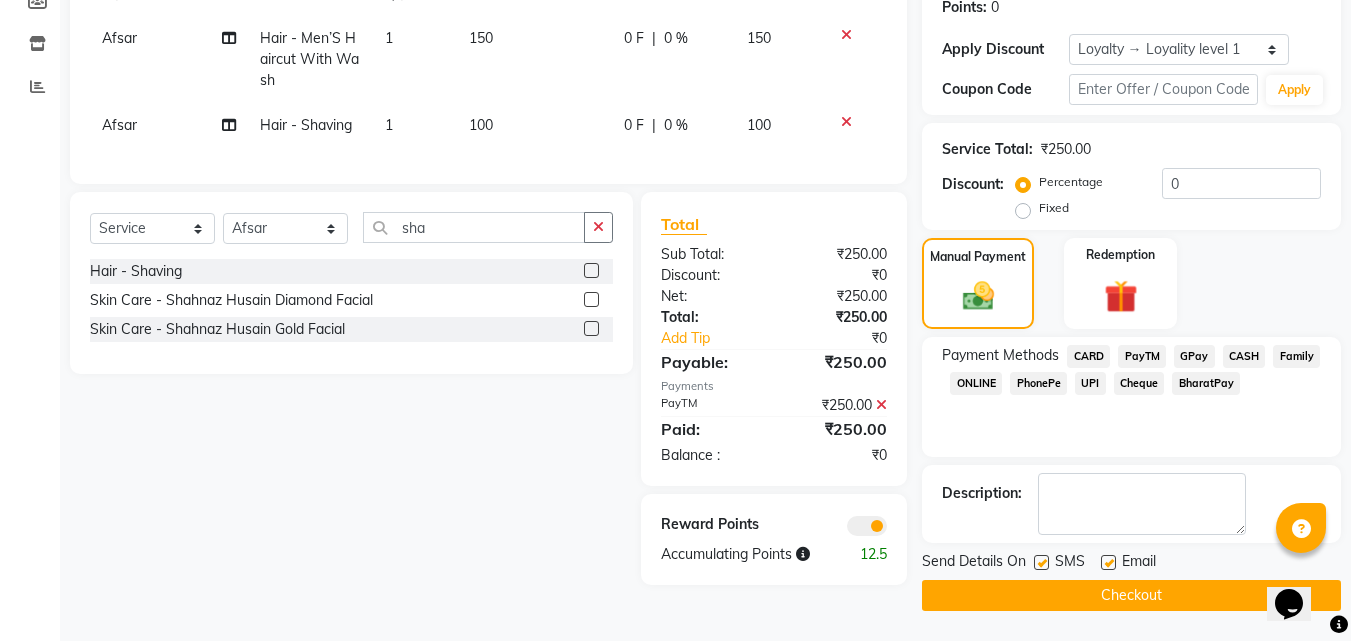 click on "Checkout" 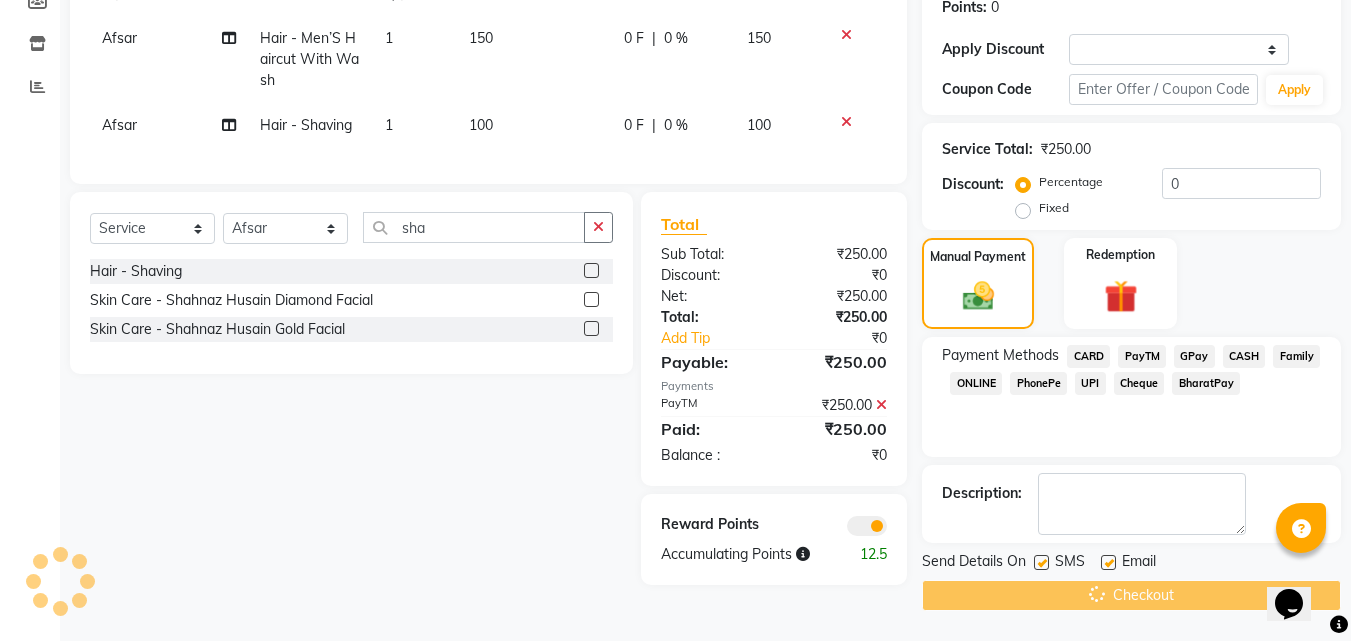scroll, scrollTop: 0, scrollLeft: 0, axis: both 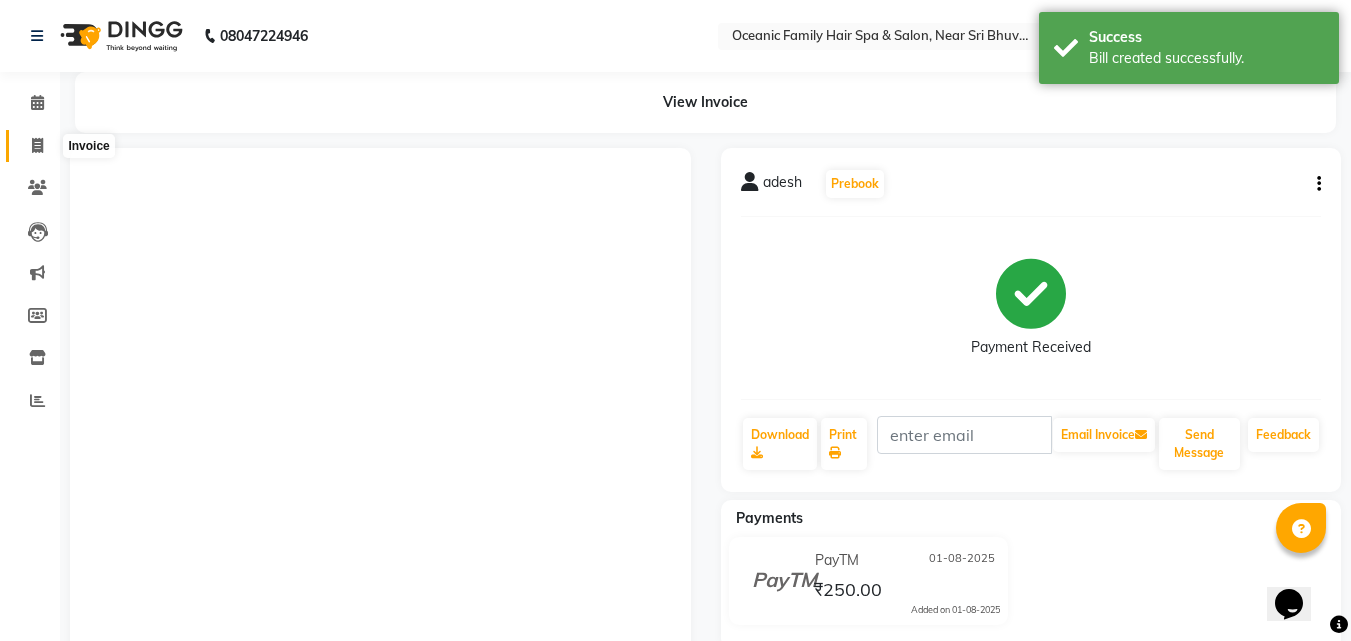 click 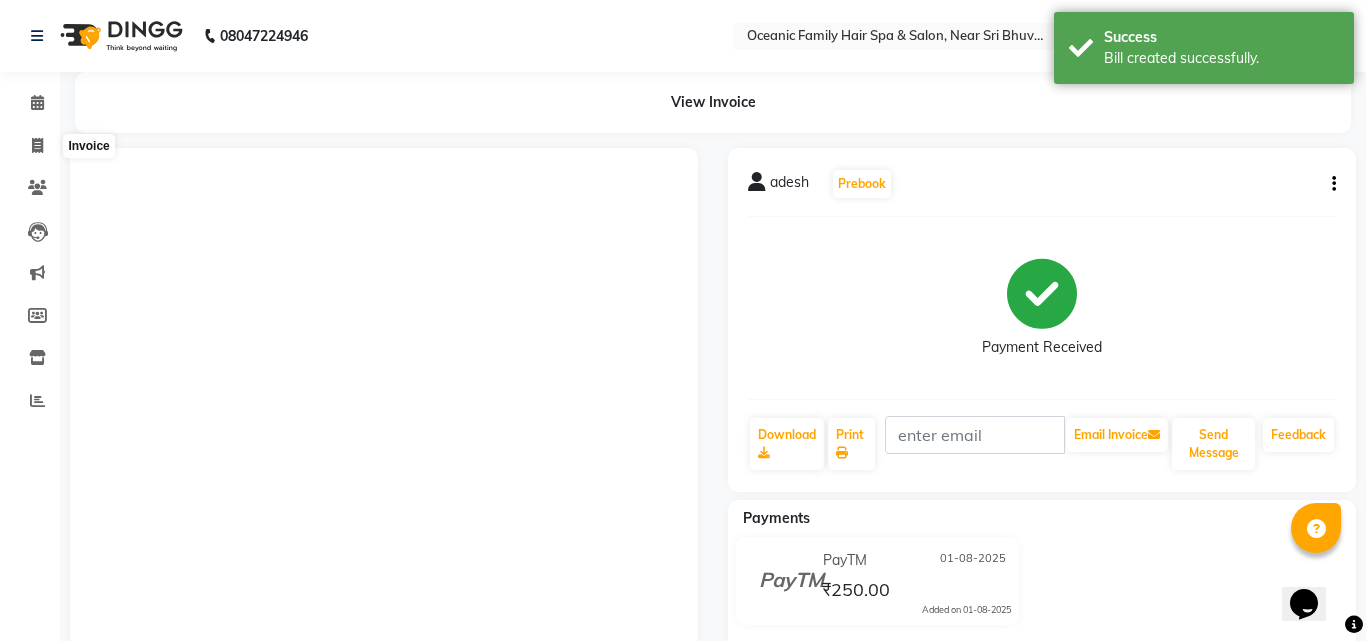select on "service" 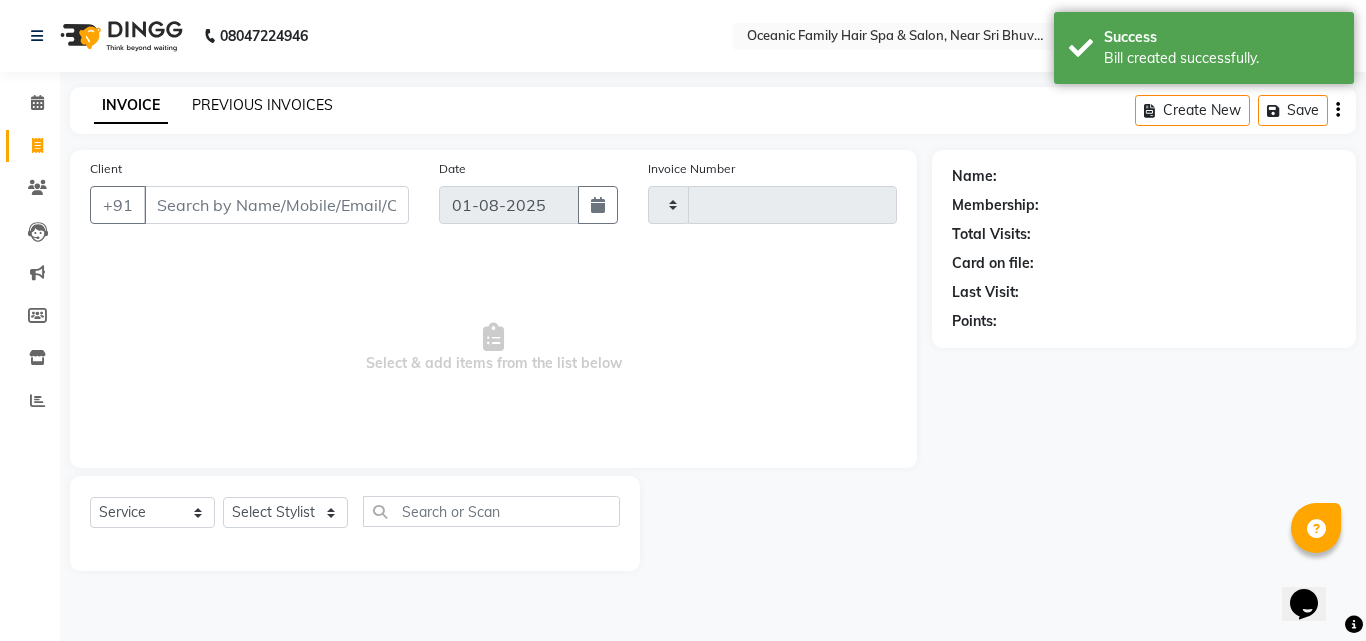click on "PREVIOUS INVOICES" 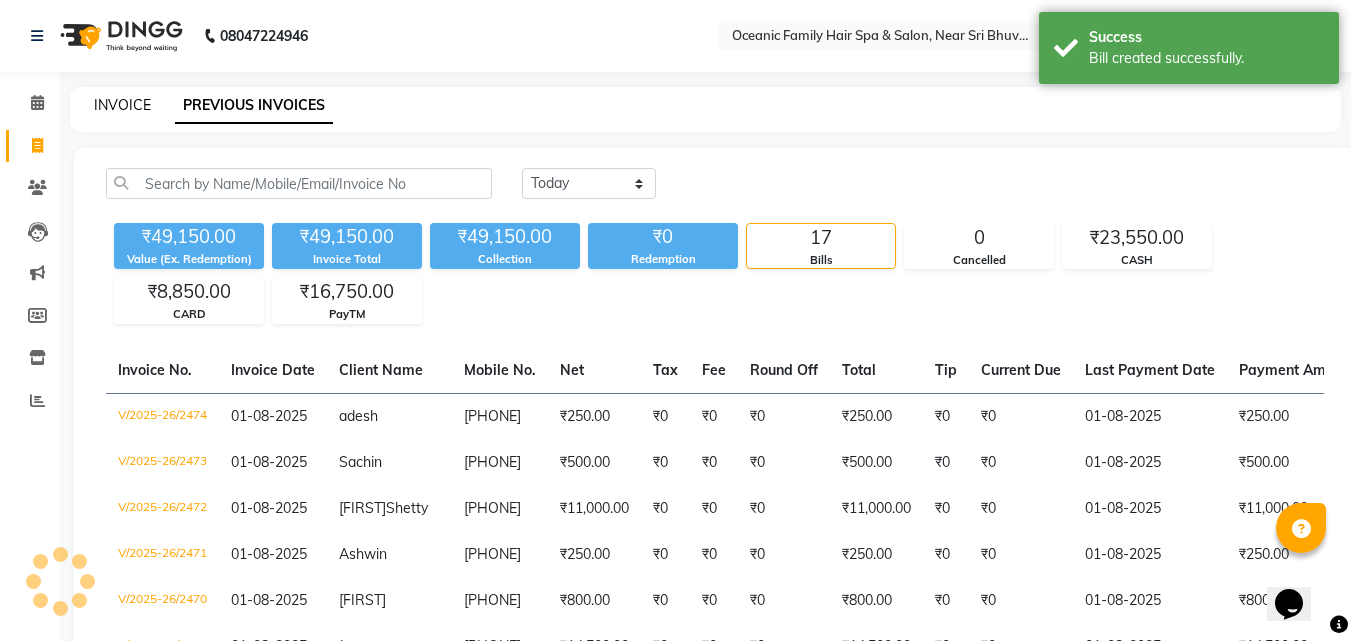 click on "INVOICE" 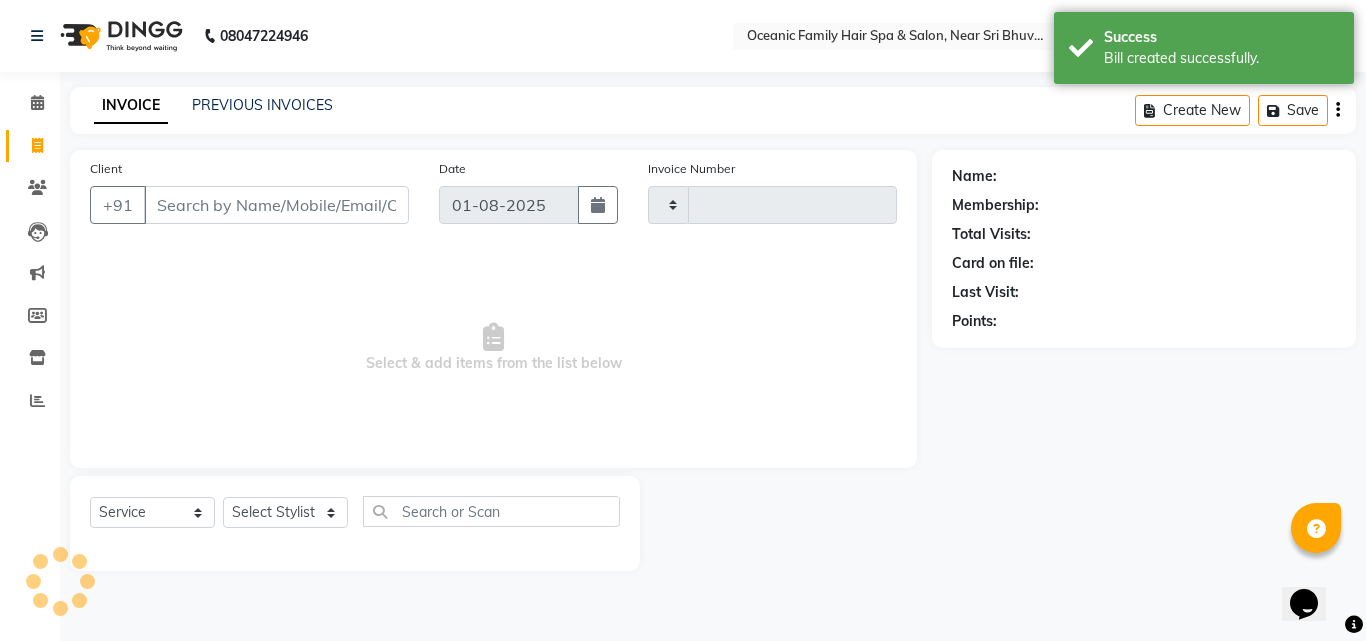 type on "2475" 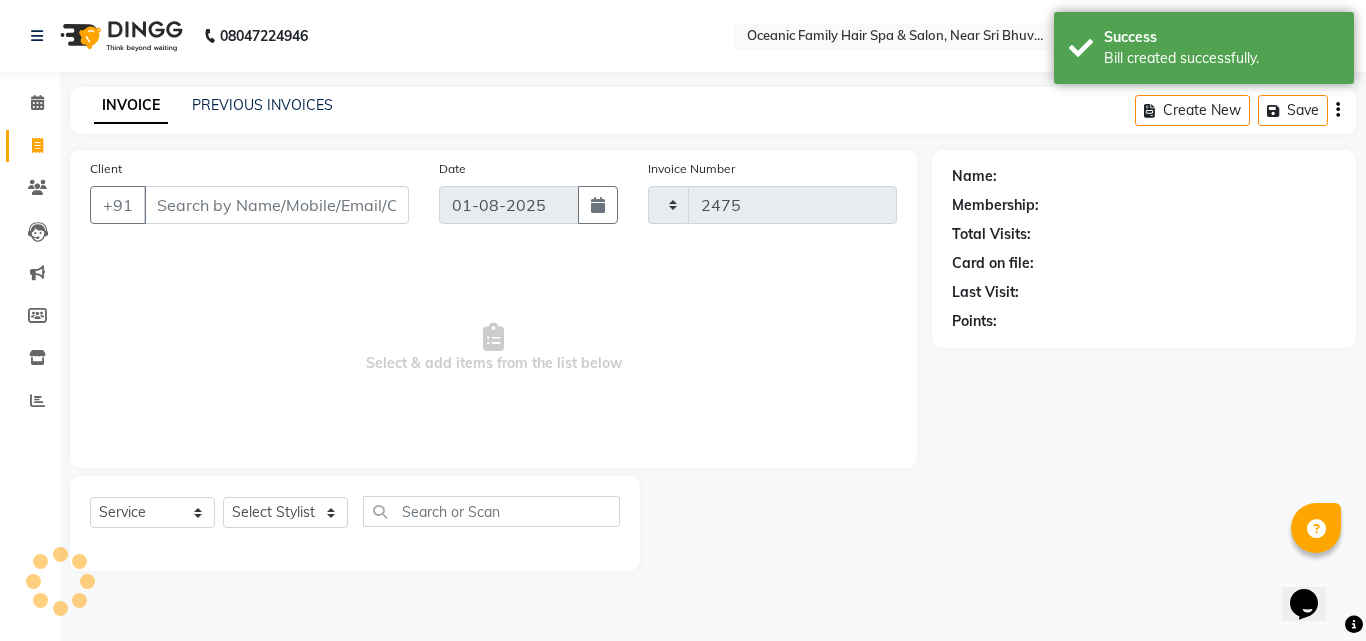 select on "4366" 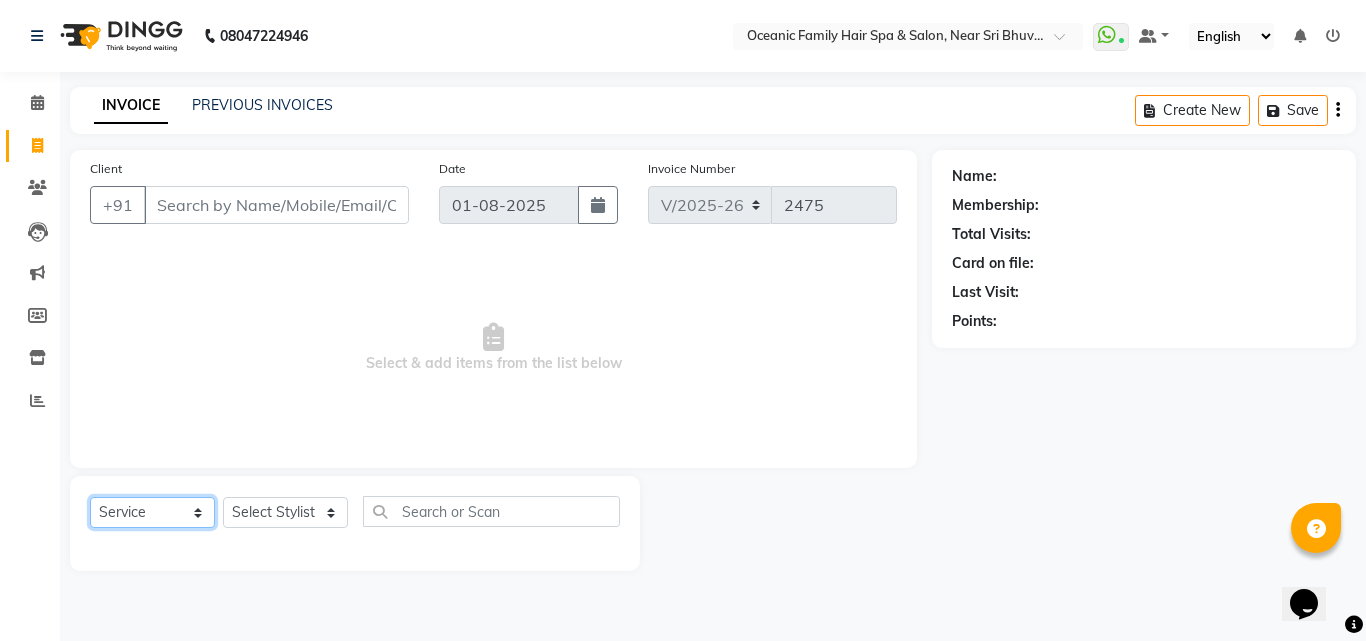 click on "Select  Service  Product  Membership  Package Voucher Prepaid Gift Card" 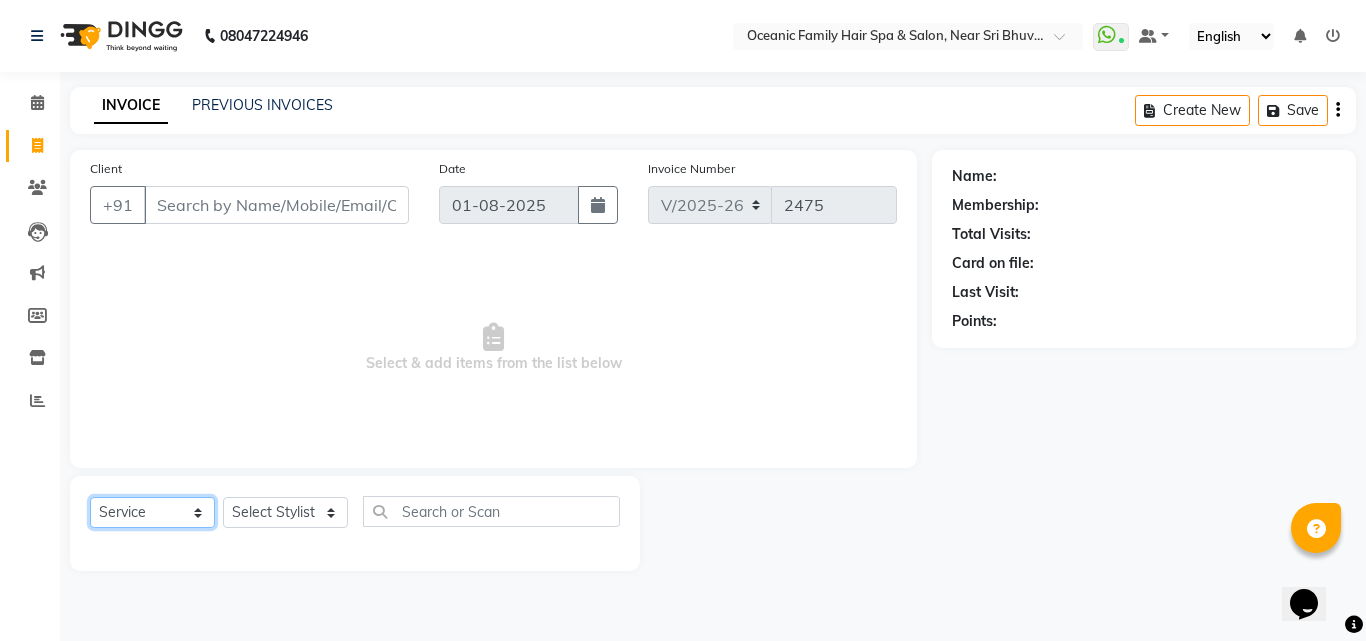 select on "product" 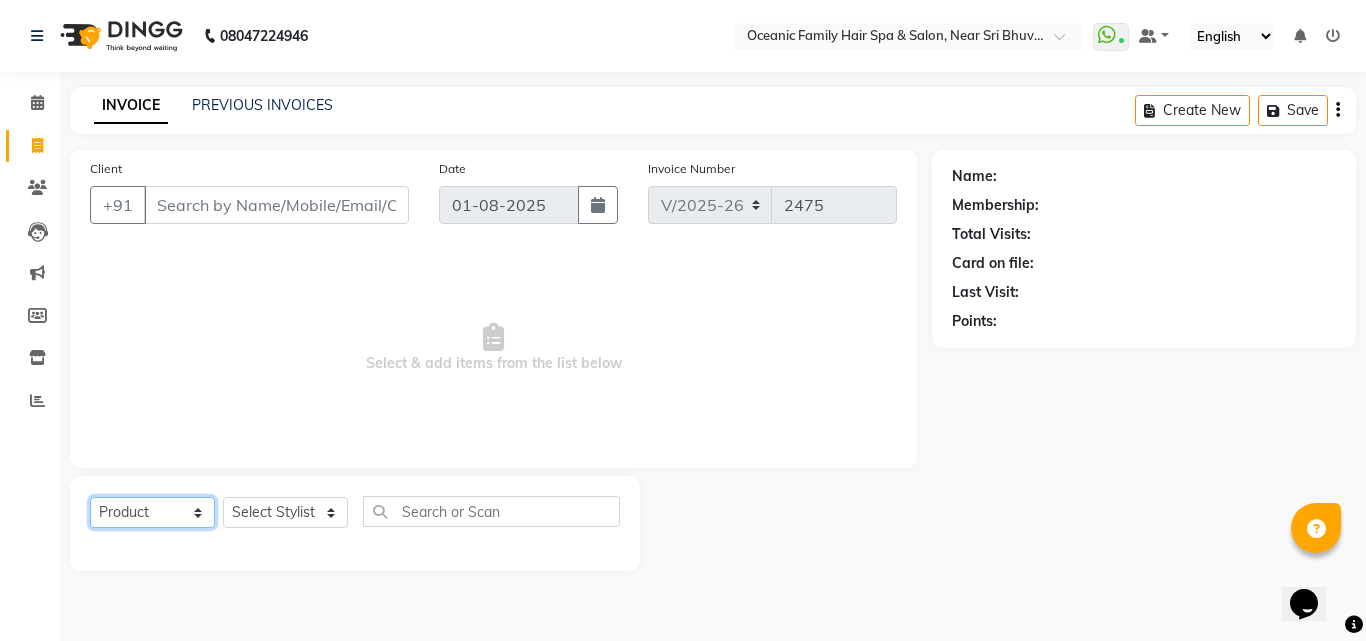 click on "Select  Service  Product  Membership  Package Voucher Prepaid Gift Card" 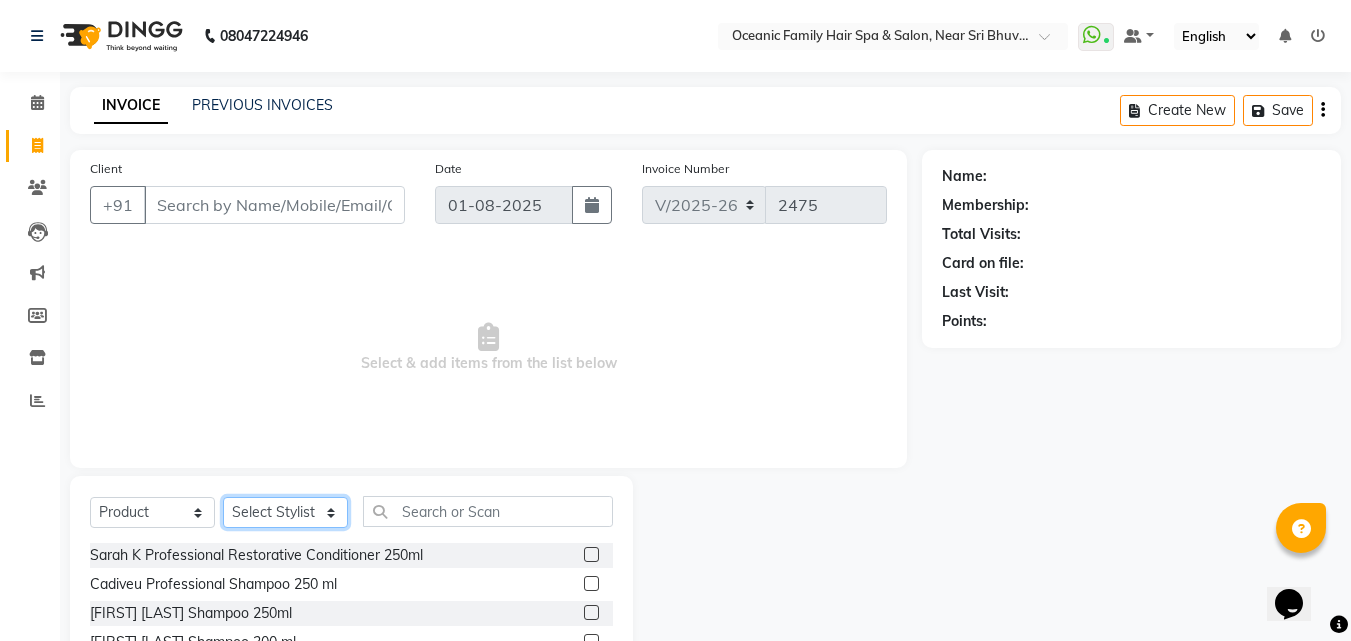 click on "Select Stylist Afsar Ali Arun Thakur Pavithra Rajani Shwetha S Jain Siraj Sulochana Tasmiya" 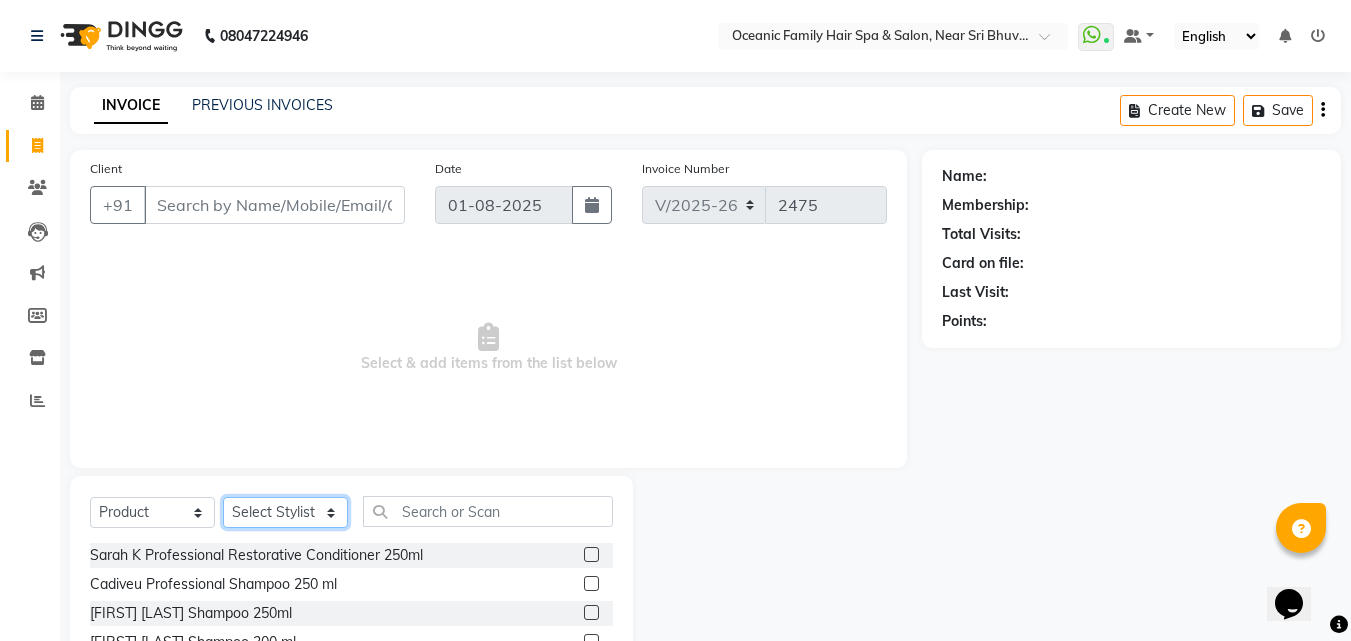 select on "23947" 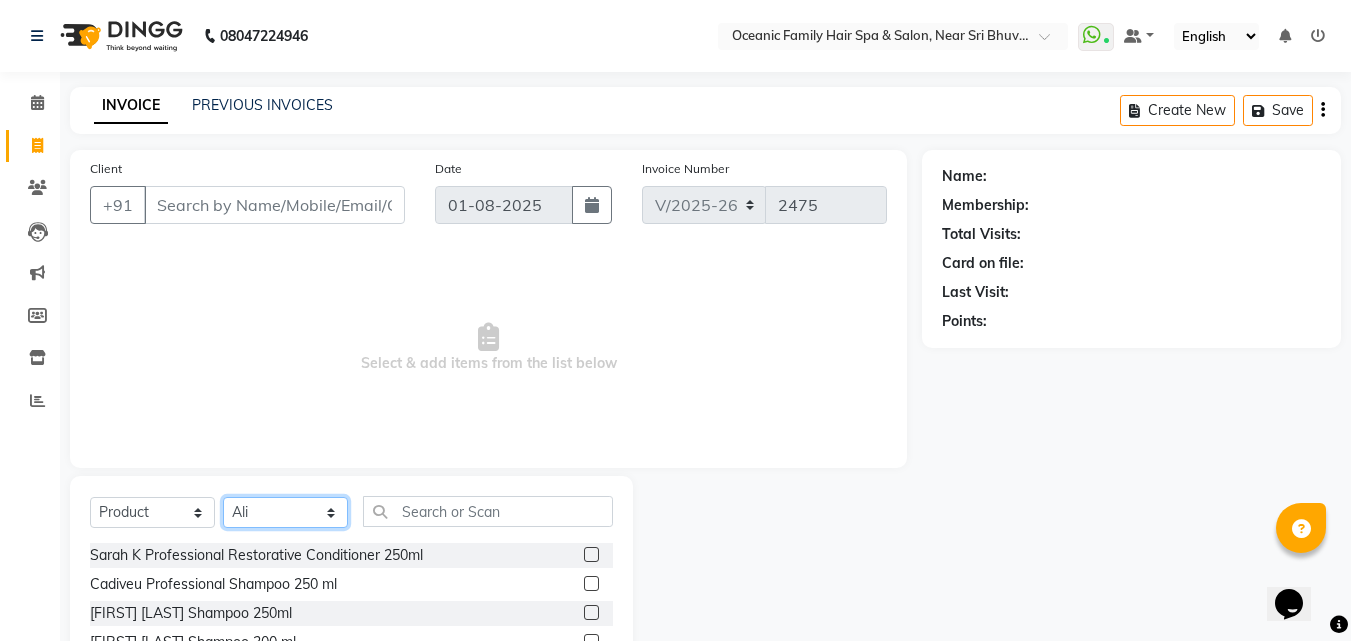 click on "Select Stylist Afsar Ali Arun Thakur Pavithra Rajani Shwetha S Jain Siraj Sulochana Tasmiya" 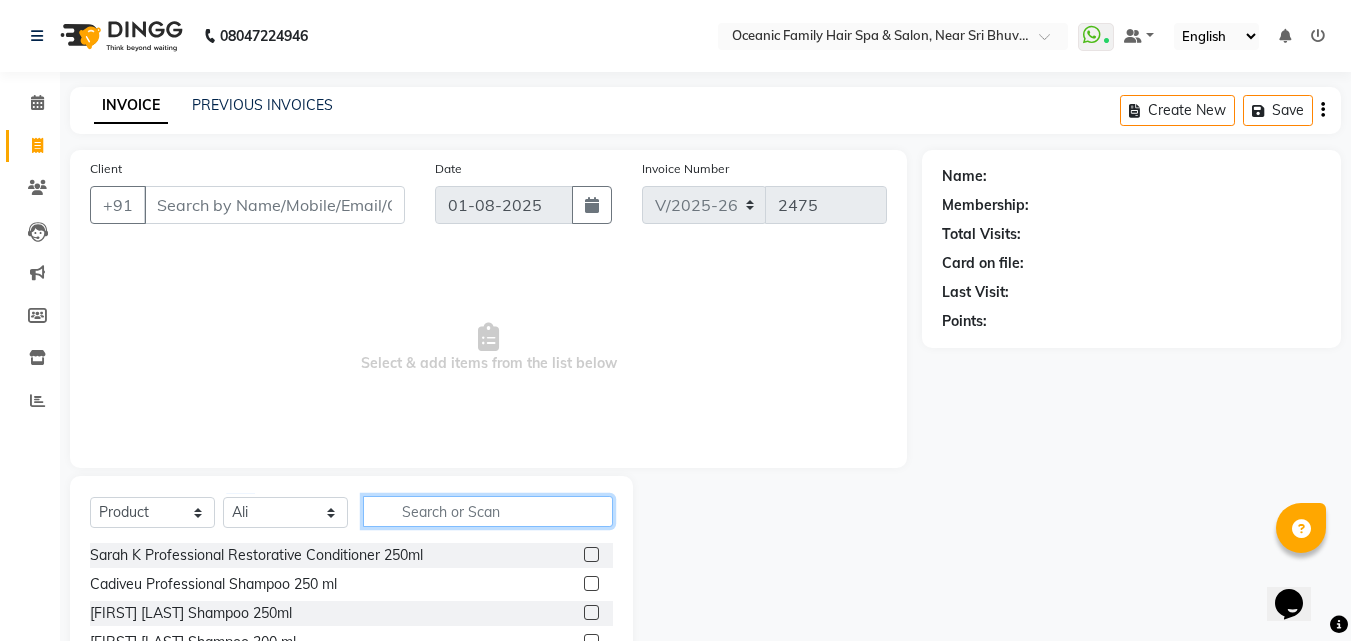 click 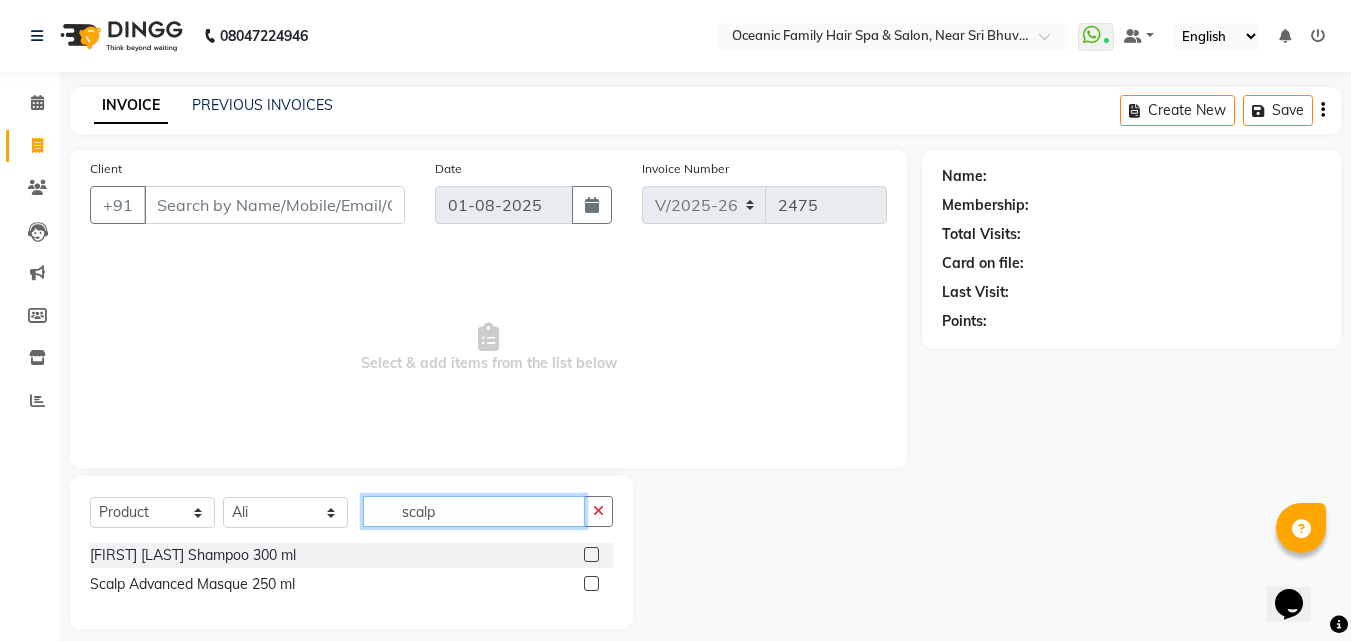 type on "scalp" 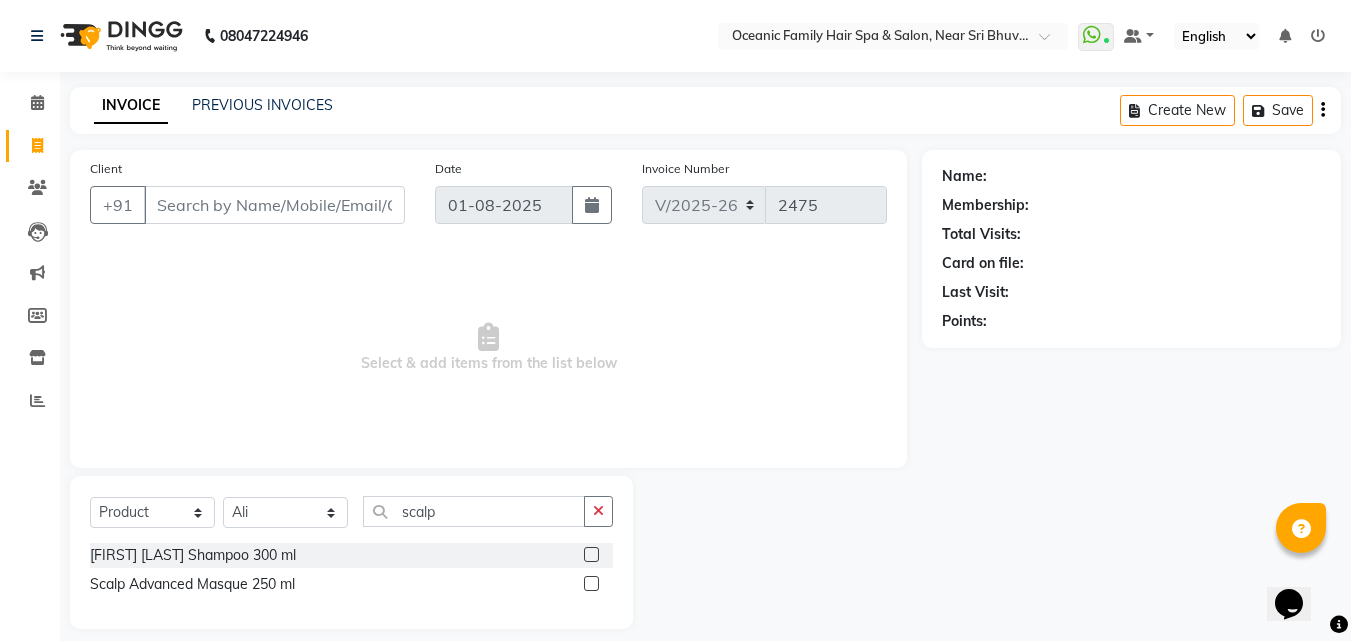 click 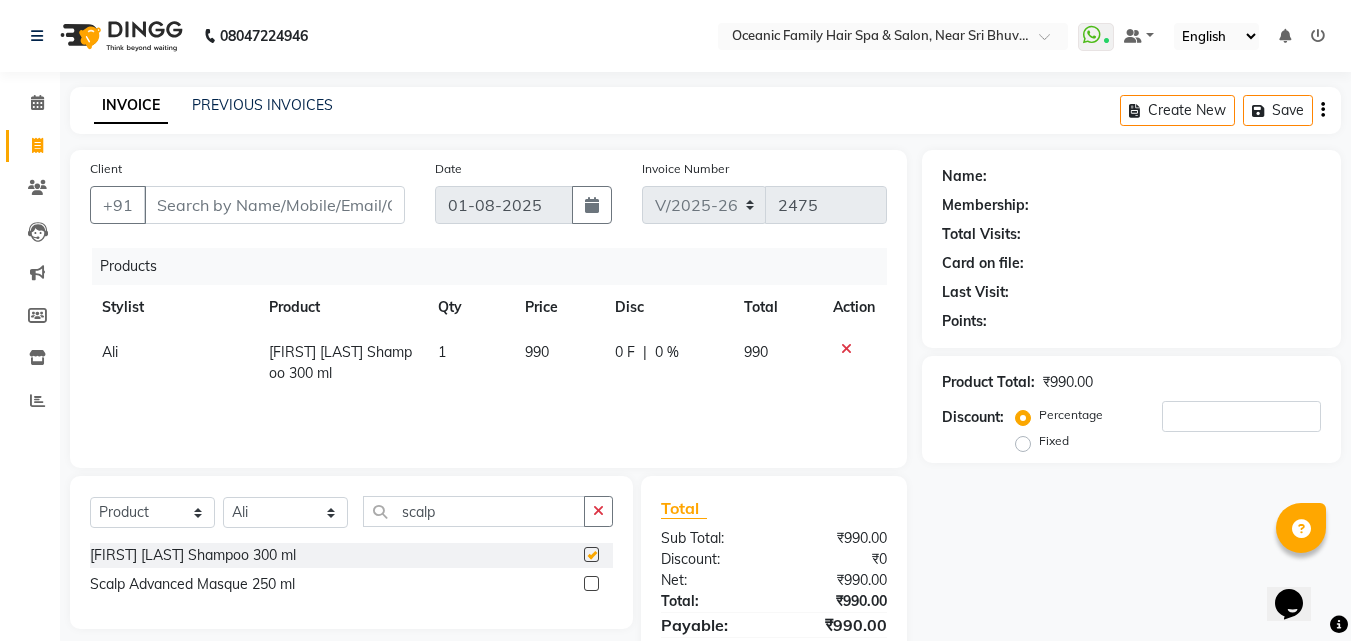 checkbox on "false" 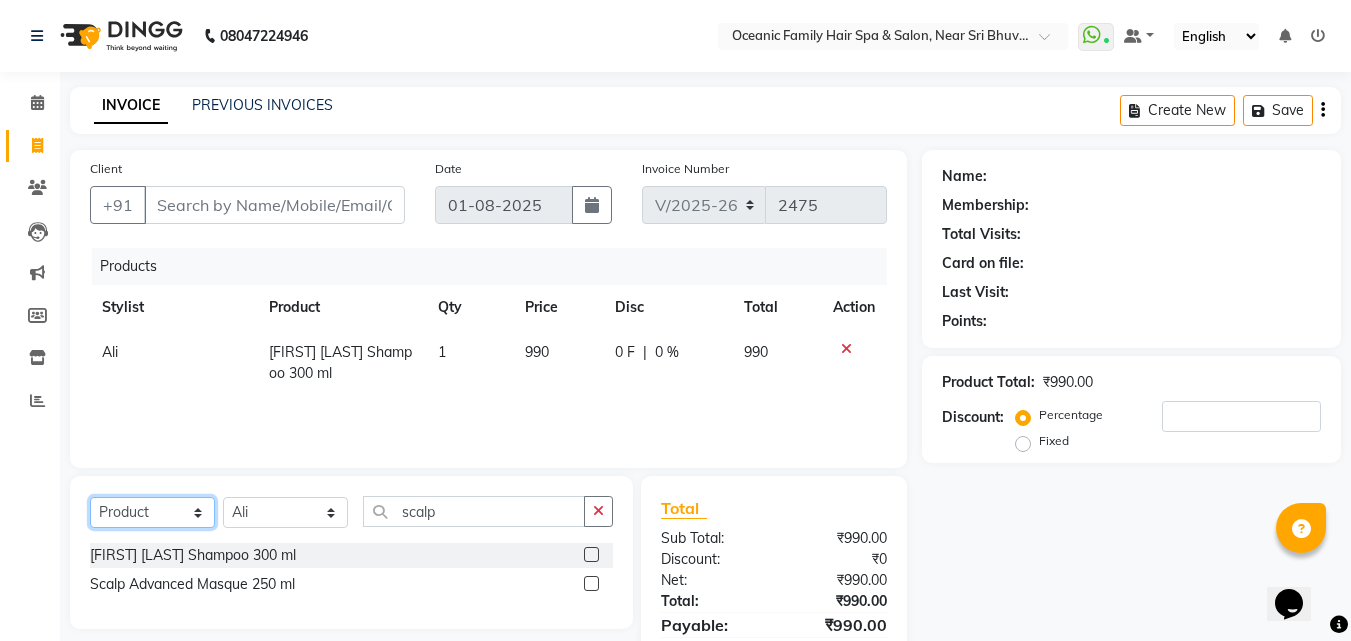 drag, startPoint x: 155, startPoint y: 508, endPoint x: 147, endPoint y: 500, distance: 11.313708 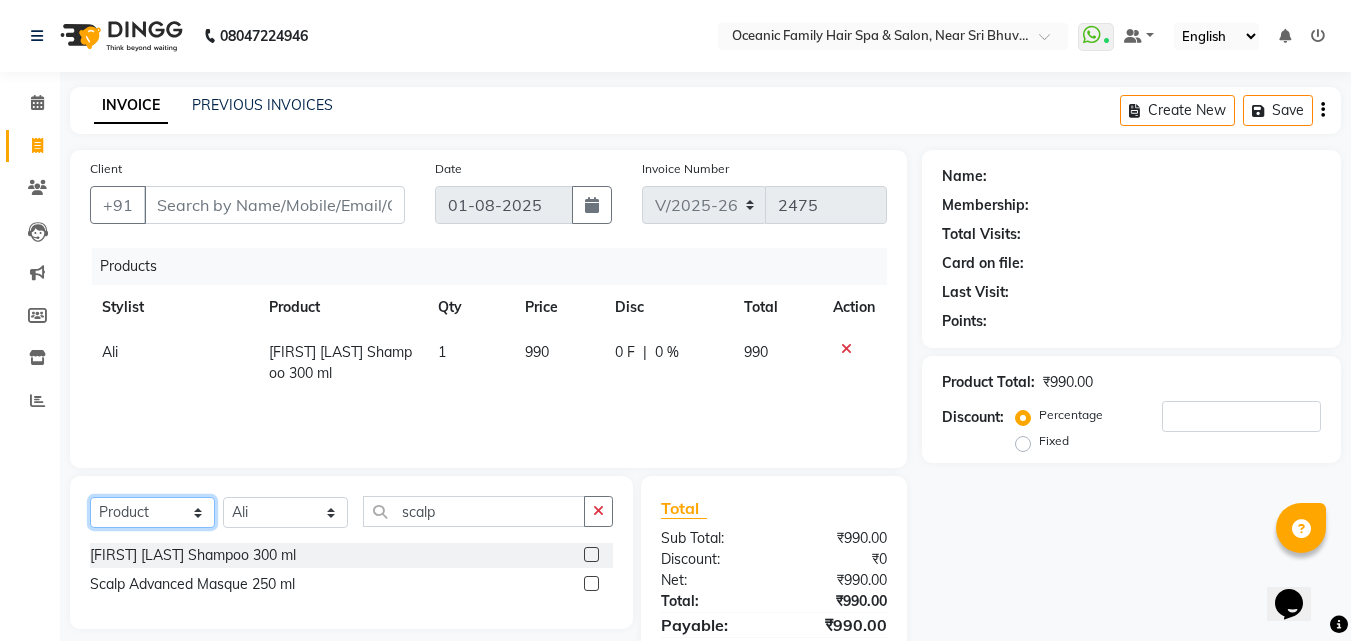 select on "service" 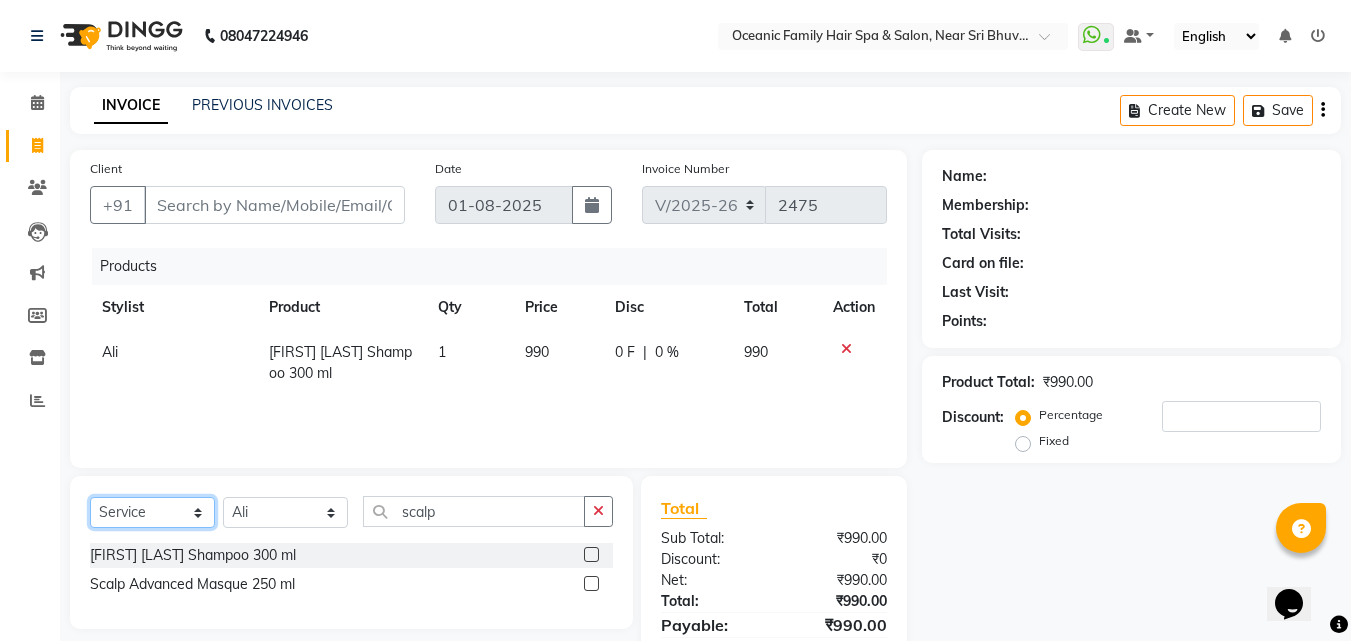 click on "Select  Service  Product  Membership  Package Voucher Prepaid Gift Card" 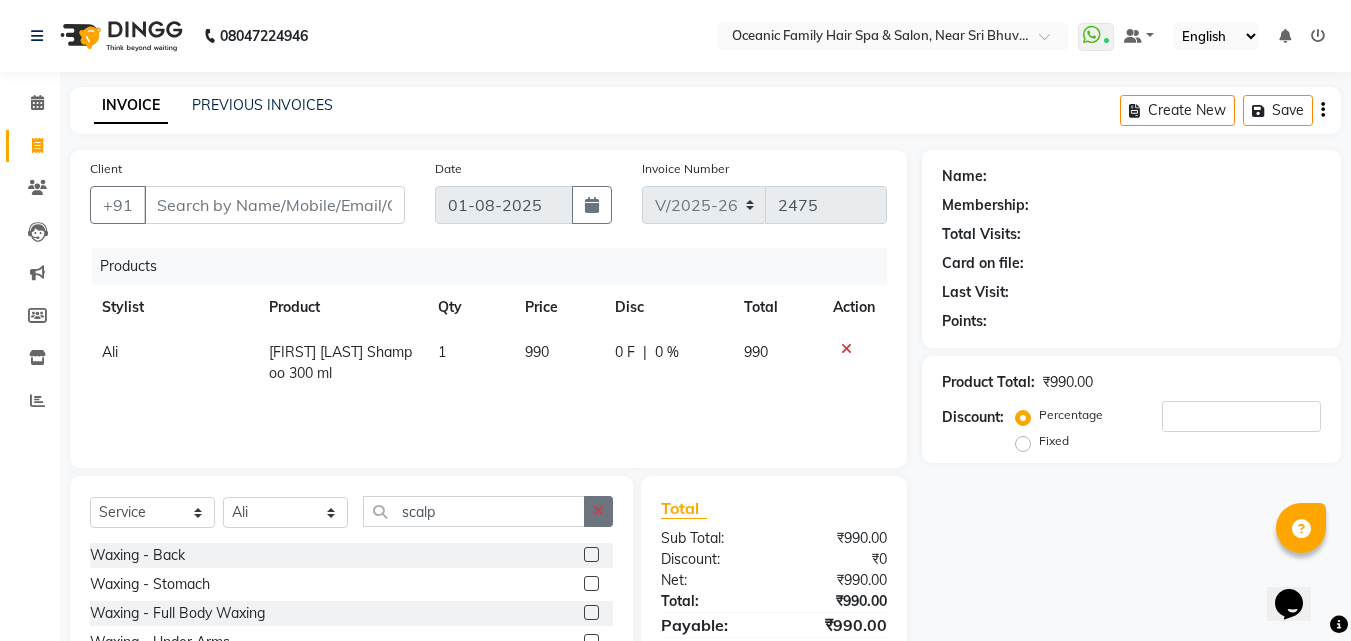 click 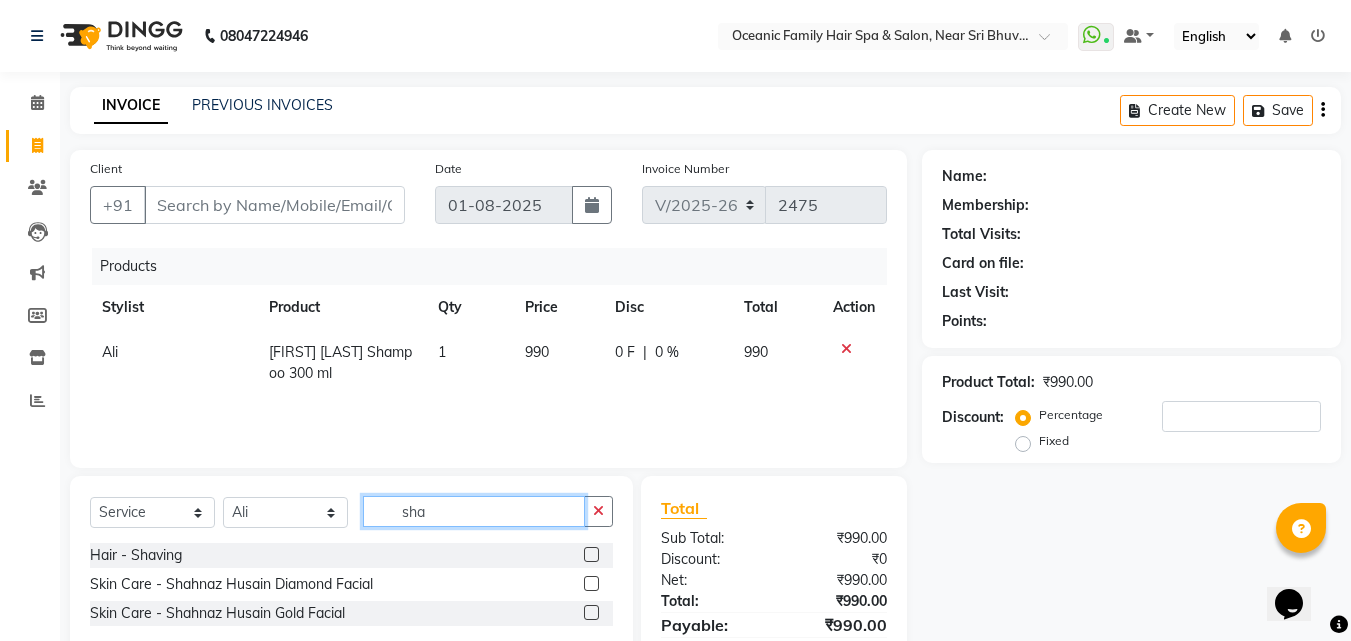 type on "sha" 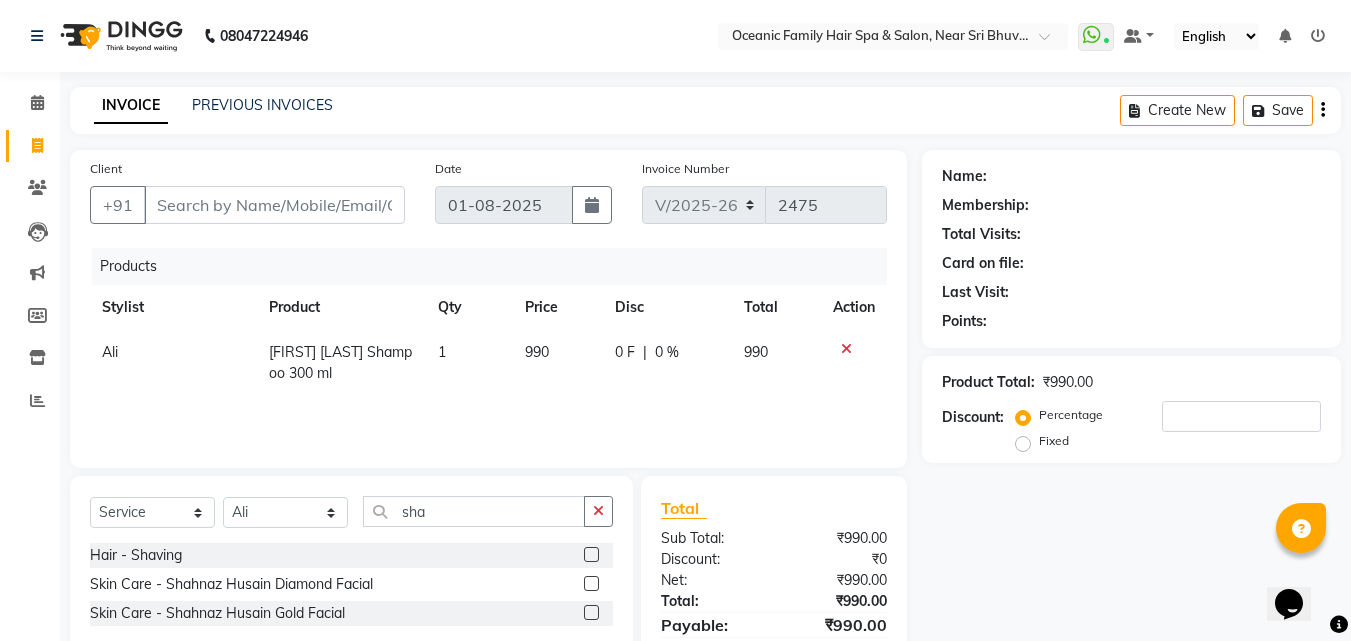 click 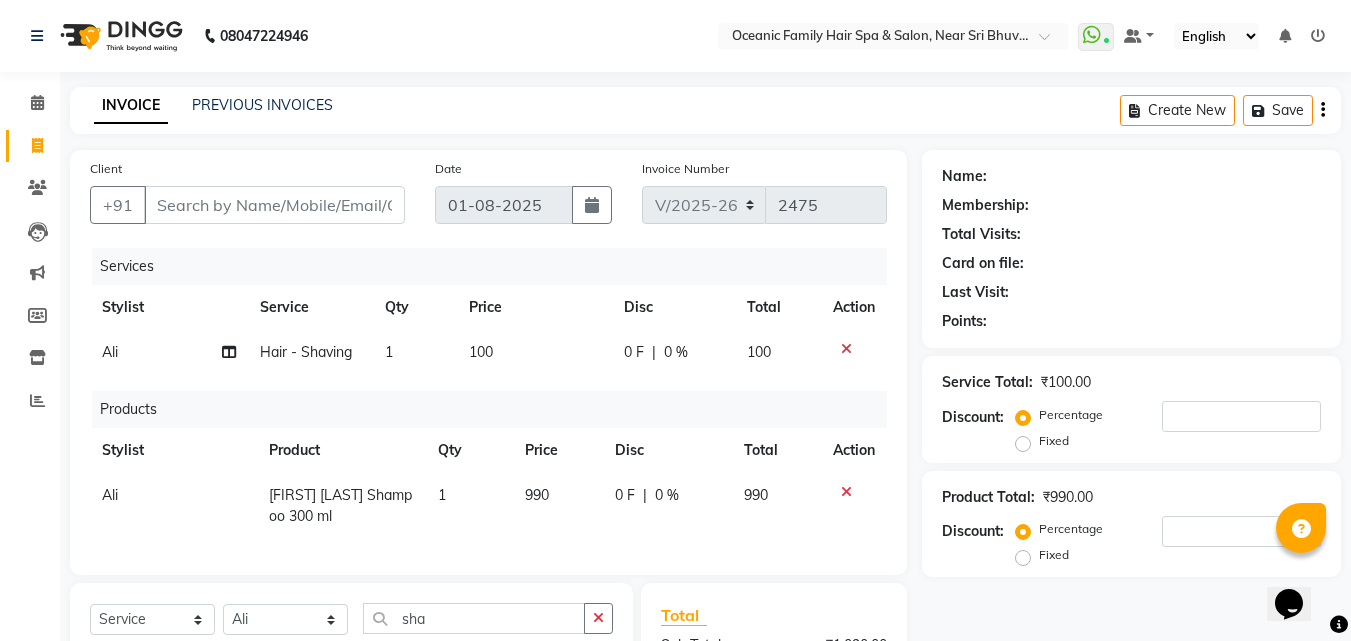 checkbox on "false" 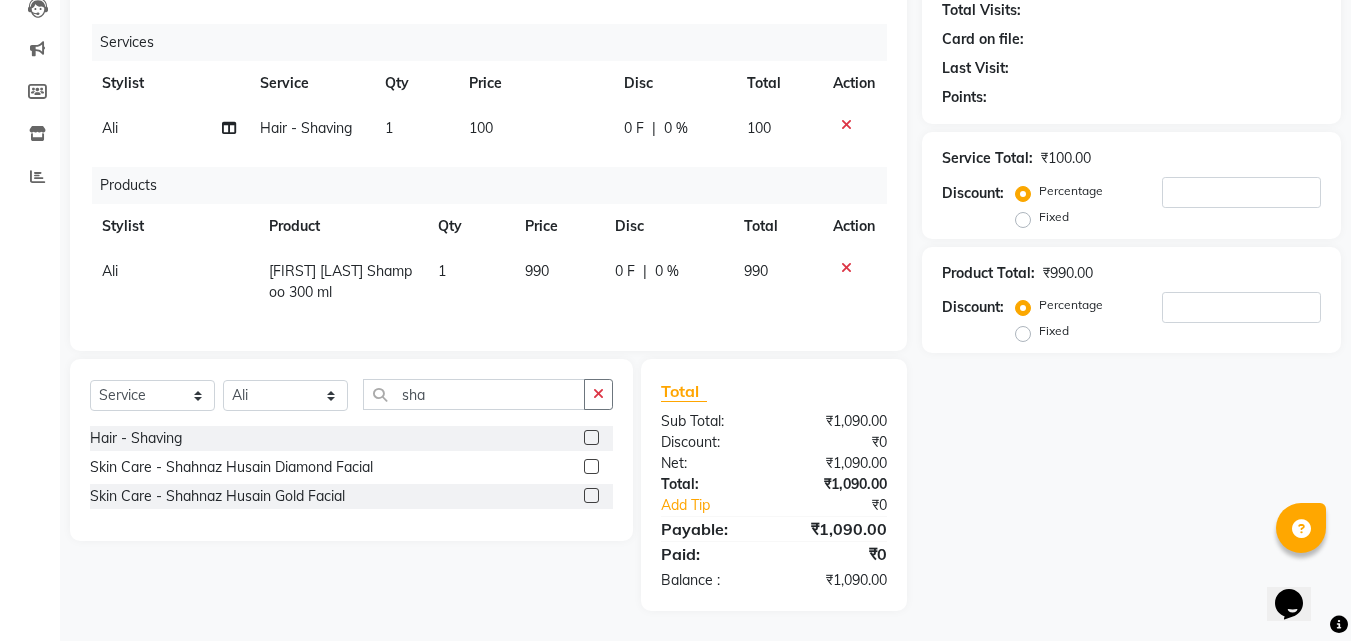 click on "Name: Membership: Total Visits: Card on file: Last Visit:  Points:  Service Total:  ₹100.00  Discount:  Percentage   Fixed  Product Total:  ₹990.00  Discount:  Percentage   Fixed" 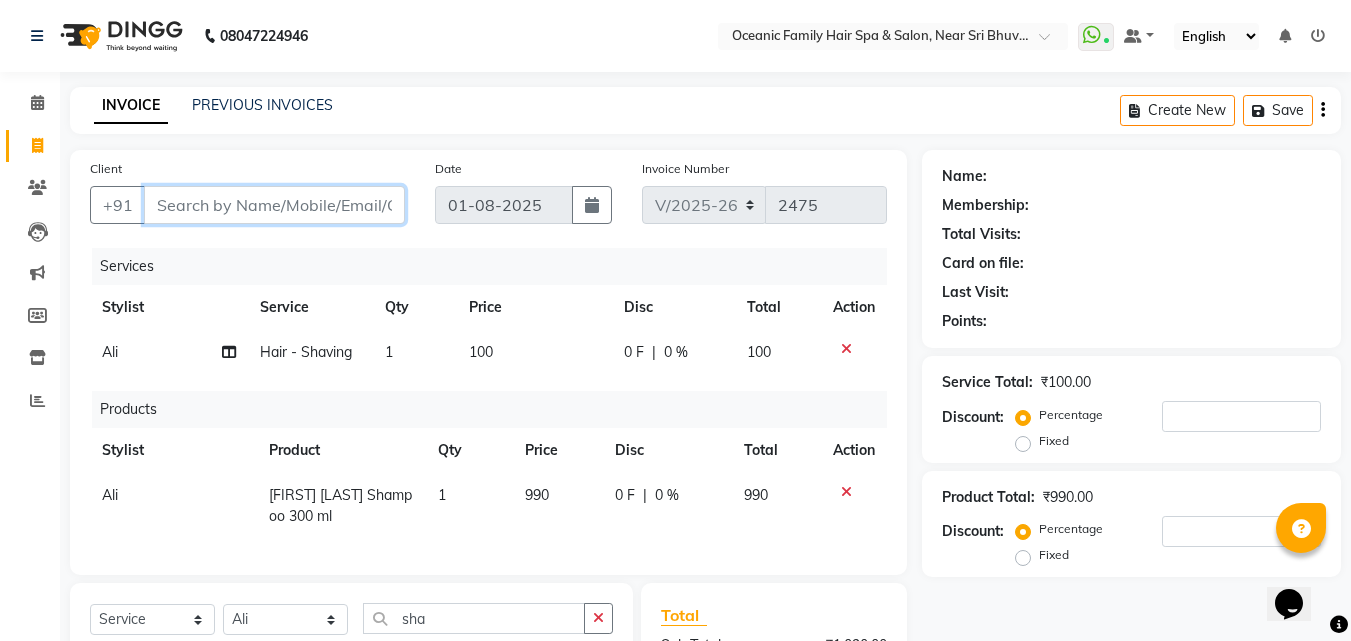 click on "Client" at bounding box center [274, 205] 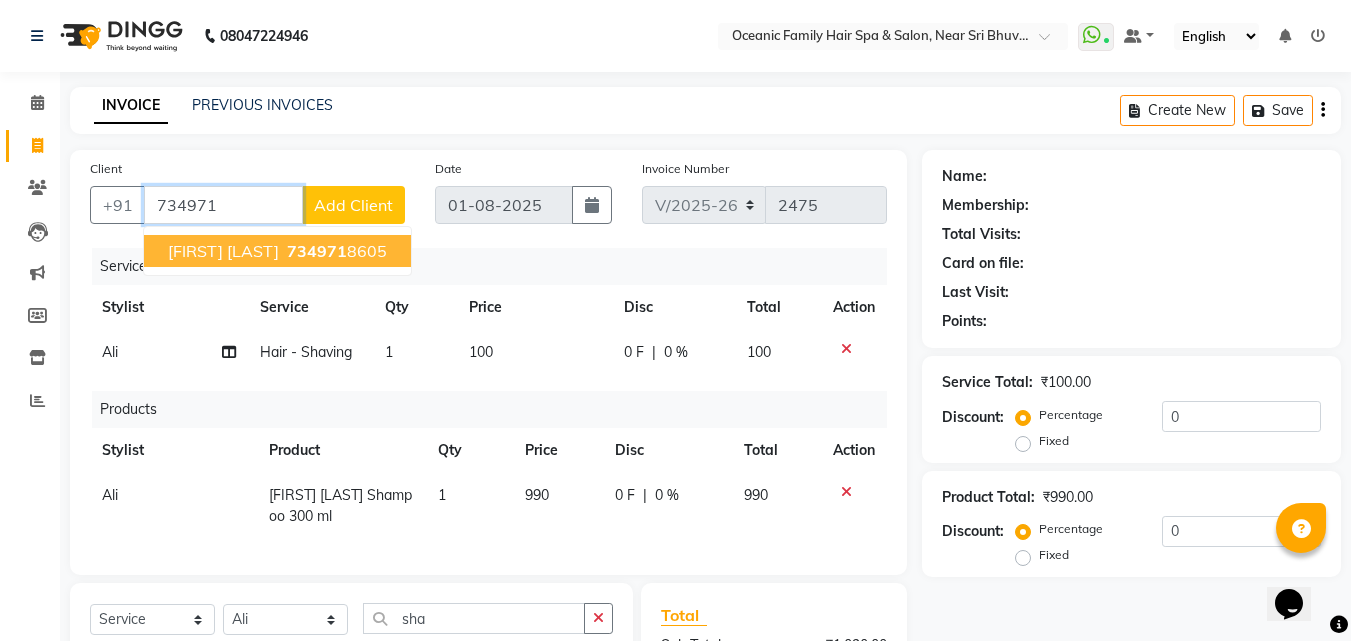 click on "734971" at bounding box center [317, 251] 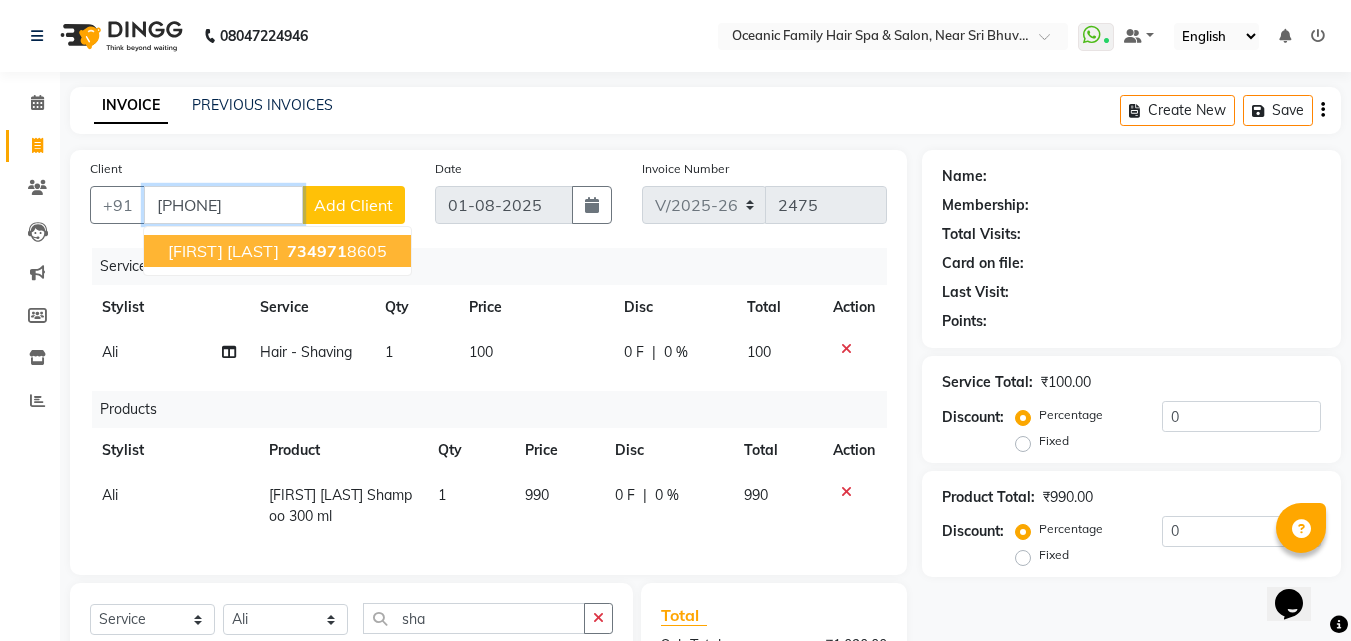type on "[PHONE]" 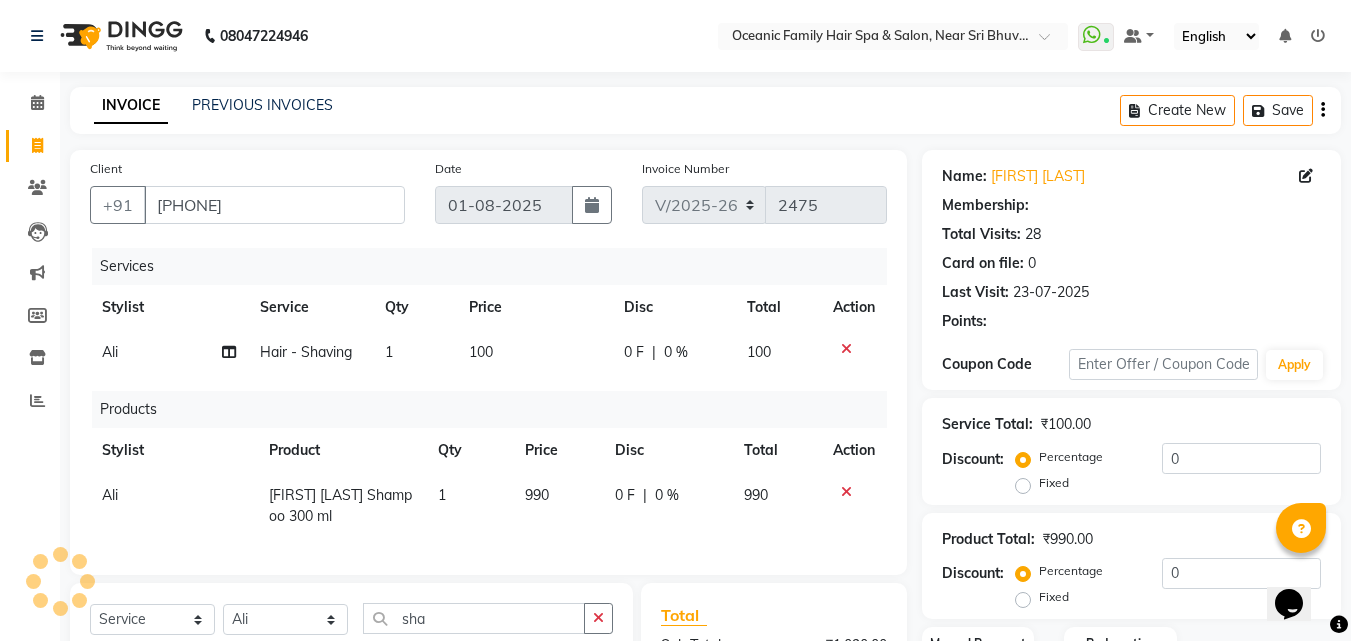 select on "1: Object" 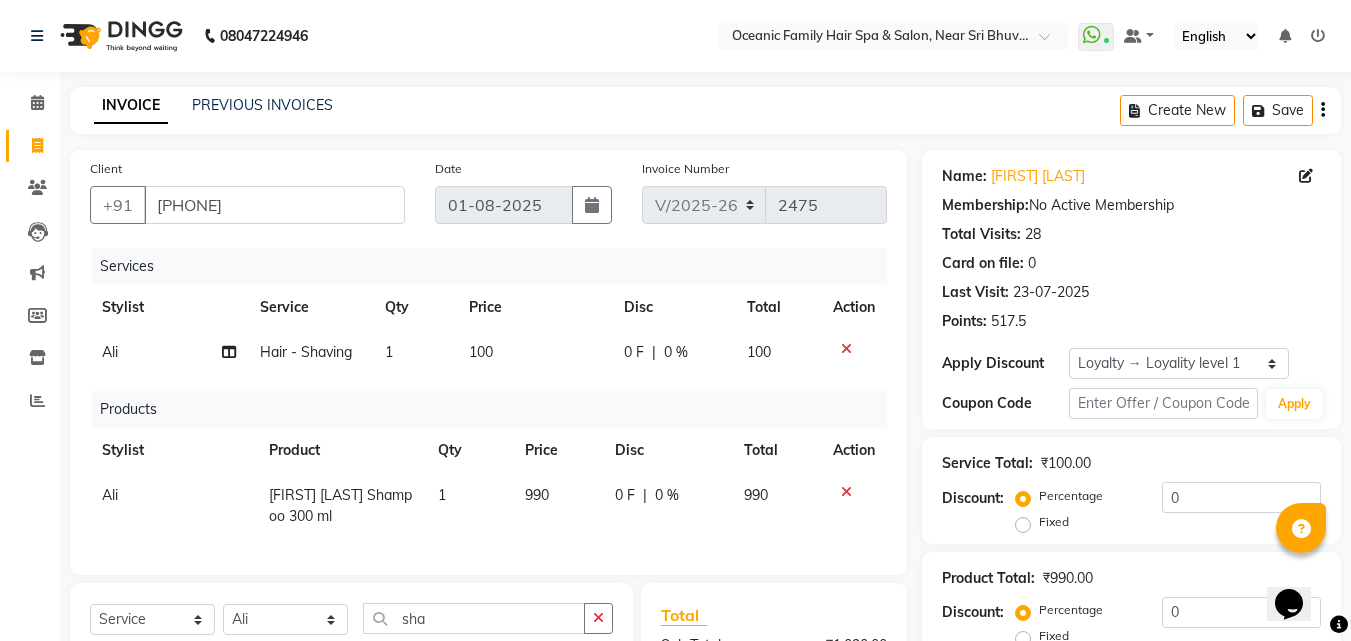 scroll, scrollTop: 239, scrollLeft: 0, axis: vertical 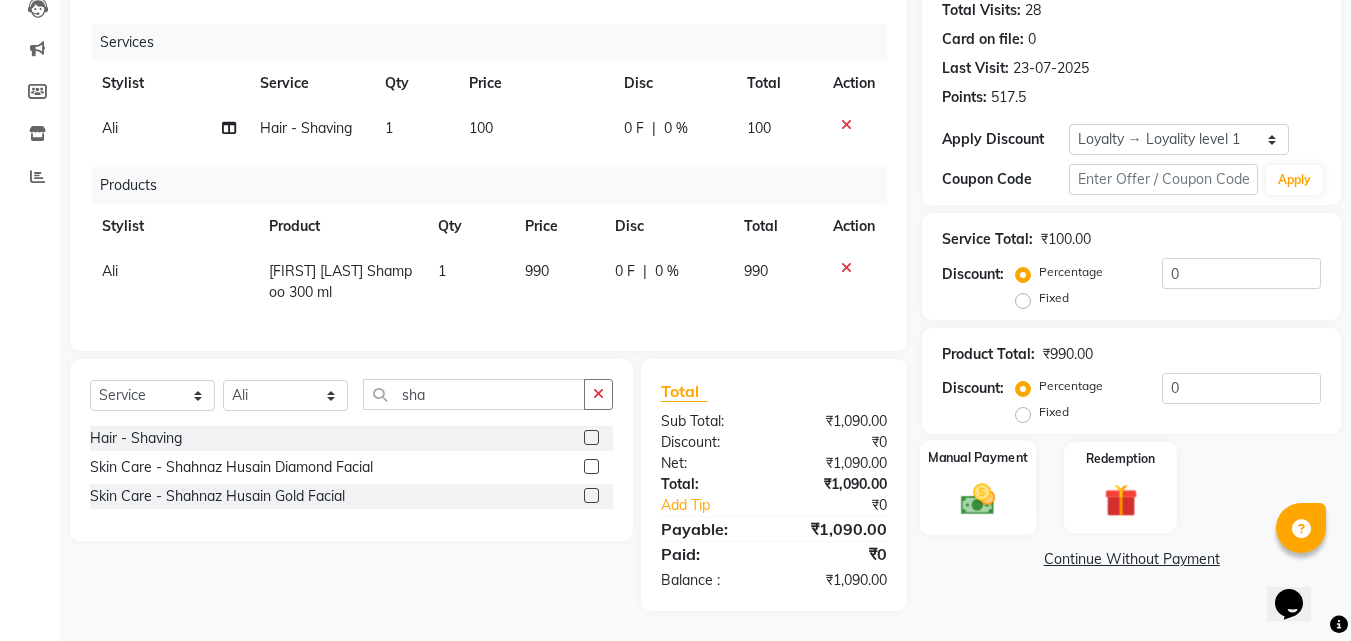 click on "Manual Payment" 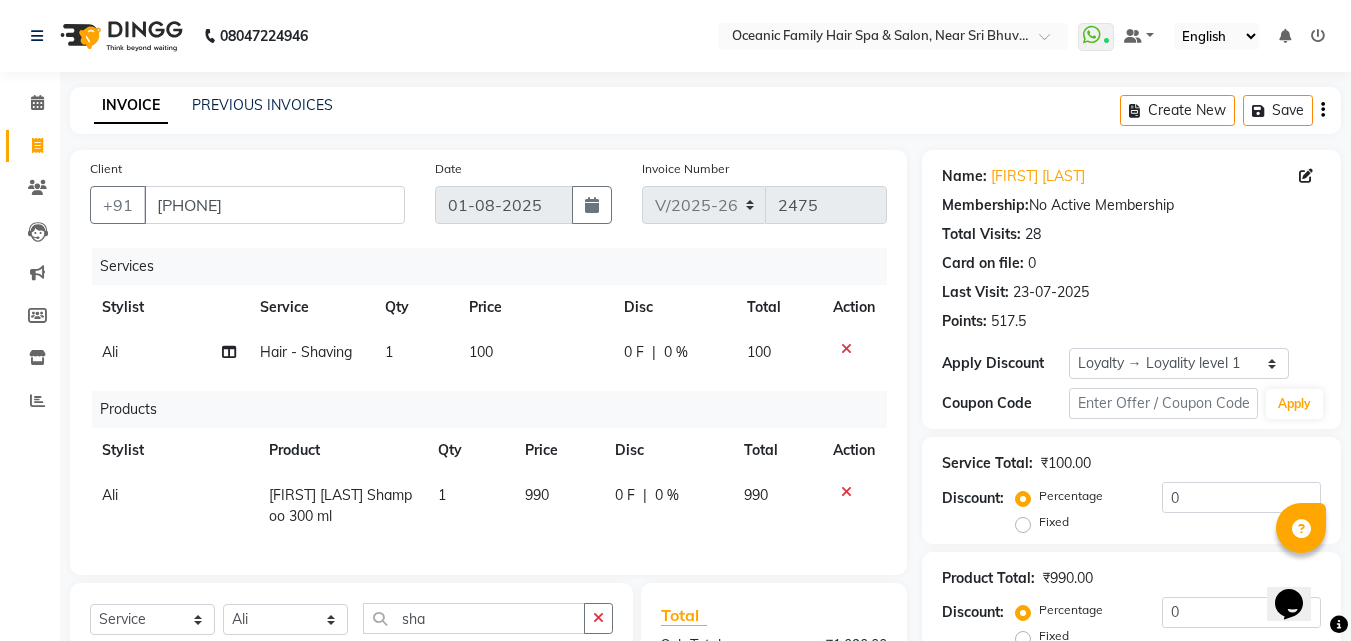 scroll, scrollTop: 315, scrollLeft: 0, axis: vertical 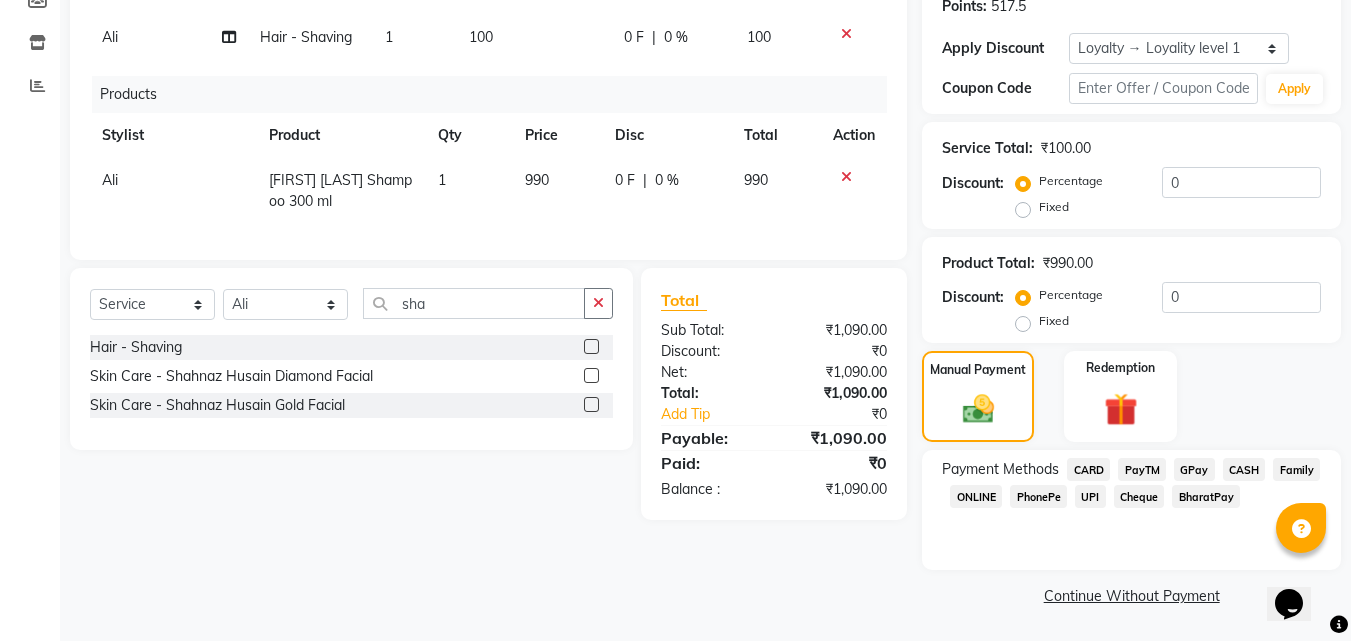 click on "PayTM" 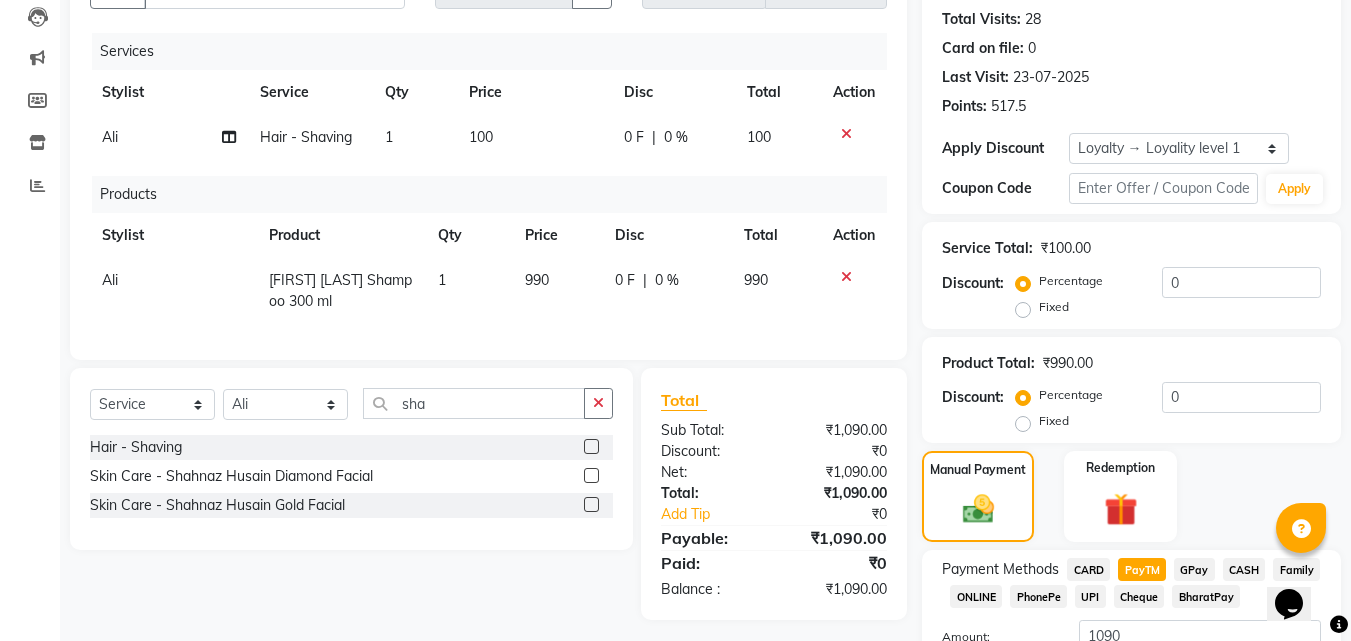 scroll, scrollTop: 371, scrollLeft: 0, axis: vertical 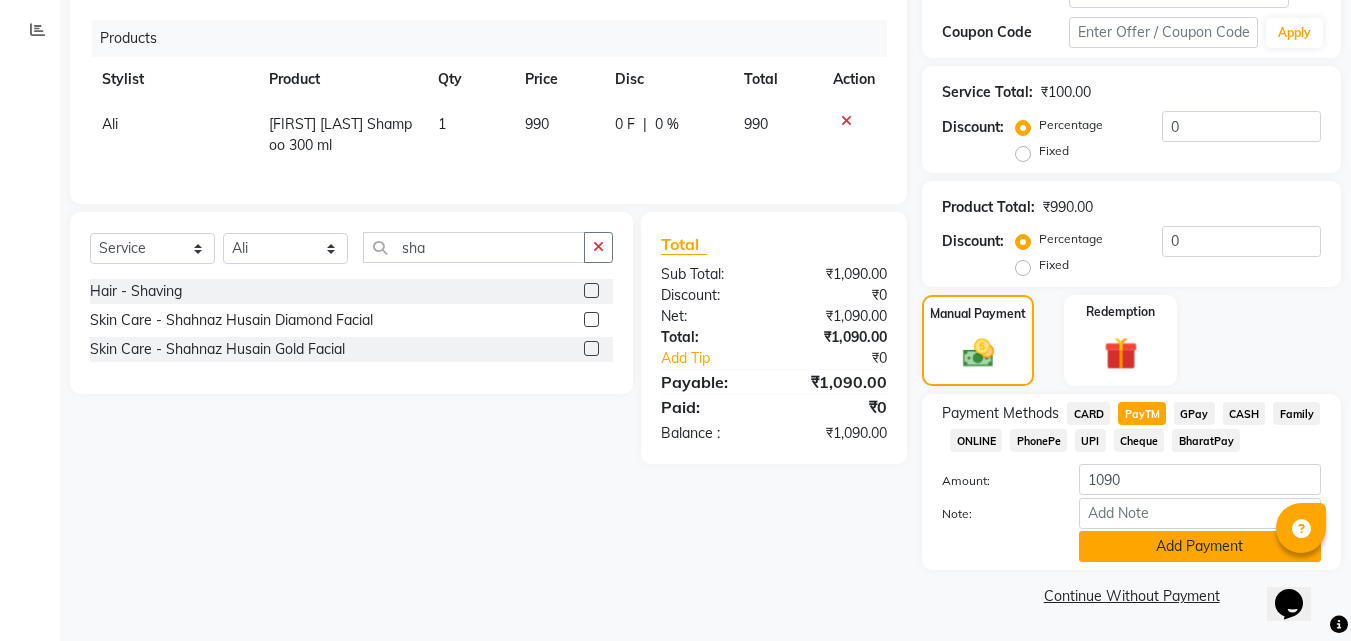 click on "Add Payment" 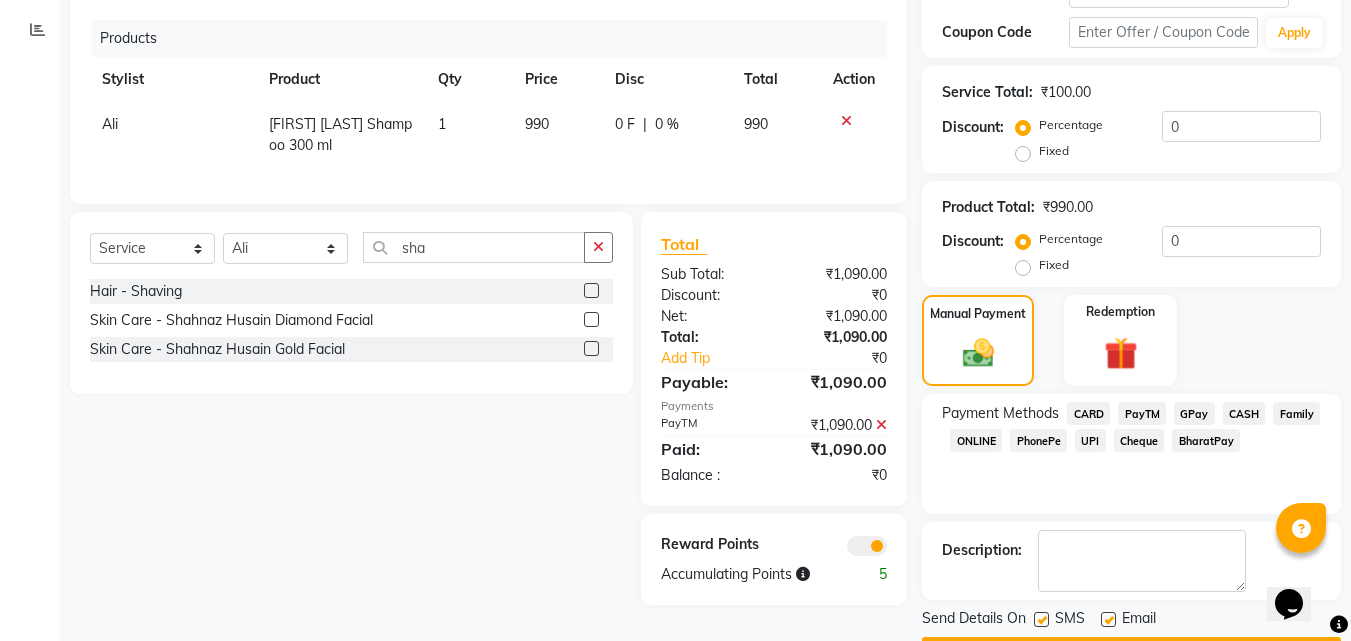 scroll, scrollTop: 428, scrollLeft: 0, axis: vertical 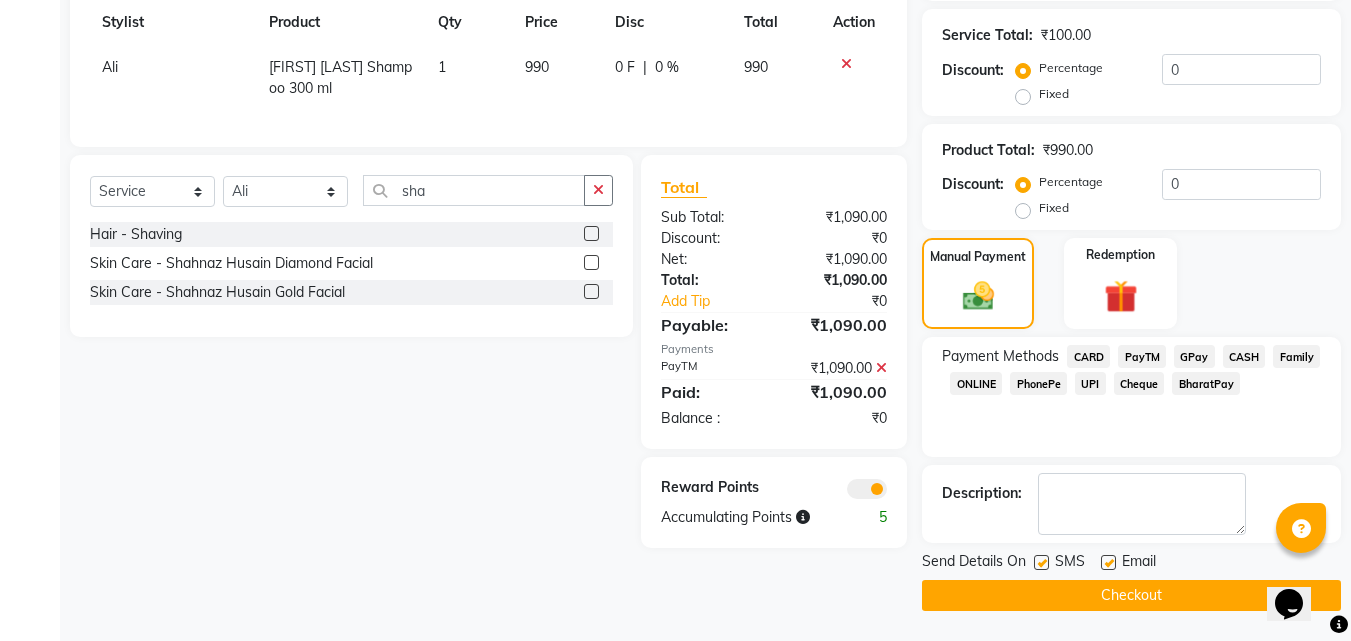 click on "Checkout" 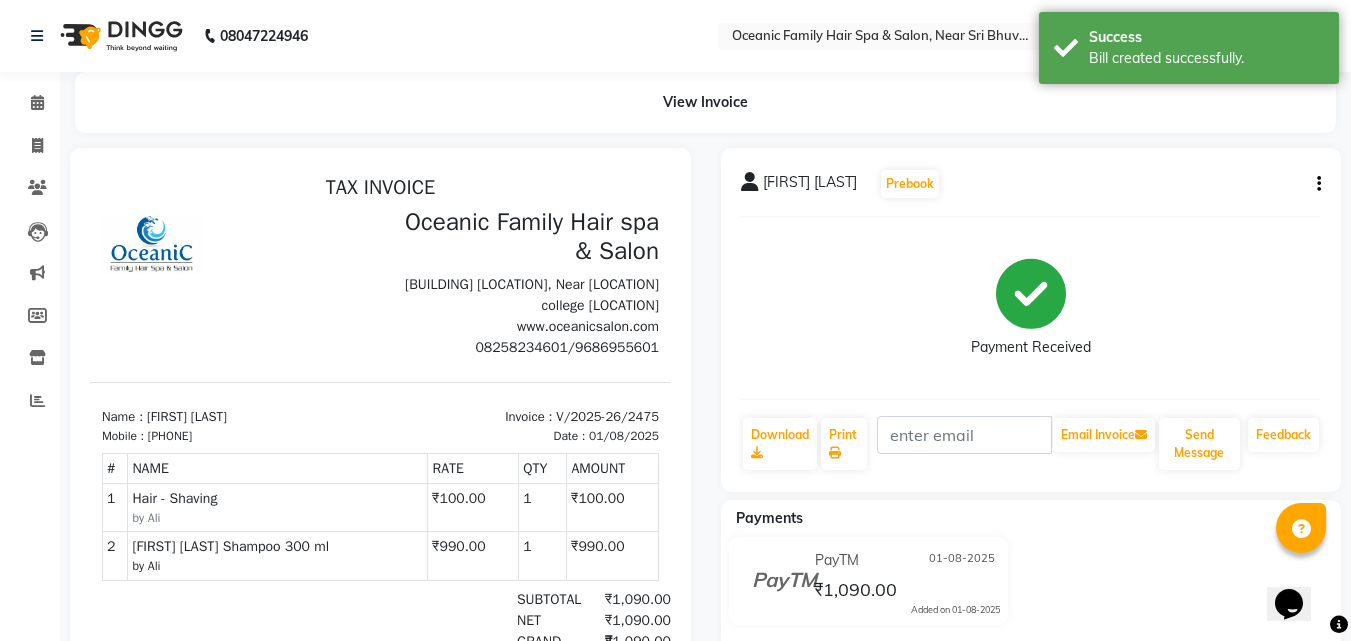 scroll, scrollTop: 0, scrollLeft: 0, axis: both 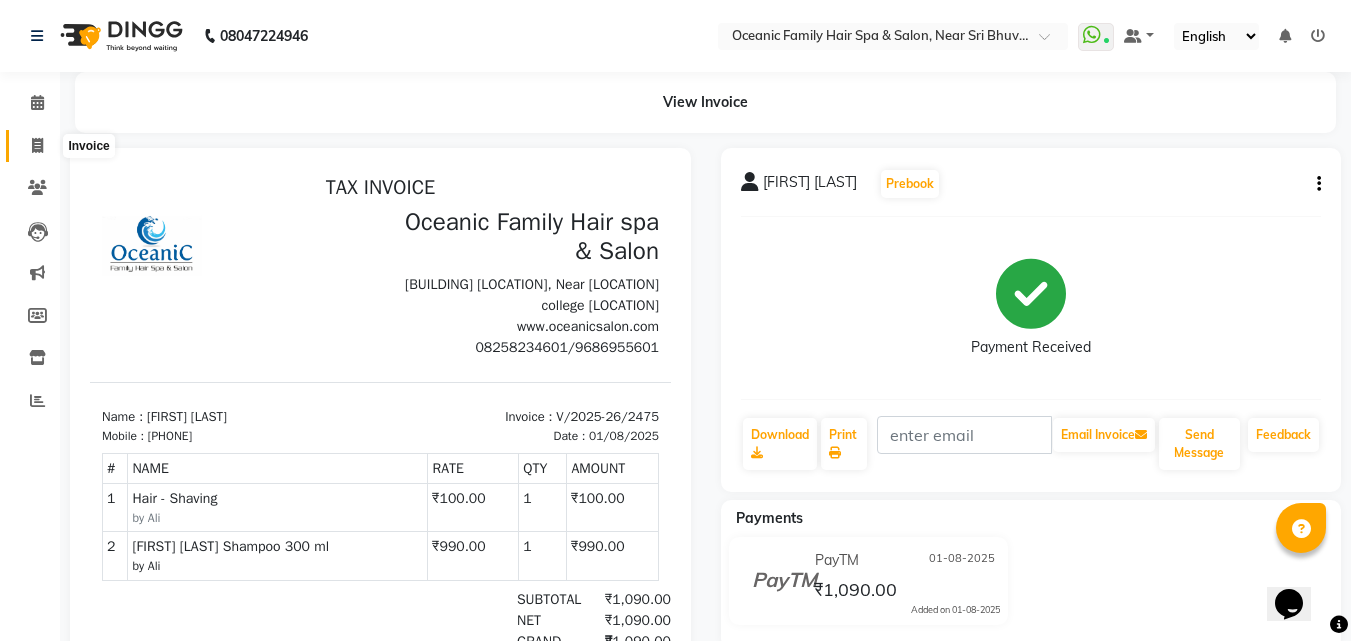 click 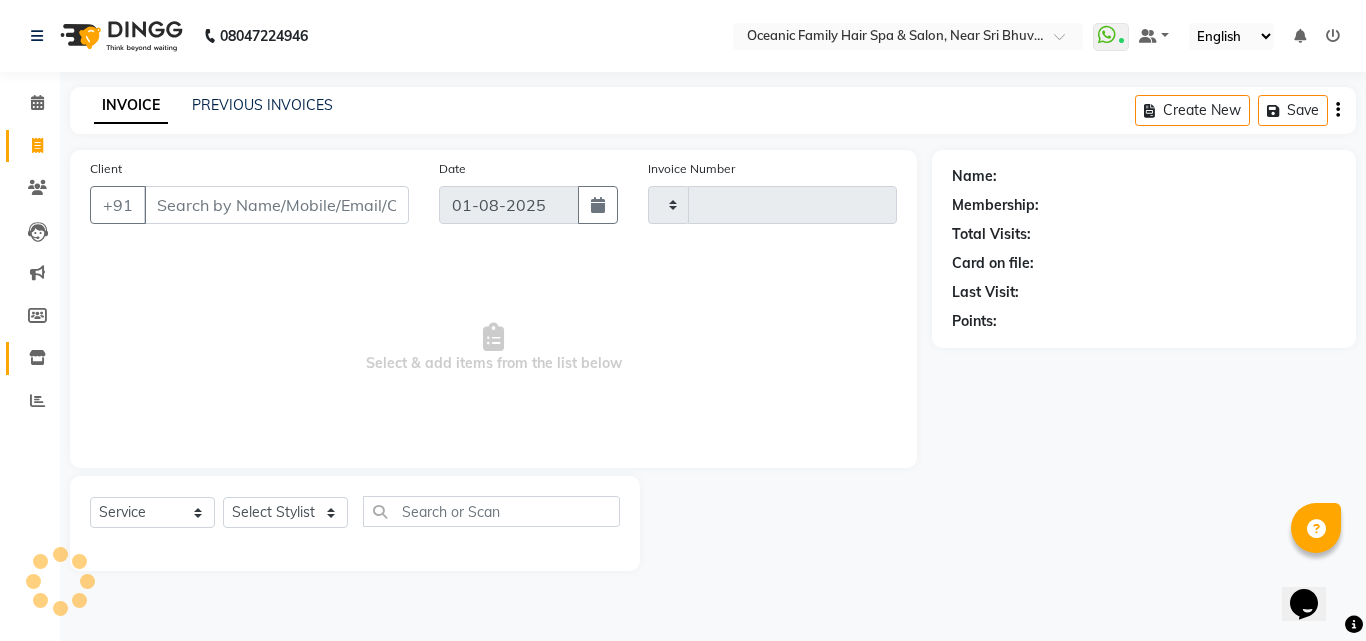 type on "2476" 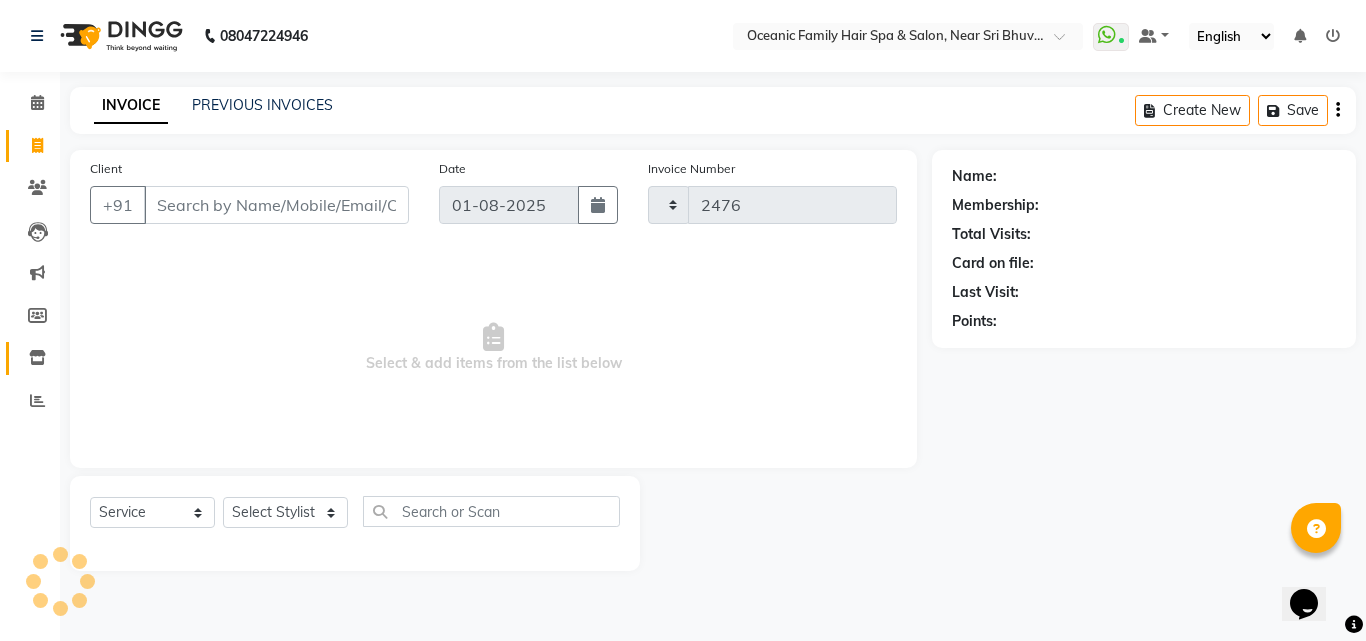 select on "4366" 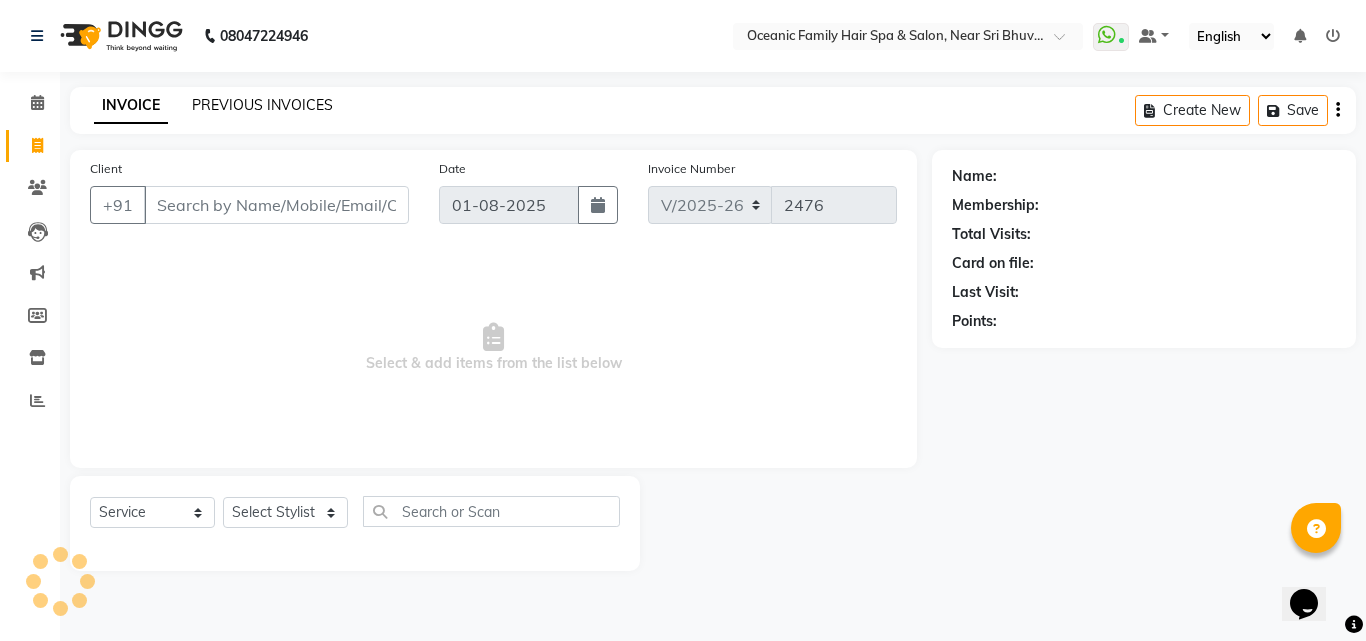 click on "PREVIOUS INVOICES" 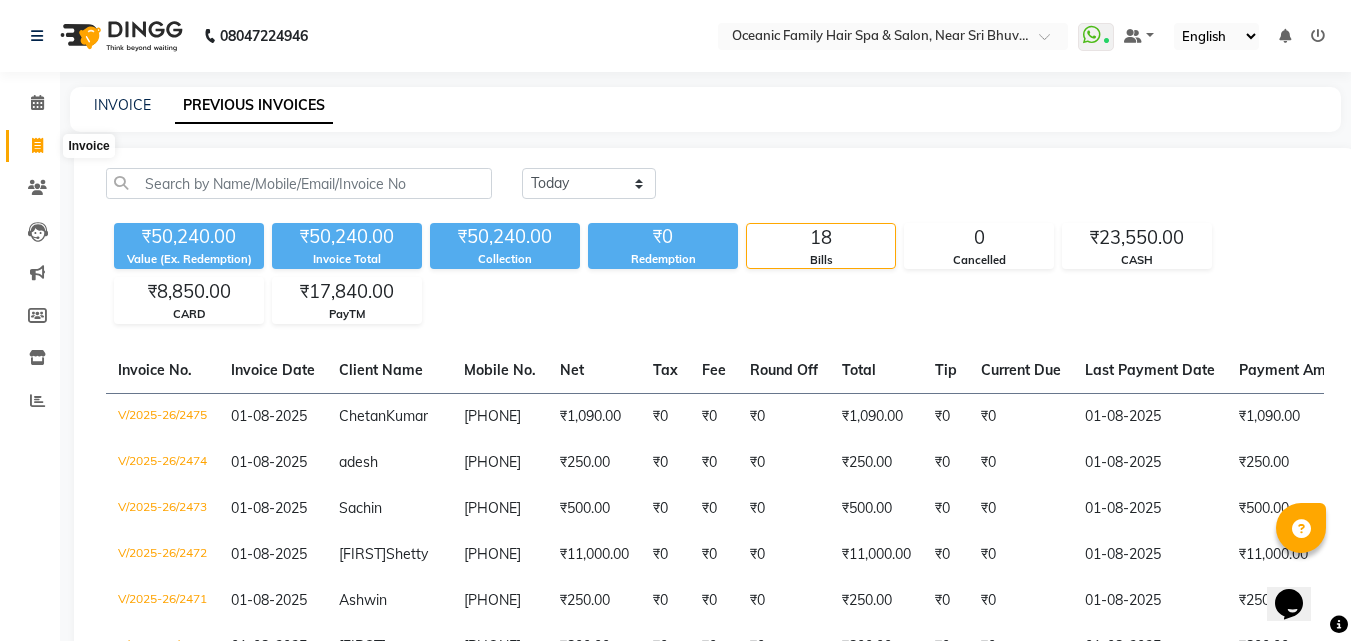 click 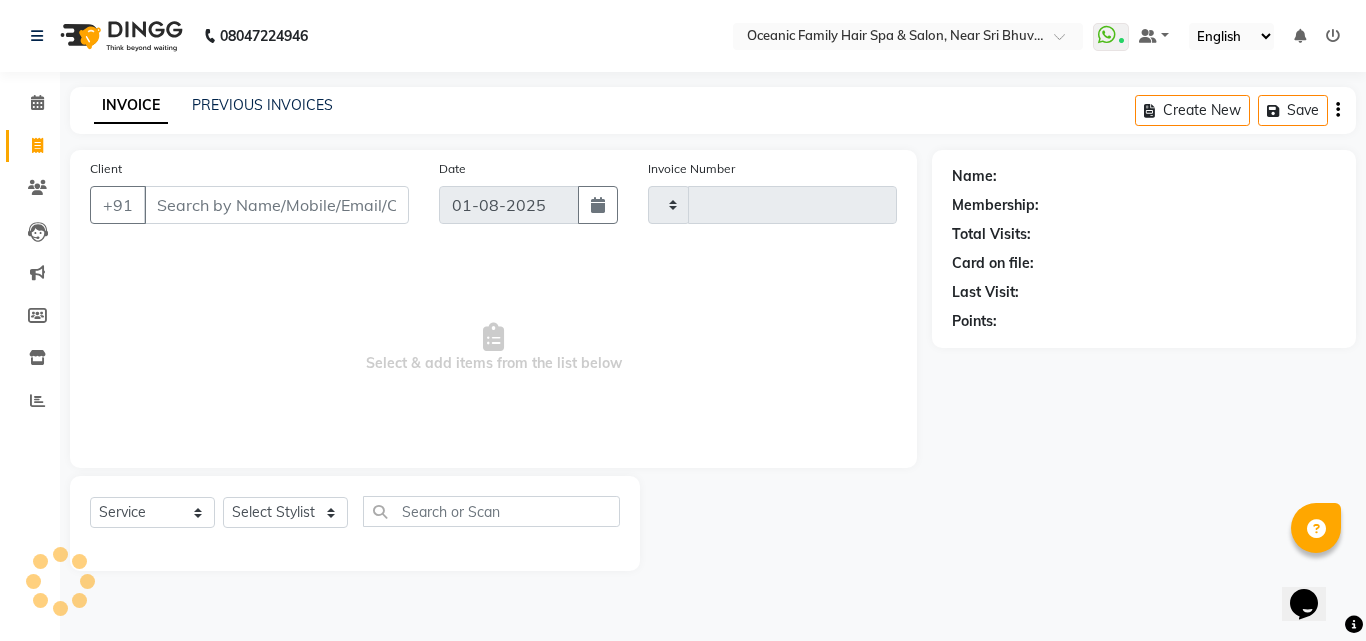 type on "2476" 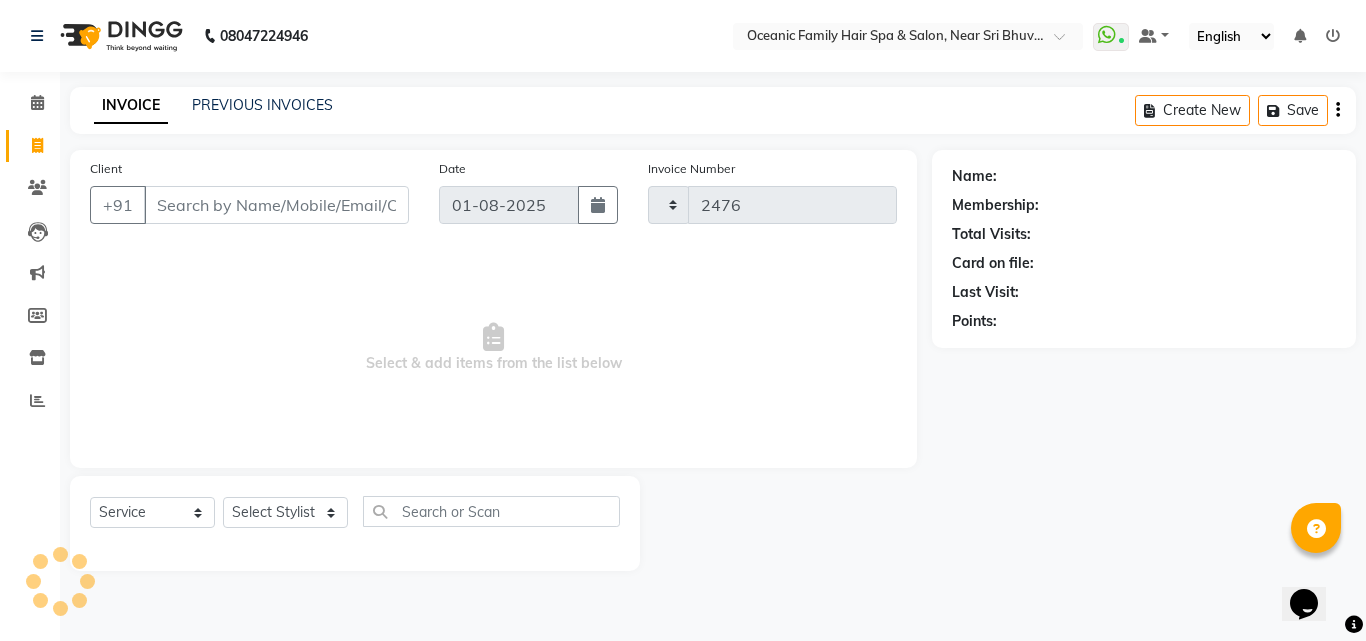 select on "4366" 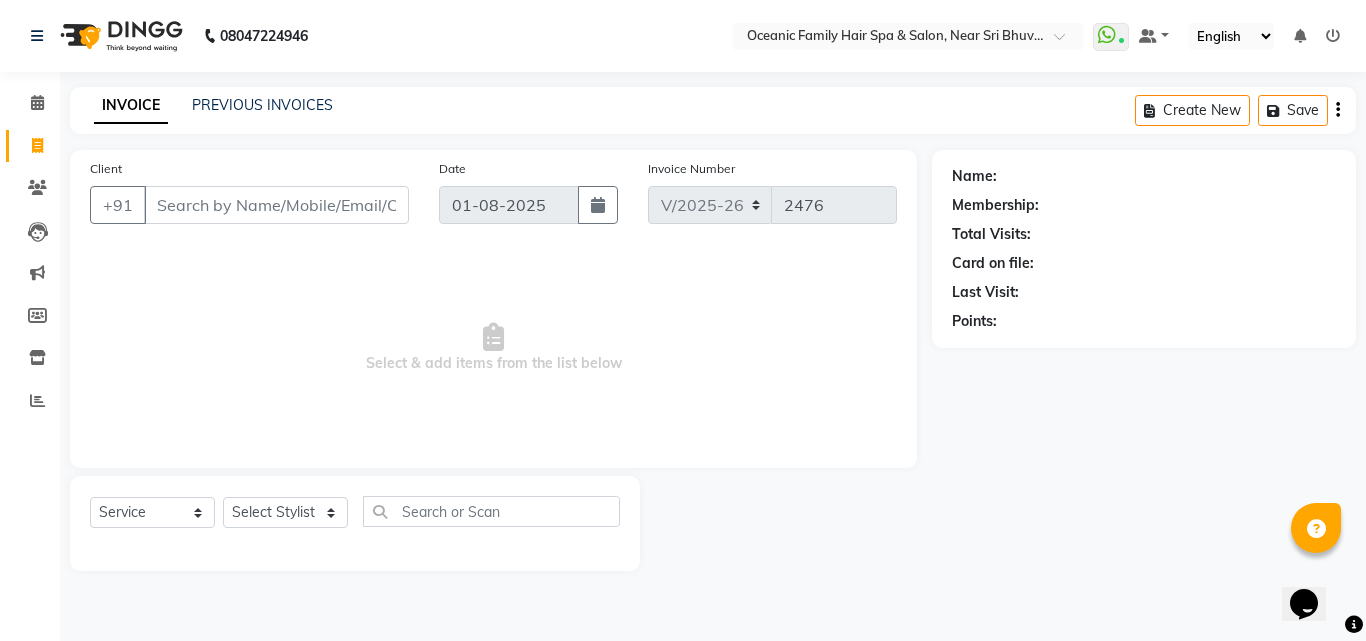 click on "08047224946 Select Location × Oceanic Family Hair Spa & Salon, Near Sri Bhuvanendra College  WhatsApp Status  ✕ Status:  Connected Most Recent Message: 01-08-2025     07:13 PM Recent Service Activity: 01-08-2025     07:19 PM Default Panel My Panel English ENGLISH Español العربية मराठी हिंदी ગુજરાતી தமிழ் 中文 Notifications nothing to show" 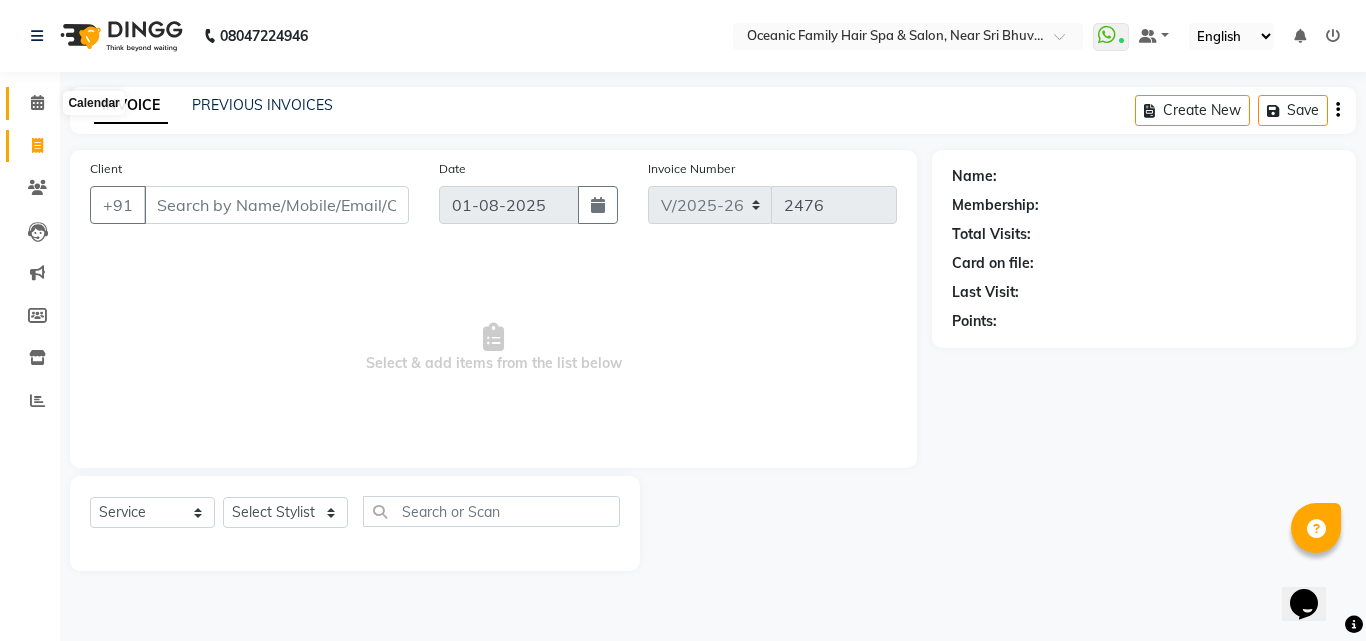 click 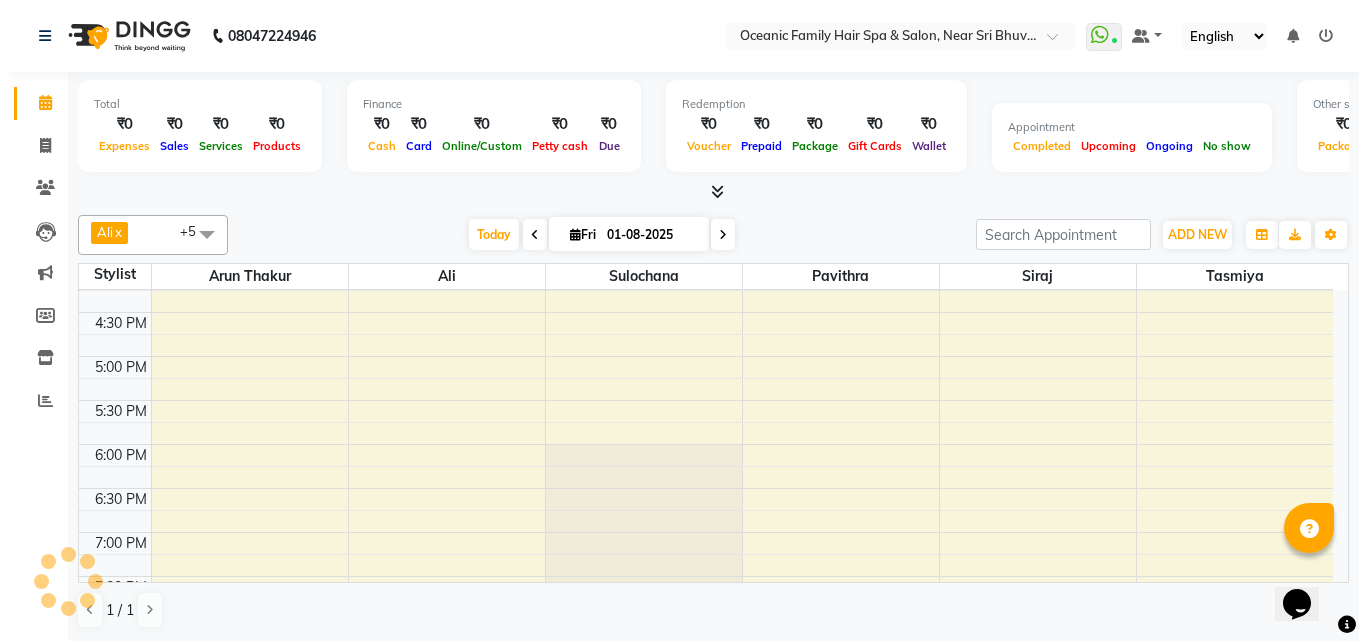 scroll, scrollTop: 0, scrollLeft: 0, axis: both 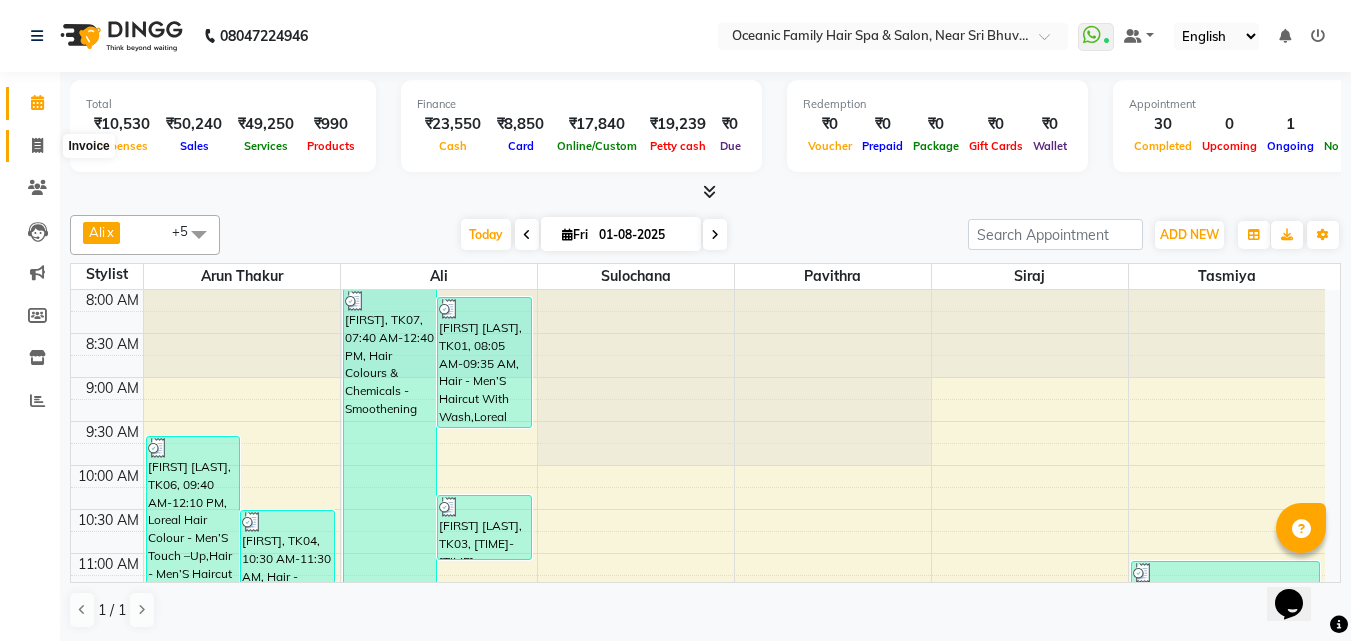 click 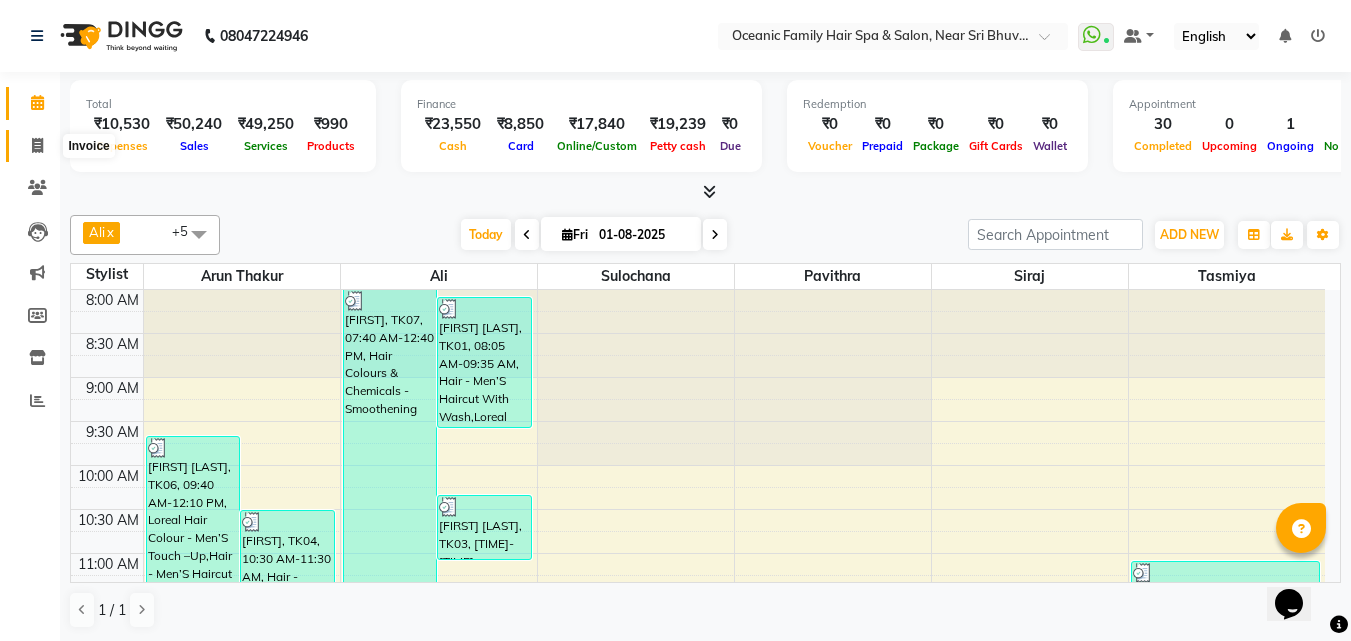select on "service" 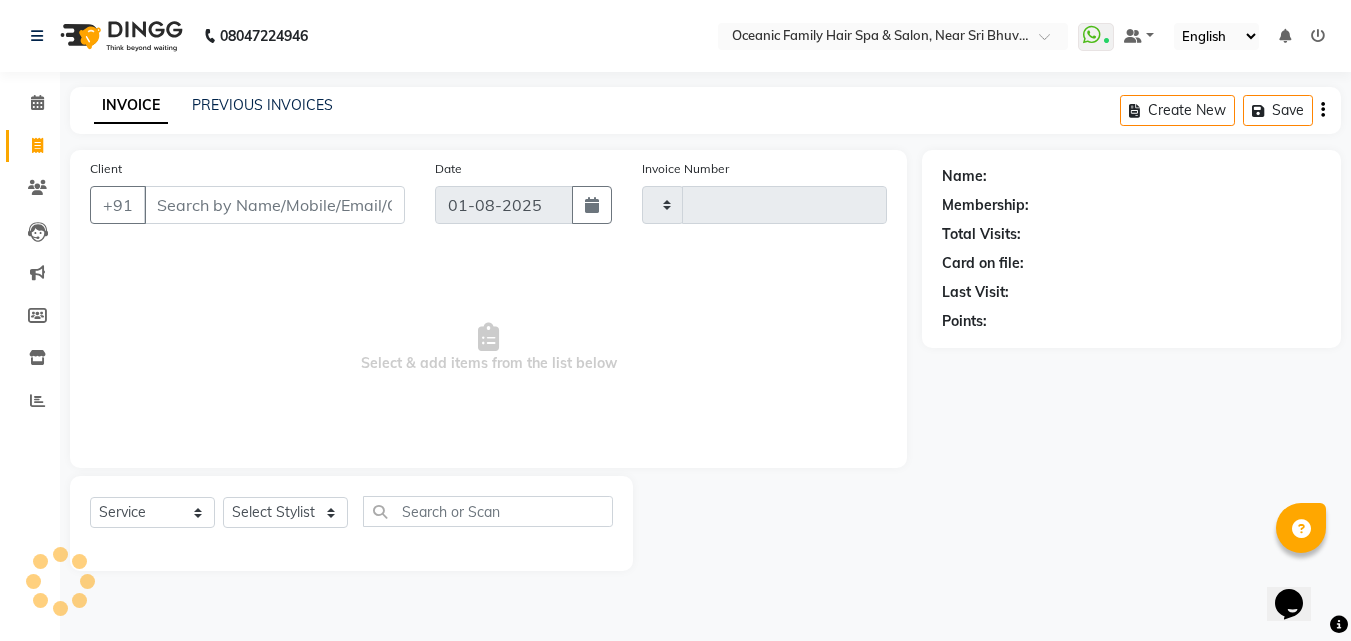 type on "2476" 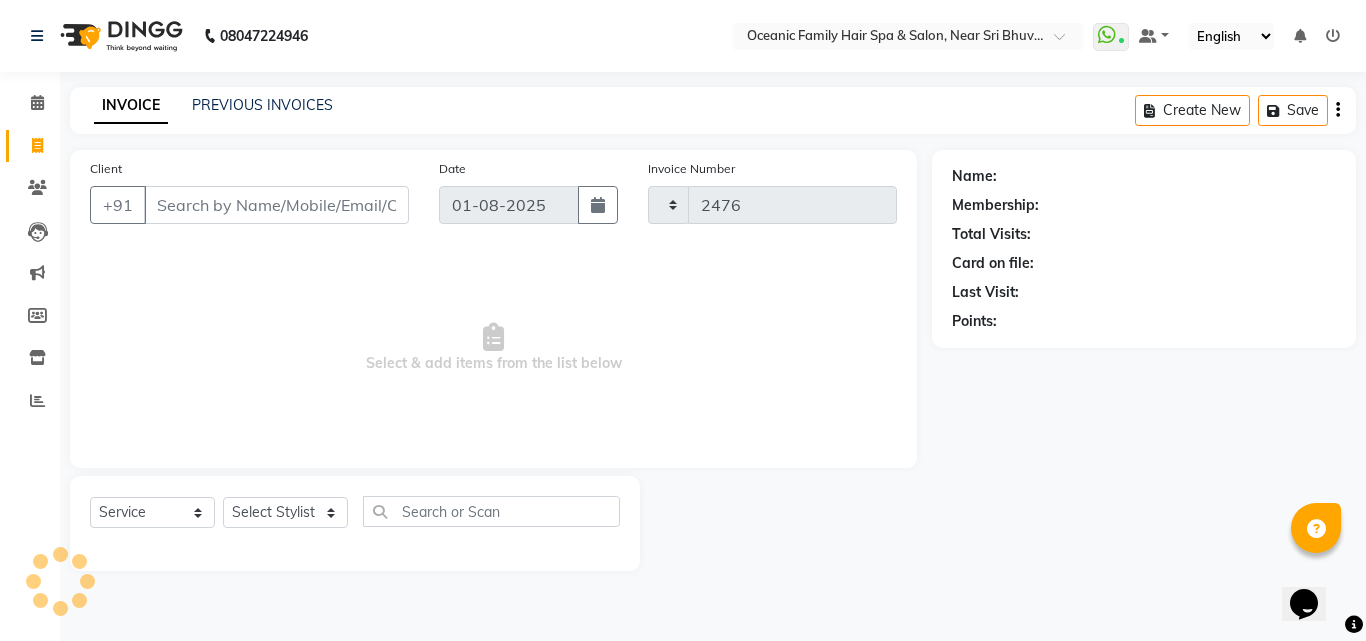 select on "4366" 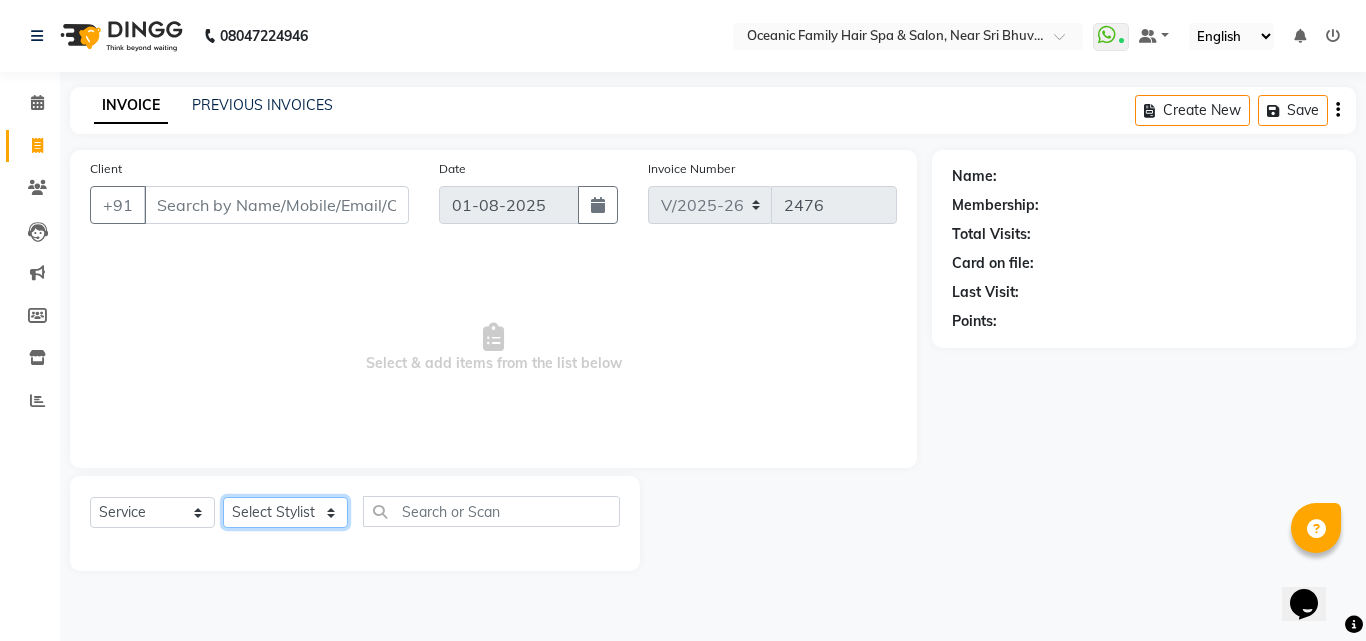 drag, startPoint x: 282, startPoint y: 513, endPoint x: 283, endPoint y: 497, distance: 16.03122 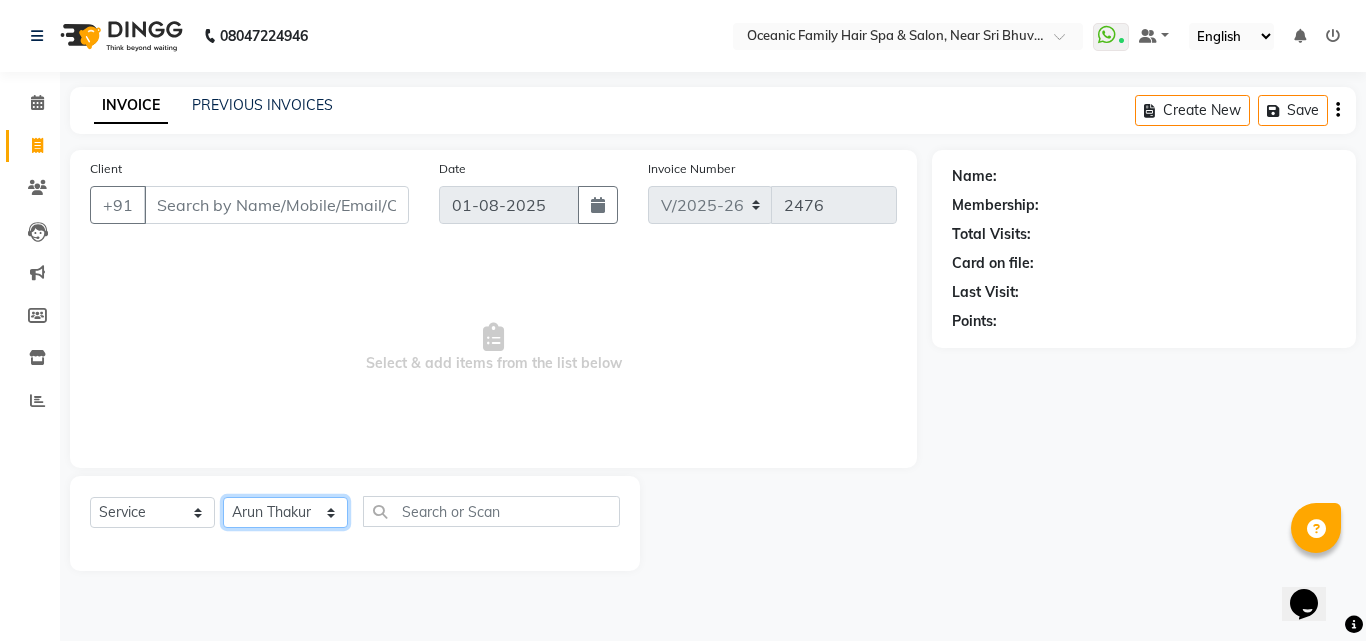 click on "Select Stylist Afsar Ali Arun Thakur Pavithra Rajani Shwetha S Jain Siraj Sulochana Tasmiya" 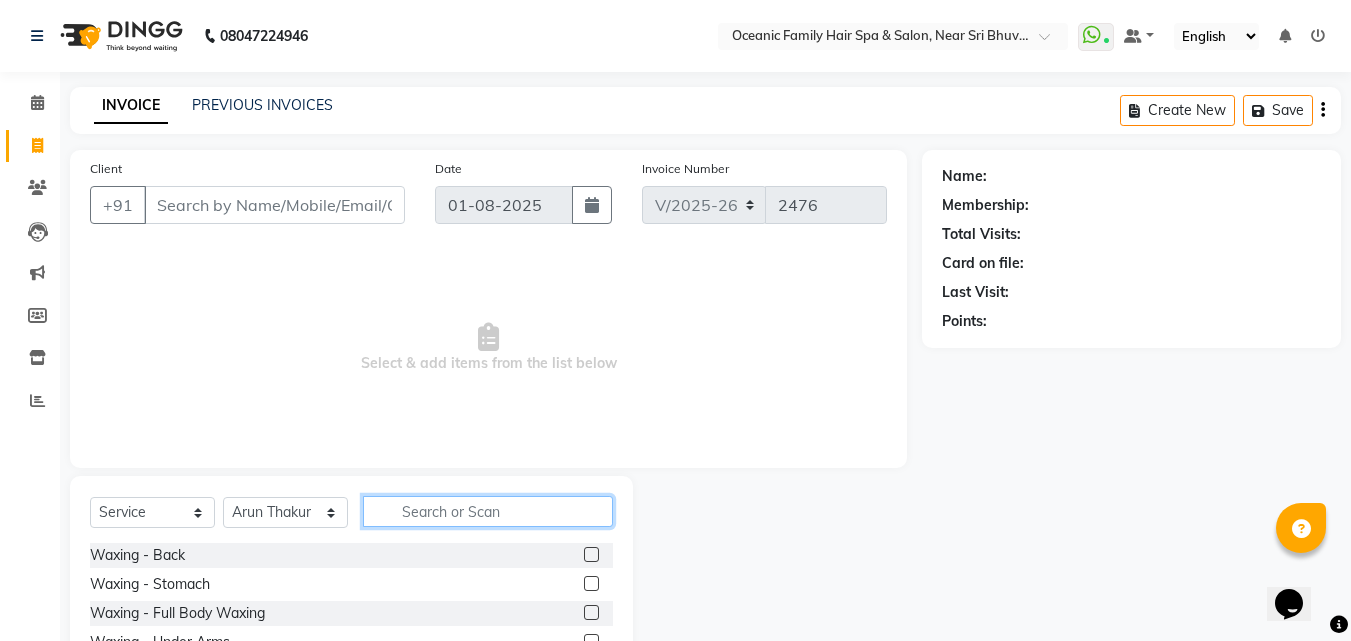 click 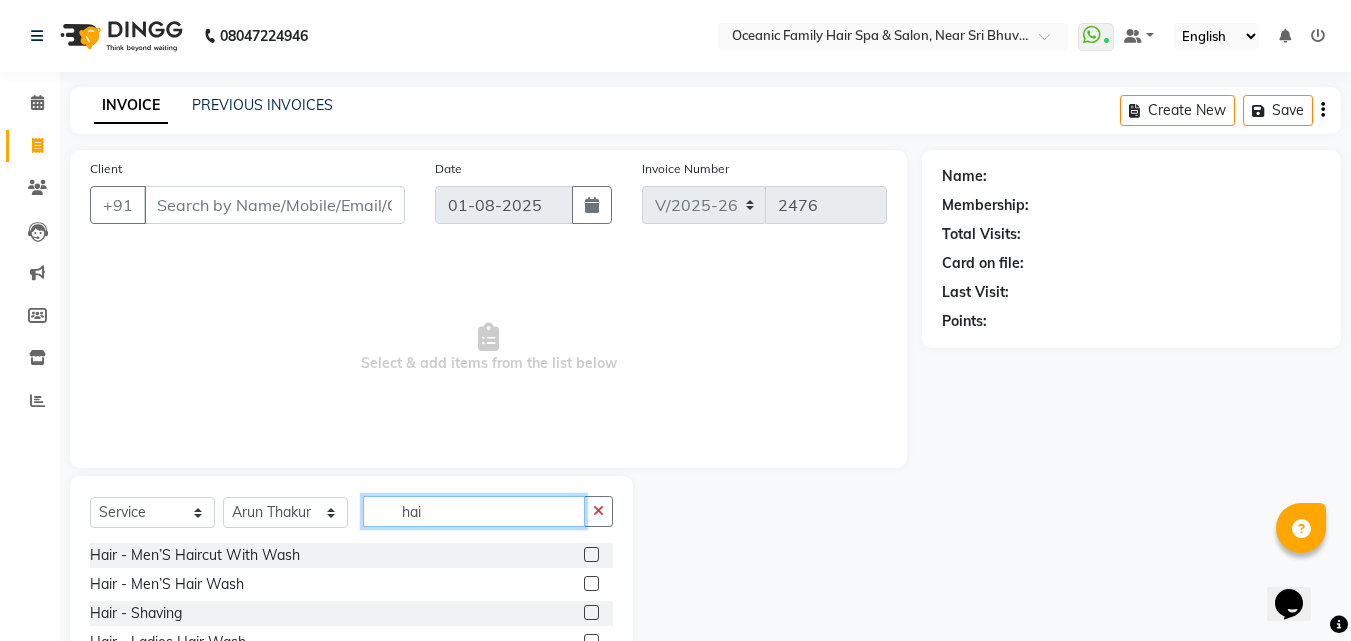 type on "hai" 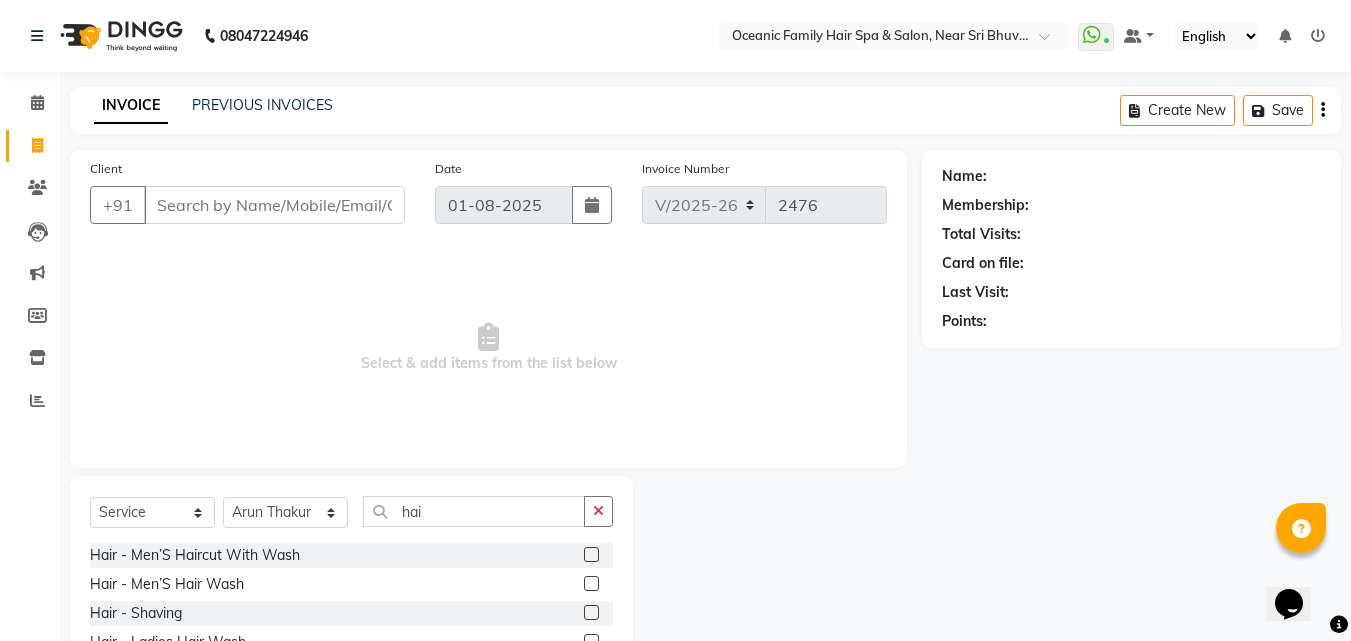 click 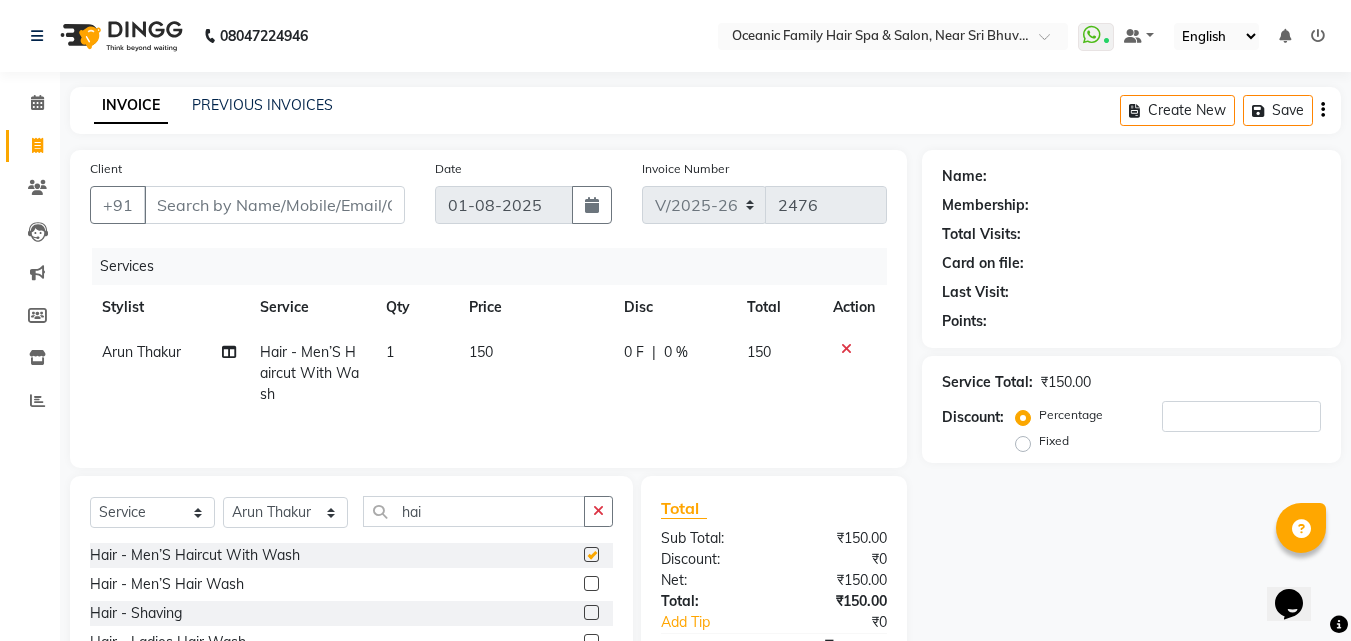 click on "1" 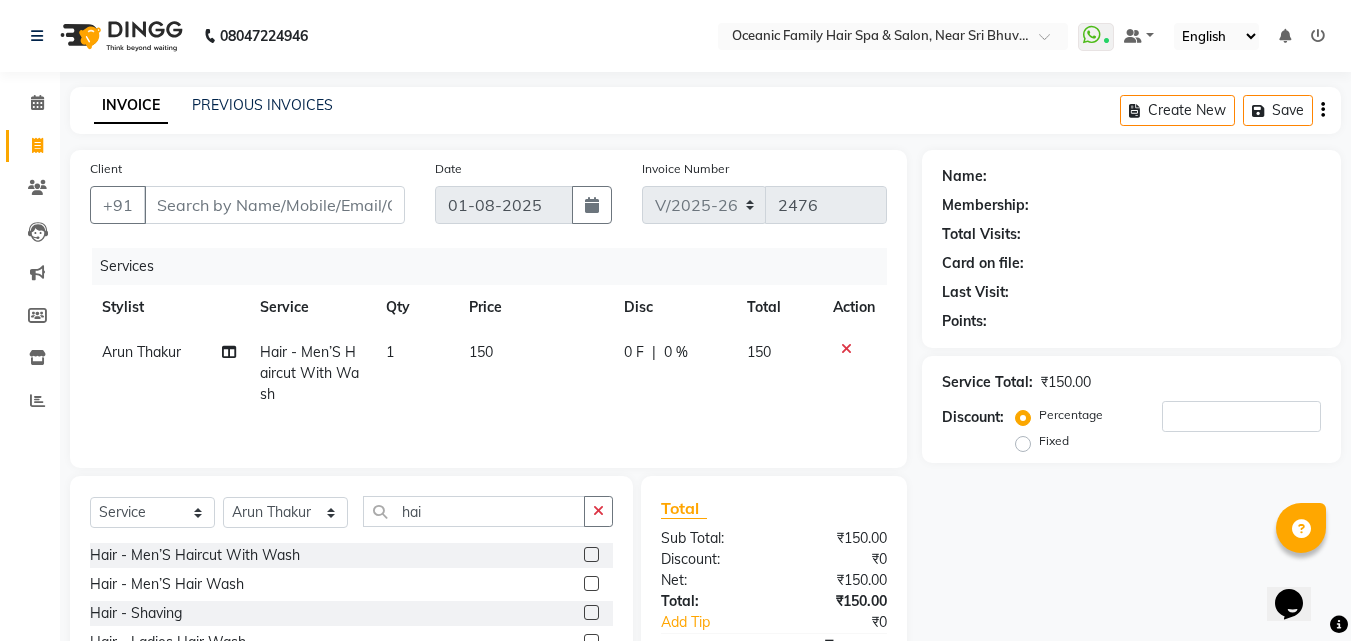 checkbox on "false" 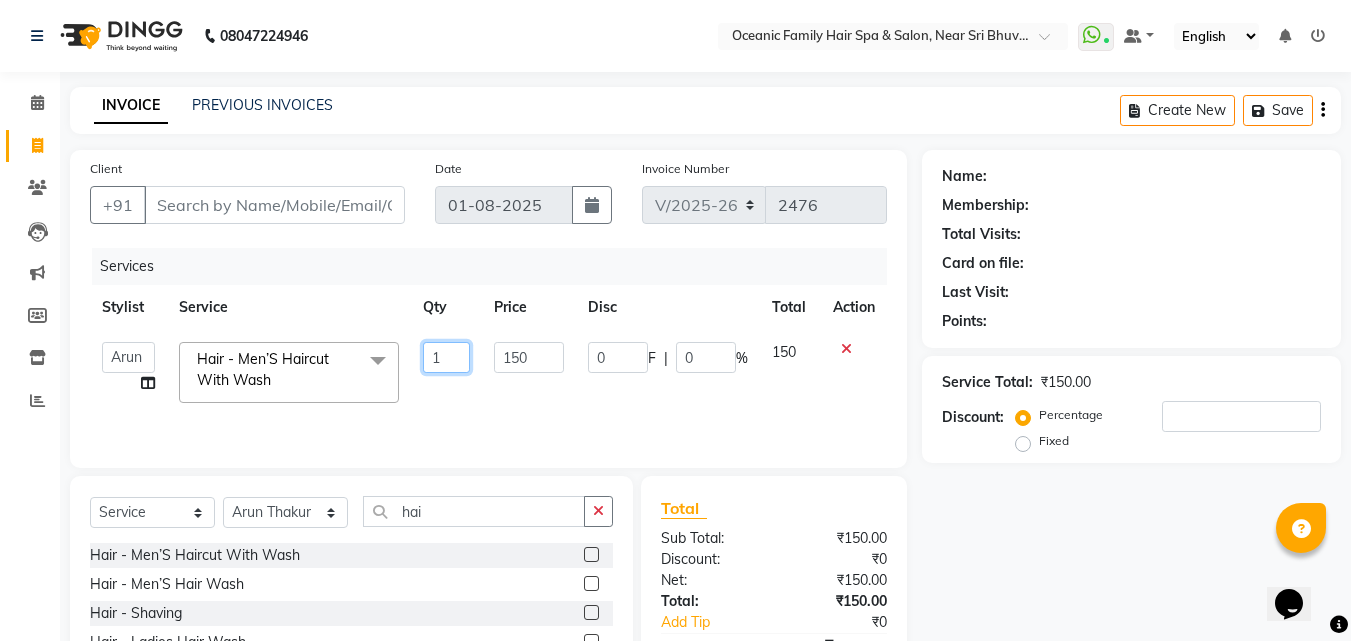 click on "1" 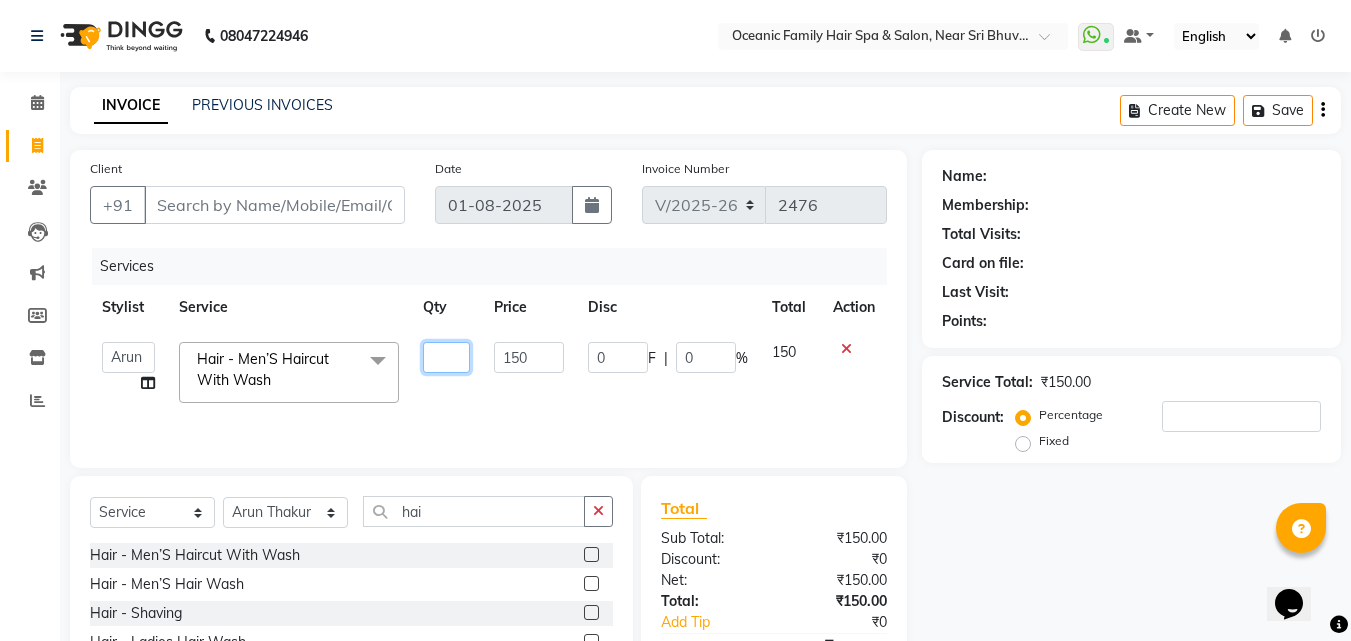 type on "2" 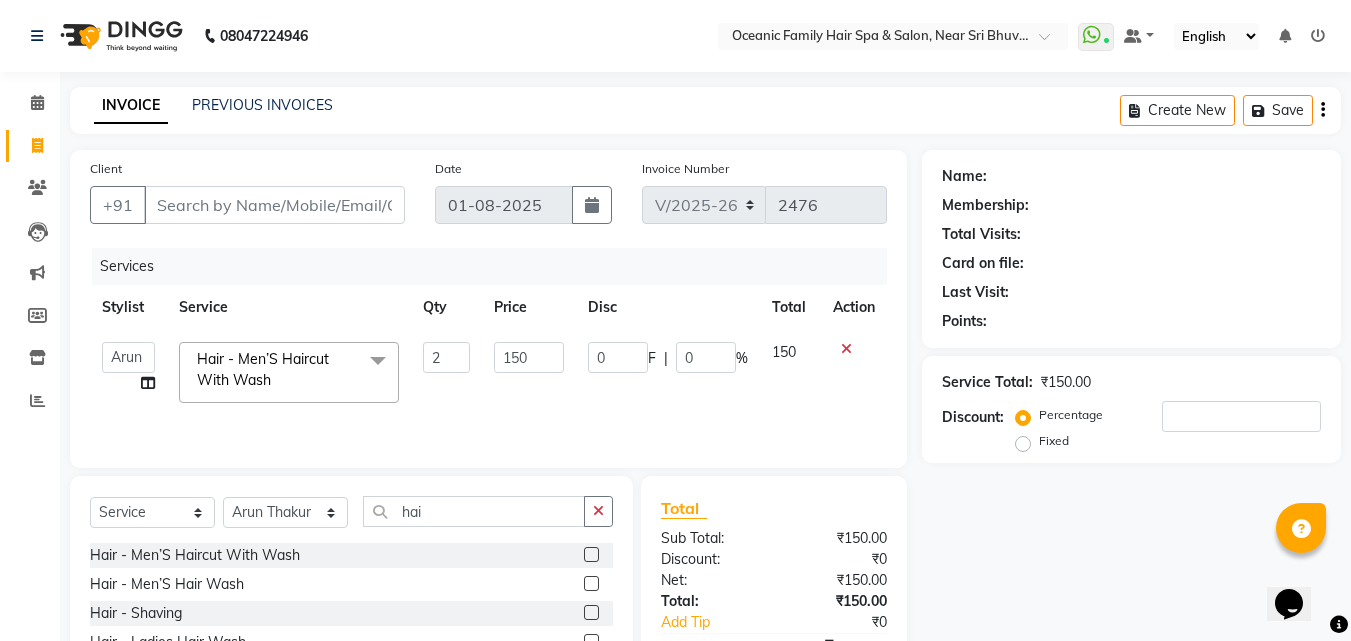 click on "Add Expense  × Date 01-08-2025 Expense Type Select [FIRST] [FIRST] [FIRST] Bank charges Cash transfer to bank Cash transfer to hub Client Snacks Clinical charges Govt fee House Exp Loan Repayment Maintenance Marketing Miscellaneous Other [FIRST] Pigmi [FIRST] Pigmi [FIRST] Pigmi VRS Previous month exp Product [FIRST] [FIRST] [FIRST] Maid [FIRST] Salary Salon Equipment salon rent [FIRST] [FIRST] [FIRST] [FIRST] Staff Room Rent Staff Snacks Staff Tip [FIRST] [FIRST] Tax Utilities Payment Methods Select CARD PayTM GPay CASH Family Points ONLINE PhonePe Prepaid Gift Card UPI Voucher Cheque BharatPay Account Select Petty cash Default account Bank Of Baroda Karkala Available Petty Cash ₹19,789.00 Given to [FIRST] [FIRST] Amount 20 Tax Group None GST Net Amount ₹20.00 Tax ₹0 Description  Save" 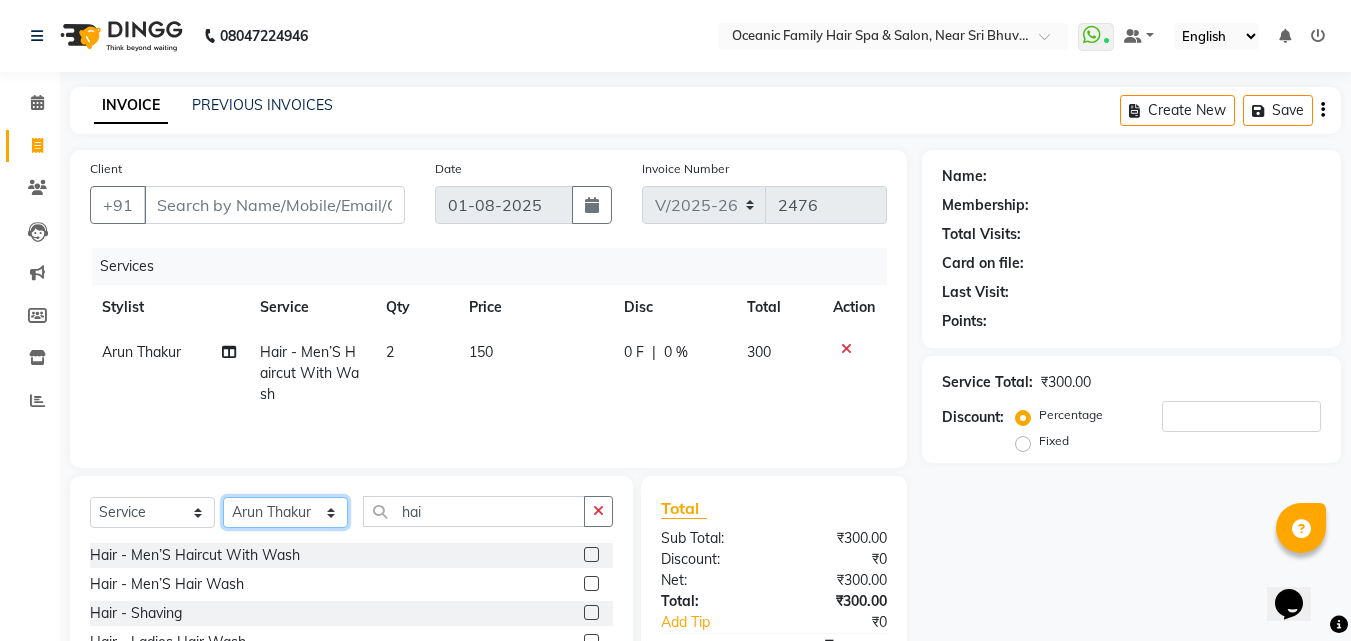 drag, startPoint x: 275, startPoint y: 516, endPoint x: 276, endPoint y: 497, distance: 19.026299 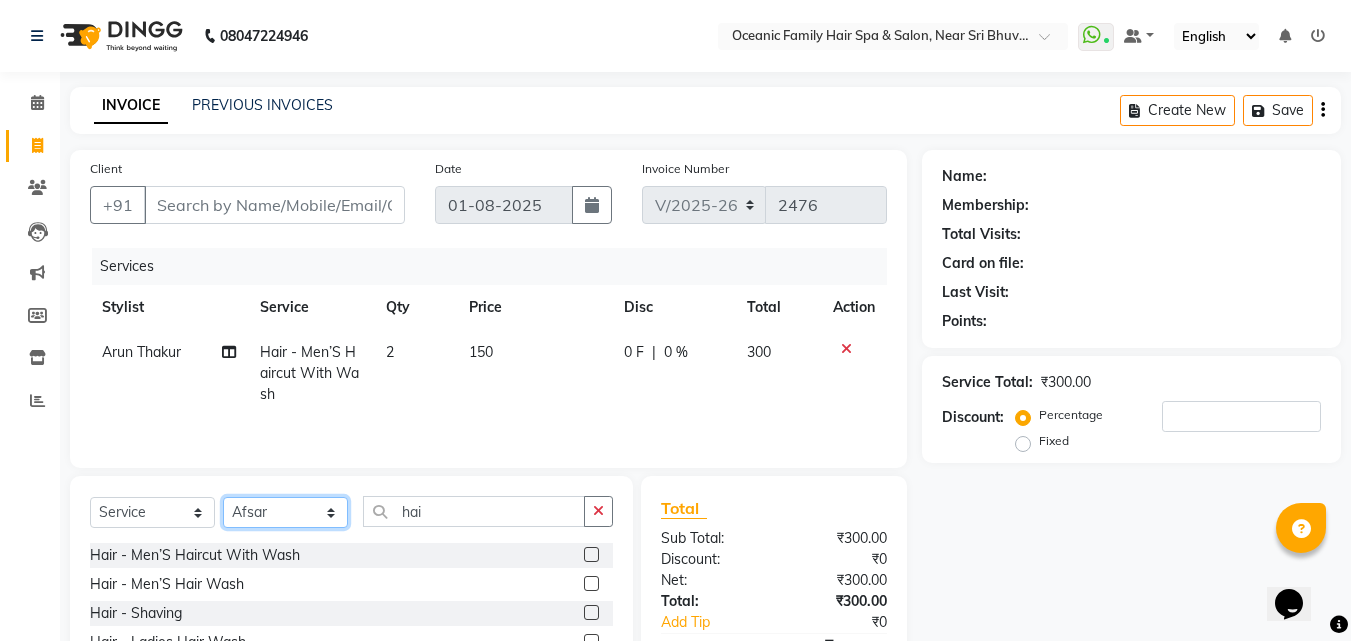 click on "Select Stylist Afsar Ali Arun Thakur Pavithra Rajani Shwetha S Jain Siraj Sulochana Tasmiya" 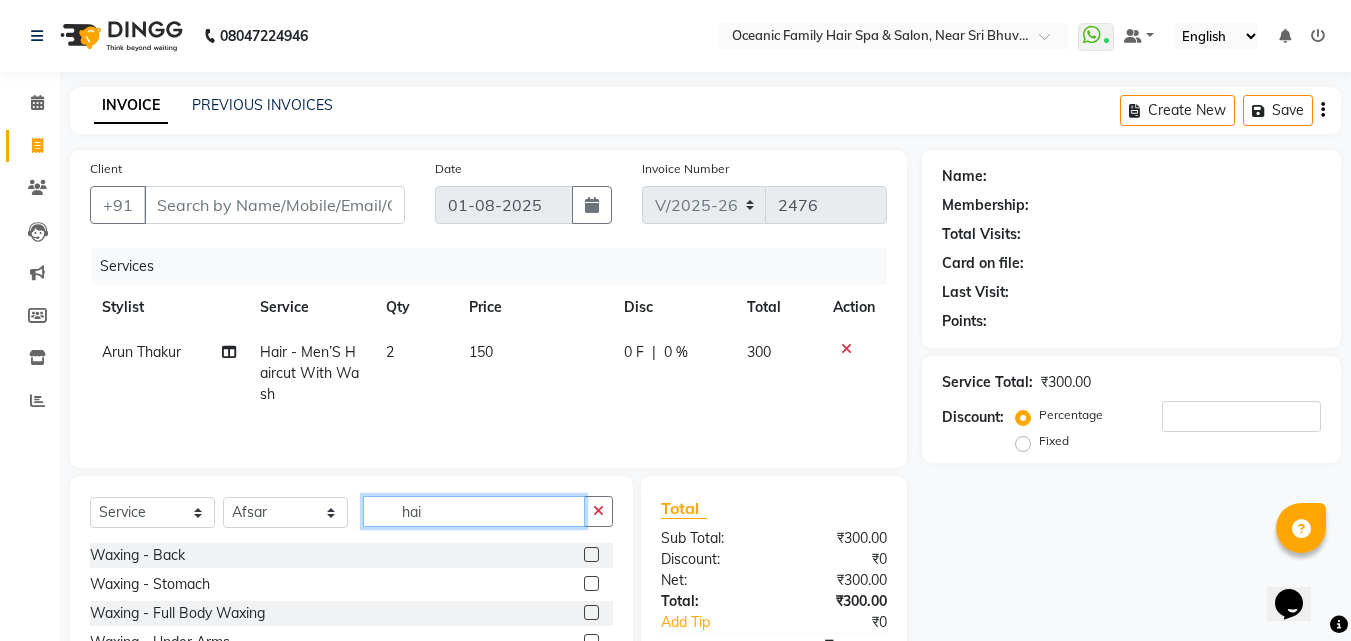 click on "hai" 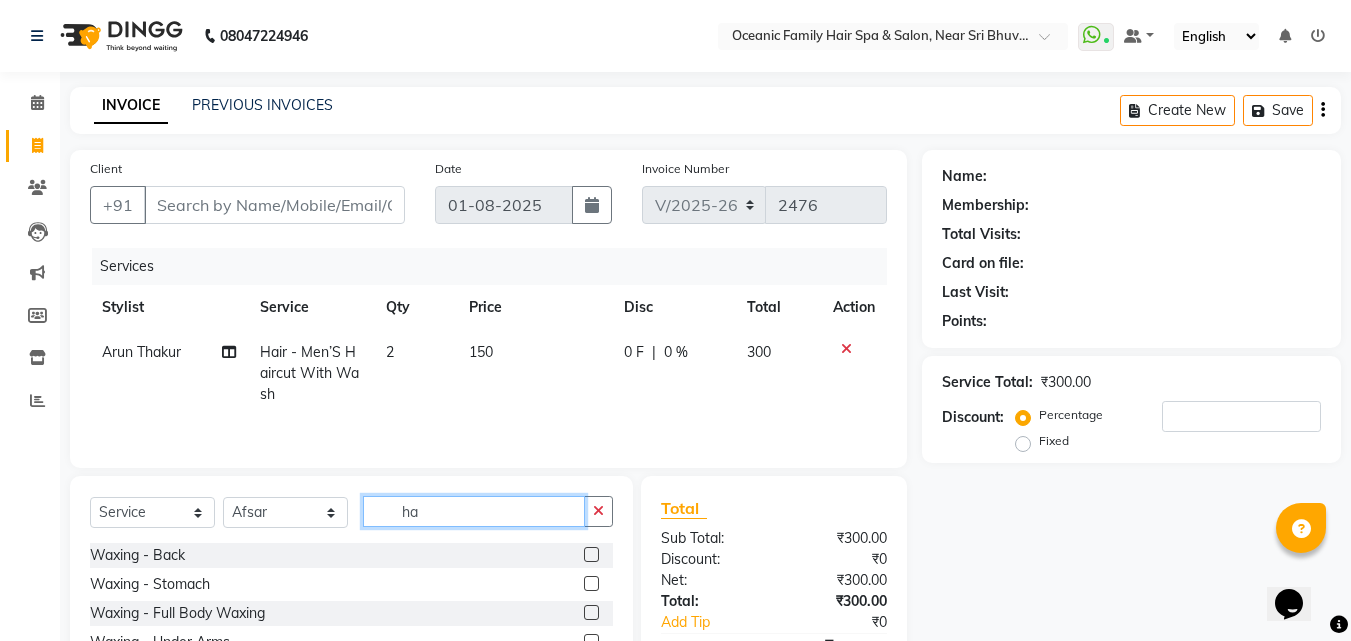 type on "h" 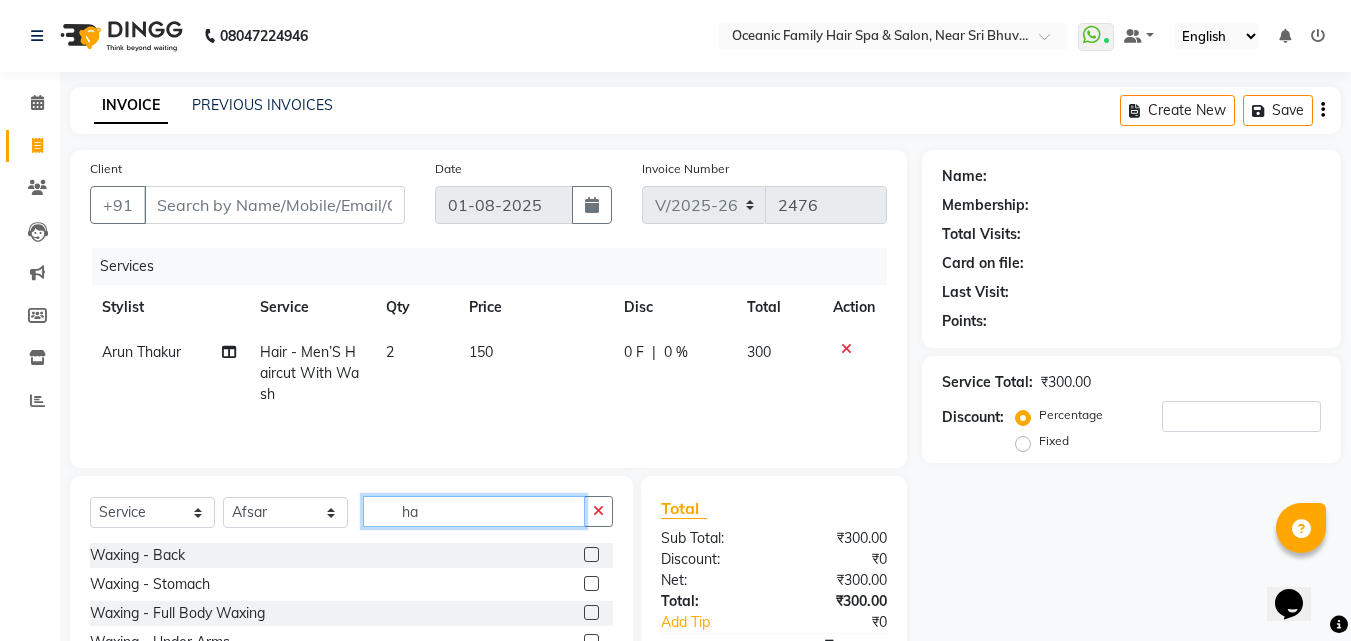 type on "hai" 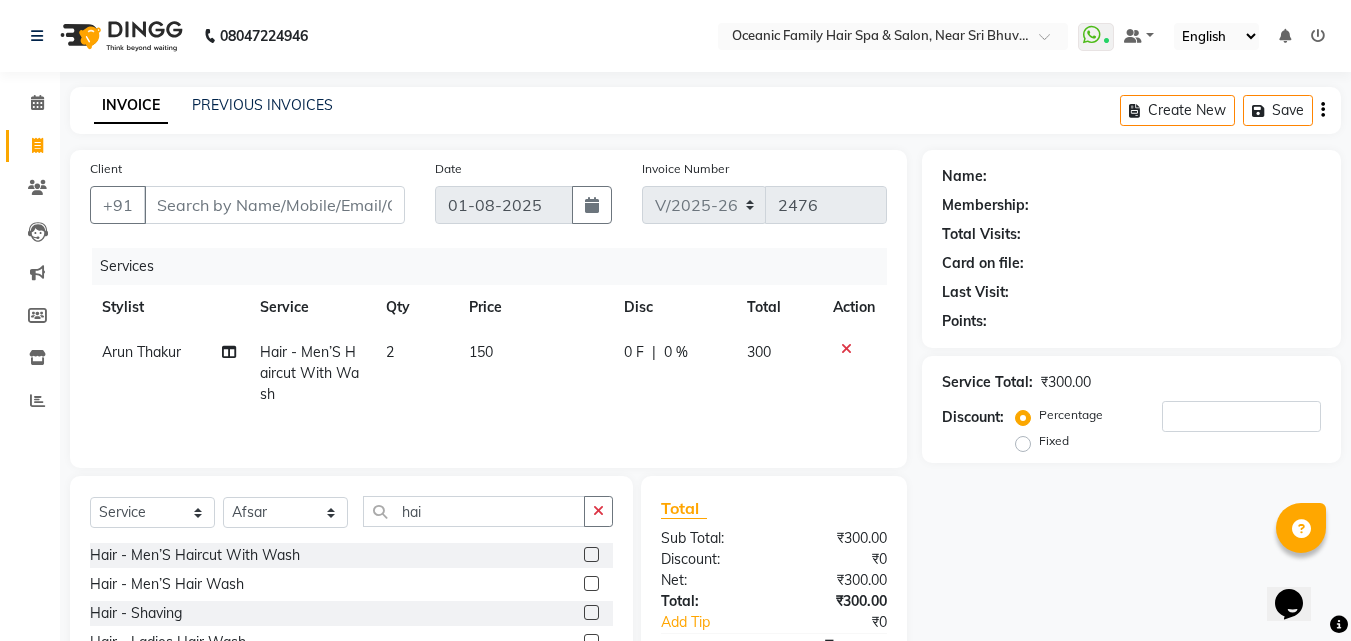 click 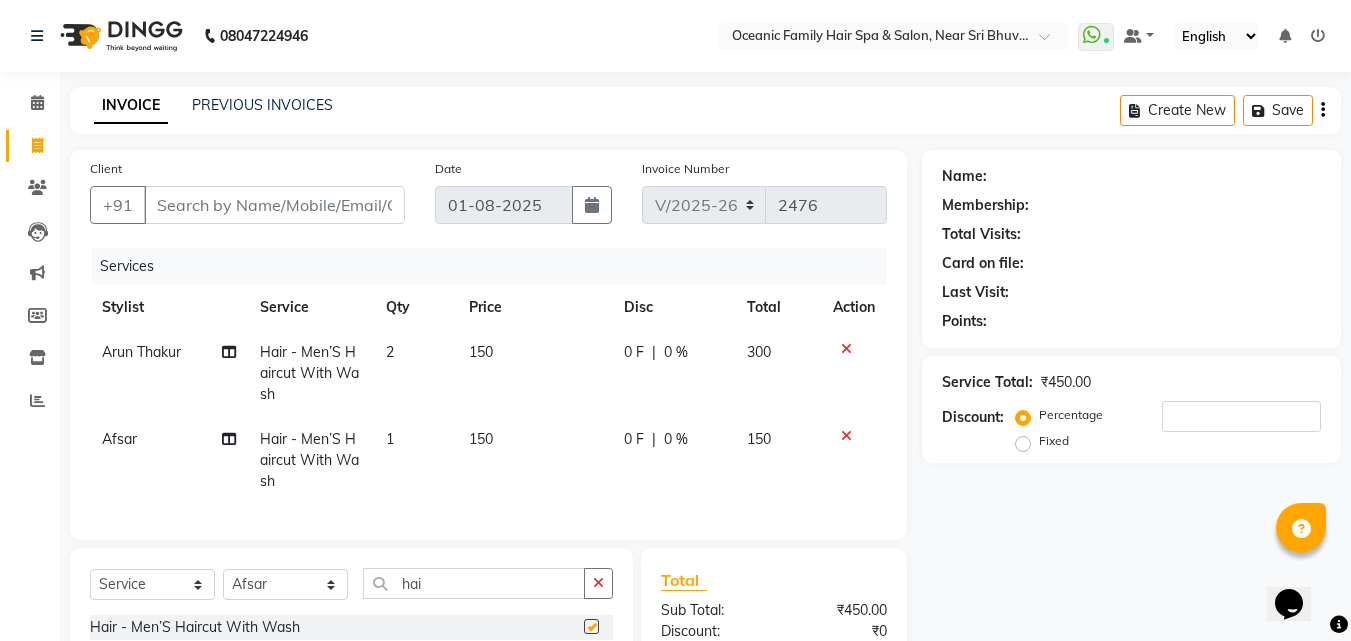checkbox on "false" 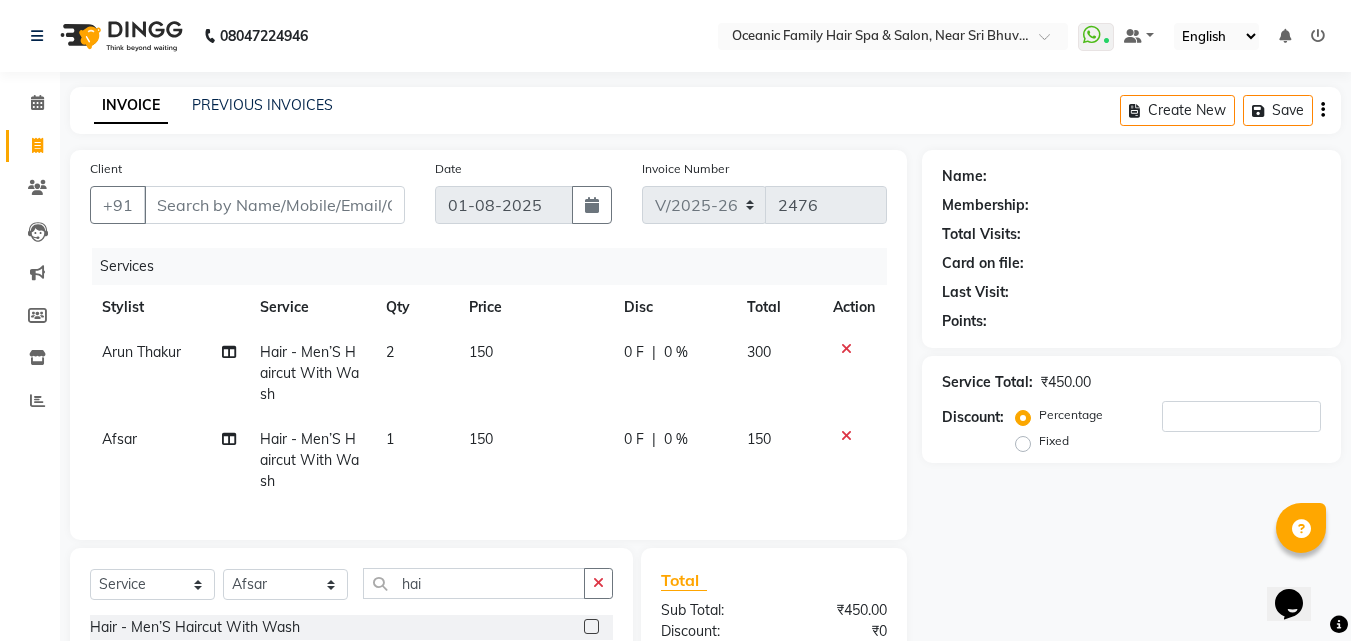 click on "1" 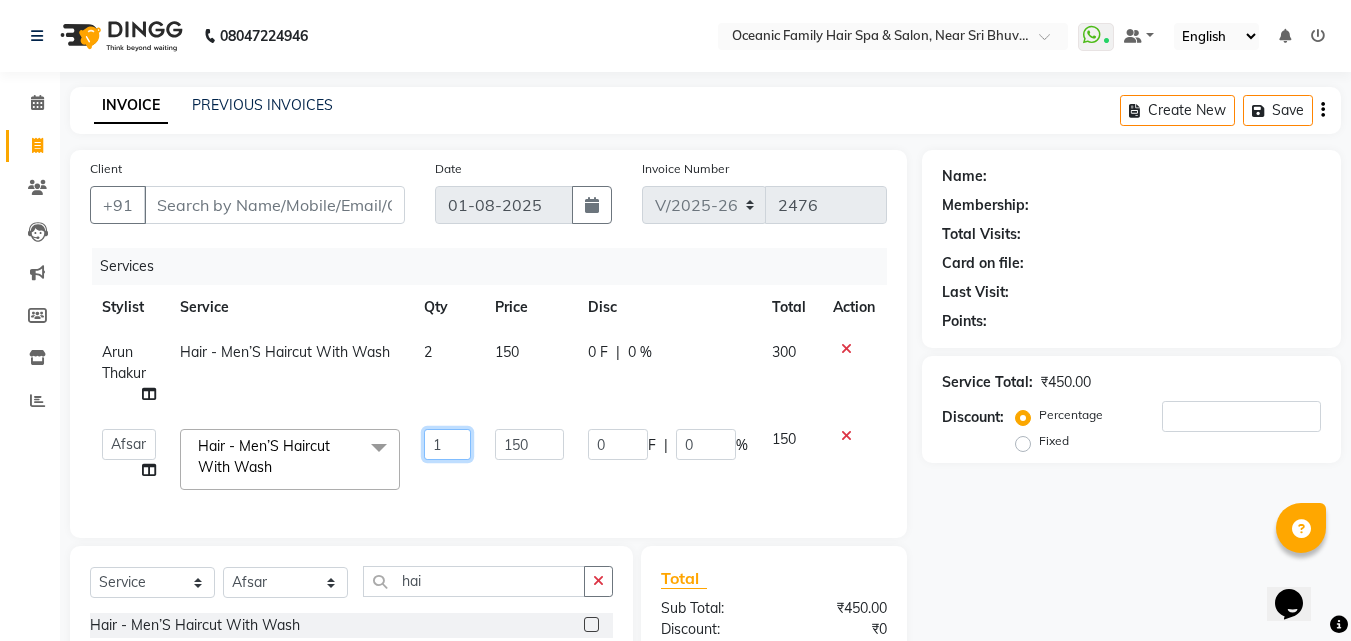 click on "1" 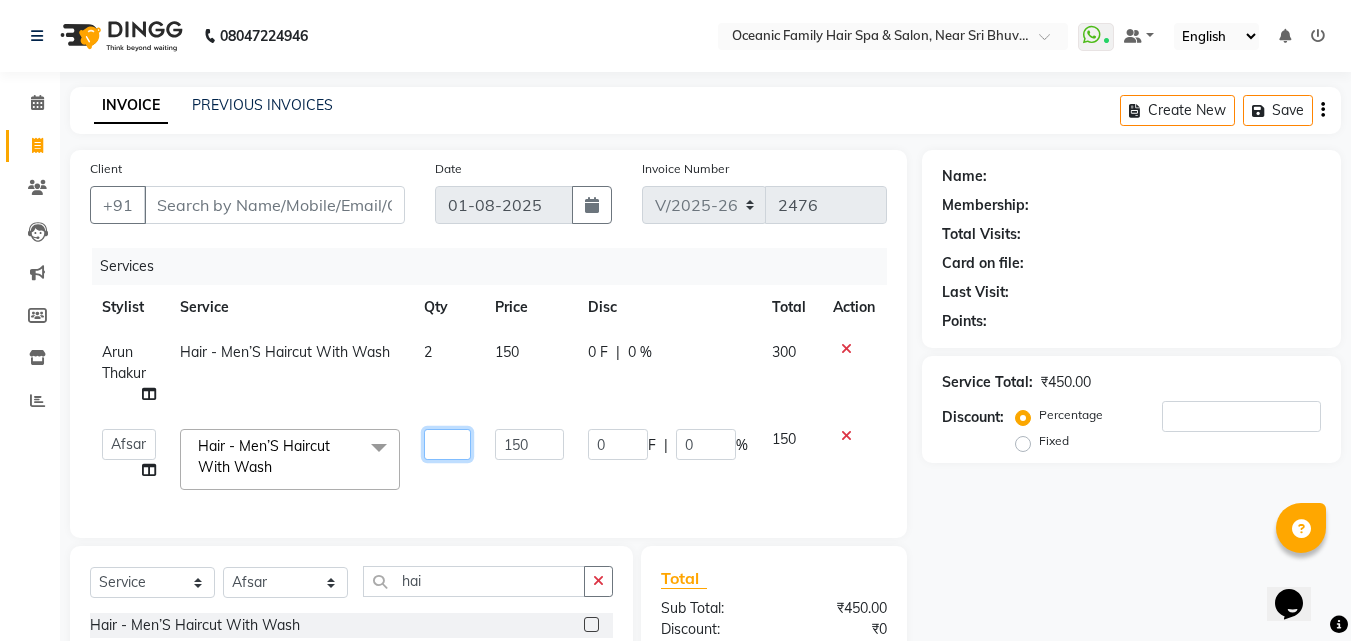 type on "2" 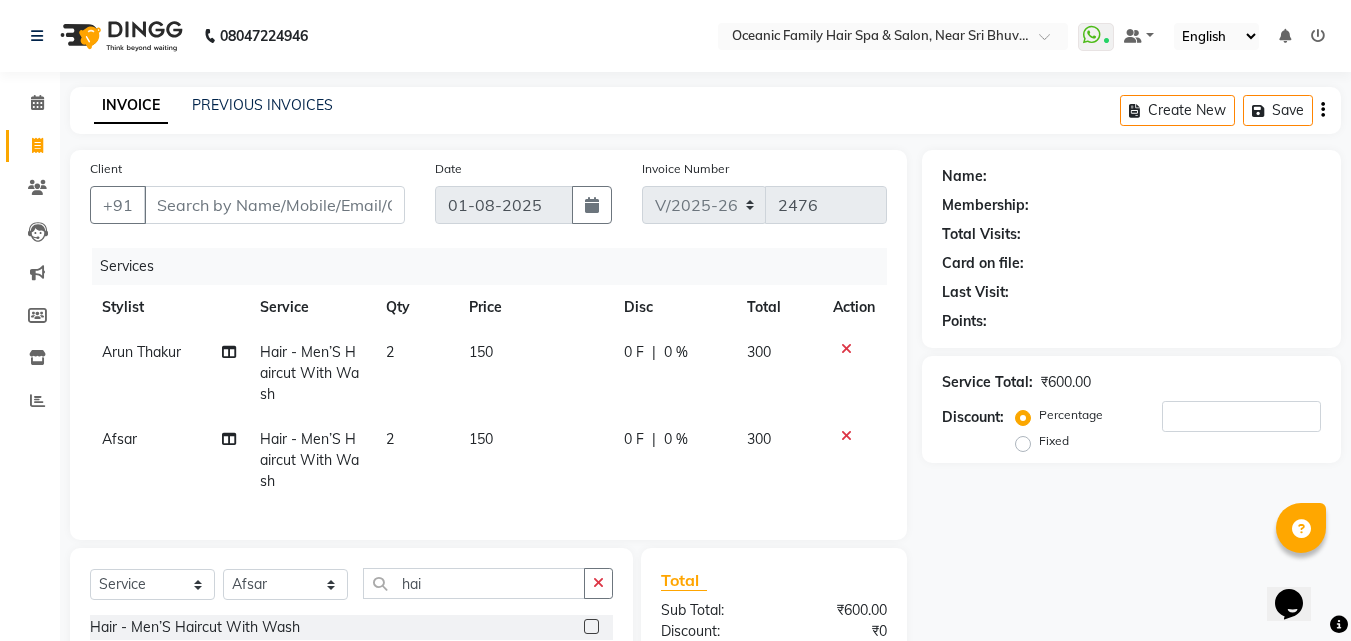 click on "[FIRST] Hair - Men’S Haircut With Wash 2 150 0 F | 0 % 300" 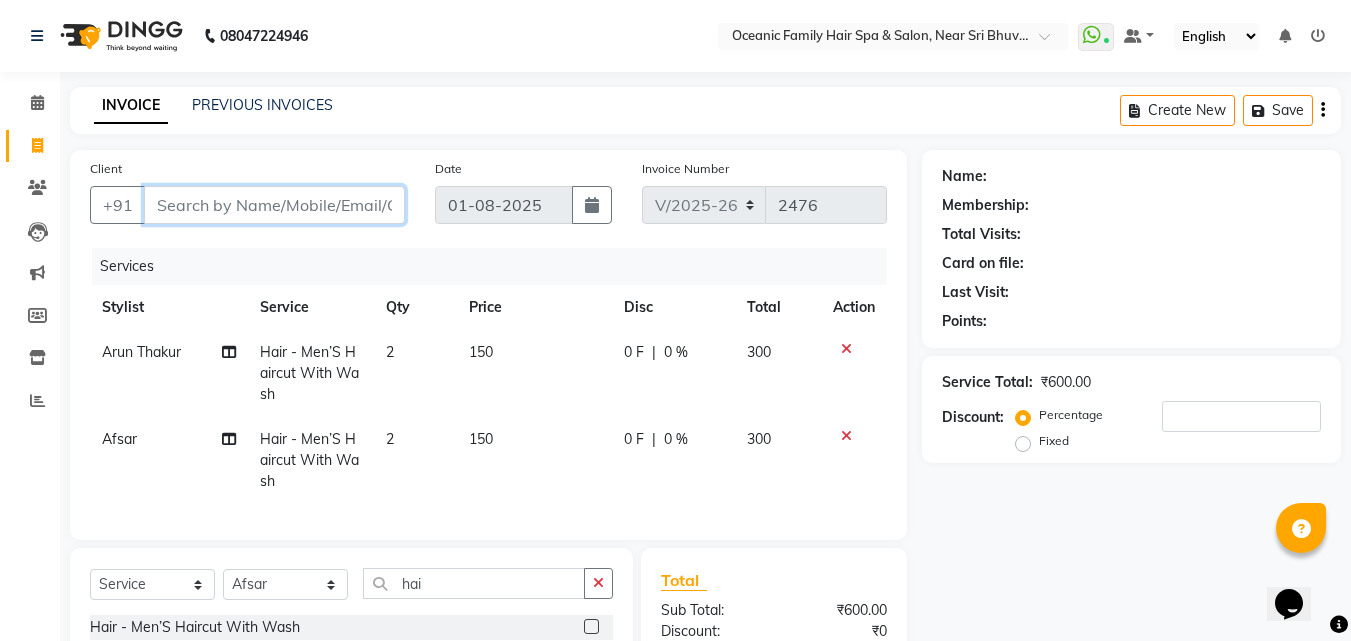 click on "Client" at bounding box center (274, 205) 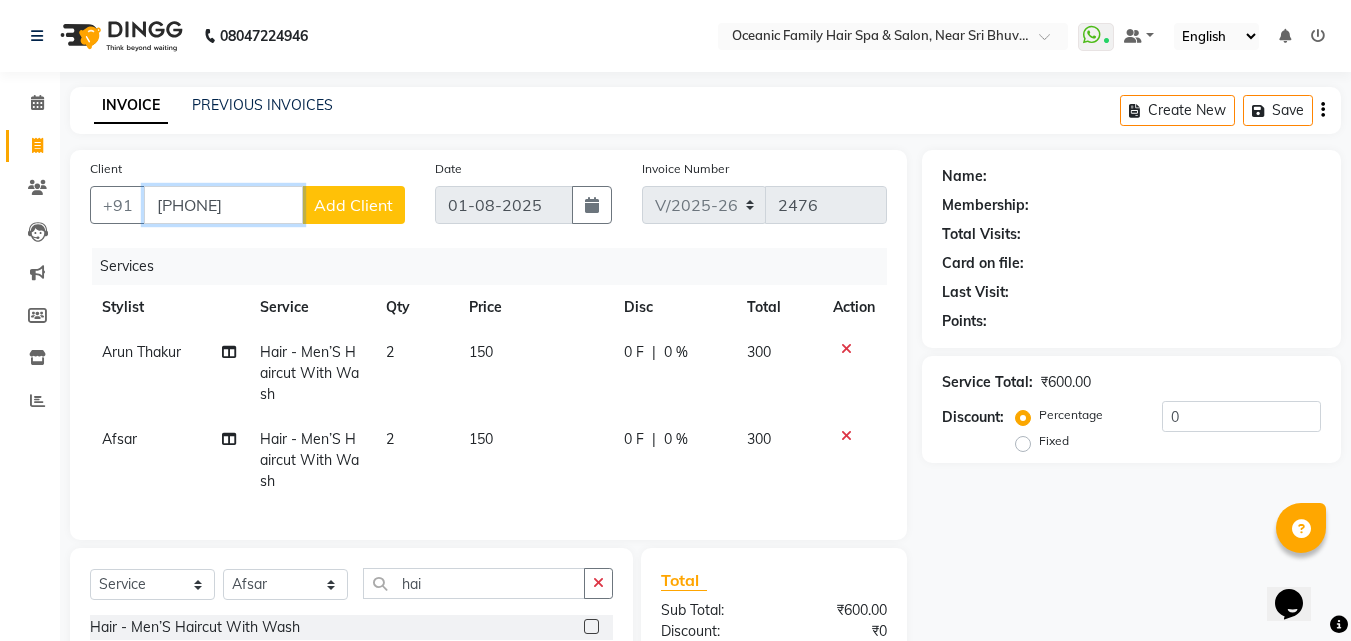 type on "[PHONE]" 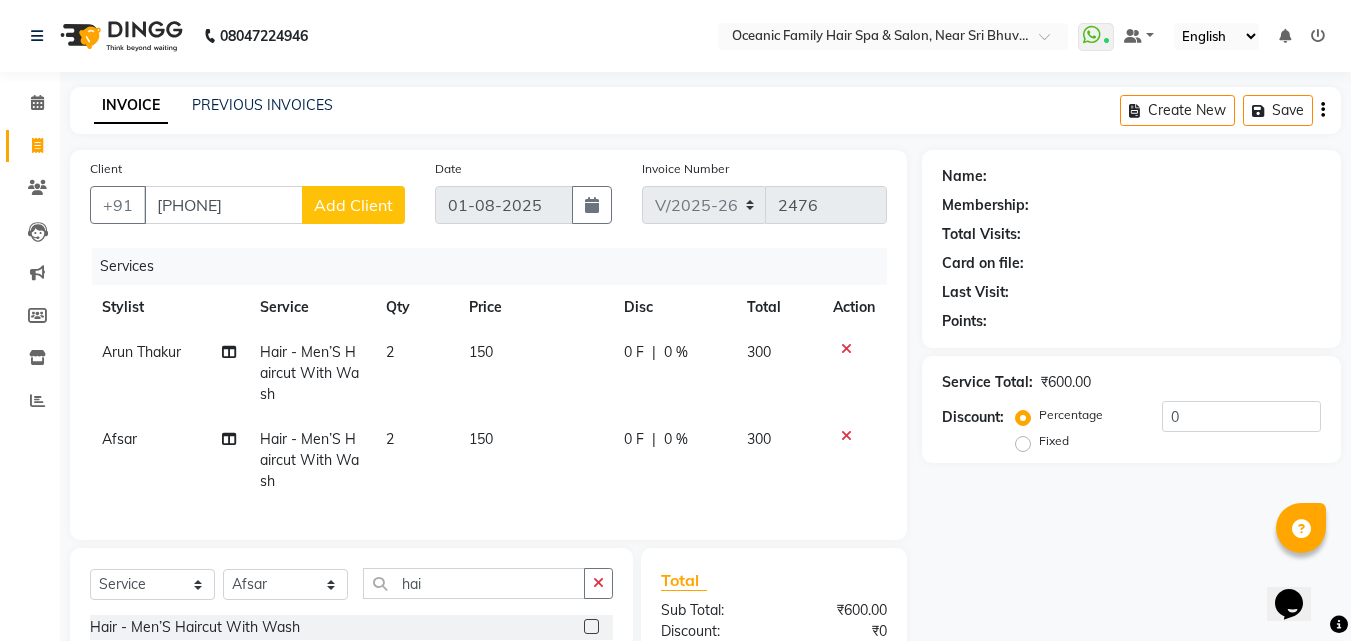 click on "Add Client" 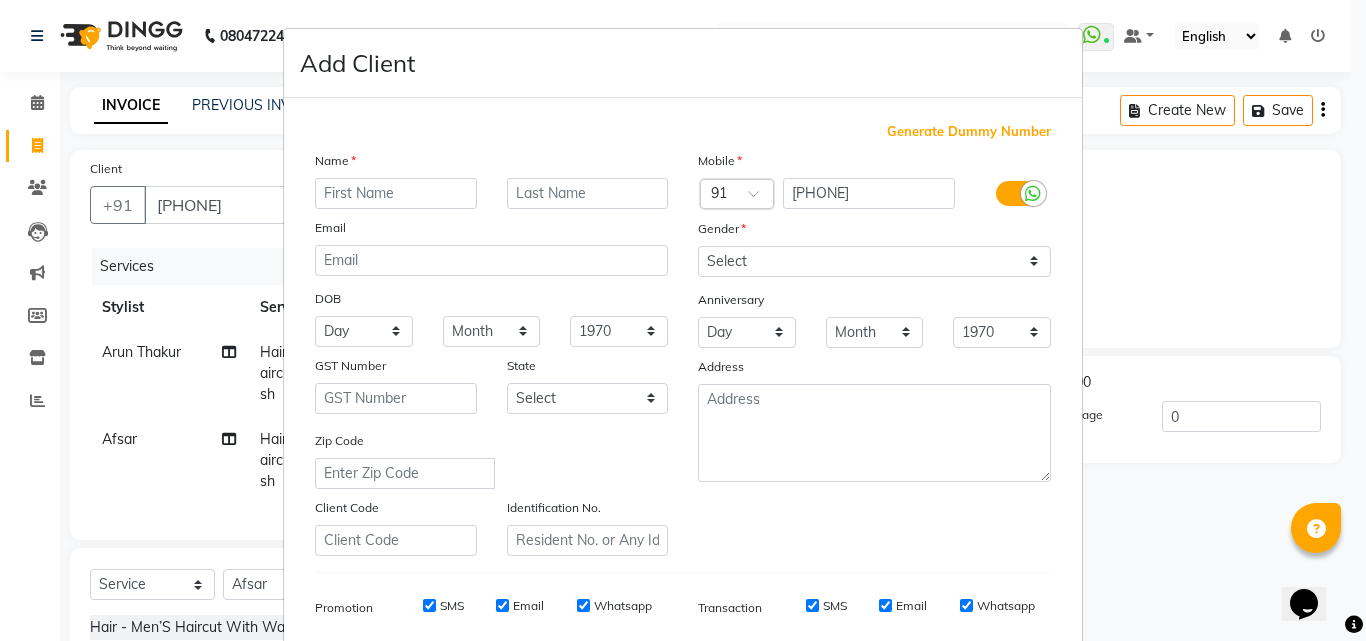 click at bounding box center [396, 193] 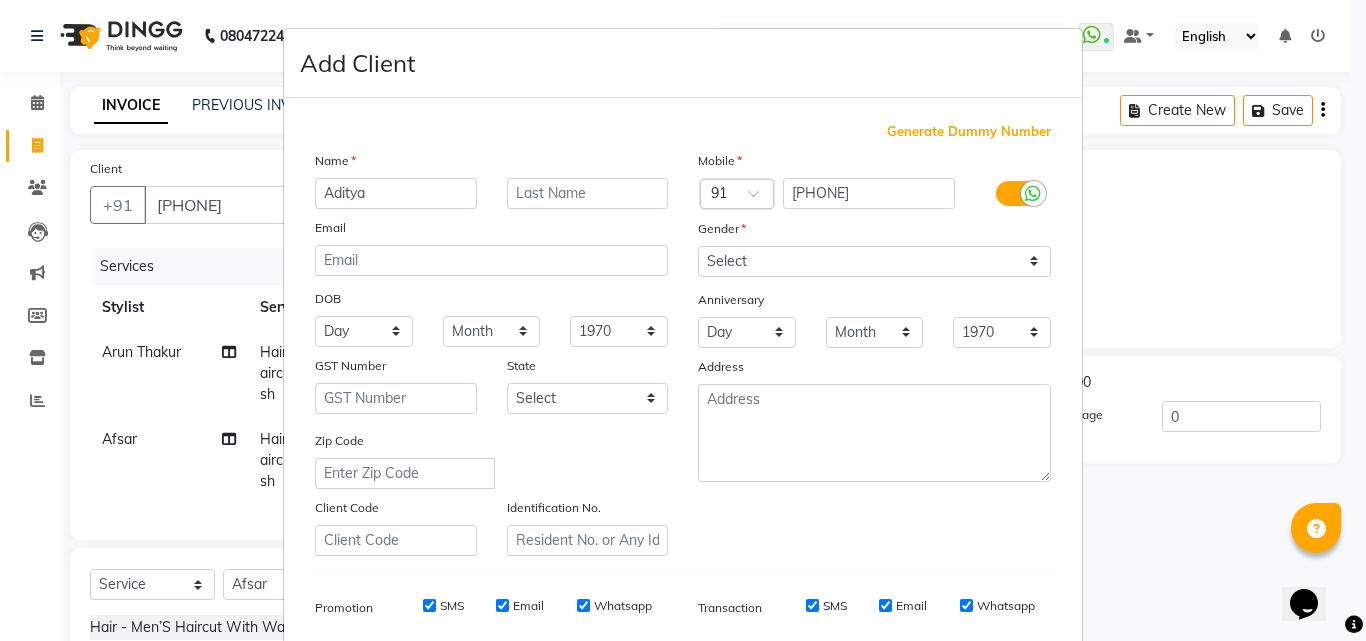 type on "Aditya" 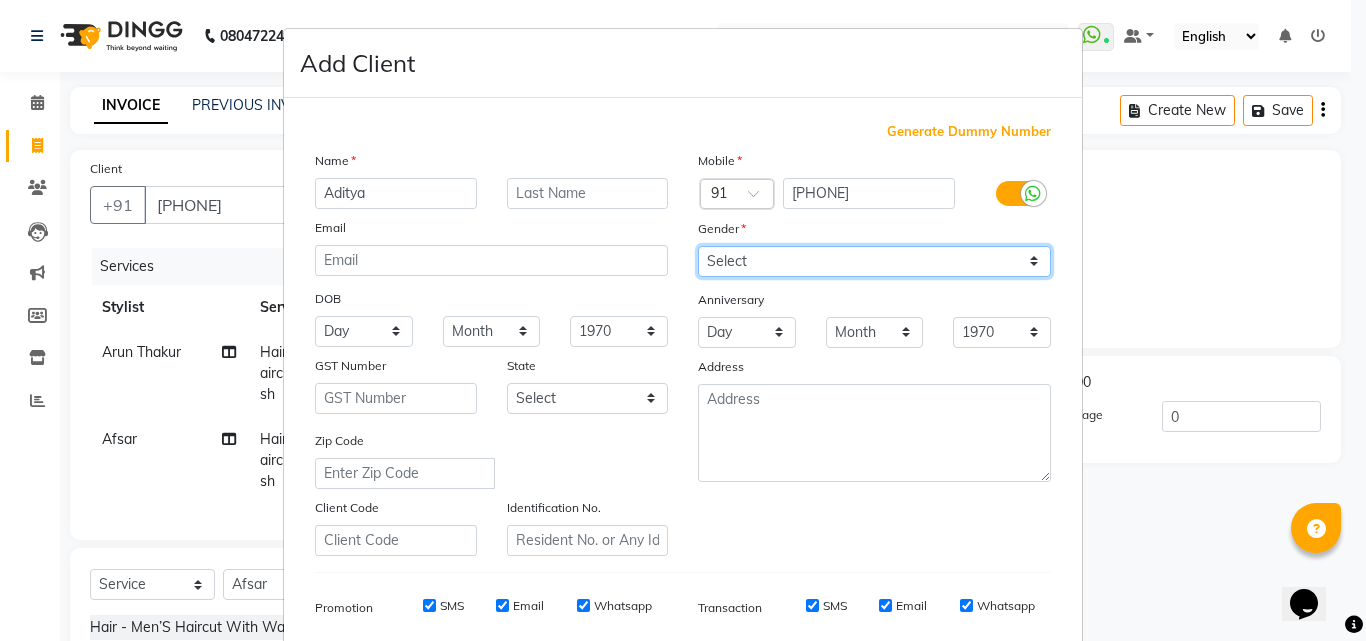 click on "Select Male Female Other Prefer Not To Say" at bounding box center [874, 261] 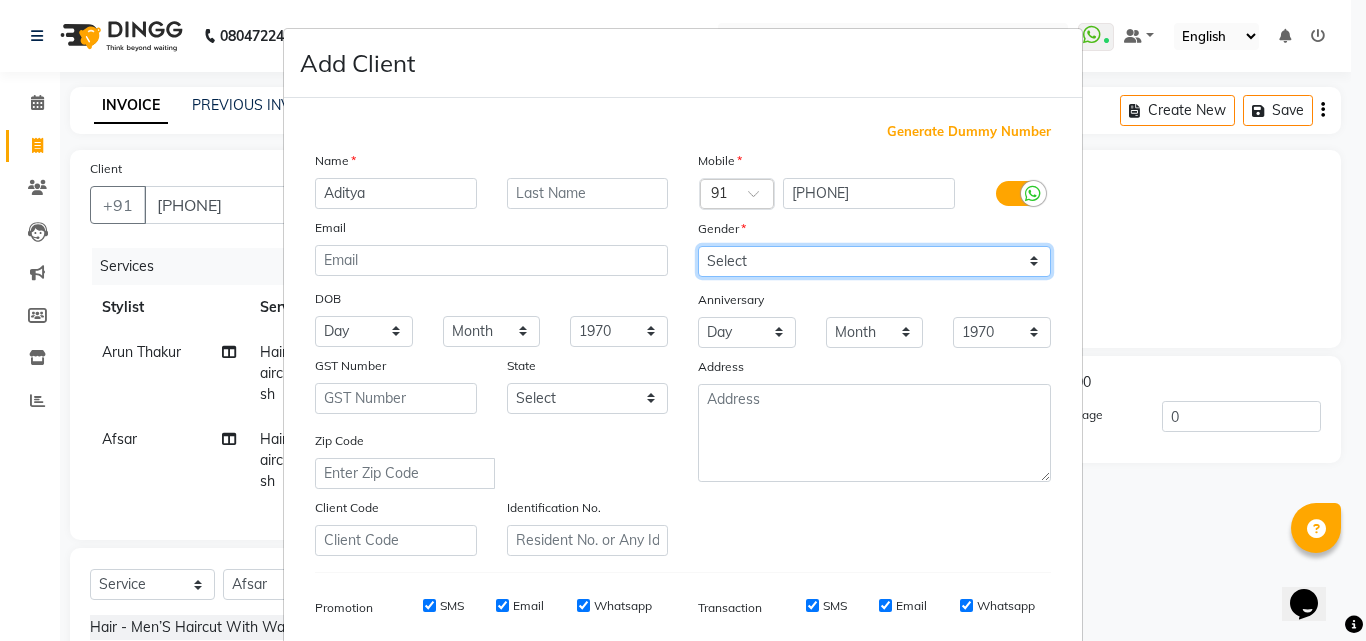 select on "male" 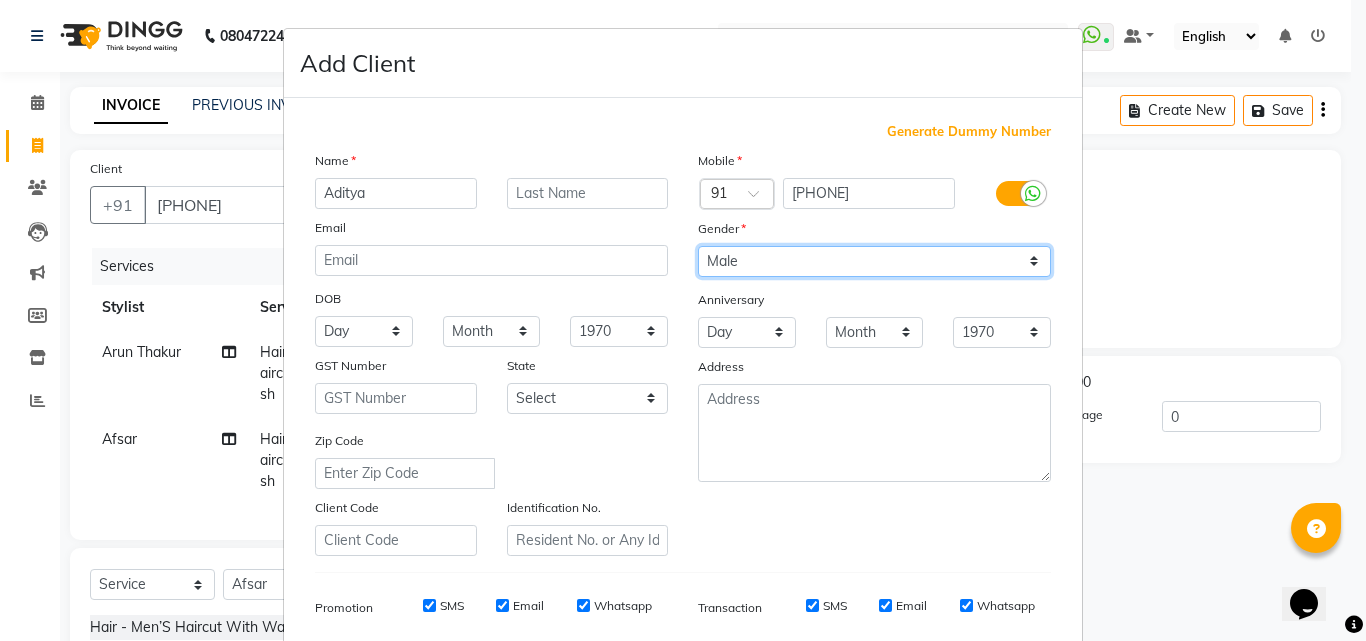 click on "Select Male Female Other Prefer Not To Say" at bounding box center (874, 261) 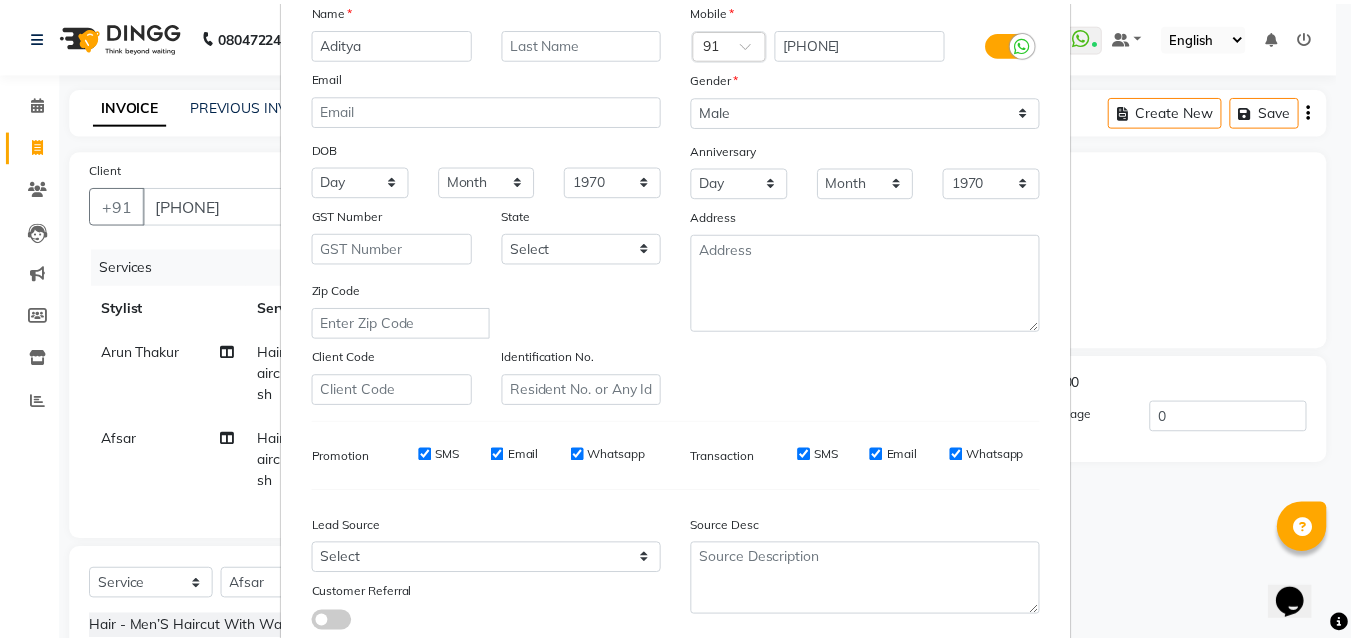 scroll, scrollTop: 282, scrollLeft: 0, axis: vertical 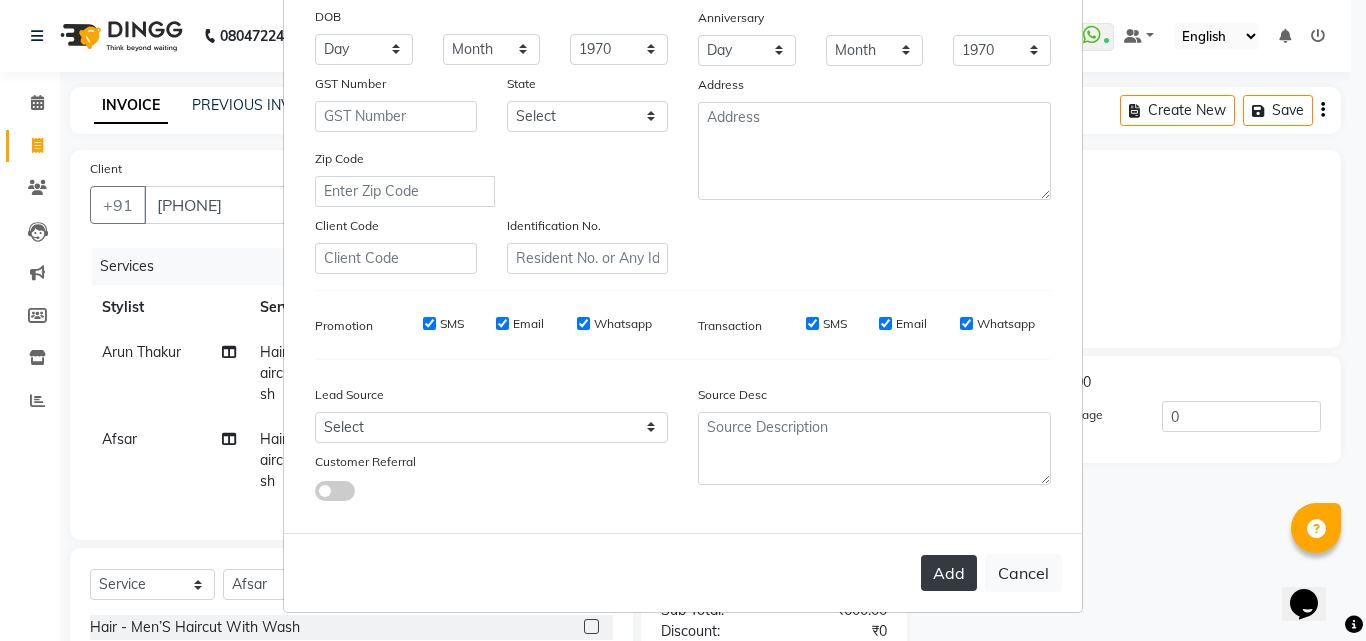 click on "Add" at bounding box center [949, 573] 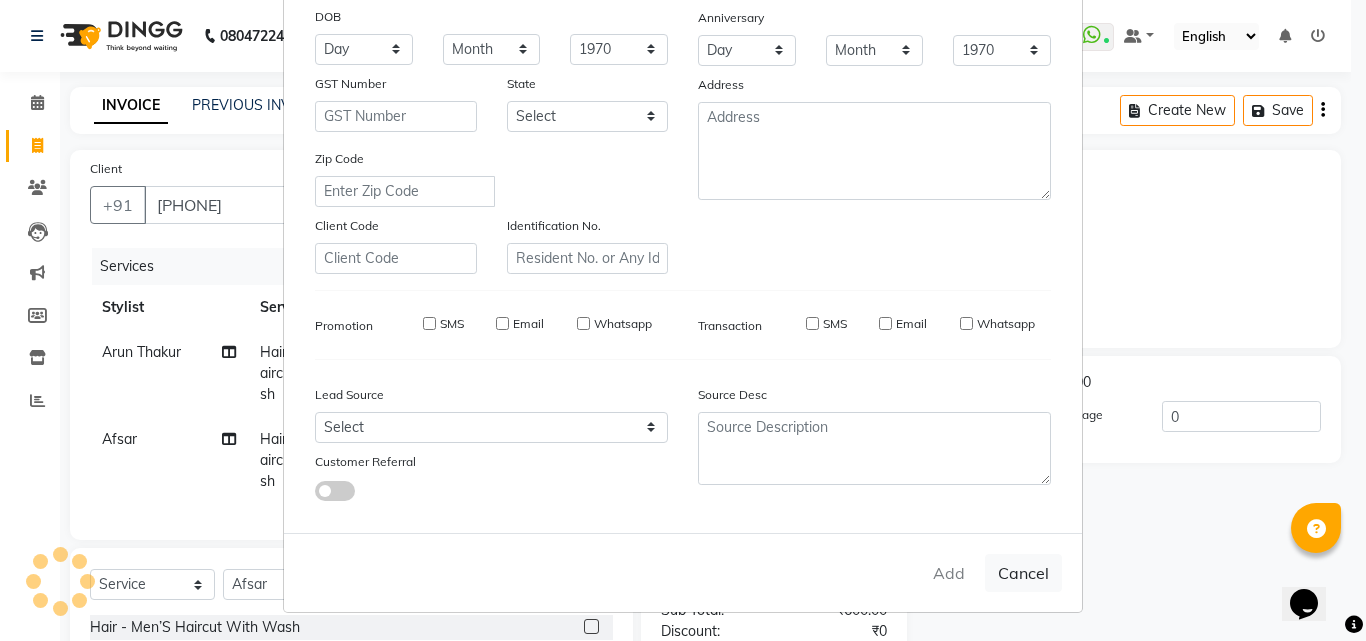 type 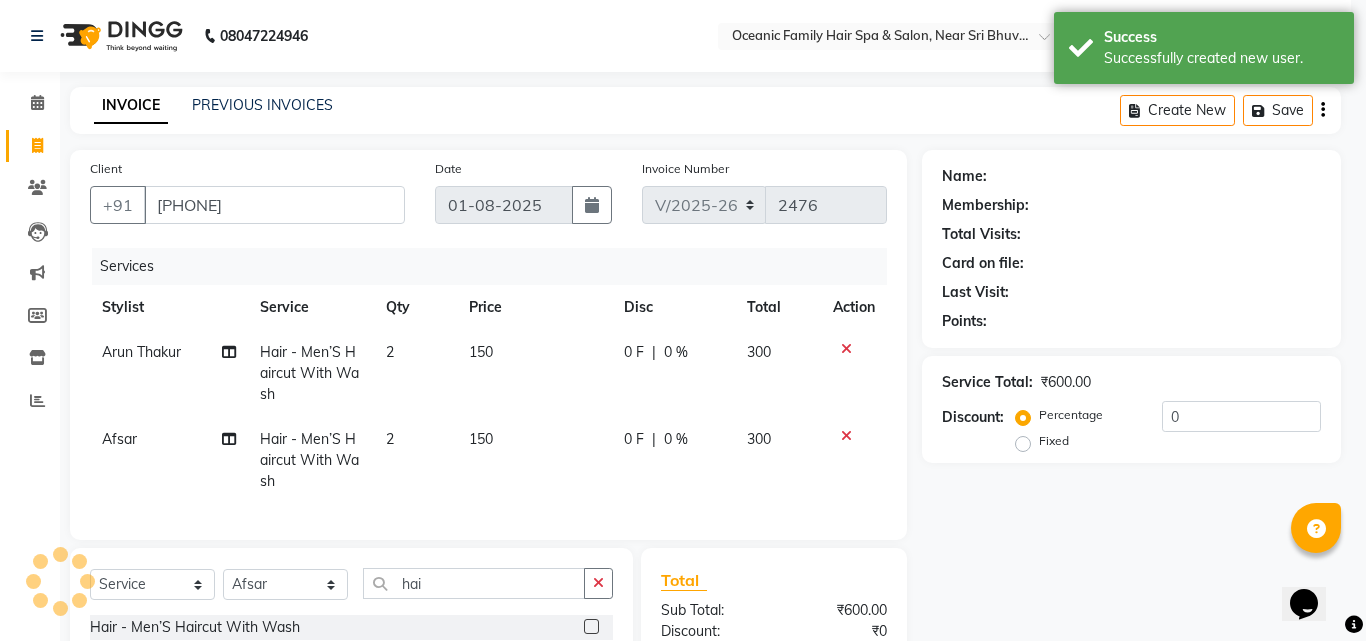 select on "1: Object" 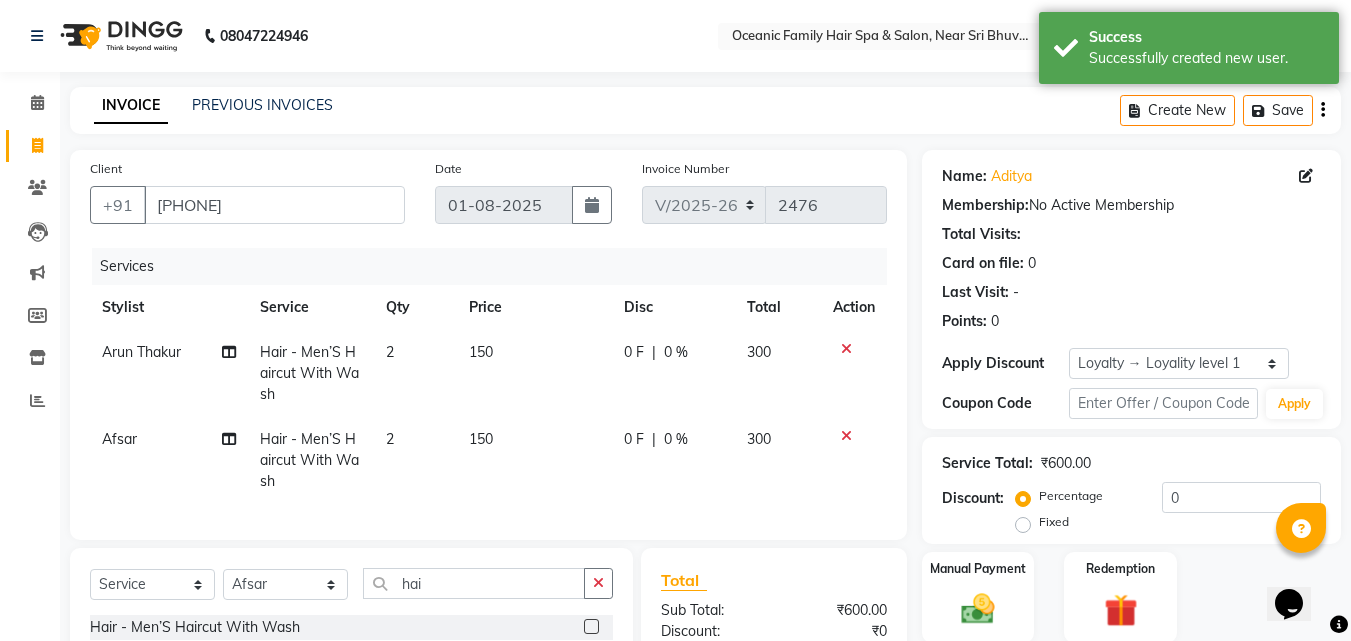 scroll, scrollTop: 163, scrollLeft: 0, axis: vertical 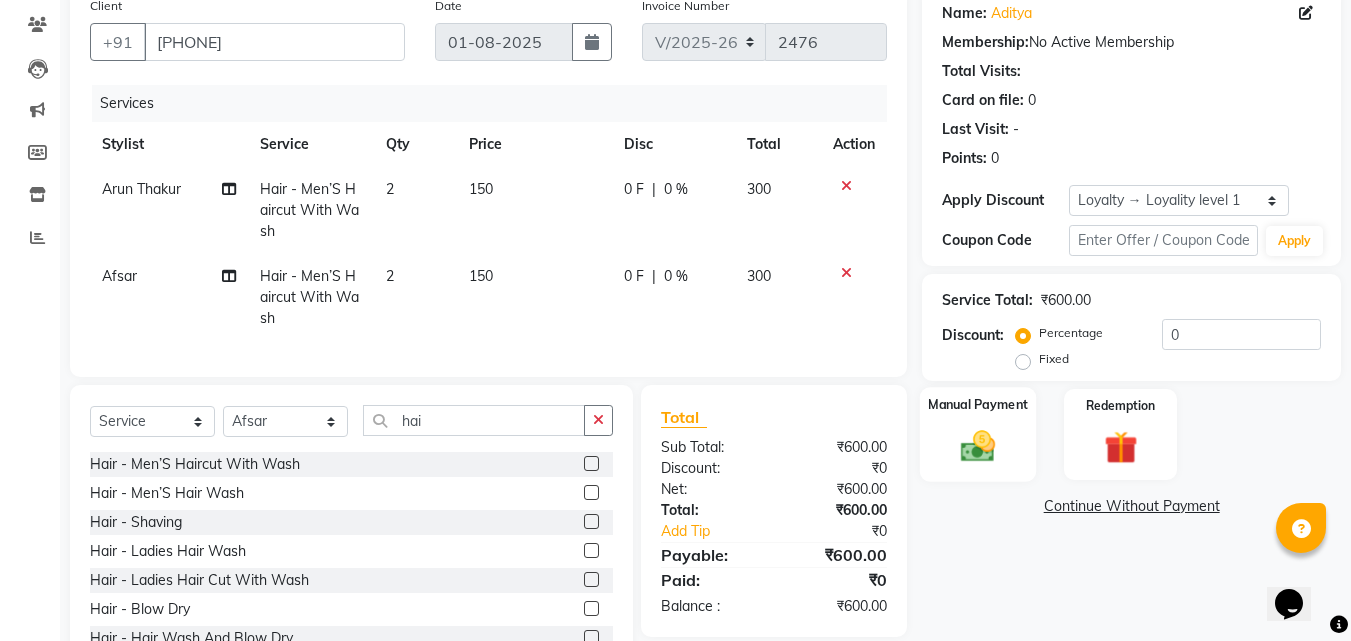 click 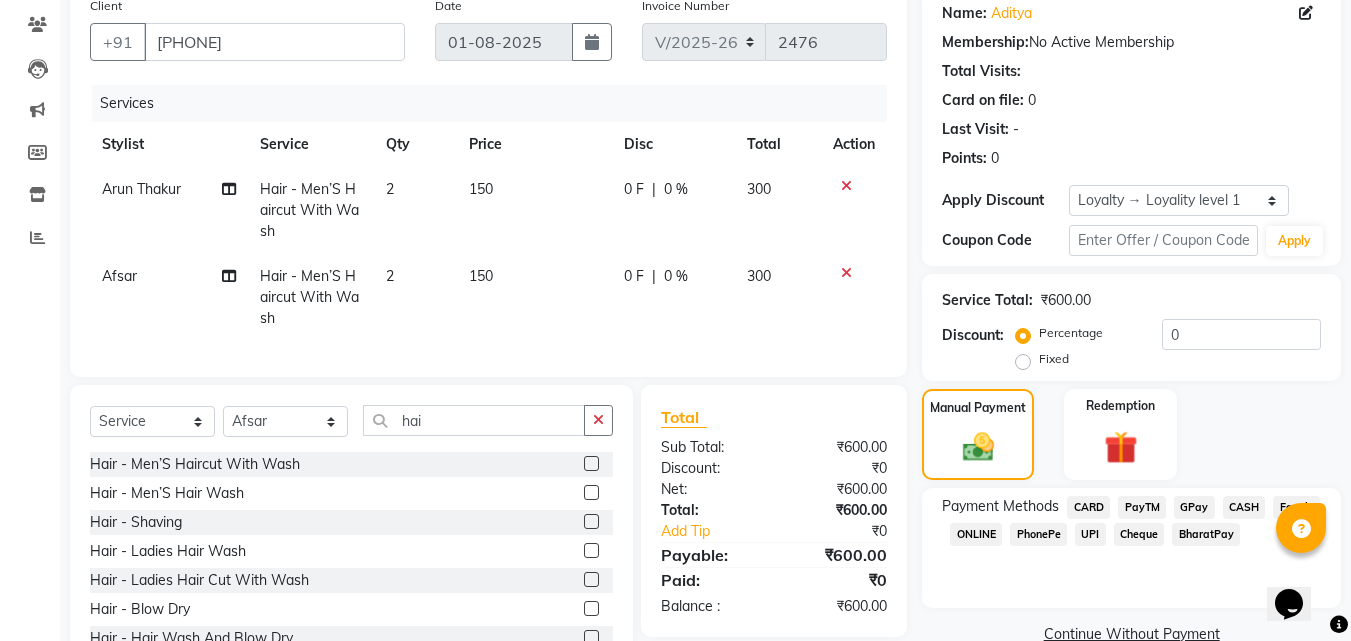 click on "CASH" 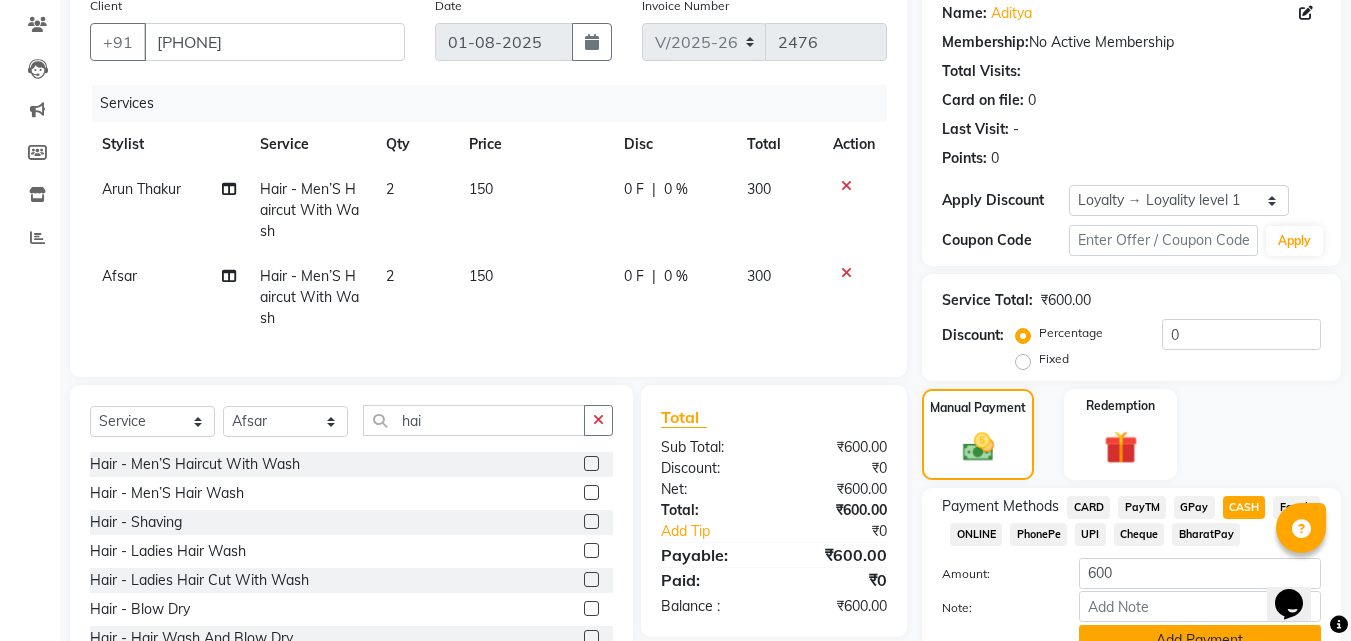 scroll, scrollTop: 257, scrollLeft: 0, axis: vertical 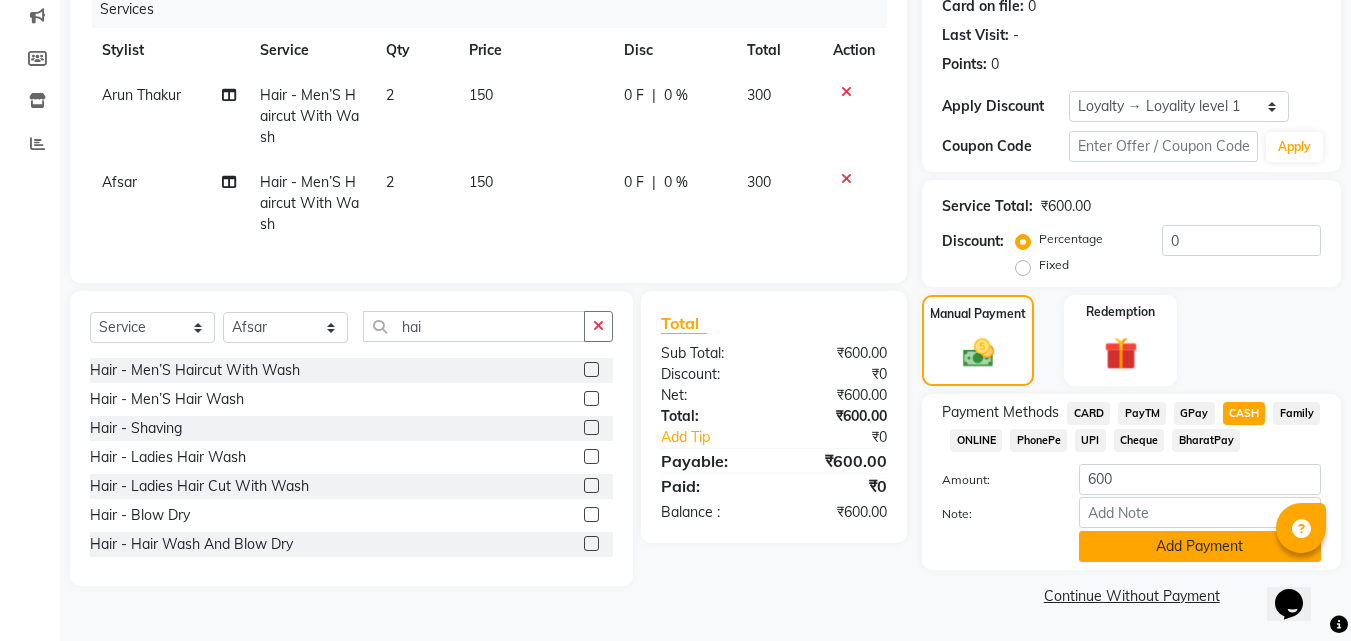 click on "Add Payment" 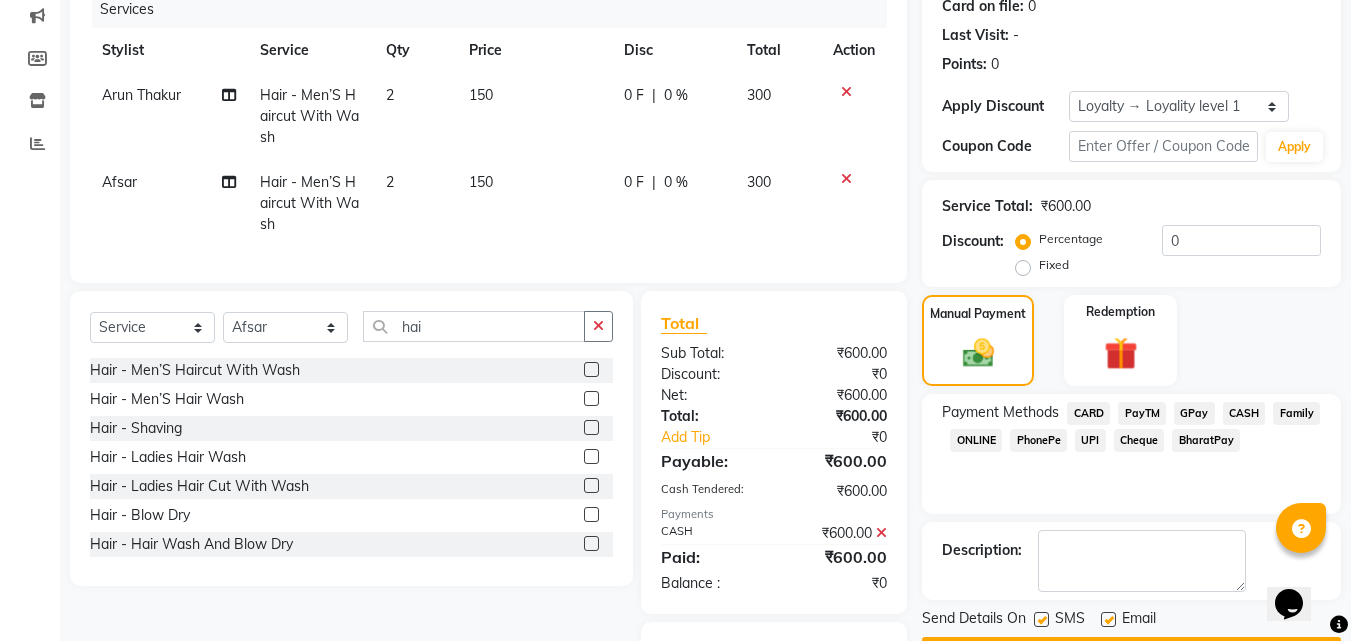 scroll, scrollTop: 374, scrollLeft: 0, axis: vertical 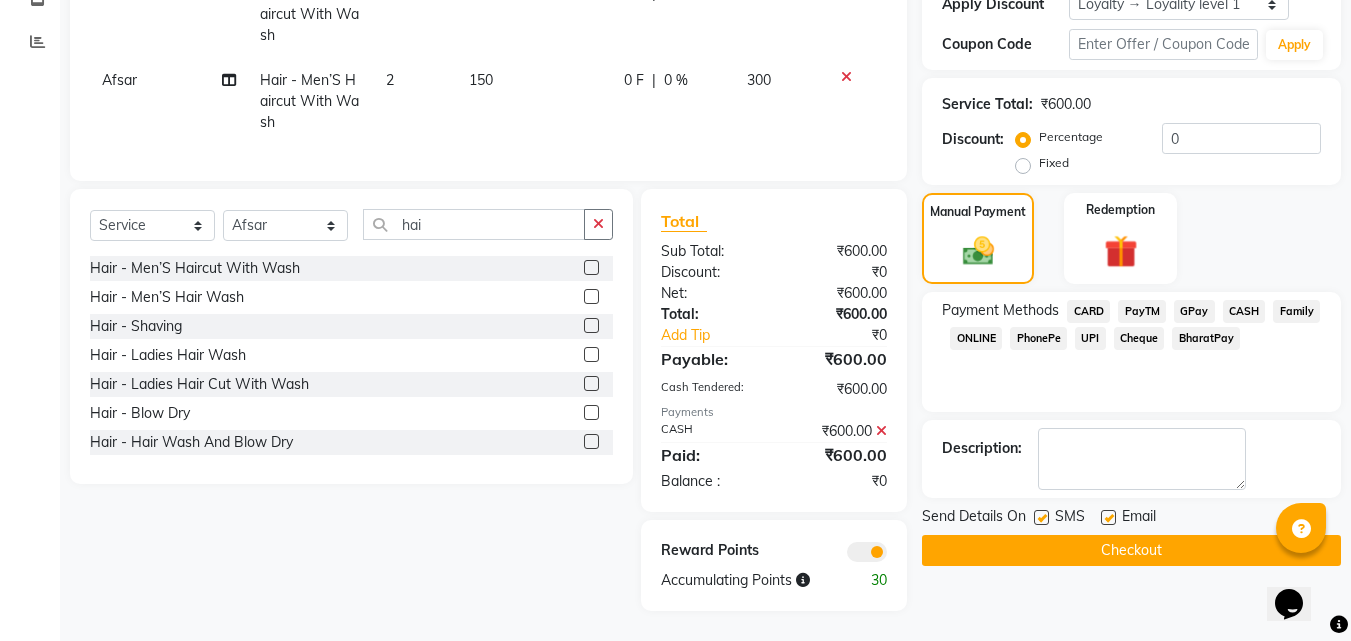 click on "Checkout" 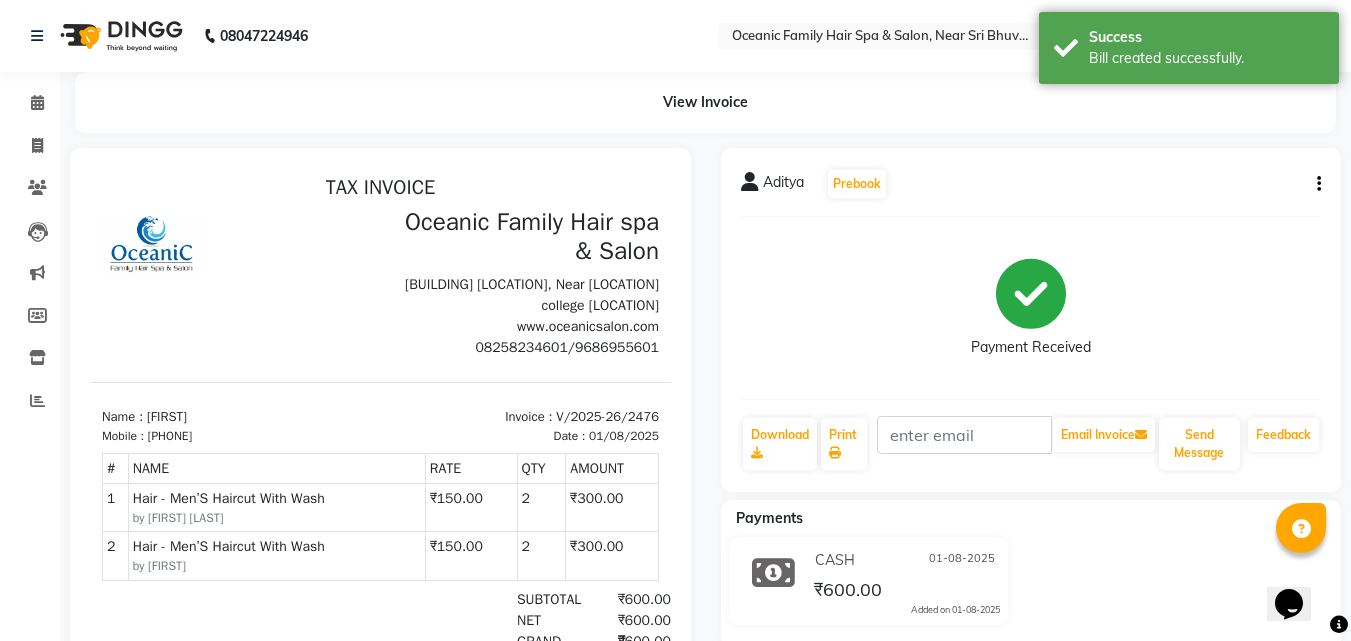 scroll, scrollTop: 0, scrollLeft: 0, axis: both 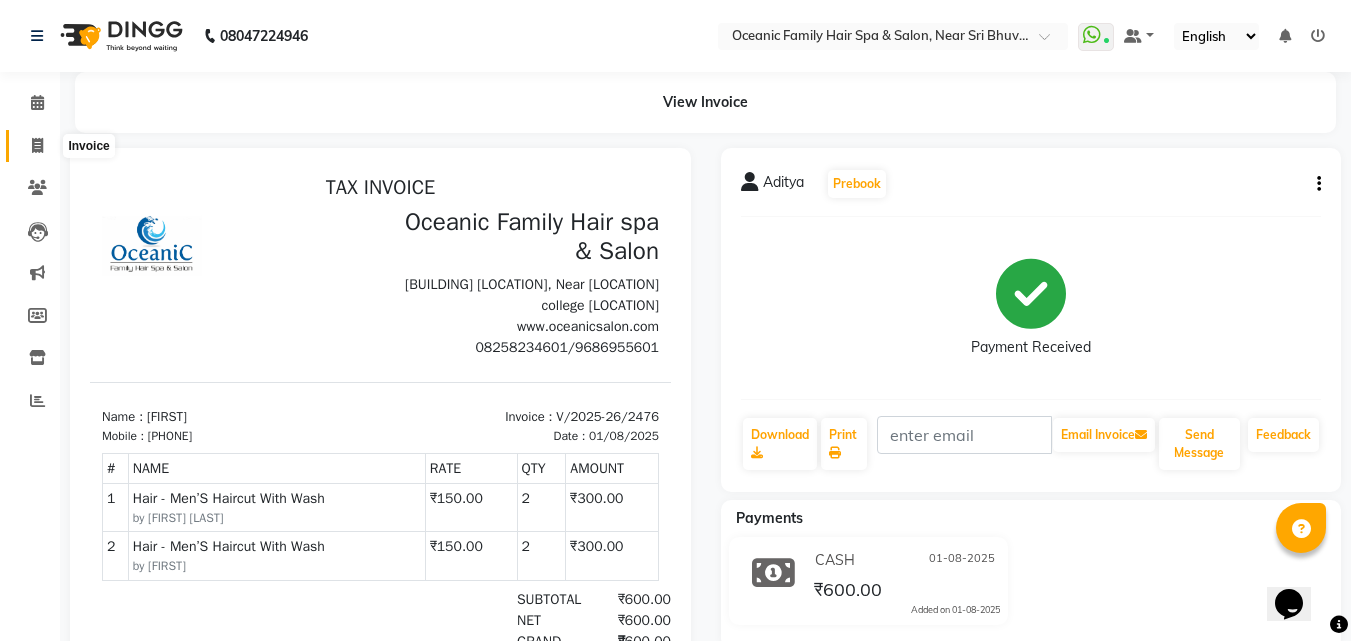click 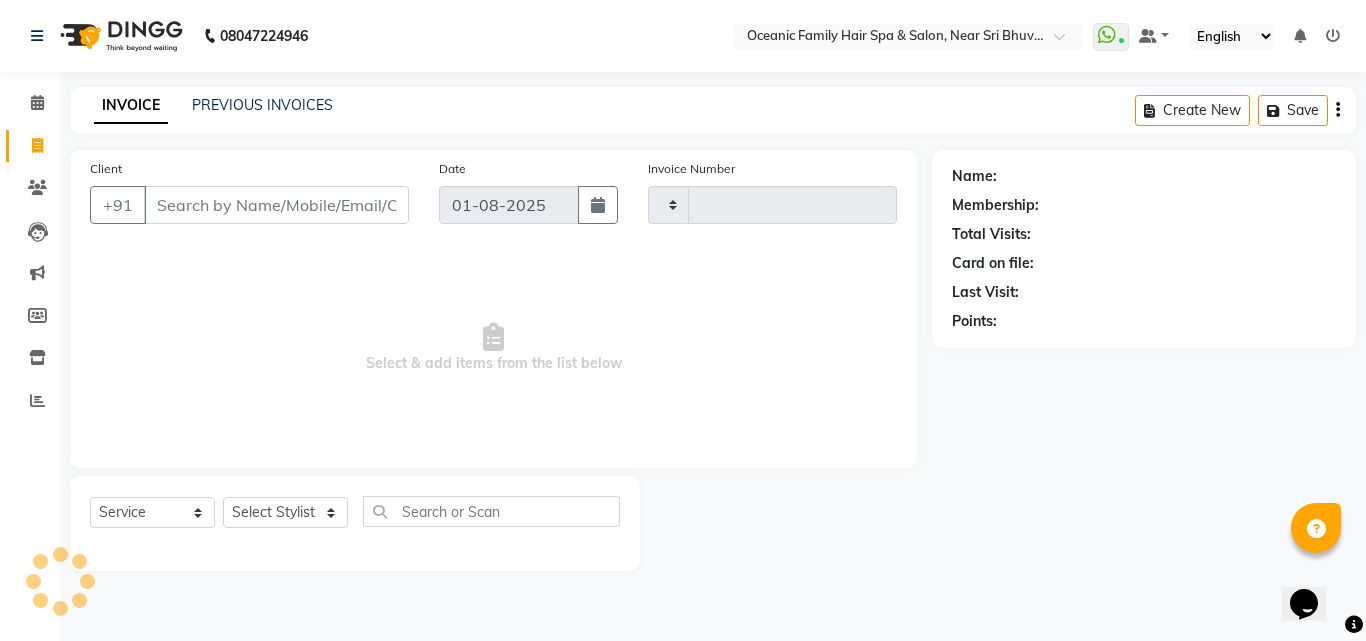 type on "2477" 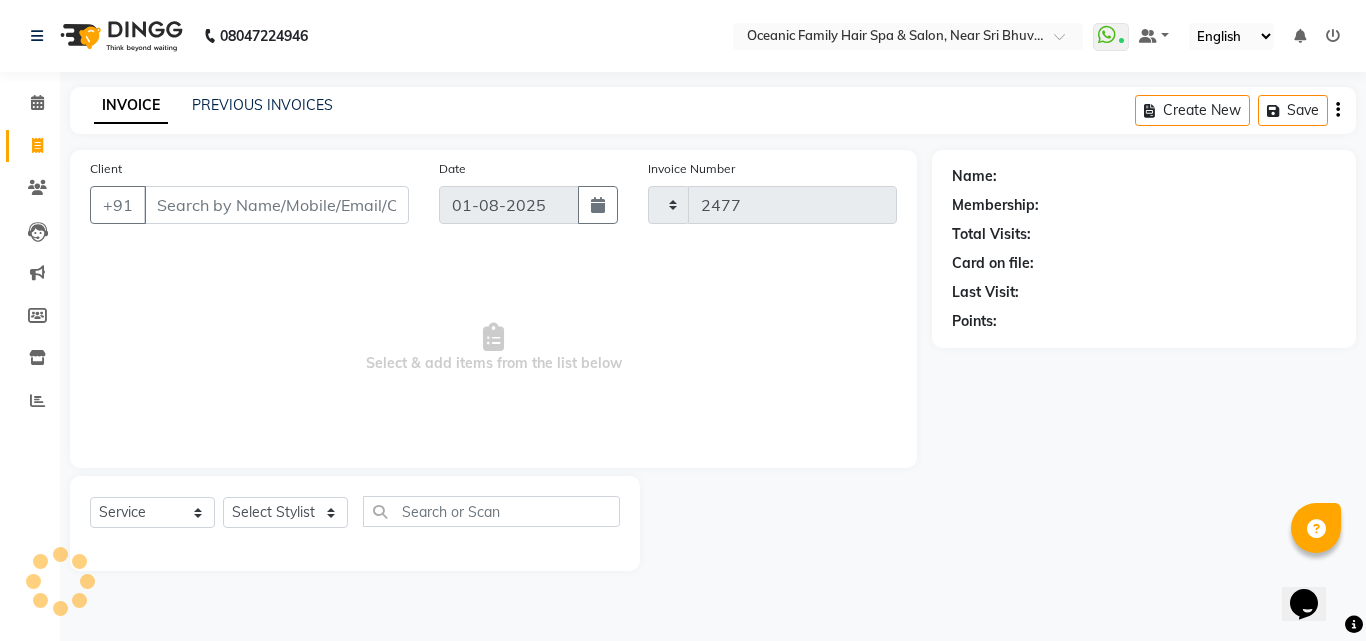 select on "4366" 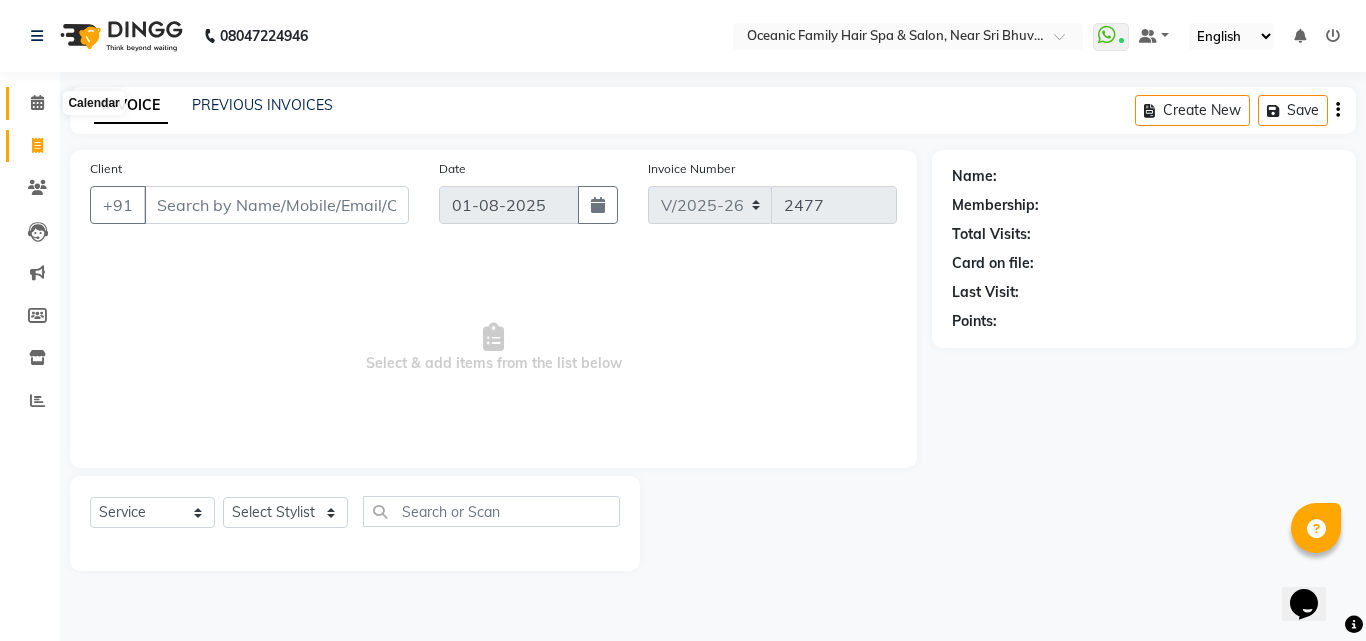 click 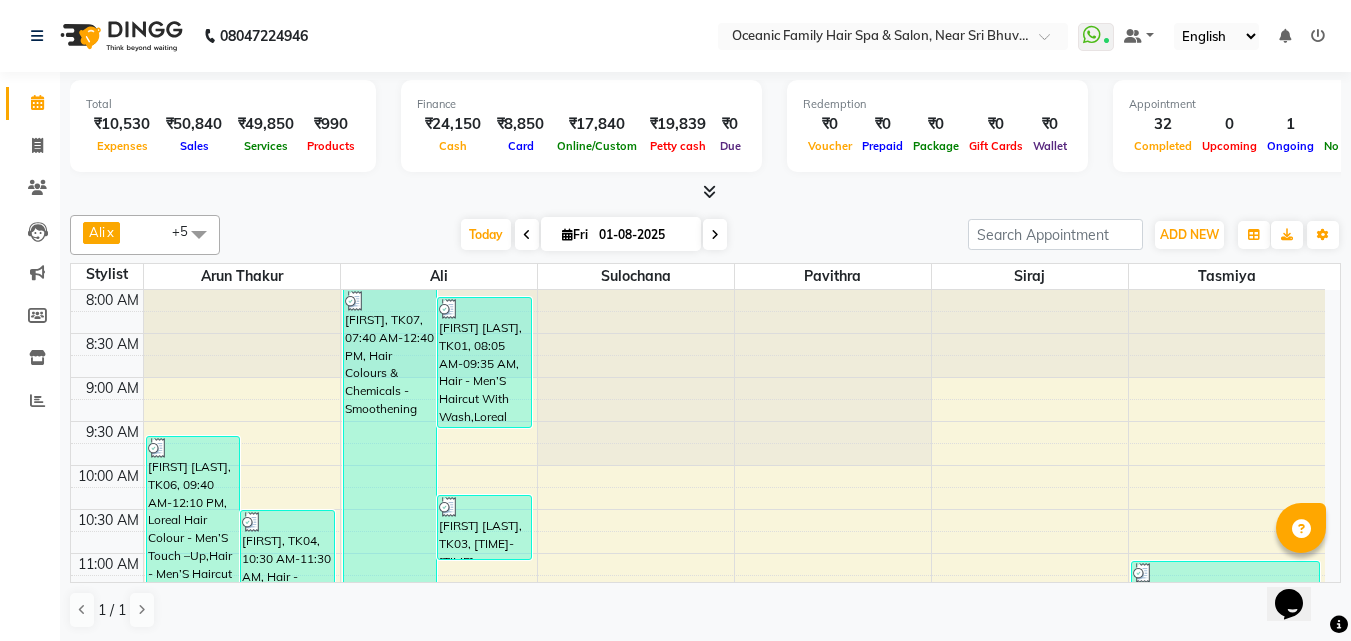 scroll, scrollTop: 0, scrollLeft: 0, axis: both 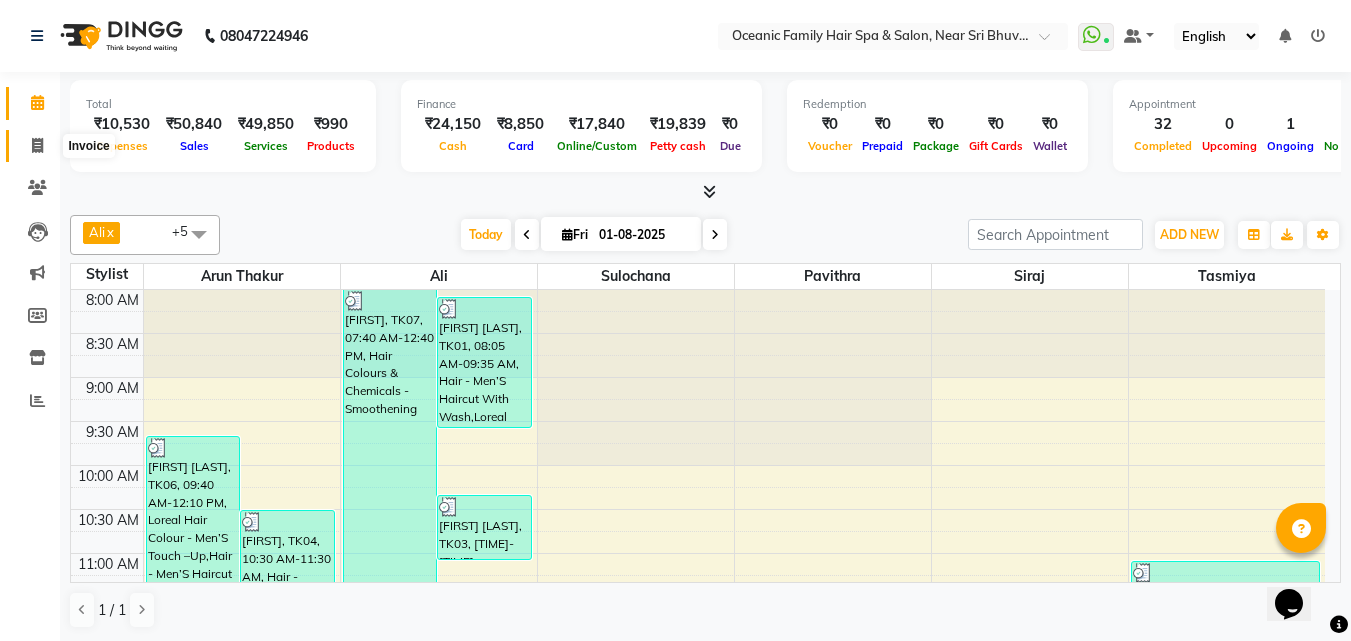 click 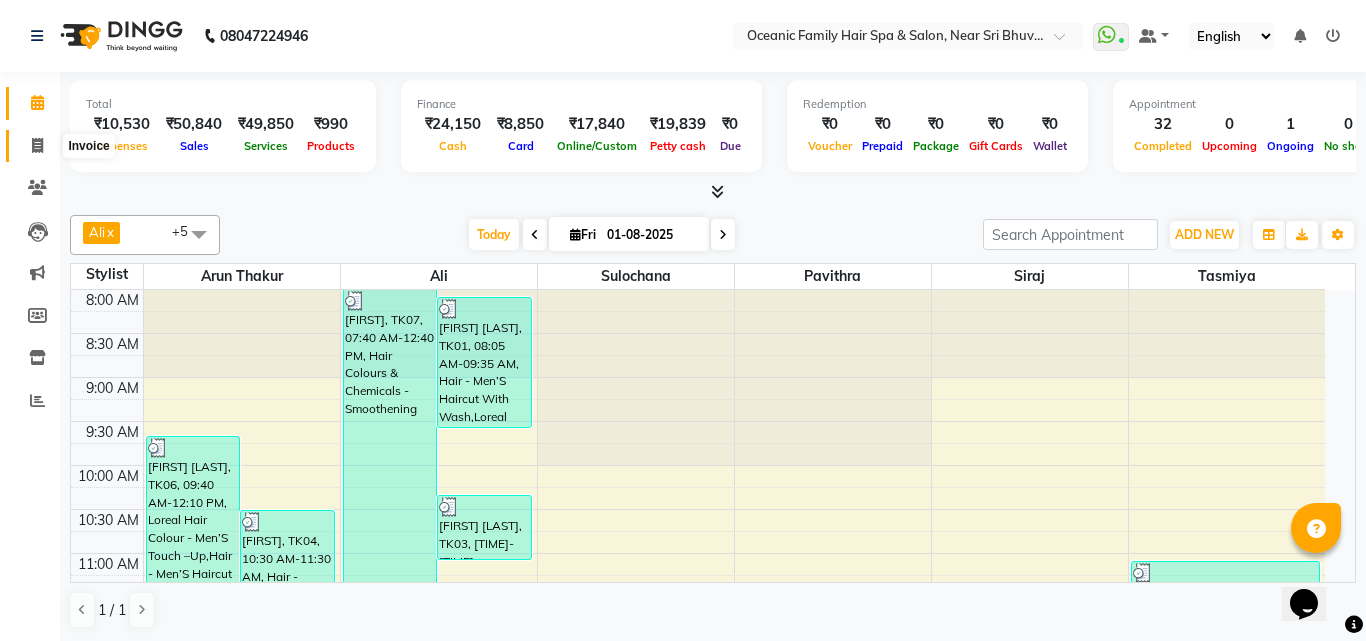 select on "service" 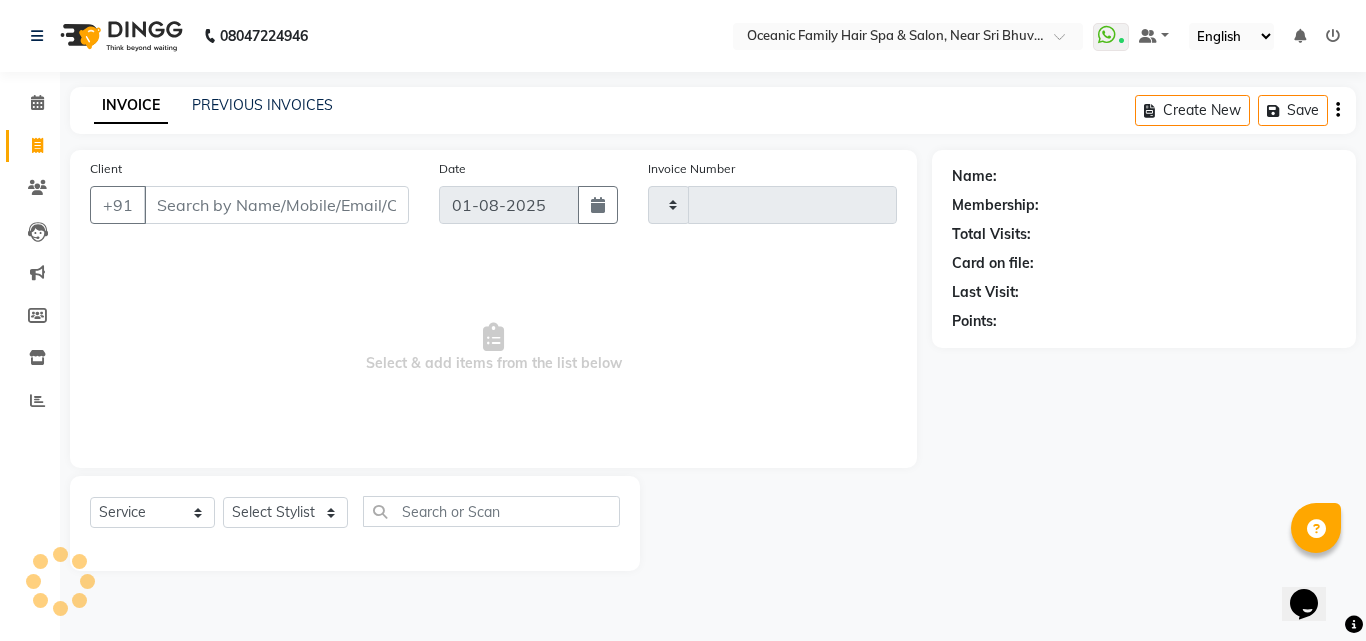 type on "2477" 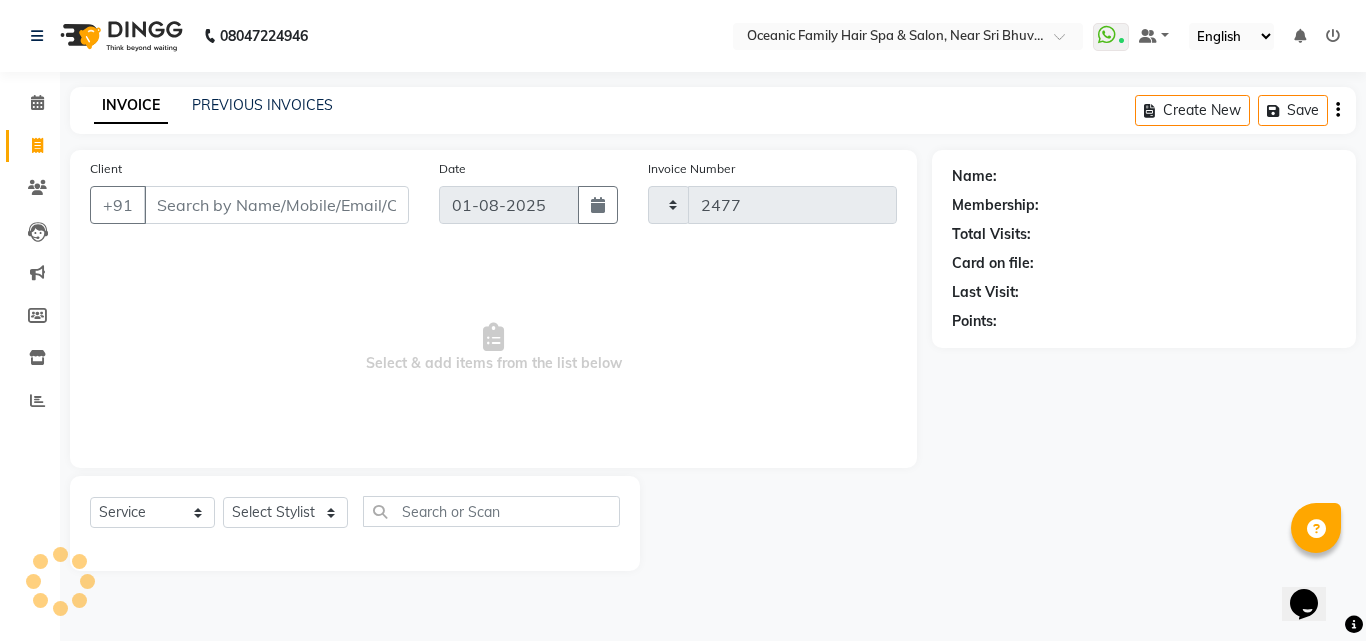select on "4366" 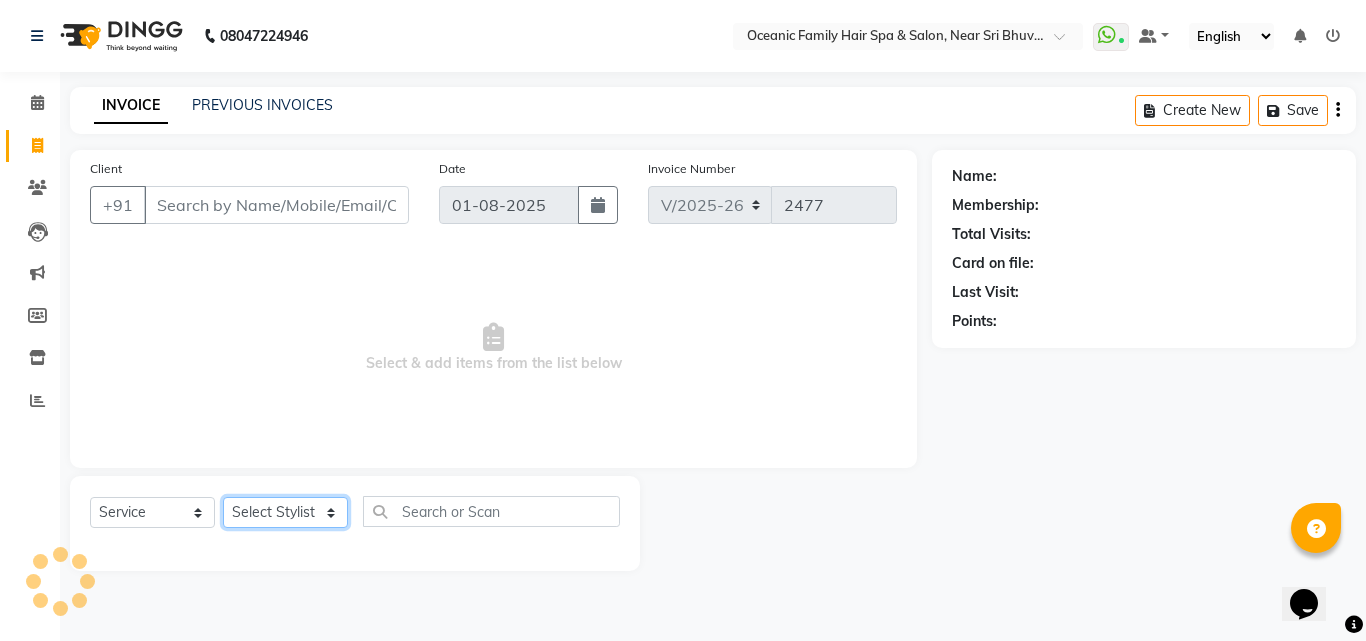 click on "Select Stylist" 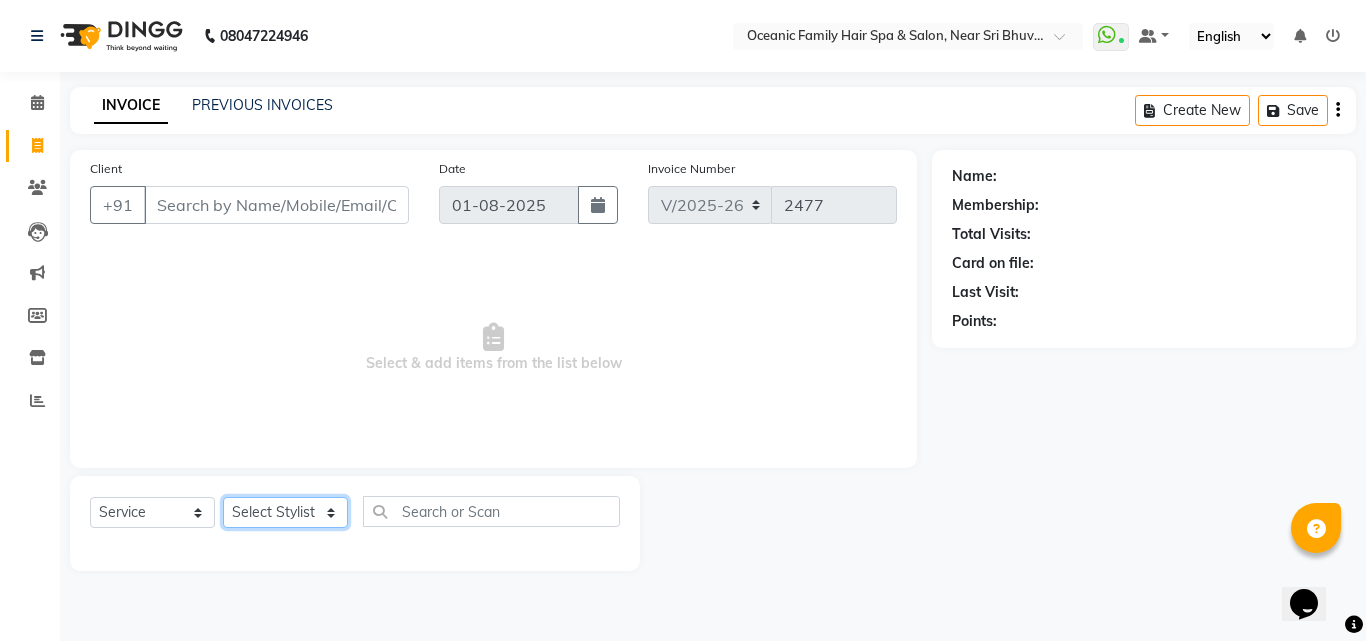select on "23947" 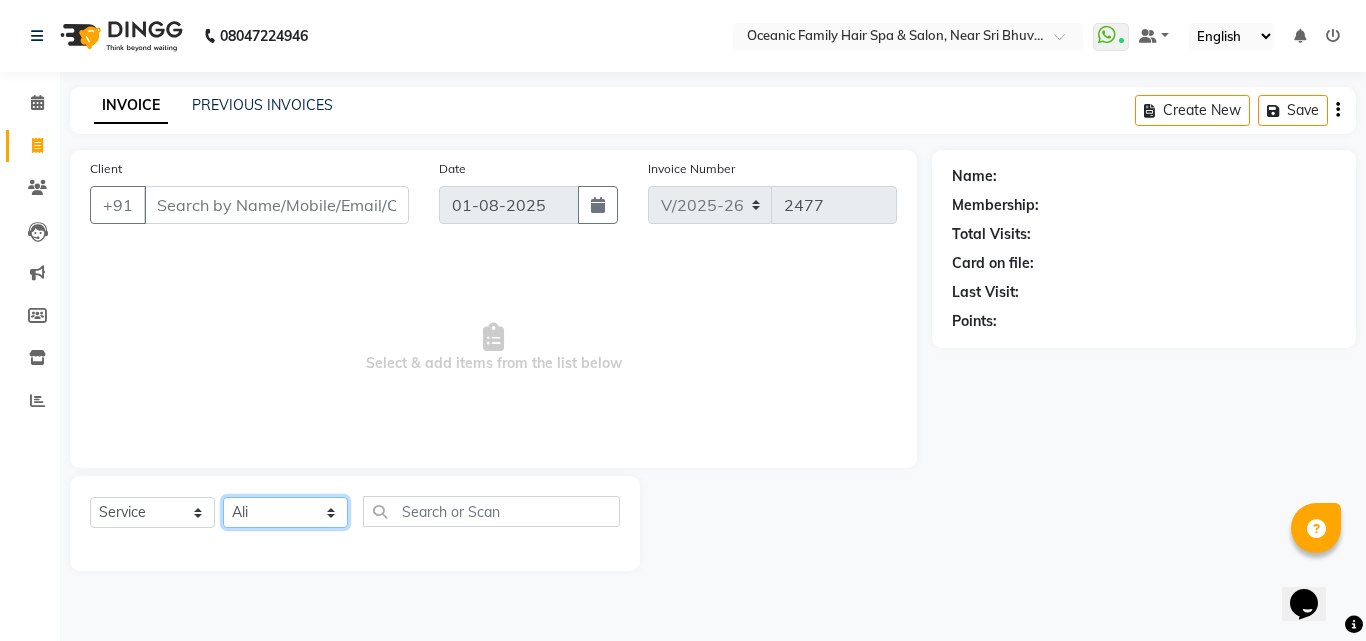 click on "Select Stylist Afsar Ali Arun Thakur Pavithra Rajani Shwetha S Jain Siraj Sulochana Tasmiya" 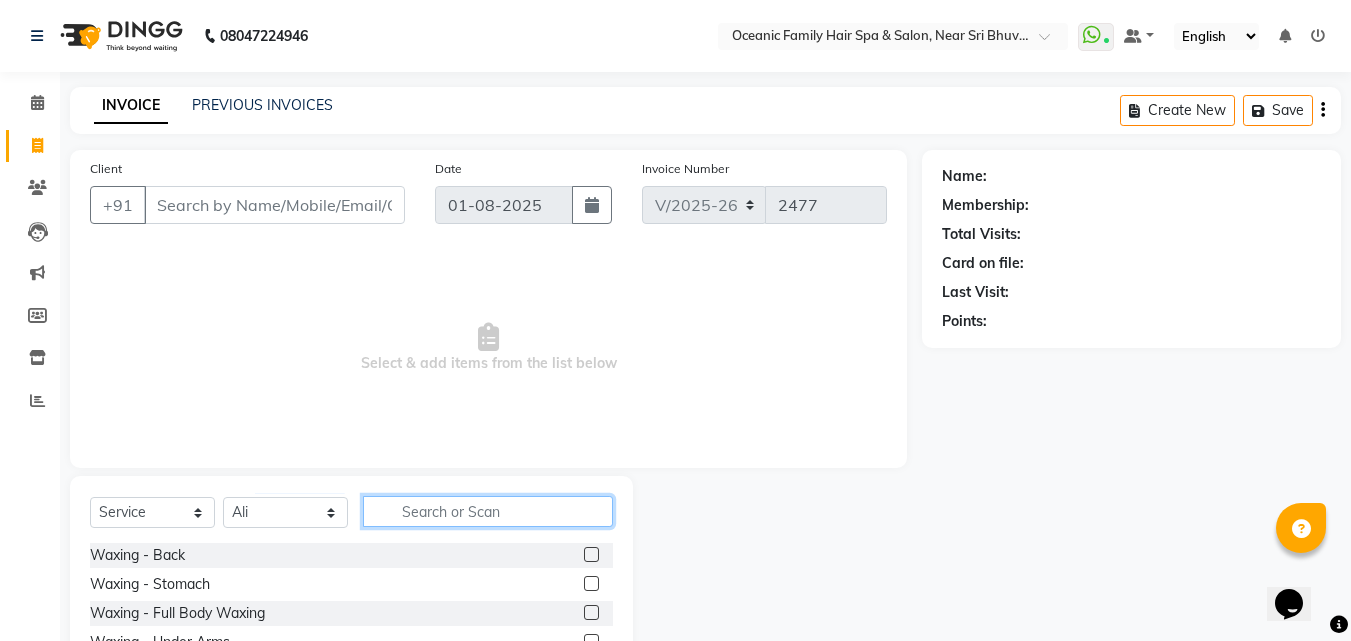click 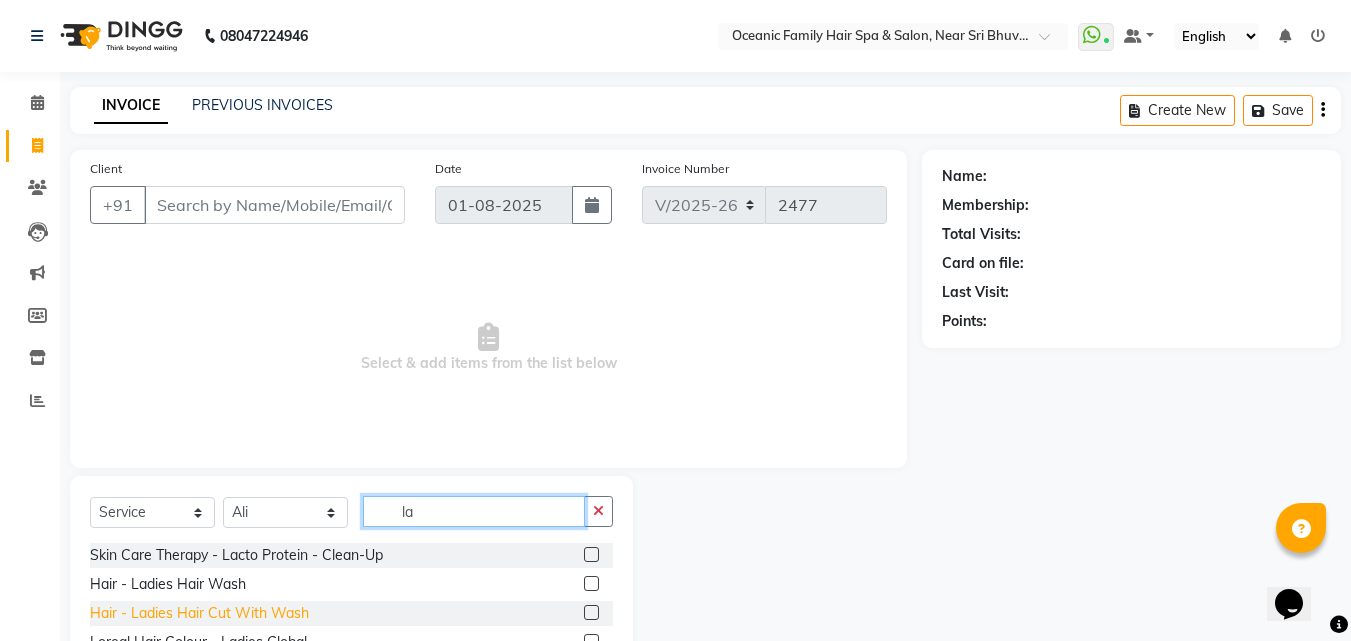 type on "la" 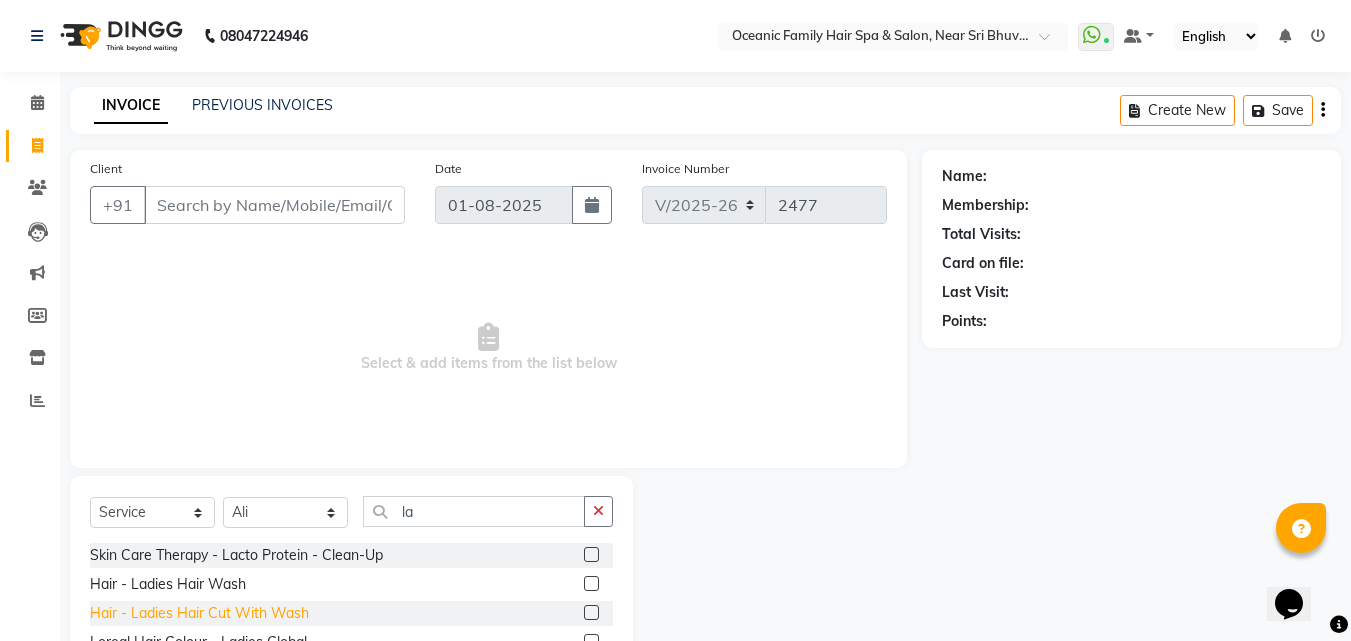 click on "Hair - Ladies Hair Cut With Wash" 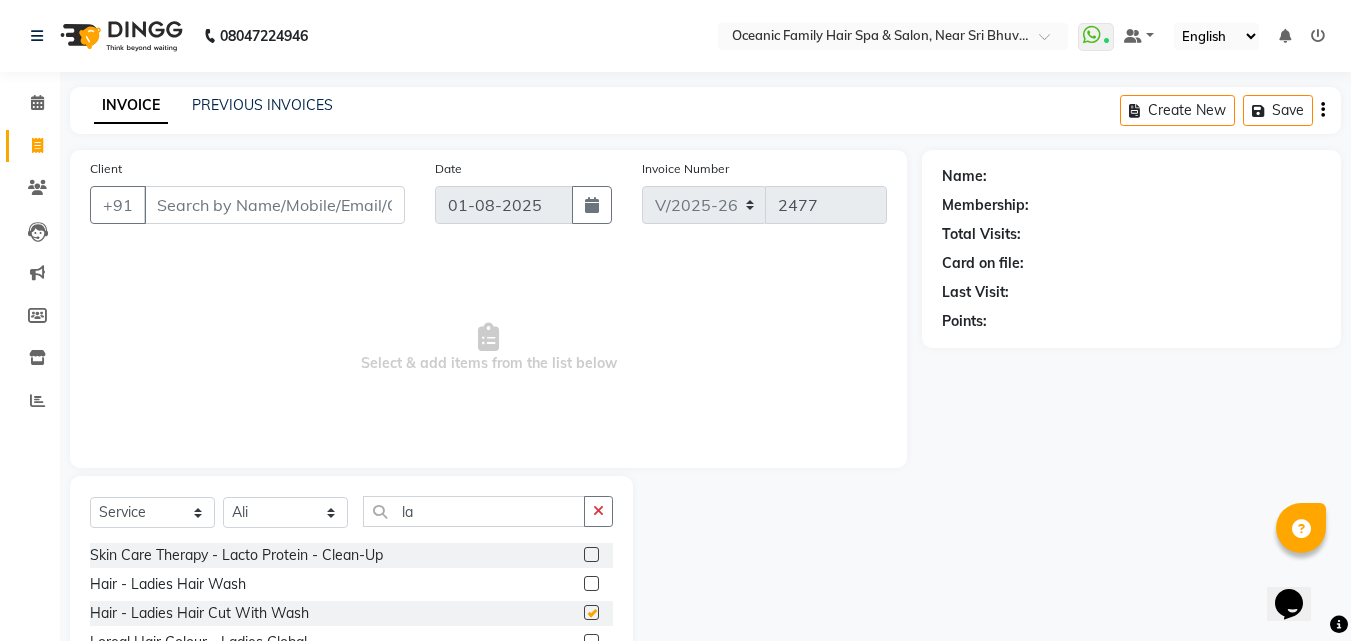 checkbox on "false" 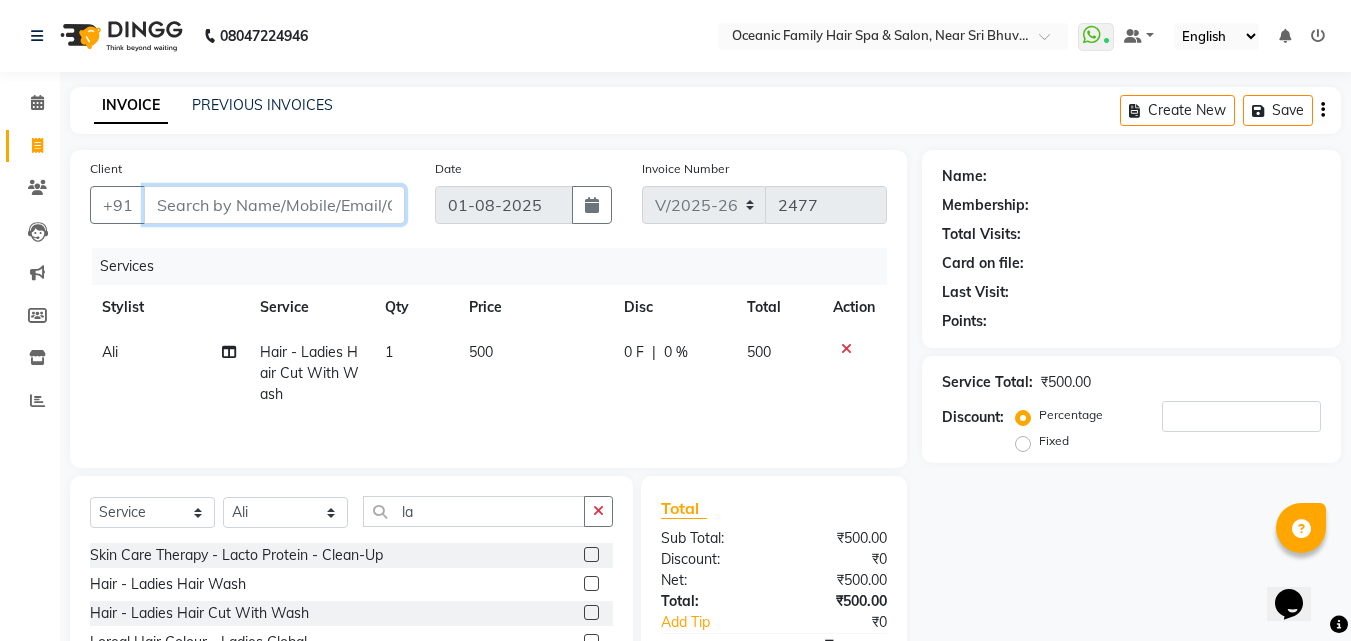 click on "Client" at bounding box center (274, 205) 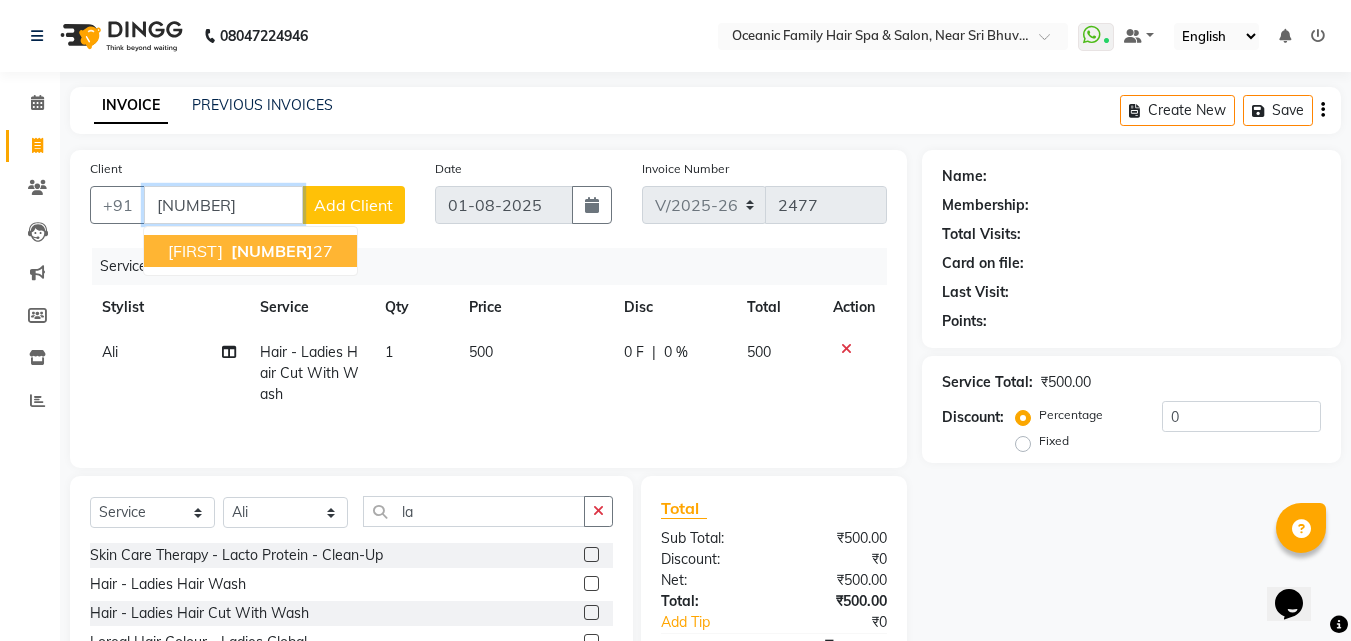 click on "[NUMBER]" at bounding box center [272, 251] 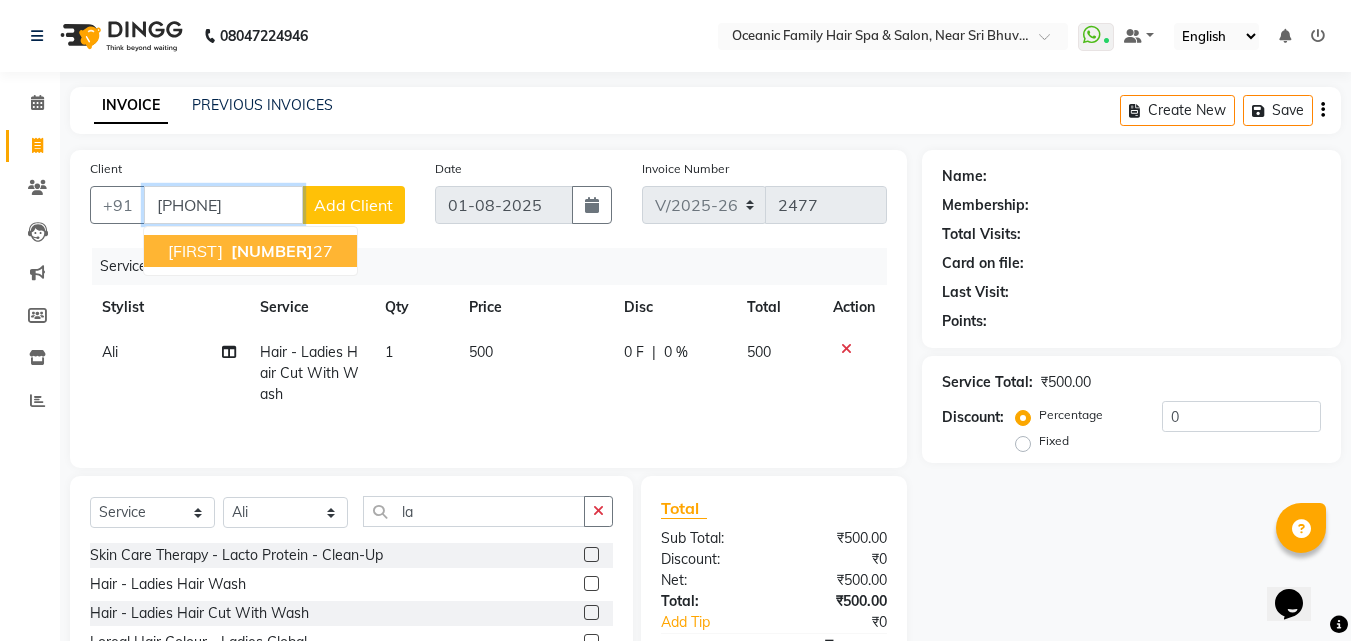 type on "[PHONE]" 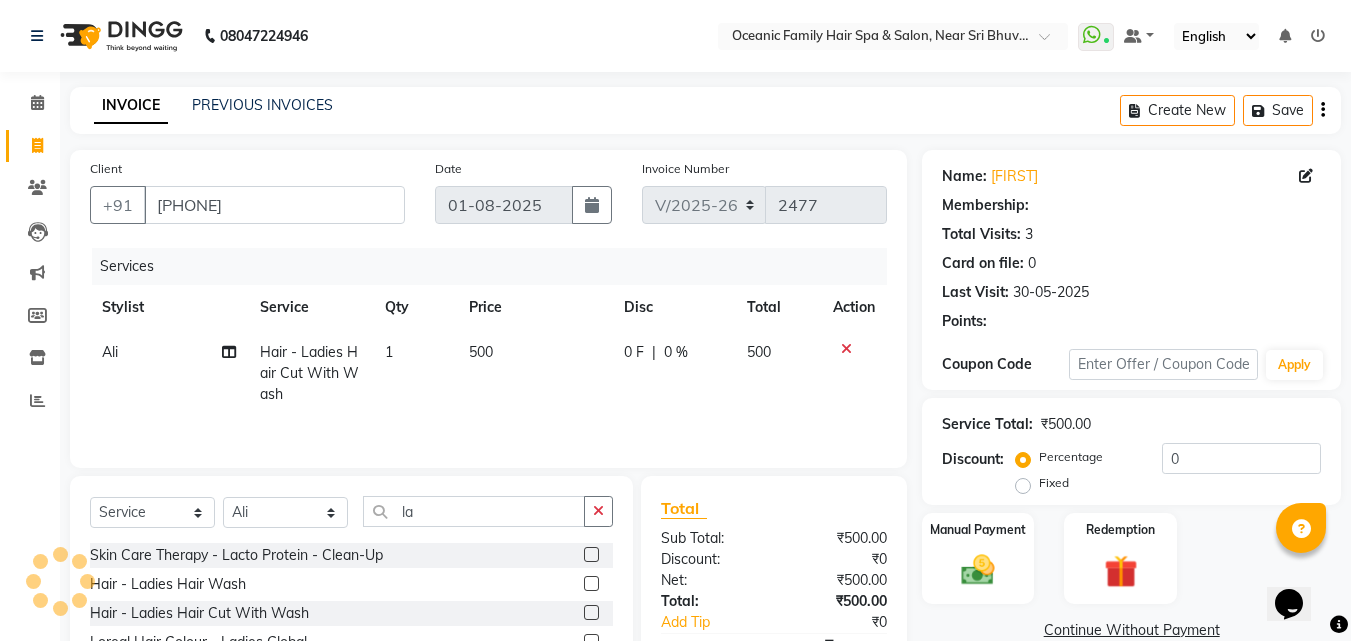 select on "1: Object" 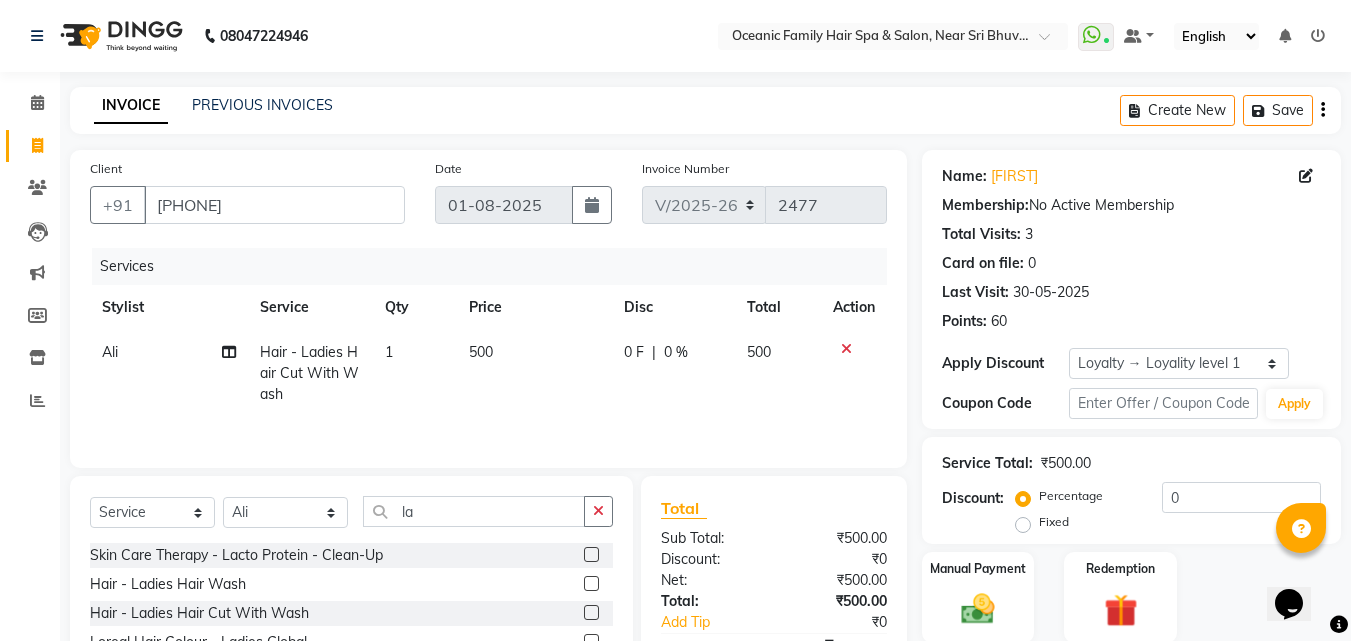 scroll, scrollTop: 160, scrollLeft: 0, axis: vertical 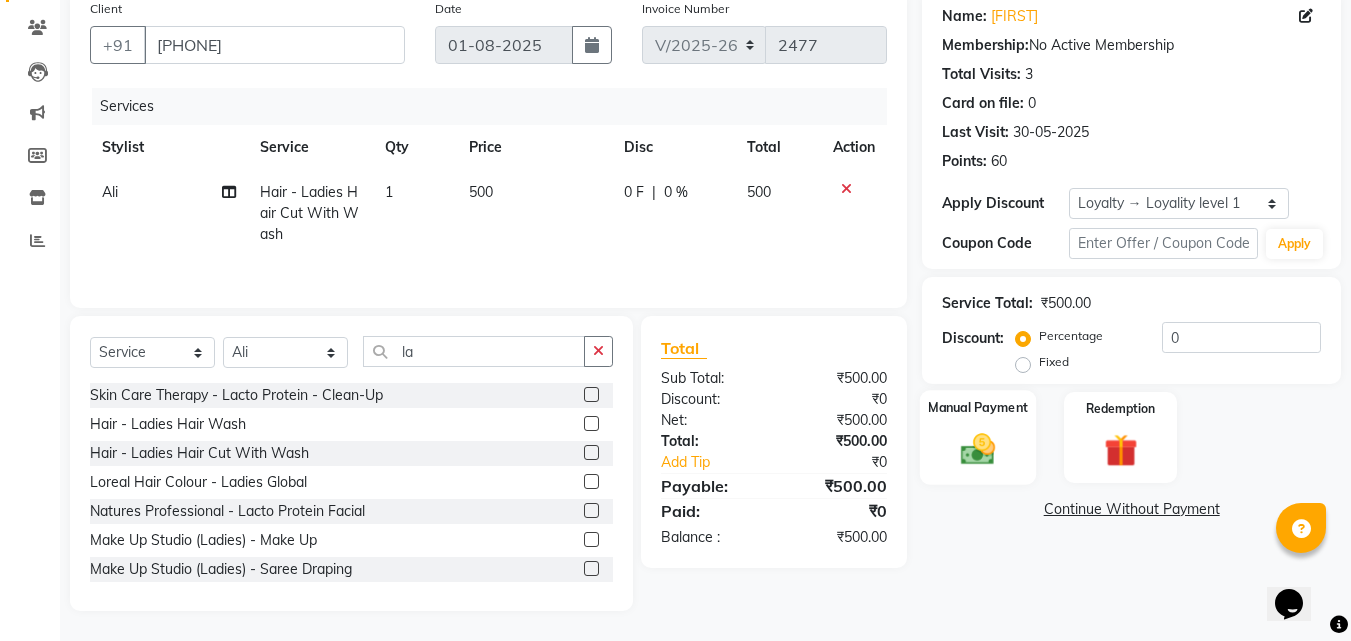click on "Manual Payment" 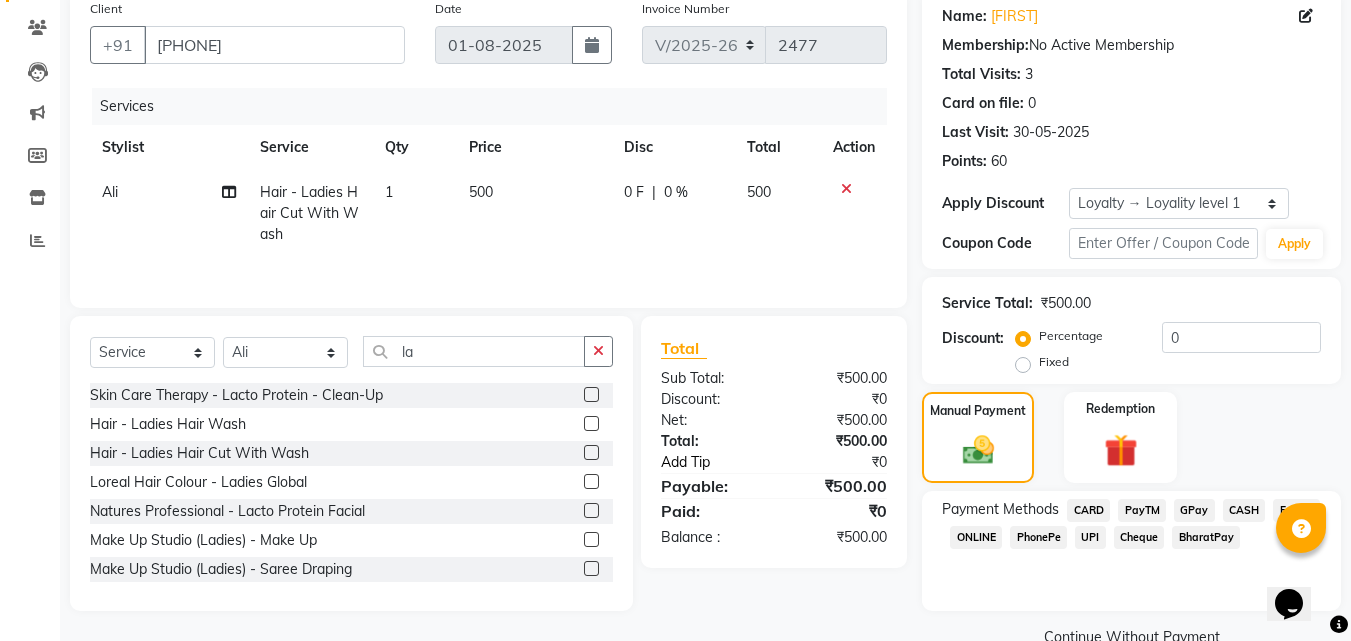 click on "Add Tip" 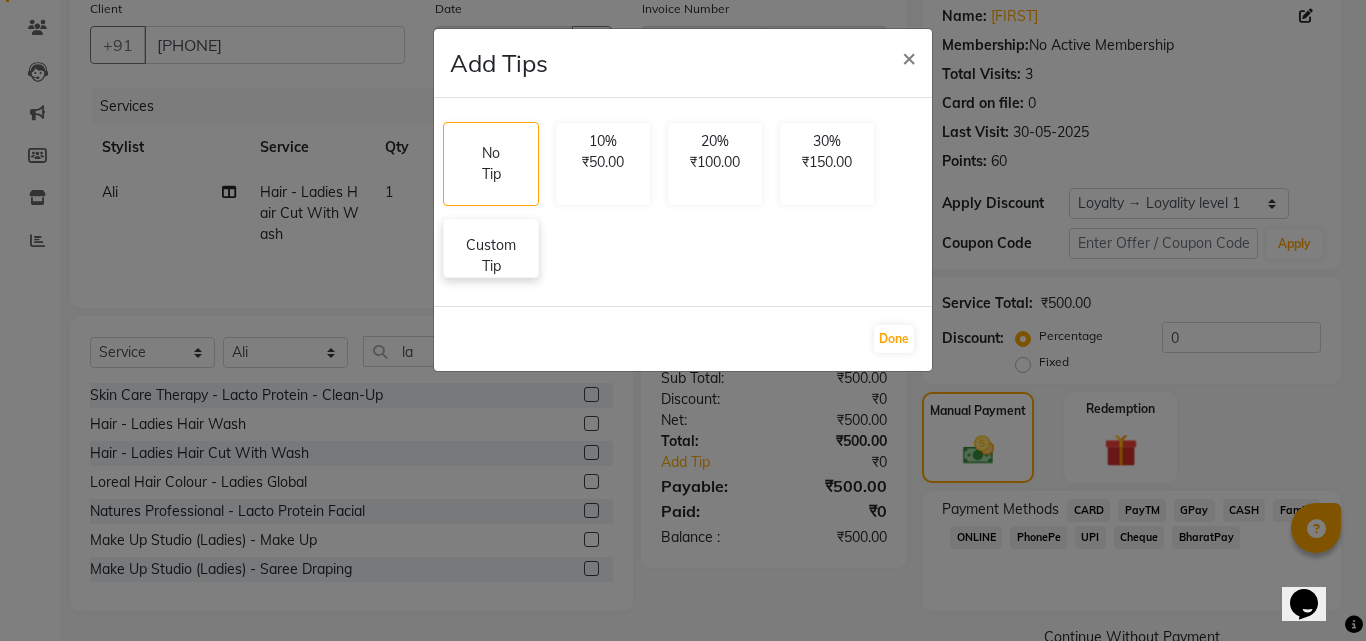 click on "Custom Tip" 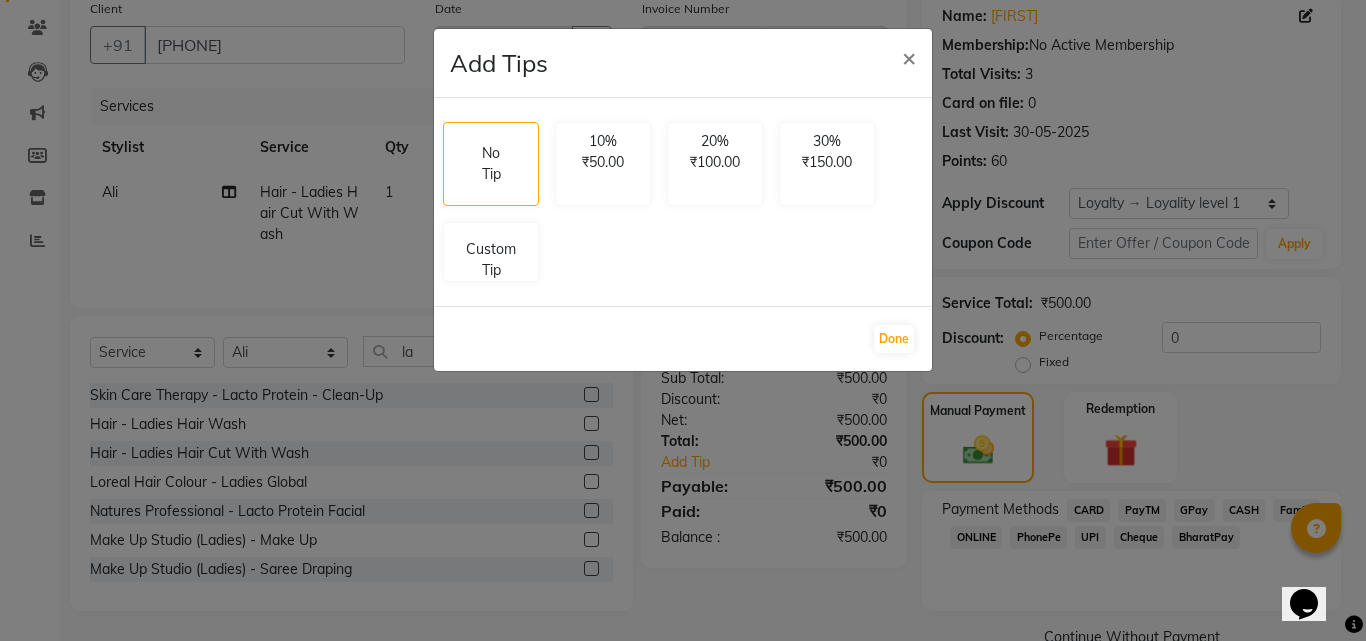 select on "23947" 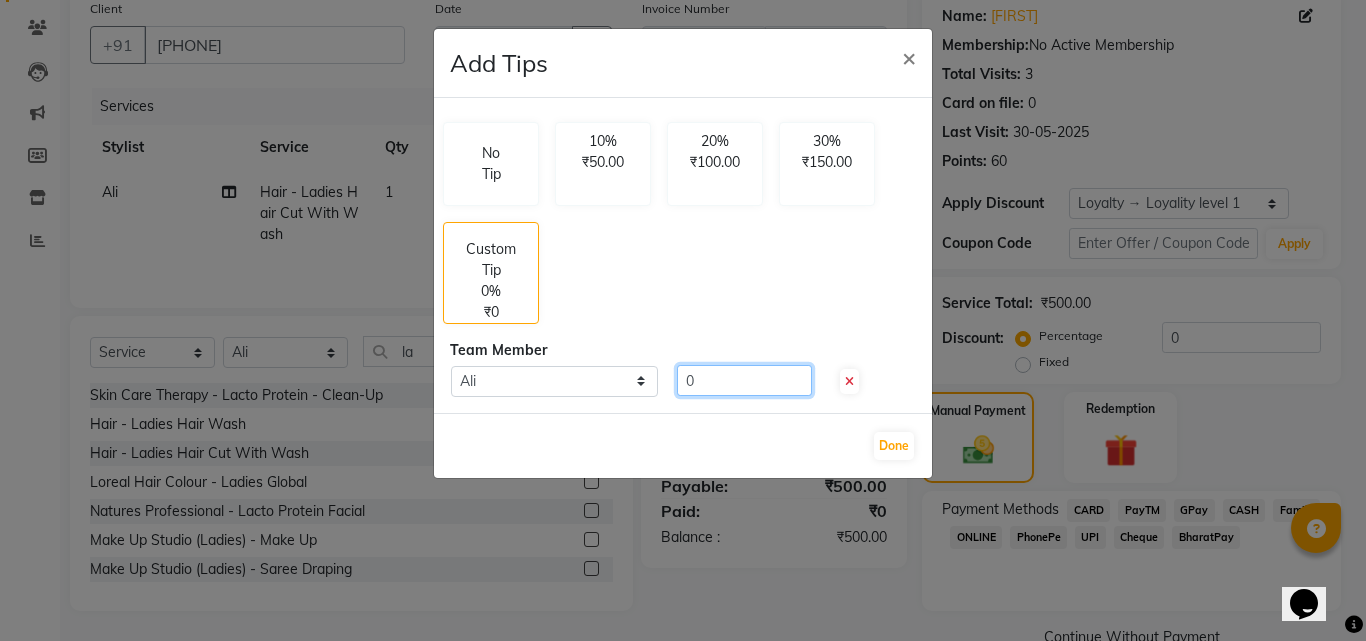 click on "0" 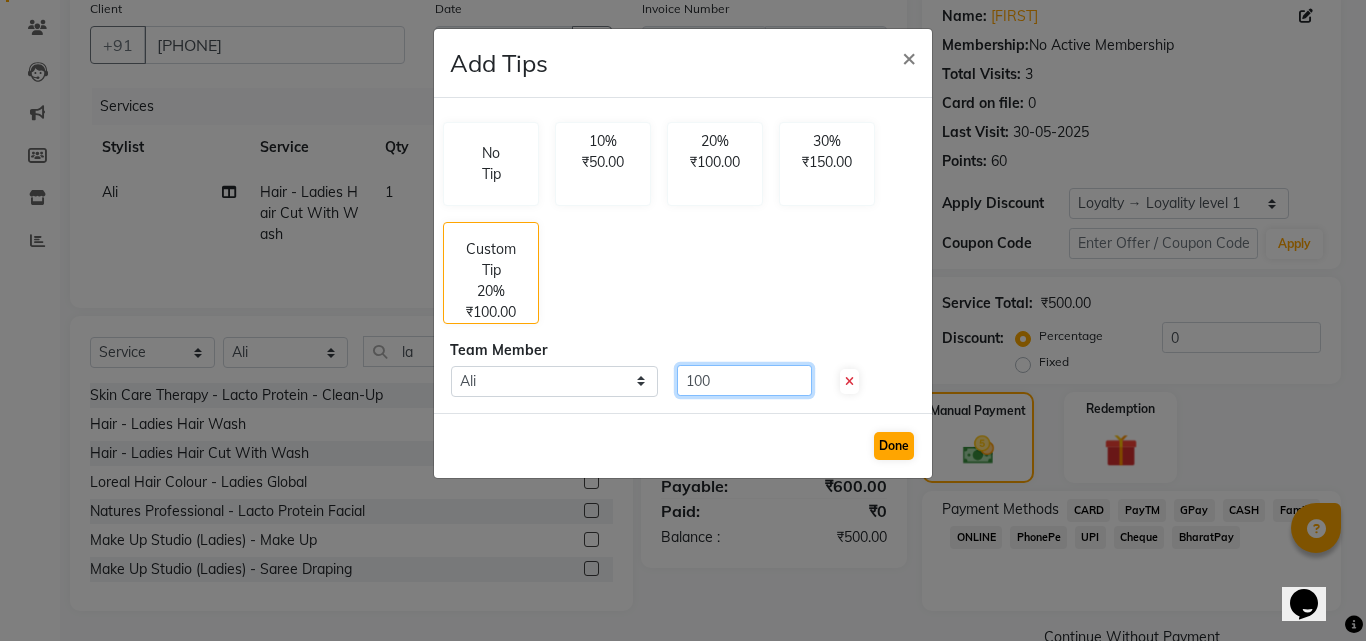 type on "100" 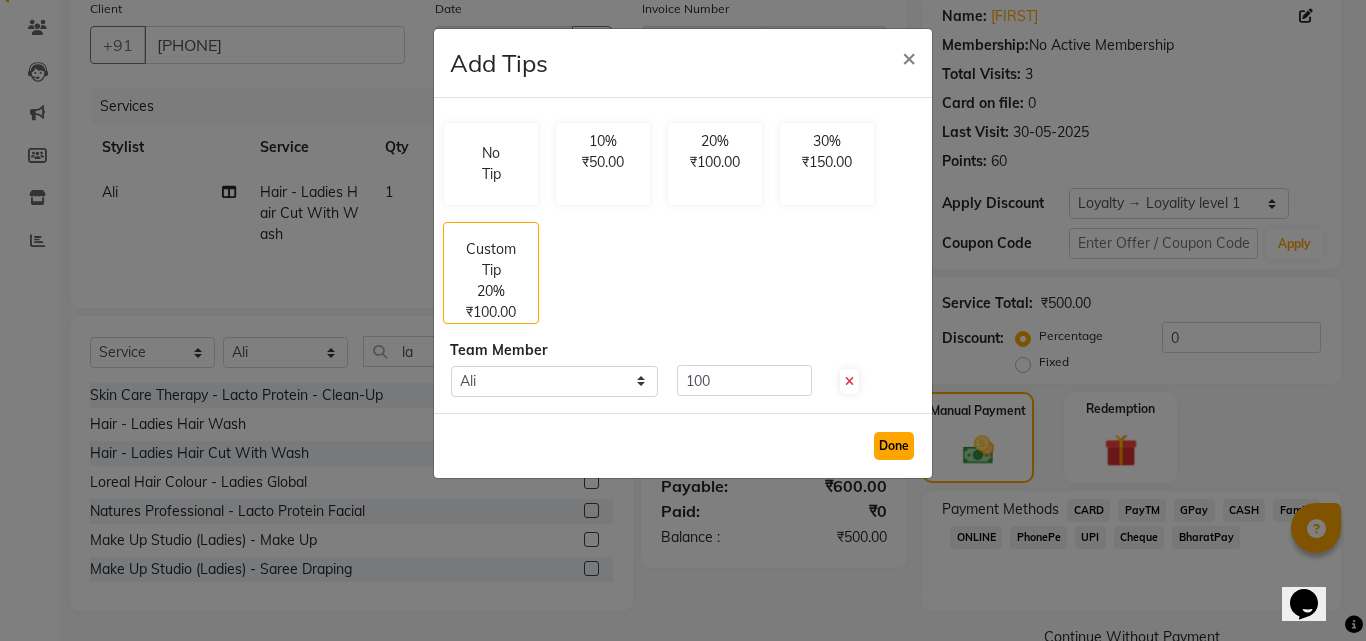 click on "Done" 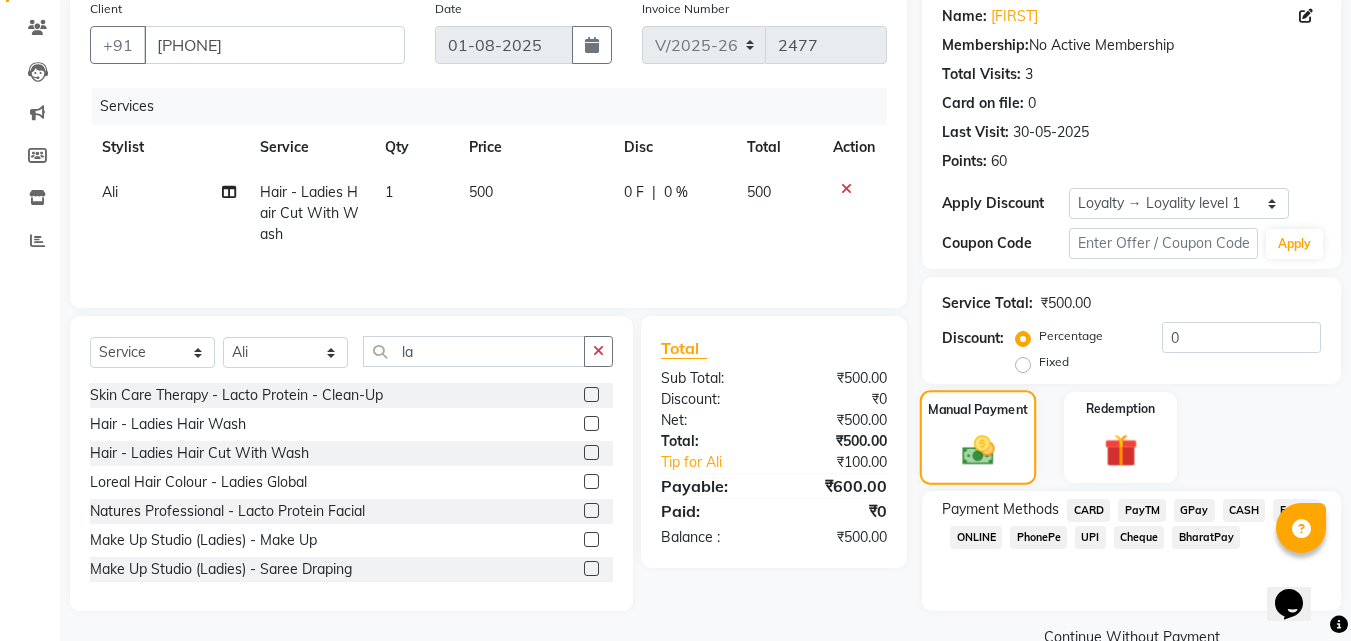 click 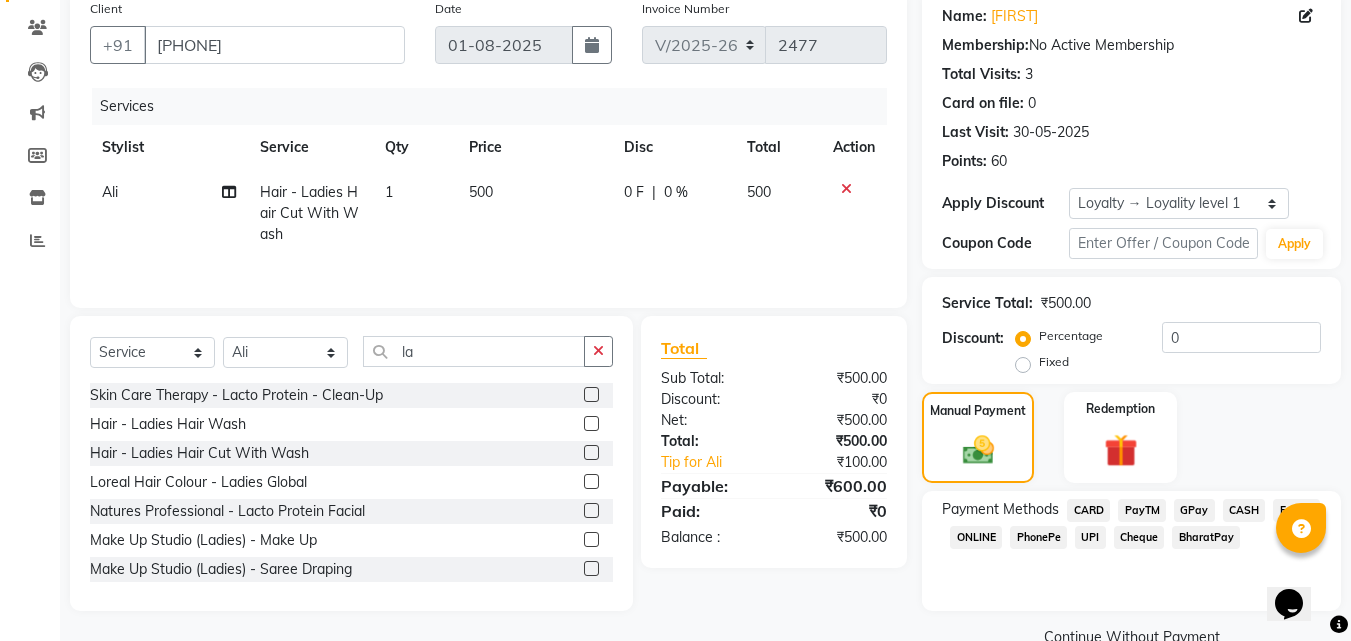 click on "PayTM" 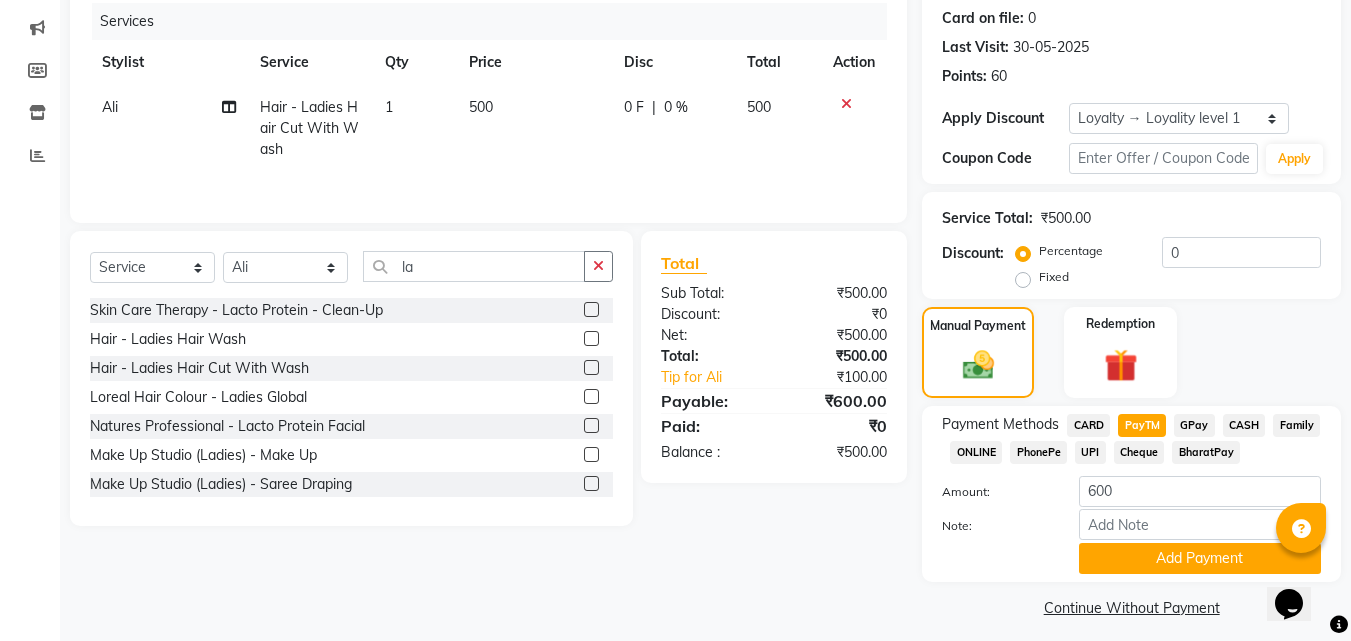 scroll, scrollTop: 257, scrollLeft: 0, axis: vertical 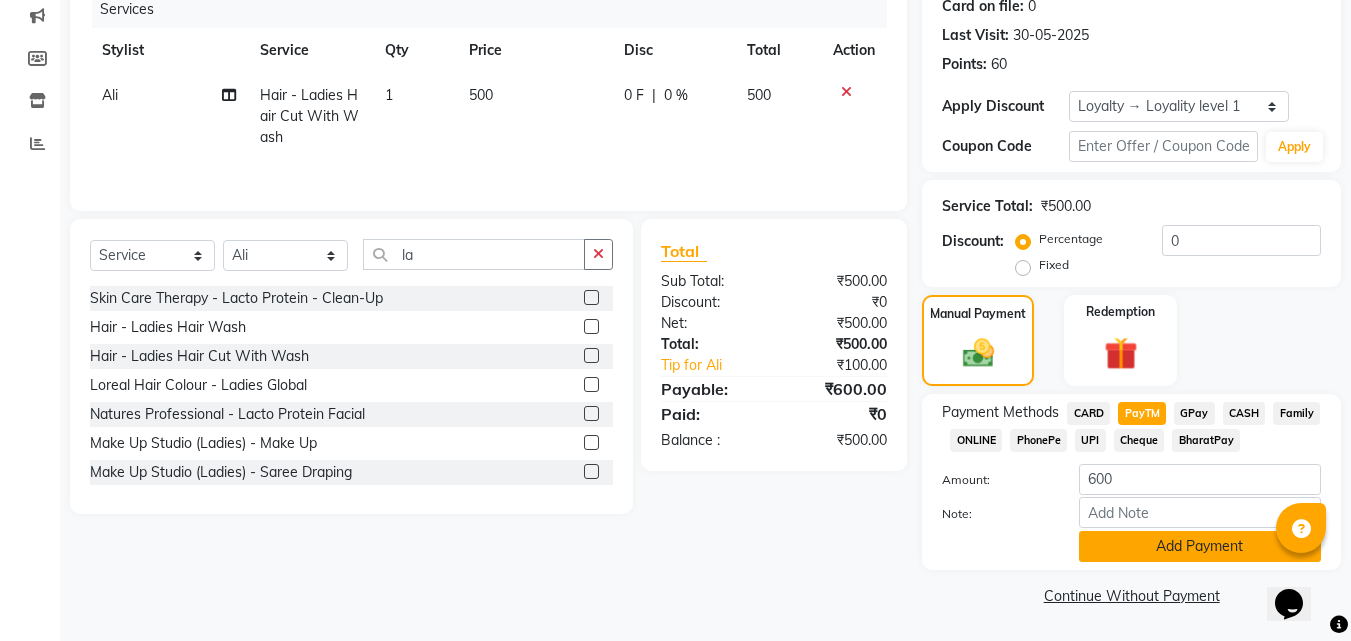 click on "Add Payment" 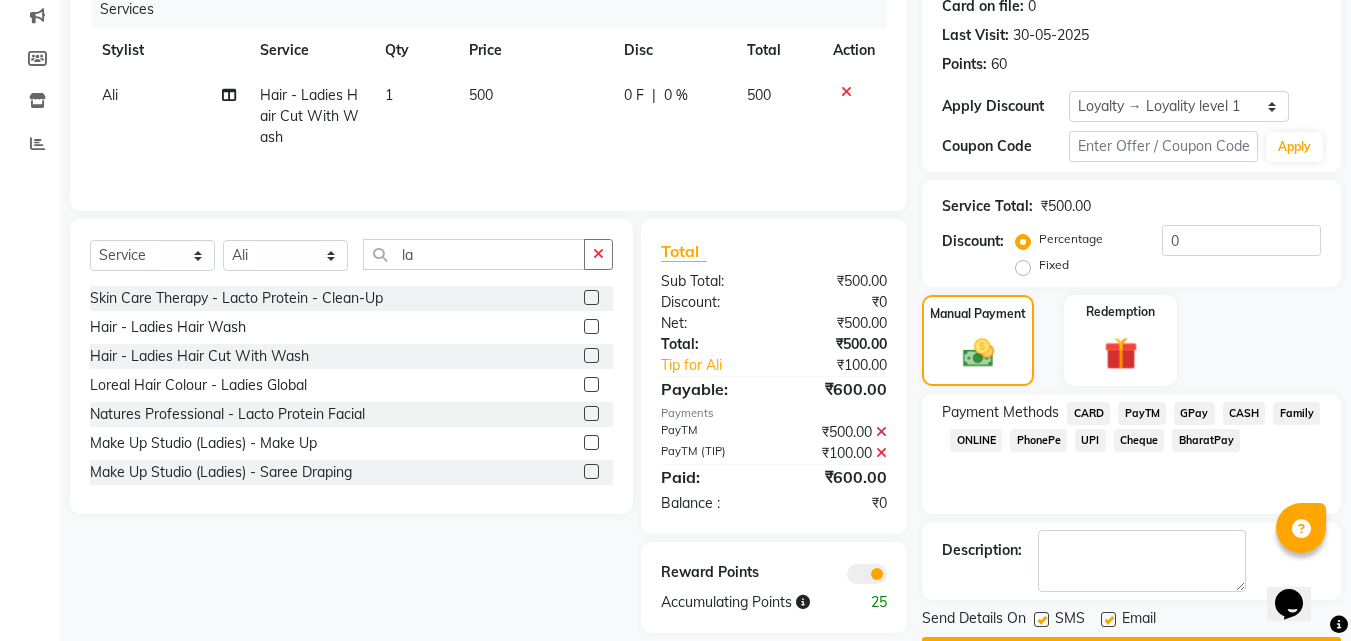 scroll, scrollTop: 314, scrollLeft: 0, axis: vertical 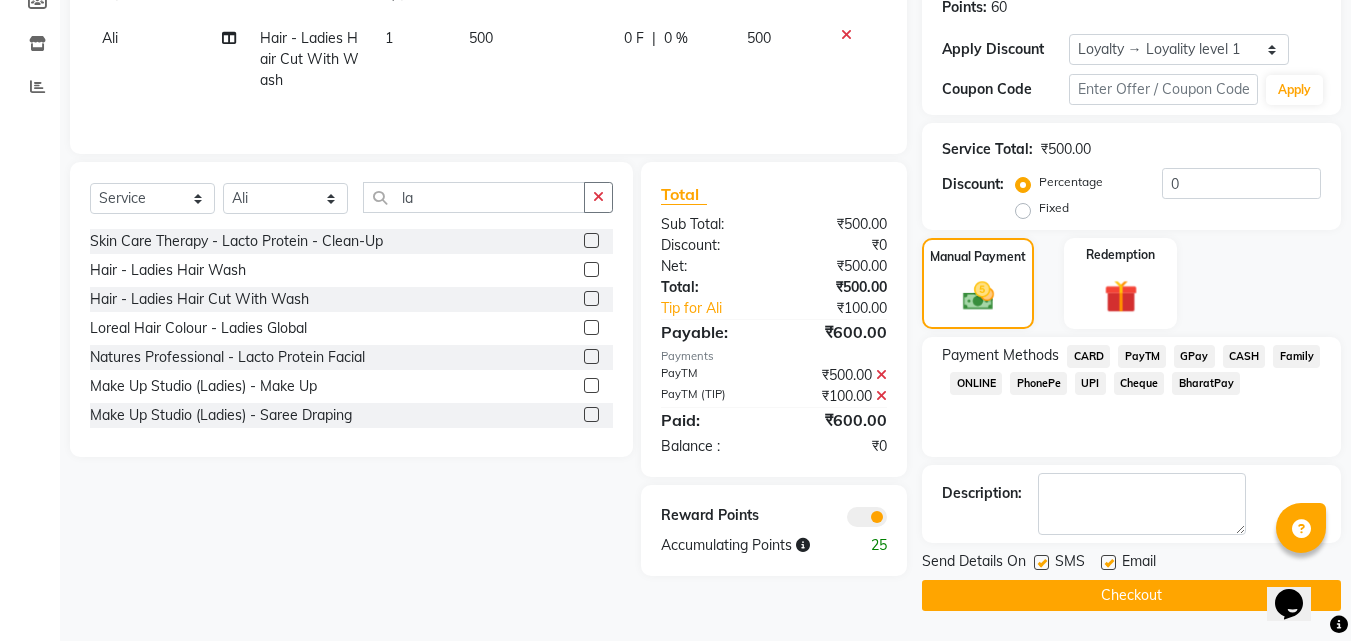 click on "Checkout" 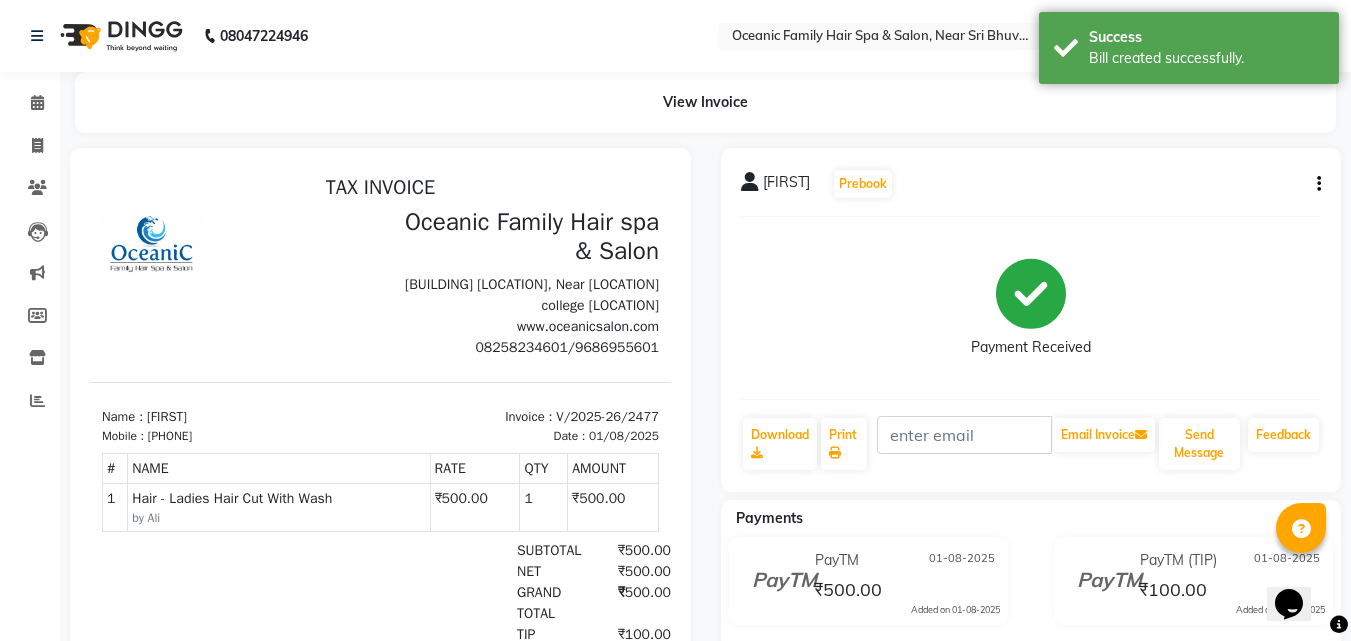 scroll, scrollTop: 0, scrollLeft: 0, axis: both 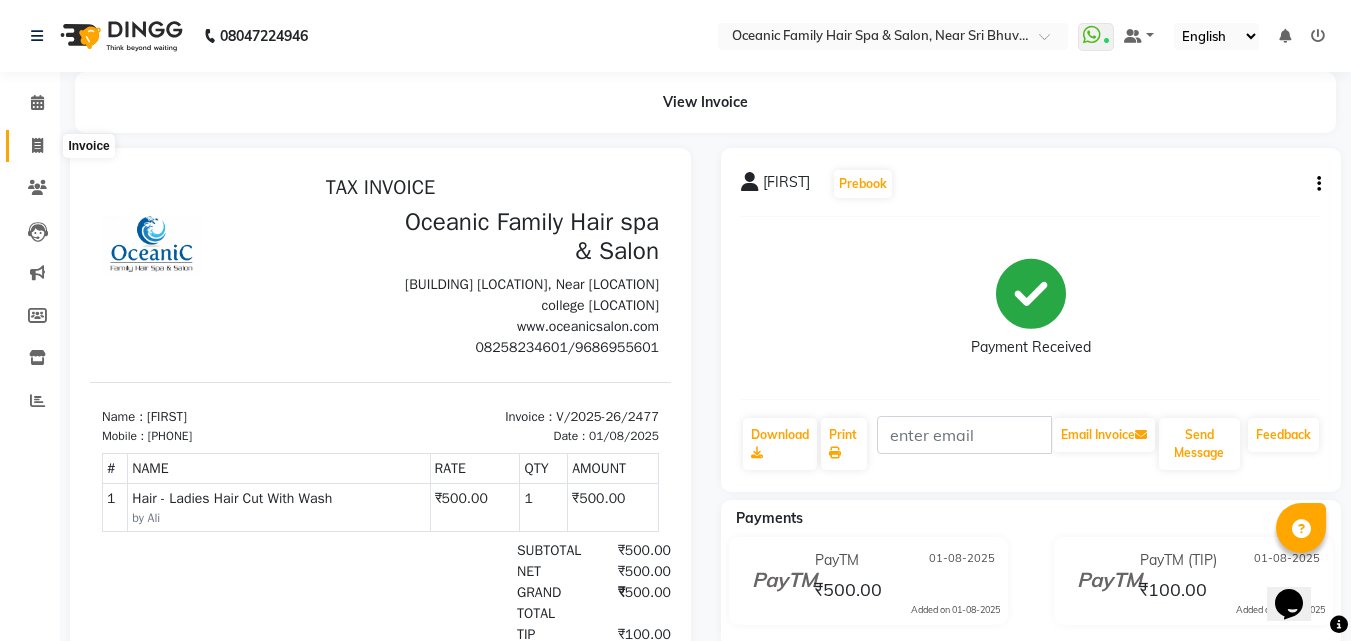 click 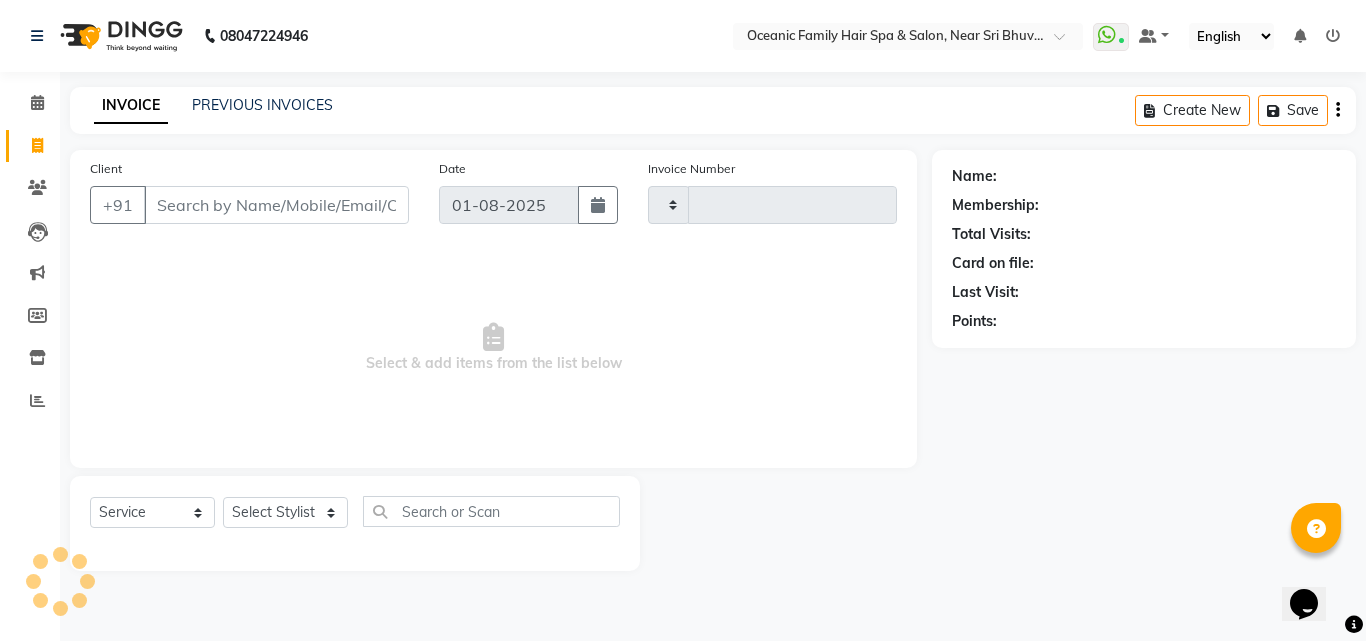 type on "2478" 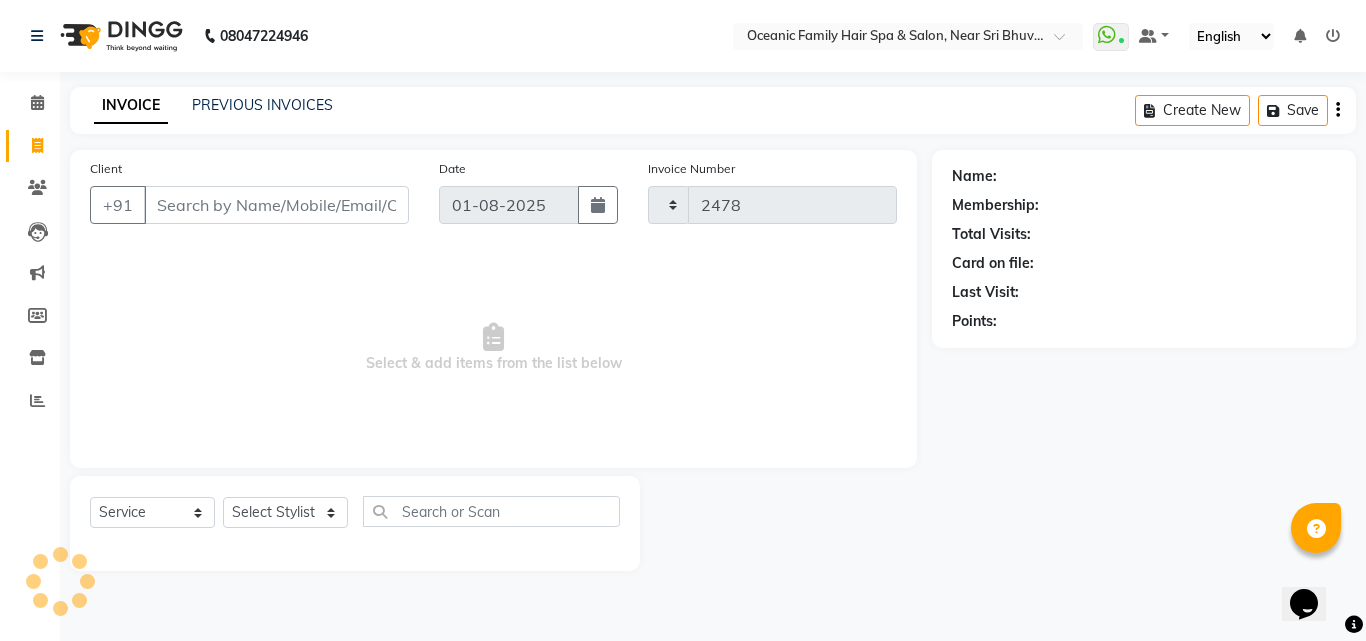select on "4366" 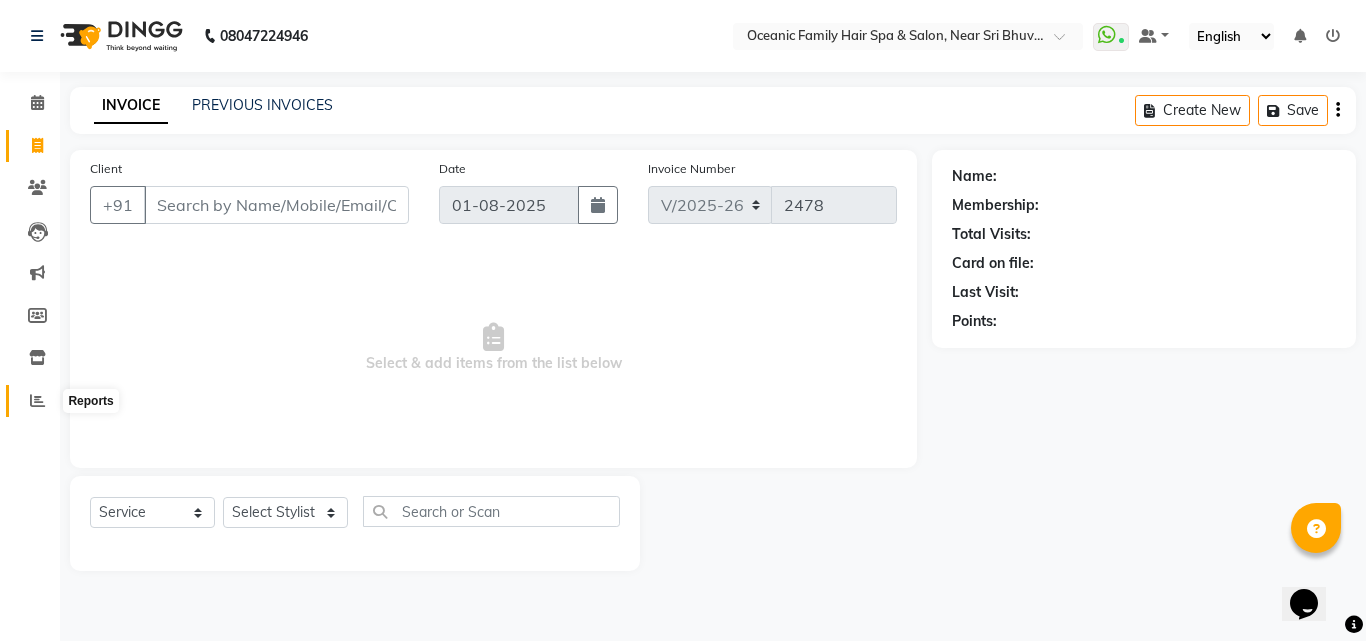 click 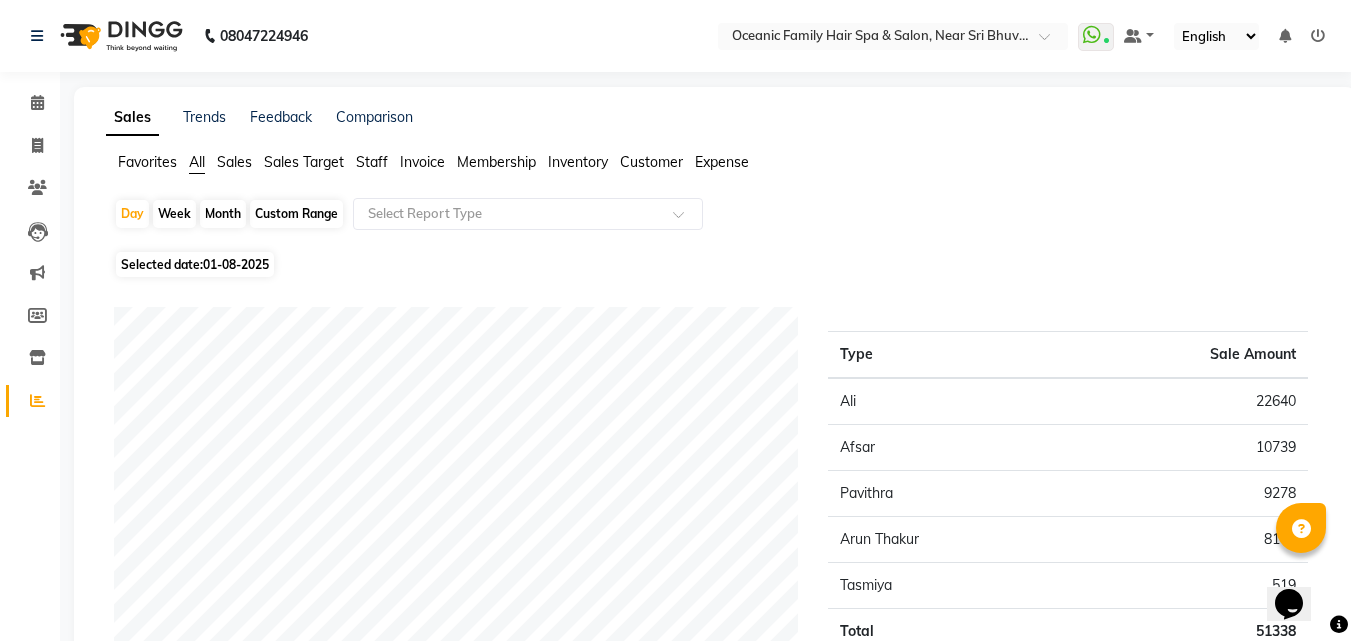 click on "Staff" 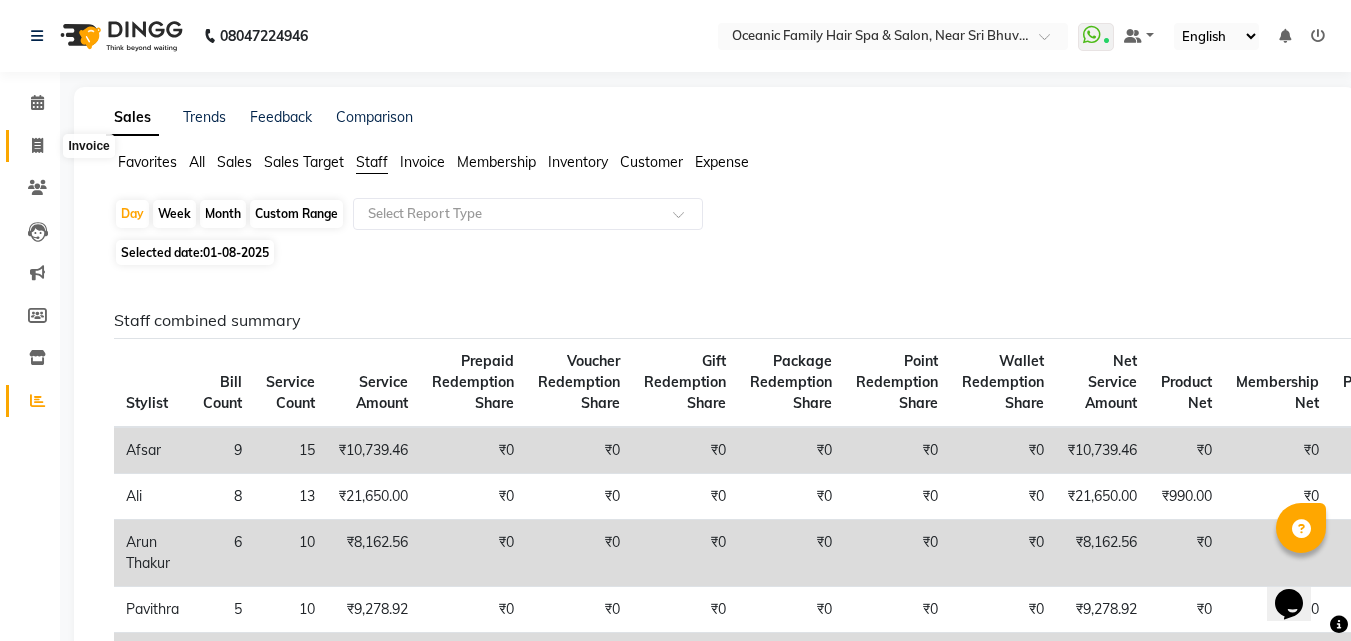click 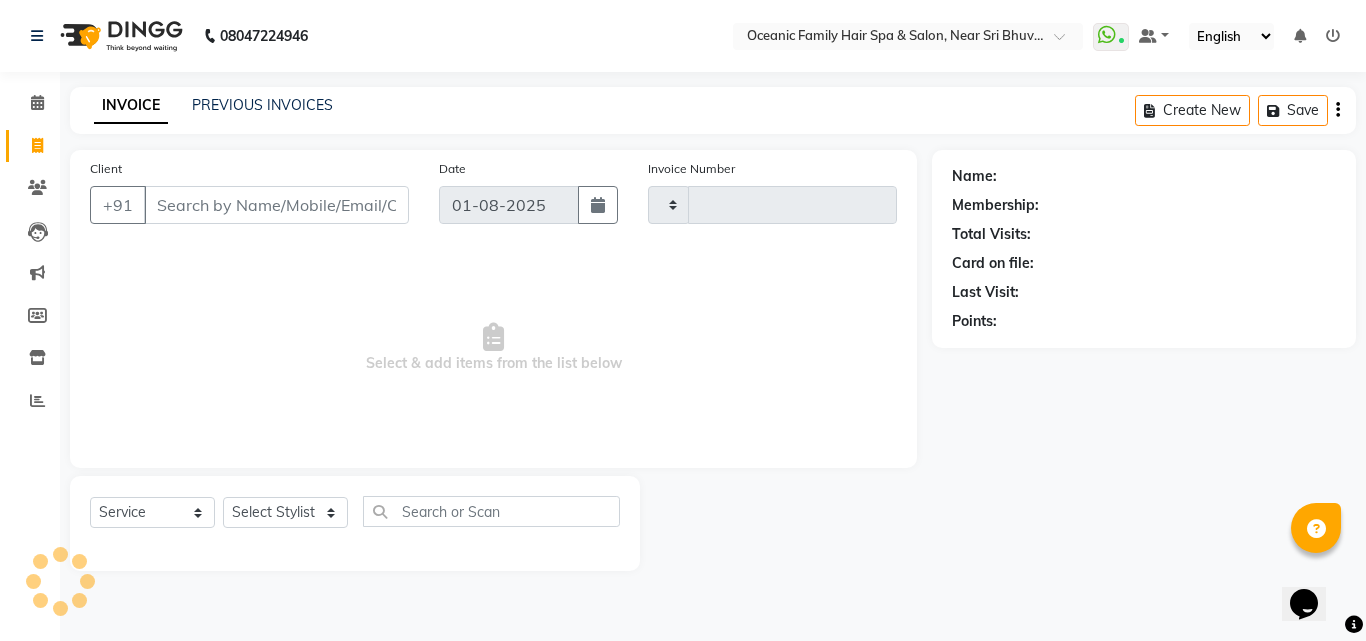 type on "2478" 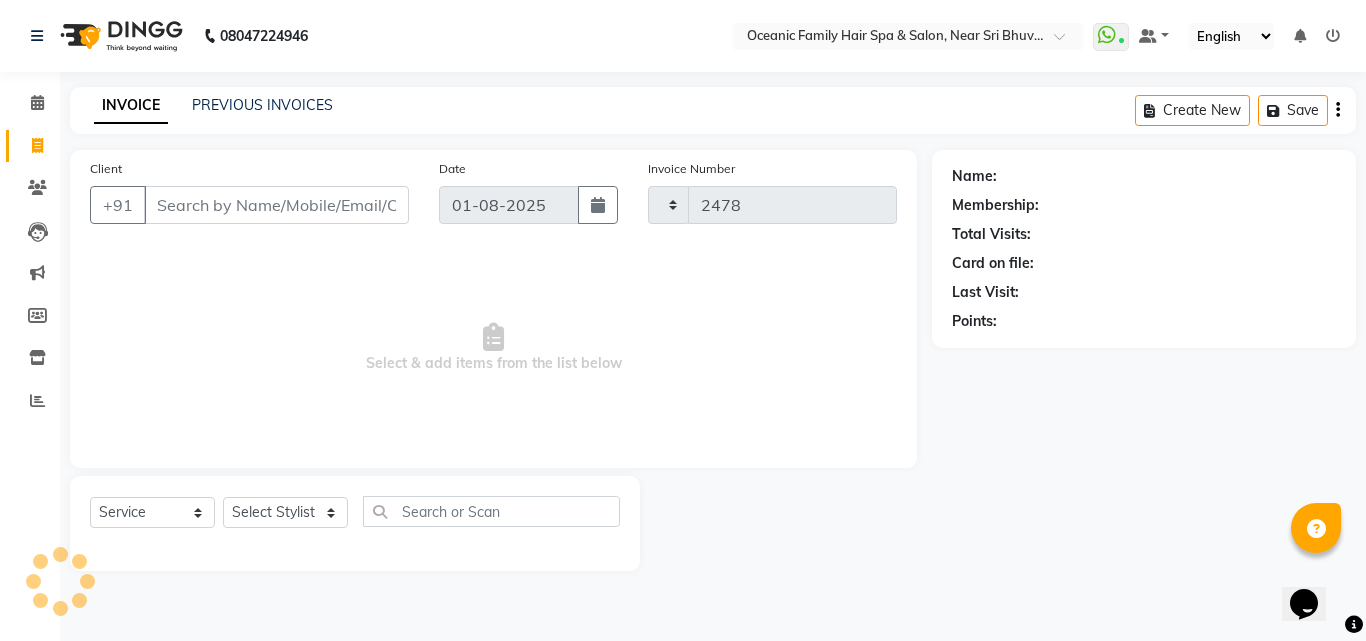 select on "4366" 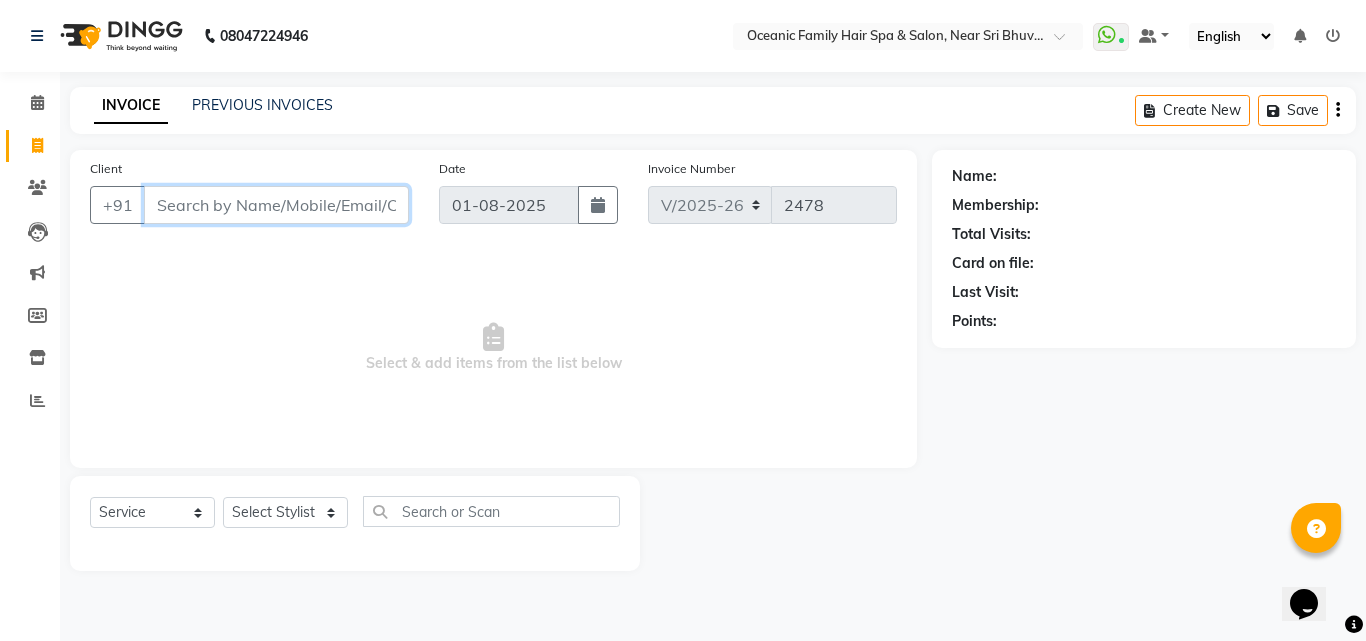 click on "Client" at bounding box center [276, 205] 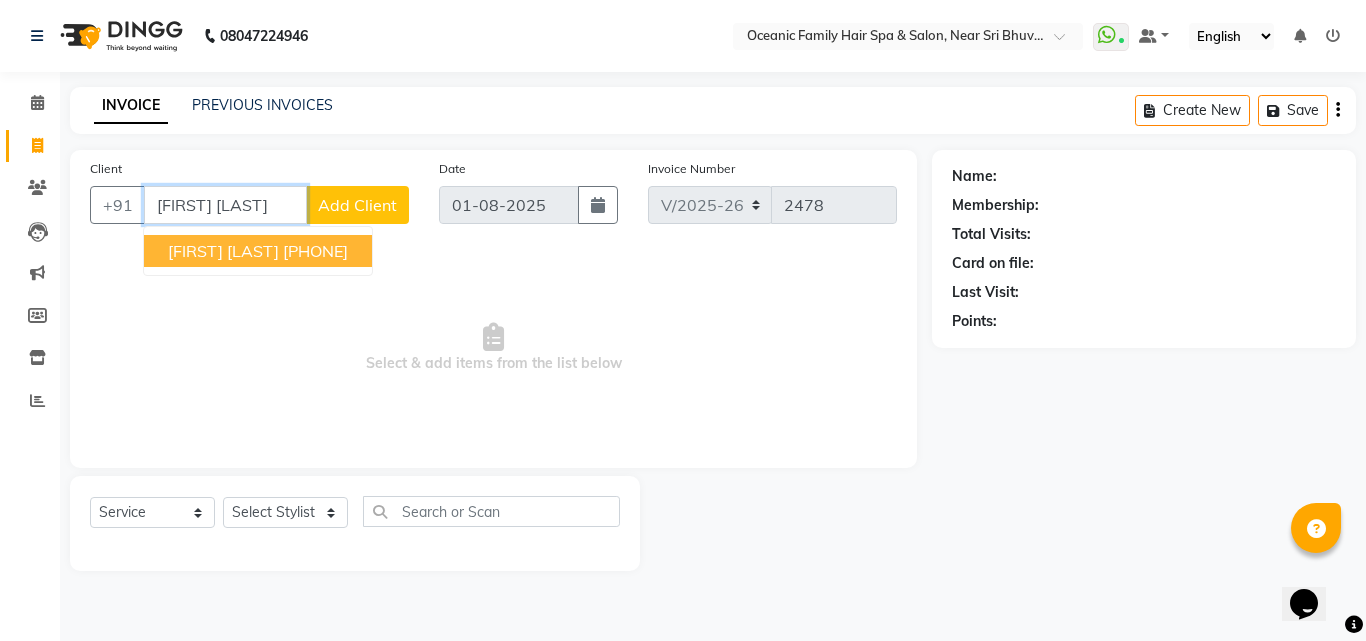 click on "[PHONE]" at bounding box center [315, 251] 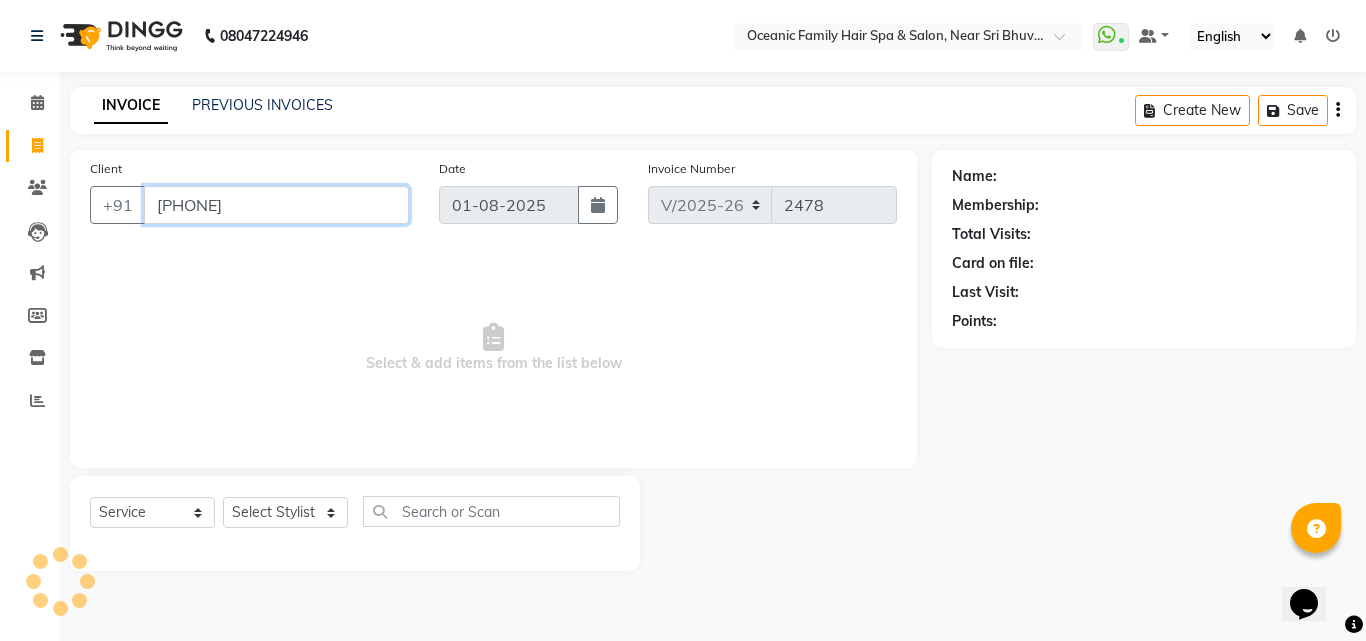 type on "[PHONE]" 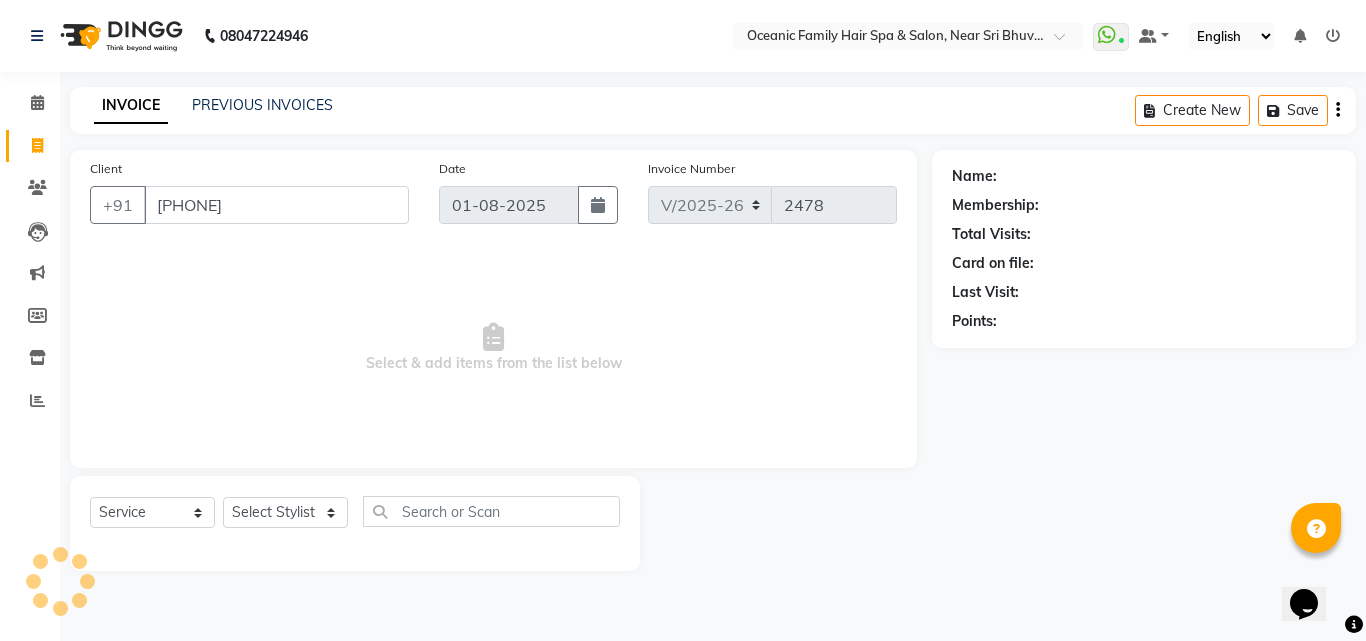 select on "1: Object" 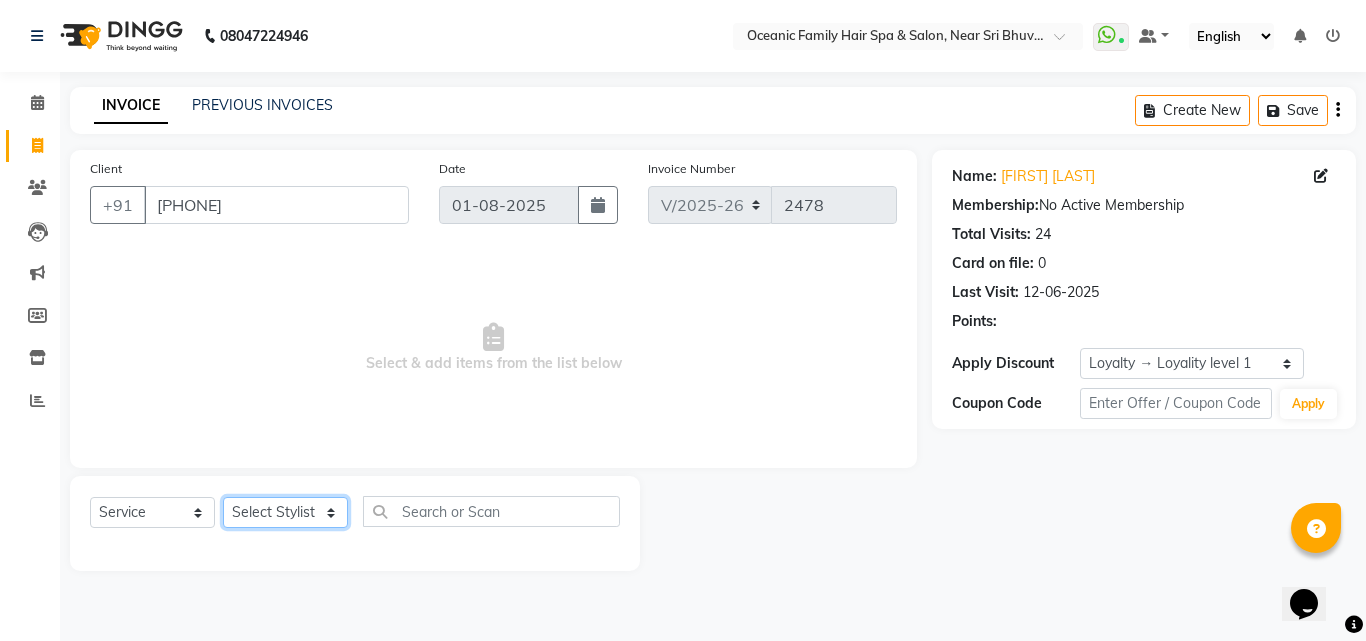 click on "Select Stylist Afsar Ali Arun Thakur Pavithra Rajani Shwetha S Jain Siraj Sulochana Tasmiya" 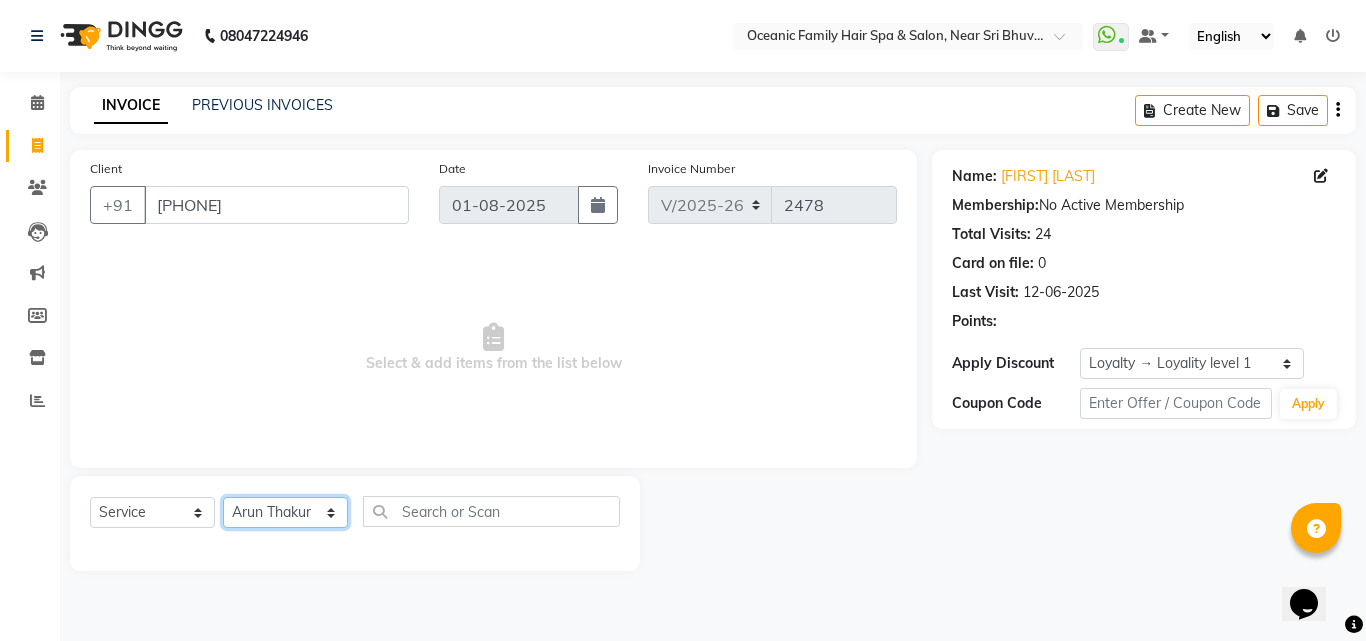 click on "Select Stylist Afsar Ali Arun Thakur Pavithra Rajani Shwetha S Jain Siraj Sulochana Tasmiya" 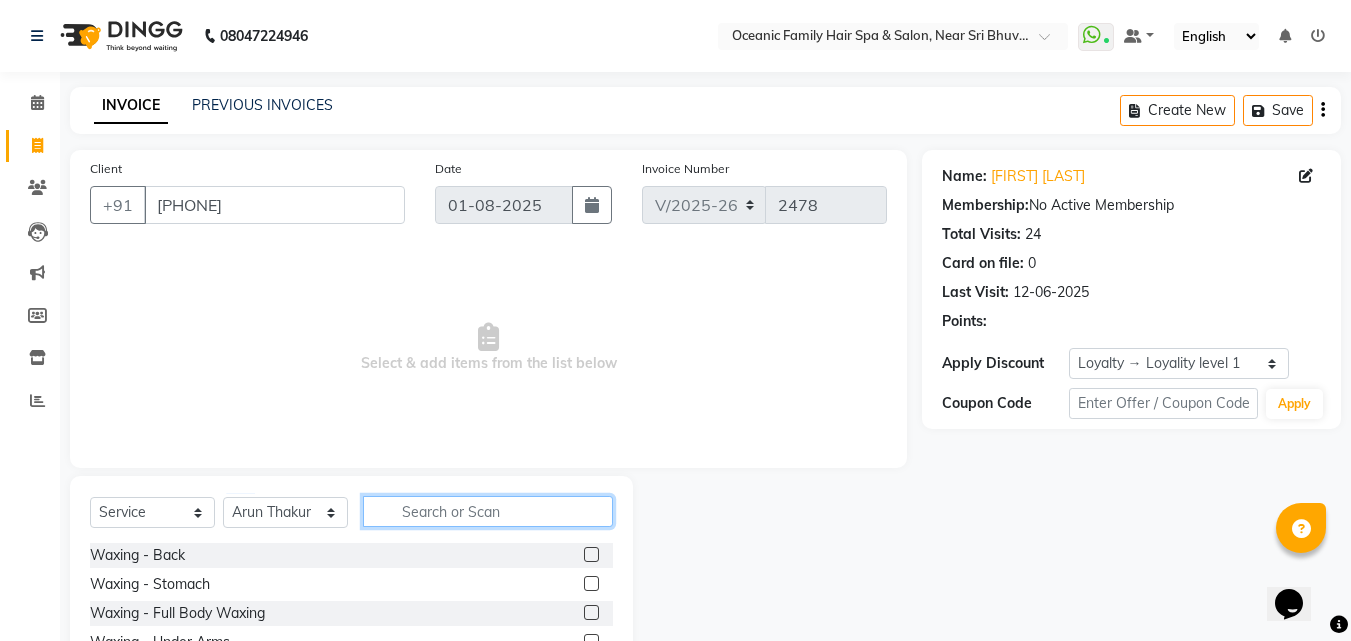 click 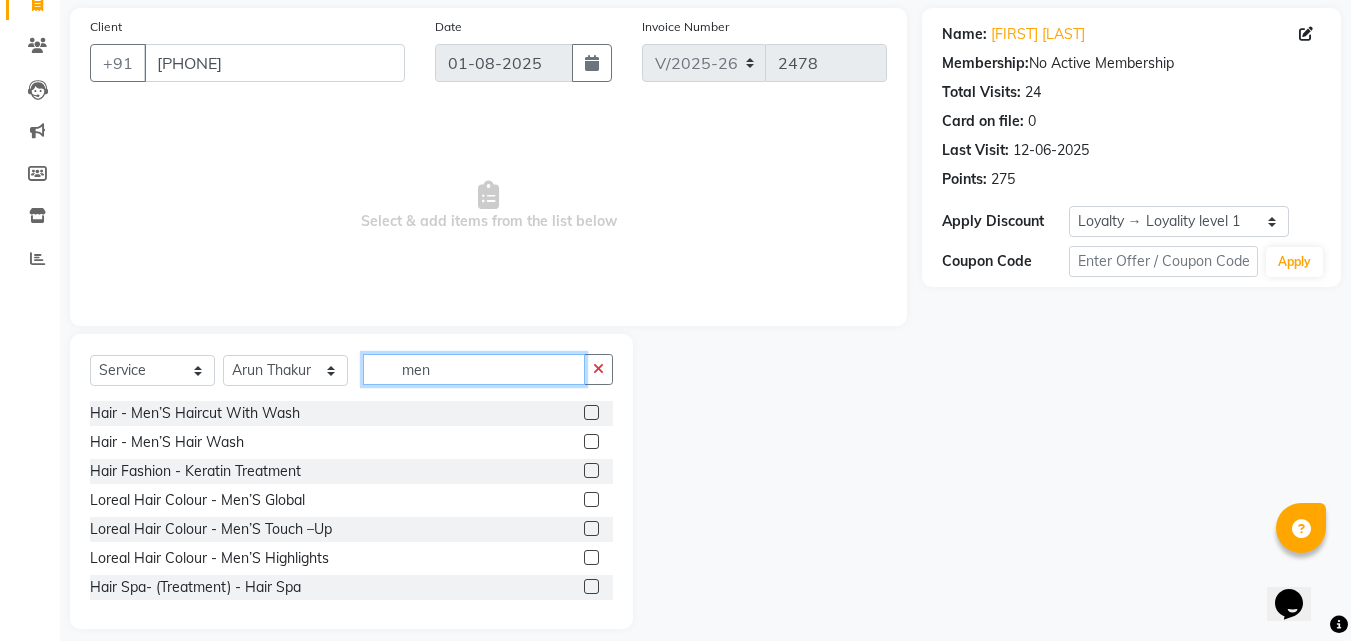 scroll, scrollTop: 160, scrollLeft: 0, axis: vertical 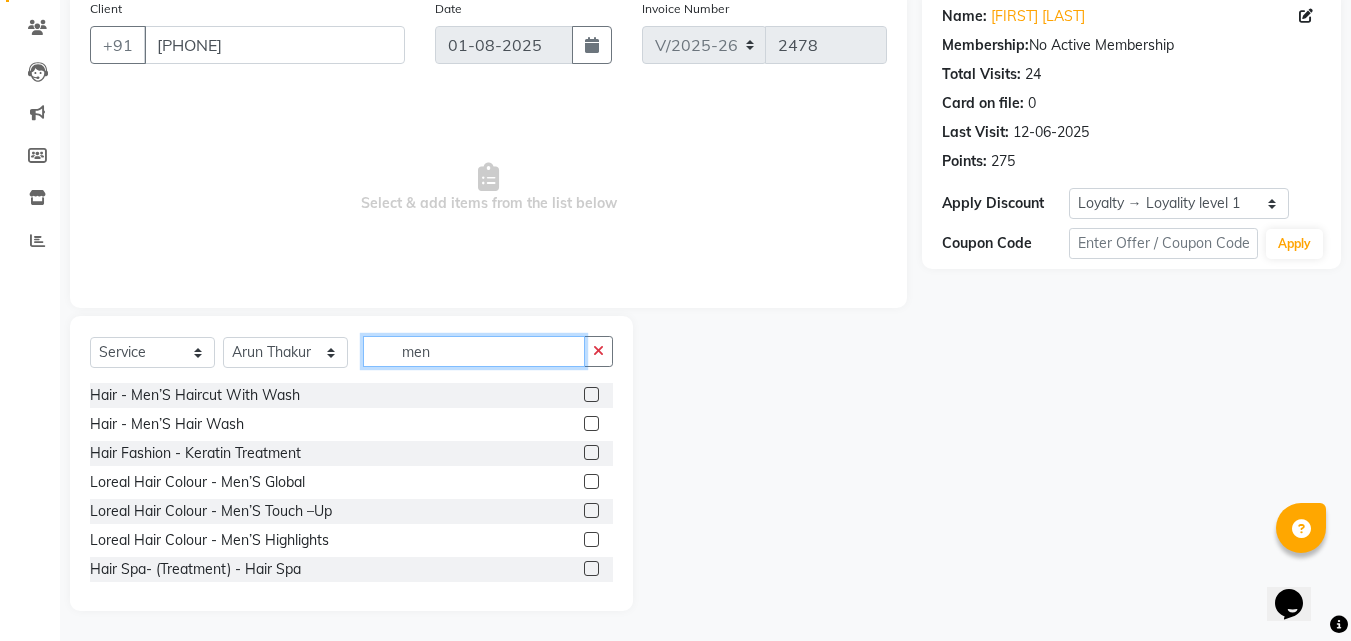 type on "men" 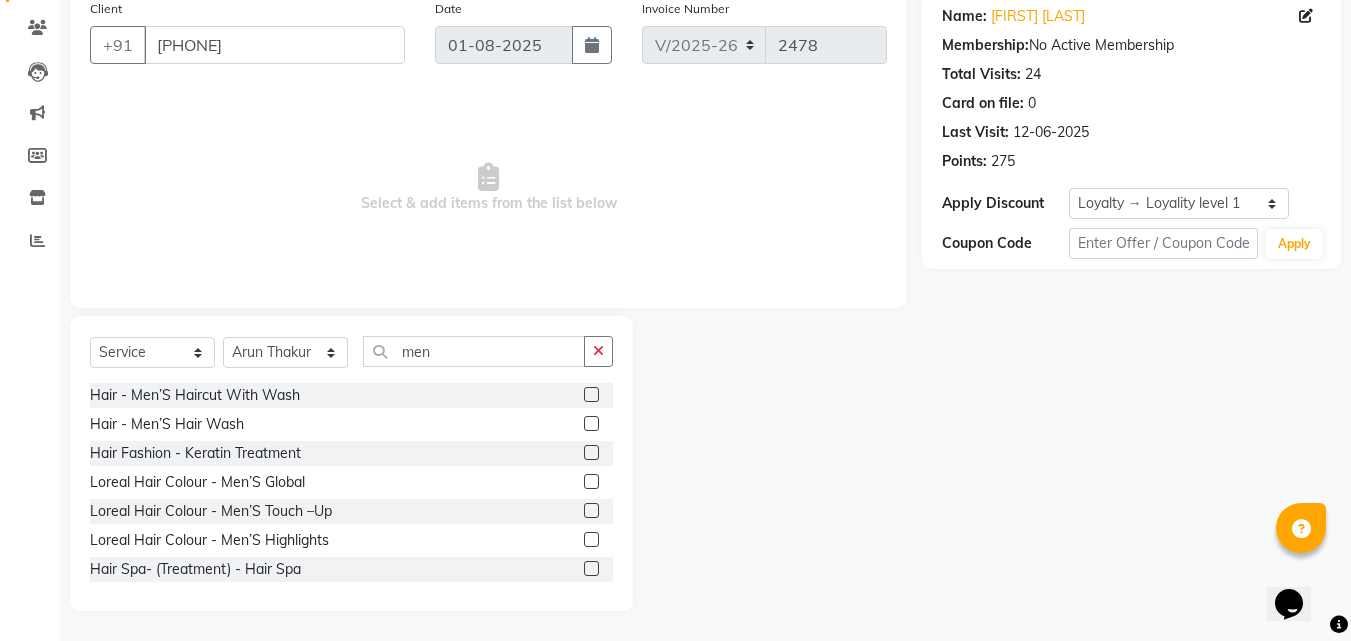 click 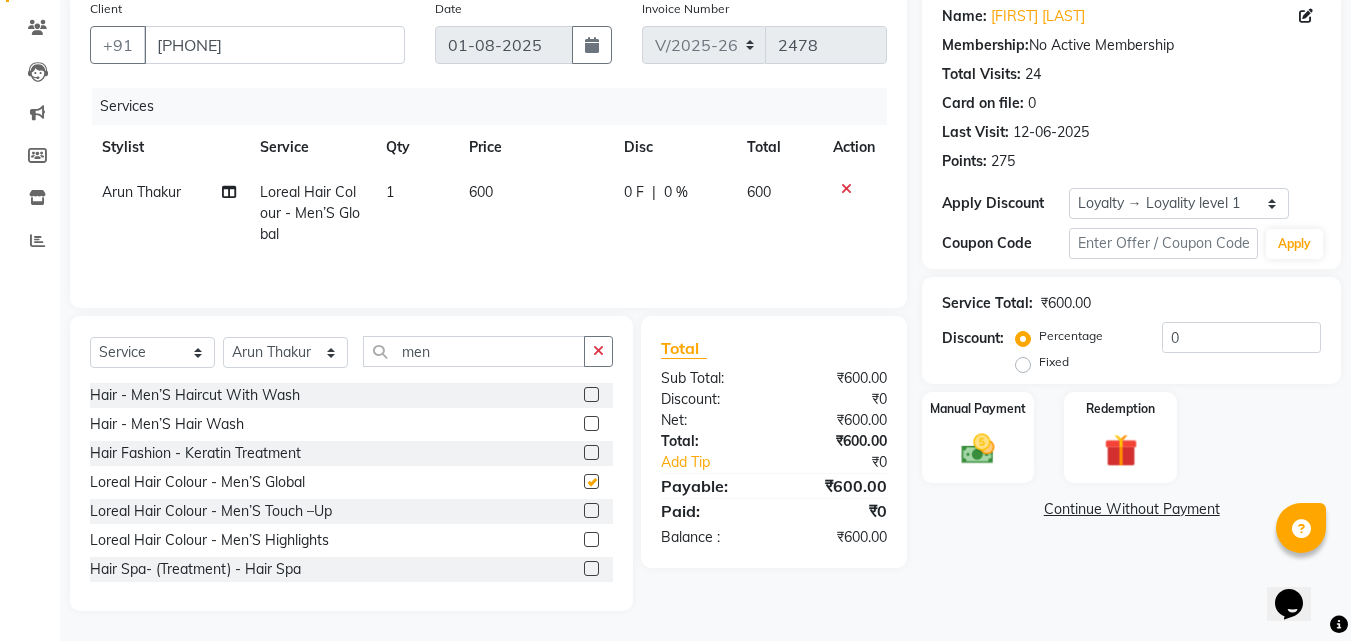 checkbox on "false" 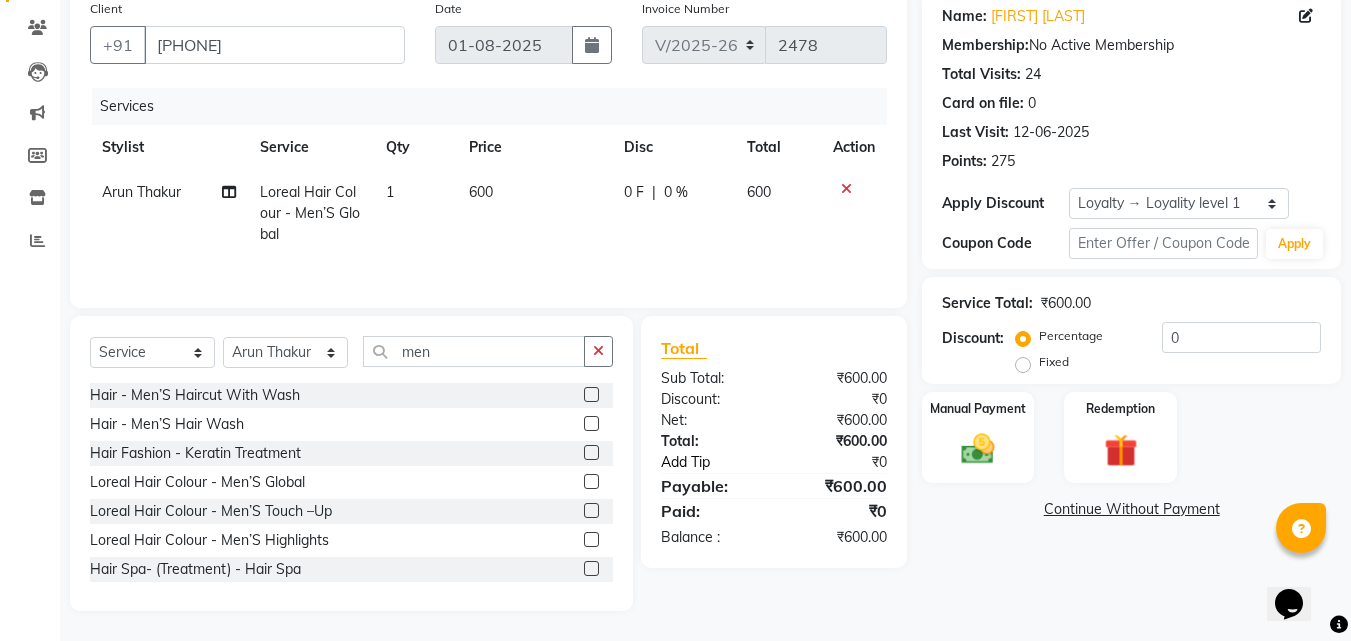 click on "Add Tip" 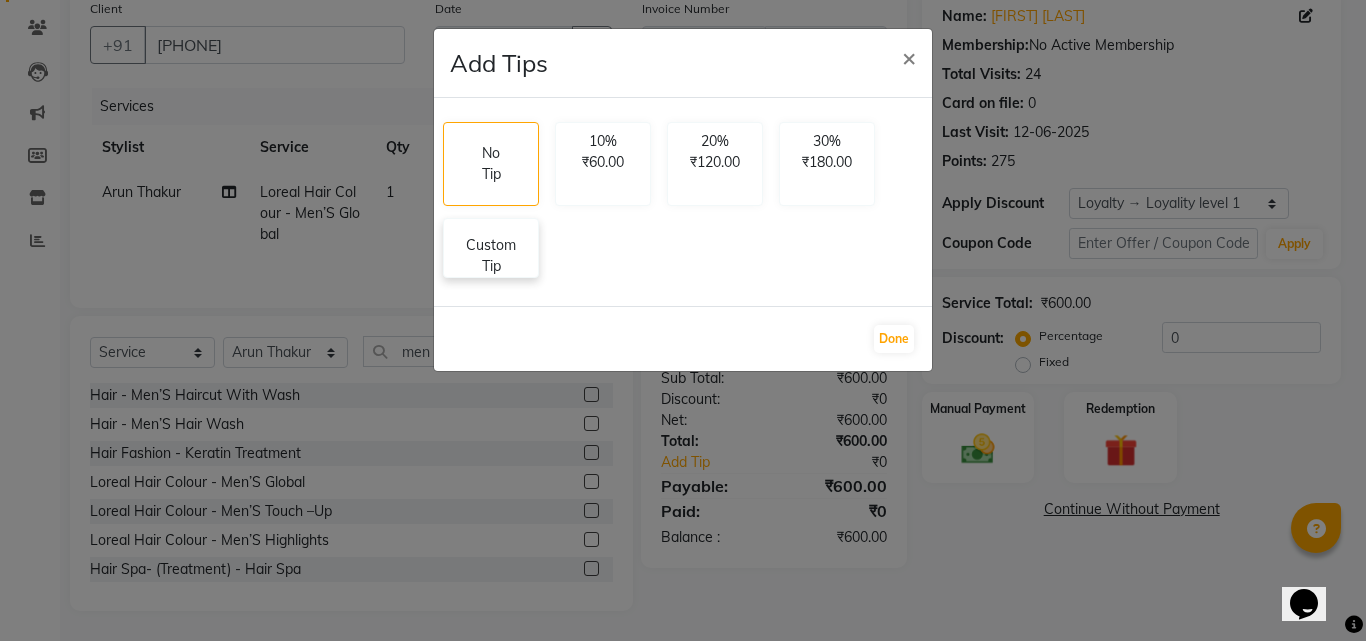 click on "Custom Tip" 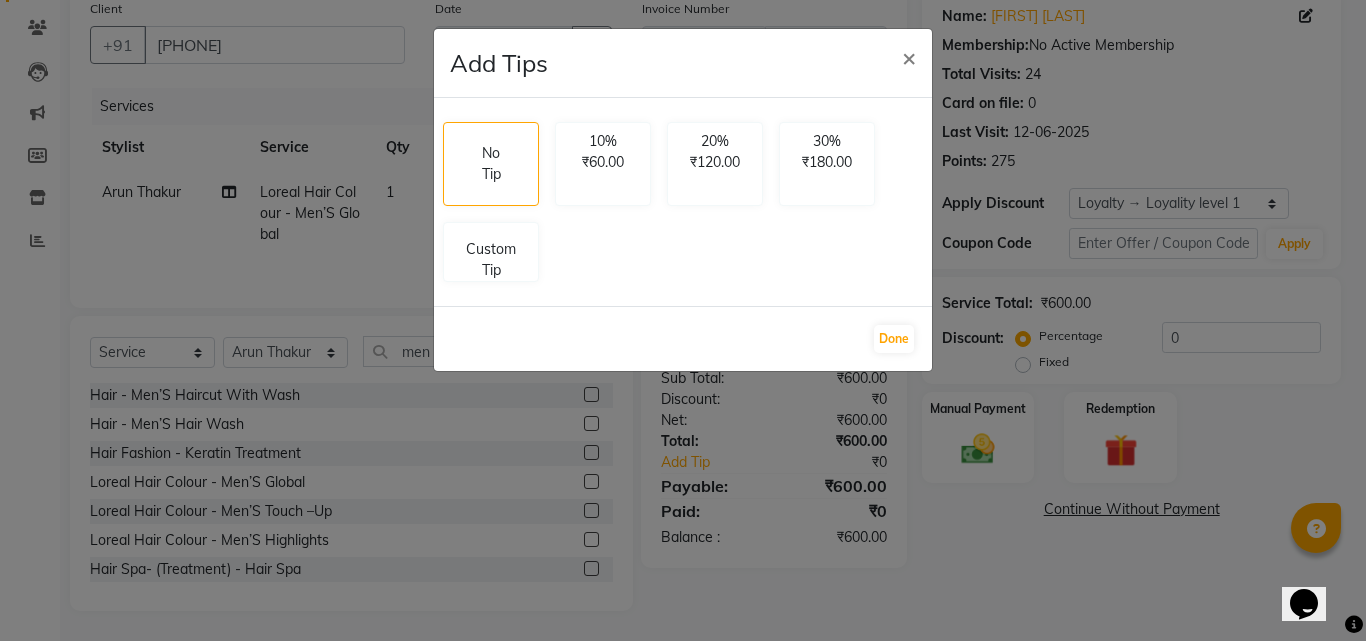 select on "23946" 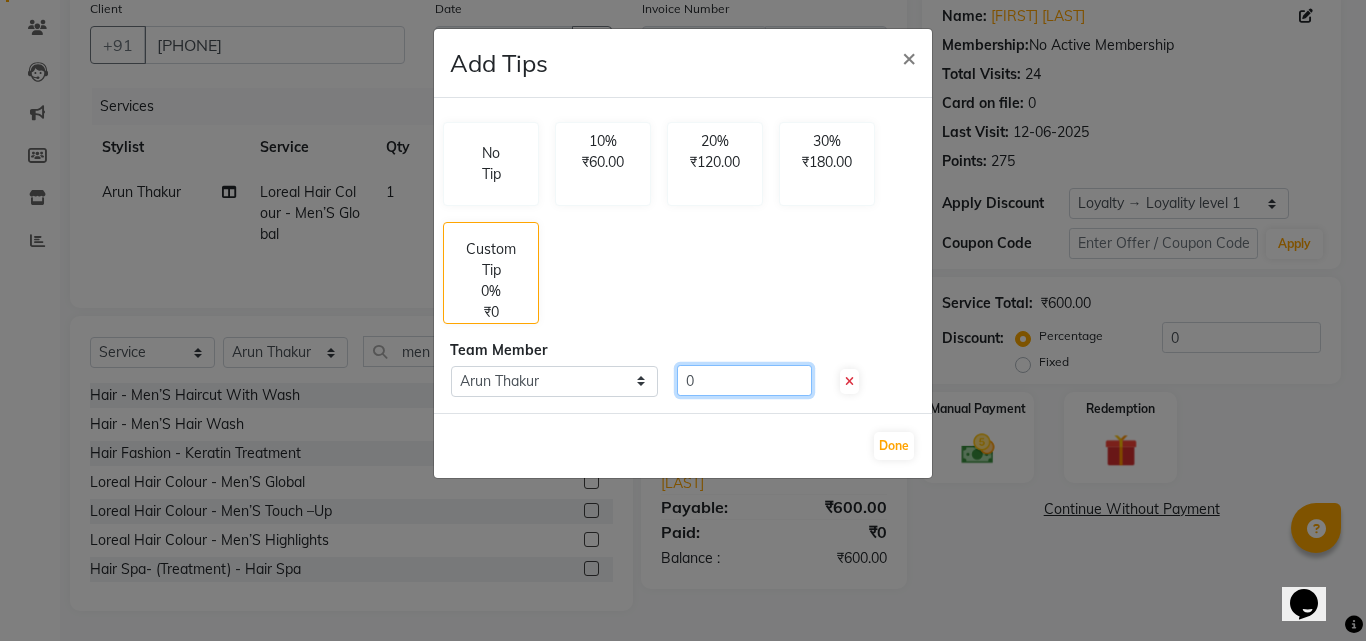 click on "0" 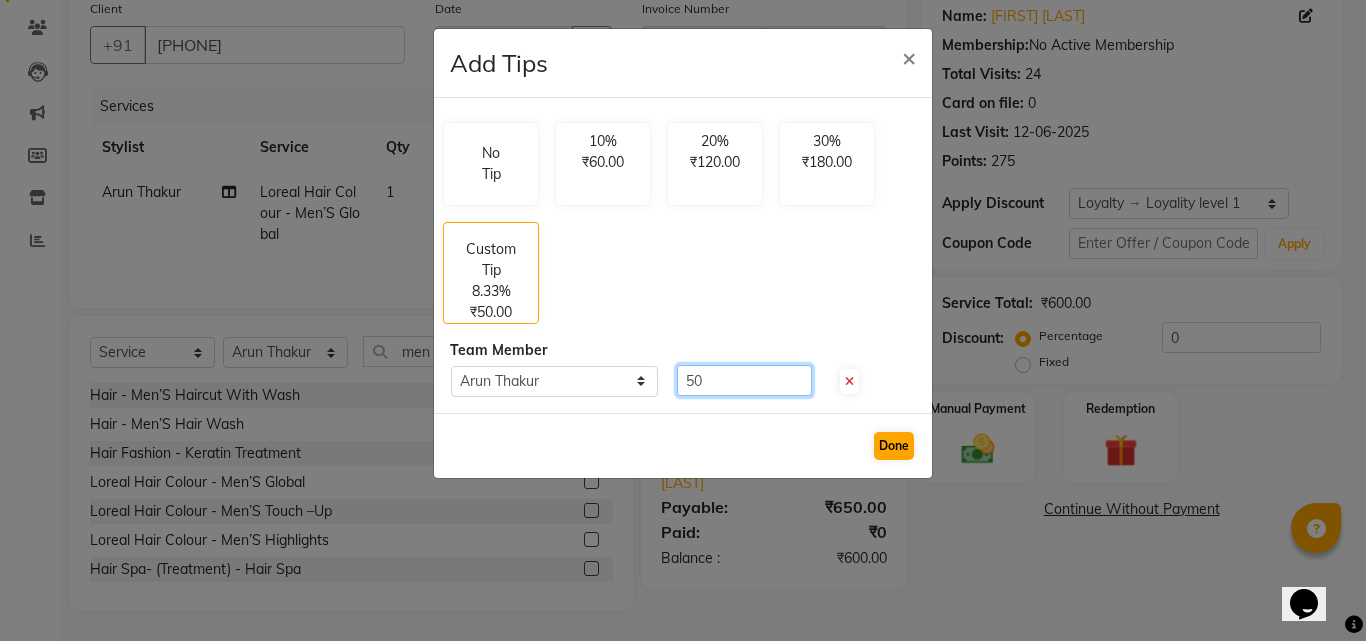 type on "50" 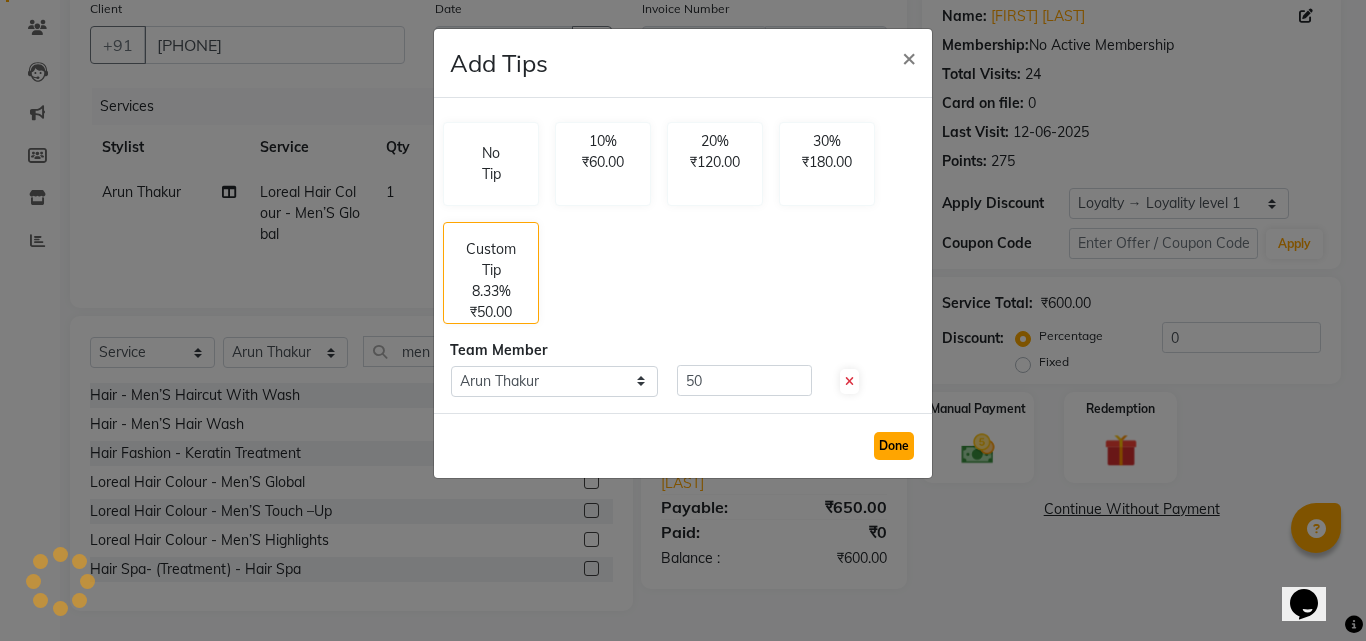 click on "Done" 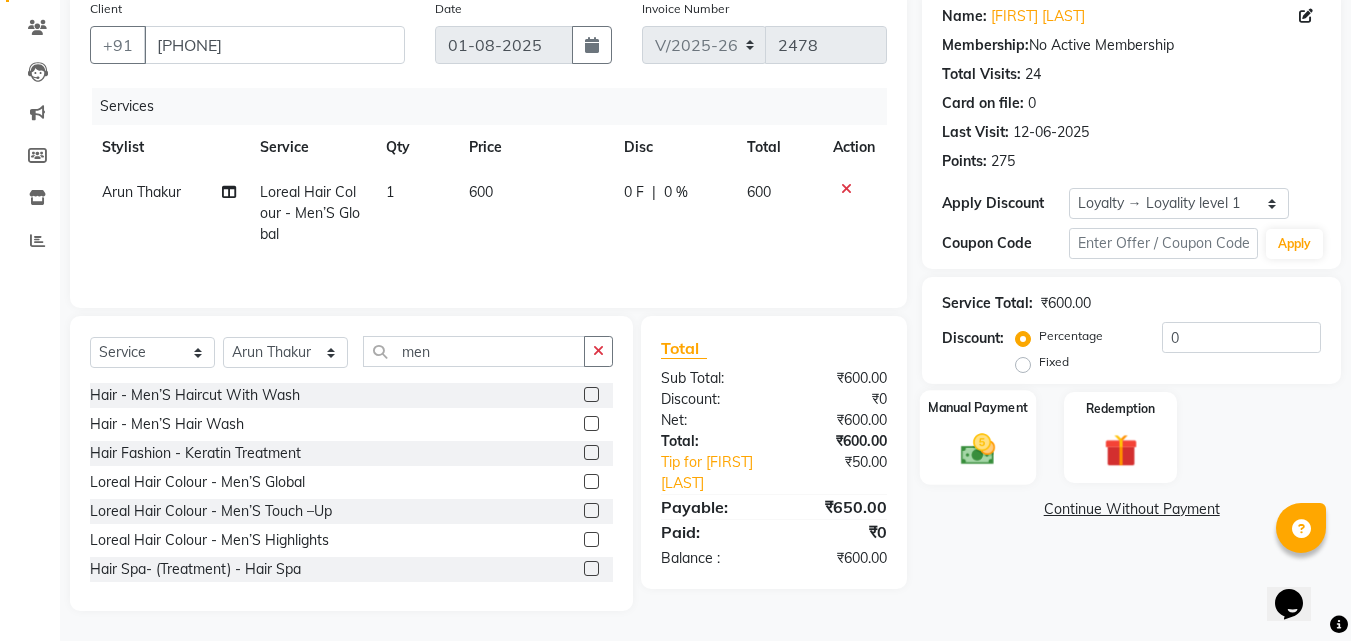 click 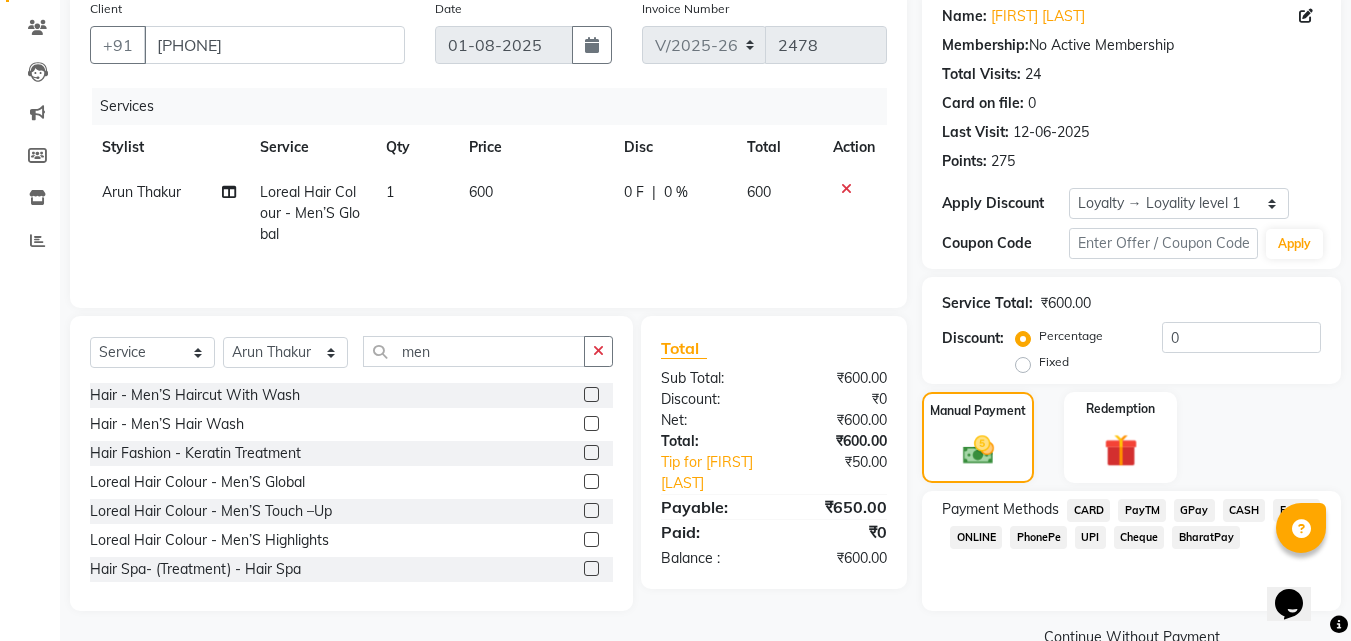 click on "PayTM" 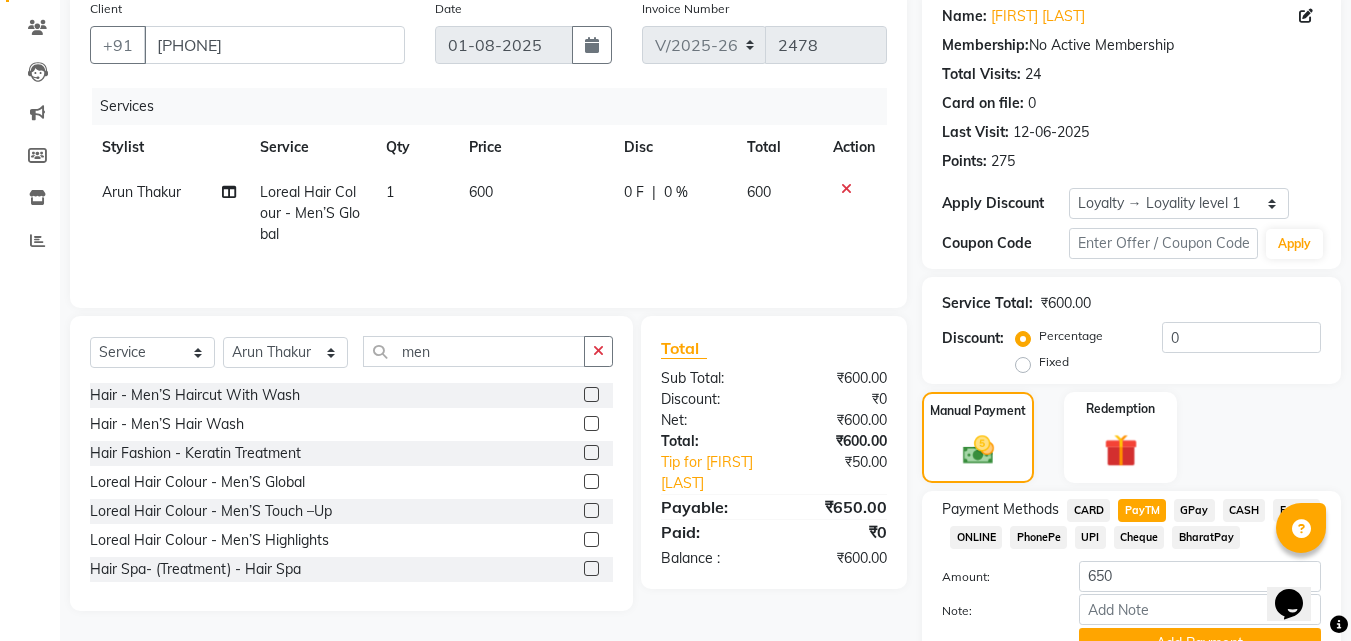 drag, startPoint x: 1350, startPoint y: 404, endPoint x: 1350, endPoint y: 486, distance: 82 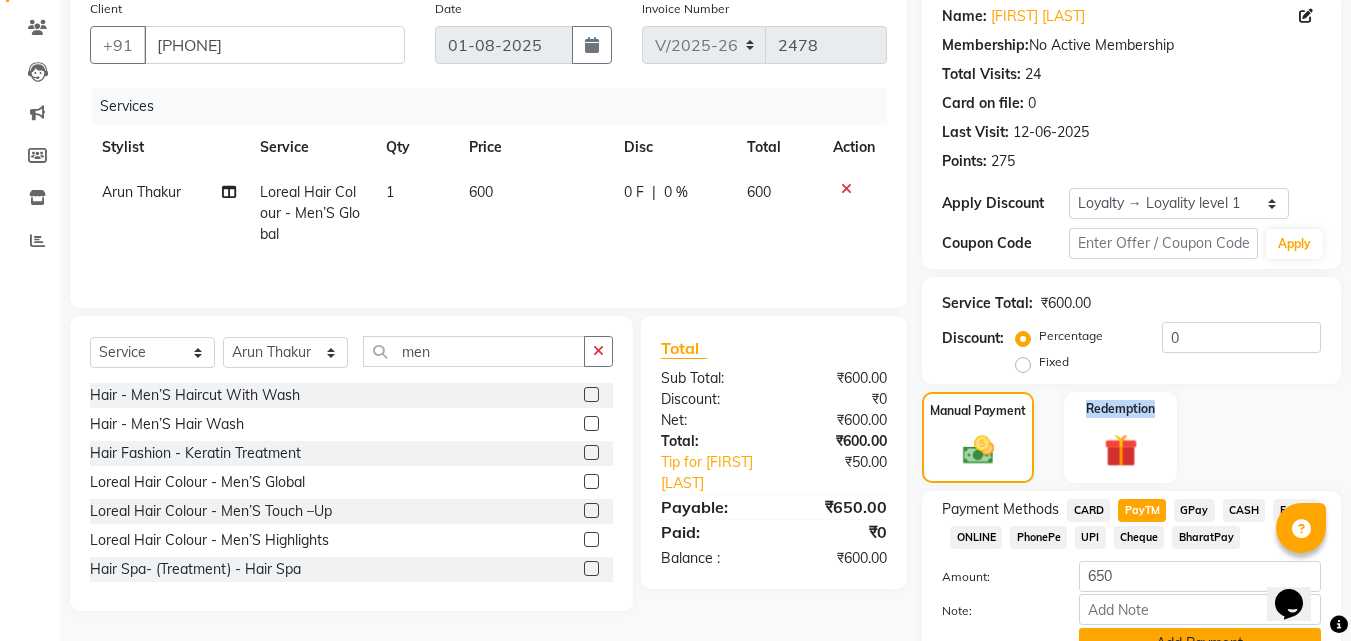 scroll, scrollTop: 257, scrollLeft: 0, axis: vertical 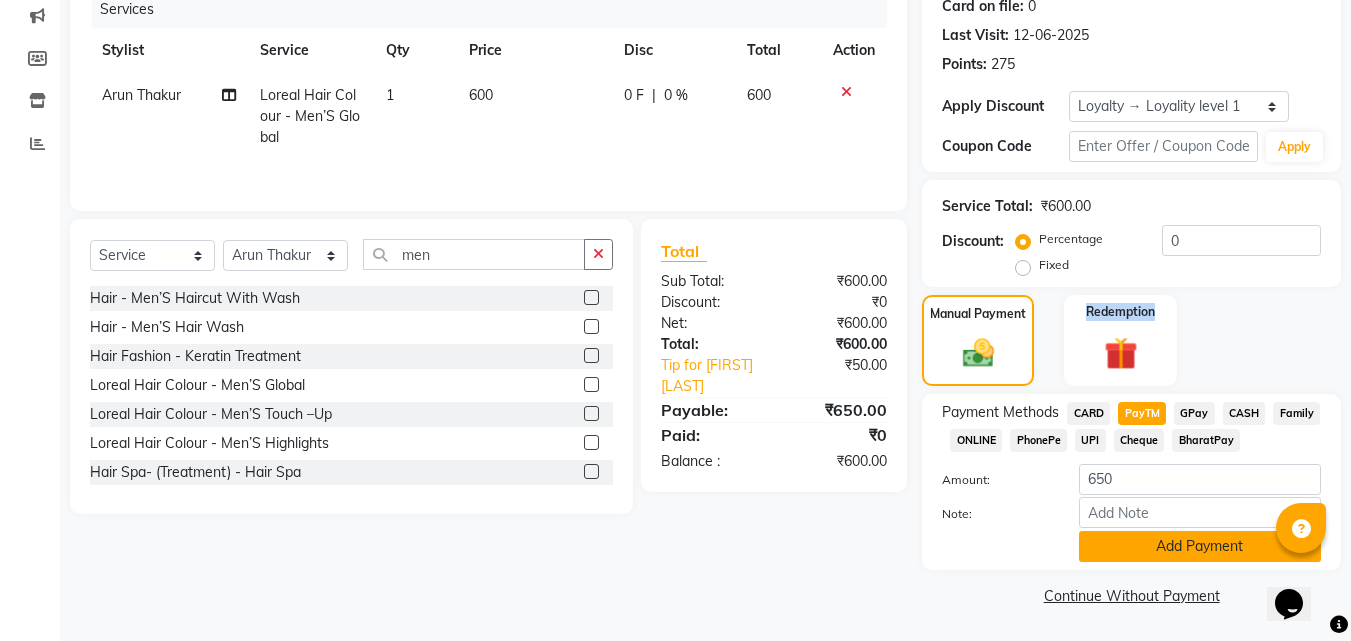 click on "Add Payment" 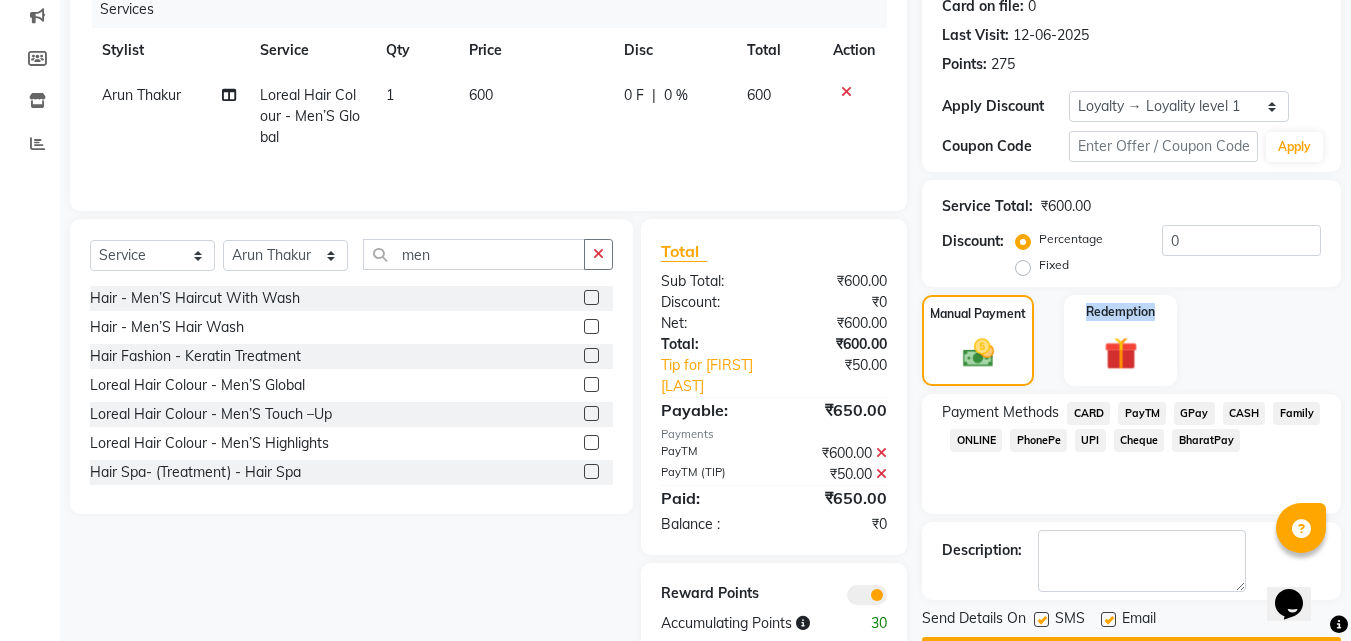 scroll, scrollTop: 314, scrollLeft: 0, axis: vertical 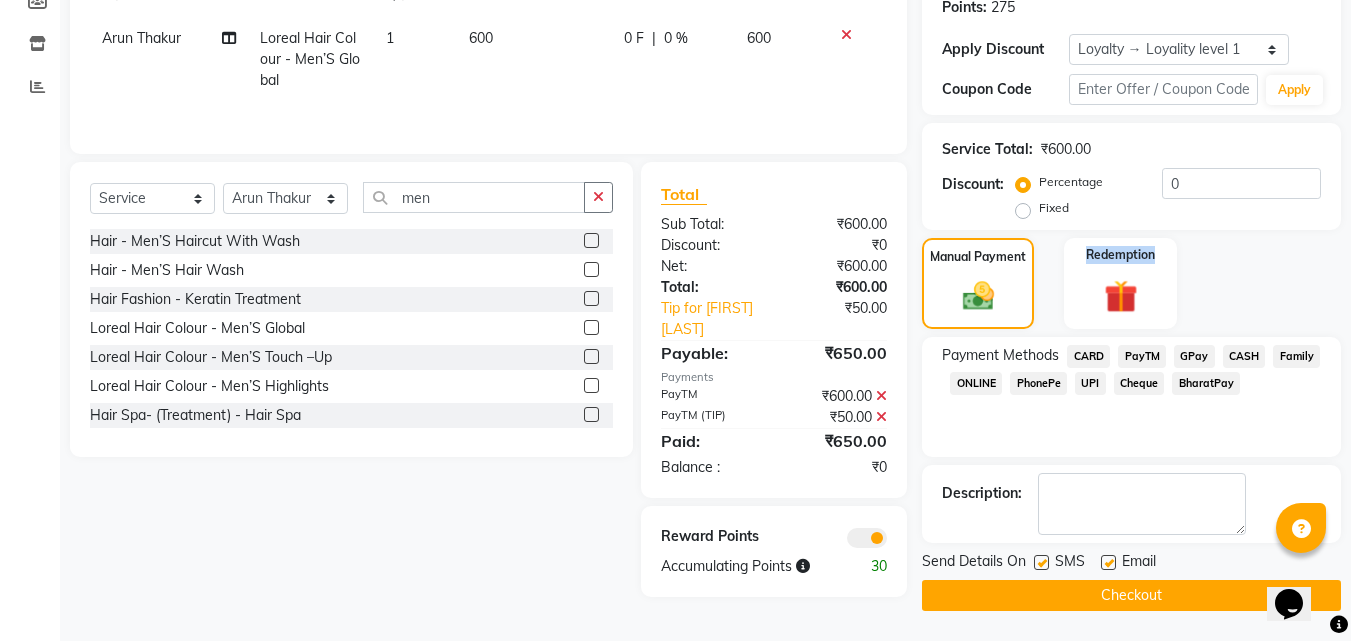 click on "Checkout" 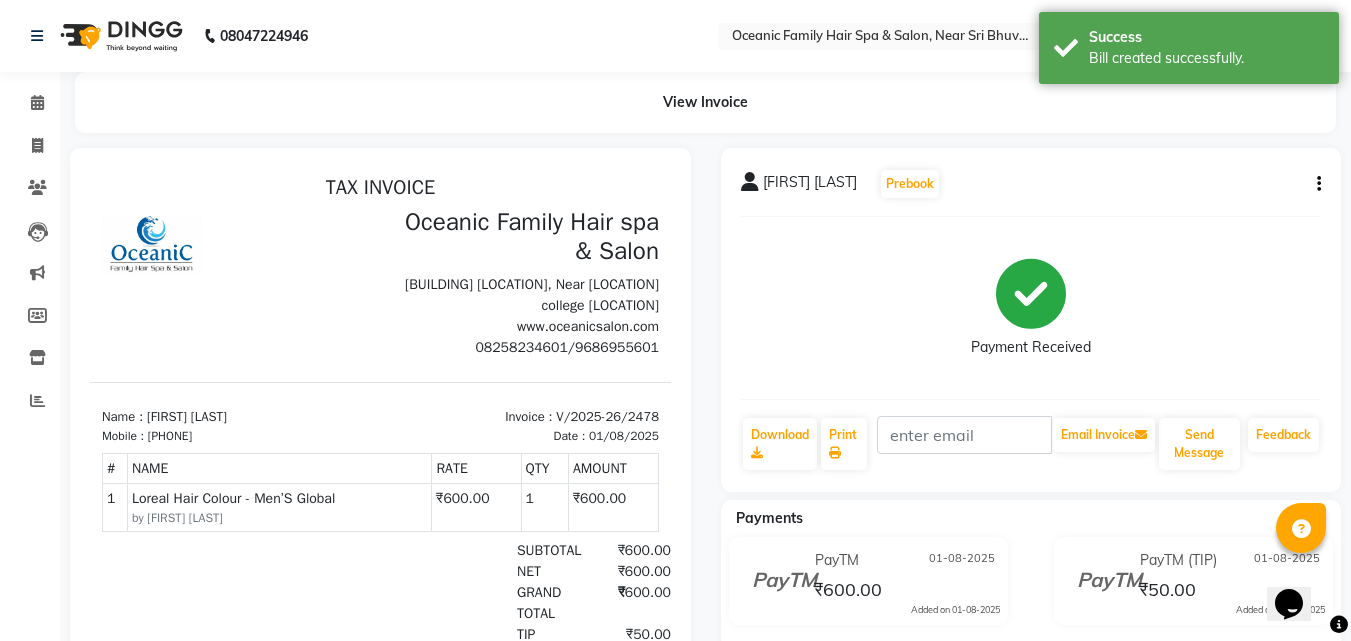 scroll, scrollTop: 0, scrollLeft: 0, axis: both 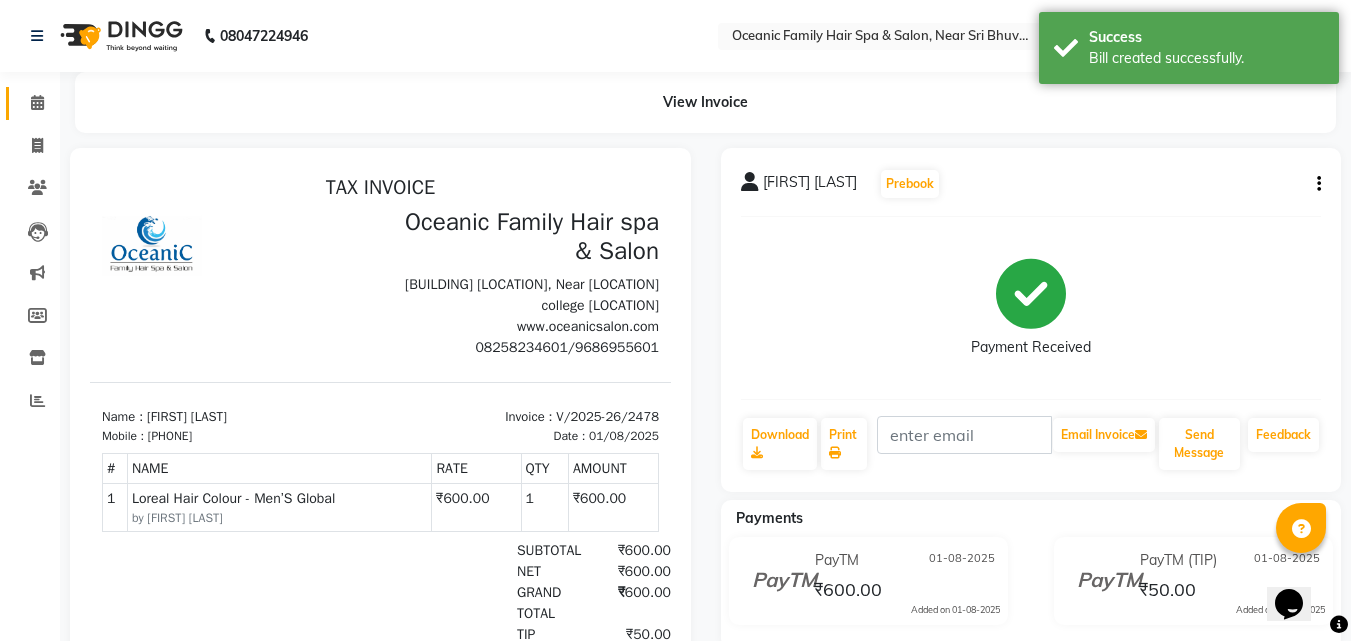 click 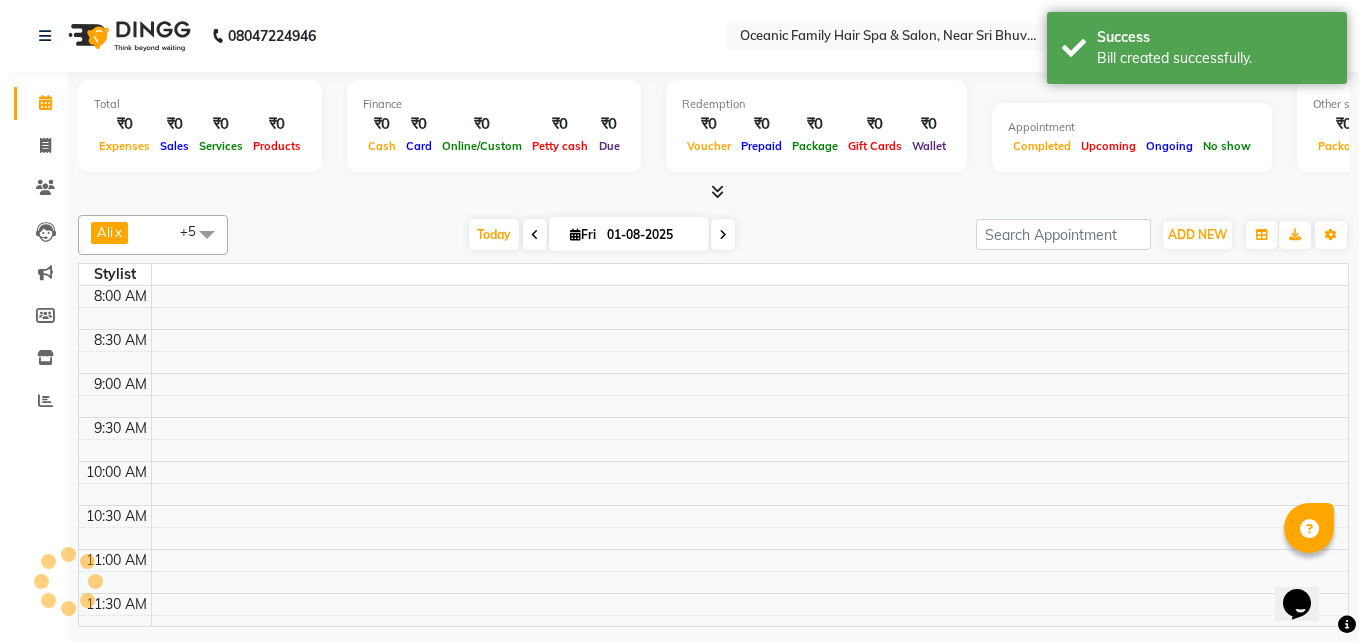 scroll, scrollTop: 0, scrollLeft: 0, axis: both 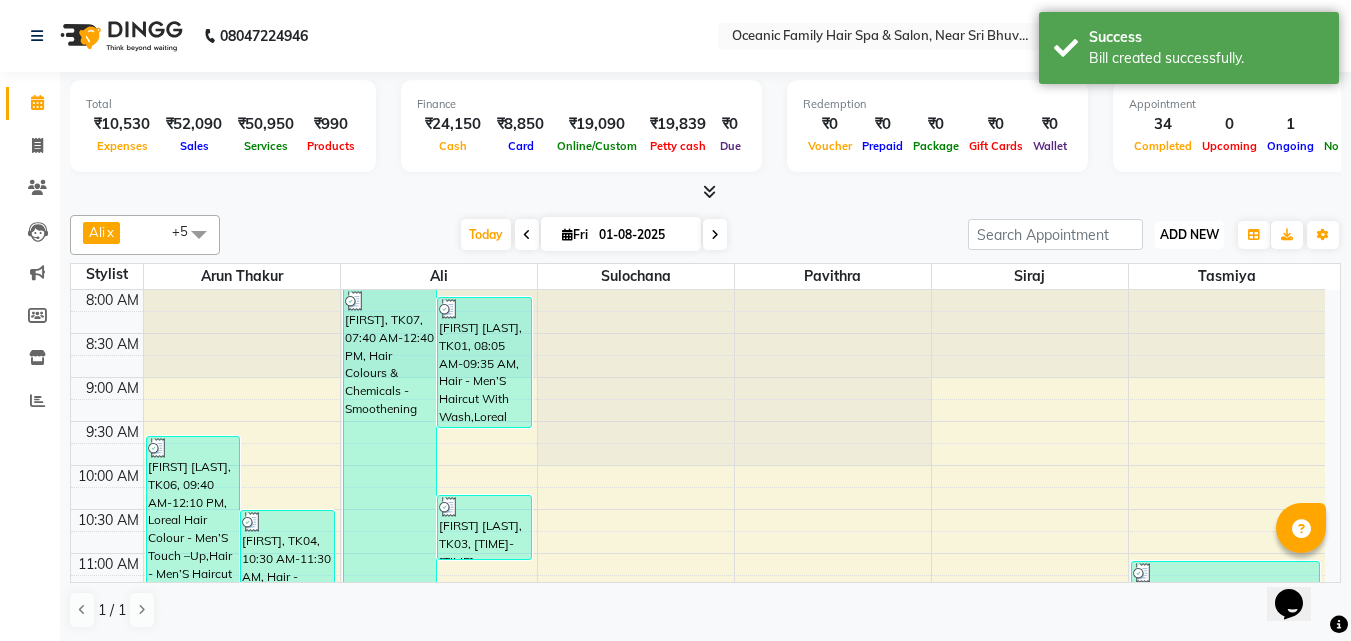 click on "ADD NEW" at bounding box center [1189, 234] 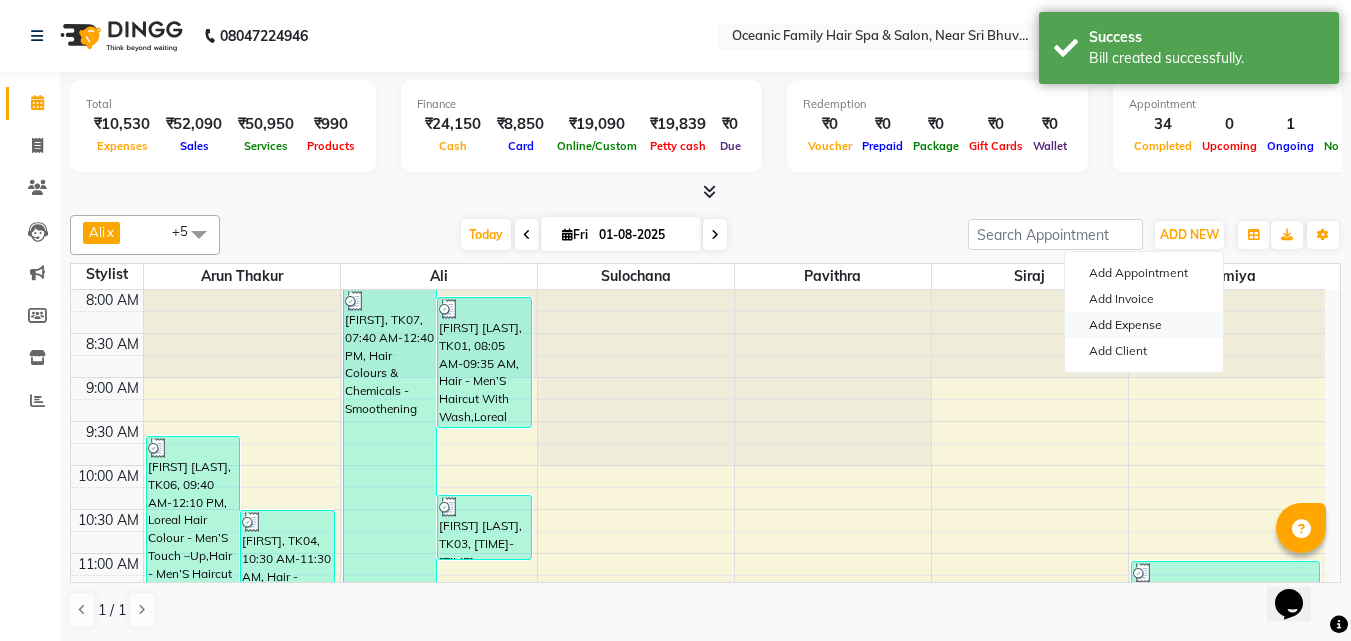 click on "Add Expense" at bounding box center (1144, 325) 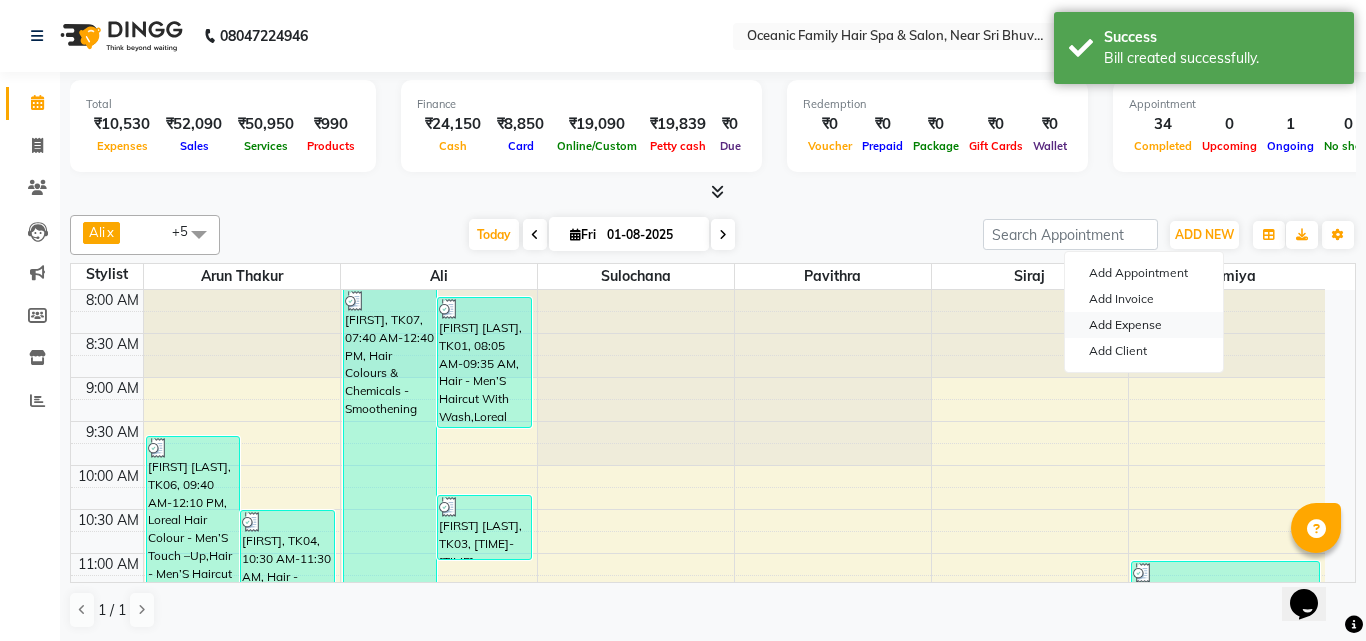 select on "1" 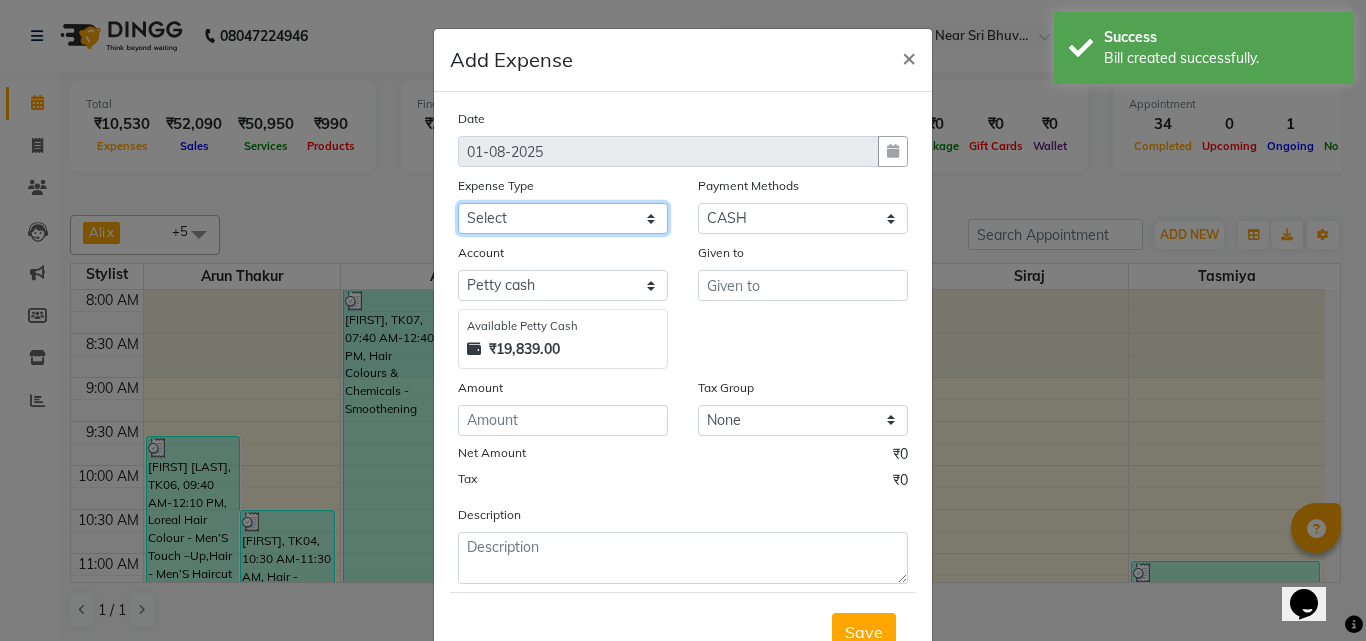 click on "Select Abid Ali Afsar Ahemed Arun Thakur Bank charges Cash transfer to bank Cash transfer to hub Client Snacks Clinical charges Govt fee House Exp Loan Repayment Maintenance Marketing Miscellaneous Other Pavithra Pigmi Janaradhan Pigmi Sudeep Pigmi VRS Previous month exp Product Pulak Raj Jain Rajani Maid Riyasat Salary Salon Equipment salon rent Santhosh Kumar Shwetha S Jain Siraj Staff Room Rent Staff Snacks Staff Tip Sulochana Tasmiya Tax Utilities" 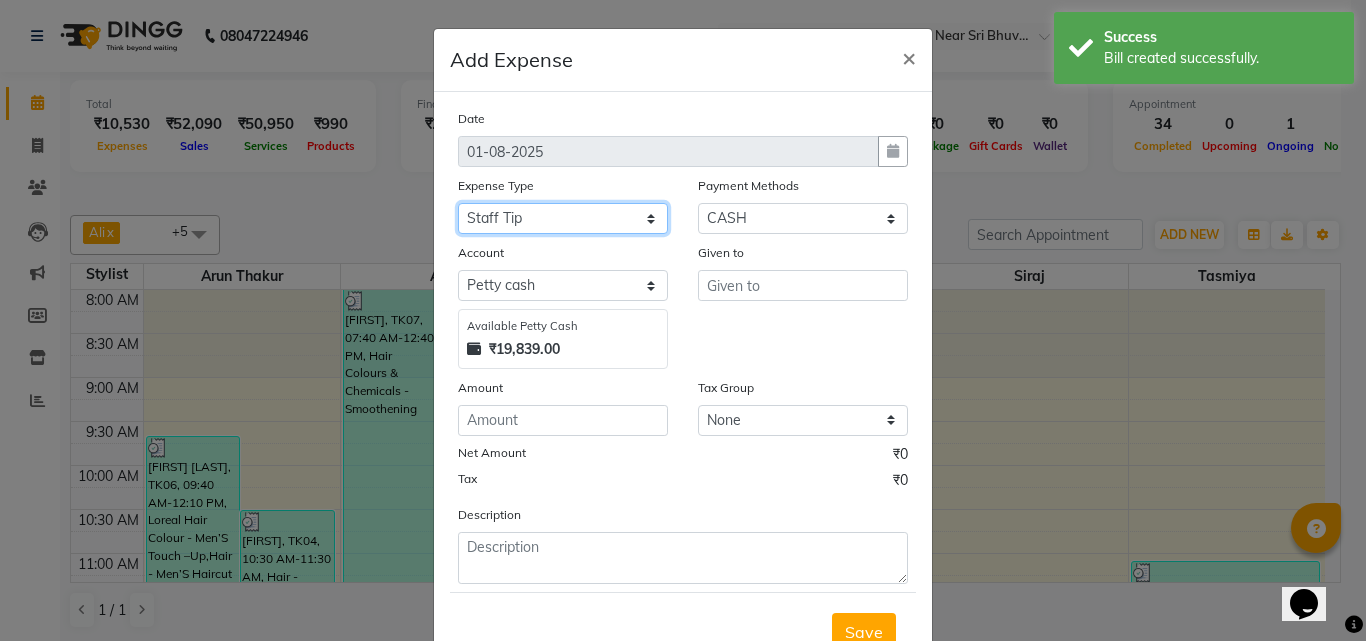 click on "Select Abid Ali Afsar Ahemed Arun Thakur Bank charges Cash transfer to bank Cash transfer to hub Client Snacks Clinical charges Govt fee House Exp Loan Repayment Maintenance Marketing Miscellaneous Other Pavithra Pigmi Janaradhan Pigmi Sudeep Pigmi VRS Previous month exp Product Pulak Raj Jain Rajani Maid Riyasat Salary Salon Equipment salon rent Santhosh Kumar Shwetha S Jain Siraj Staff Room Rent Staff Snacks Staff Tip Sulochana Tasmiya Tax Utilities" 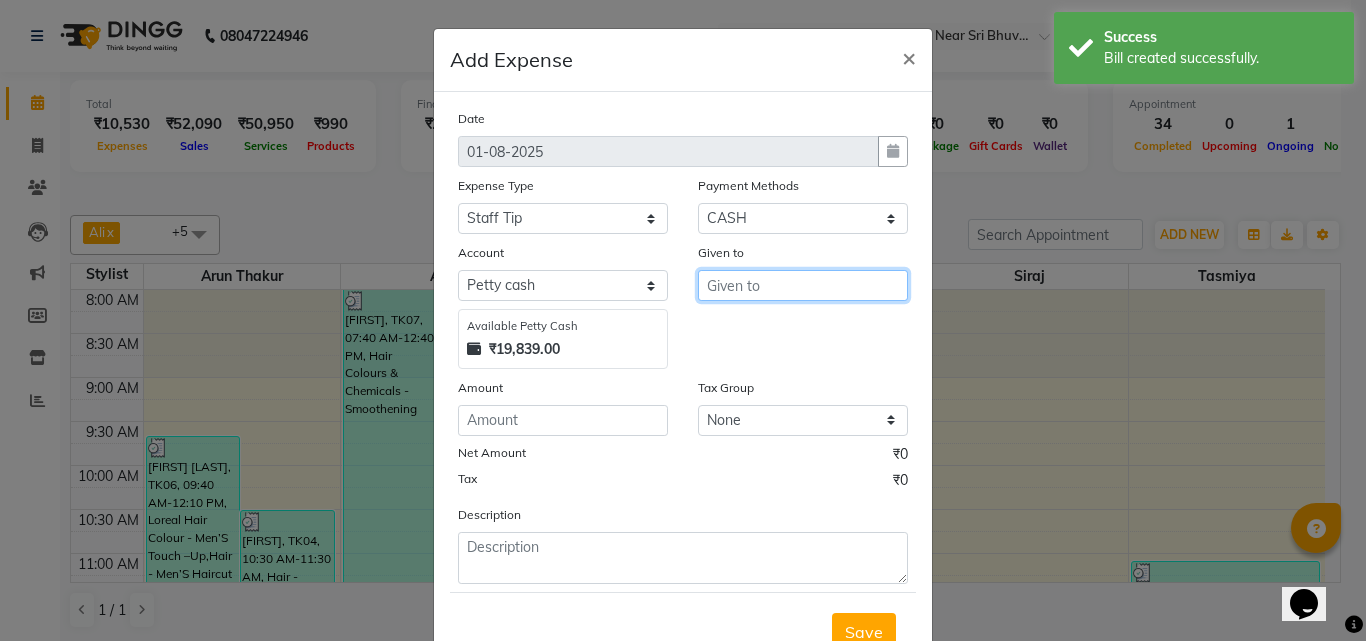 click at bounding box center [803, 285] 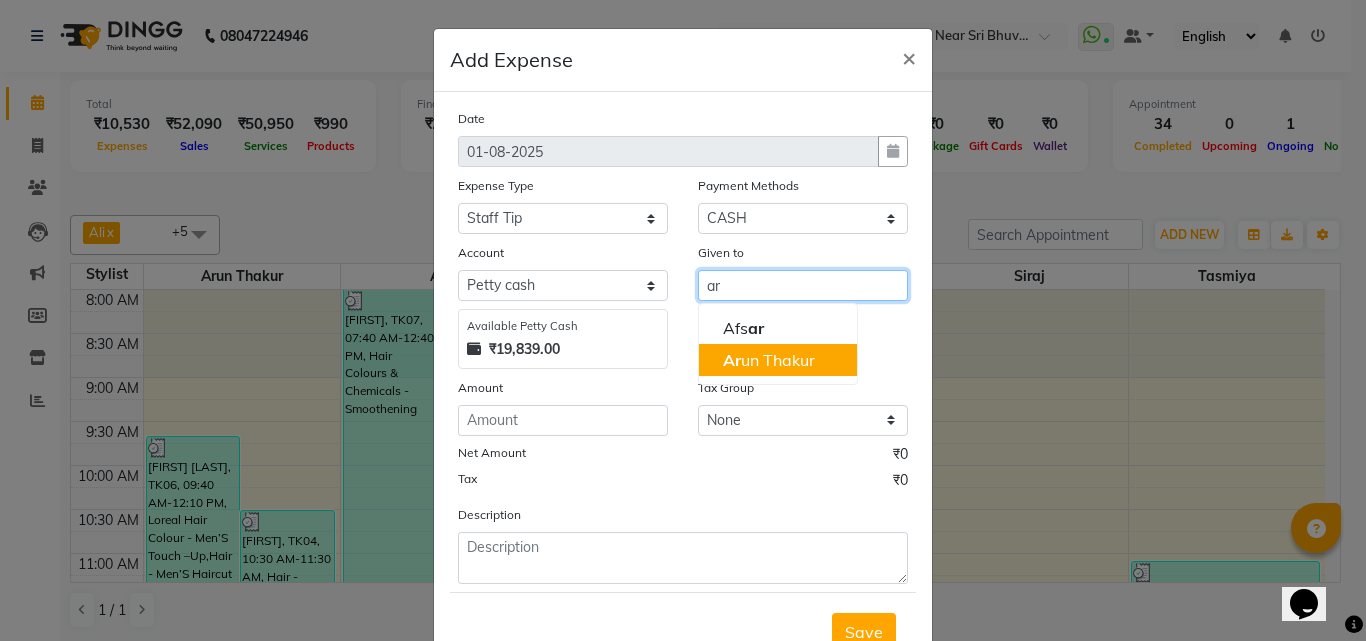 click on "Ar un Thakur" at bounding box center (778, 360) 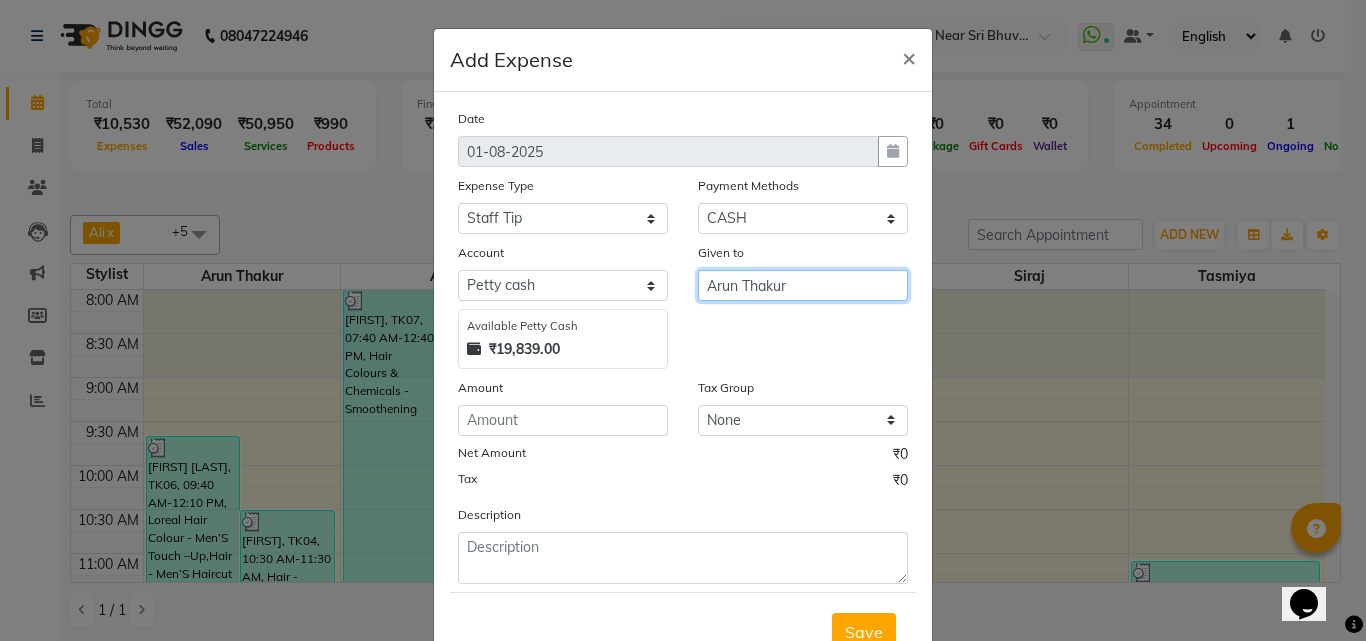 type on "Arun Thakur" 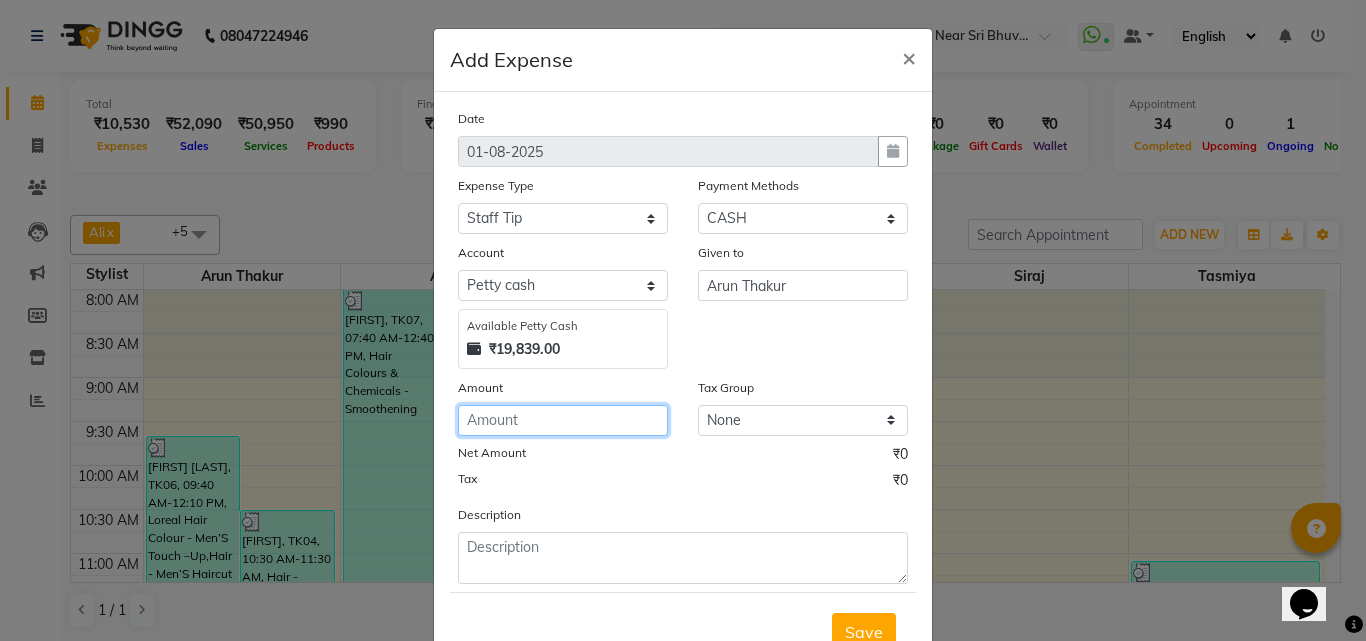 click 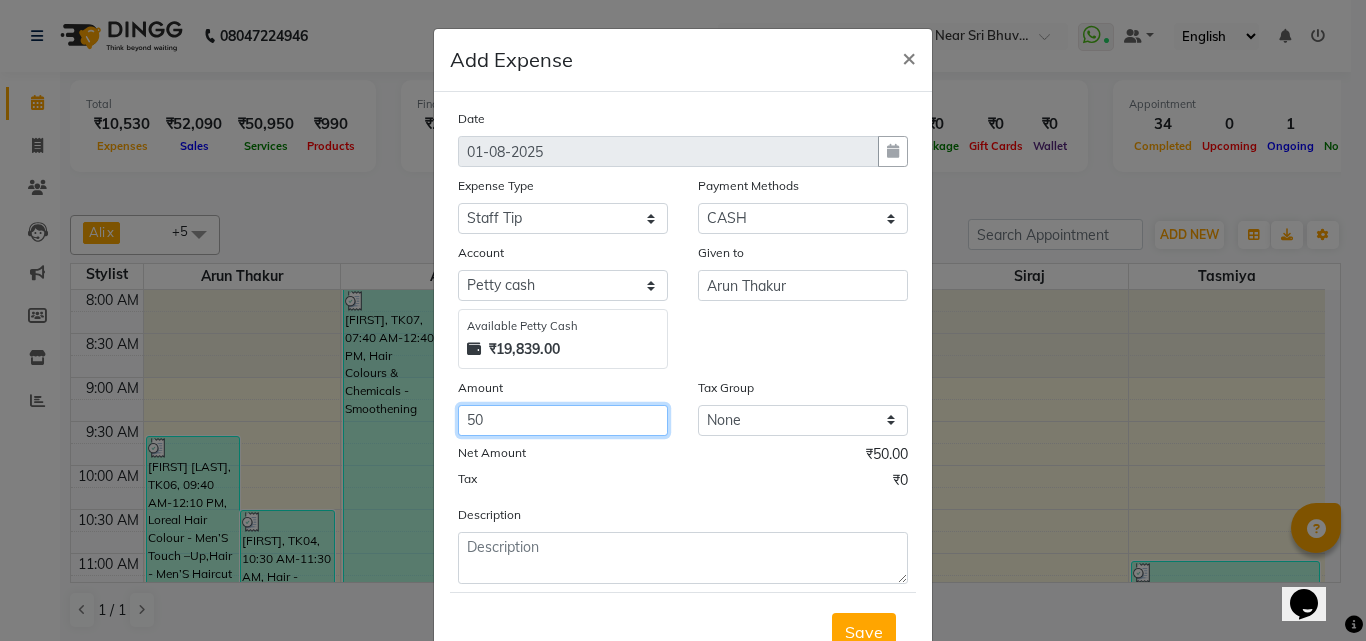 type on "50" 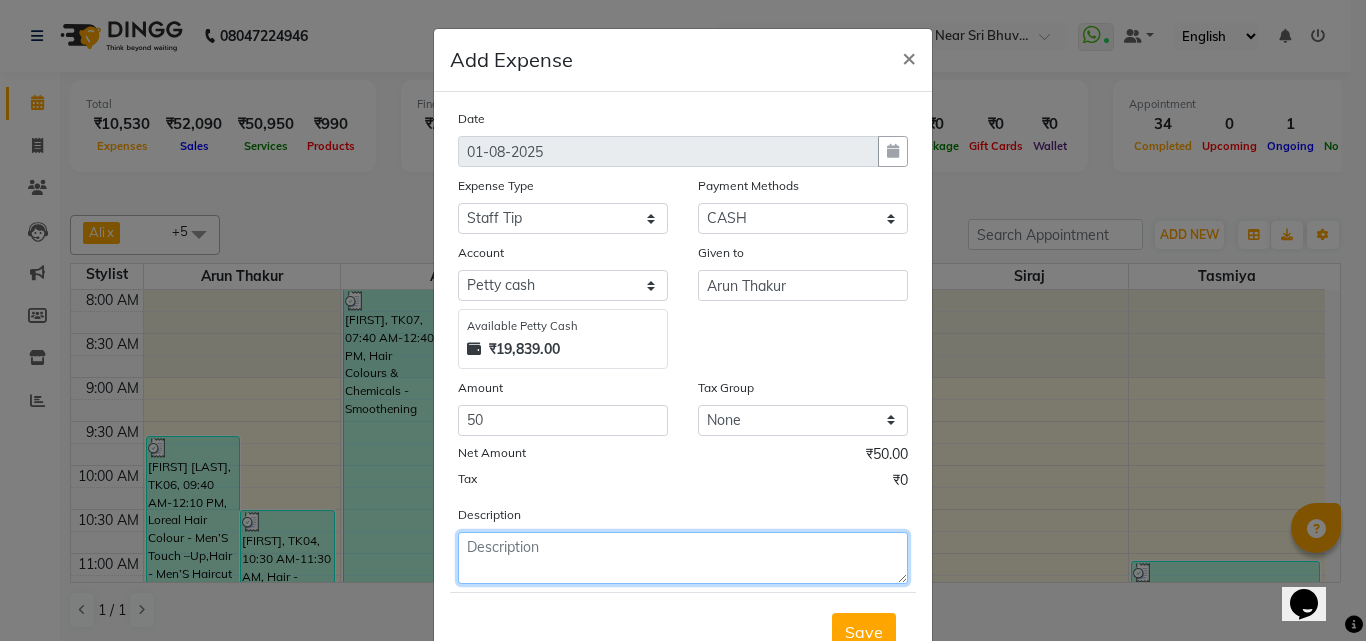 click 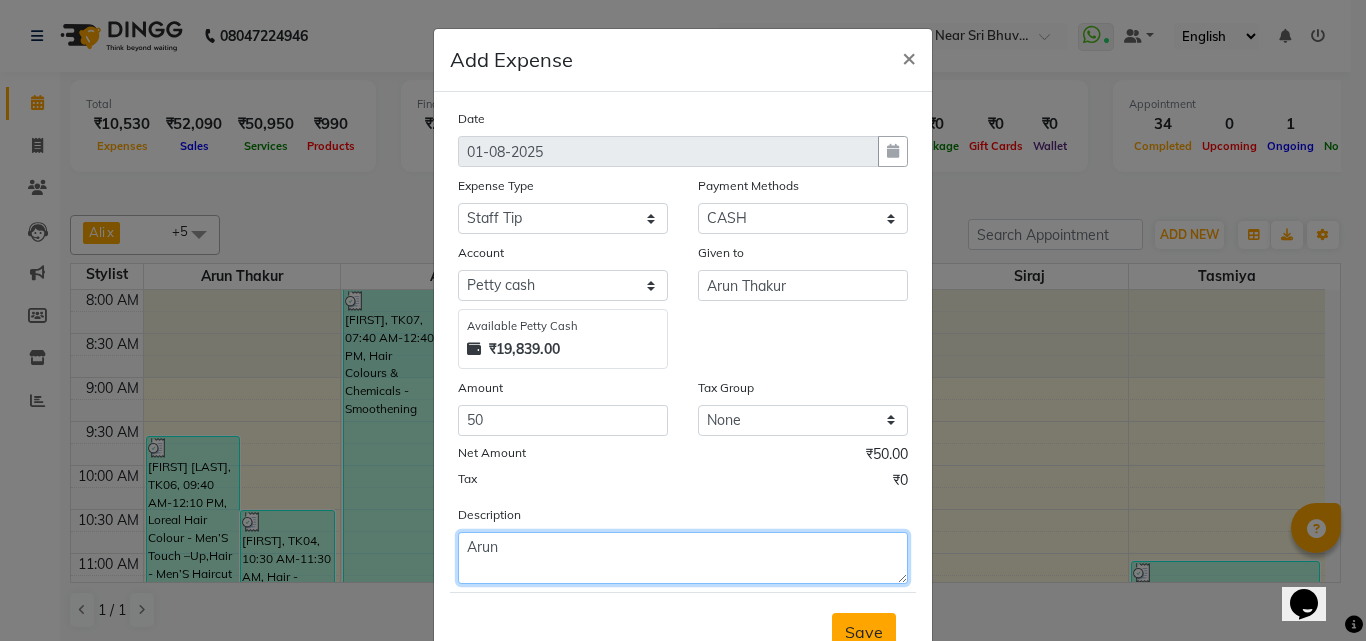 type on "Arun" 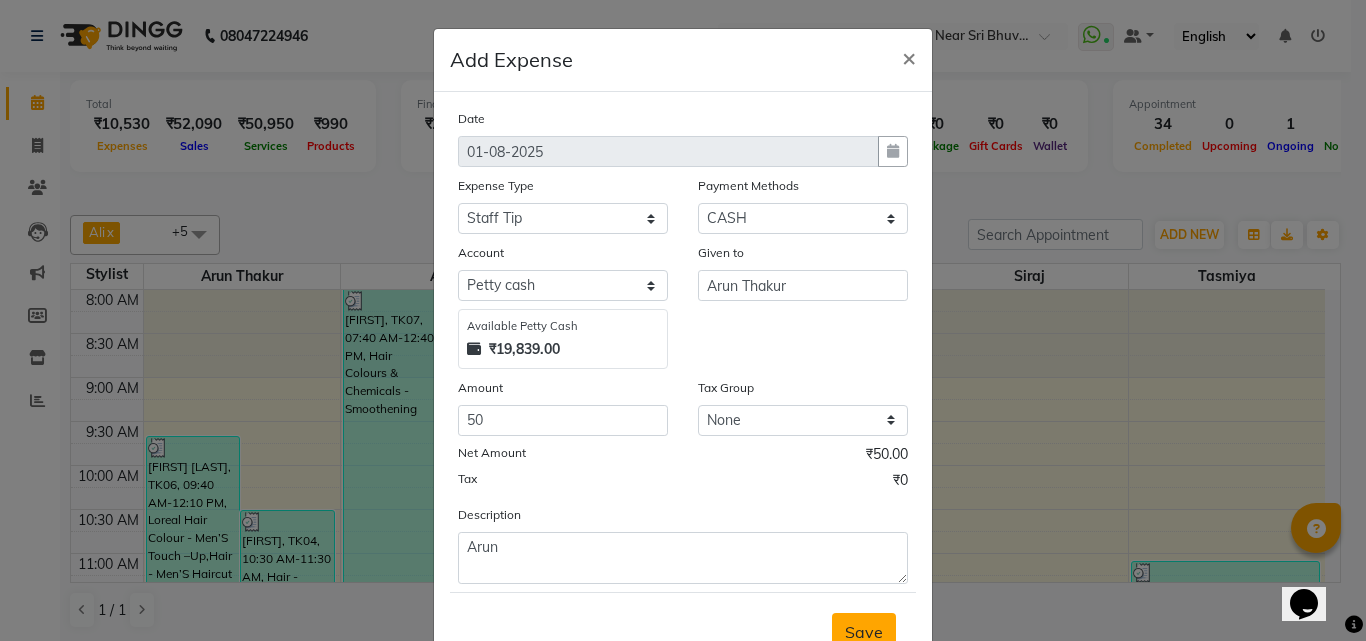 click on "Save" at bounding box center [864, 632] 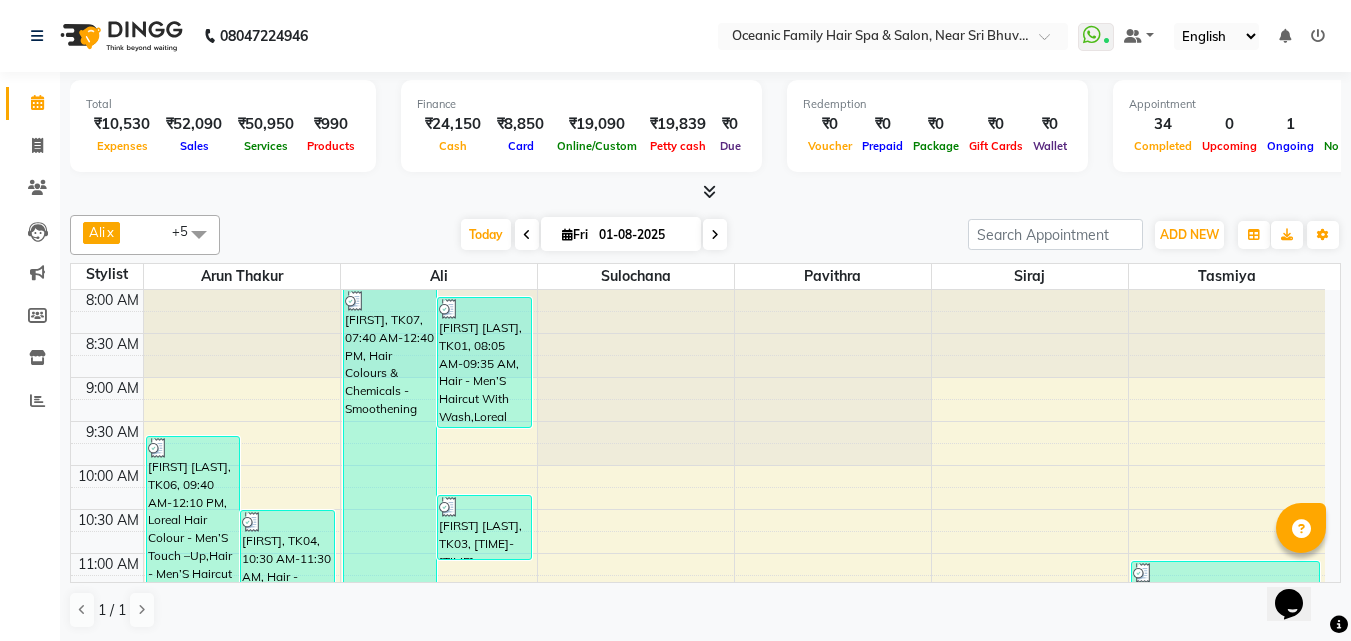 click on "08047224946 Select Location × Oceanic Family Hair Spa & Salon, Near Sri Bhuvanendra College  WhatsApp Status  ✕ Status:  Connected Most Recent Message: 01-08-2025     07:13 PM Recent Service Activity: 01-08-2025     07:19 PM Default Panel My Panel English ENGLISH Español العربية मराठी हिंदी ગુજરાતી தமிழ் 中文 Notifications nothing to show" 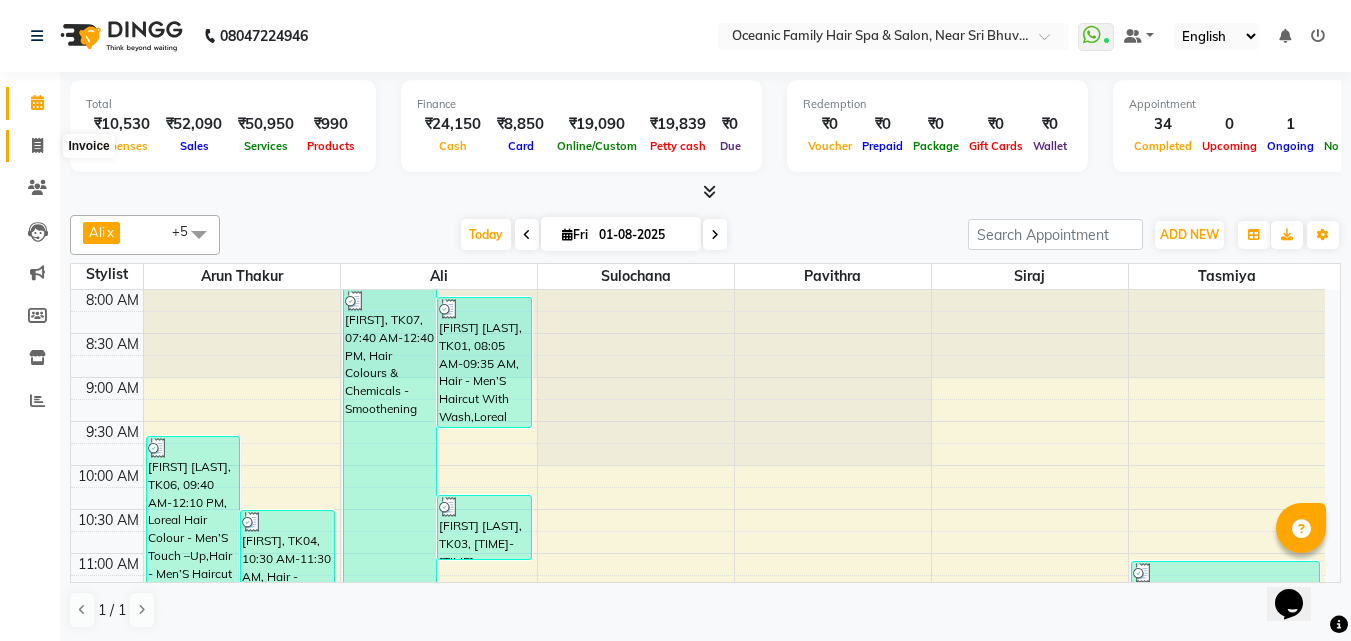 click 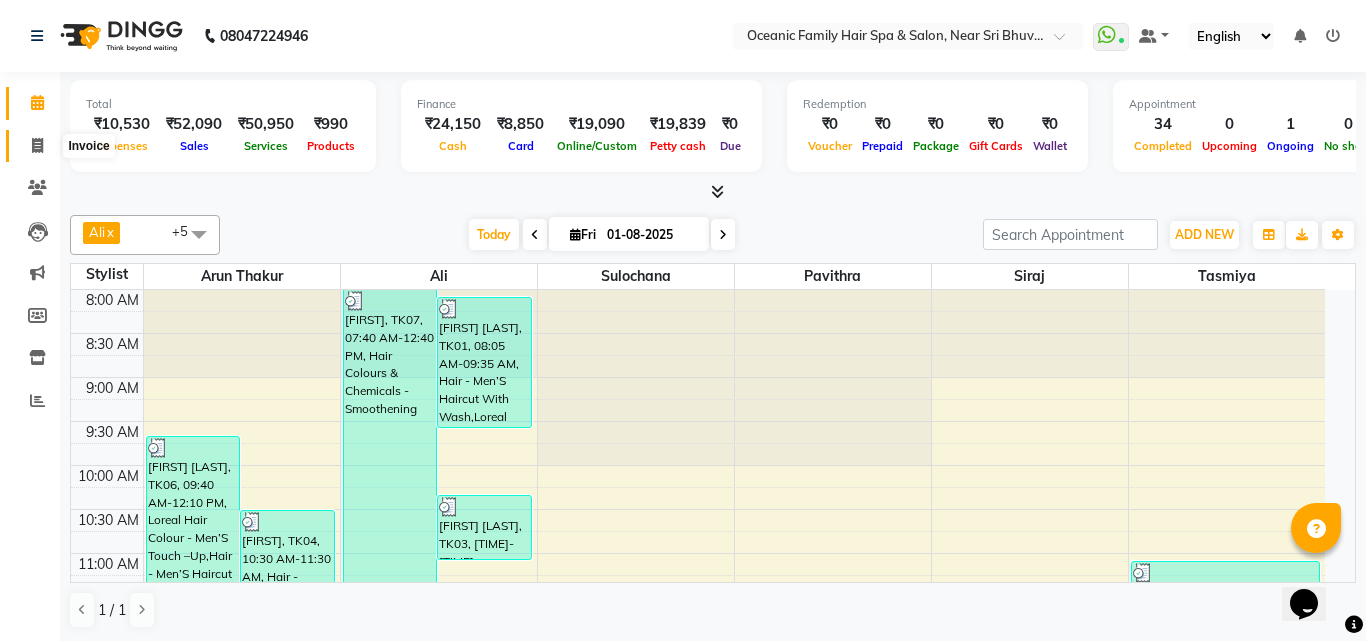 select on "4366" 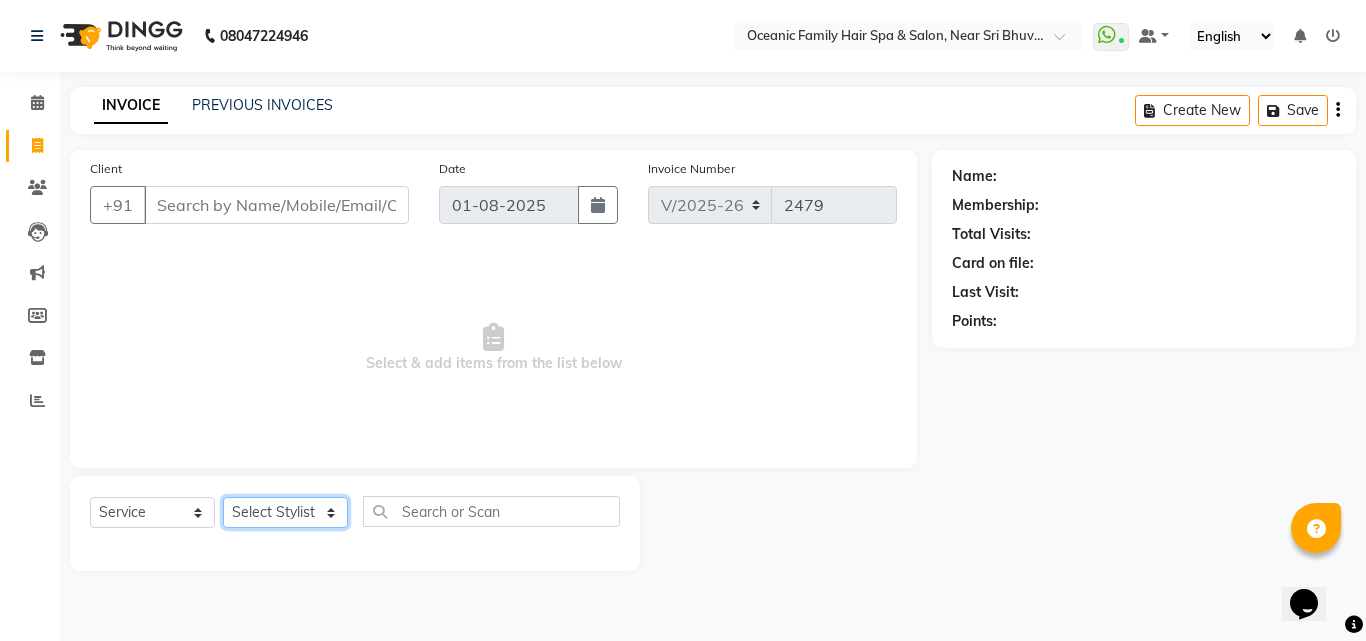 click on "Select Stylist Afsar Ali Arun Thakur Pavithra Rajani Shwetha S Jain Siraj Sulochana Tasmiya" 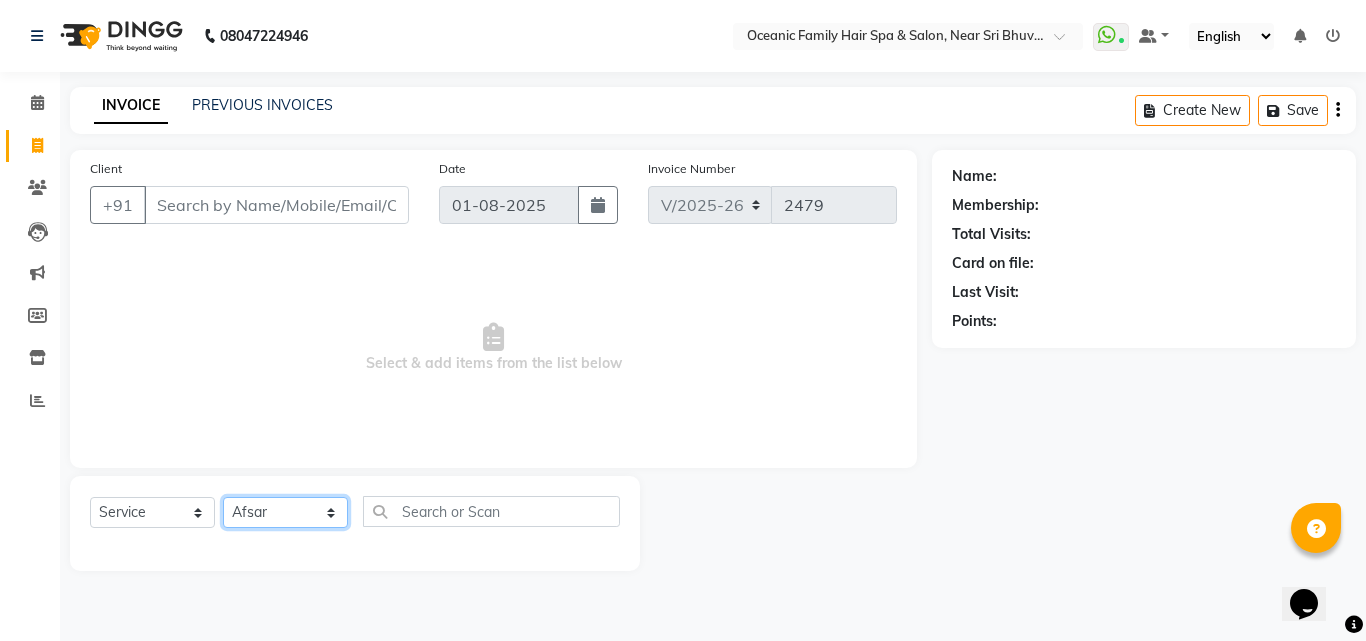 click on "Select Stylist Afsar Ali Arun Thakur Pavithra Rajani Shwetha S Jain Siraj Sulochana Tasmiya" 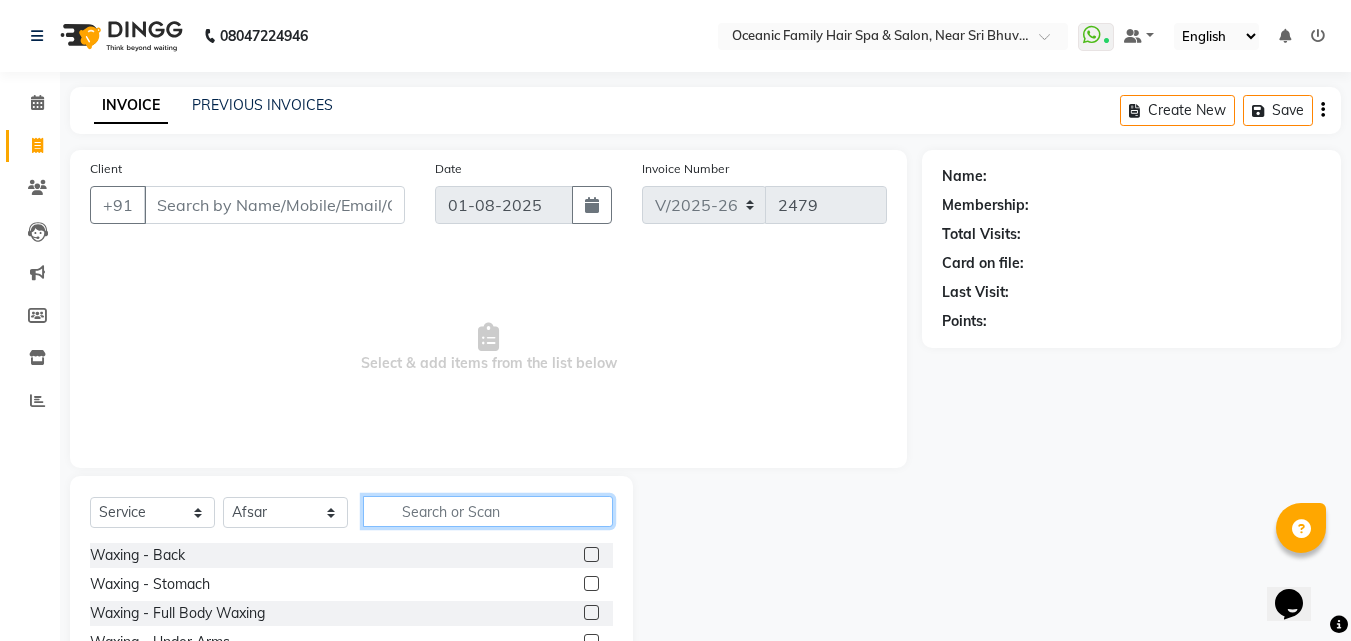 click 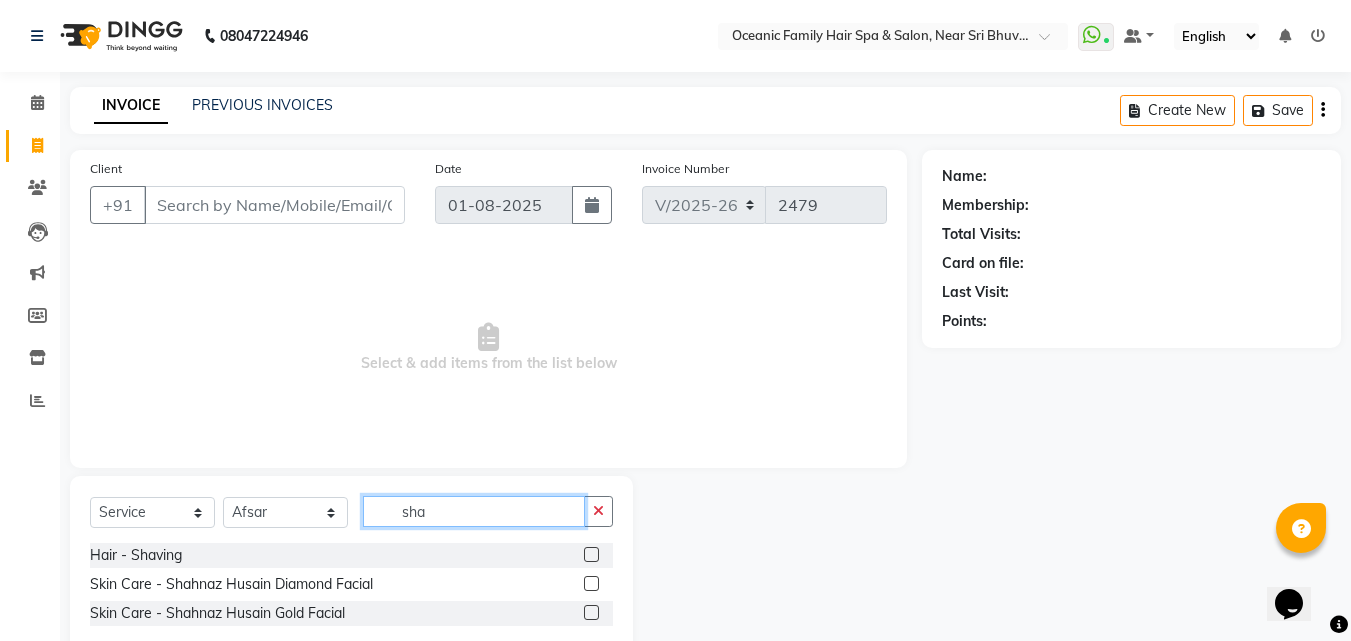 type on "sha" 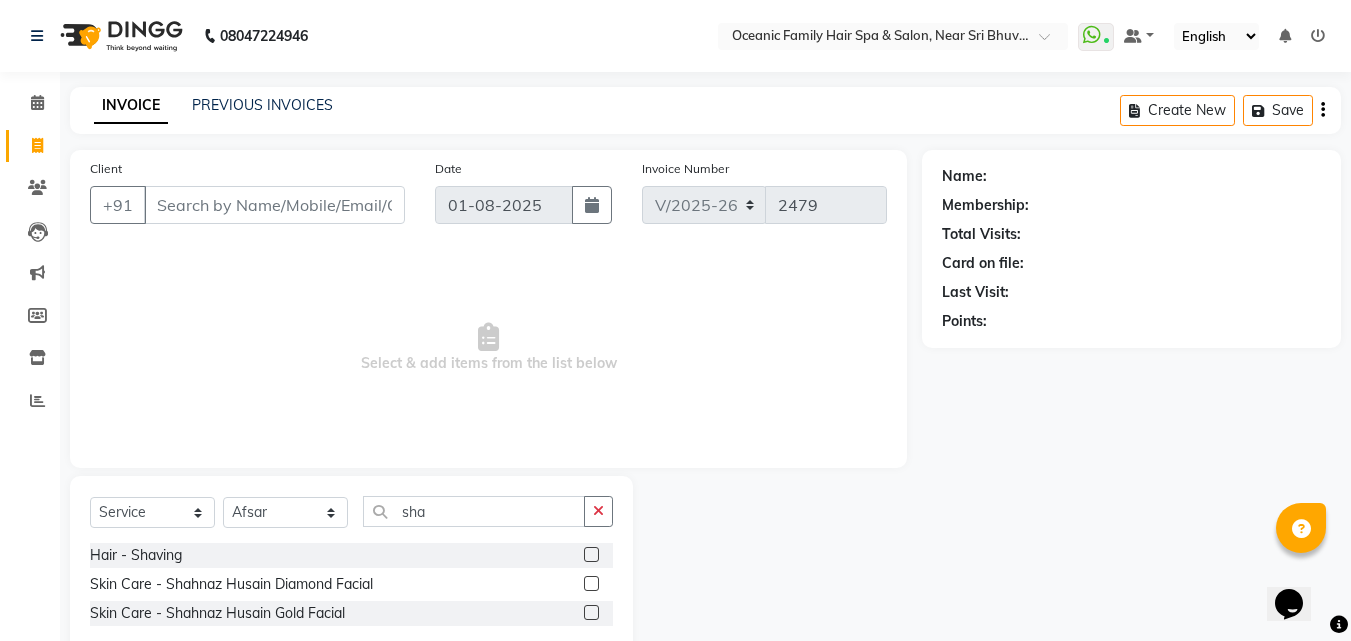 click 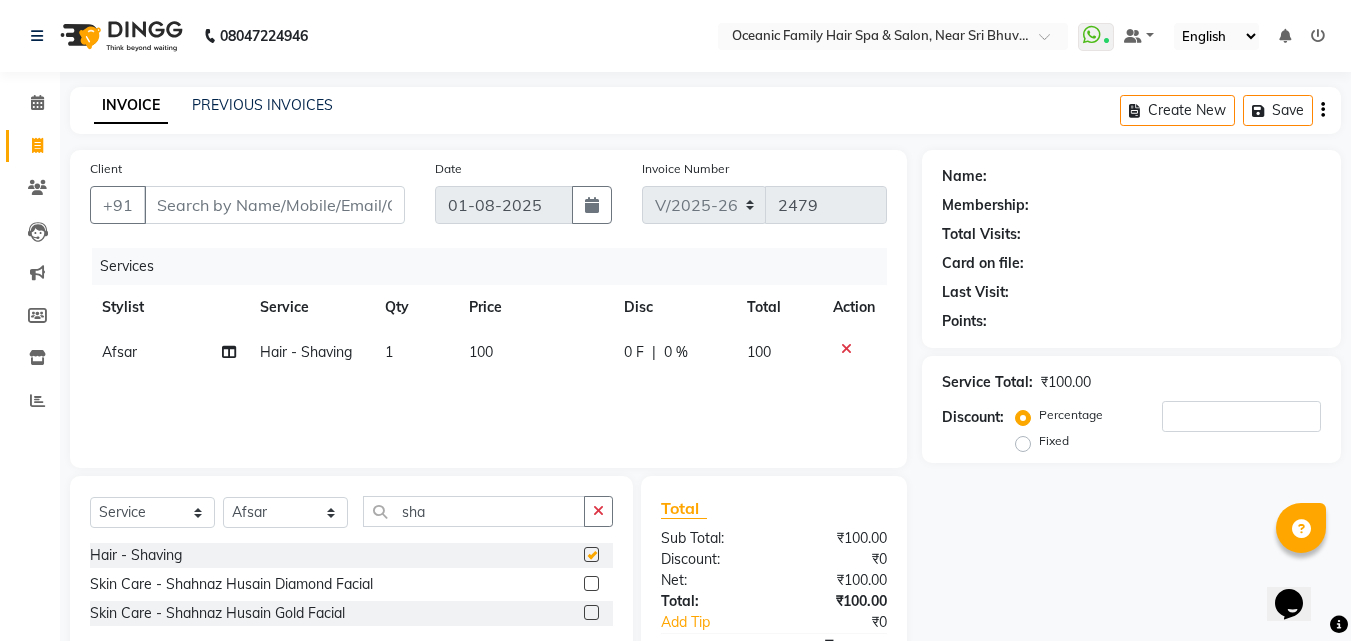 checkbox on "false" 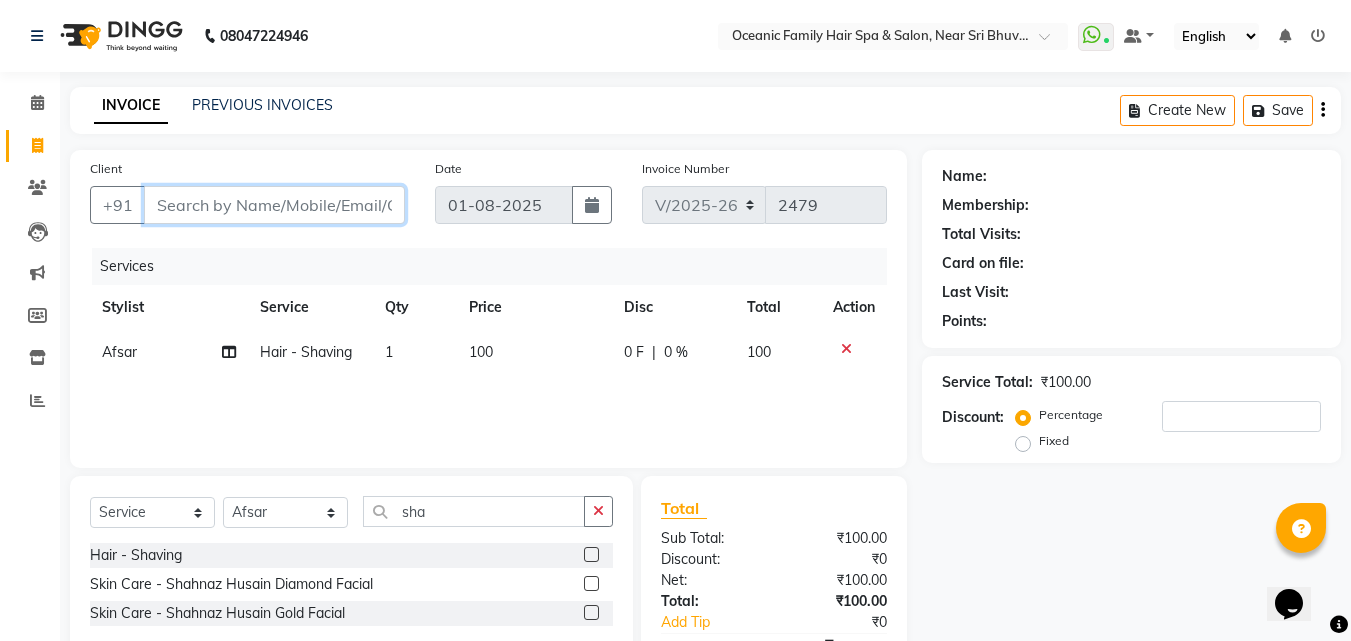 click on "Client" at bounding box center (274, 205) 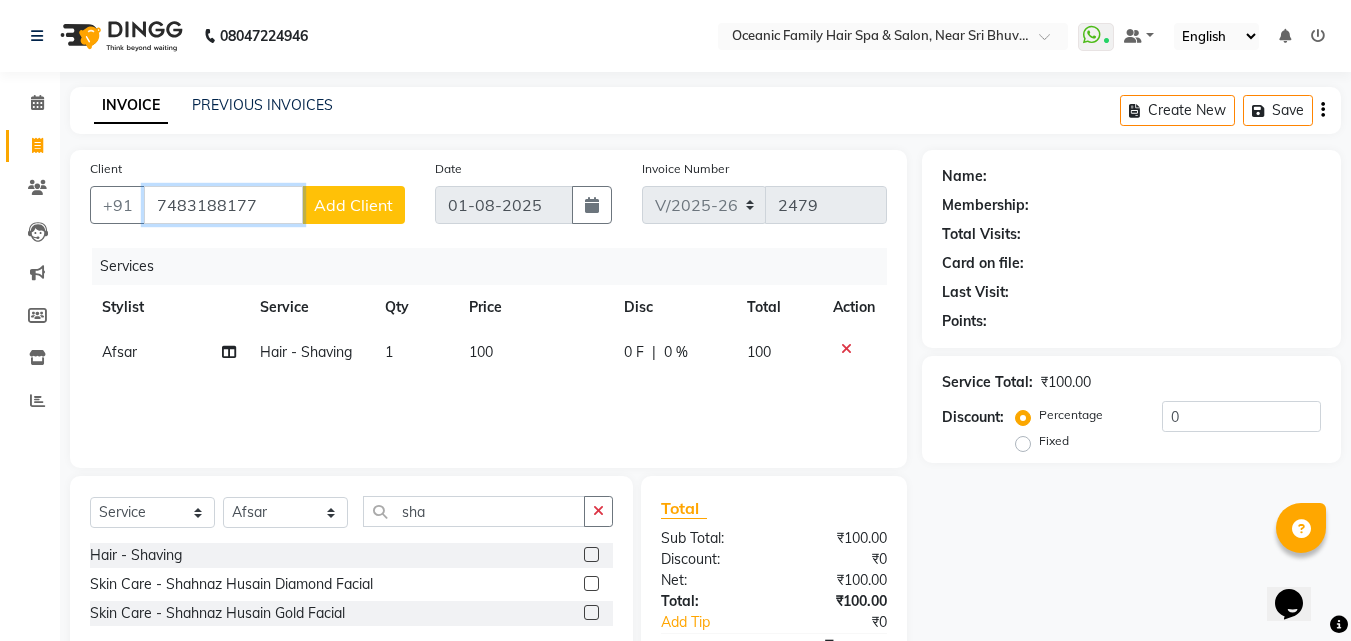 type on "7483188177" 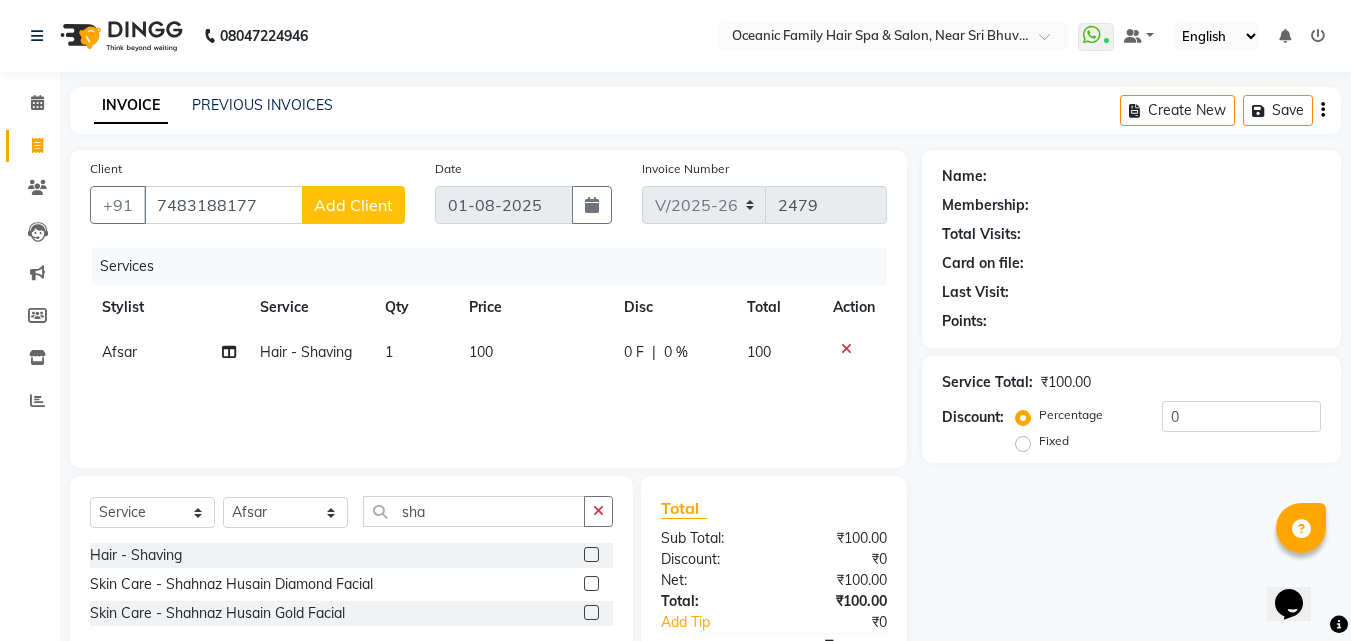 click on "Add Client" 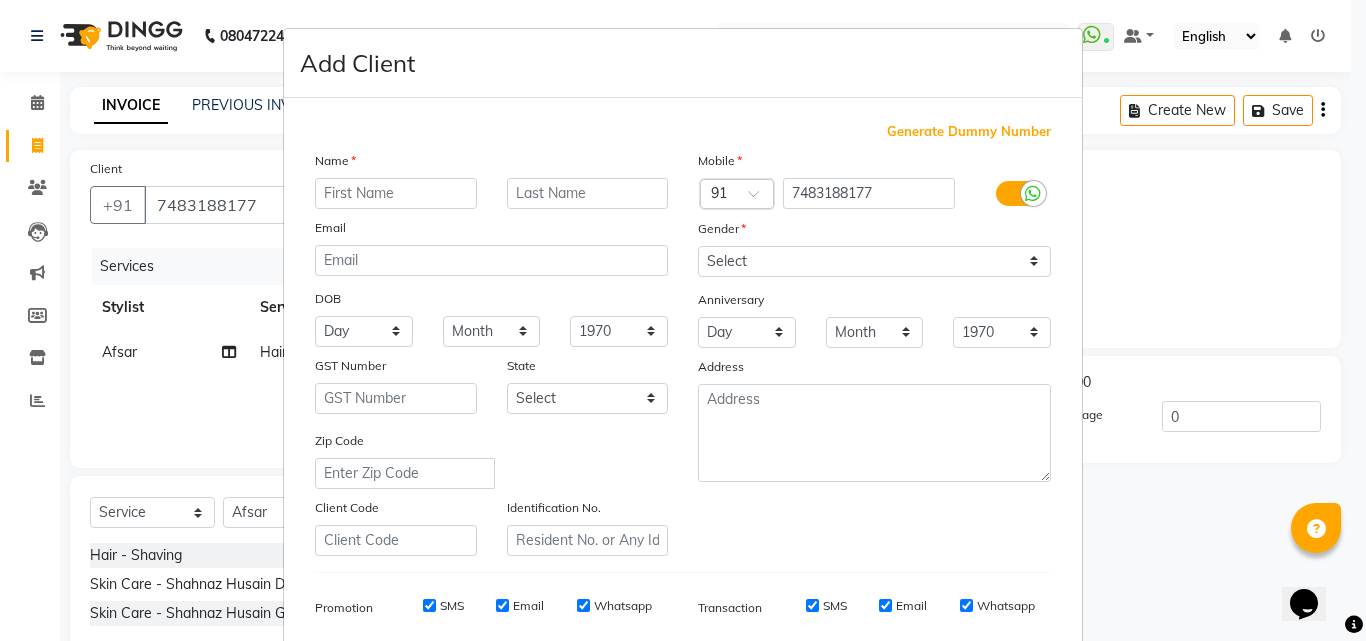 click at bounding box center [396, 193] 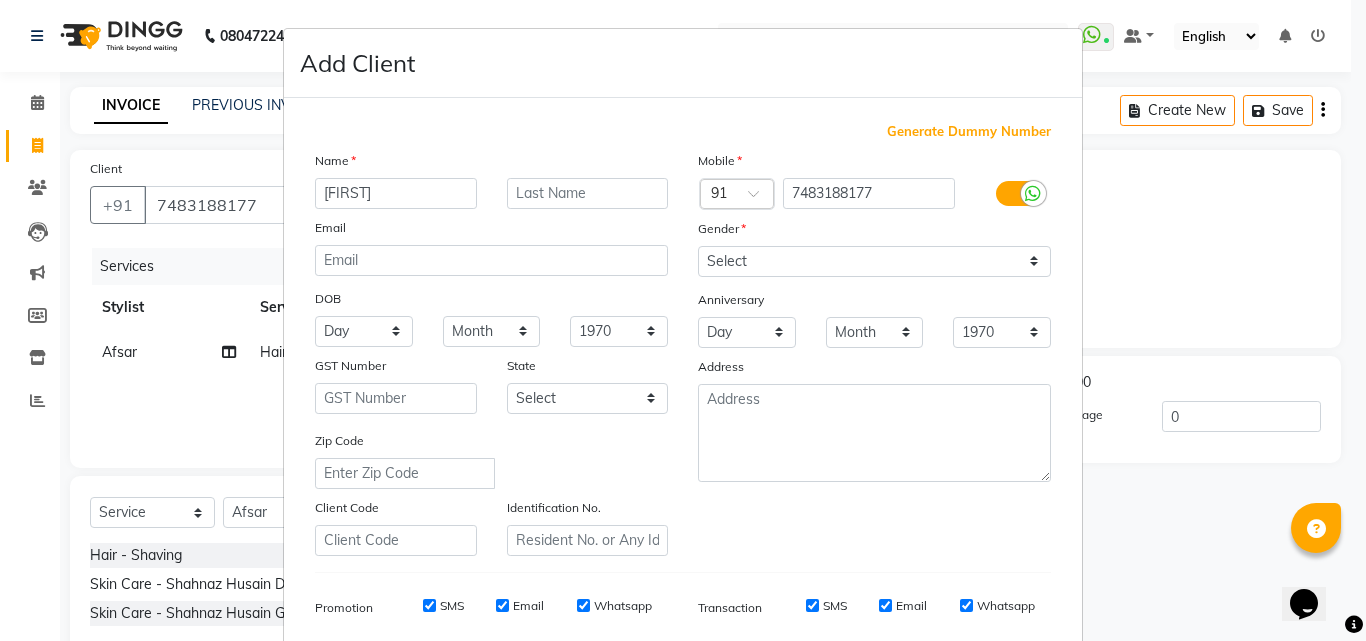 type on "[FIRST]" 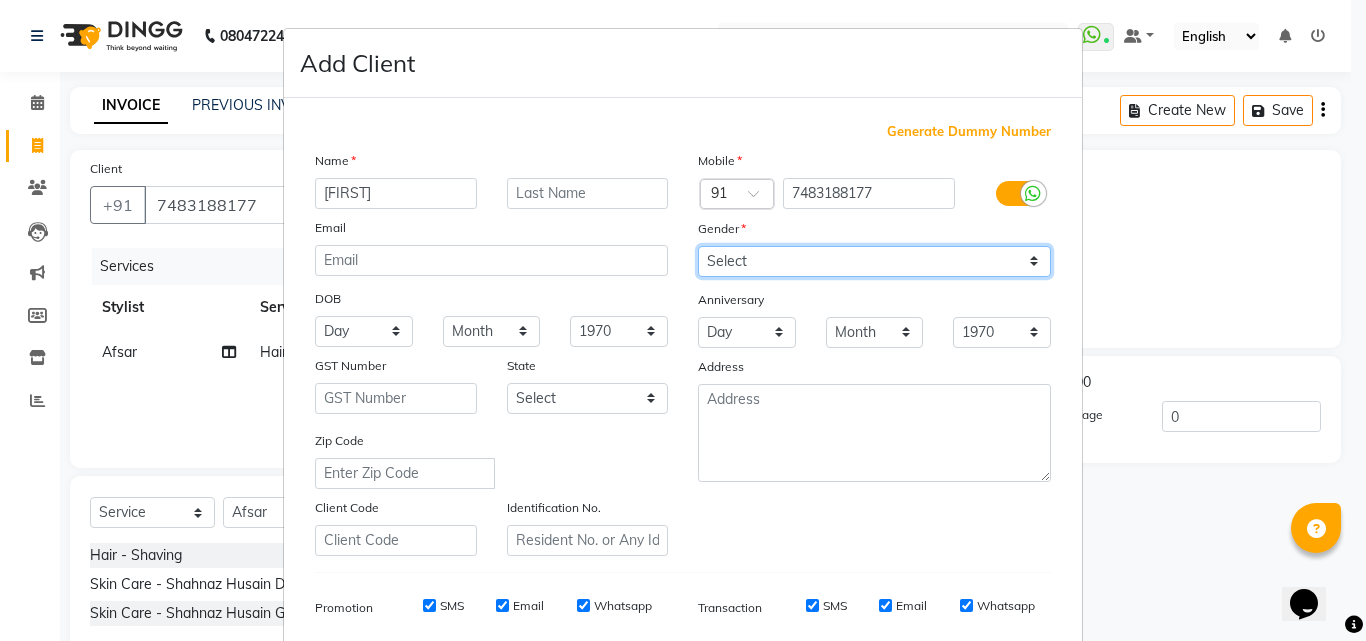 click on "Select Male Female Other Prefer Not To Say" at bounding box center [874, 261] 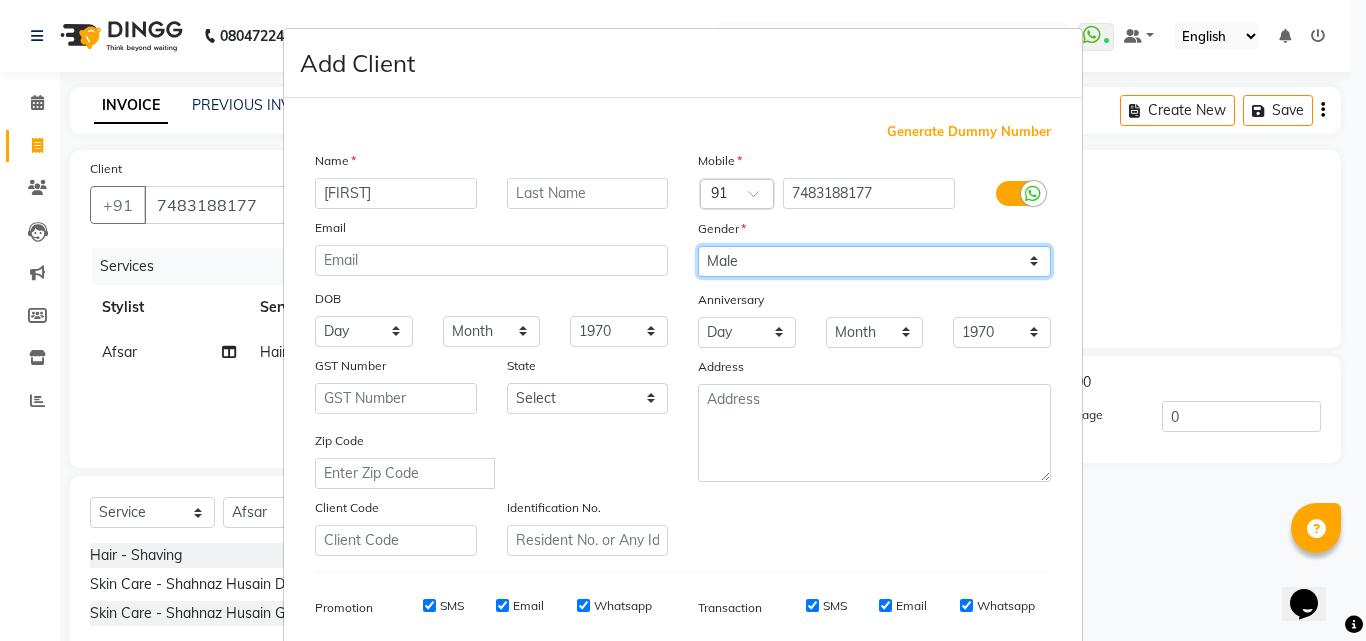 click on "Select Male Female Other Prefer Not To Say" at bounding box center (874, 261) 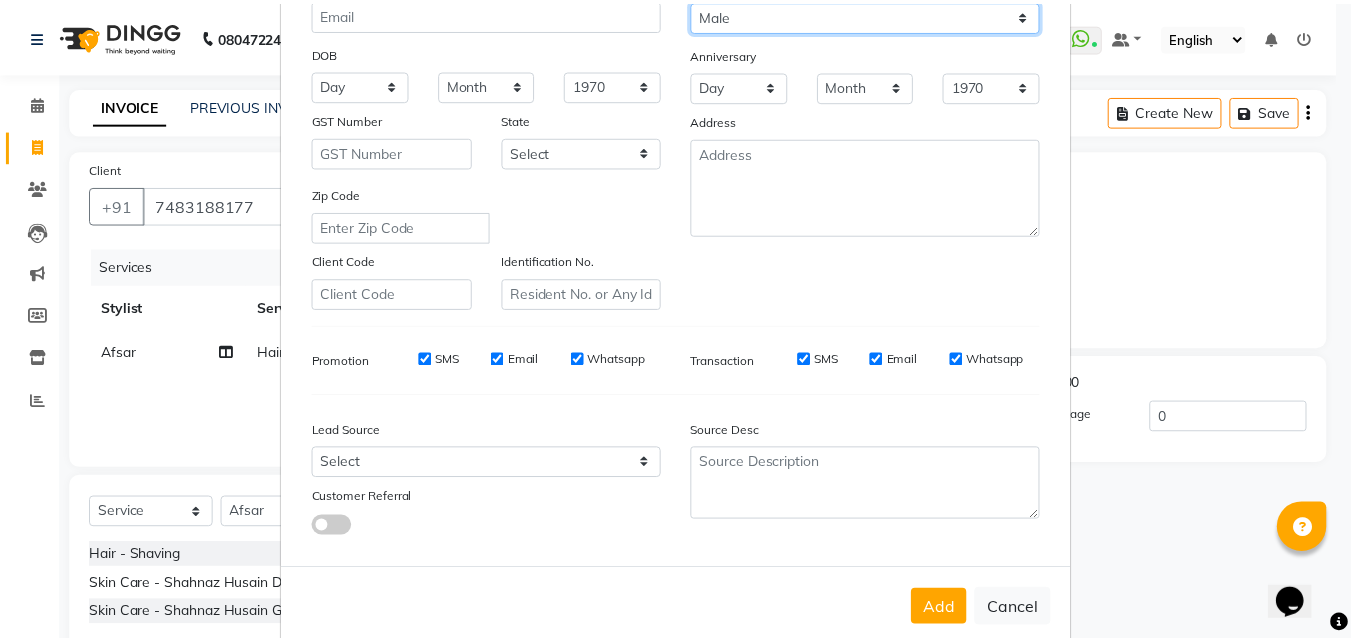 scroll, scrollTop: 282, scrollLeft: 0, axis: vertical 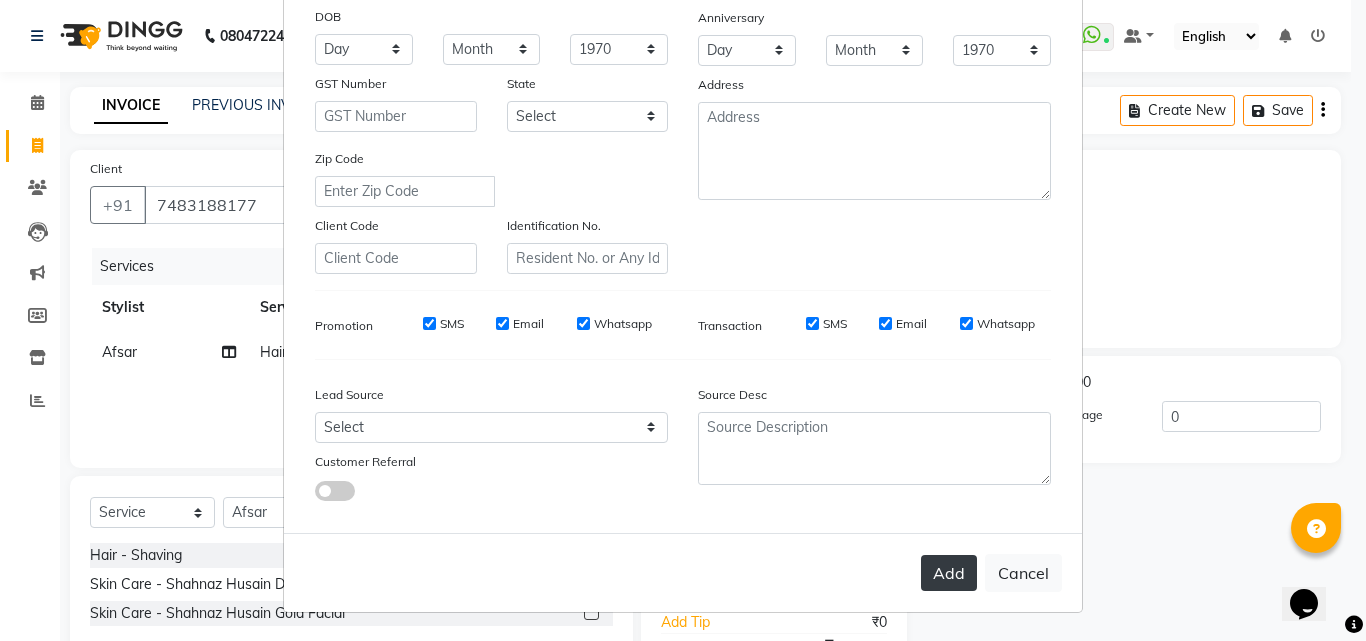 click on "Add" at bounding box center [949, 573] 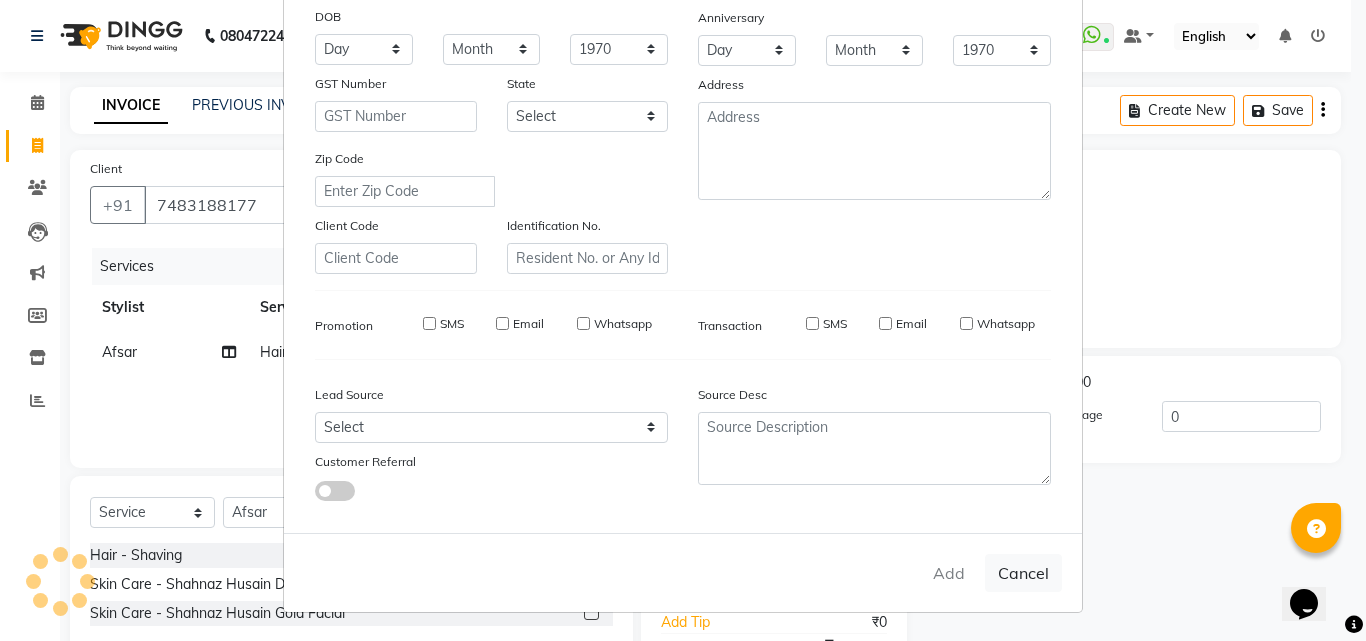 type 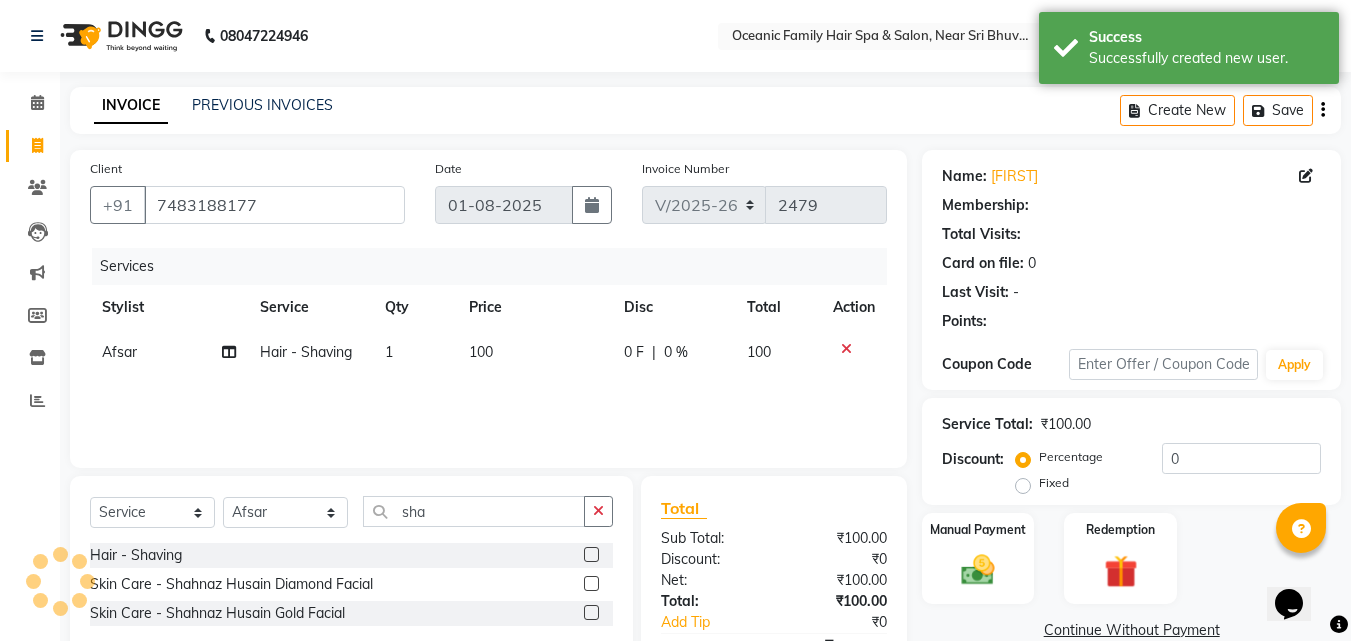 select on "1: Object" 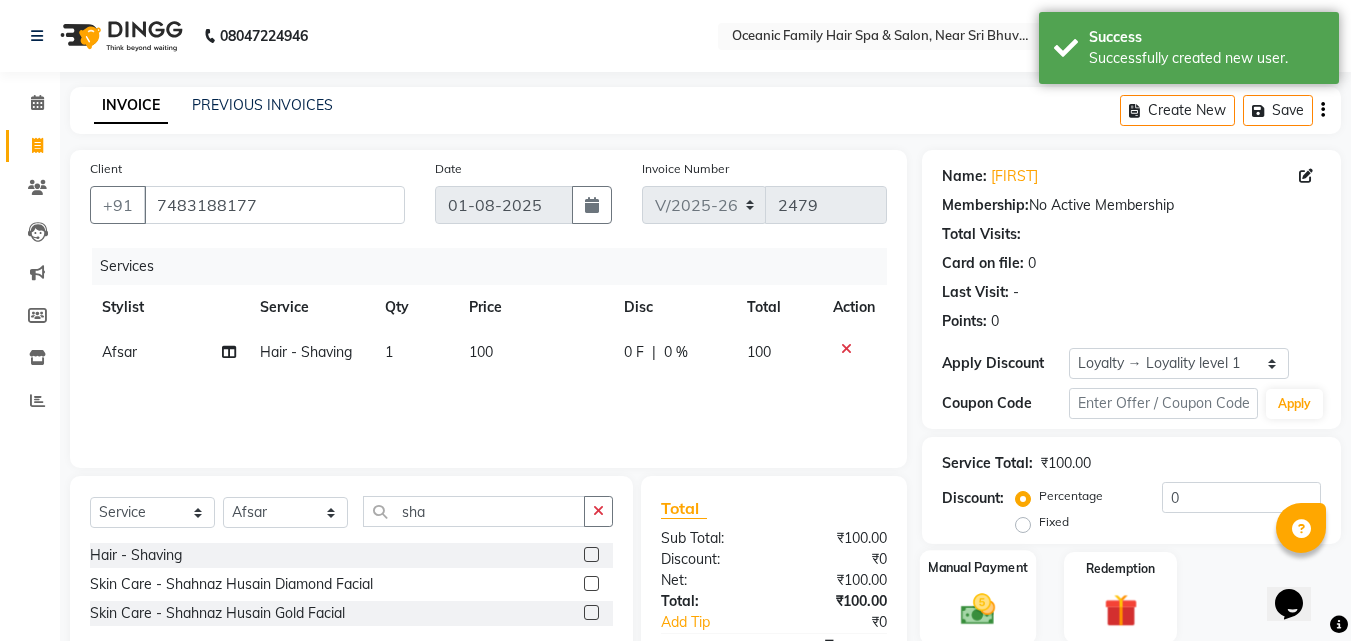 scroll, scrollTop: 117, scrollLeft: 0, axis: vertical 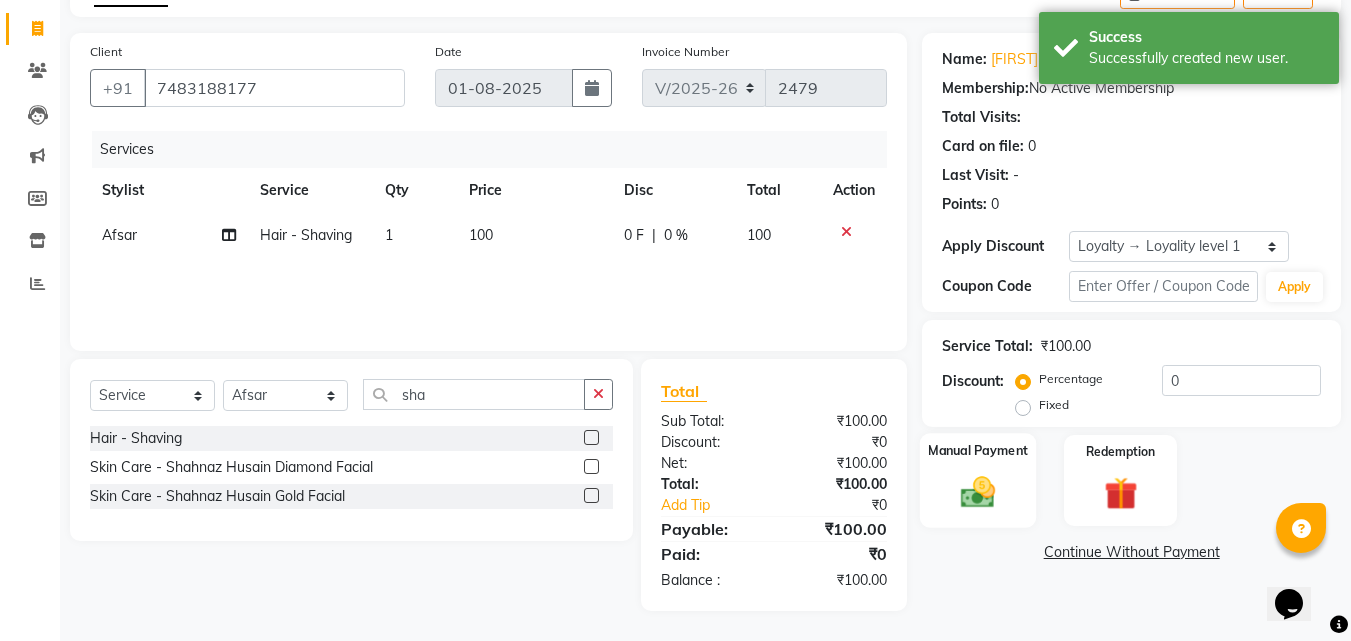 click 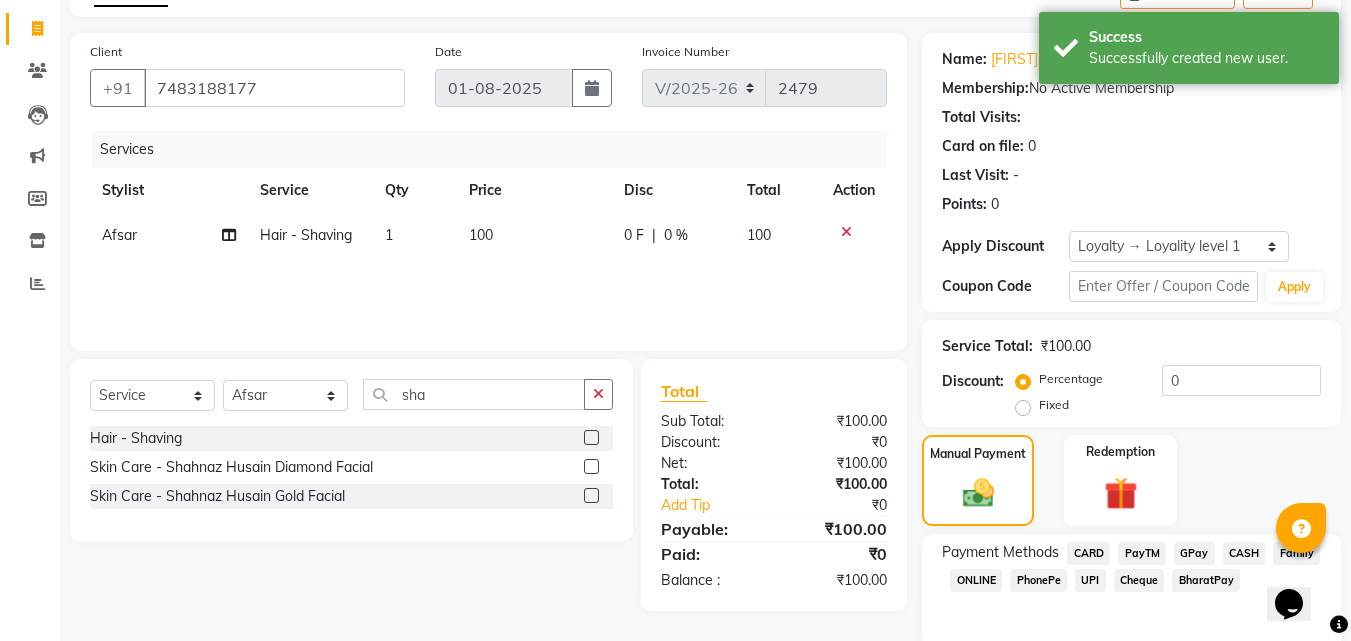 scroll, scrollTop: 201, scrollLeft: 0, axis: vertical 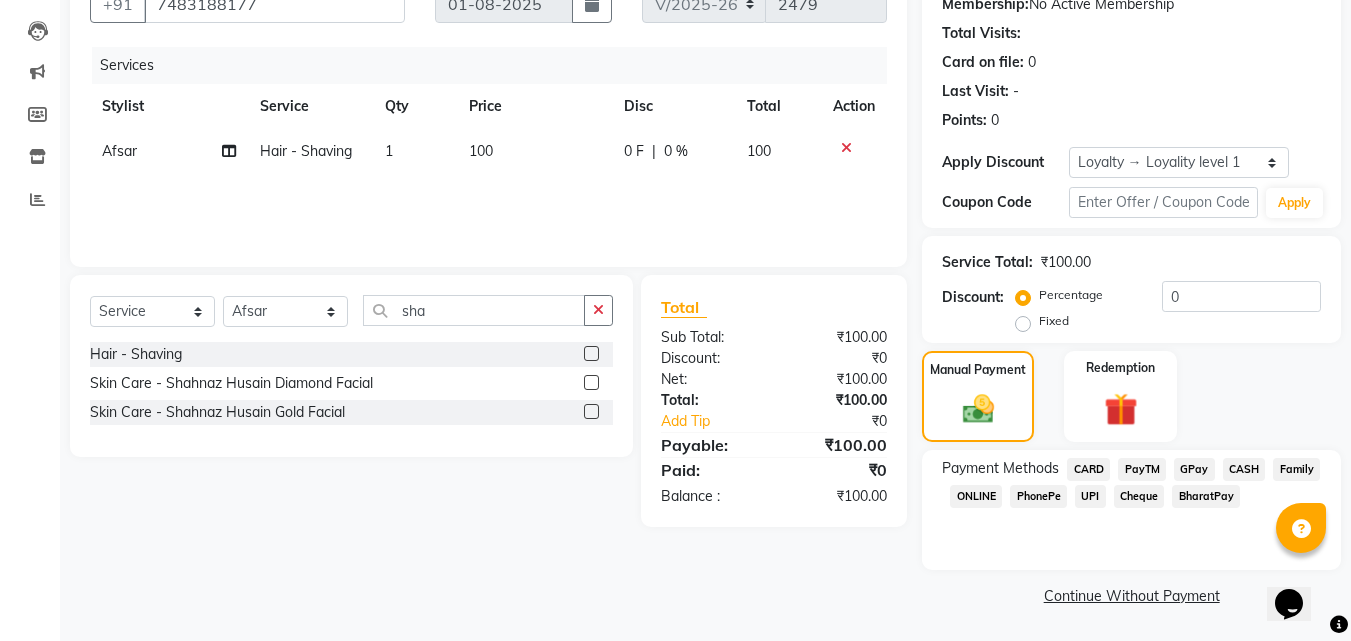 click on "CASH" 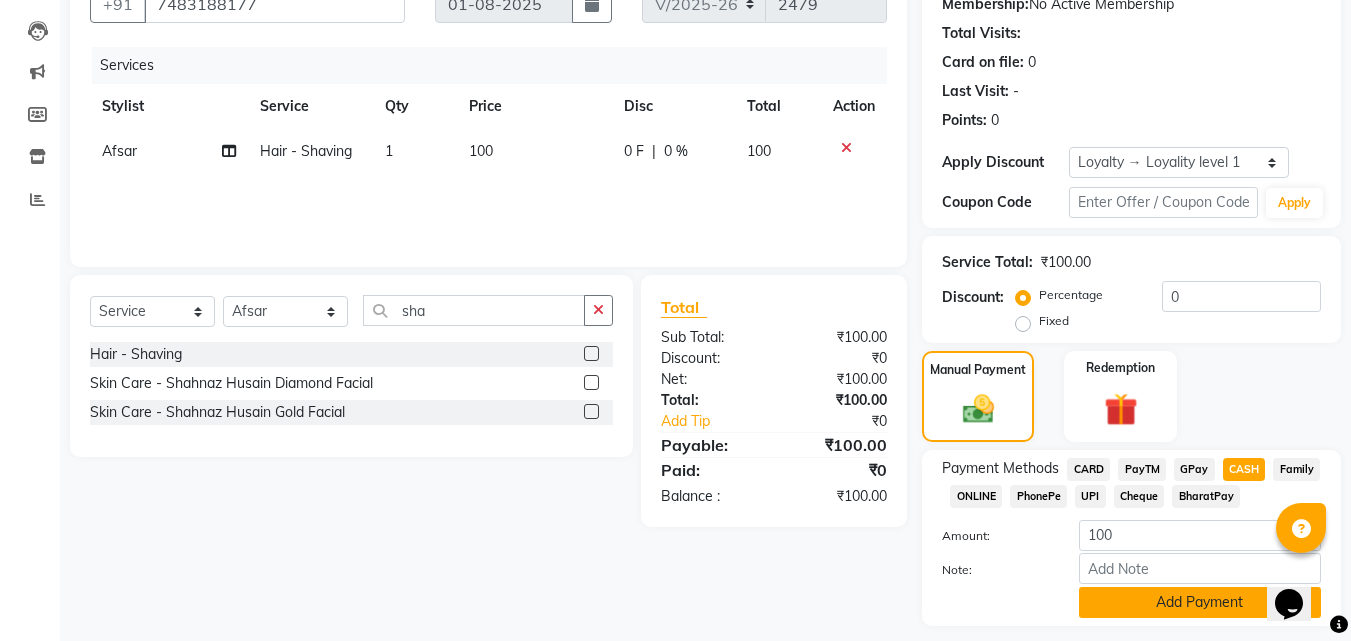scroll, scrollTop: 257, scrollLeft: 0, axis: vertical 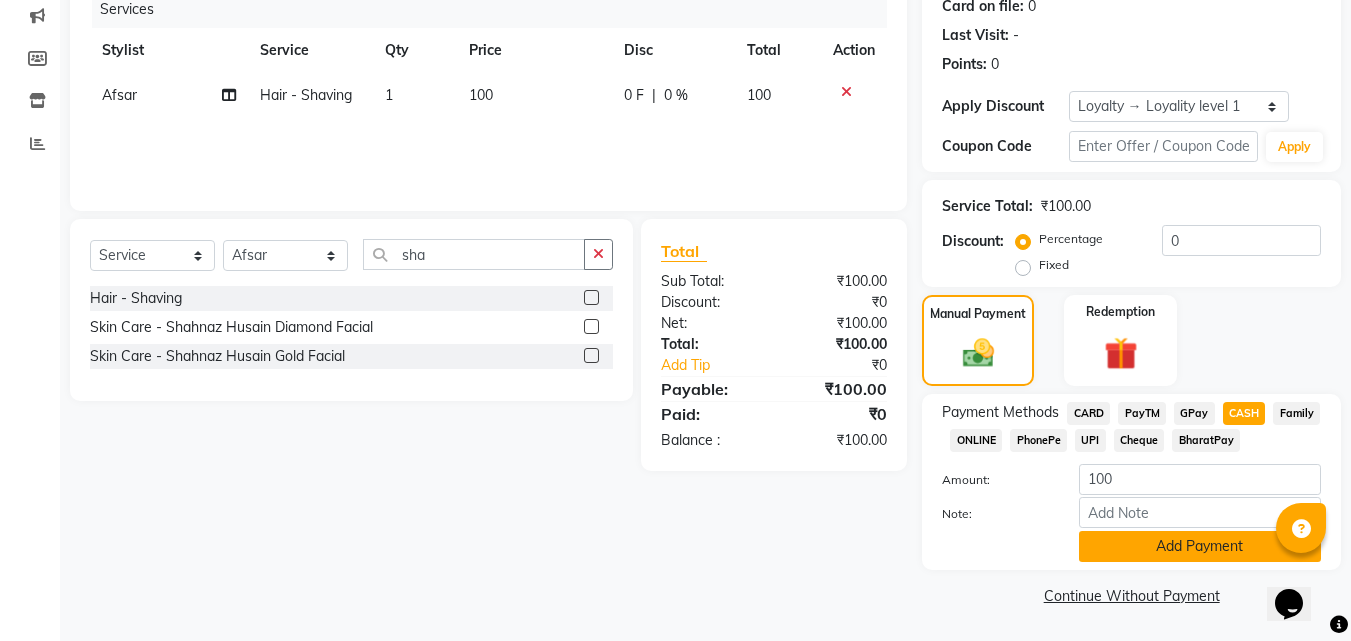 click on "Add Payment" 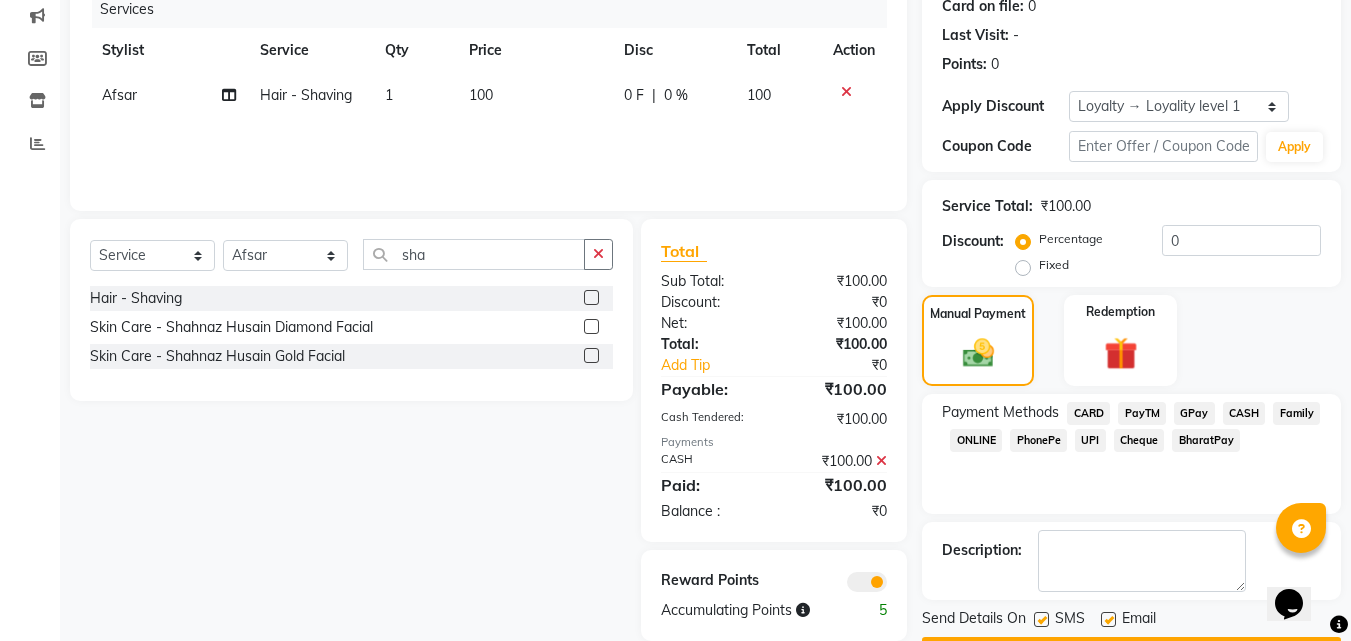 scroll, scrollTop: 314, scrollLeft: 0, axis: vertical 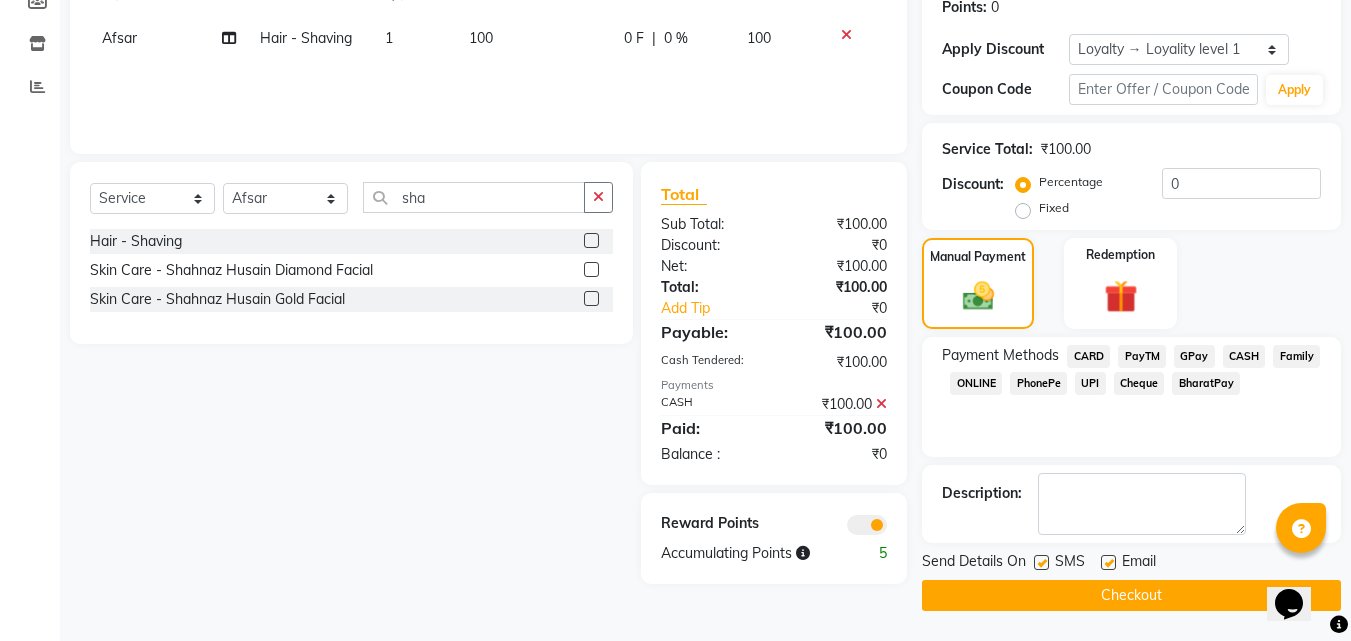 click on "Checkout" 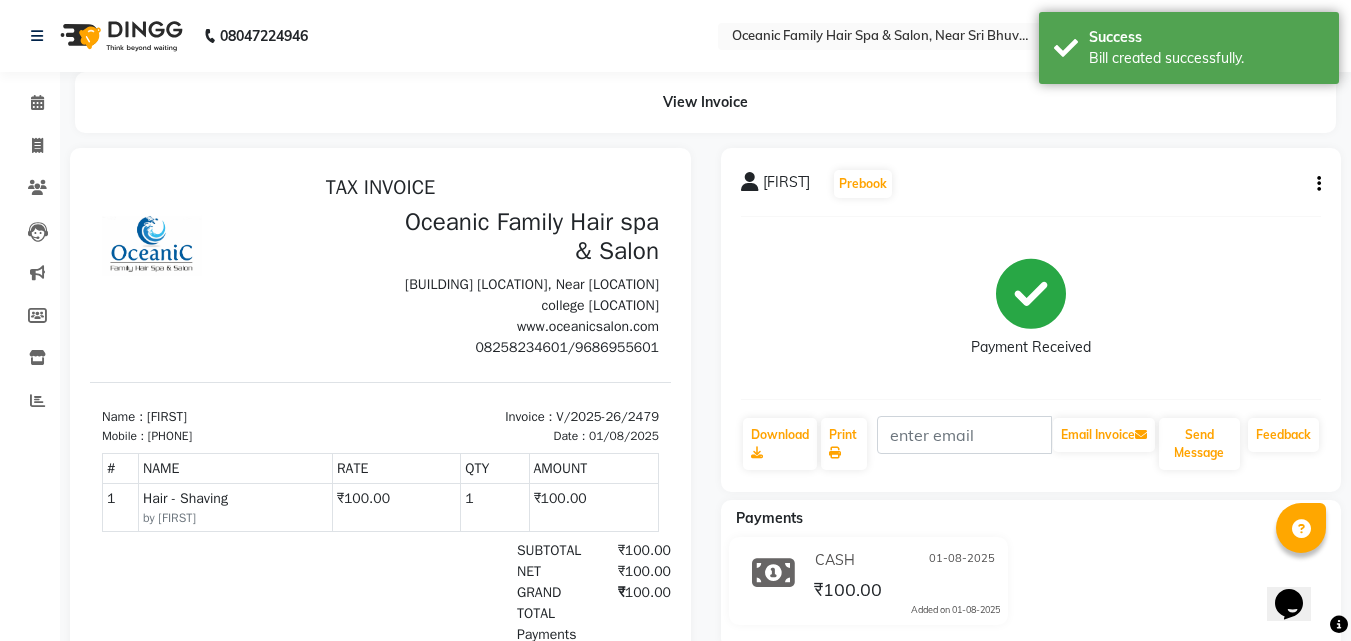 scroll, scrollTop: 0, scrollLeft: 0, axis: both 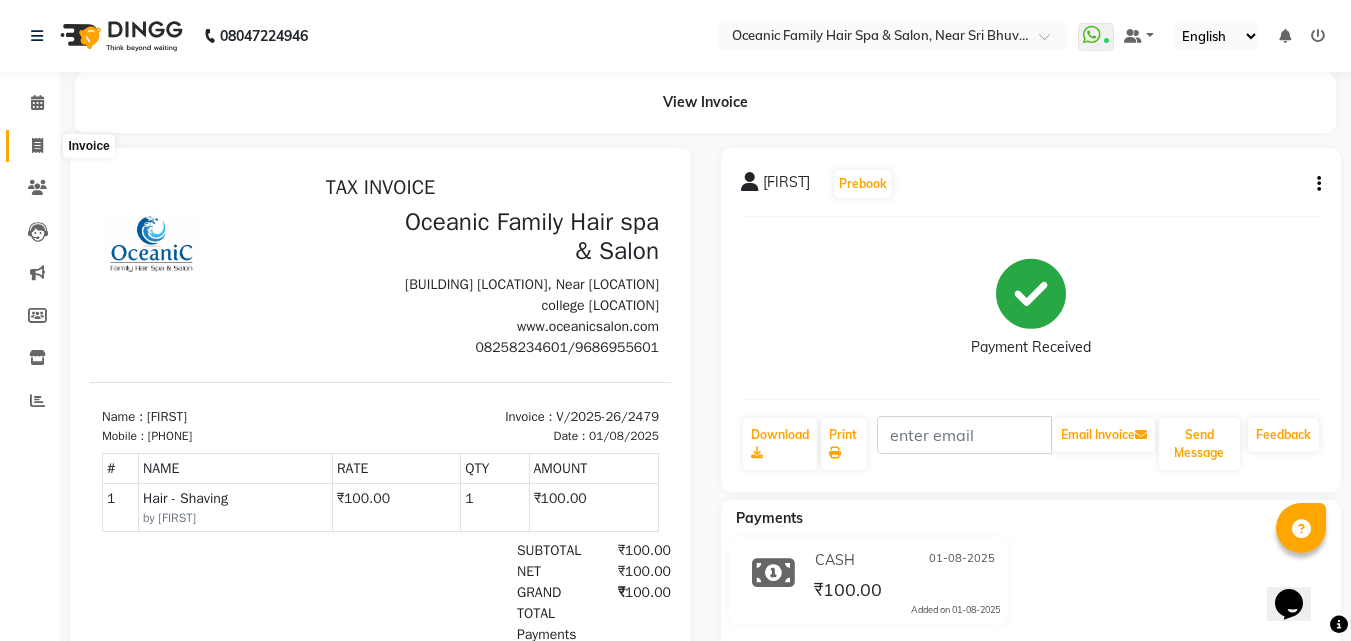 click 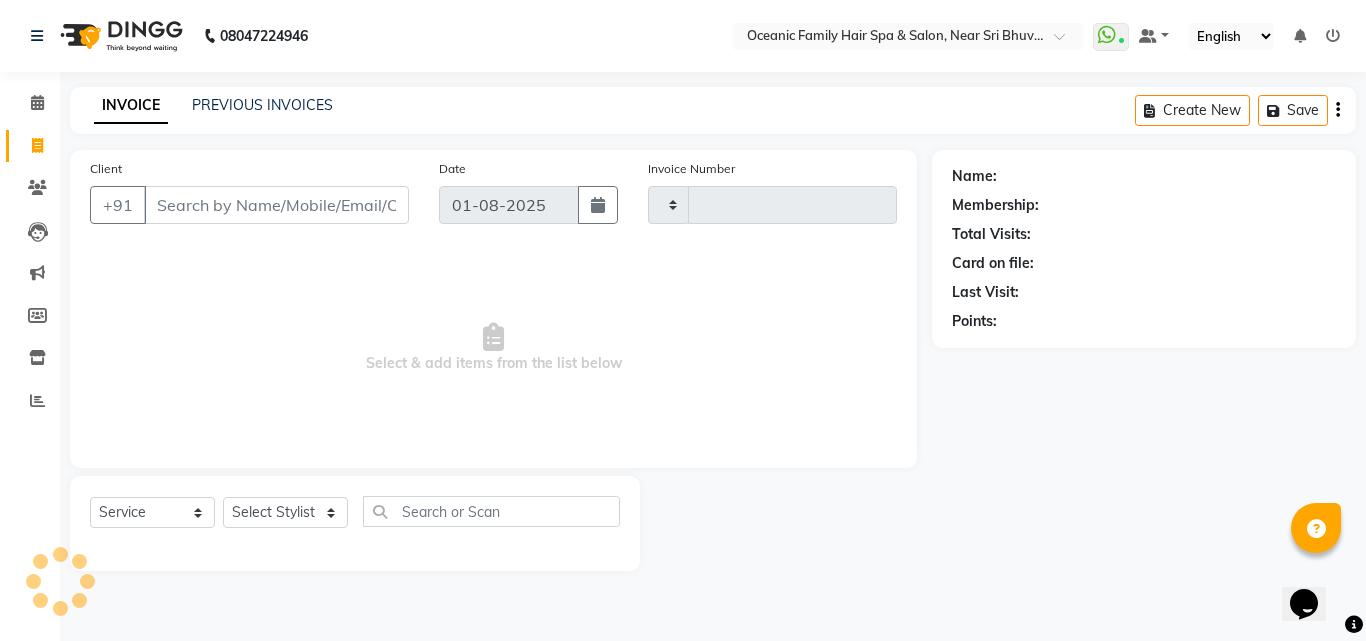 type on "2480" 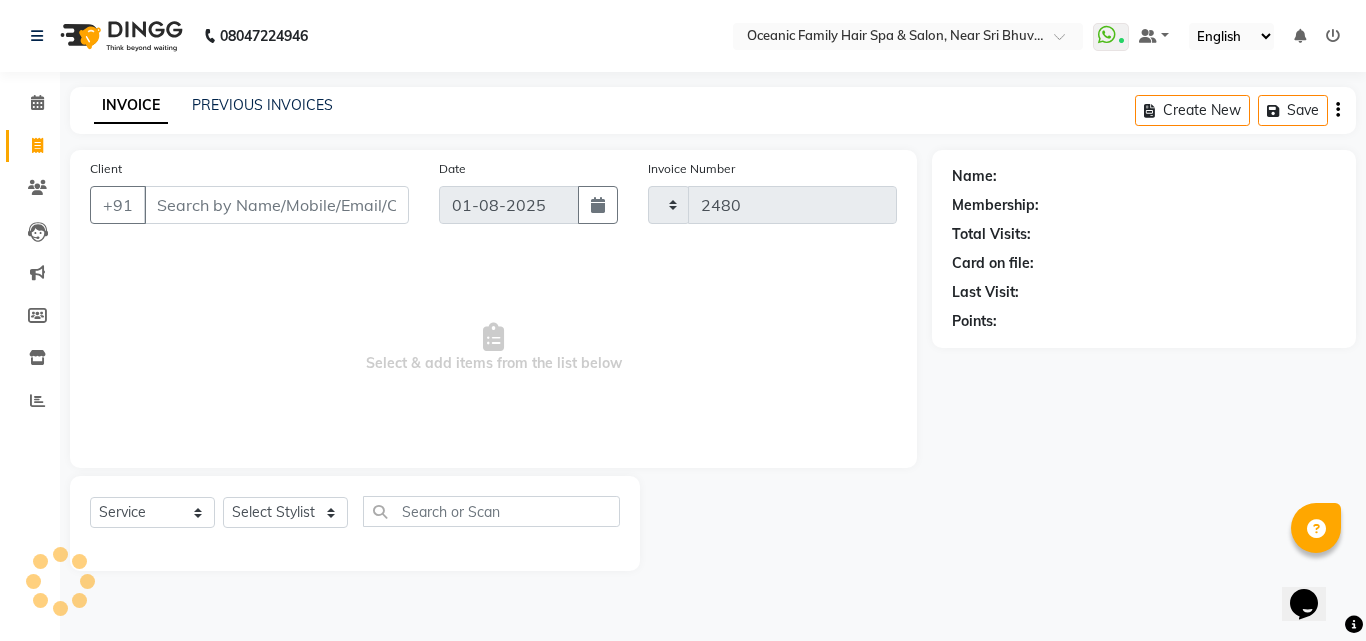 select on "4366" 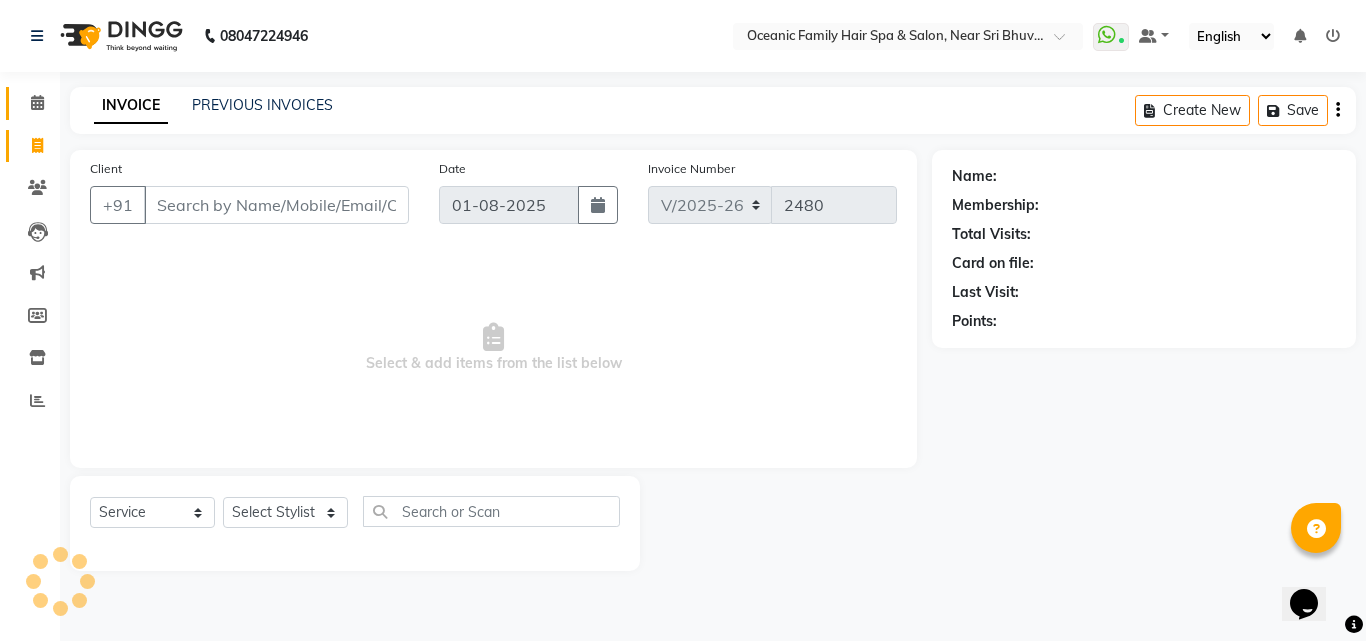 click on "Calendar" 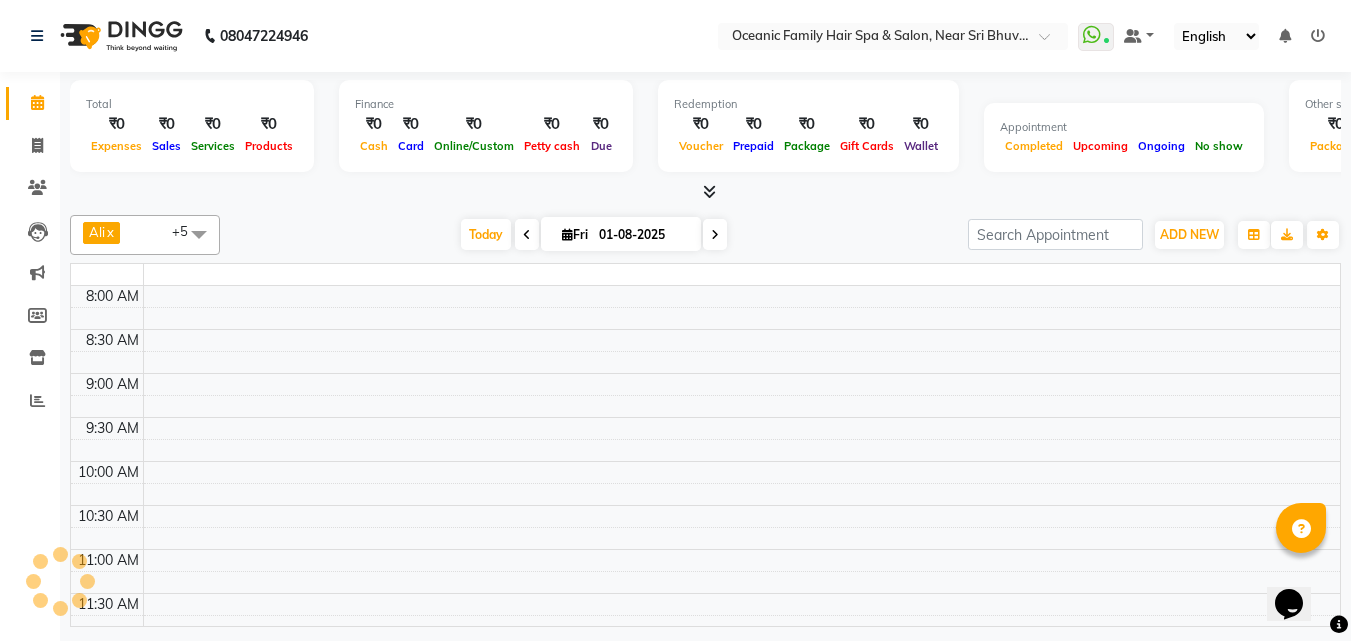 scroll, scrollTop: 0, scrollLeft: 0, axis: both 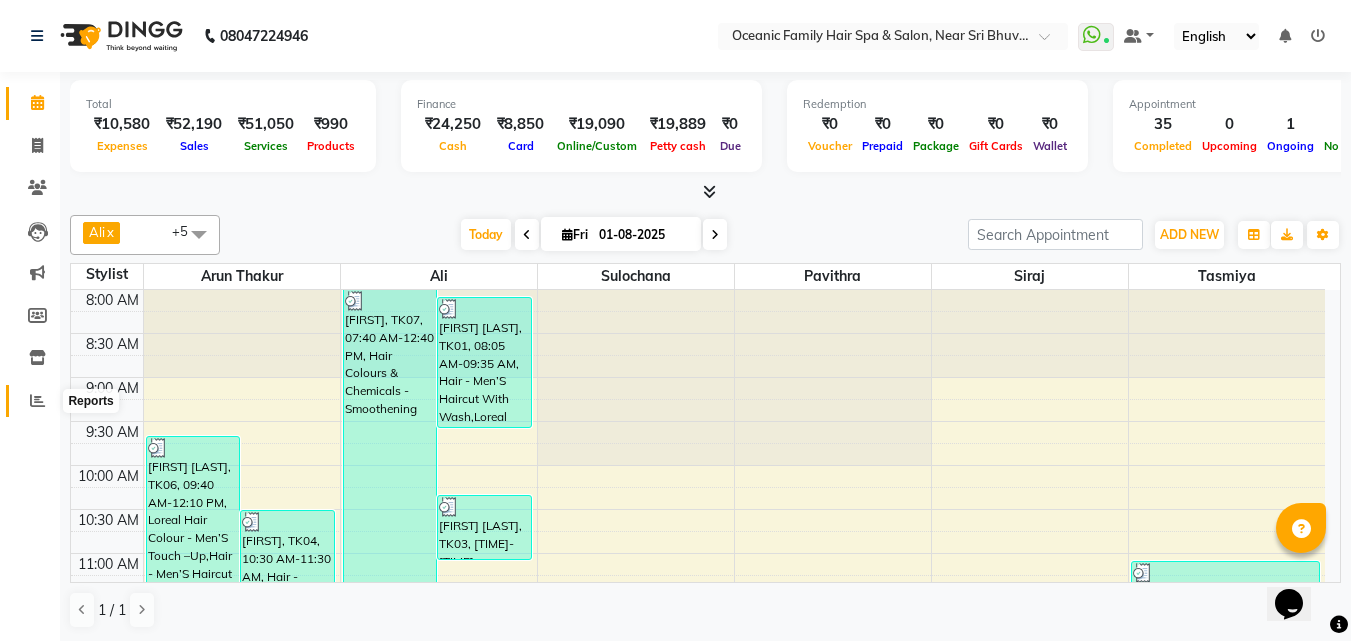 click 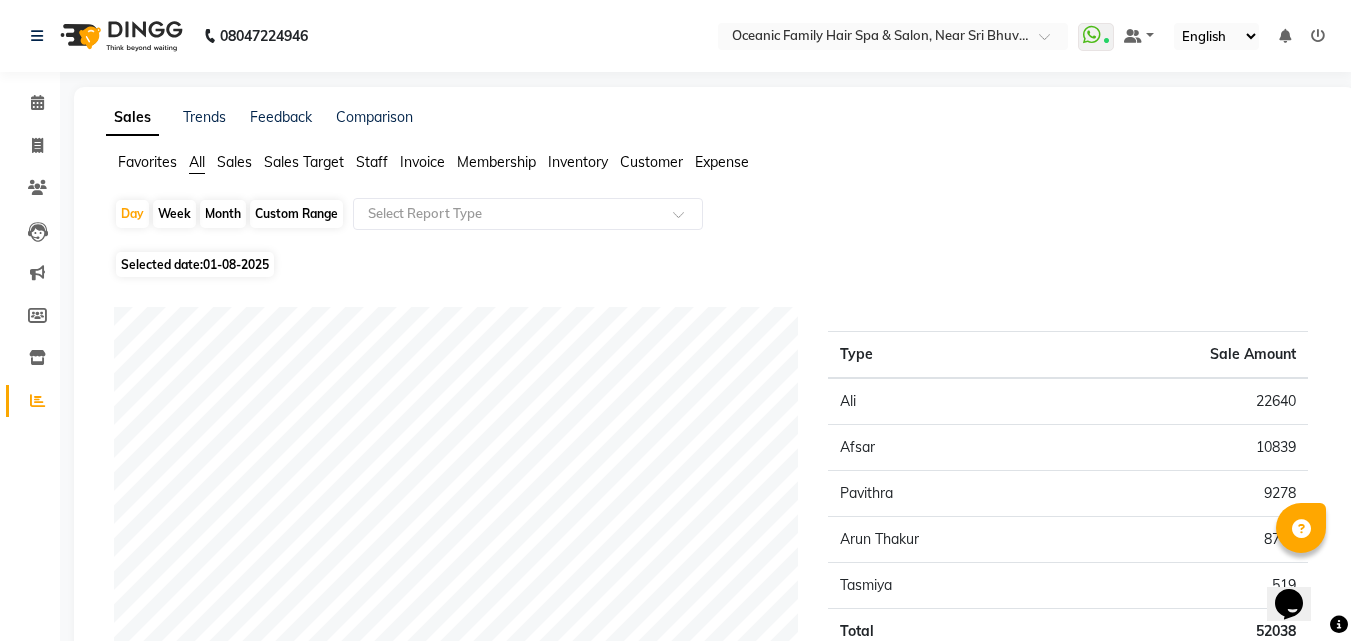 click on "Staff" 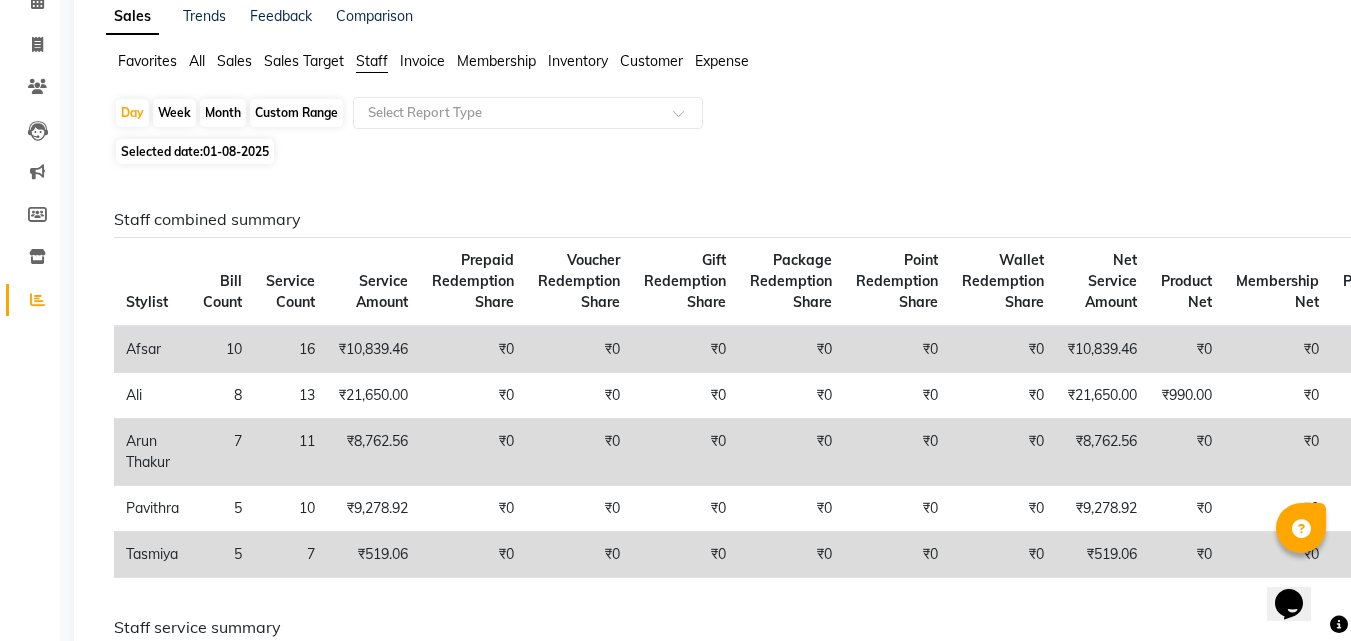 scroll, scrollTop: 100, scrollLeft: 0, axis: vertical 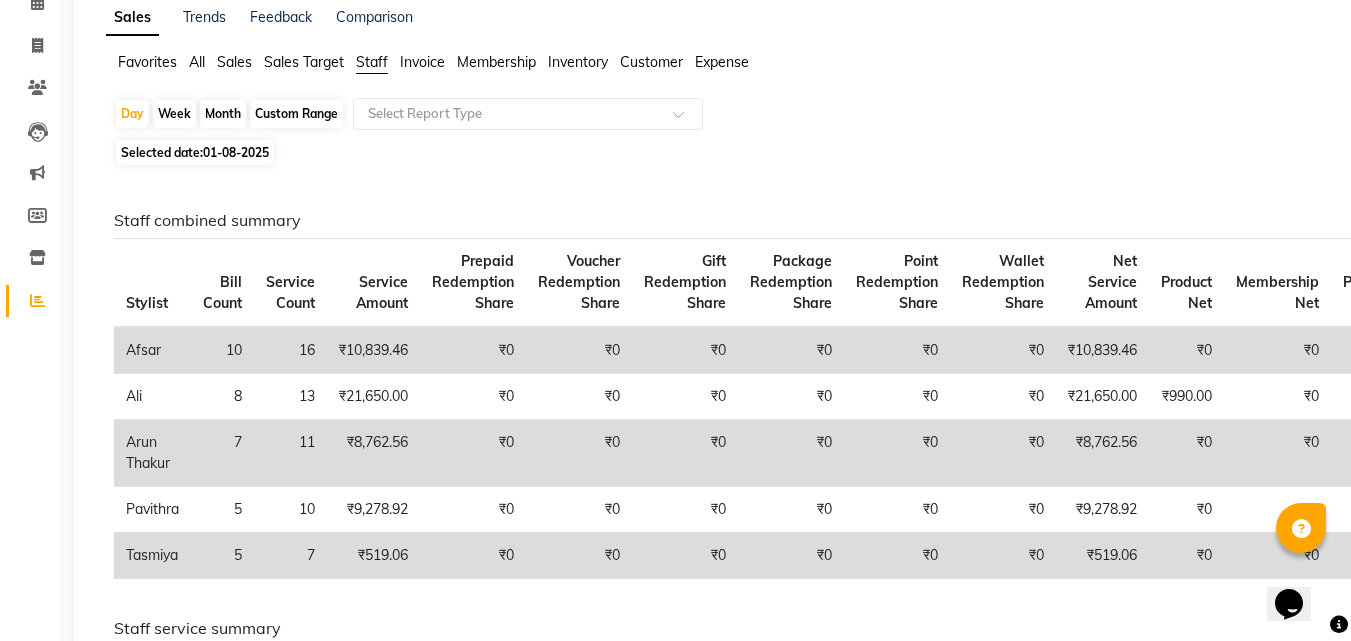 click on "Staff combined summary Stylist Bill Count Service Count Service Amount Prepaid Redemption Share Voucher Redemption Share Gift Redemption Share Package Redemption Share Point Redemption Share Wallet Redemption Share Net Service Amount Product Net Membership Net Prepaid Net Voucher Net Gift Net Package Net  [FIRST] 10 16 ₹10,839.46 ₹0 ₹0 ₹0 ₹0 ₹0 ₹0 ₹10,839.46 ₹0 ₹0 ₹0 ₹0 ₹0 ₹0  [FIRST] 8 13 ₹21,650.00 ₹0 ₹0 ₹0 ₹0 ₹0 ₹0 ₹21,650.00 ₹990.00 ₹0 ₹0 ₹0 ₹0 ₹0  [FIRST] [LAST] 7 11 ₹8,762.56 ₹0 ₹0 ₹0 ₹0 ₹0 ₹0 ₹8,762.56 ₹0 ₹0 ₹0 ₹0 ₹0 ₹0  [FIRST] 5 10 ₹9,278.92 ₹0 ₹0 ₹0 ₹0 ₹0 ₹0 ₹9,278.92 ₹0 ₹0 ₹0 ₹0 ₹0 ₹0  [FIRST] 5 7 ₹519.06 ₹0 ₹0 ₹0 ₹0 ₹0 ₹0 ₹519.06 ₹0 ₹0 ₹0 ₹0 ₹0 ₹0 Staff service summary Location Stylist Service Price Discount Service Amount Prepaid Redemption Share Voucher Redemption Share Package Redemption Share Point Redemption Share Gift Redemption Share Wallet Redemption Share Tax" 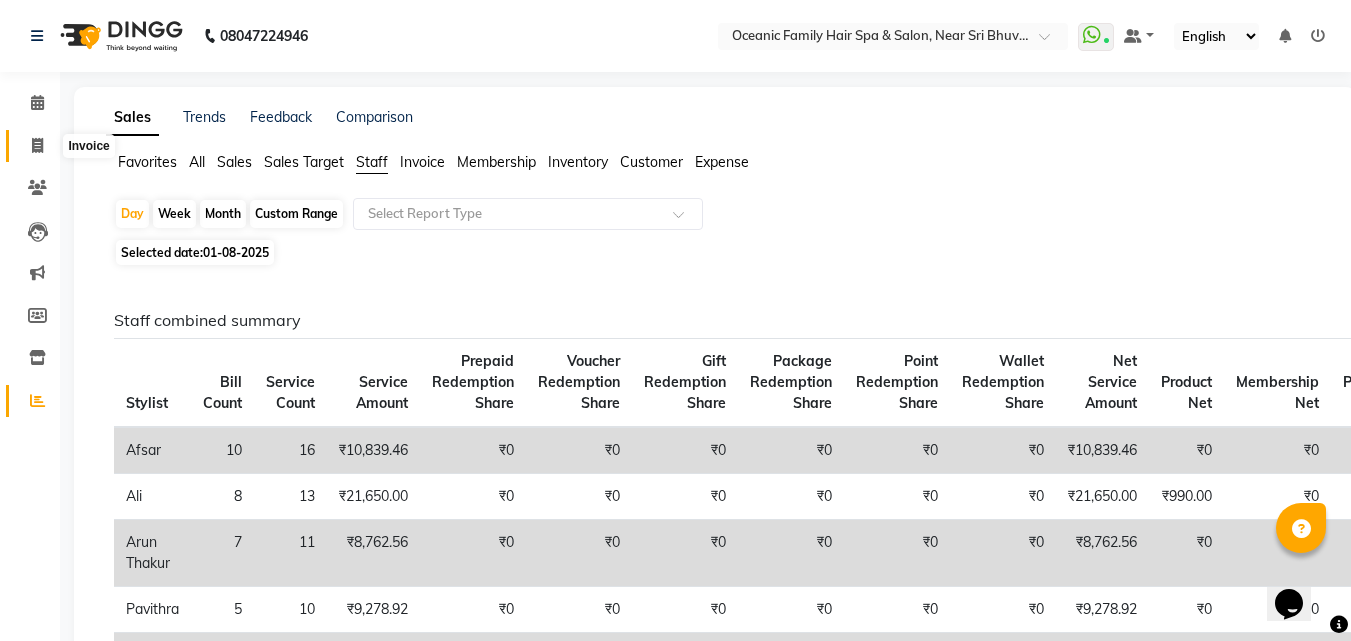 click 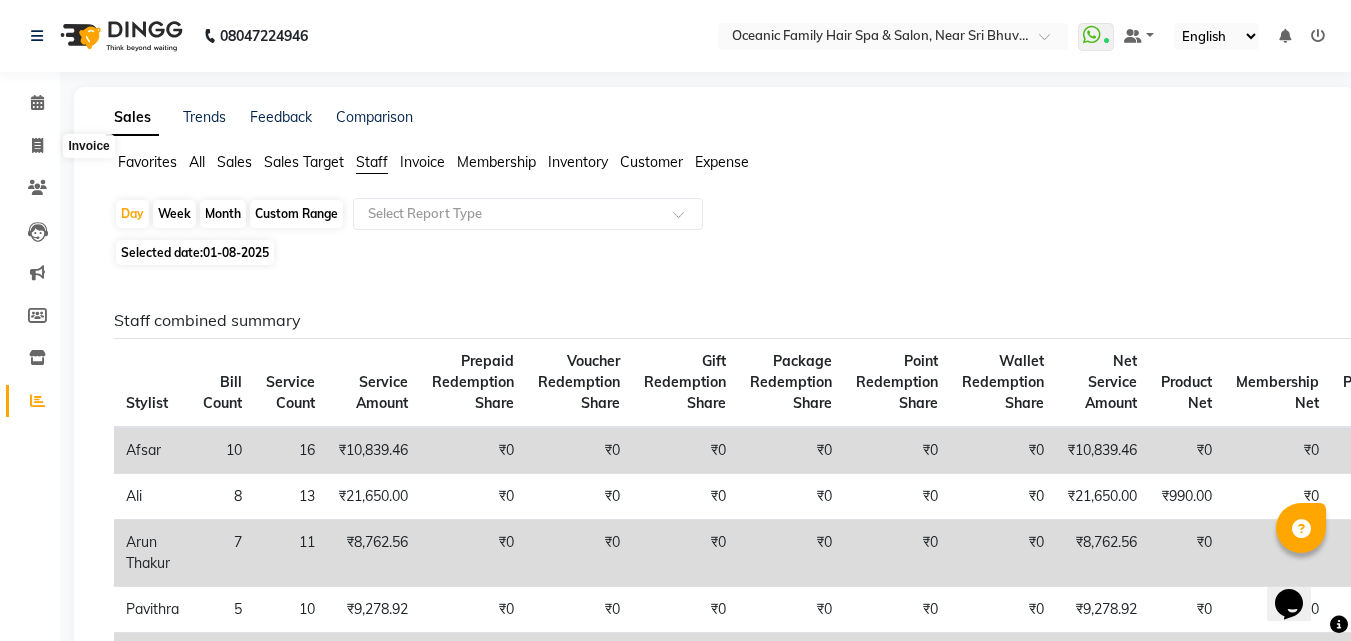 select on "service" 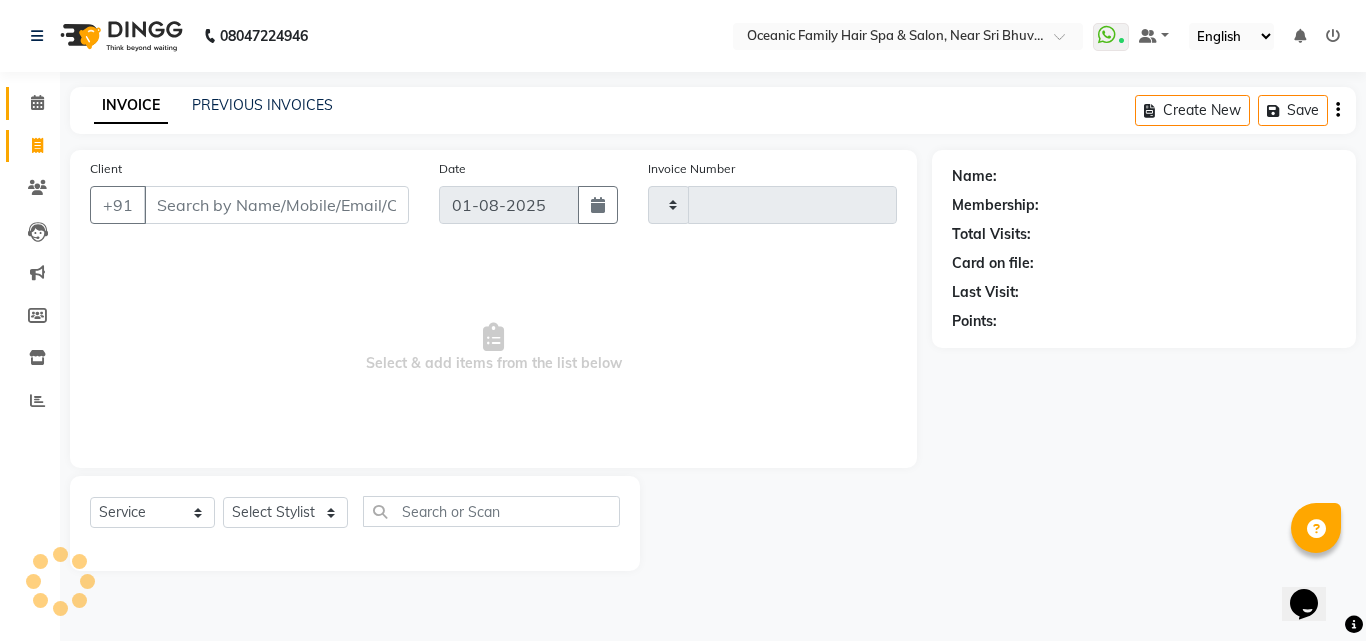 type on "2480" 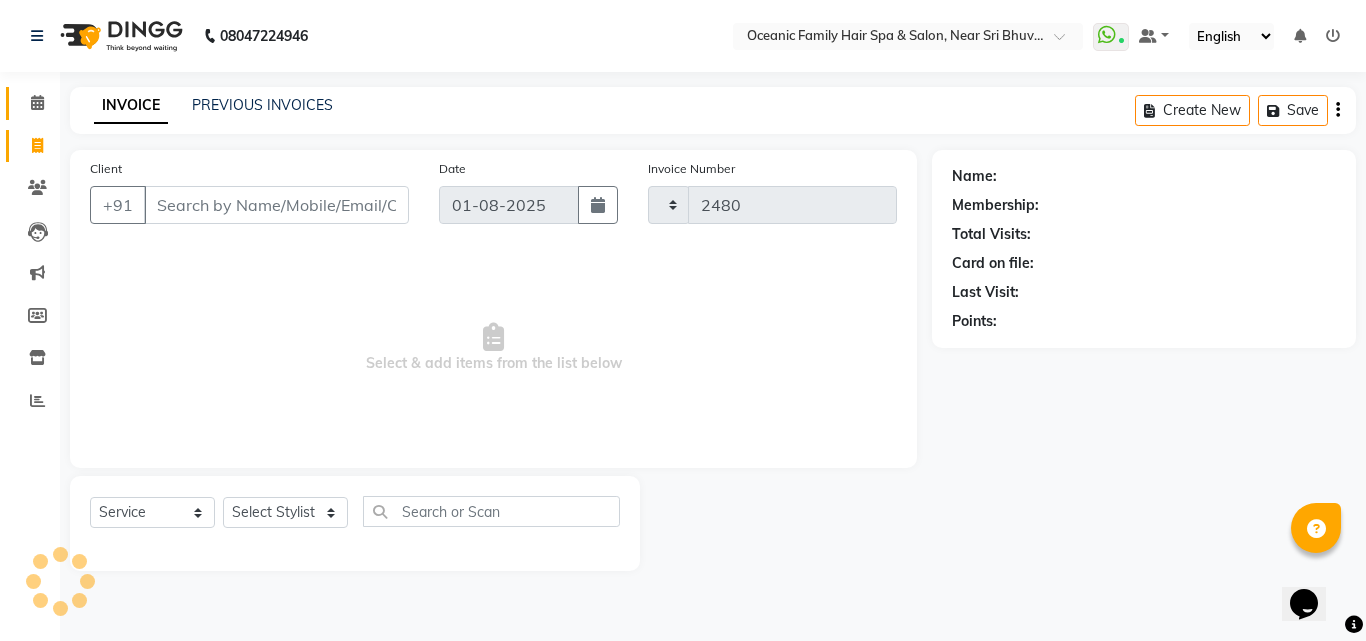 select on "4366" 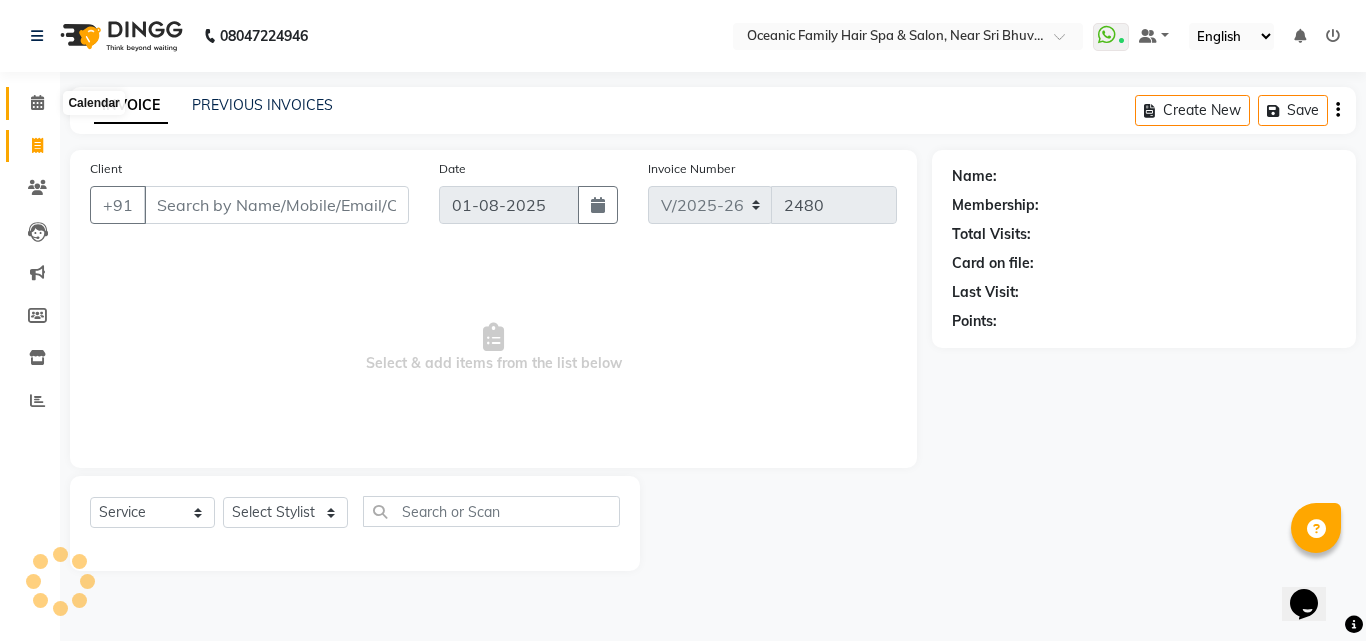 click 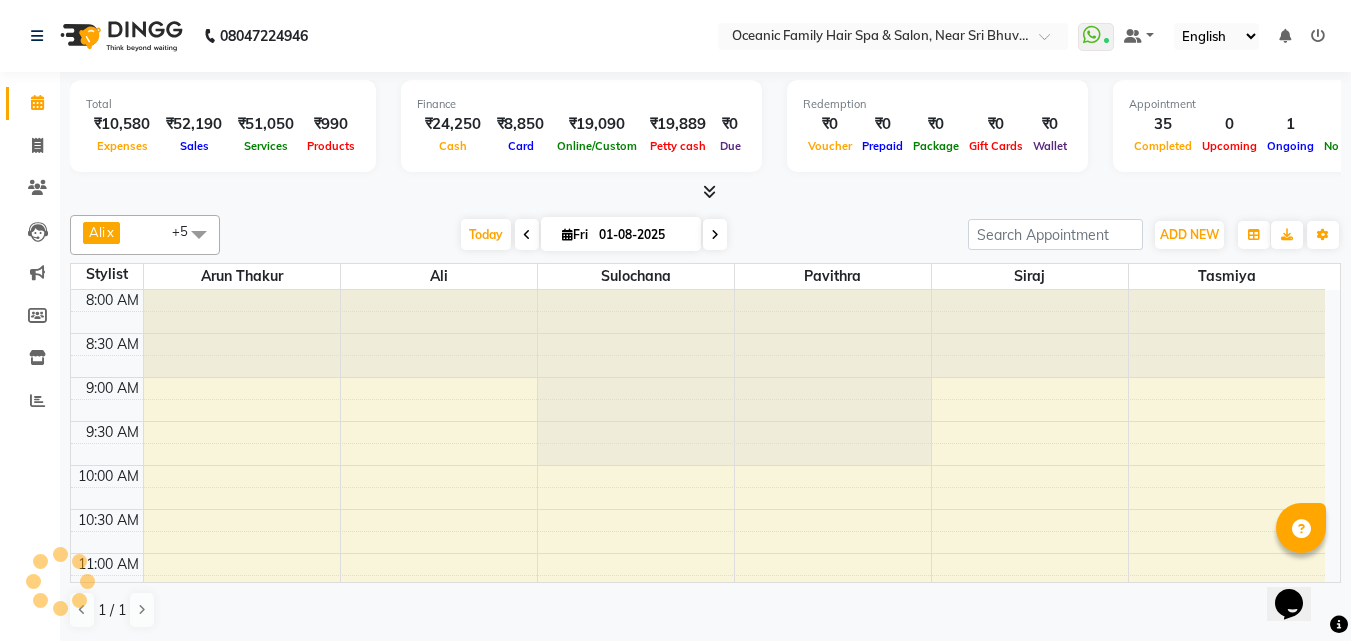 scroll, scrollTop: 0, scrollLeft: 0, axis: both 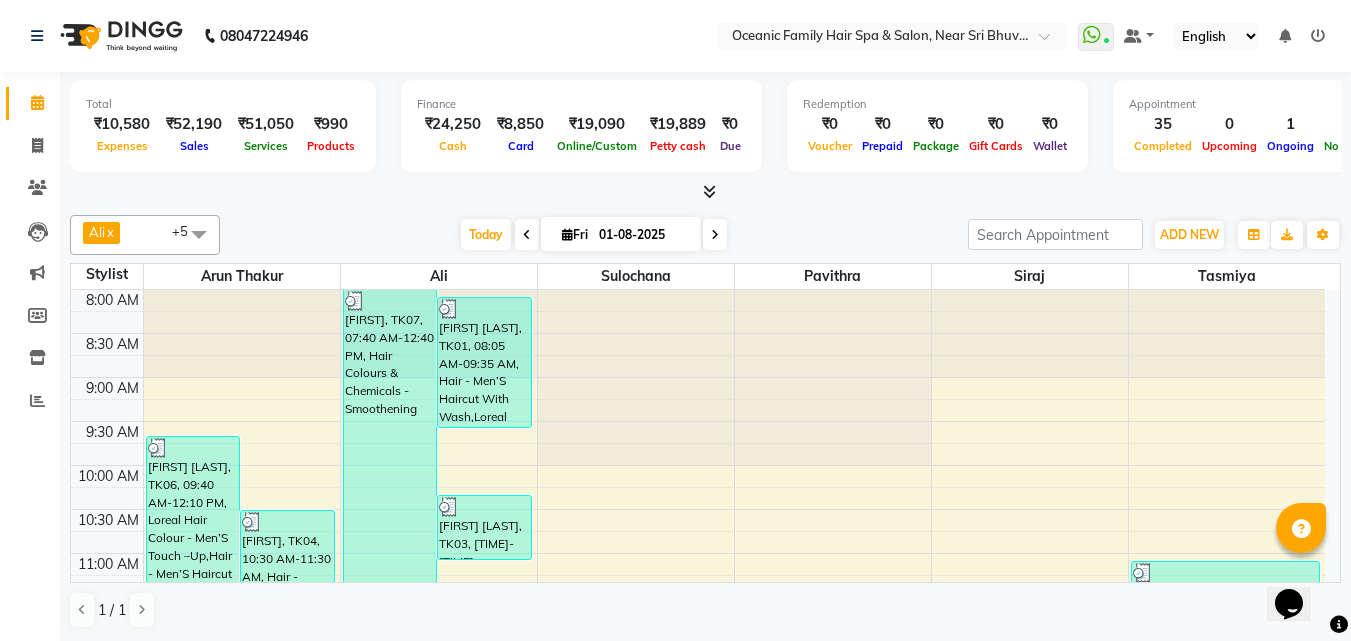 click on "08047224946 Select Location × Oceanic Family Hair Spa & Salon, Near Sri Bhuvanendra College  WhatsApp Status  ✕ Status:  Connected Most Recent Message: 01-08-2025     07:13 PM Recent Service Activity: 01-08-2025     07:19 PM Default Panel My Panel English ENGLISH Español العربية मराठी हिंदी ગુજરાતી தமிழ் 中文 Notifications nothing to show" 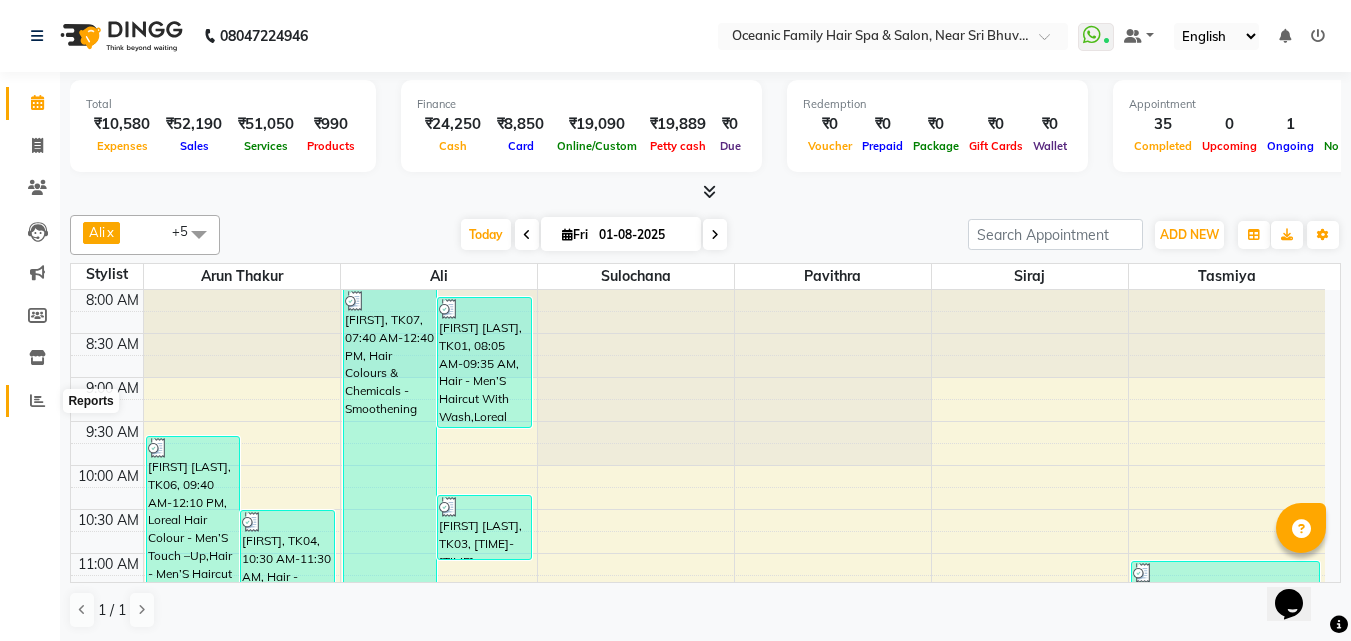 click 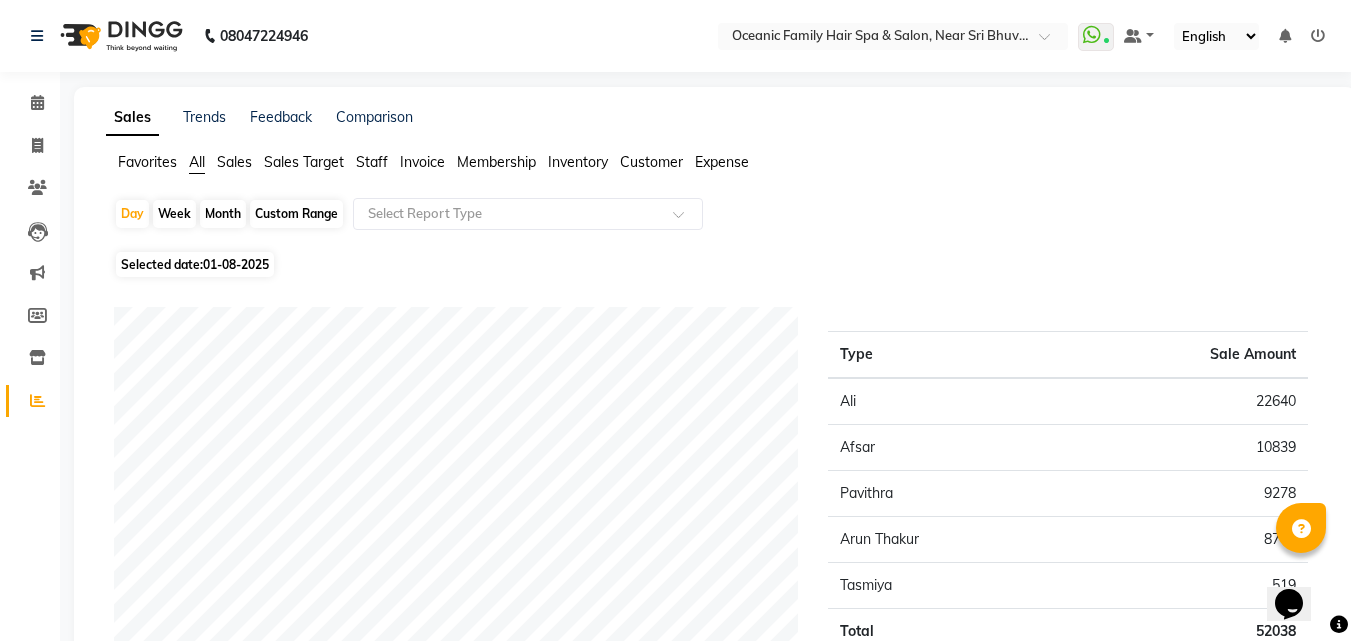 click on "Expense" 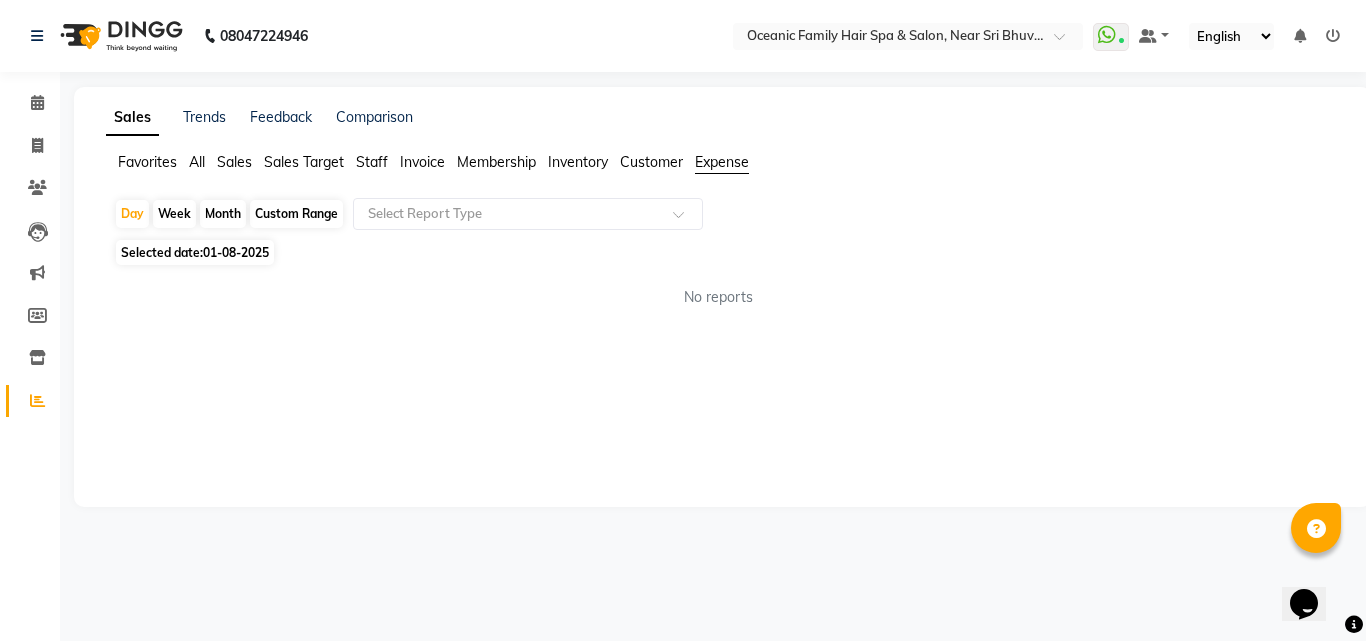 drag, startPoint x: 137, startPoint y: 208, endPoint x: 185, endPoint y: 256, distance: 67.88225 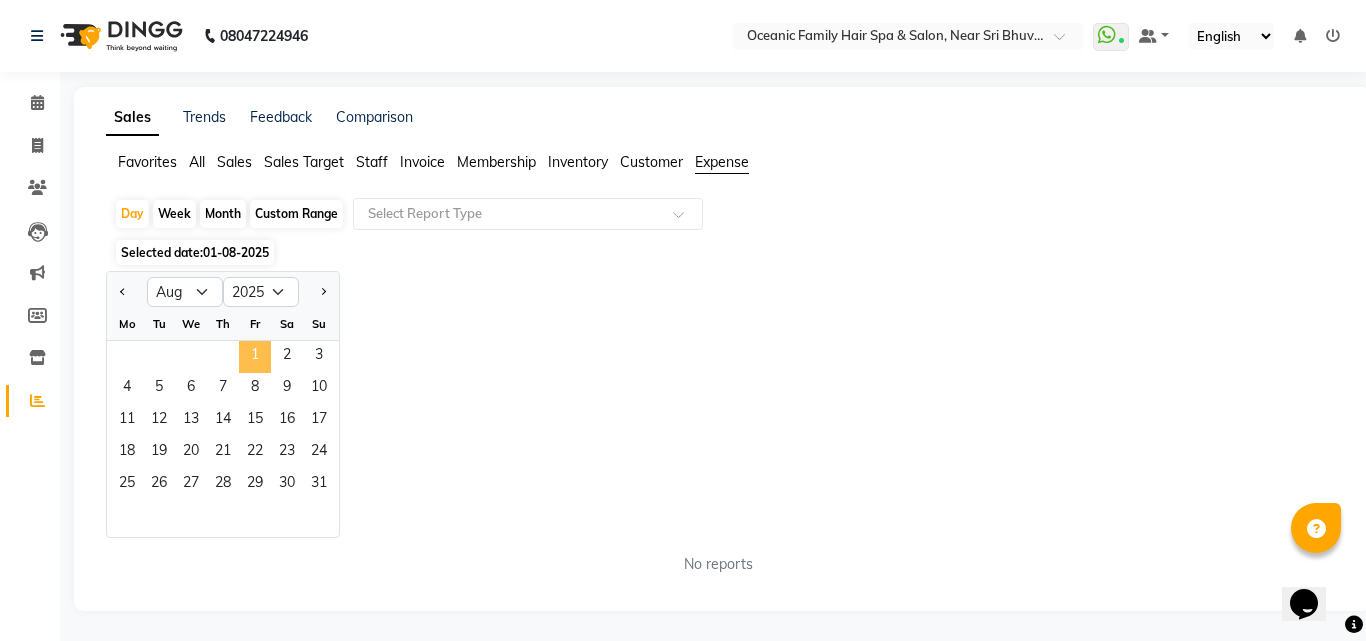 click on "1" 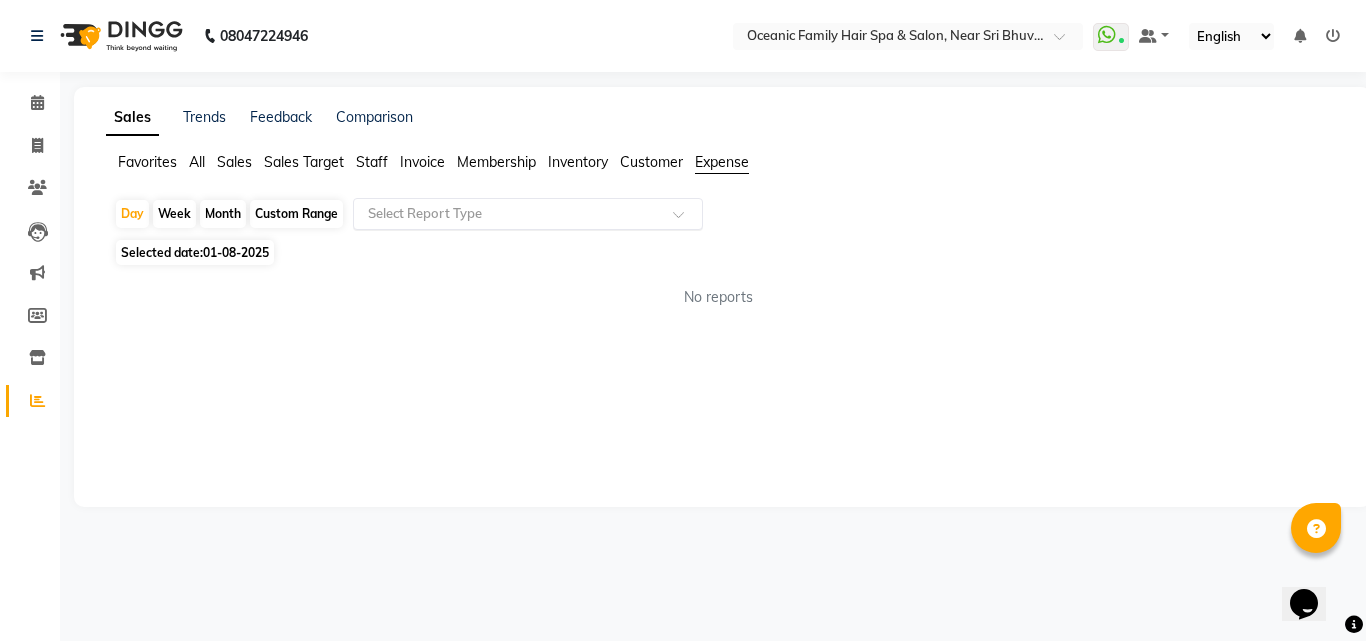 click 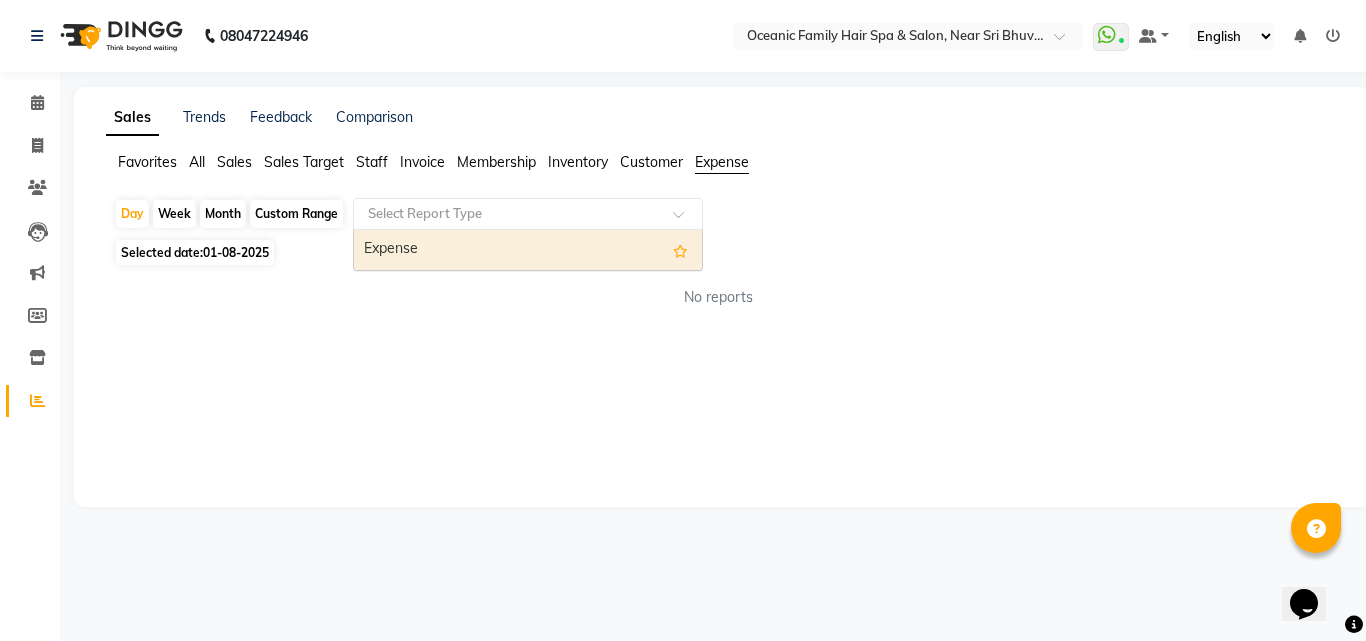 click on "Expense" at bounding box center (528, 250) 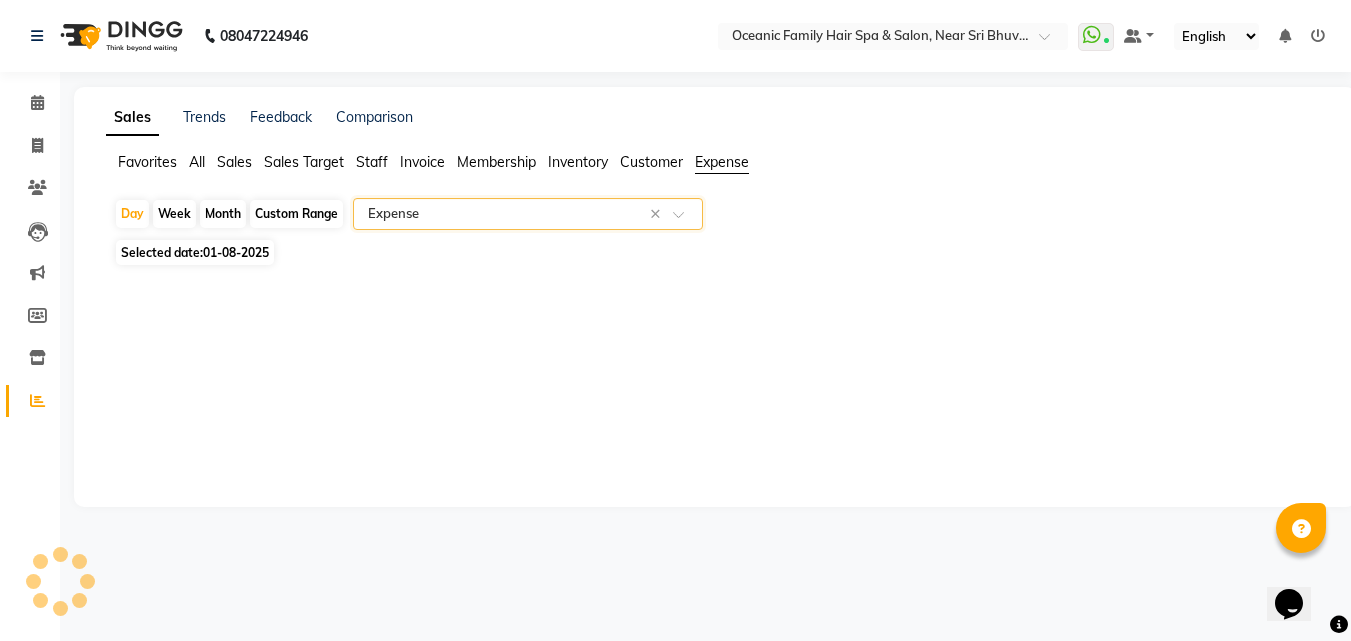 select on "csv" 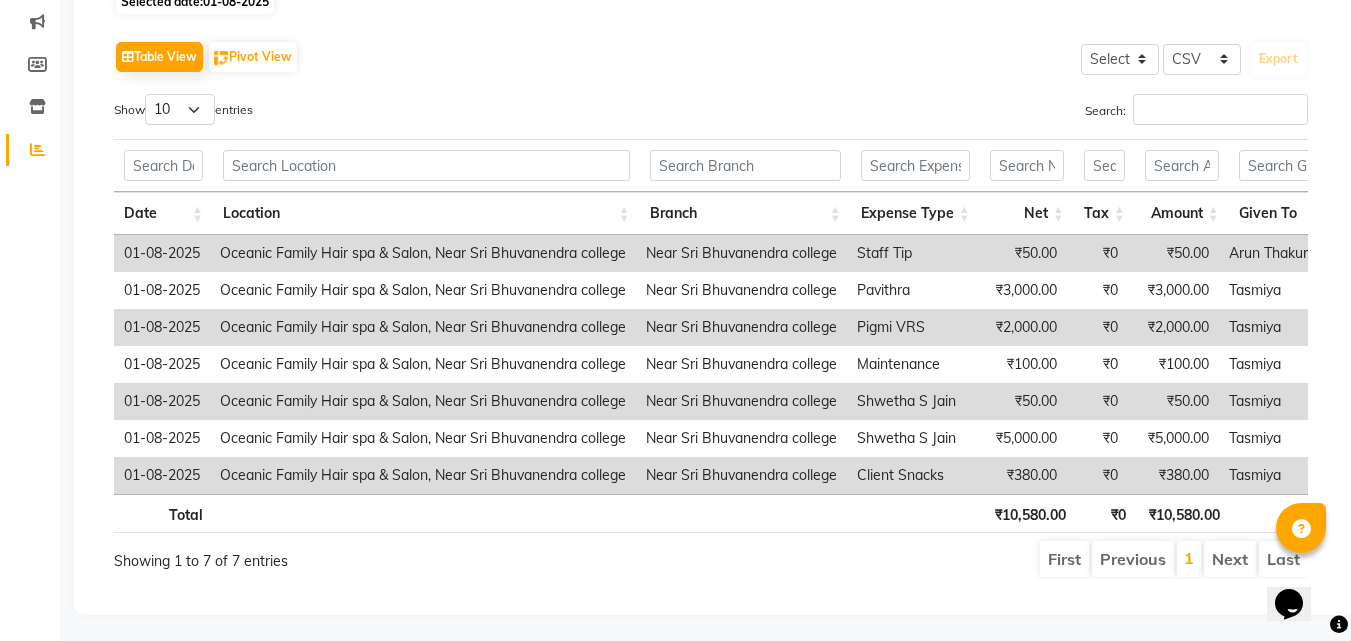 scroll, scrollTop: 257, scrollLeft: 0, axis: vertical 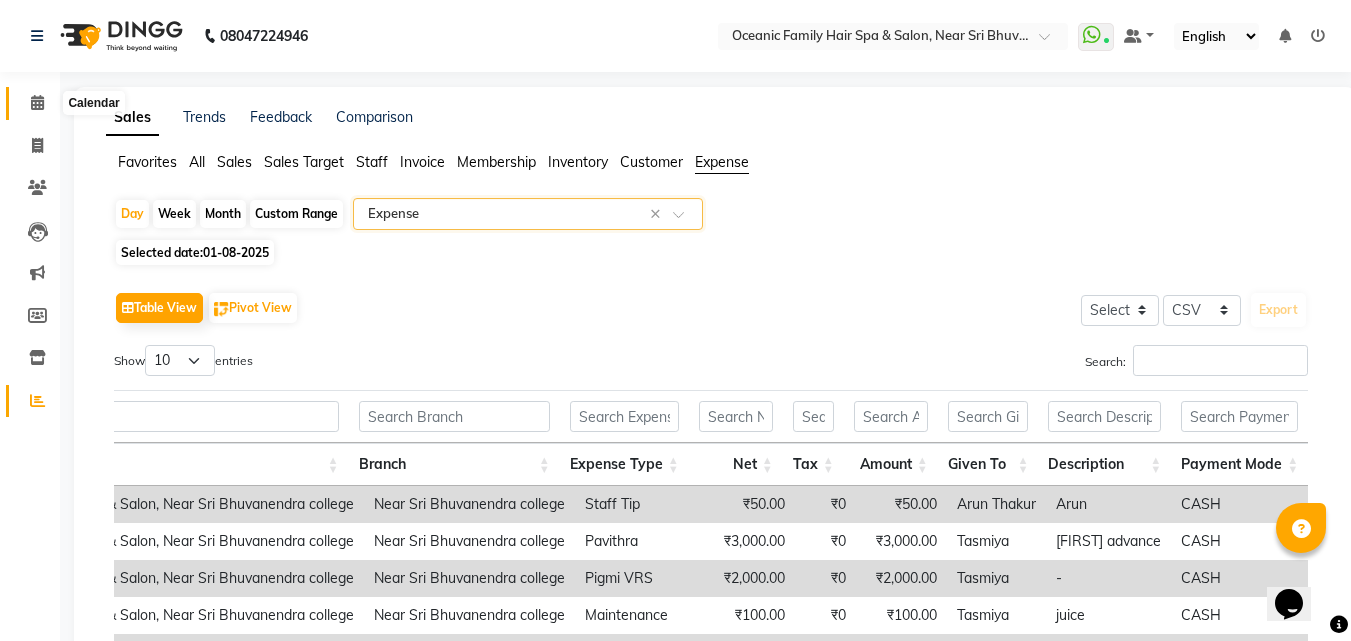 click 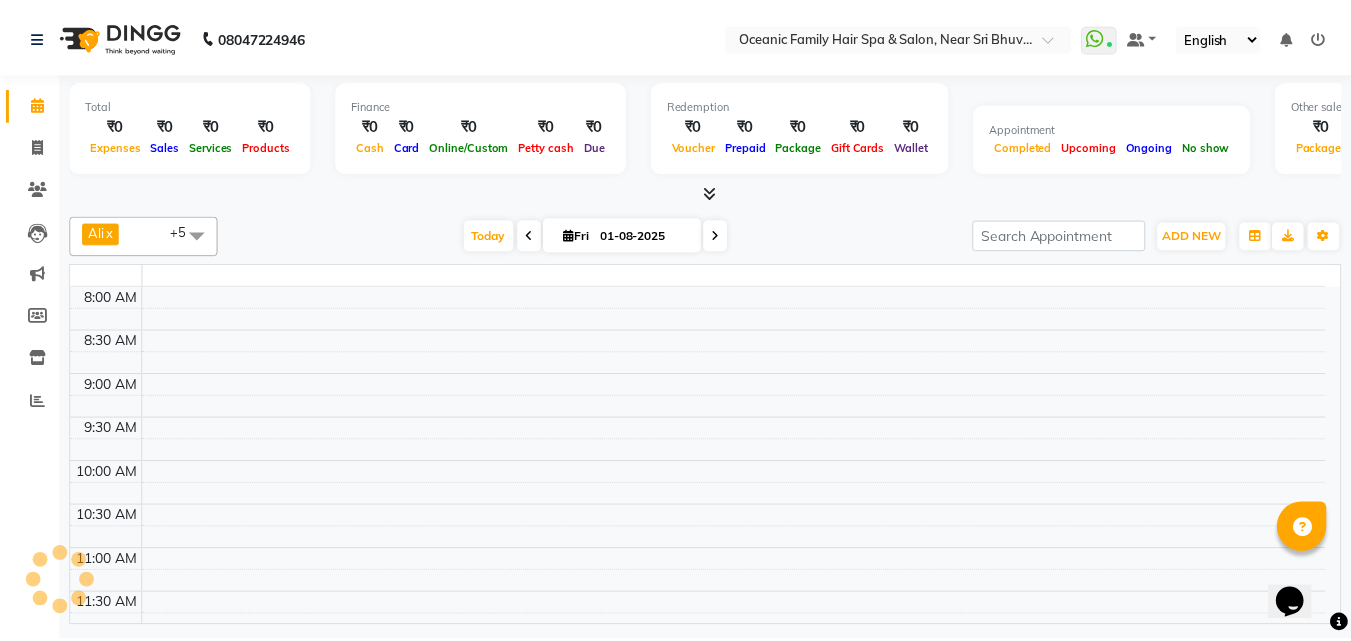 scroll, scrollTop: 0, scrollLeft: 0, axis: both 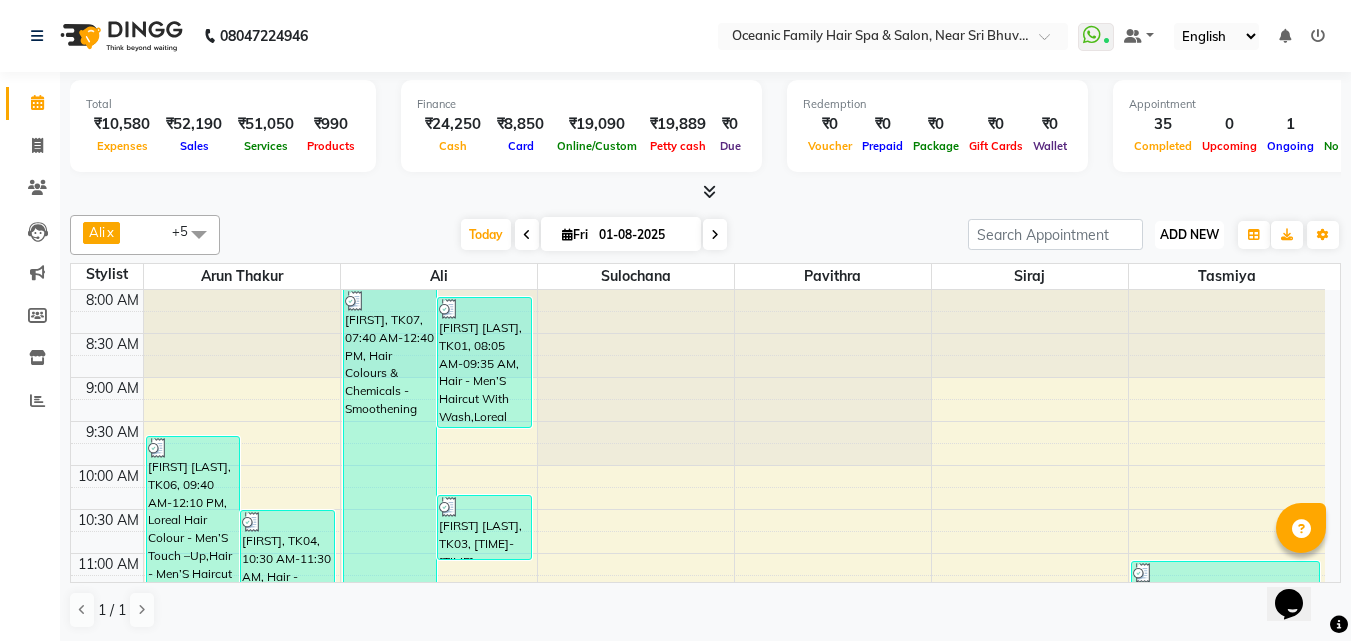 click on "ADD NEW" at bounding box center (1189, 234) 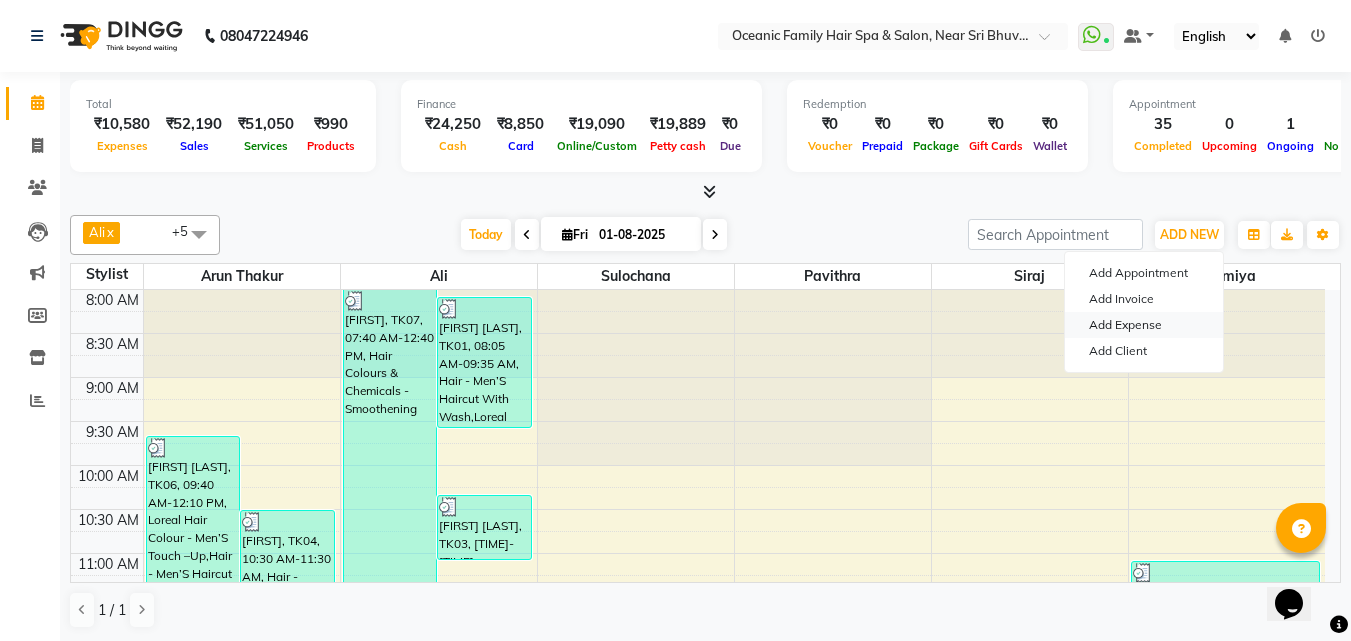 click on "Add Expense" at bounding box center (1144, 325) 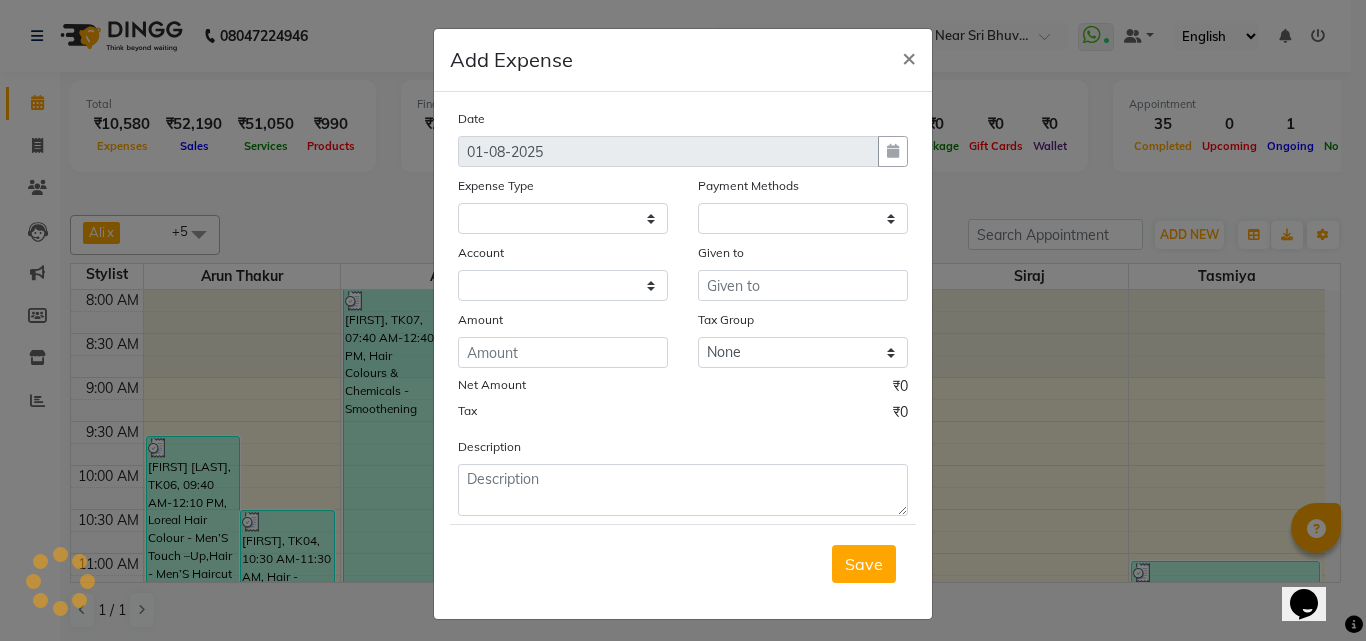 type 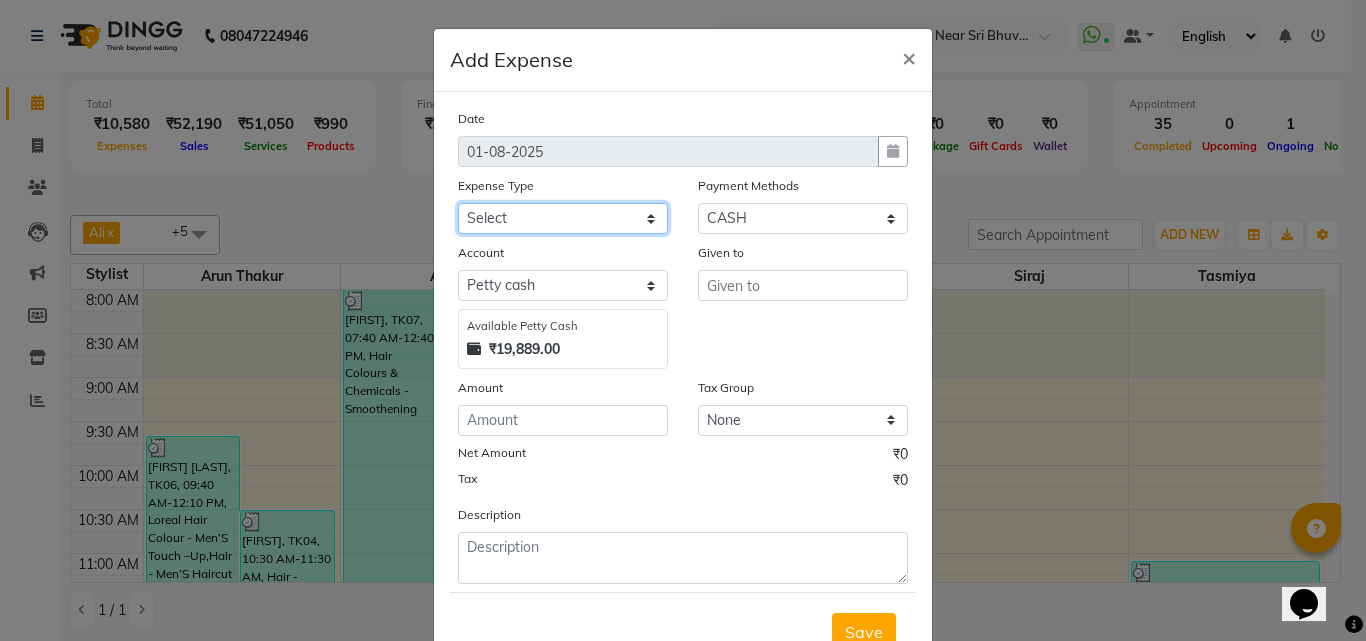 click on "Select Abid Ali Afsar Ahemed Arun Thakur Bank charges Cash transfer to bank Cash transfer to hub Client Snacks Clinical charges Govt fee House Exp Loan Repayment Maintenance Marketing Miscellaneous Other Pavithra Pigmi Janaradhan Pigmi Sudeep Pigmi VRS Previous month exp Product Pulak Raj Jain Rajani Maid Riyasat Salary Salon Equipment salon rent Santhosh Kumar Shwetha S Jain Siraj Staff Room Rent Staff Snacks Staff Tip Sulochana Tasmiya Tax Utilities" 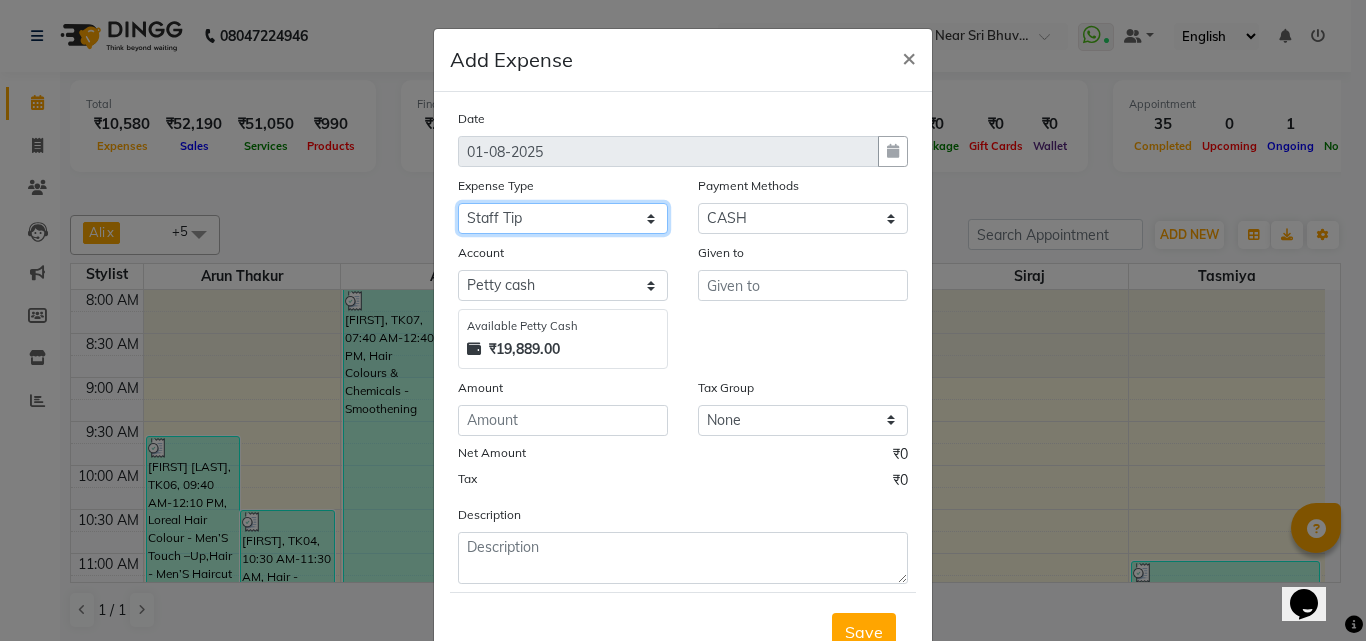 click on "Select Abid Ali Afsar Ahemed Arun Thakur Bank charges Cash transfer to bank Cash transfer to hub Client Snacks Clinical charges Govt fee House Exp Loan Repayment Maintenance Marketing Miscellaneous Other Pavithra Pigmi Janaradhan Pigmi Sudeep Pigmi VRS Previous month exp Product Pulak Raj Jain Rajani Maid Riyasat Salary Salon Equipment salon rent Santhosh Kumar Shwetha S Jain Siraj Staff Room Rent Staff Snacks Staff Tip Sulochana Tasmiya Tax Utilities" 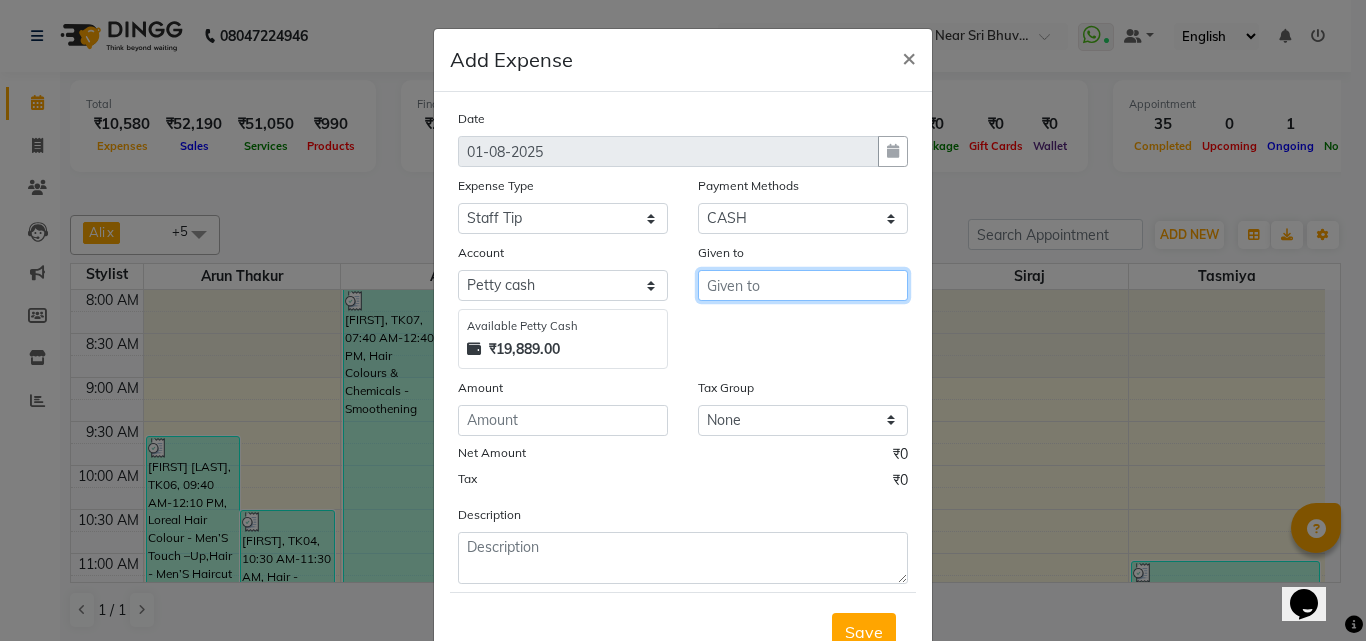 click at bounding box center (803, 285) 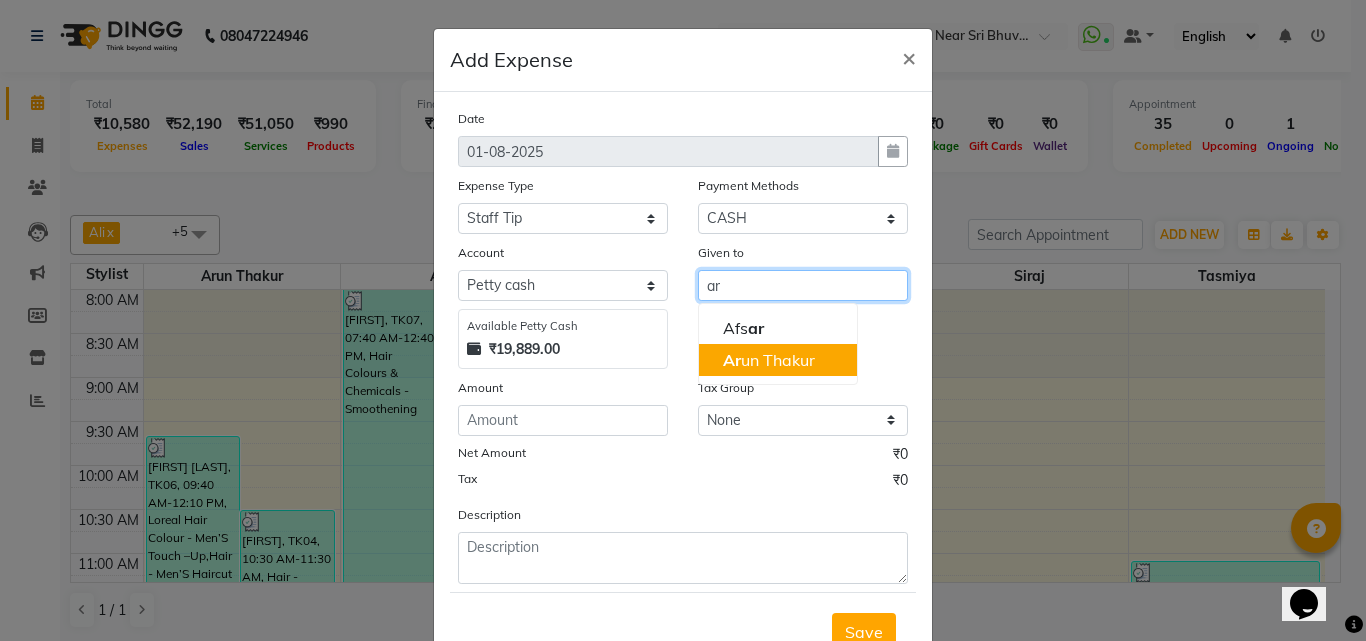 click on "Ar un Thakur" at bounding box center [769, 360] 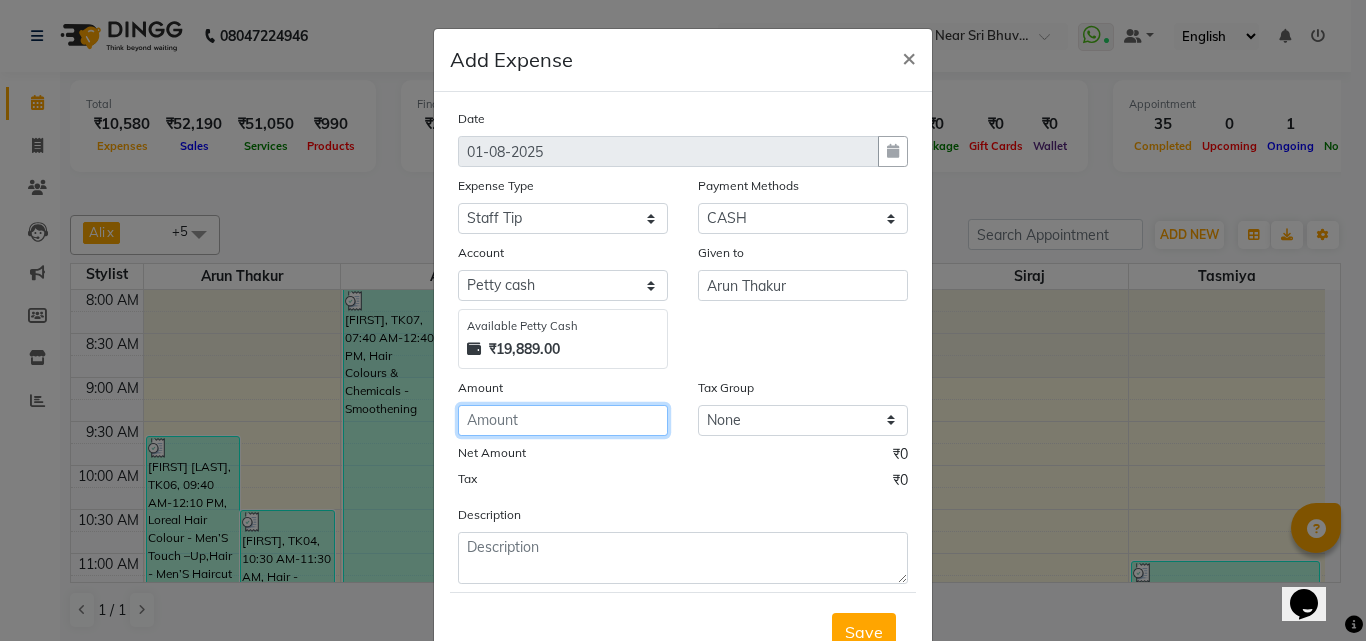 click 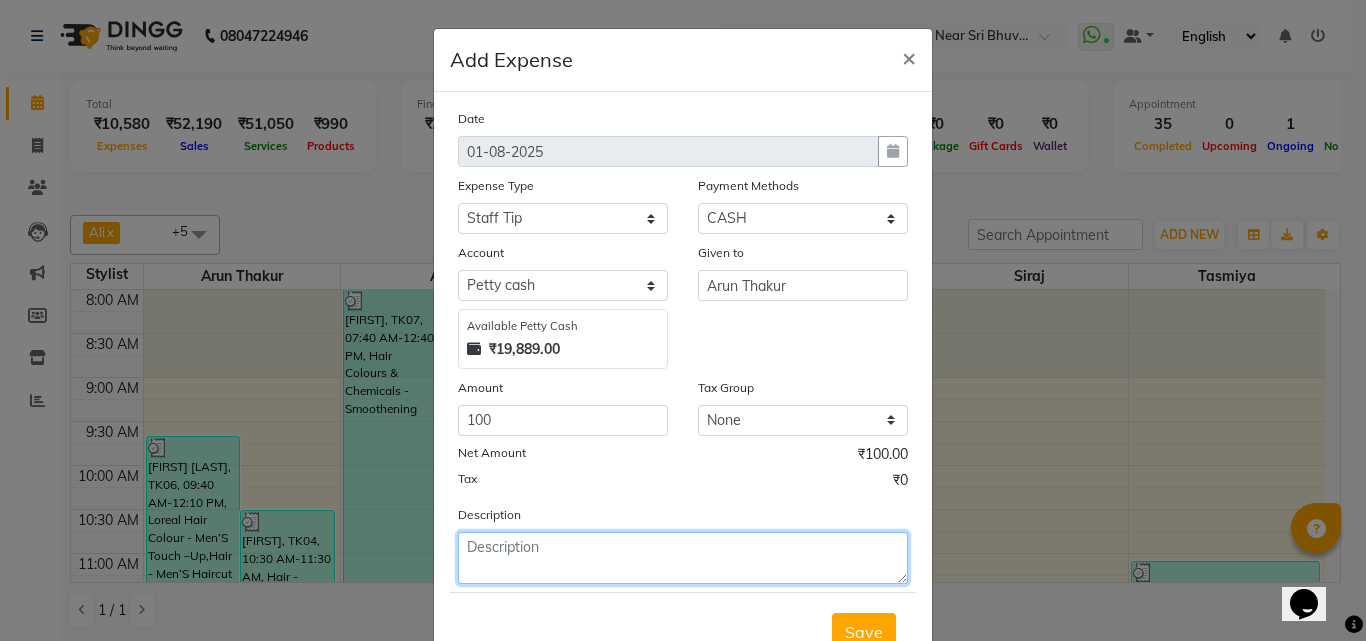 click 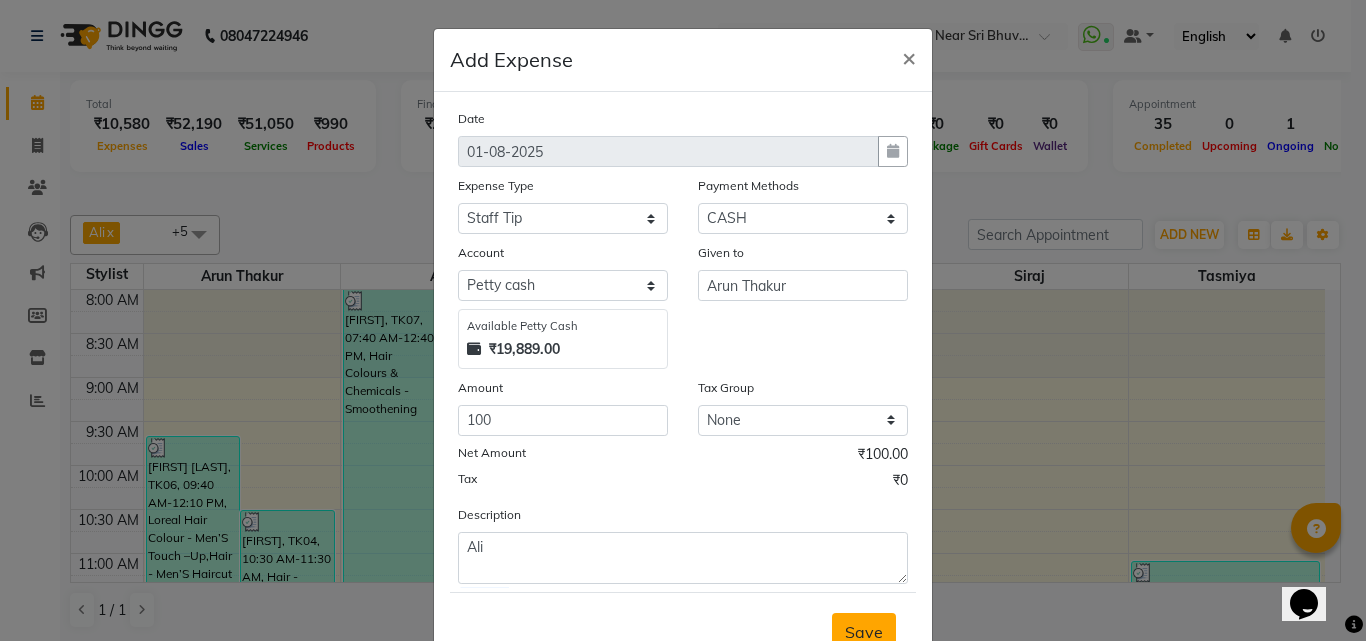 click on "Save" at bounding box center [864, 632] 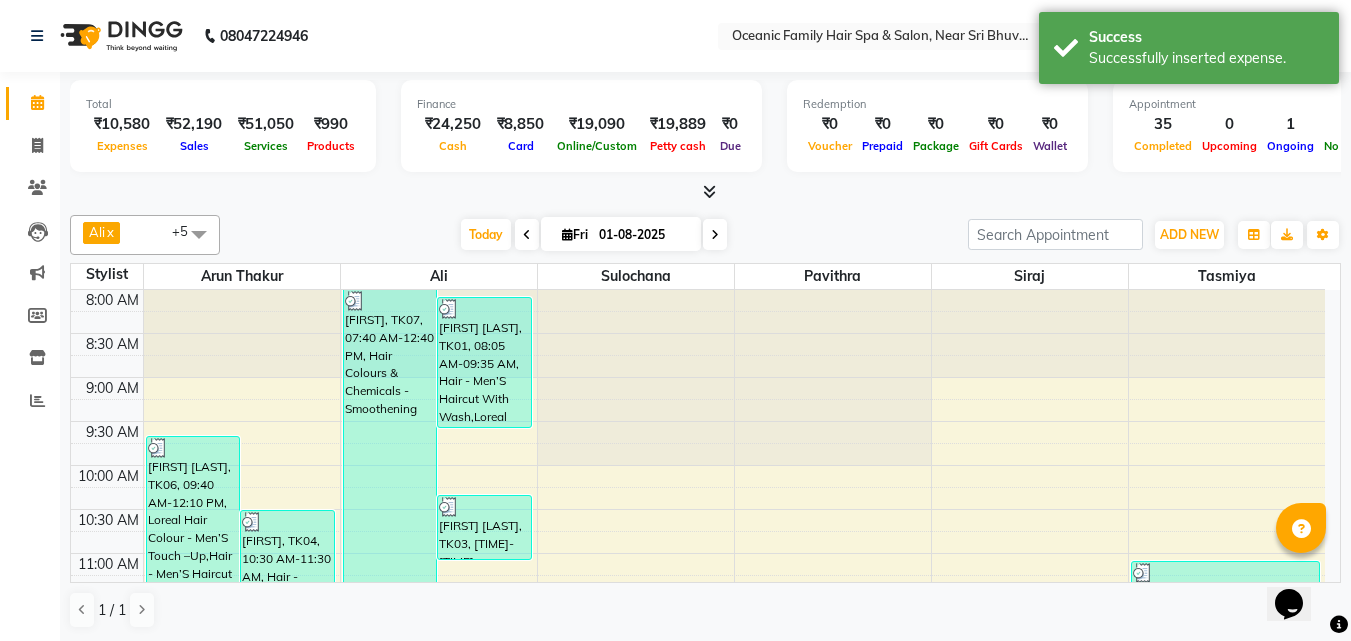 click on "08047224946 Select Location × Oceanic Family Hair Spa & Salon, Near Sri Bhuvanendra College  WhatsApp Status  ✕ Status:  Connected Most Recent Message: 01-08-2025     07:13 PM Recent Service Activity: 01-08-2025     07:19 PM Default Panel My Panel English ENGLISH Español العربية मराठी हिंदी ગુજરાતી தமிழ் 中文 Notifications nothing to show" 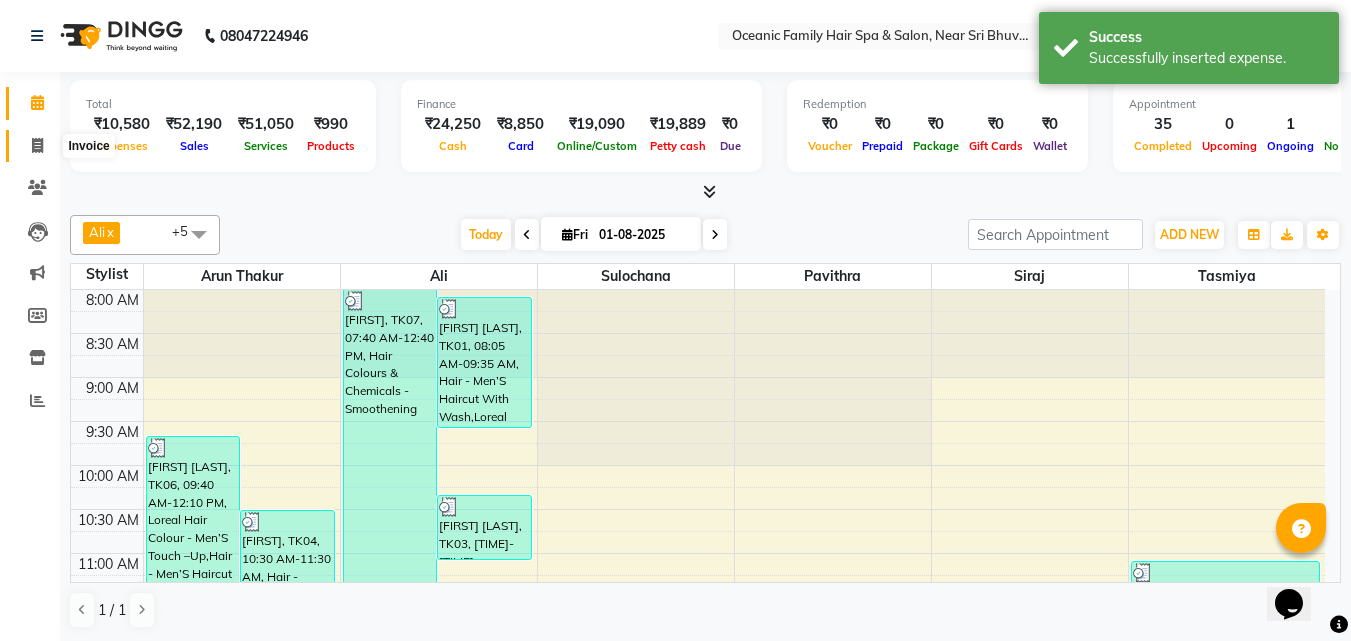 click 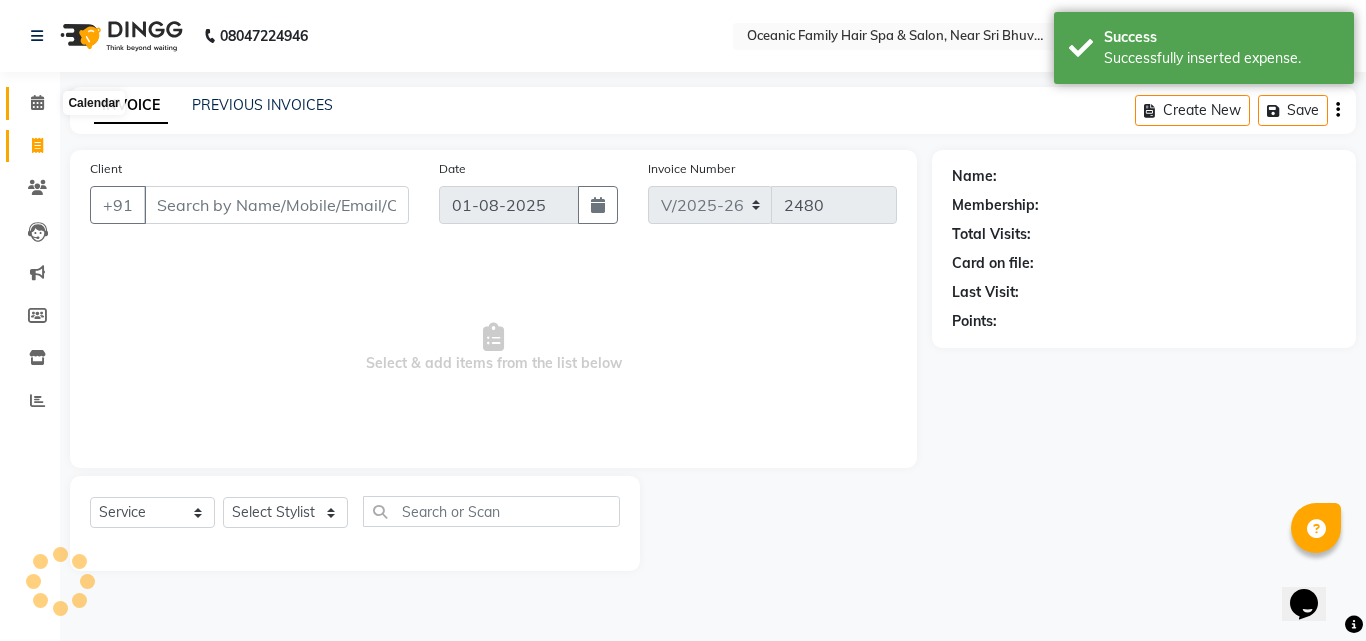 click 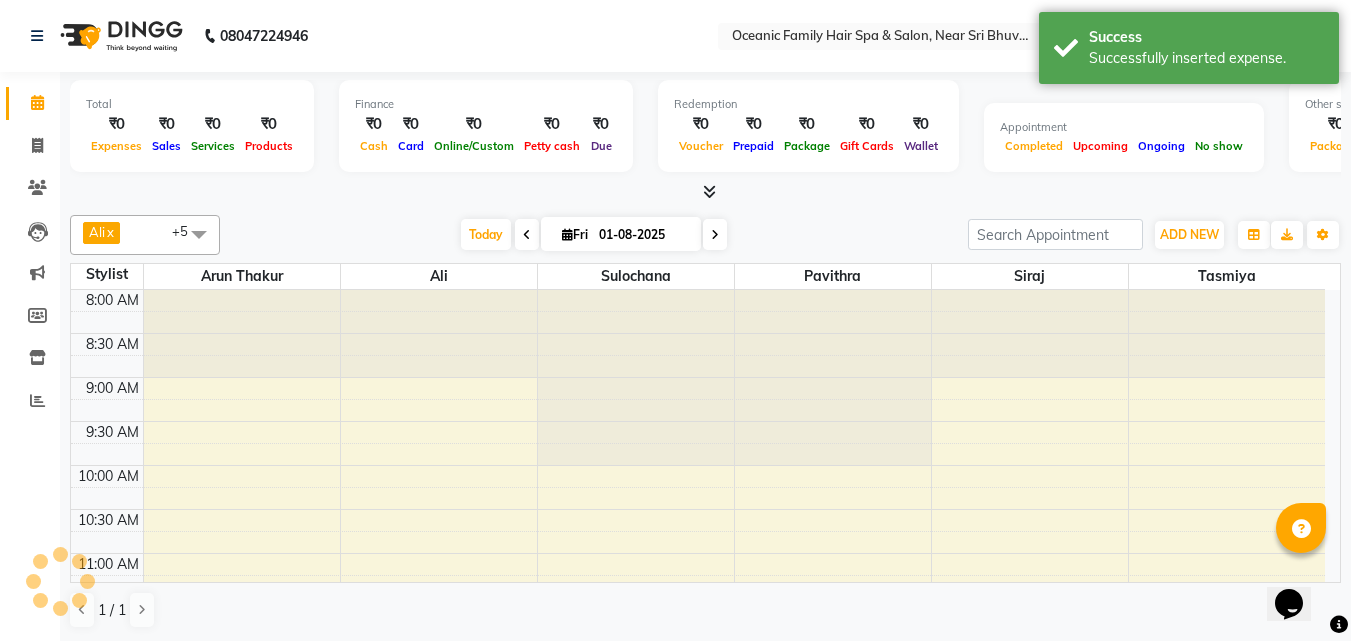 scroll, scrollTop: 0, scrollLeft: 0, axis: both 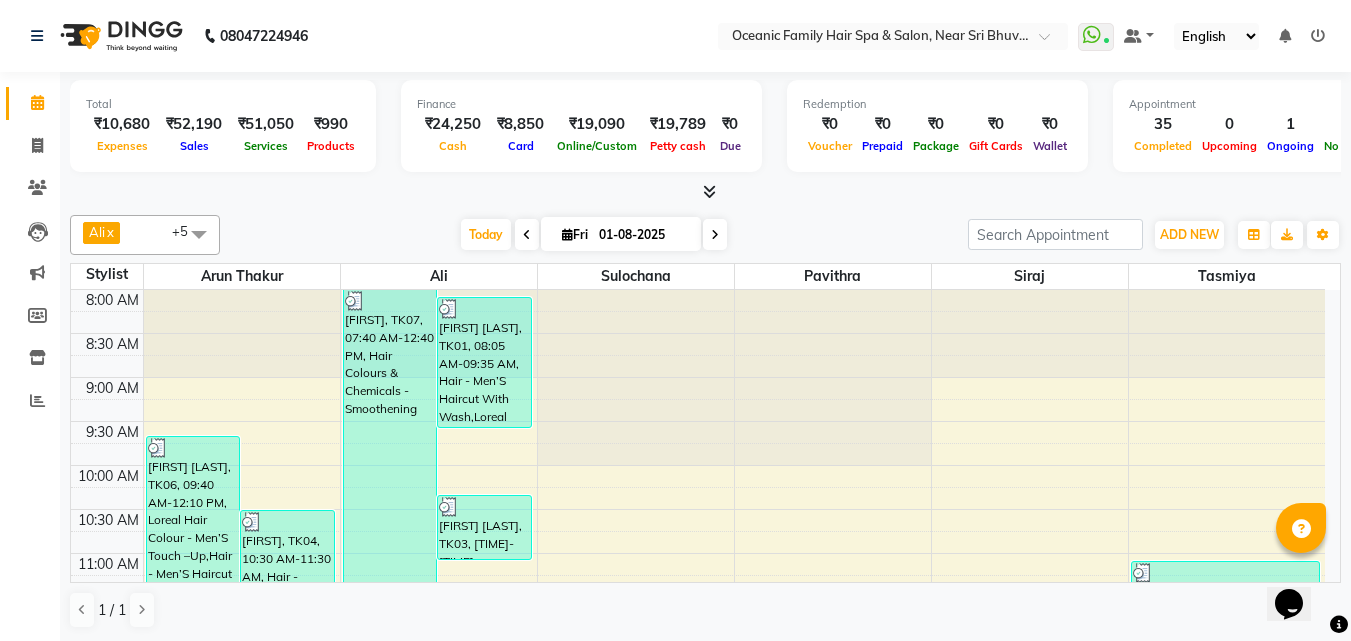 click on "08047224946 Select Location × Oceanic Family Hair Spa & Salon, Near Sri Bhuvanendra College  WhatsApp Status  ✕ Status:  Connected Most Recent Message: 01-08-2025     07:13 PM Recent Service Activity: 01-08-2025     07:19 PM Default Panel My Panel English ENGLISH Español العربية मराठी हिंदी ગુજરાતી தமிழ் 中文 Notifications nothing to show" 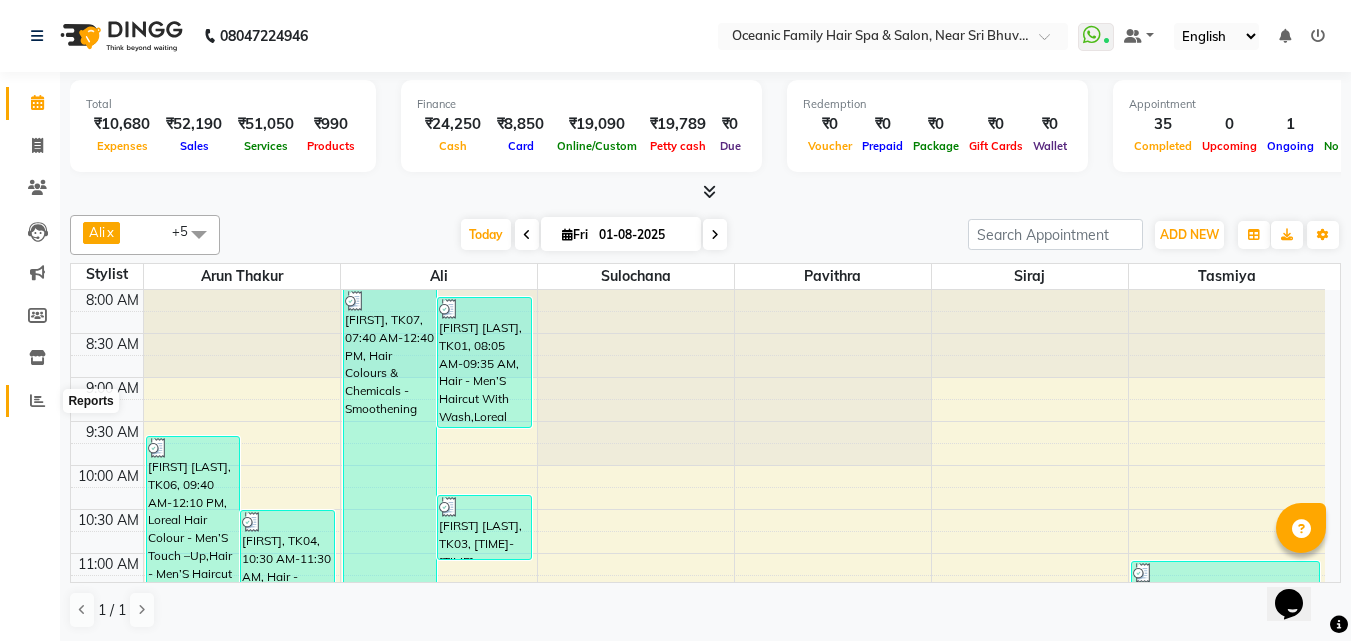 click 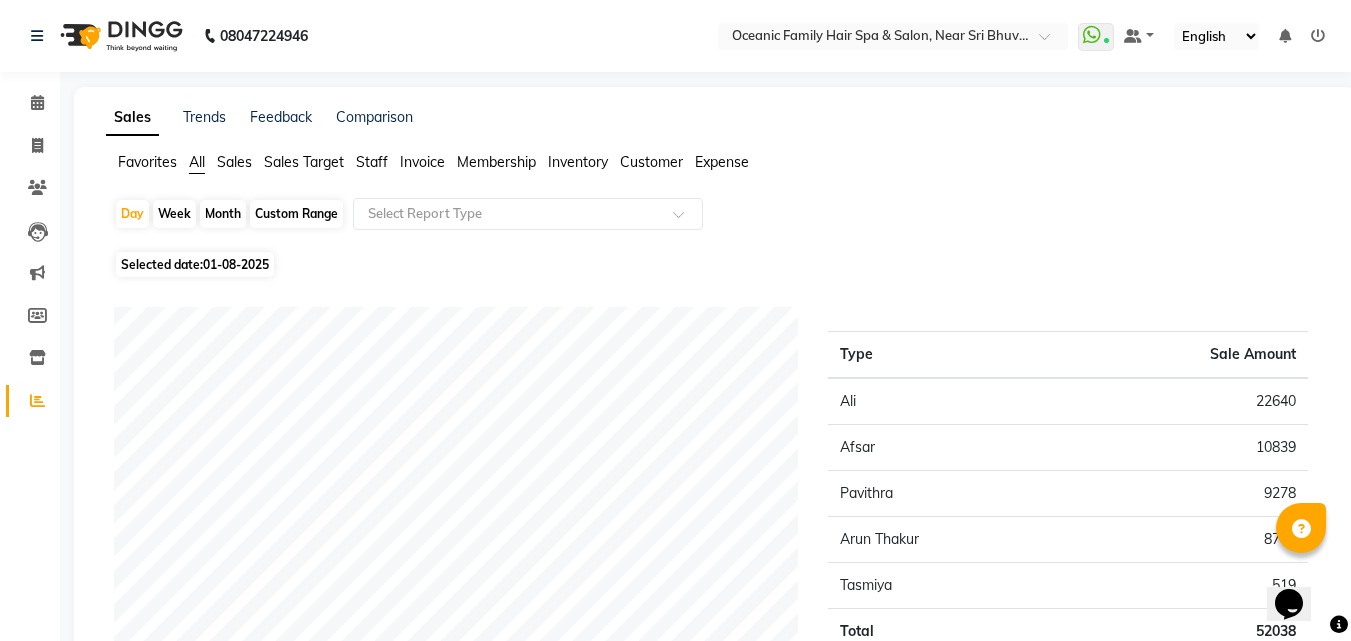 click on "Expense" 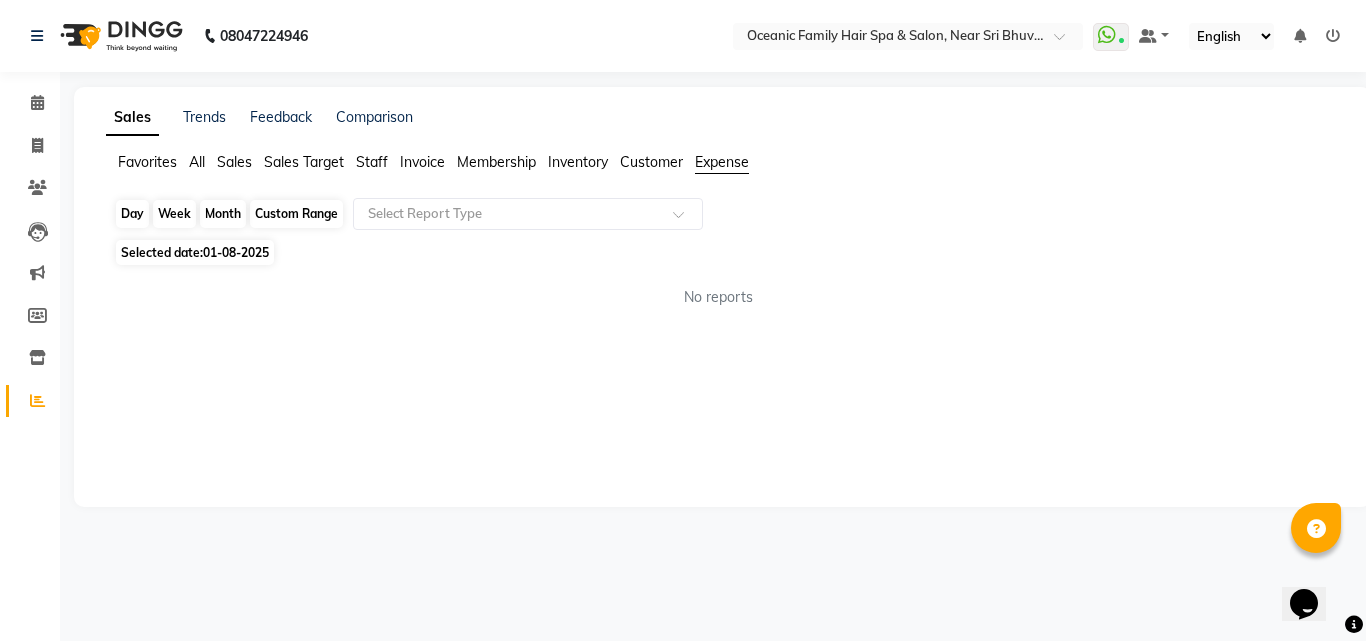 click on "Day" 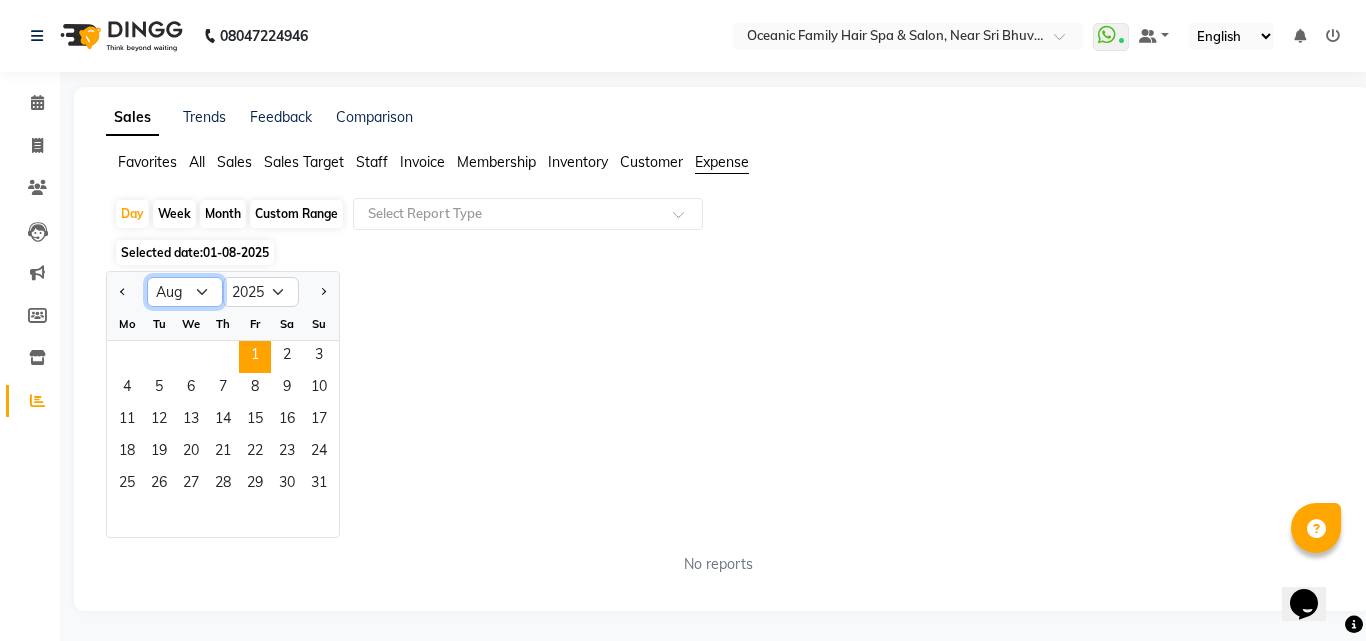 click on "Jan Feb Mar Apr May Jun Jul Aug Sep Oct Nov Dec" 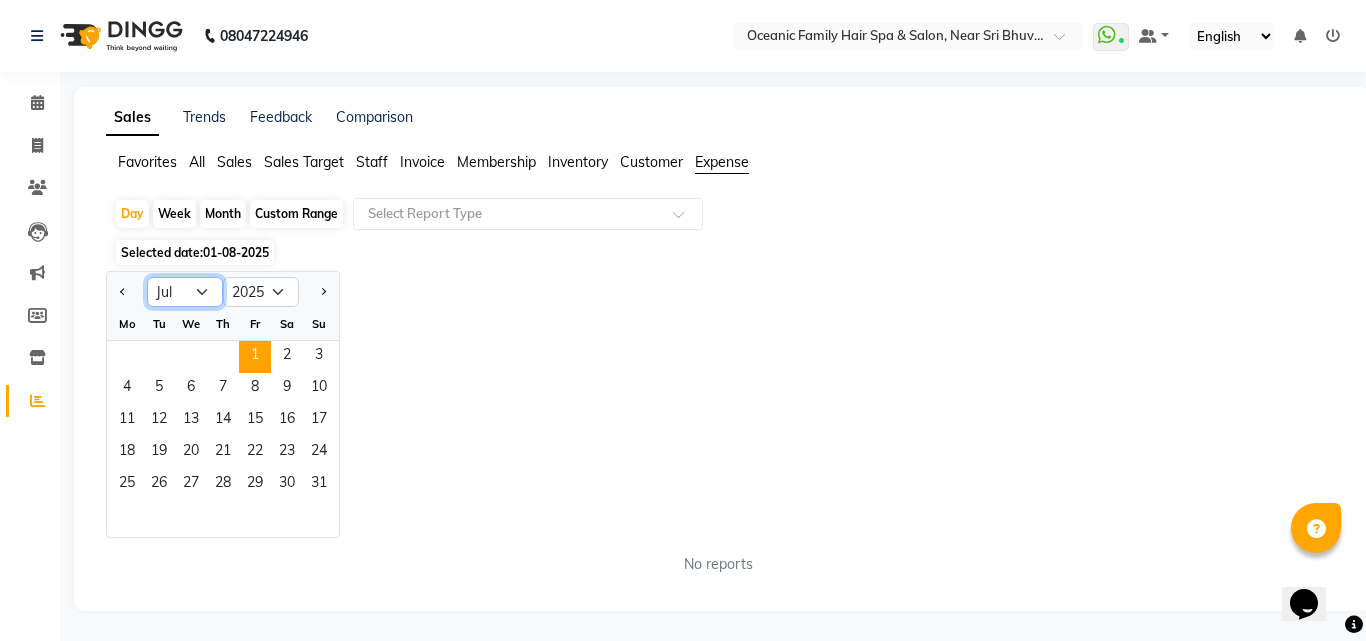 click on "Jan Feb Mar Apr May Jun Jul Aug Sep Oct Nov Dec" 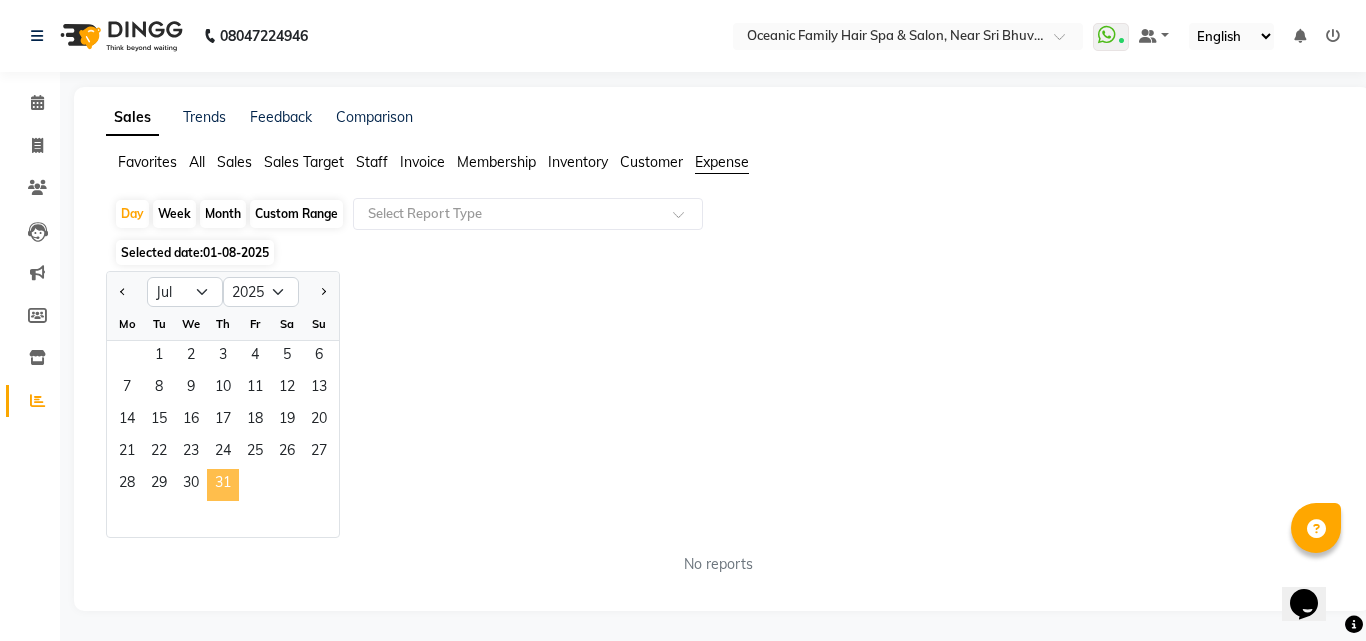 click on "31" 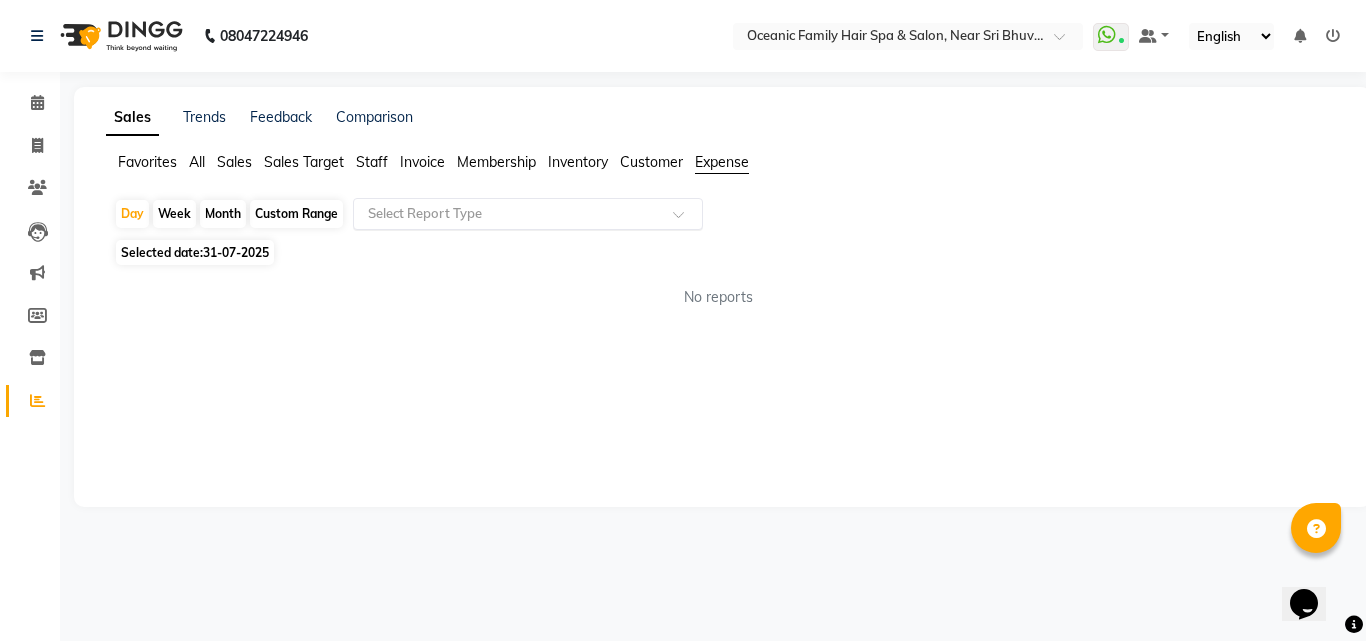 drag, startPoint x: 424, startPoint y: 208, endPoint x: 418, endPoint y: 226, distance: 18.973665 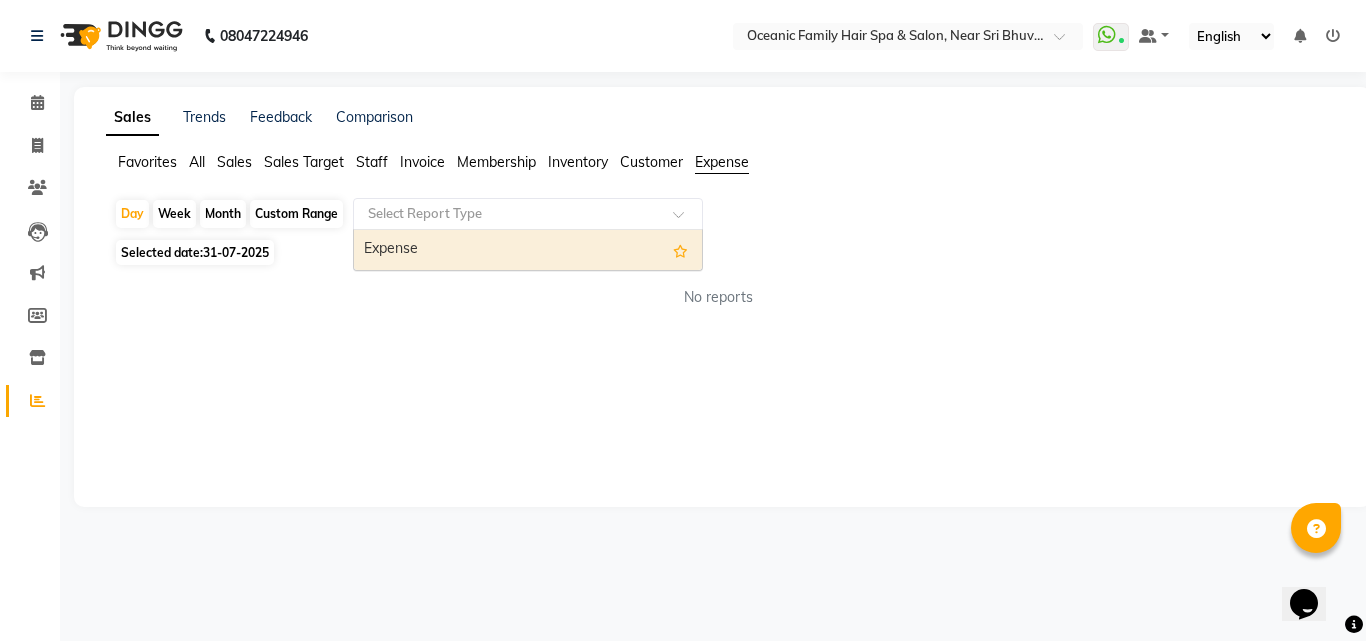 click on "Expense" at bounding box center [528, 250] 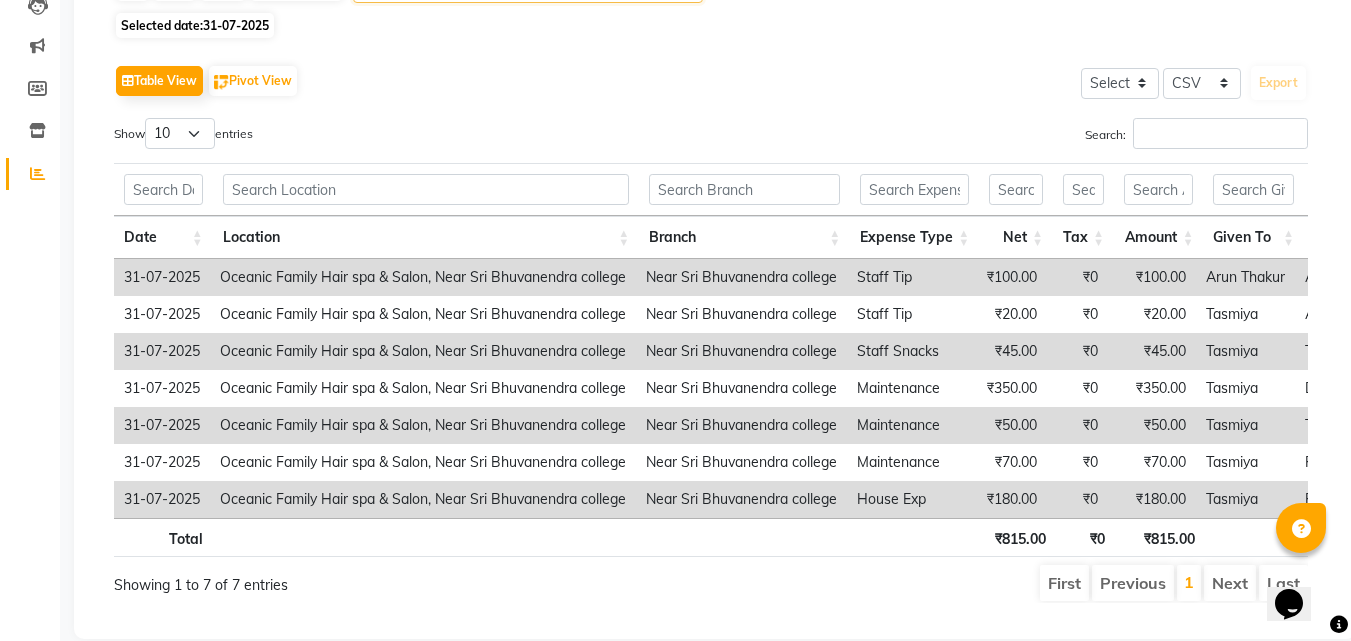 scroll, scrollTop: 285, scrollLeft: 0, axis: vertical 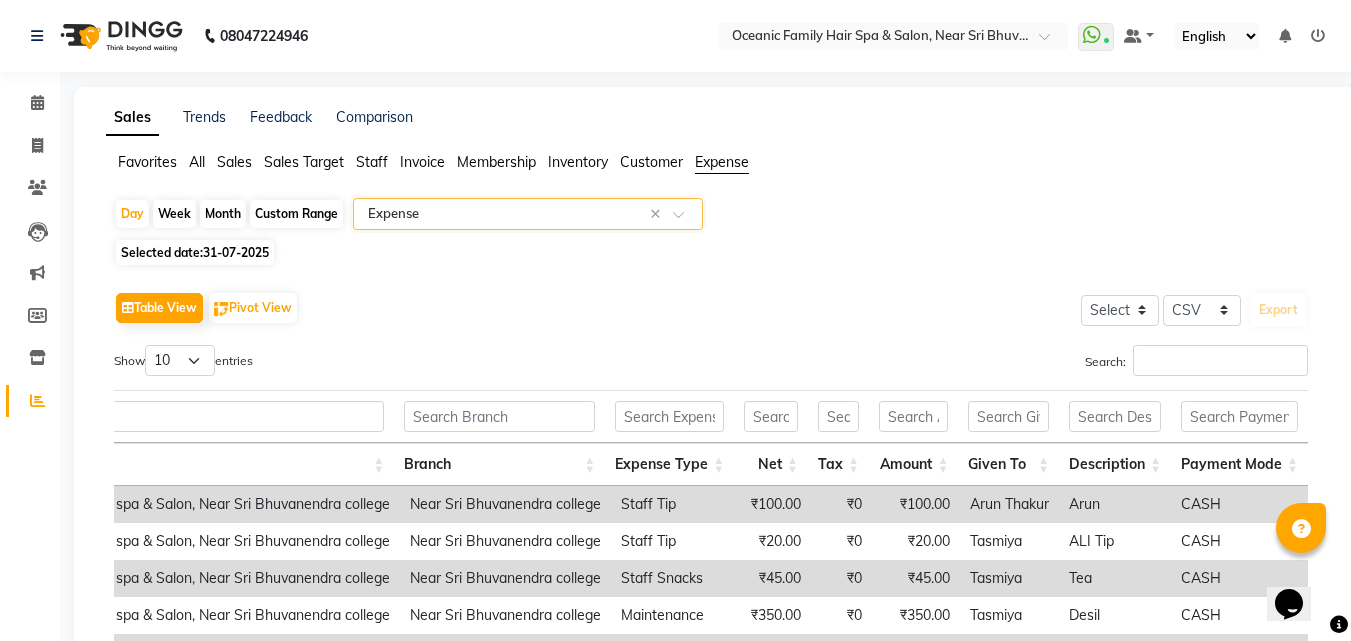 click on "08047224946 Select Location × Oceanic Family Hair Spa & Salon, Near Sri Bhuvanendra College  WhatsApp Status  ✕ Status:  Connected Most Recent Message: 01-08-2025     07:13 PM Recent Service Activity: 01-08-2025     07:19 PM Default Panel My Panel English ENGLISH Español العربية मराठी हिंदी ગુજરાતી தமிழ் 中文 Notifications nothing to show" 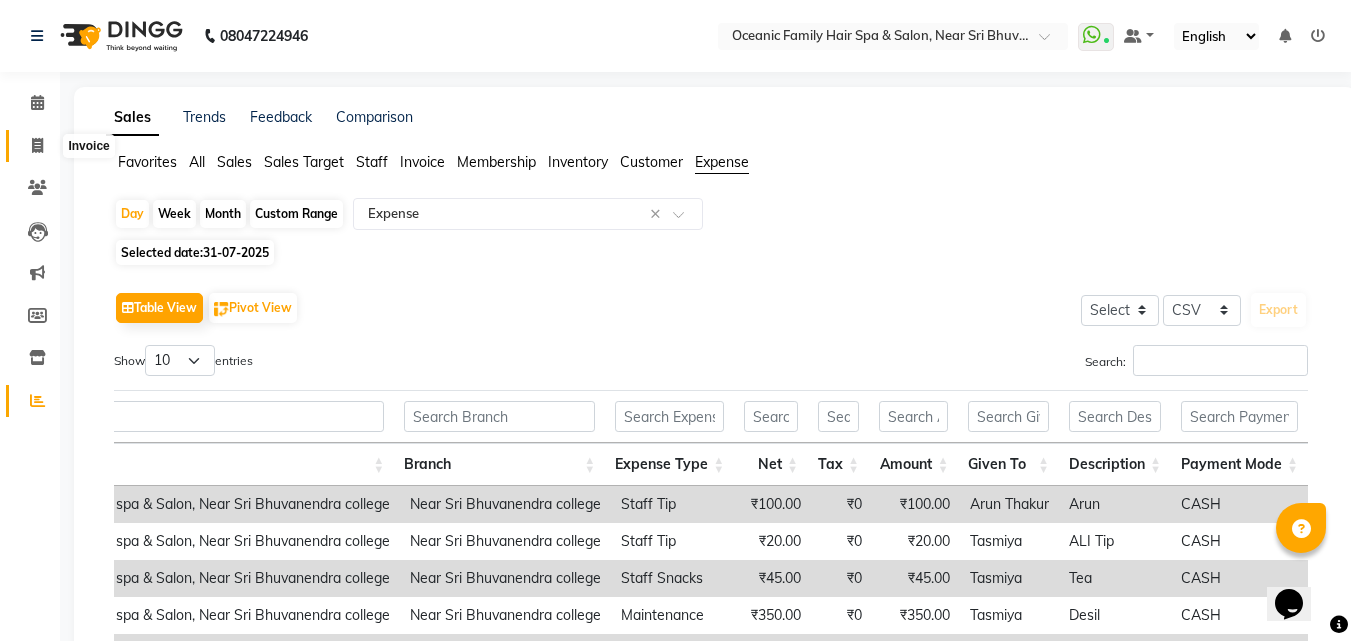 click 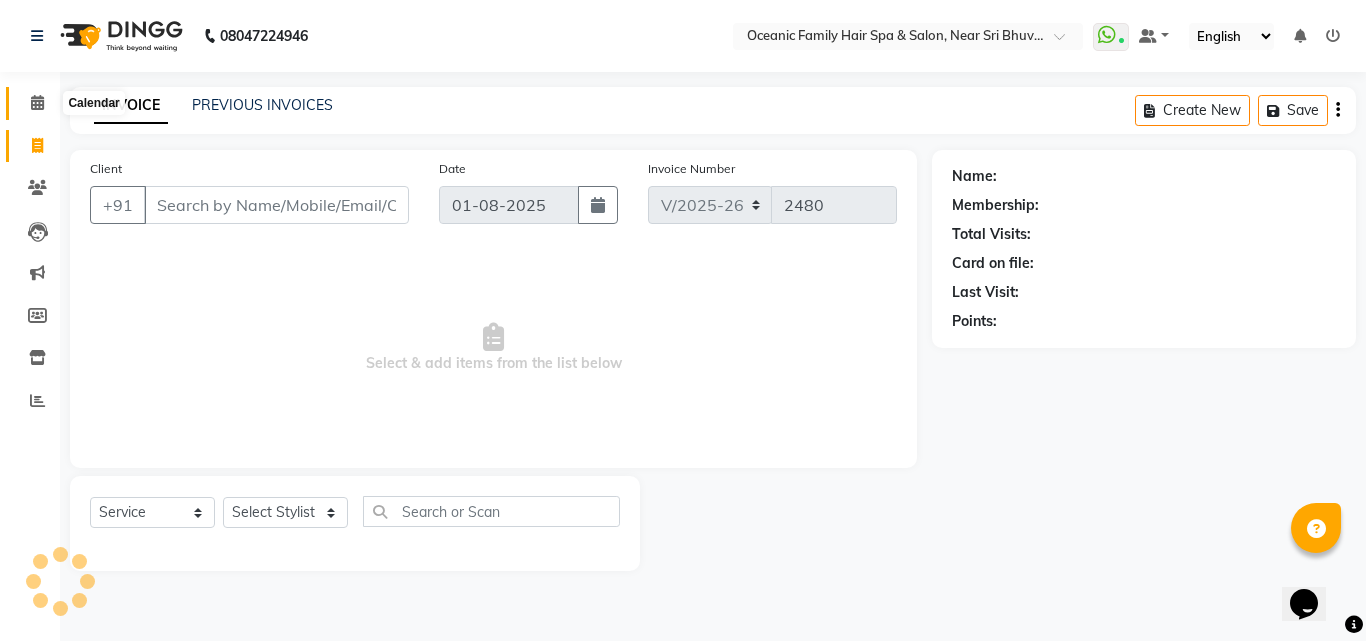 click 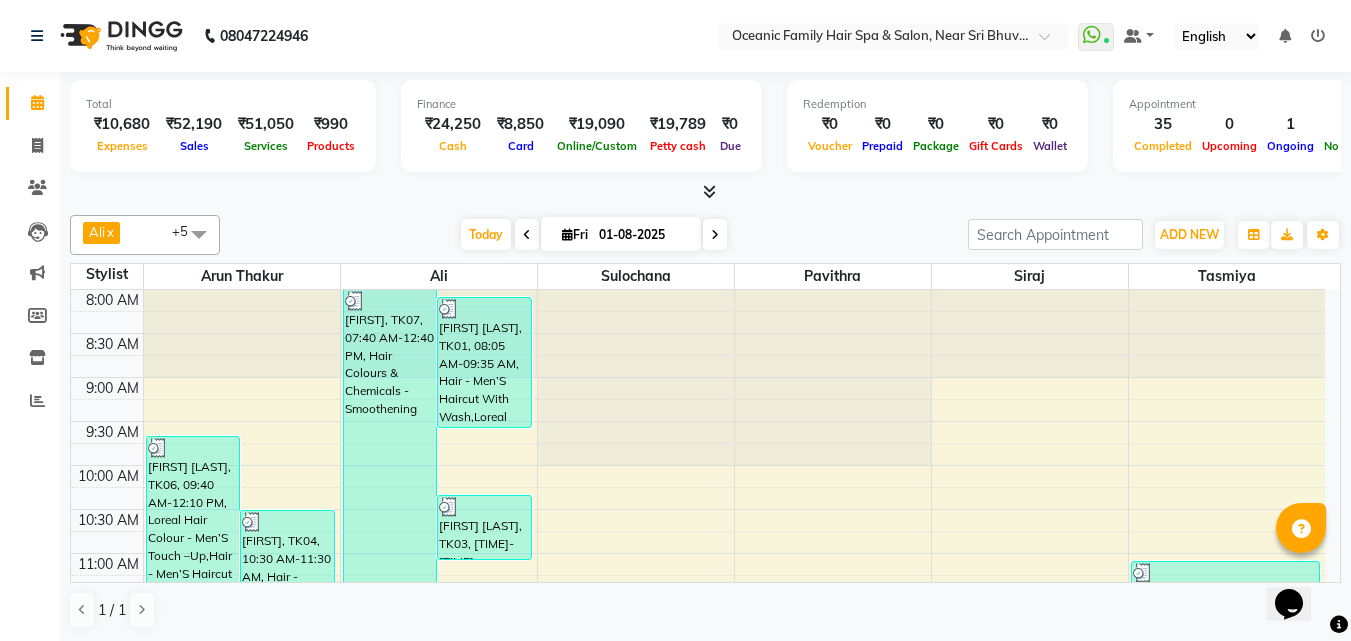 click on "08047224946 Select Location × Oceanic Family Hair Spa & Salon, Near Sri Bhuvanendra College  WhatsApp Status  ✕ Status:  Connected Most Recent Message: 01-08-2025     07:13 PM Recent Service Activity: 01-08-2025     07:19 PM Default Panel My Panel English ENGLISH Español العربية मराठी हिंदी ગુજરાતી தமிழ் 中文 Notifications nothing to show" 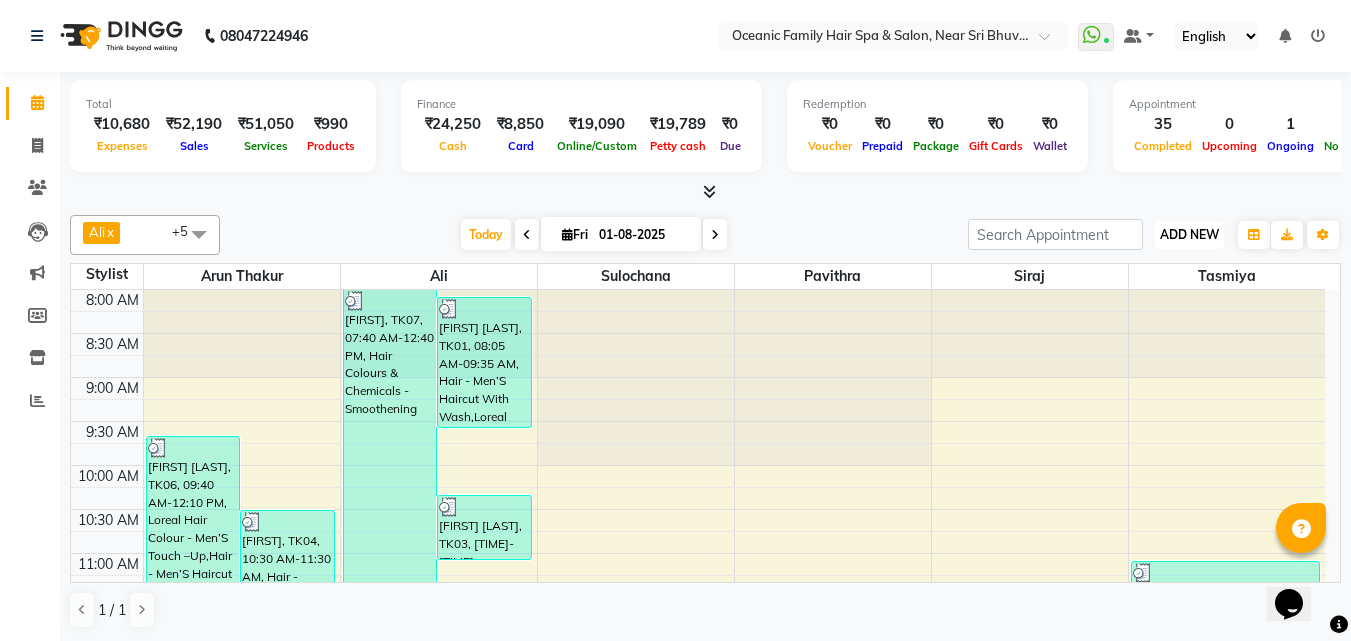 click on "ADD NEW" at bounding box center (1189, 234) 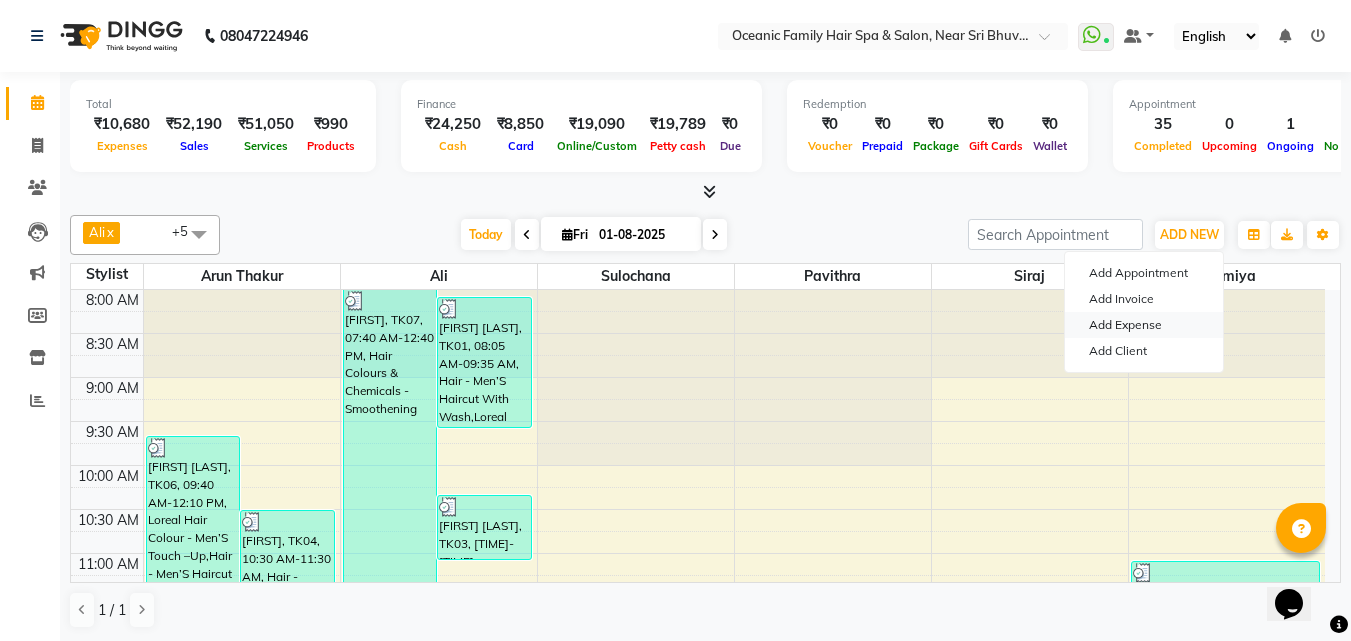 click on "Add Expense" at bounding box center (1144, 325) 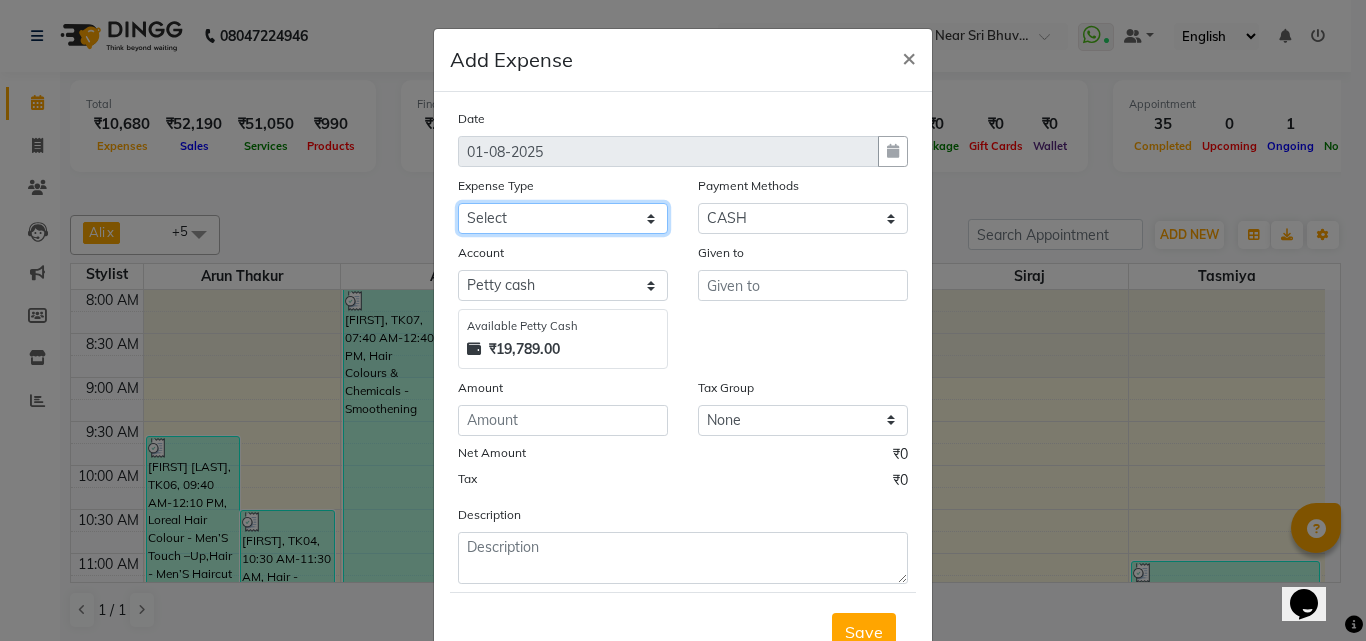 click on "Select Abid Ali Afsar Ahemed Arun Thakur Bank charges Cash transfer to bank Cash transfer to hub Client Snacks Clinical charges Govt fee House Exp Loan Repayment Maintenance Marketing Miscellaneous Other Pavithra Pigmi Janaradhan Pigmi Sudeep Pigmi VRS Previous month exp Product Pulak Raj Jain Rajani Maid Riyasat Salary Salon Equipment salon rent Santhosh Kumar Shwetha S Jain Siraj Staff Room Rent Staff Snacks Staff Tip Sulochana Tasmiya Tax Utilities" 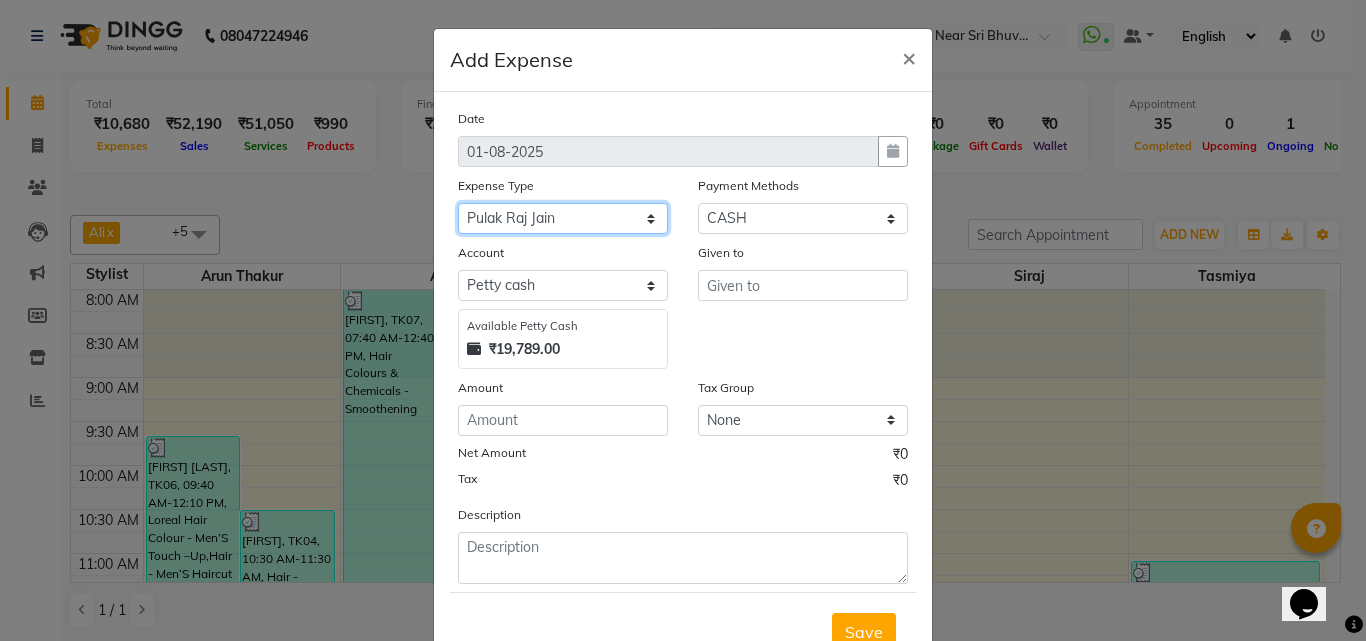 click on "Select Abid Ali Afsar Ahemed Arun Thakur Bank charges Cash transfer to bank Cash transfer to hub Client Snacks Clinical charges Govt fee House Exp Loan Repayment Maintenance Marketing Miscellaneous Other Pavithra Pigmi Janaradhan Pigmi Sudeep Pigmi VRS Previous month exp Product Pulak Raj Jain Rajani Maid Riyasat Salary Salon Equipment salon rent Santhosh Kumar Shwetha S Jain Siraj Staff Room Rent Staff Snacks Staff Tip Sulochana Tasmiya Tax Utilities" 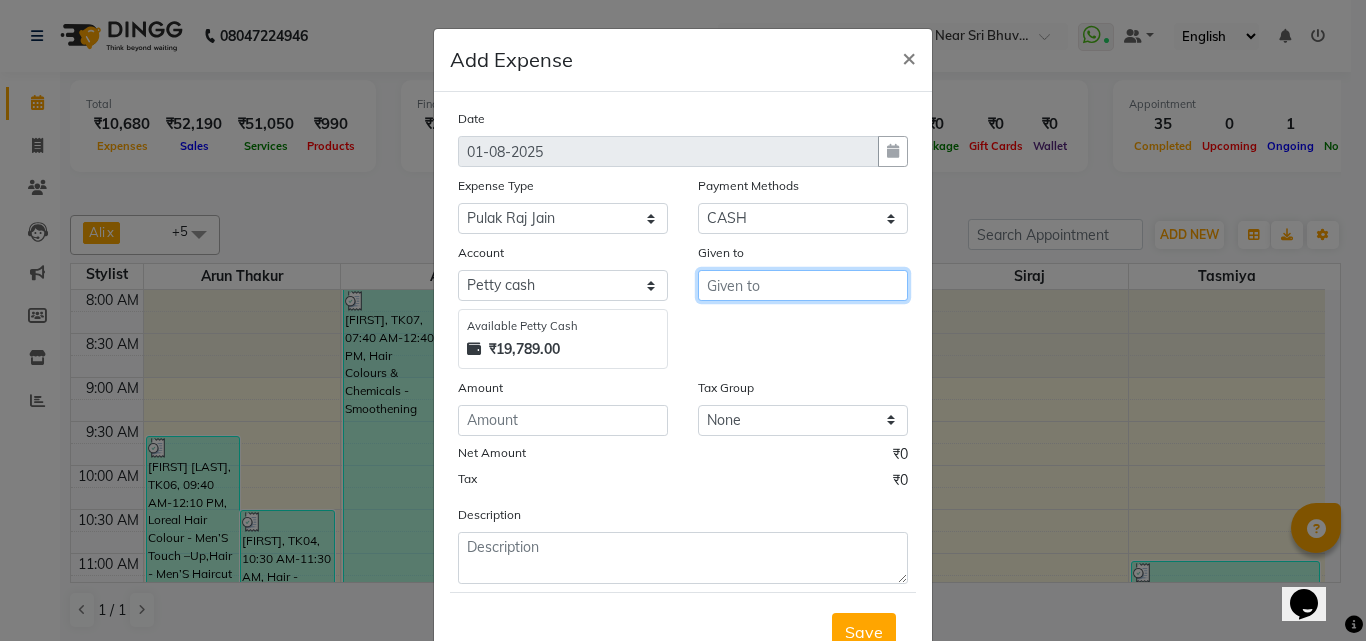 click at bounding box center [803, 285] 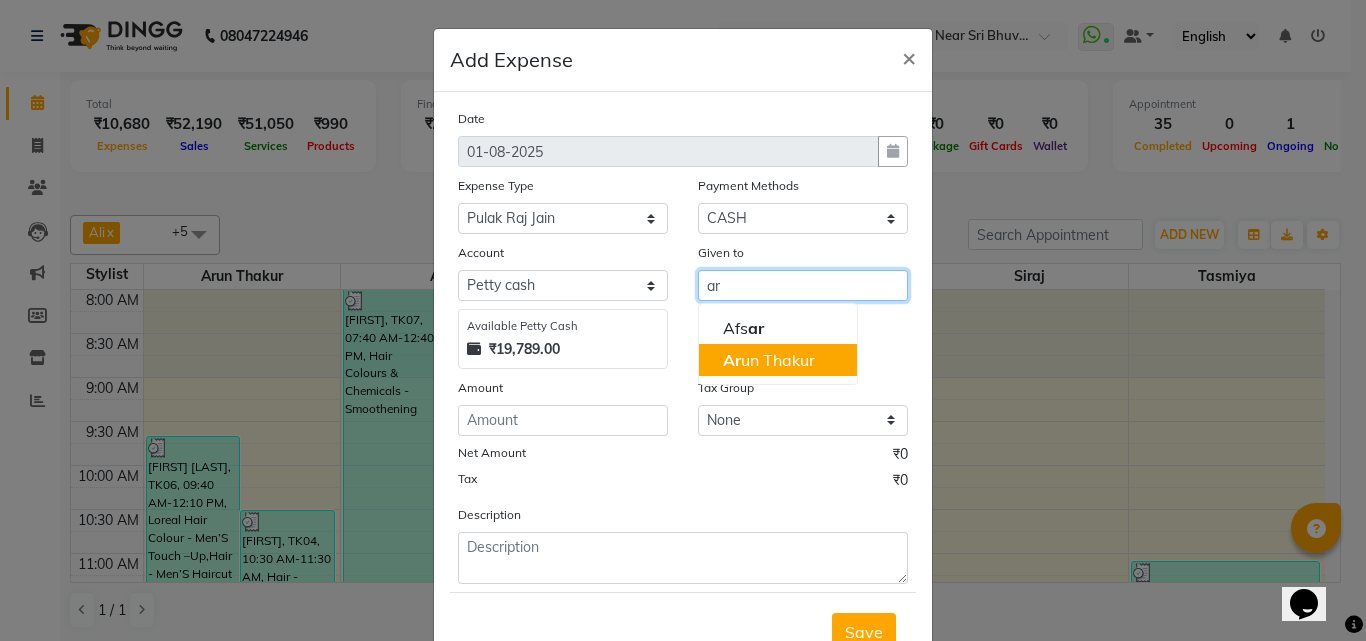 click on "Ar un Thakur" at bounding box center (769, 360) 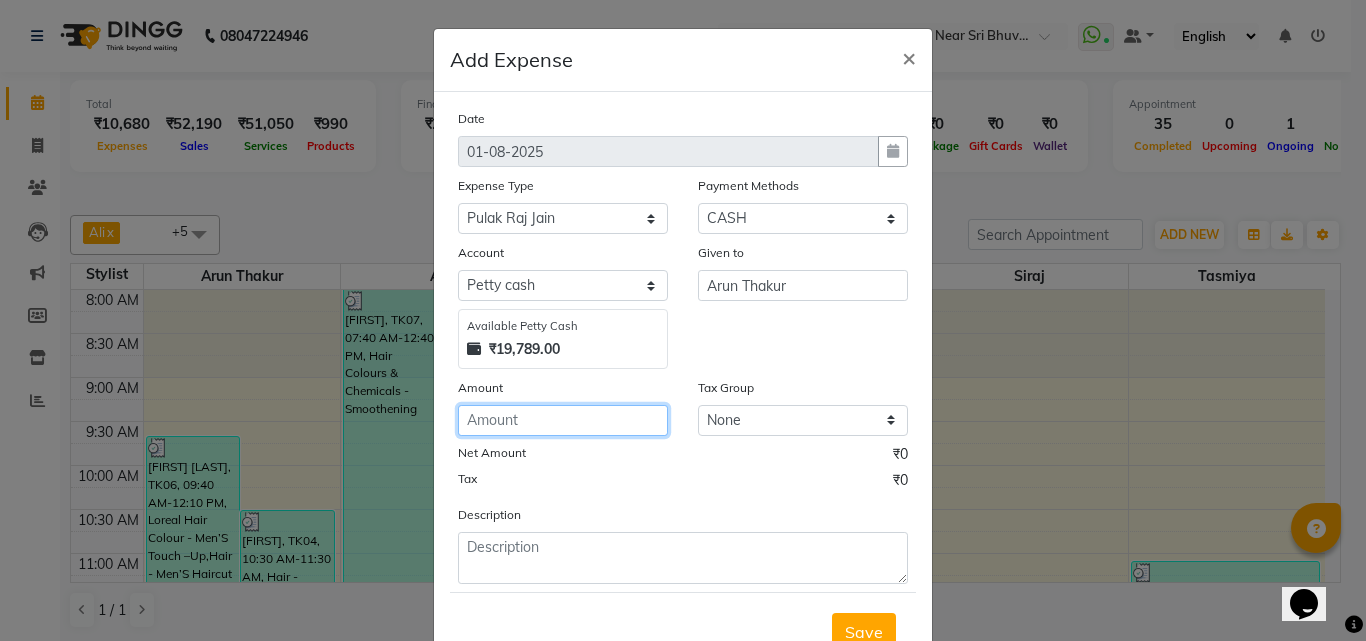 click 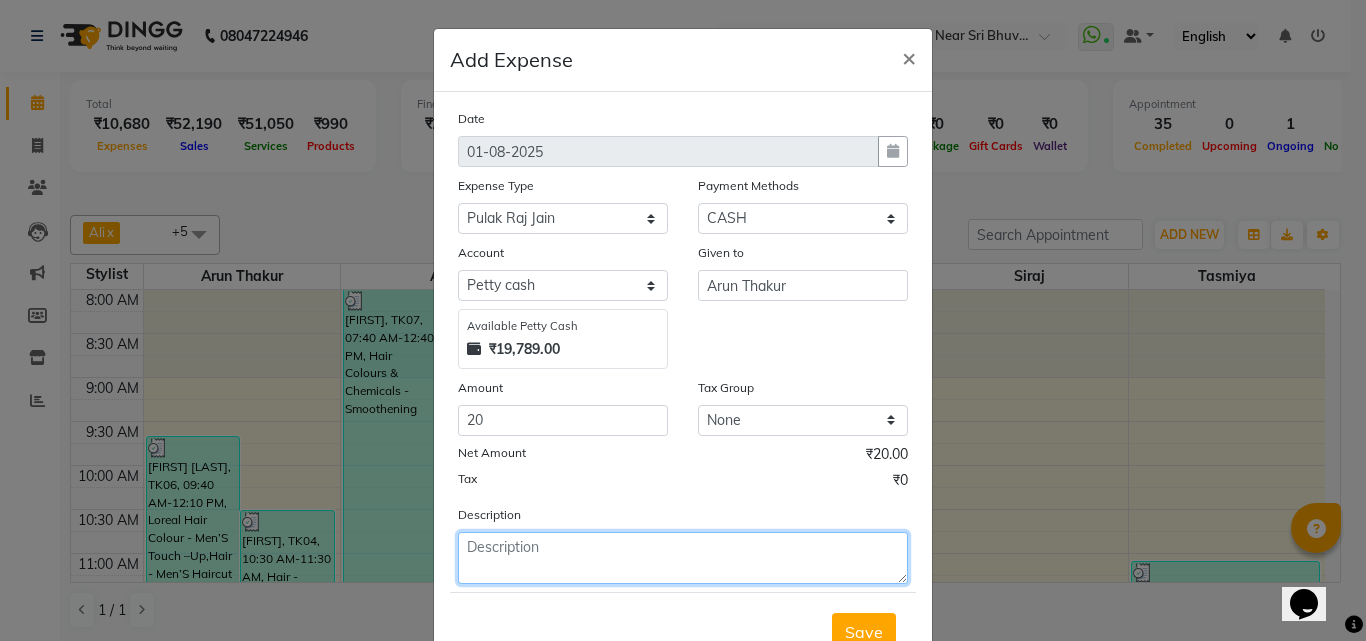 click 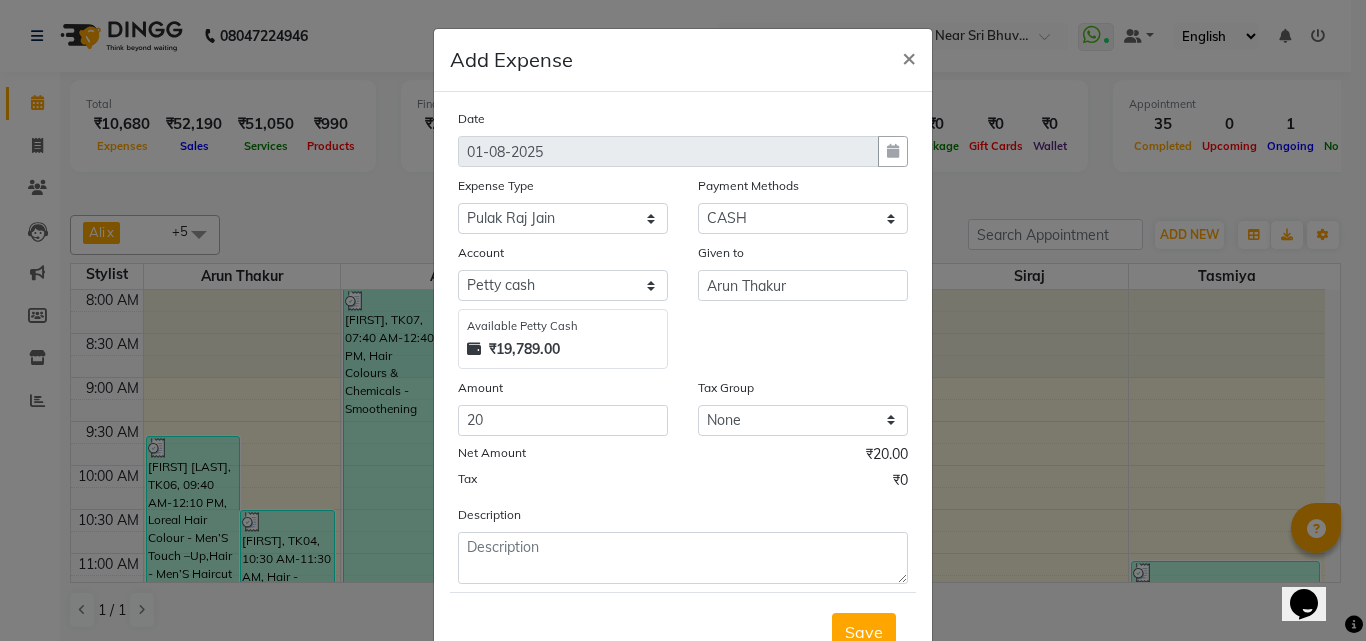 click on "Net Amount ₹20.00" 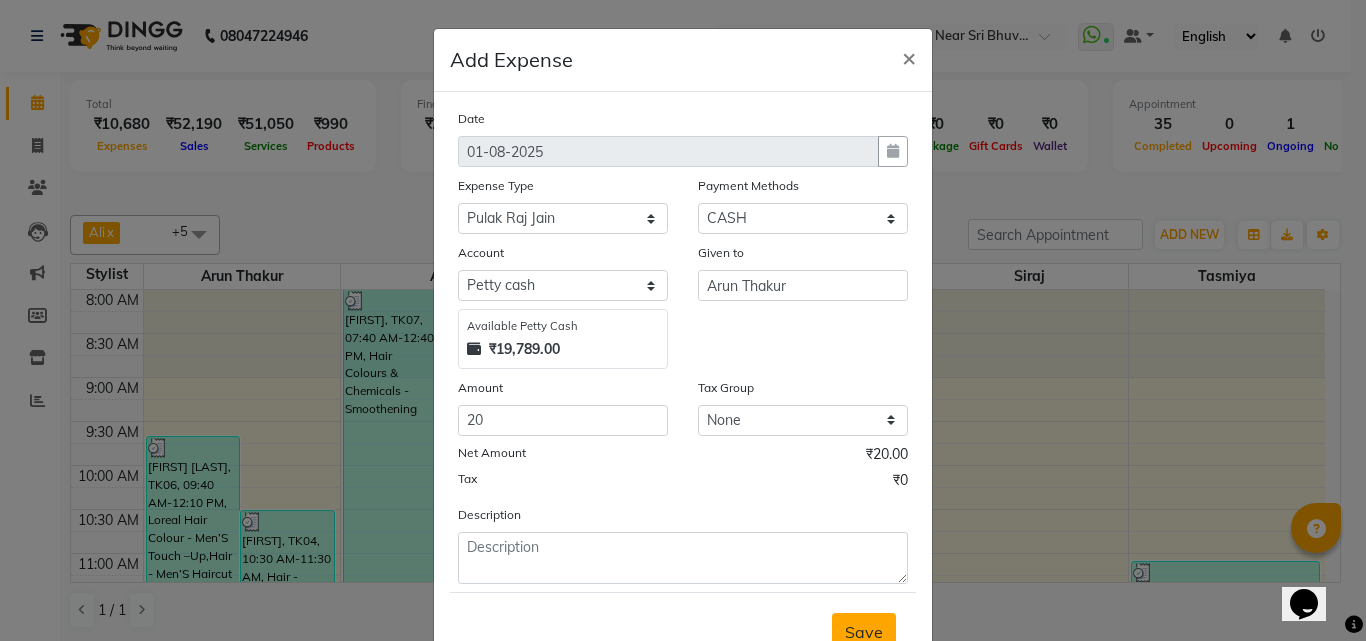 click on "Save" at bounding box center (864, 632) 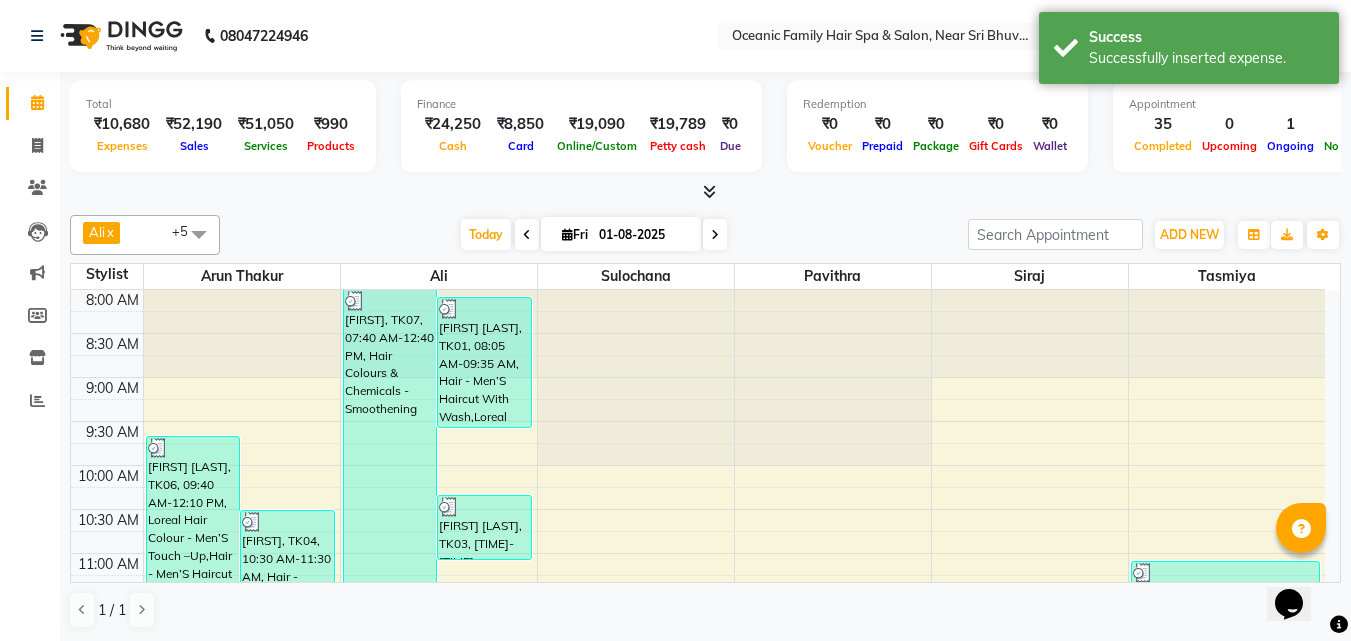 click on "08047224946 Select Location × Oceanic Family Hair Spa & Salon, Near Sri Bhuvanendra College  WhatsApp Status  ✕ Status:  Connected Most Recent Message: 01-08-2025     07:13 PM Recent Service Activity: 01-08-2025     07:19 PM Default Panel My Panel English ENGLISH Español العربية मराठी हिंदी ગુજરાતી தமிழ் 中文 Notifications nothing to show" 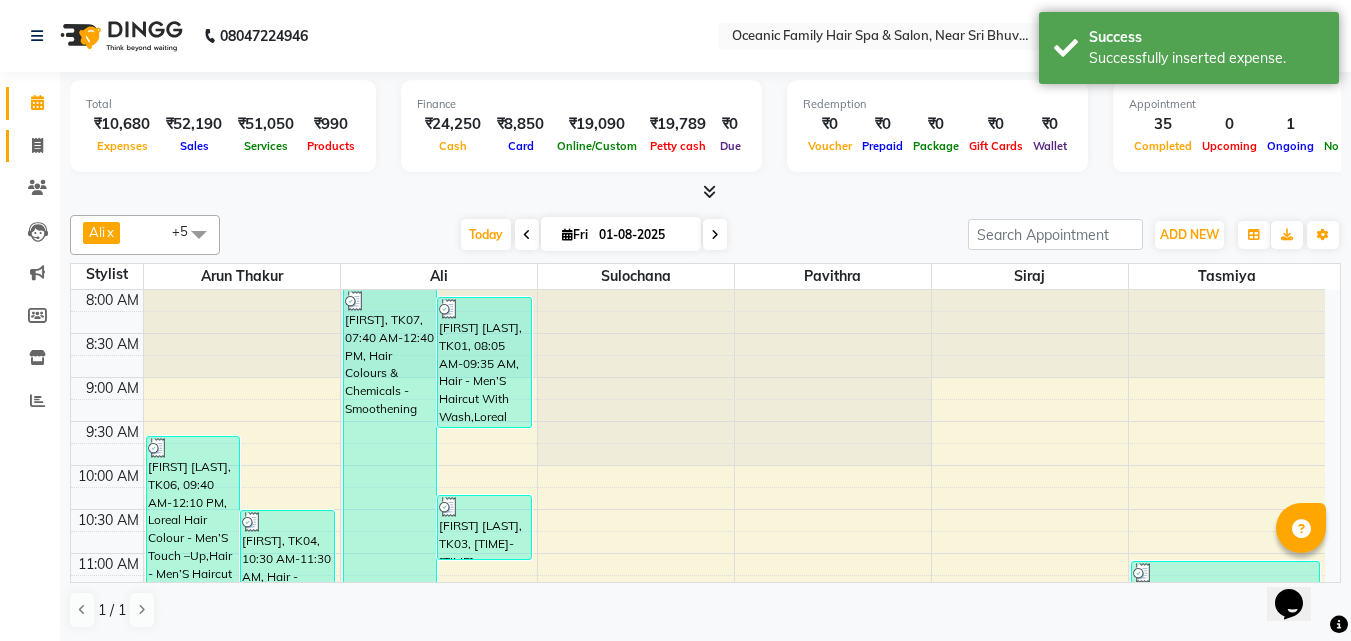drag, startPoint x: 476, startPoint y: 30, endPoint x: 32, endPoint y: 142, distance: 457.9083 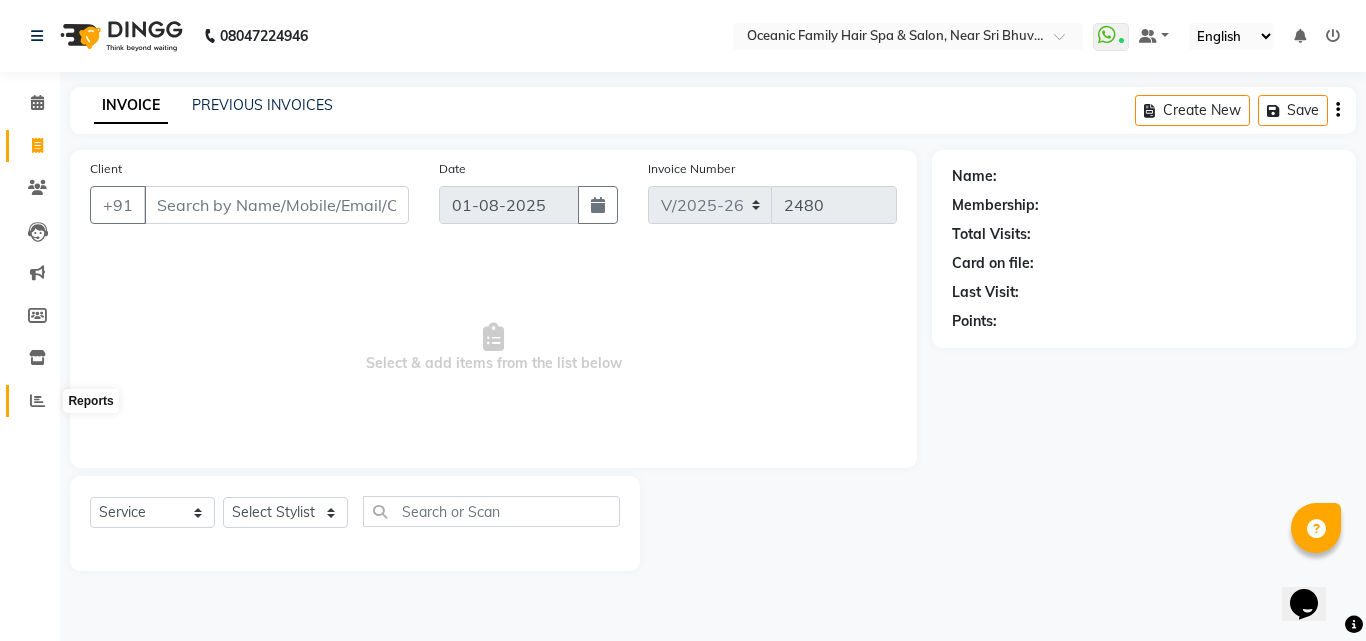 click 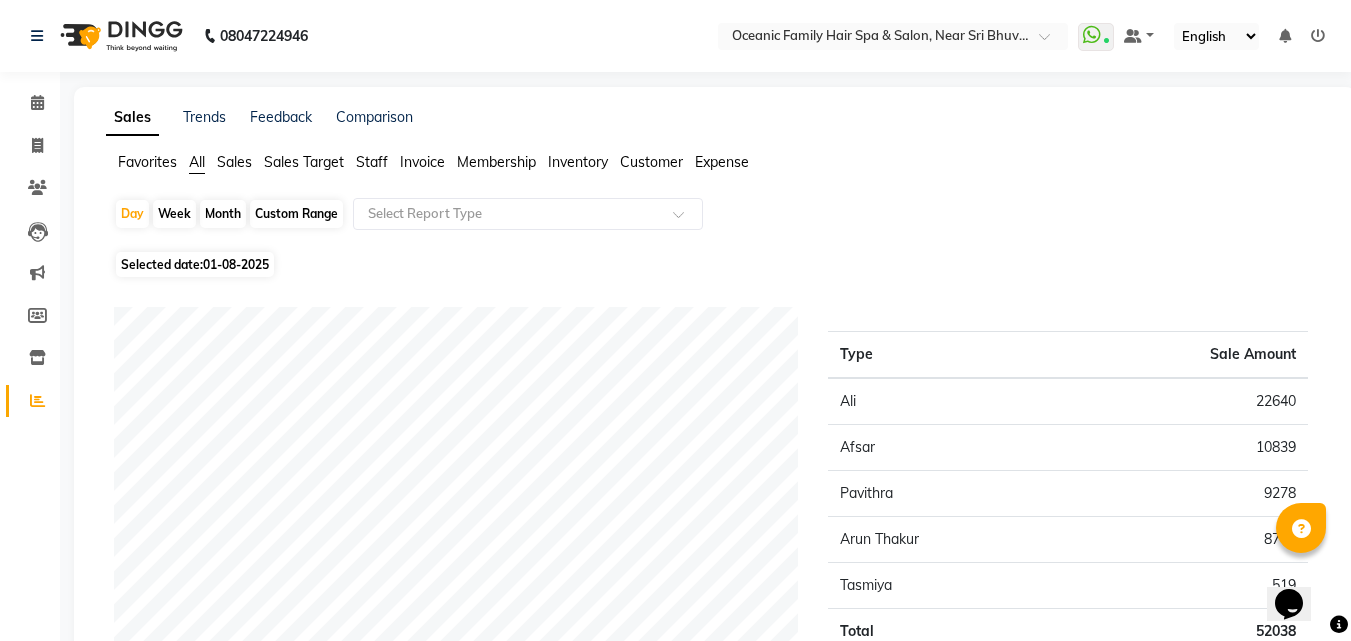 drag, startPoint x: 466, startPoint y: 36, endPoint x: 245, endPoint y: 80, distance: 225.33752 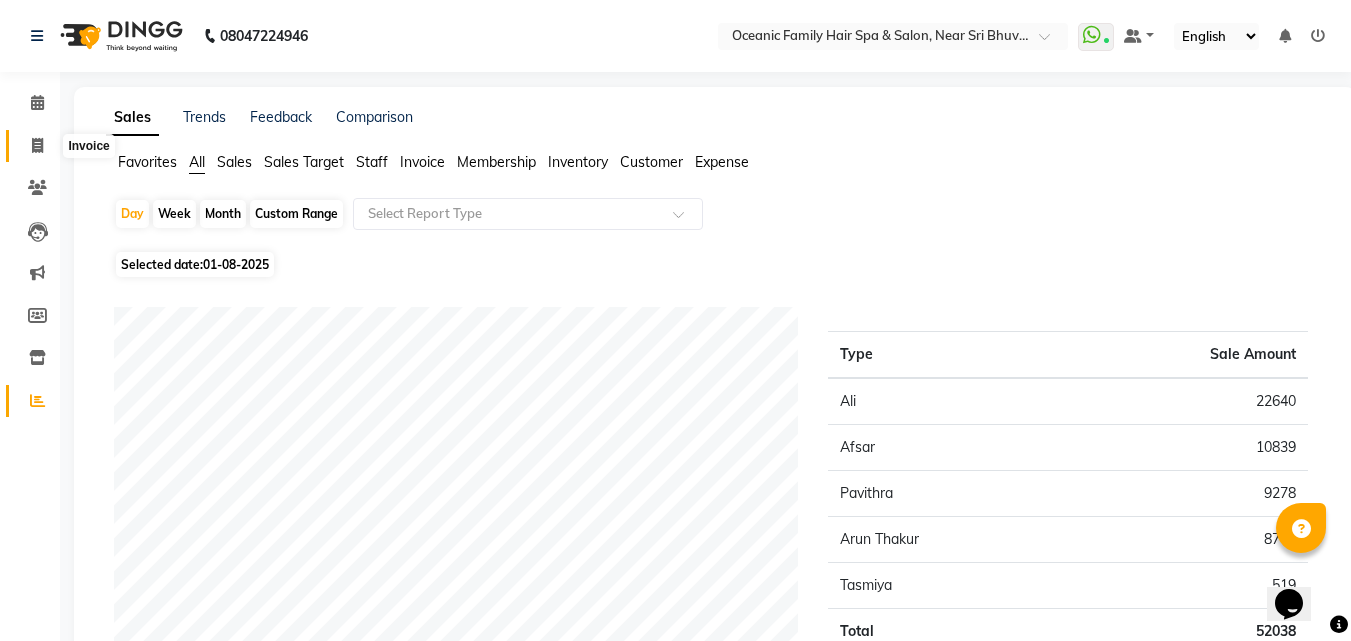 click 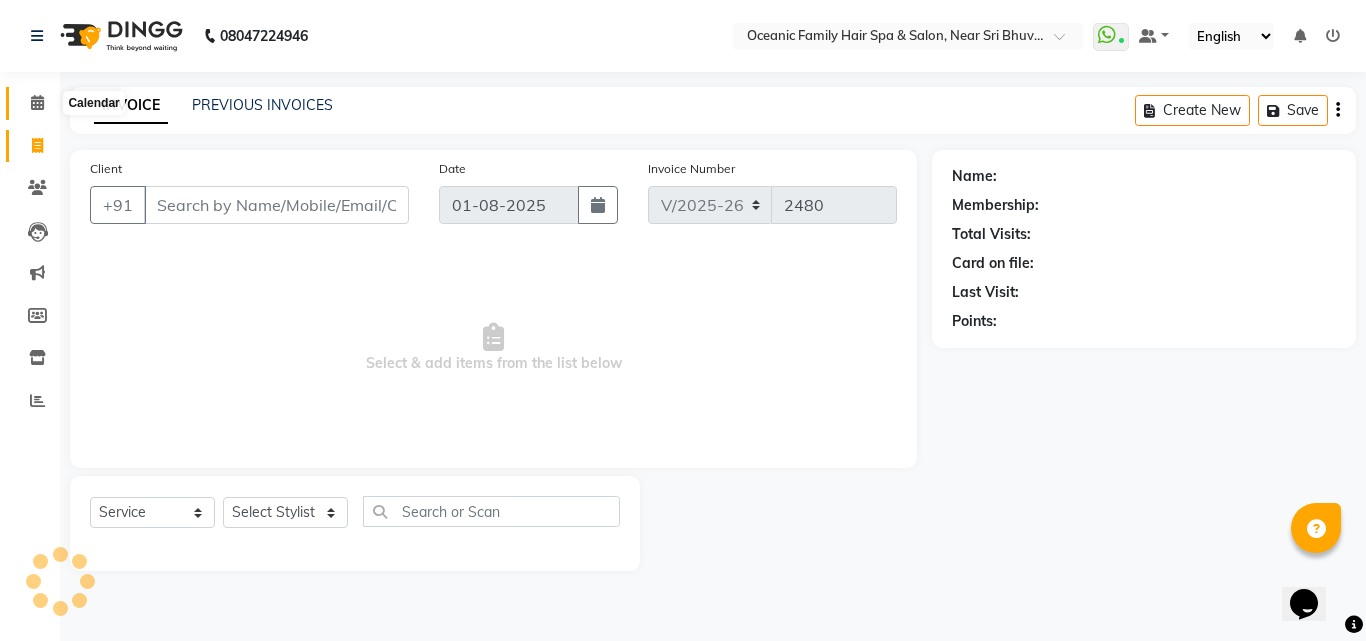 click 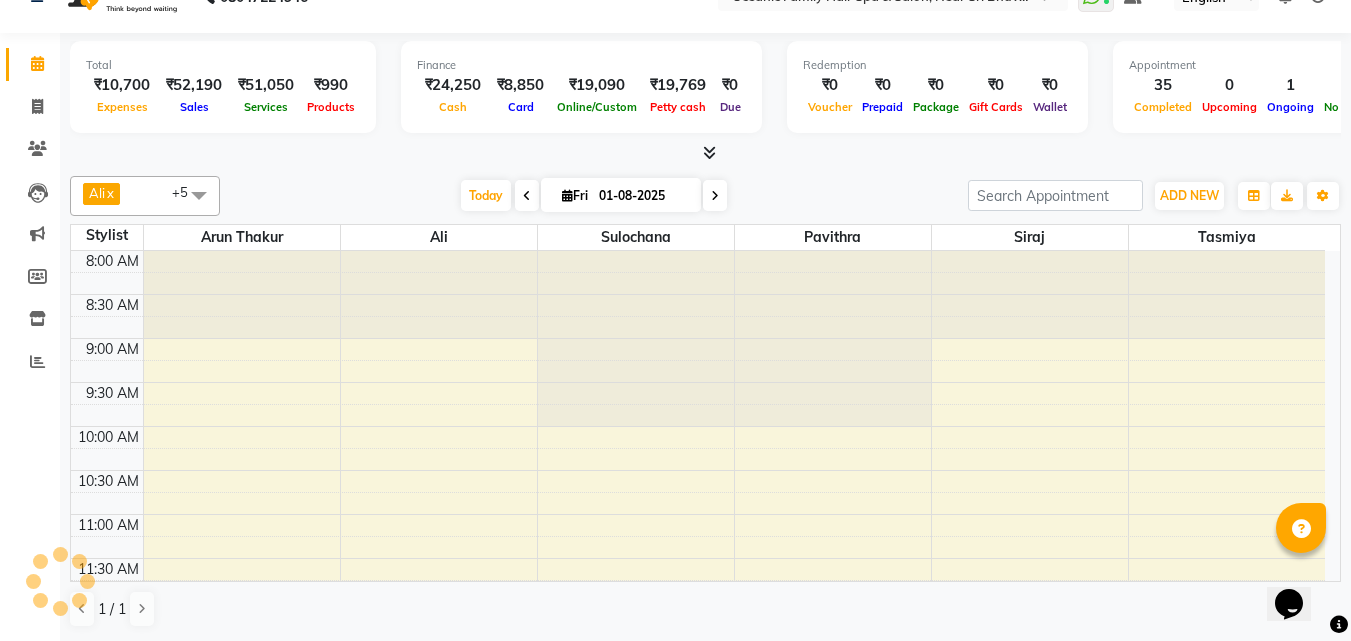 scroll, scrollTop: 1, scrollLeft: 0, axis: vertical 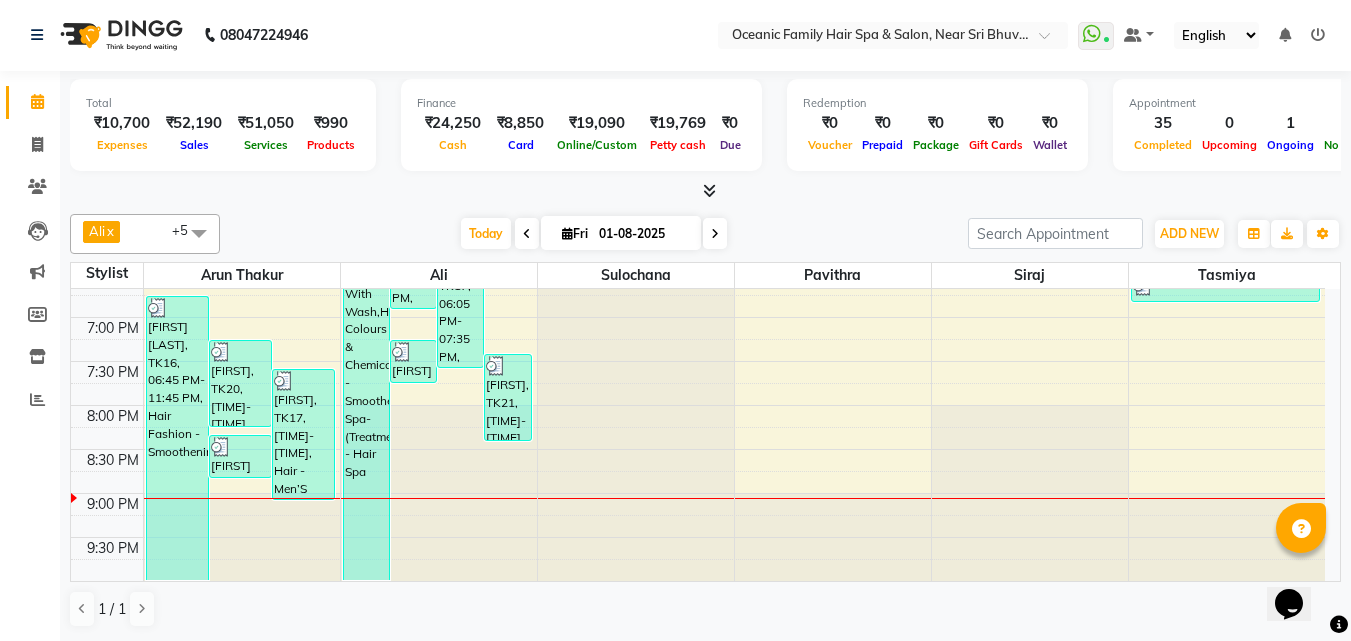 drag, startPoint x: 504, startPoint y: 37, endPoint x: 485, endPoint y: 37, distance: 19 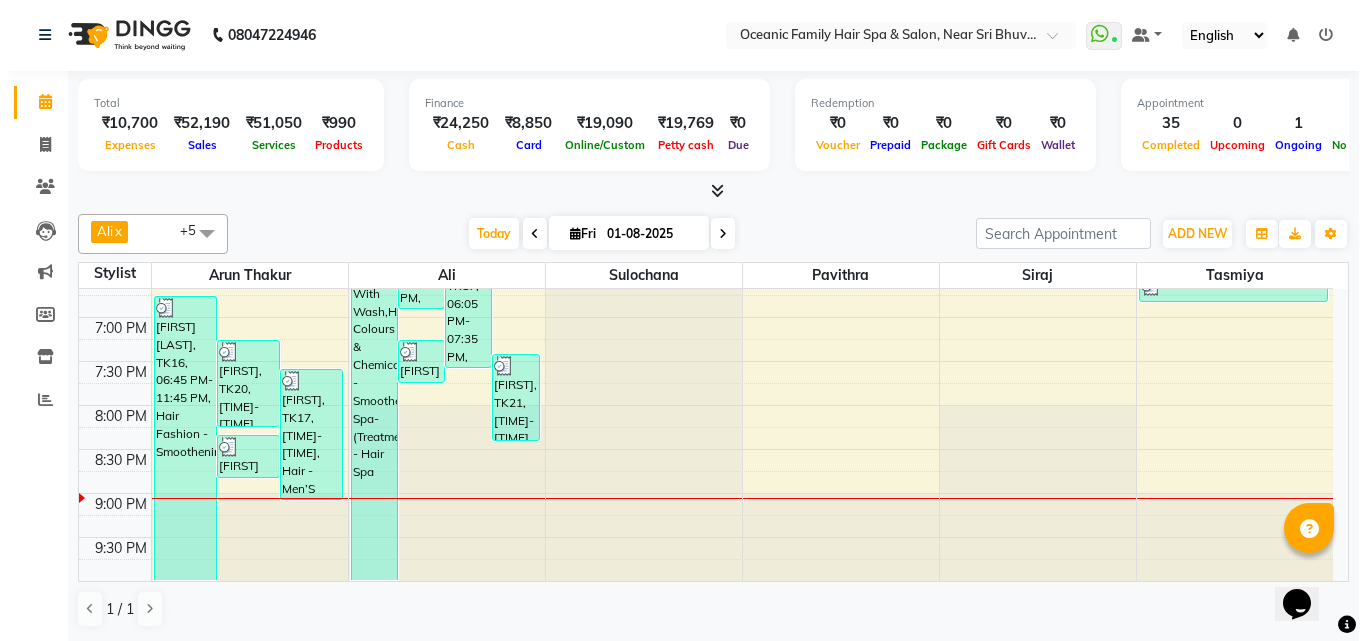 scroll, scrollTop: 0, scrollLeft: 0, axis: both 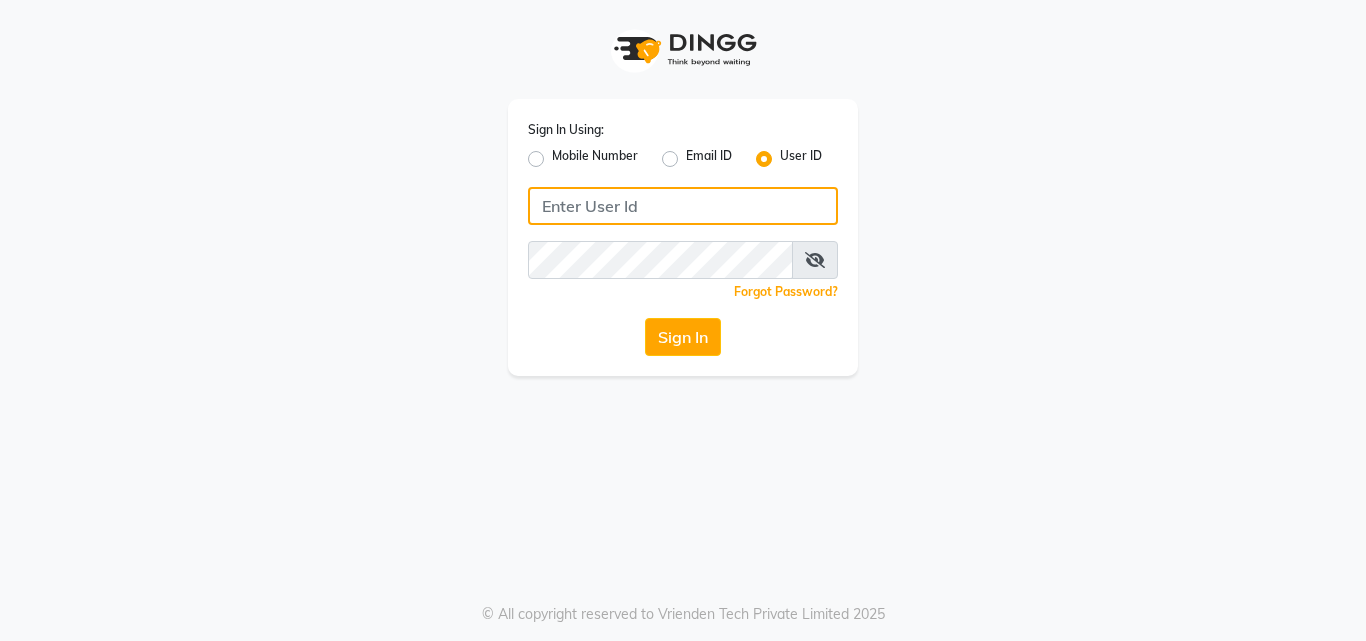 type on "9167548266" 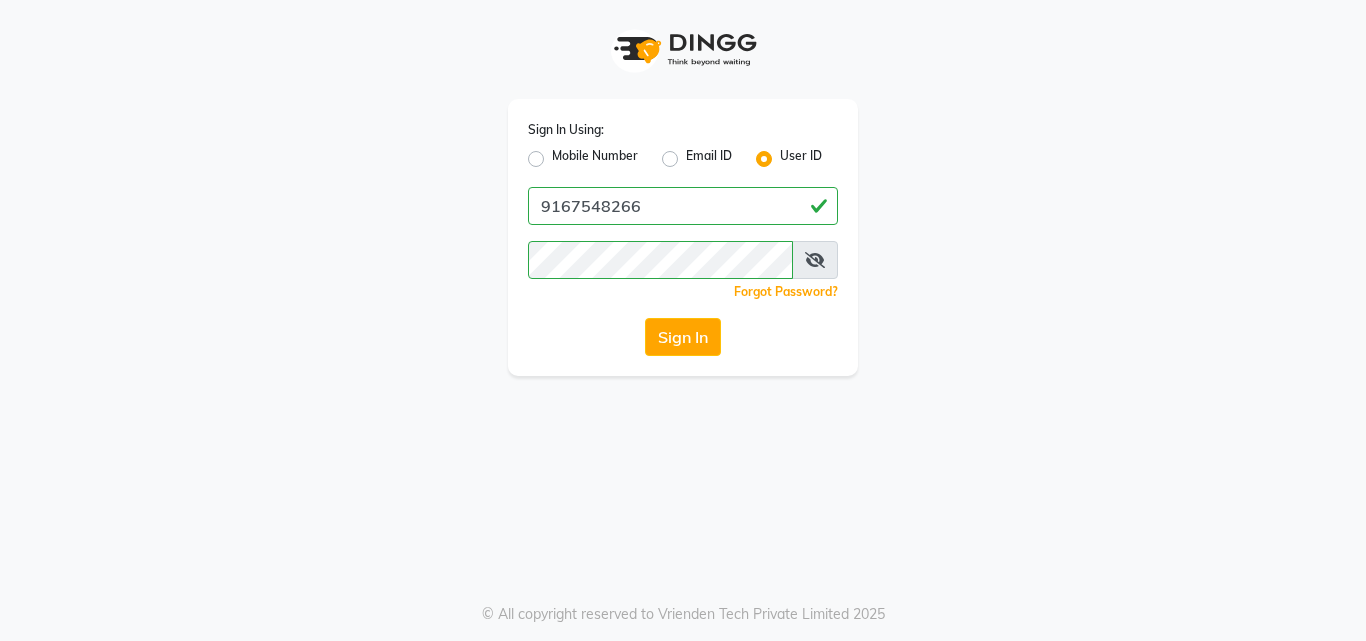 drag, startPoint x: 537, startPoint y: 157, endPoint x: 559, endPoint y: 168, distance: 24.596748 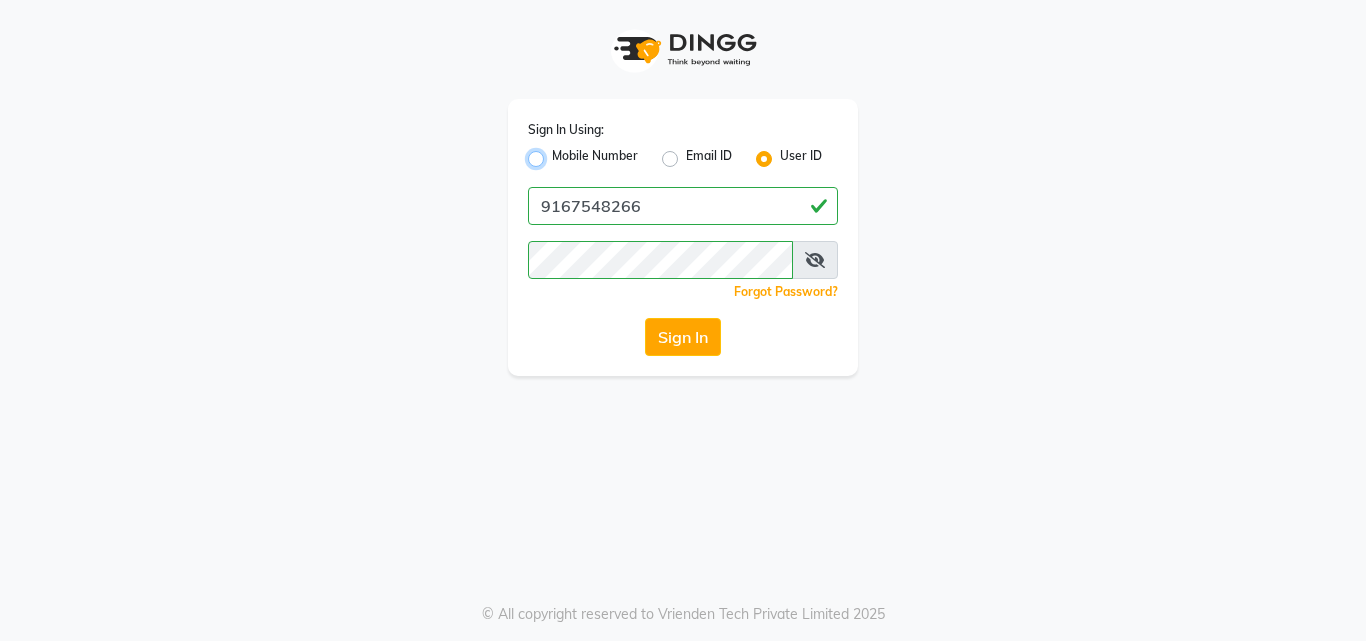 click on "Mobile Number" at bounding box center (558, 153) 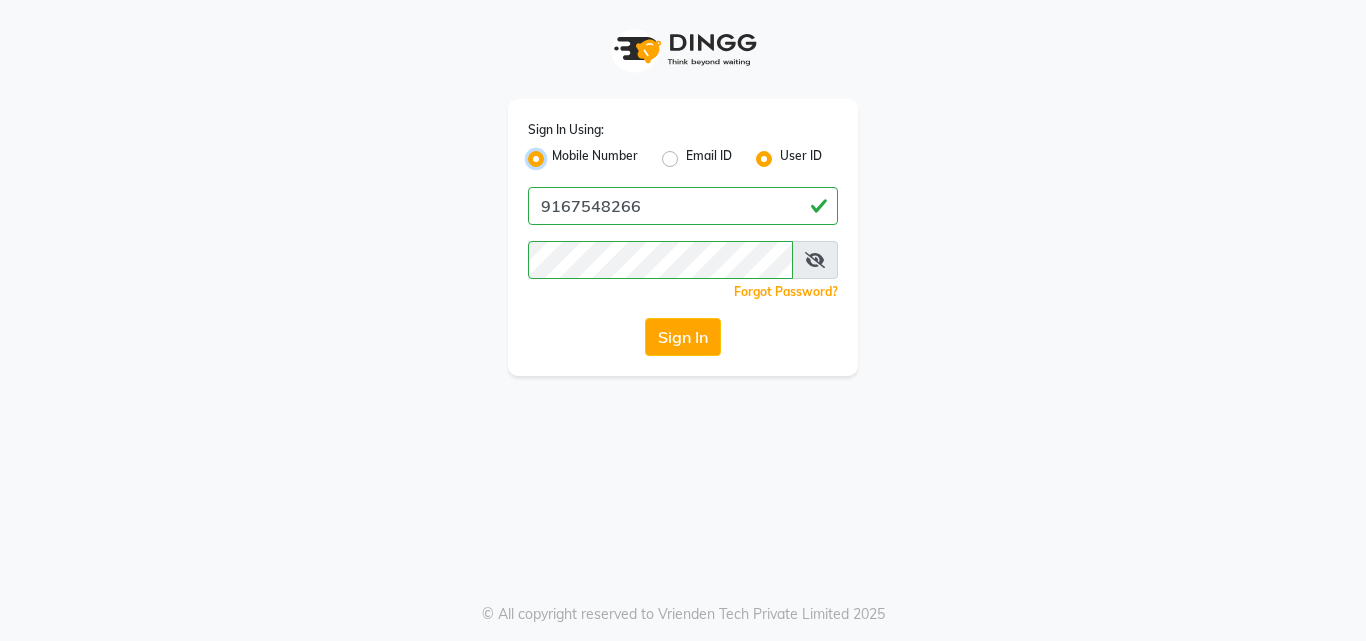 radio on "false" 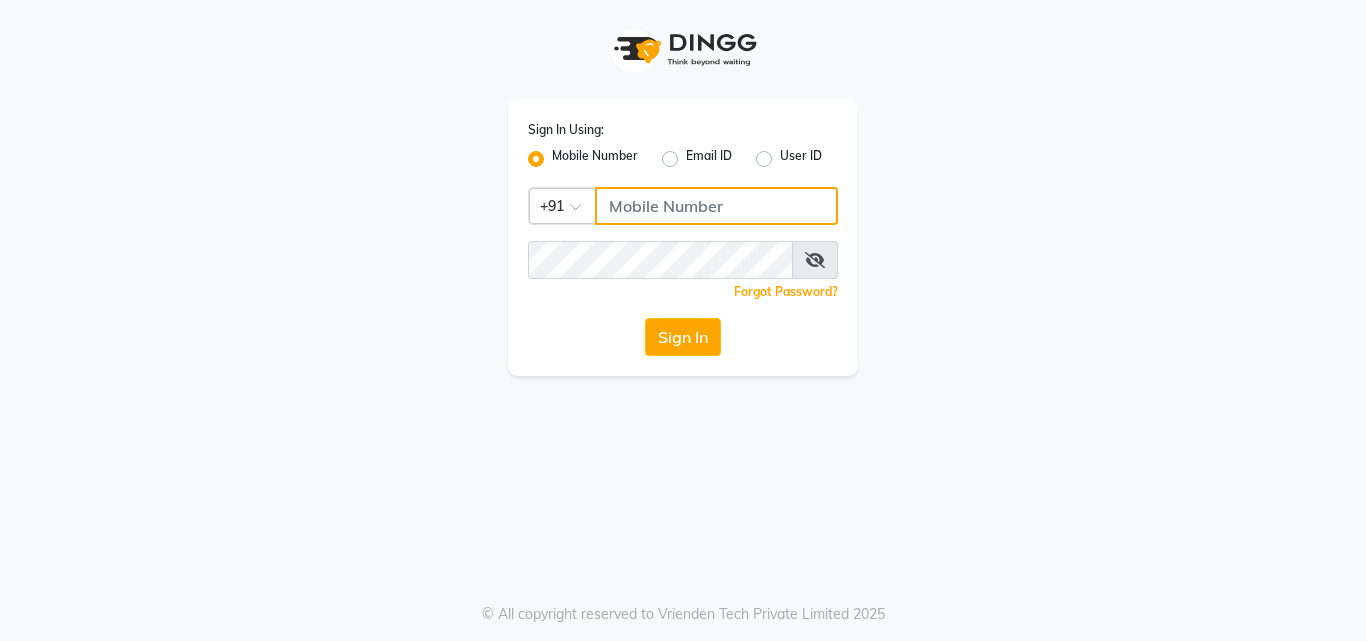 click 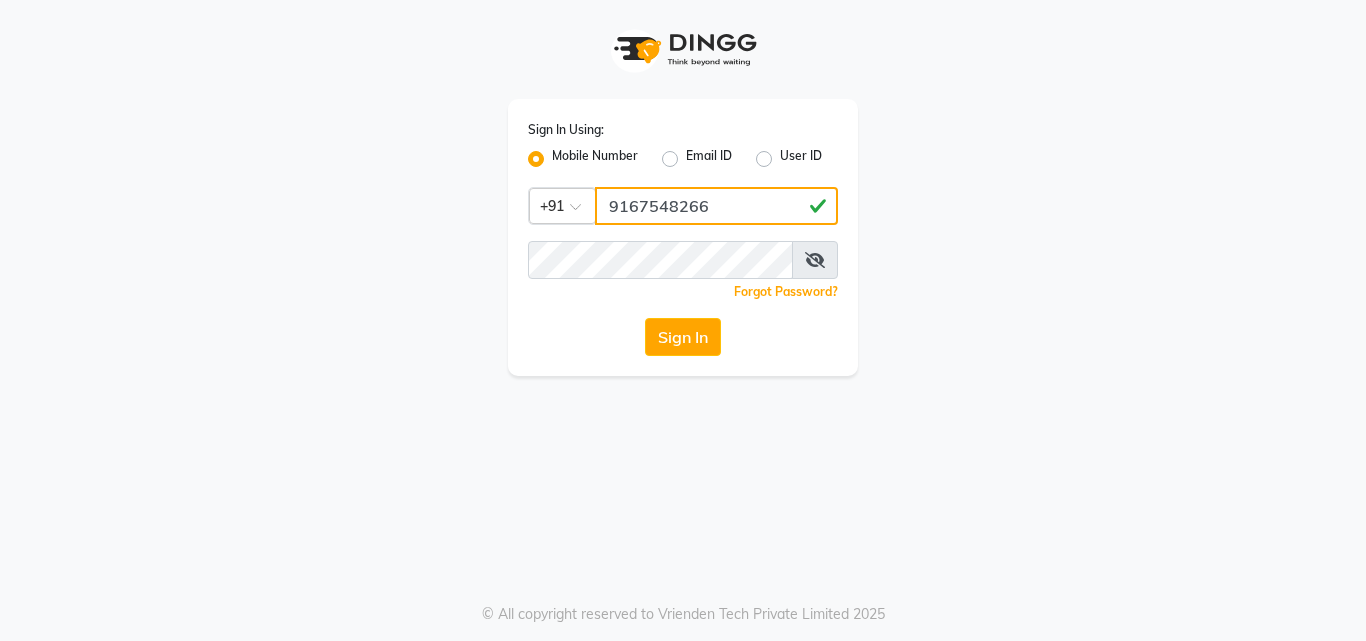type on "9167548266" 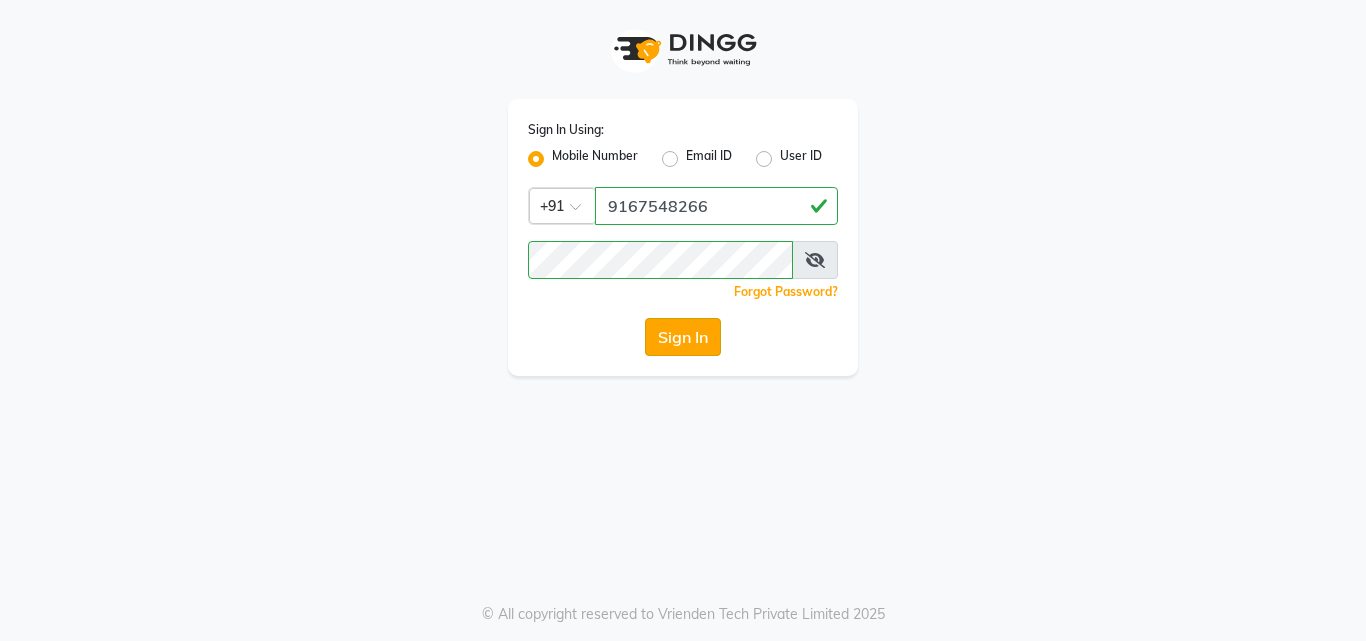 click on "Sign In" 